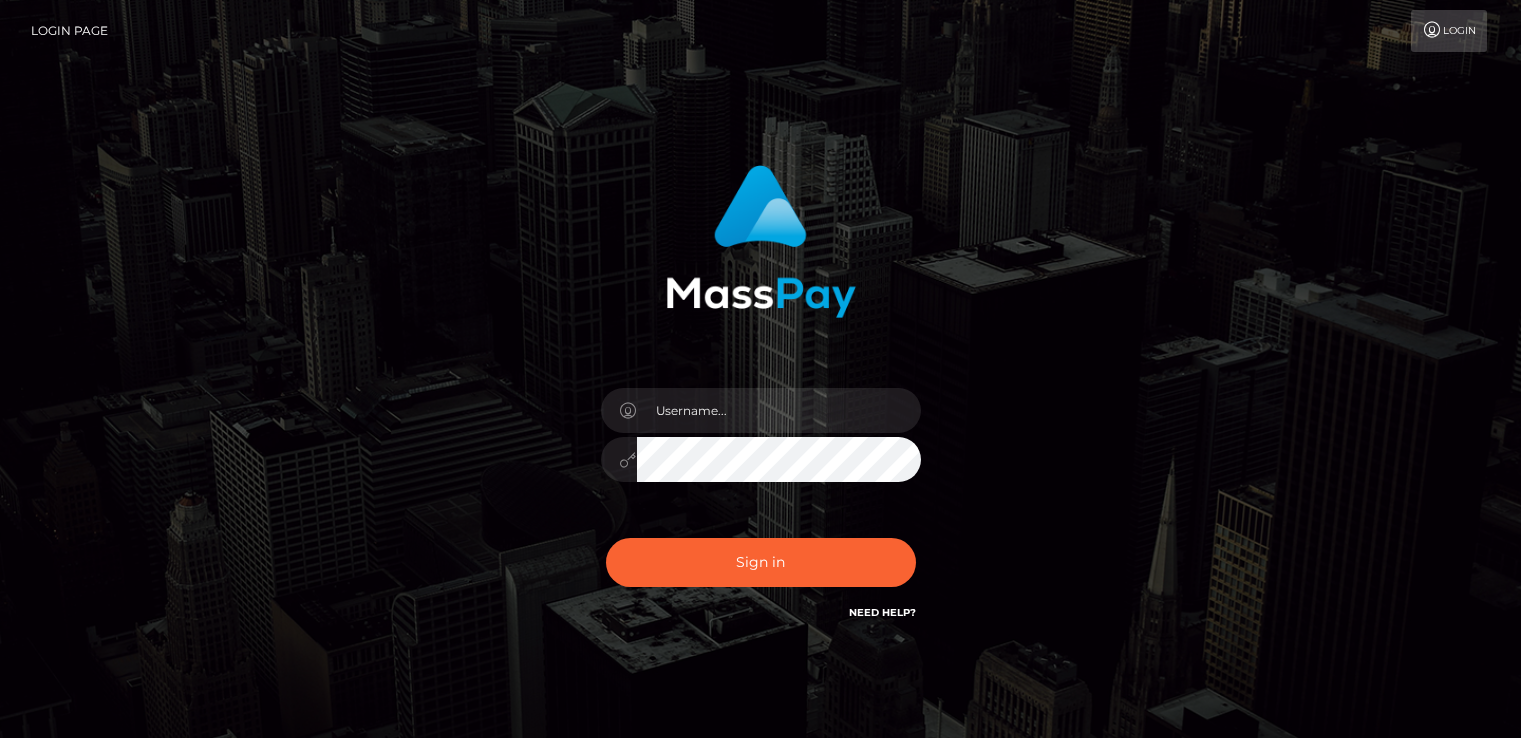 scroll, scrollTop: 0, scrollLeft: 0, axis: both 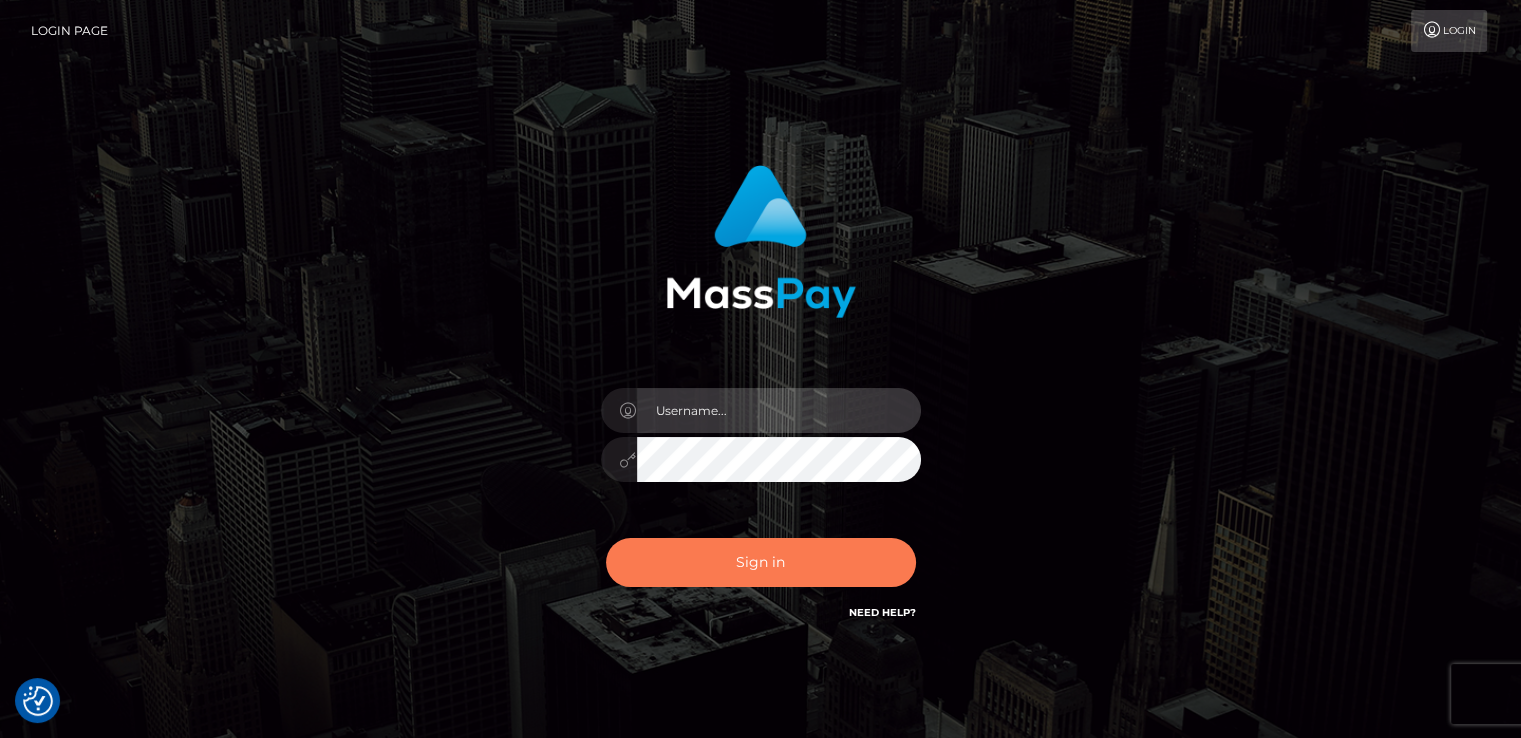 type on "catalinad" 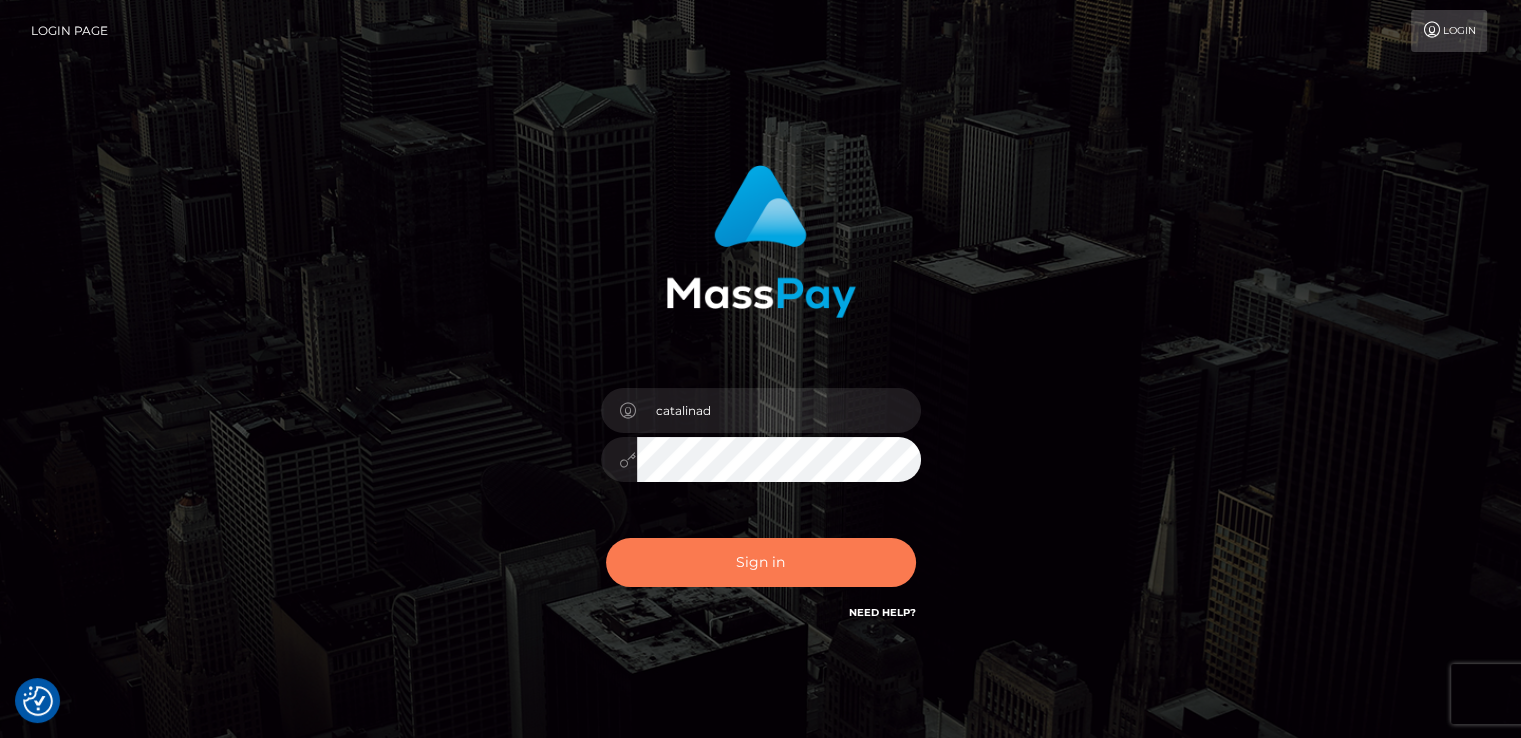 click on "Sign in" at bounding box center (761, 562) 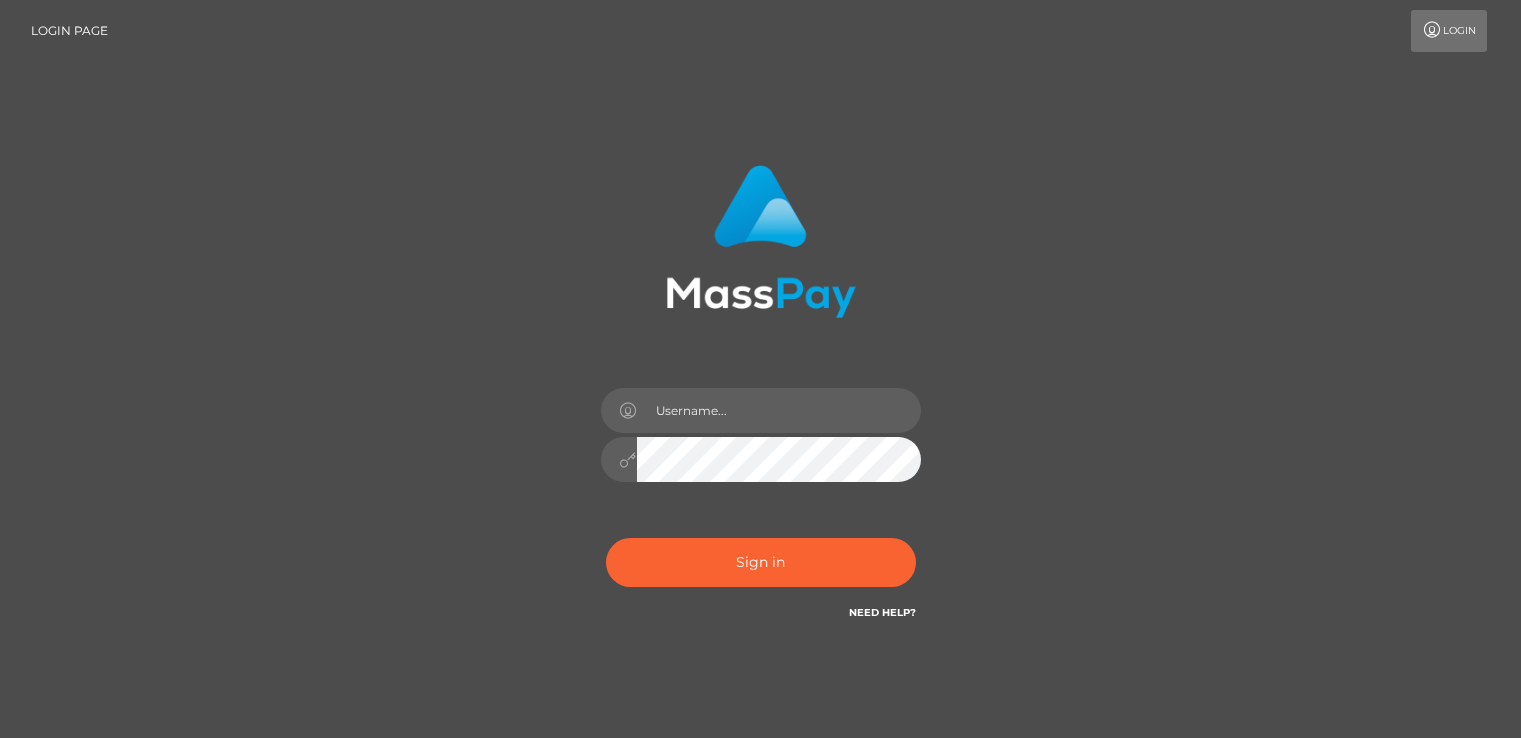scroll, scrollTop: 0, scrollLeft: 0, axis: both 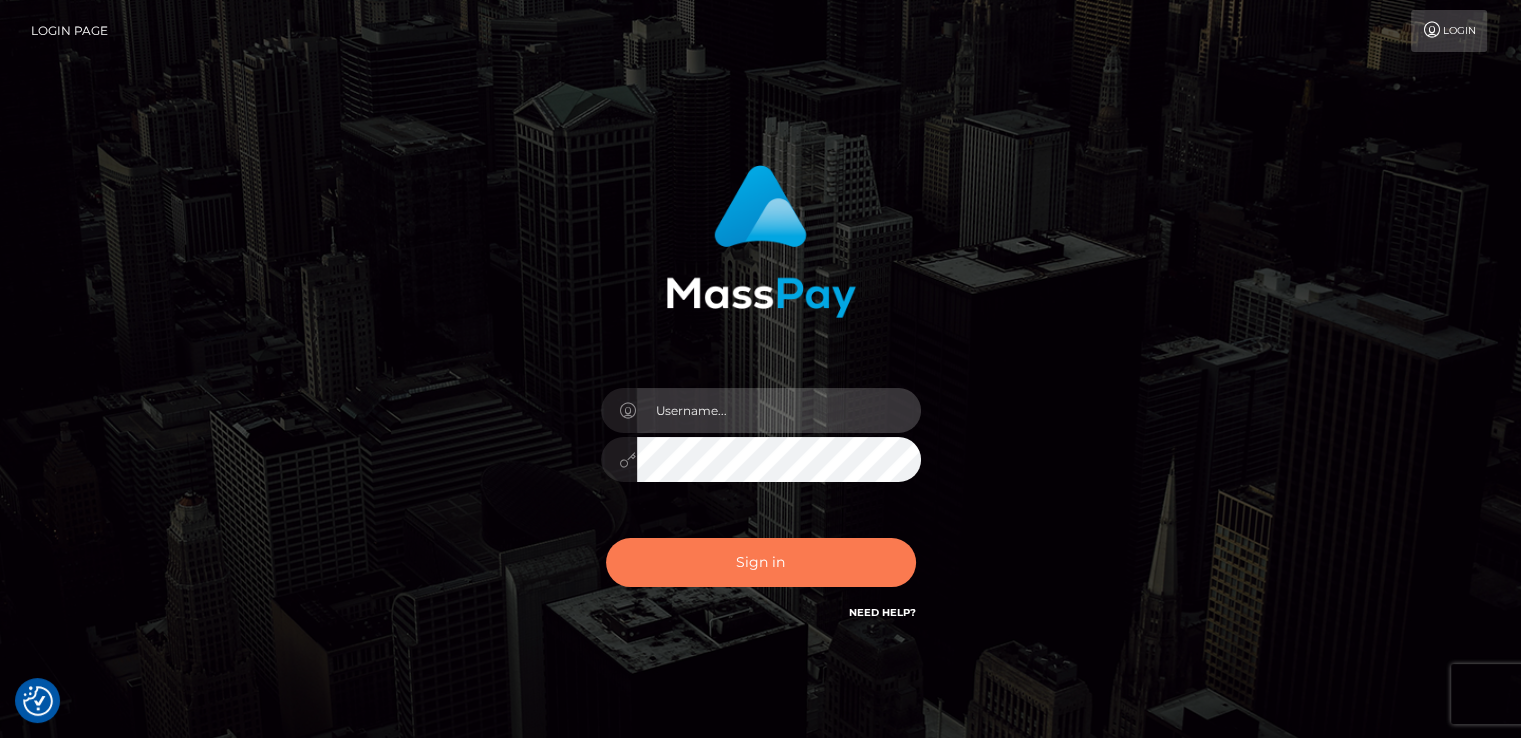 type on "catalinad" 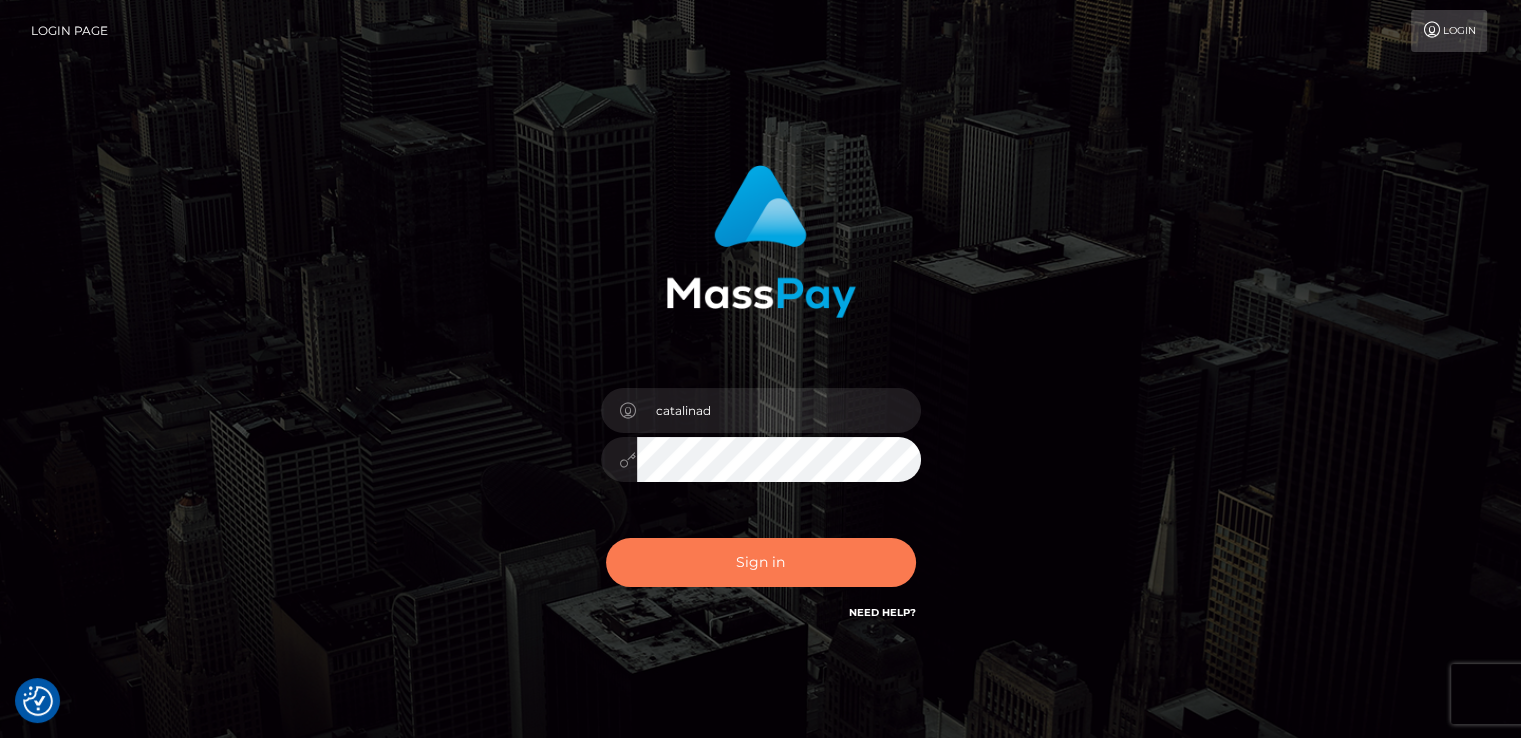 click on "Sign in" at bounding box center (761, 562) 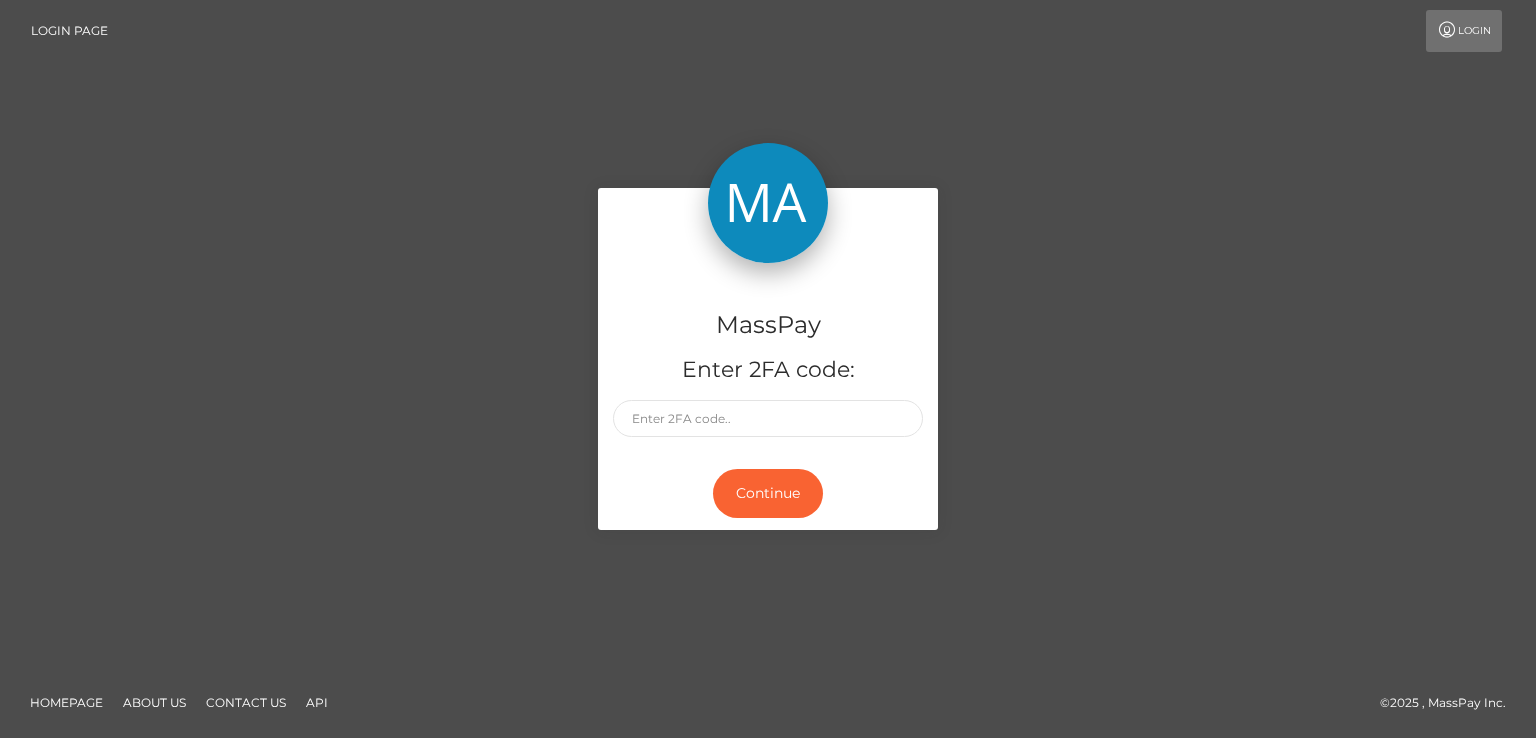 scroll, scrollTop: 0, scrollLeft: 0, axis: both 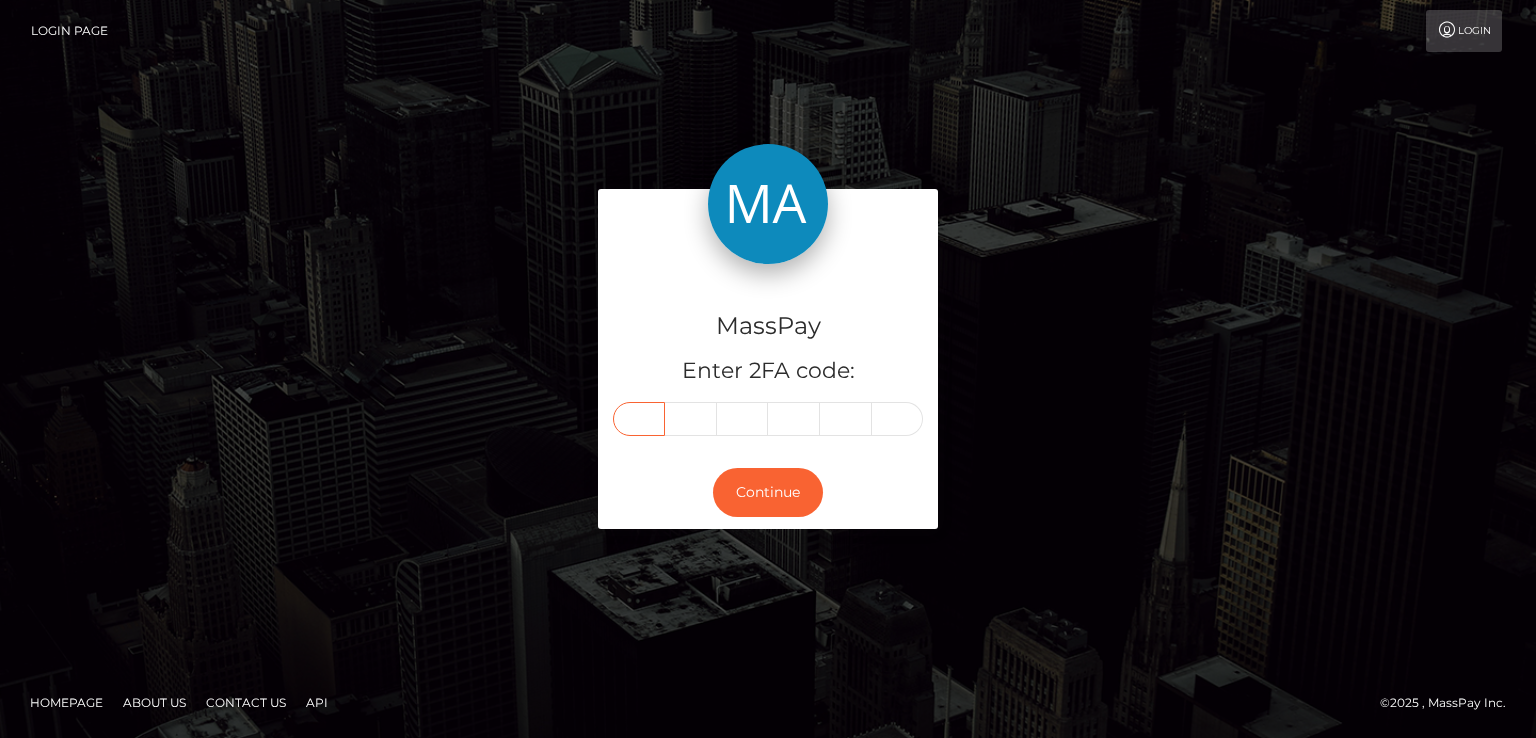 click at bounding box center (639, 419) 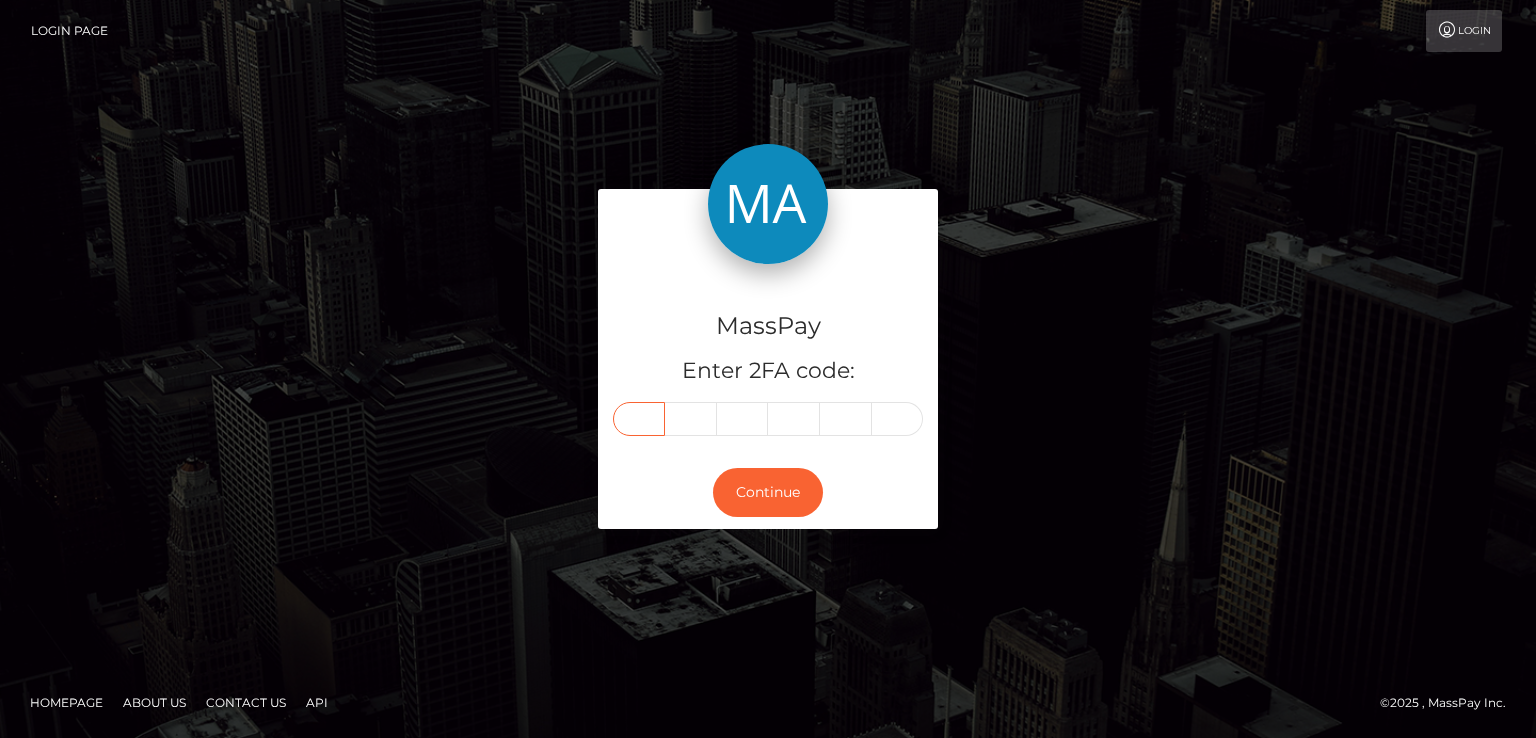 click at bounding box center (639, 419) 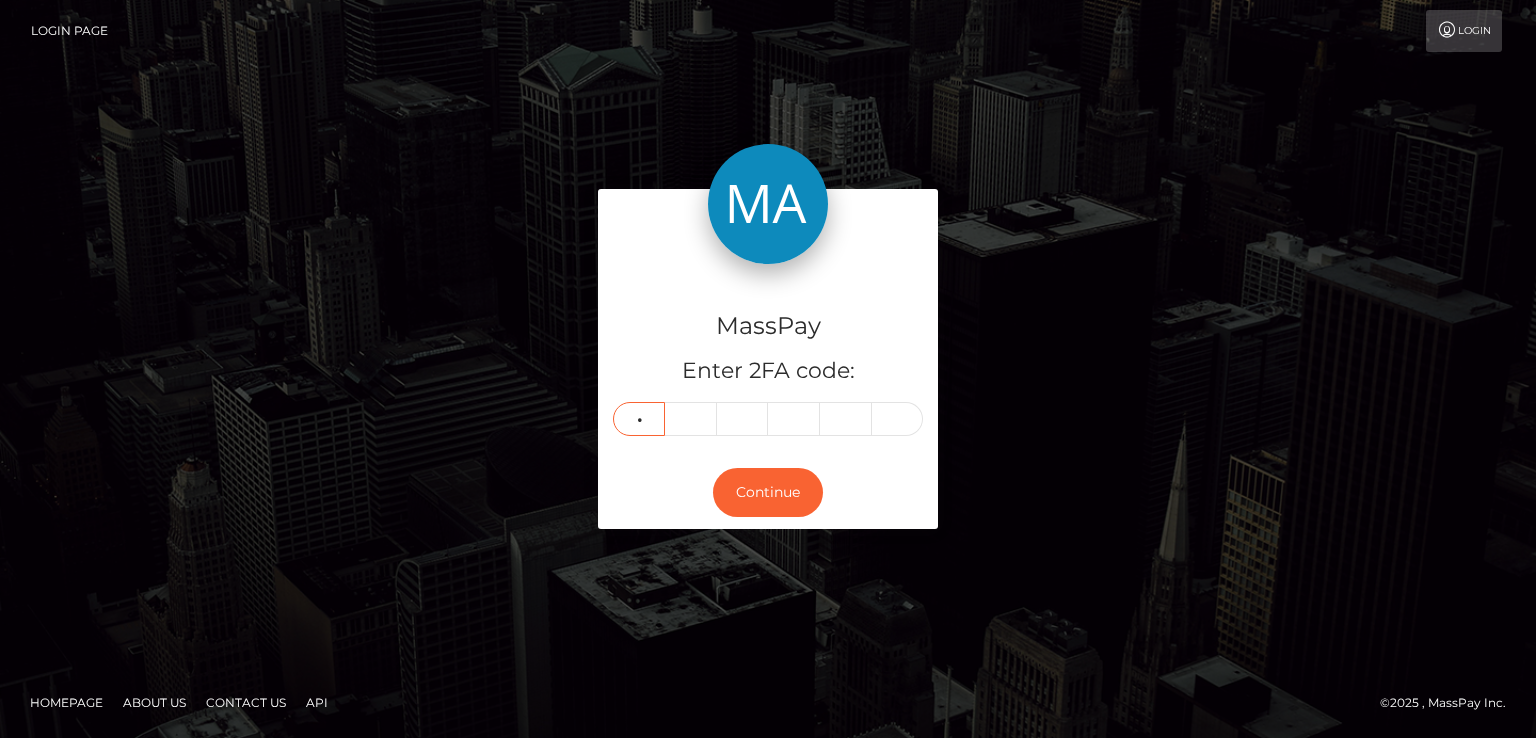 type on "7" 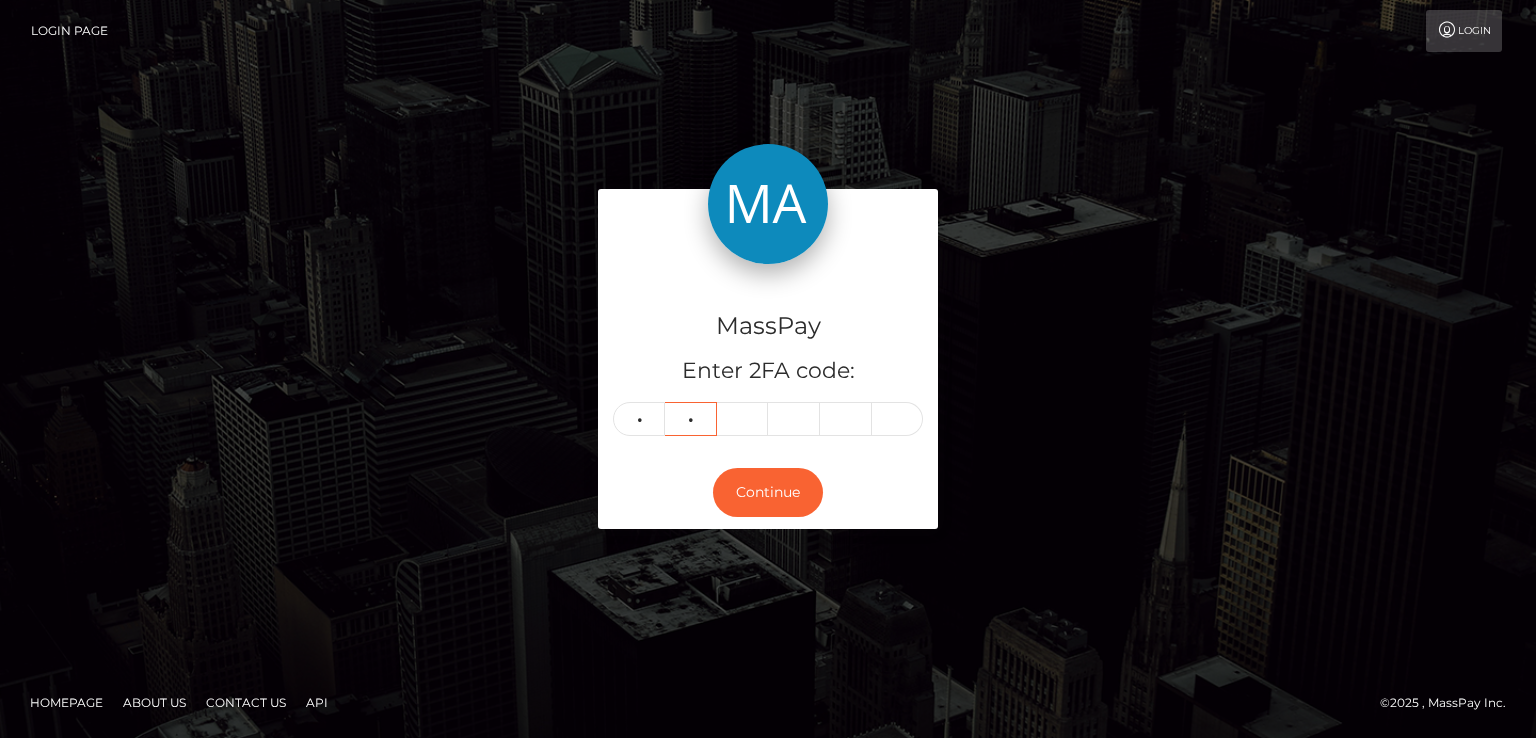 type on "3" 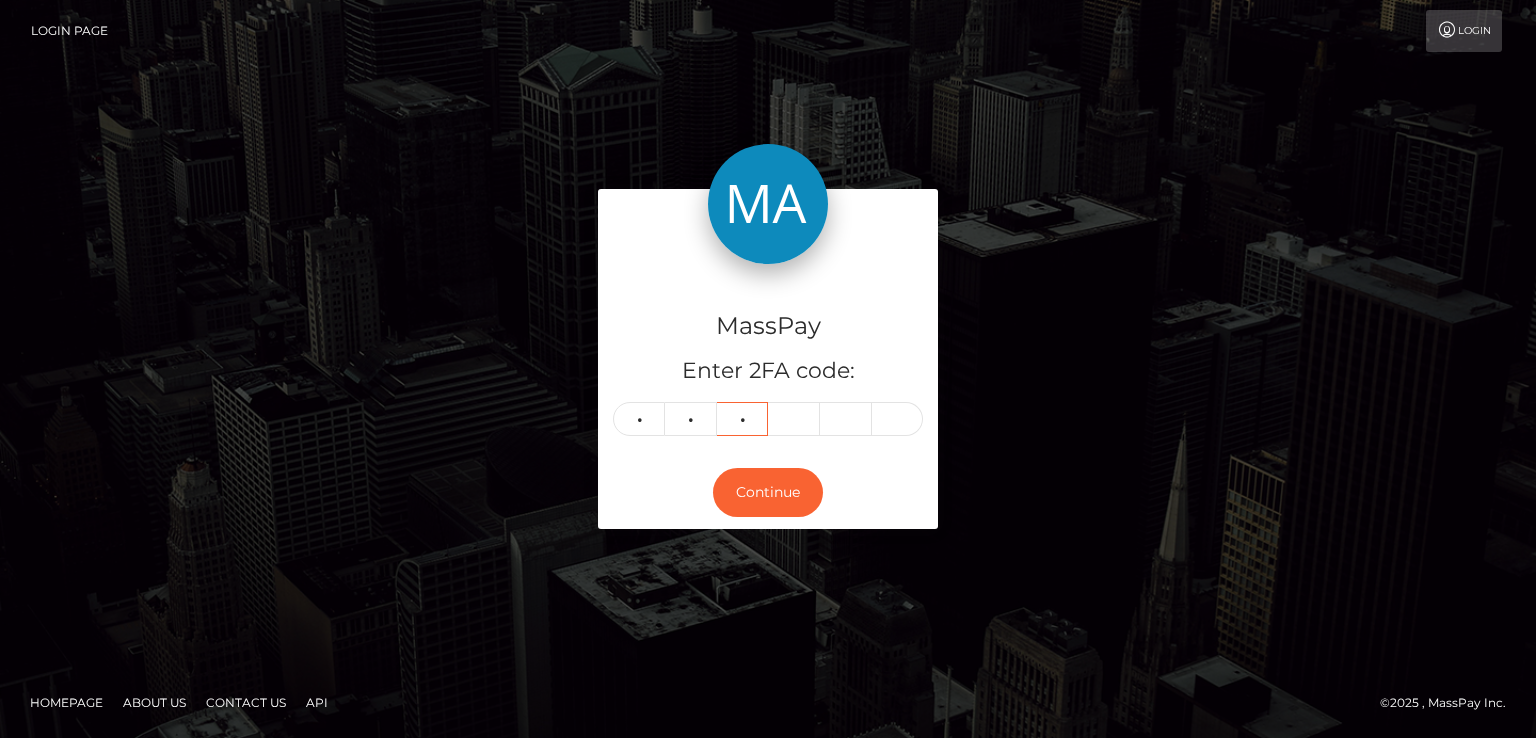 type on "8" 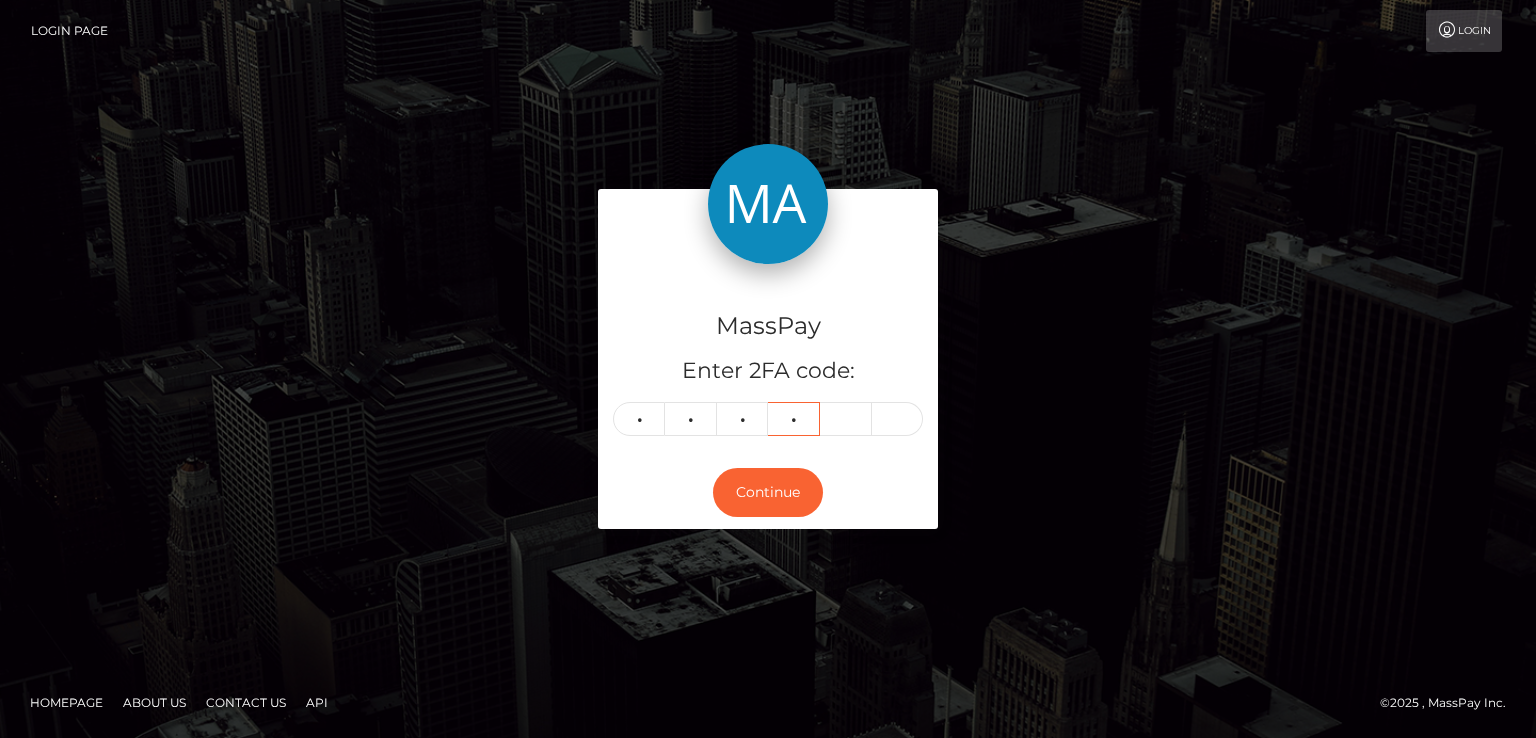 type on "2" 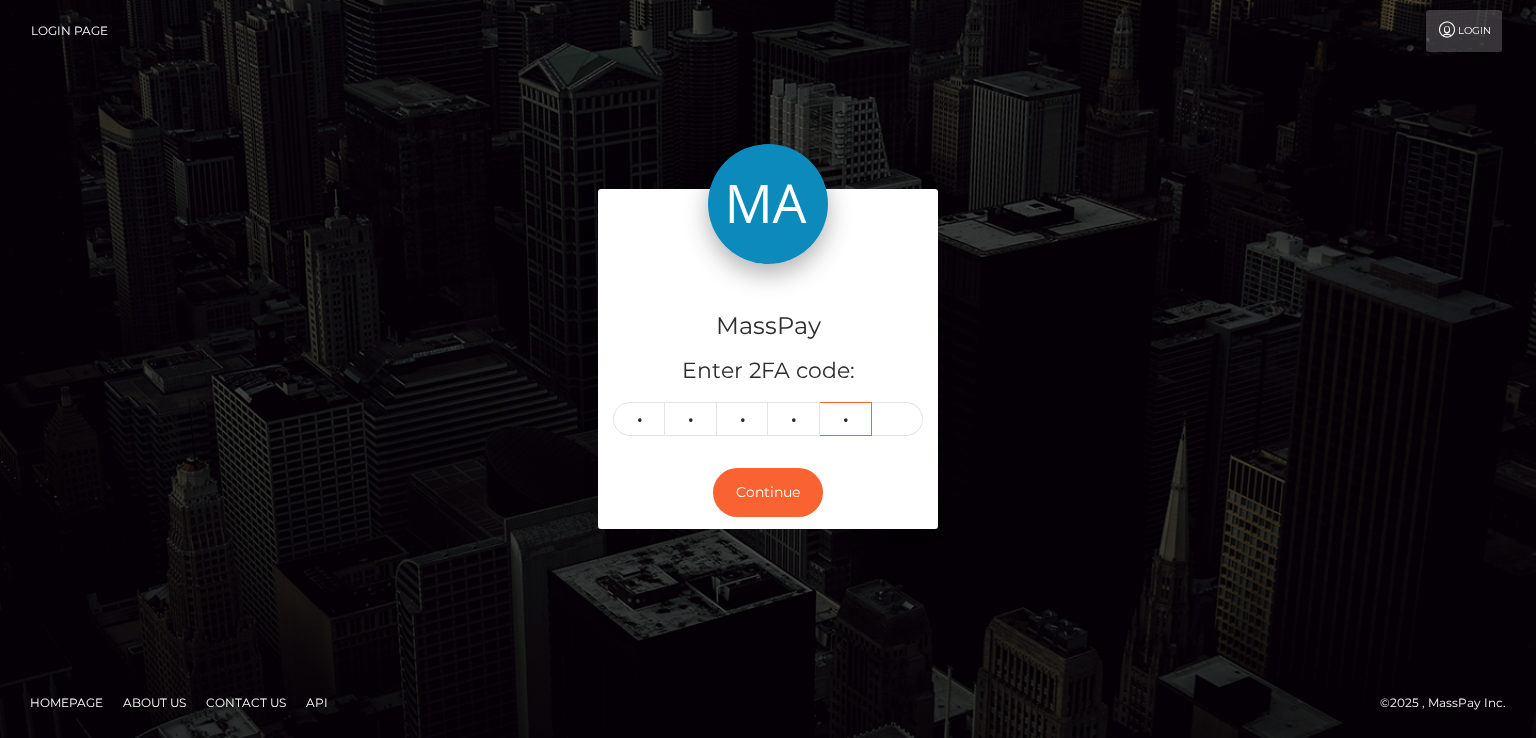 type on "2" 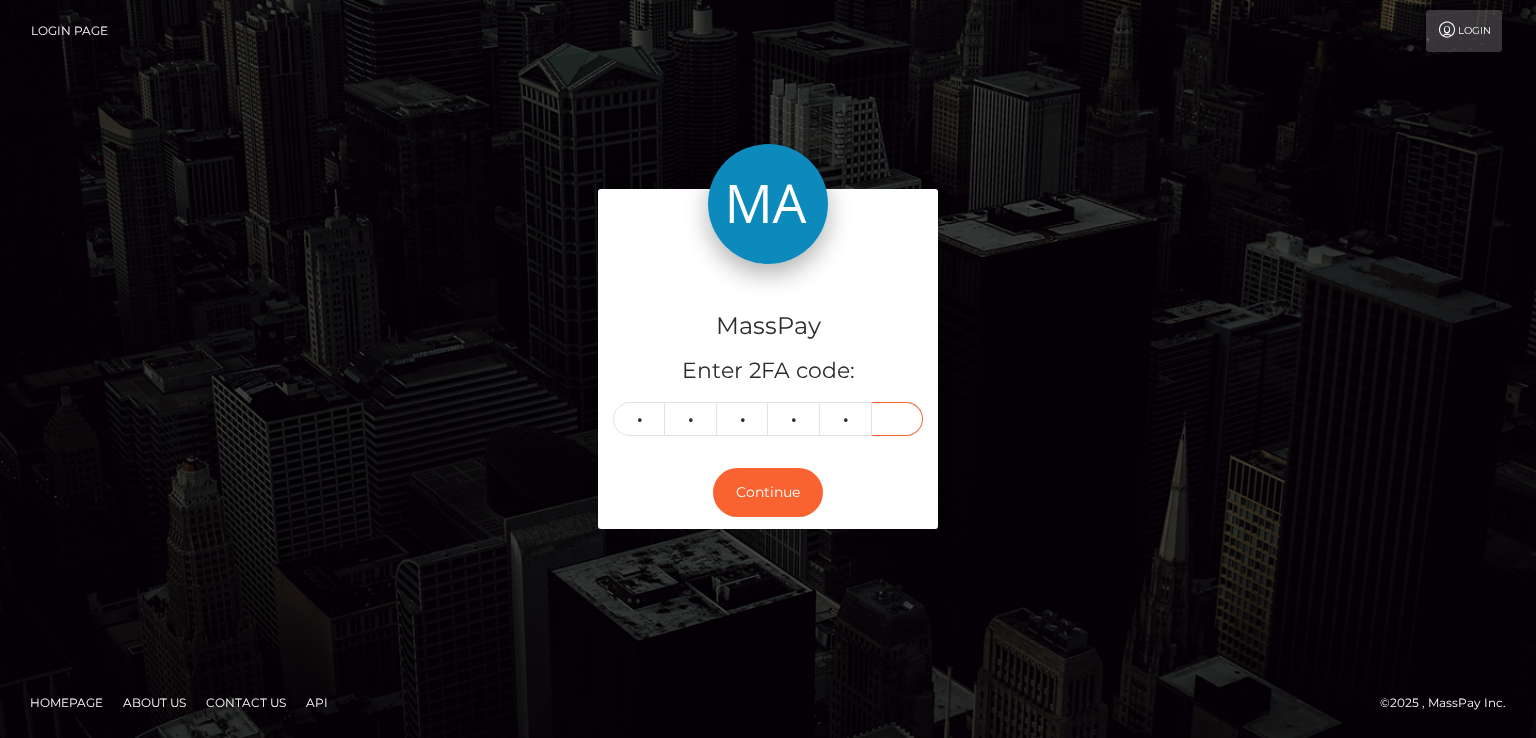 type on "6" 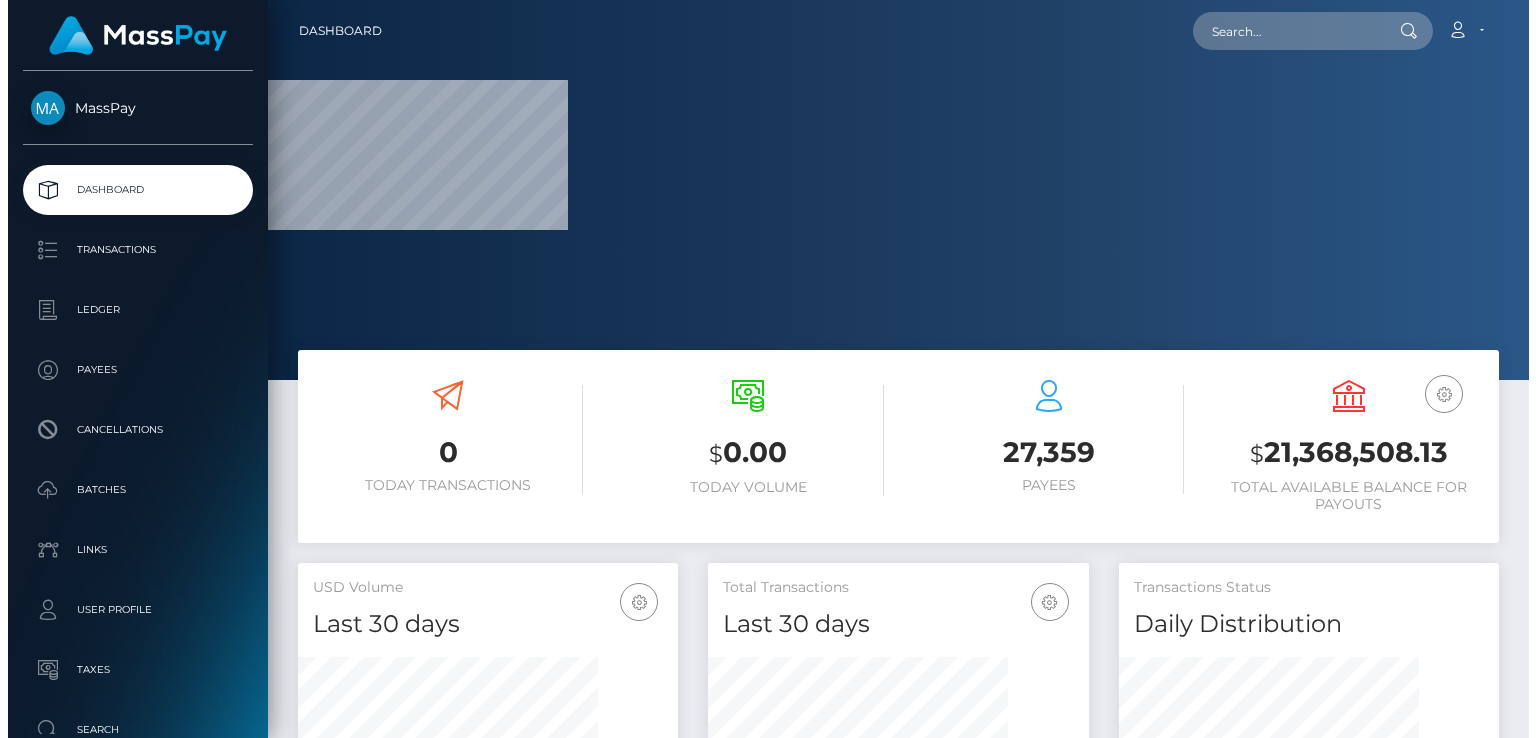 scroll, scrollTop: 0, scrollLeft: 0, axis: both 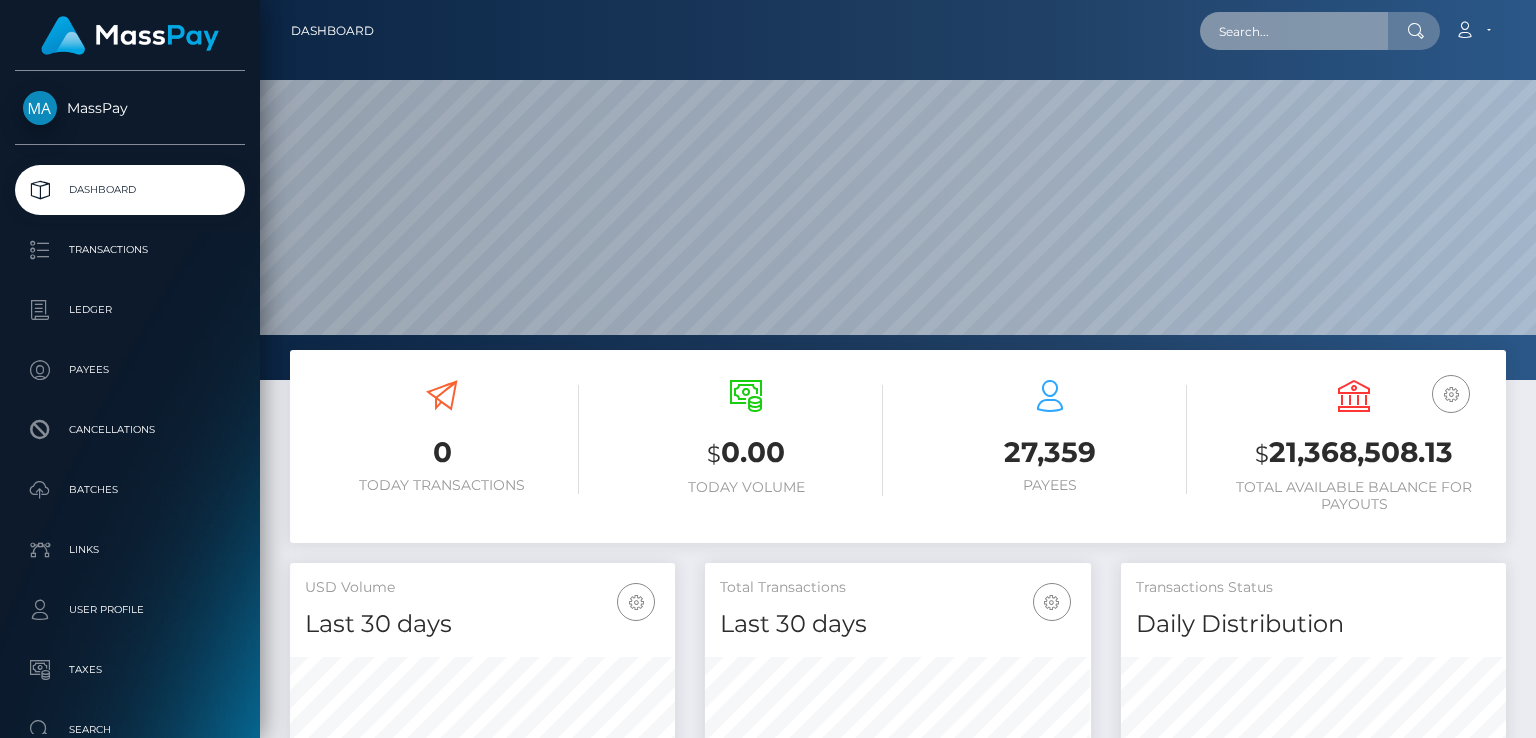 paste on "MSPdaa0dfc46086ea6" 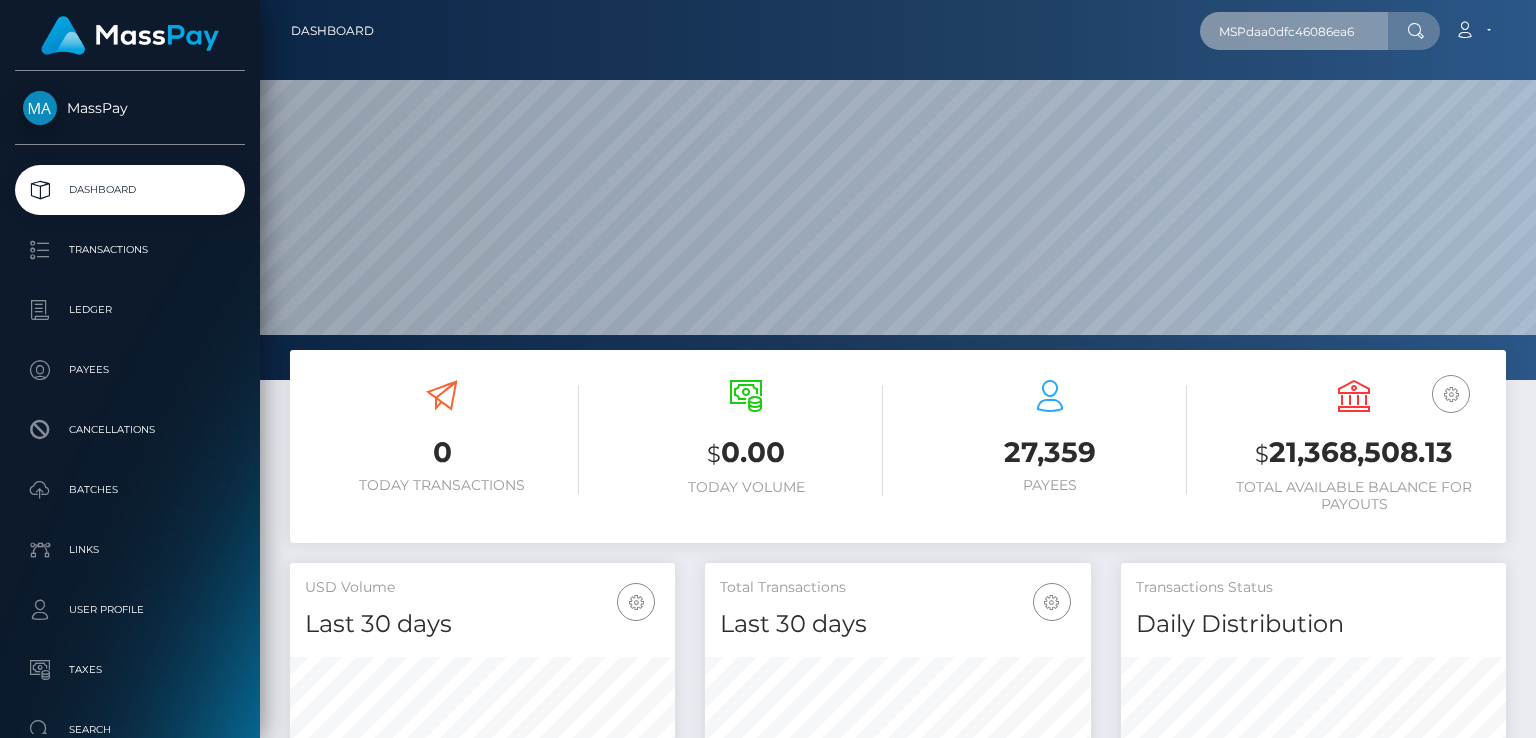 type on "MSPdaa0dfc46086ea6" 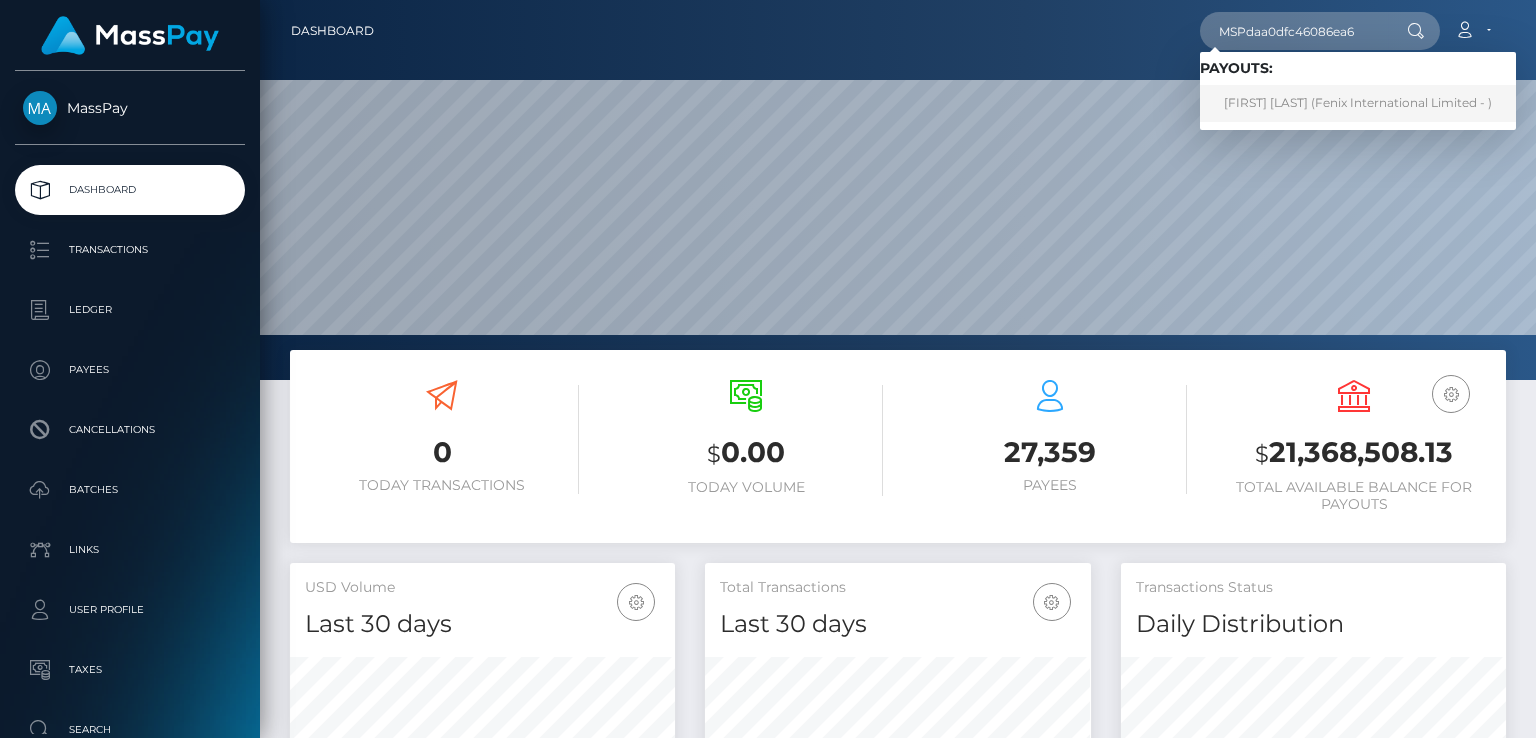 click on "POOJA  RANI (Fenix International Limited - )" at bounding box center (1358, 103) 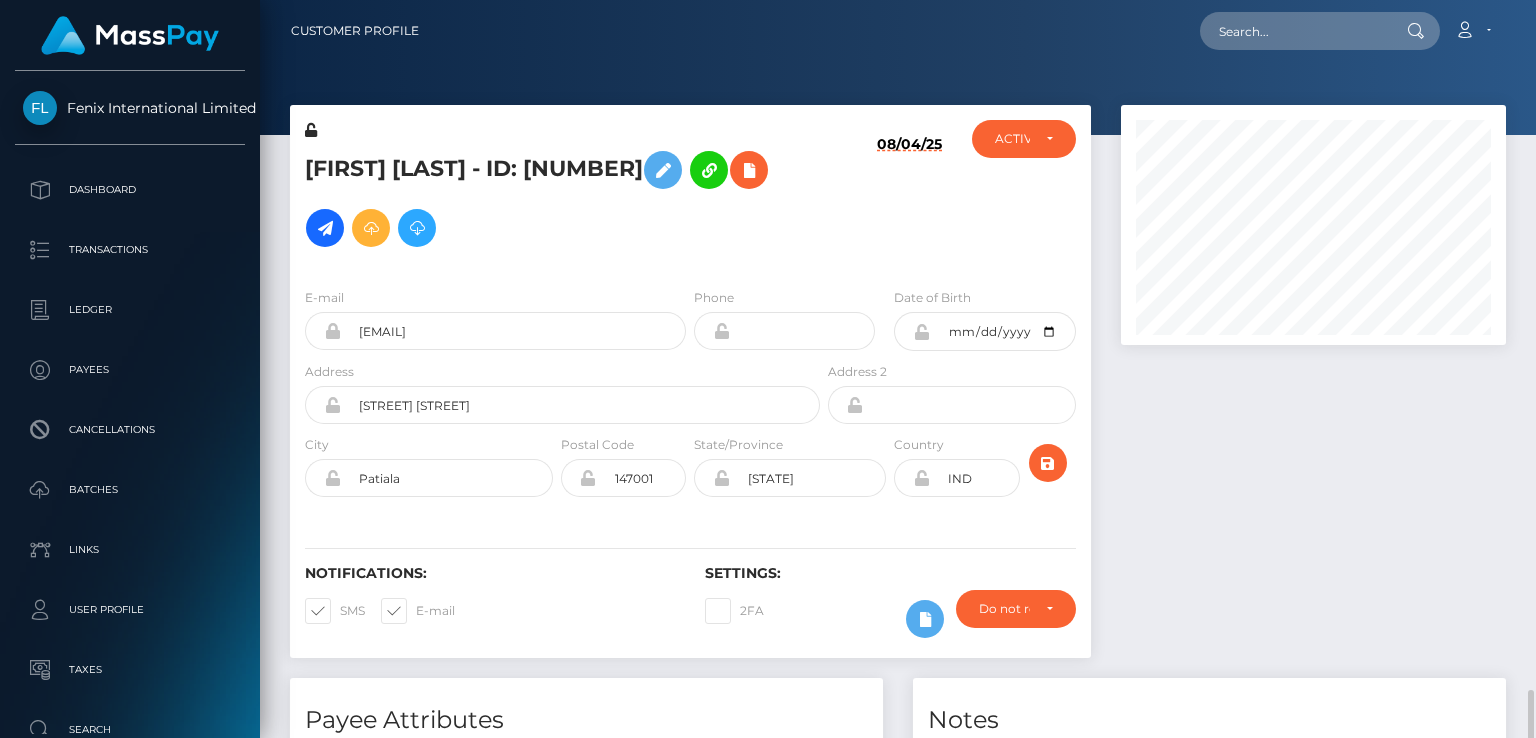 scroll, scrollTop: 0, scrollLeft: 0, axis: both 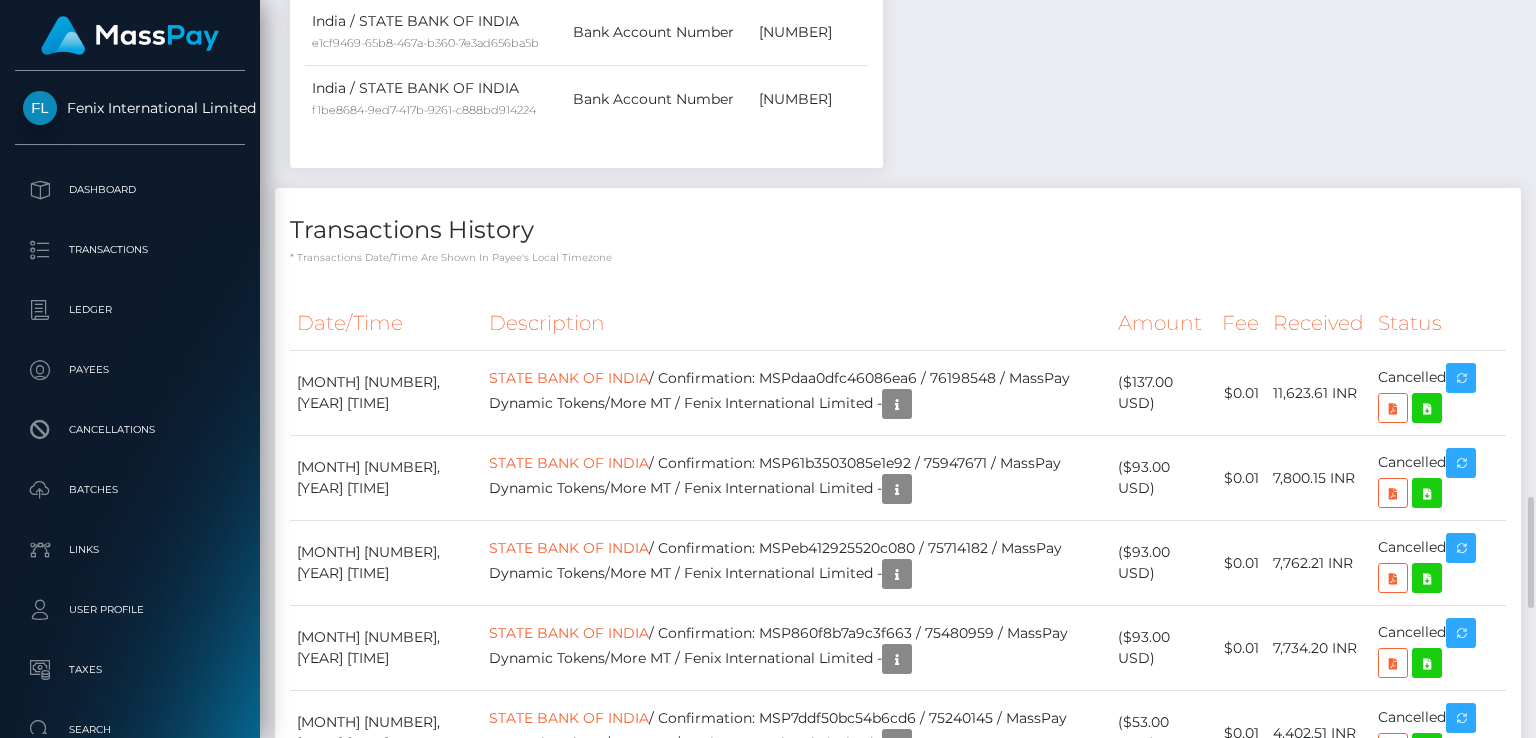 click on "Transactions History" at bounding box center (898, 230) 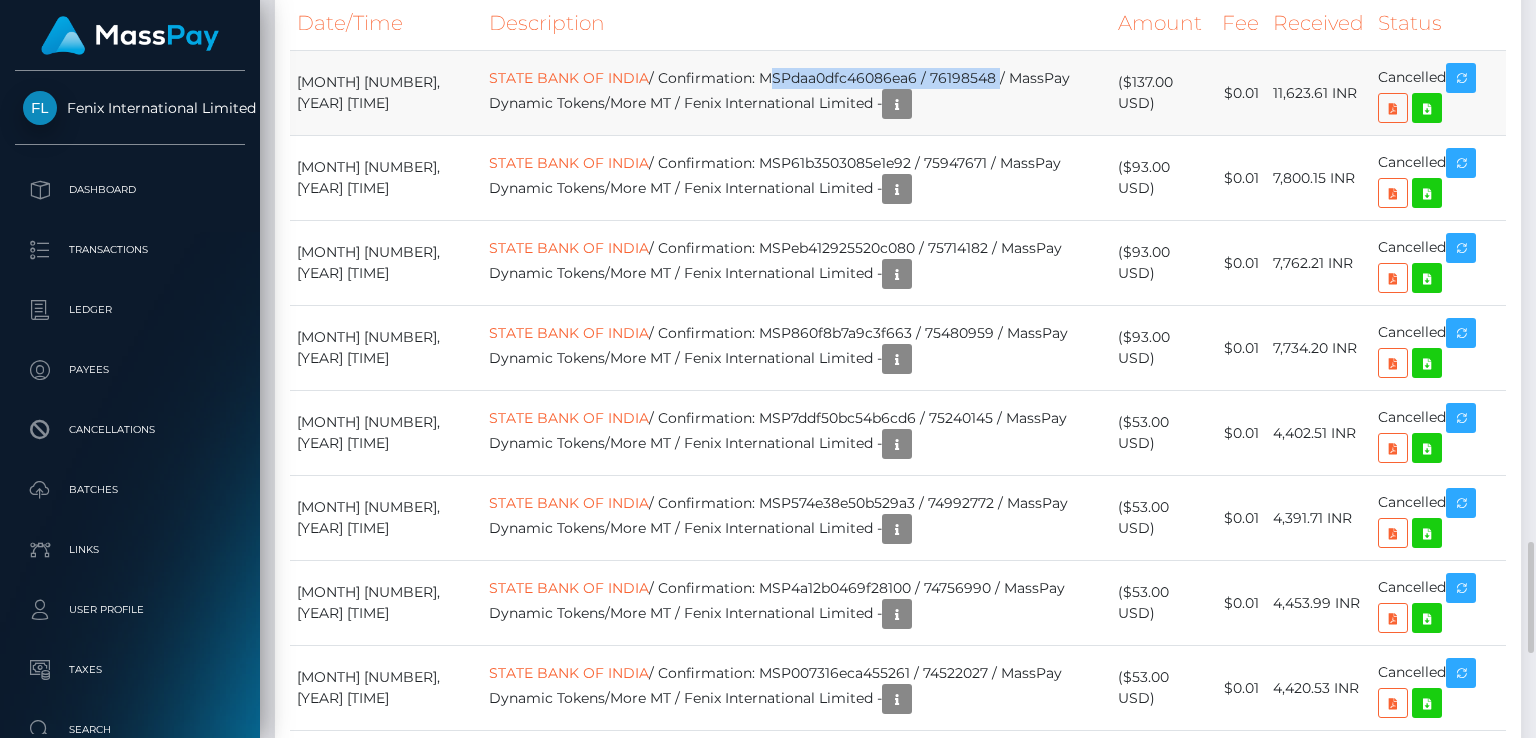 drag, startPoint x: 720, startPoint y: 65, endPoint x: 957, endPoint y: 73, distance: 237.13498 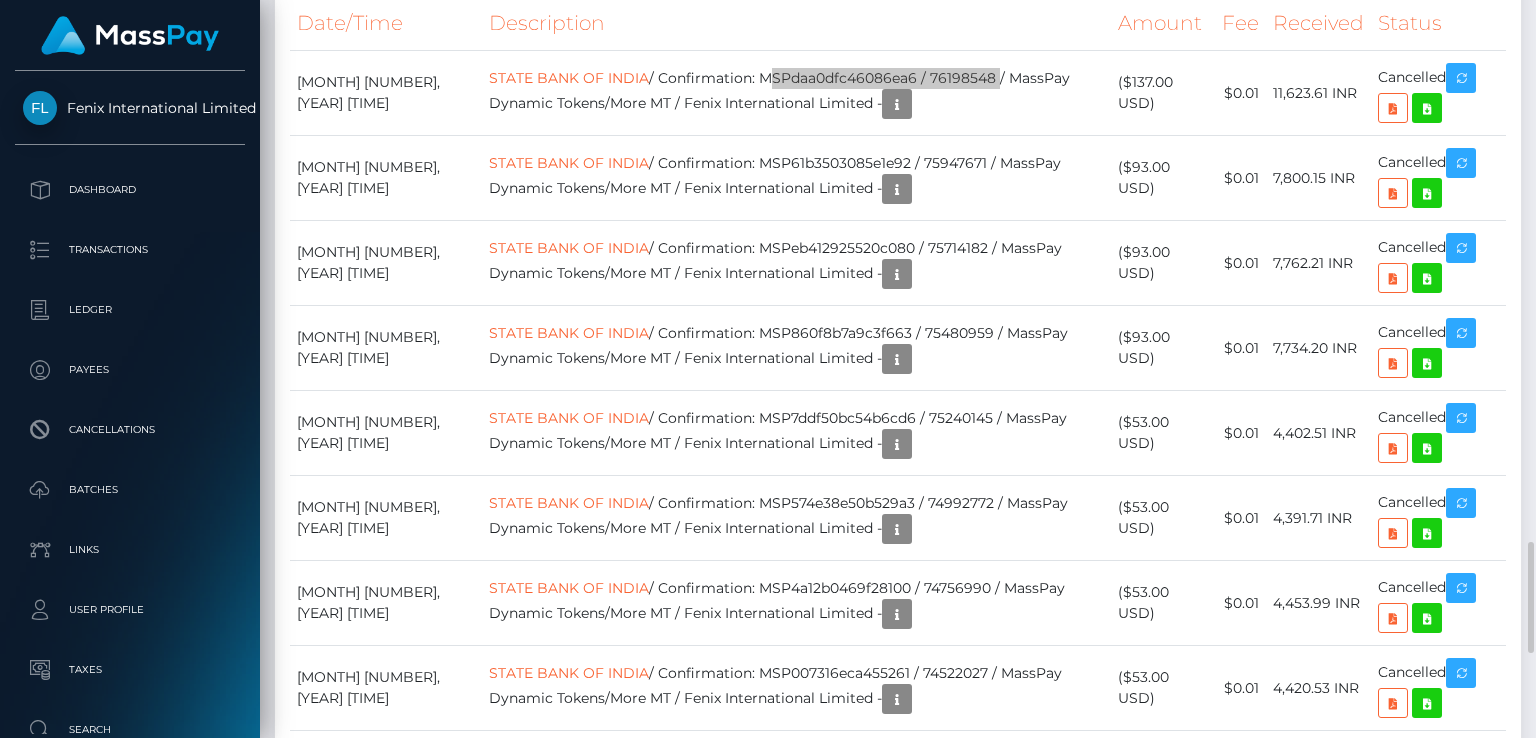 scroll, scrollTop: 240, scrollLeft: 384, axis: both 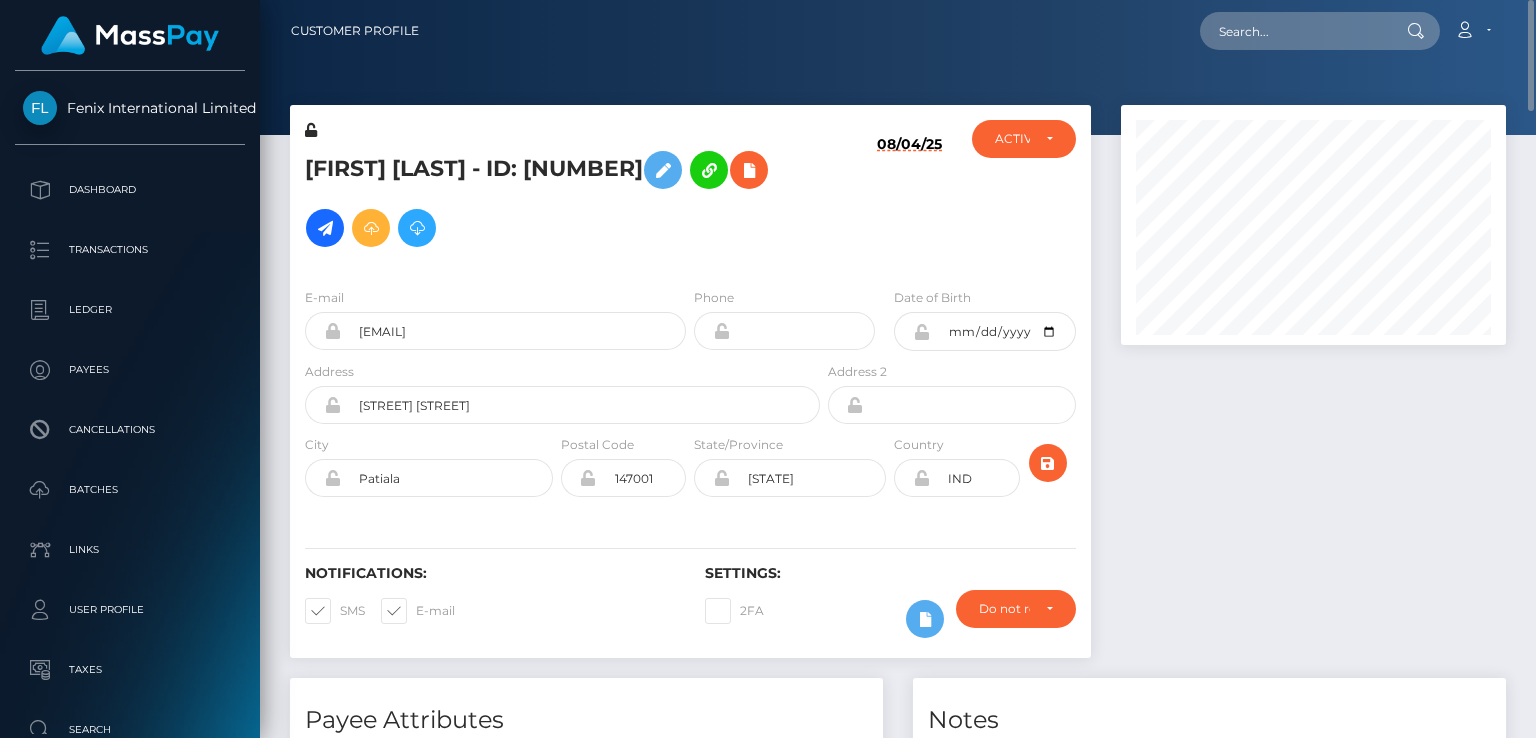 click on "POOJA  RANI
- ID: 492561426" at bounding box center (557, 199) 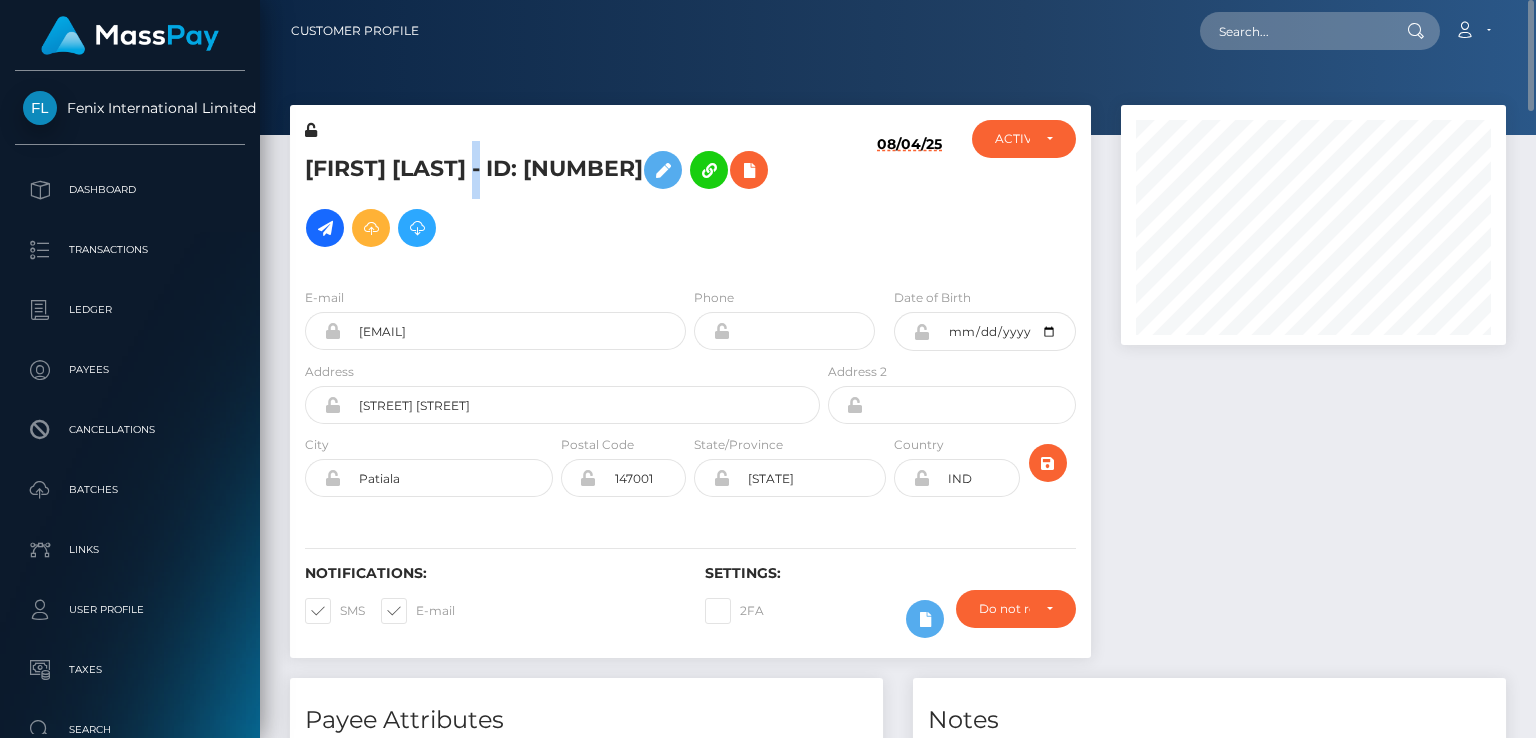click on "POOJA  RANI
- ID: 492561426" at bounding box center (557, 199) 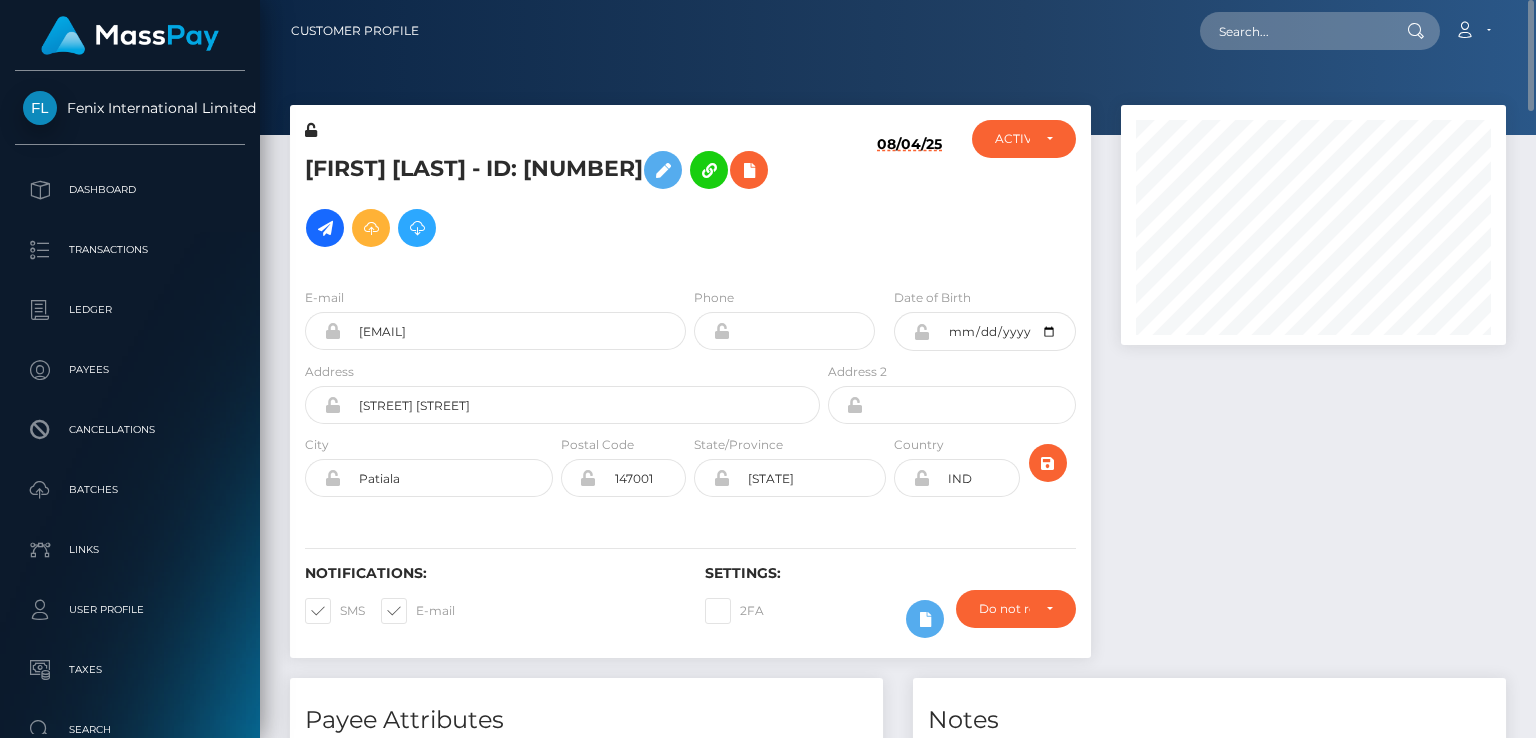 drag, startPoint x: 474, startPoint y: 160, endPoint x: 444, endPoint y: 168, distance: 31.04835 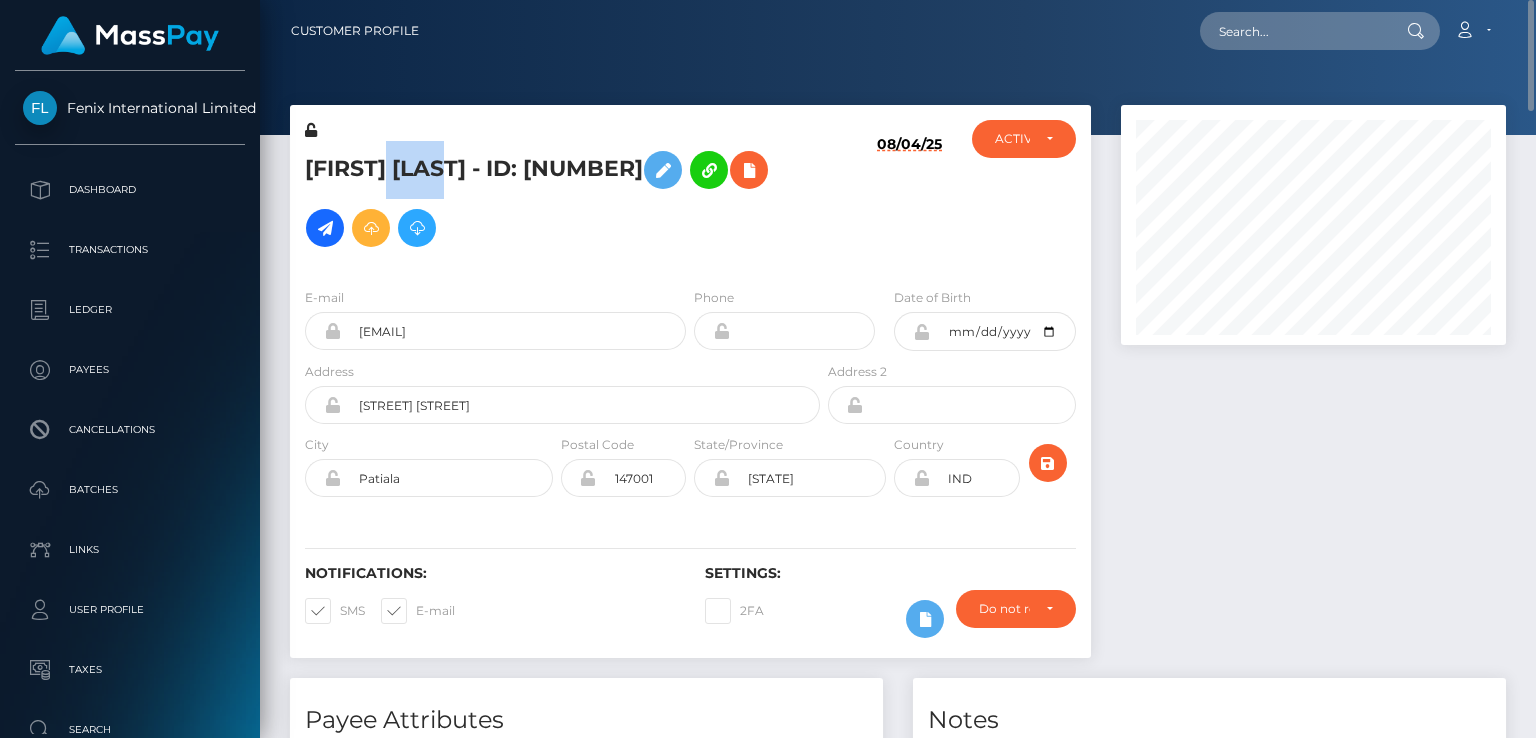 click on "POOJA  RANI
- ID: 492561426" at bounding box center (557, 199) 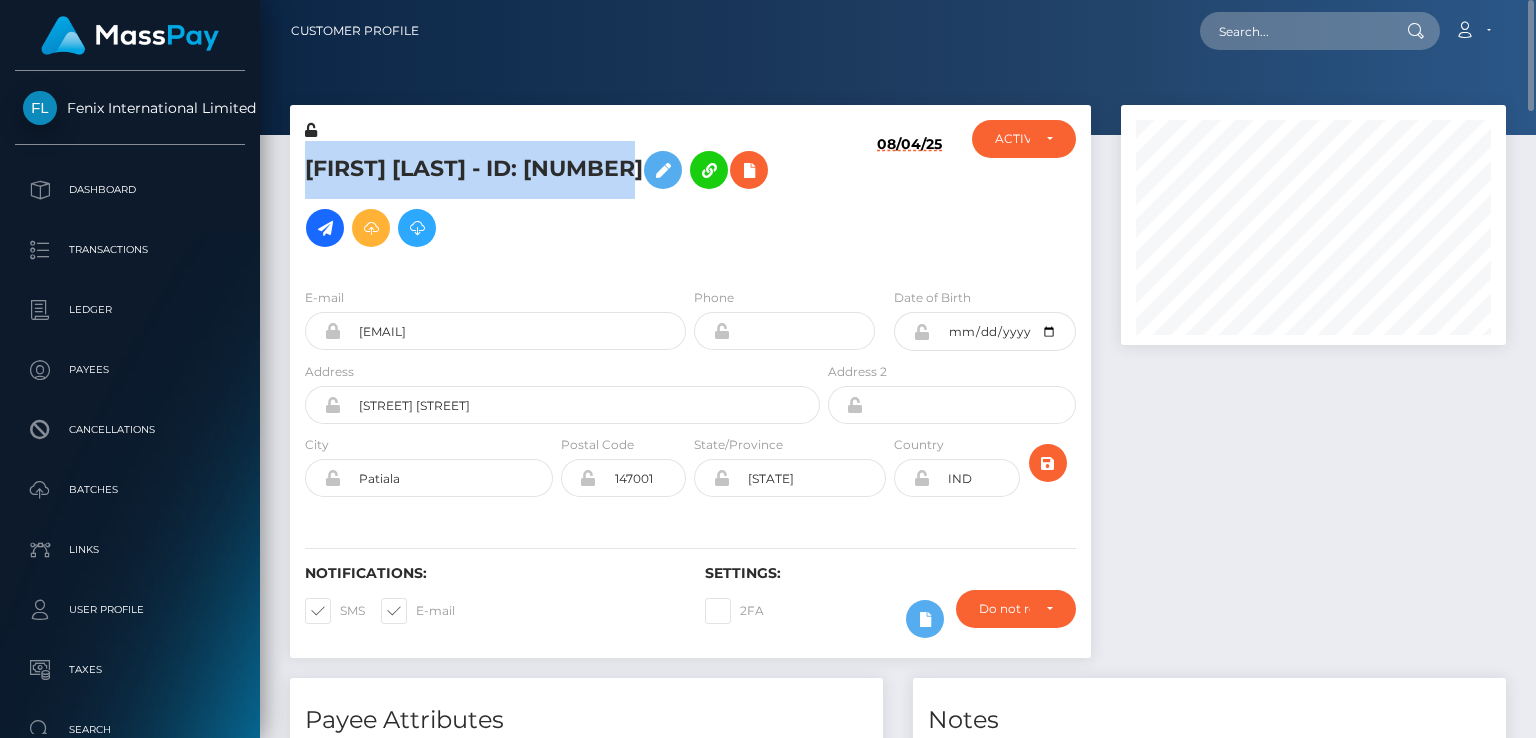 click on "POOJA  RANI
- ID: 492561426" at bounding box center [557, 199] 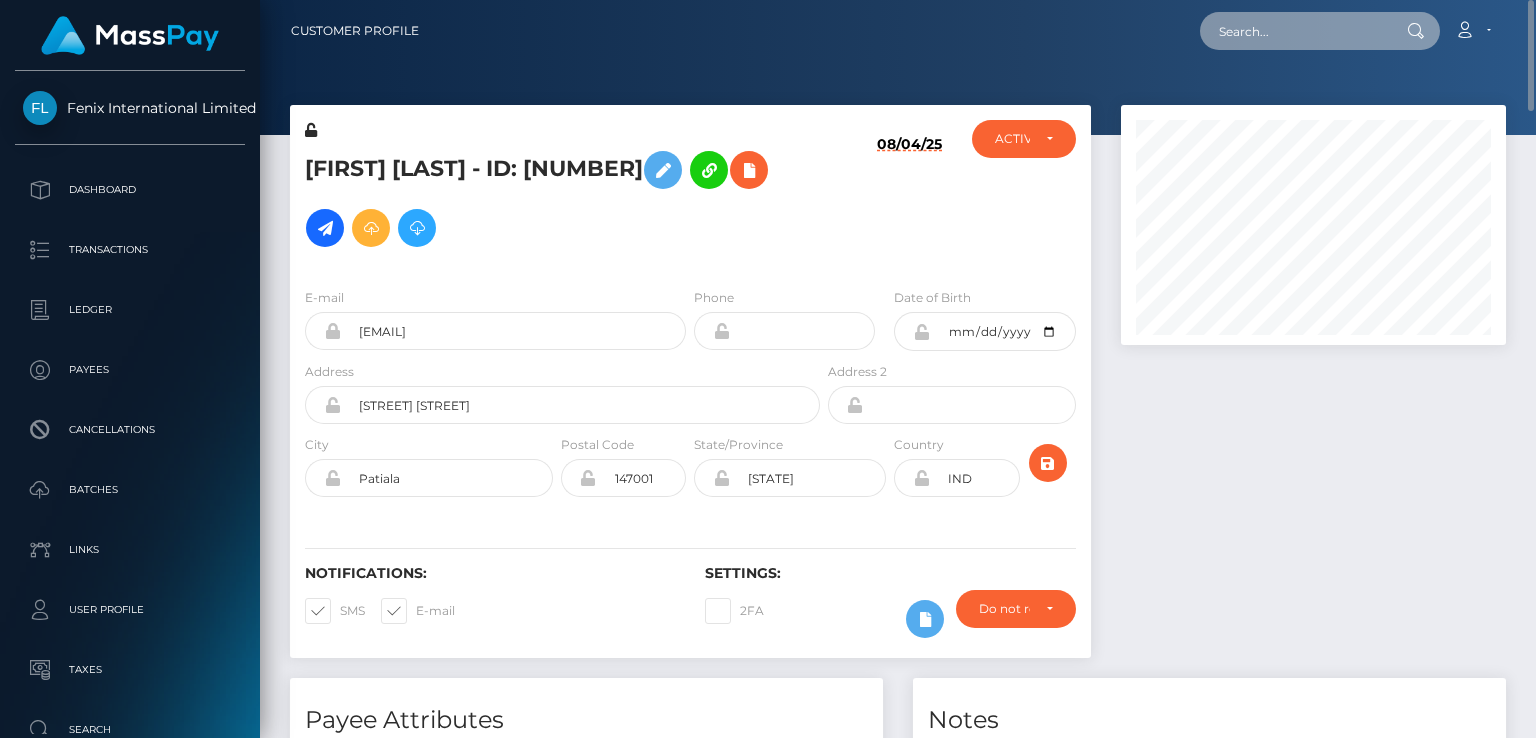 paste on "MSP03c6114cdfe263d" 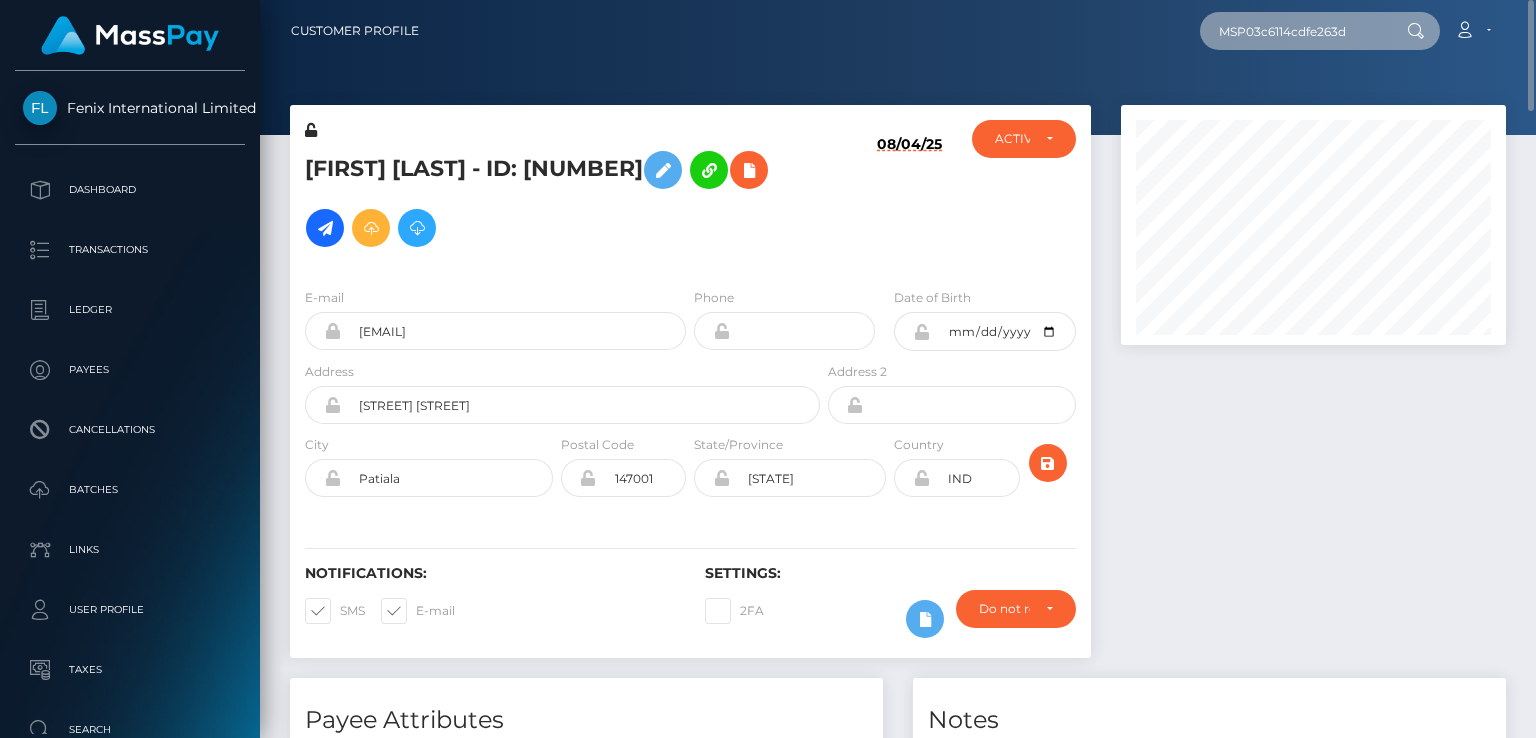 type on "MSP03c6114cdfe263d" 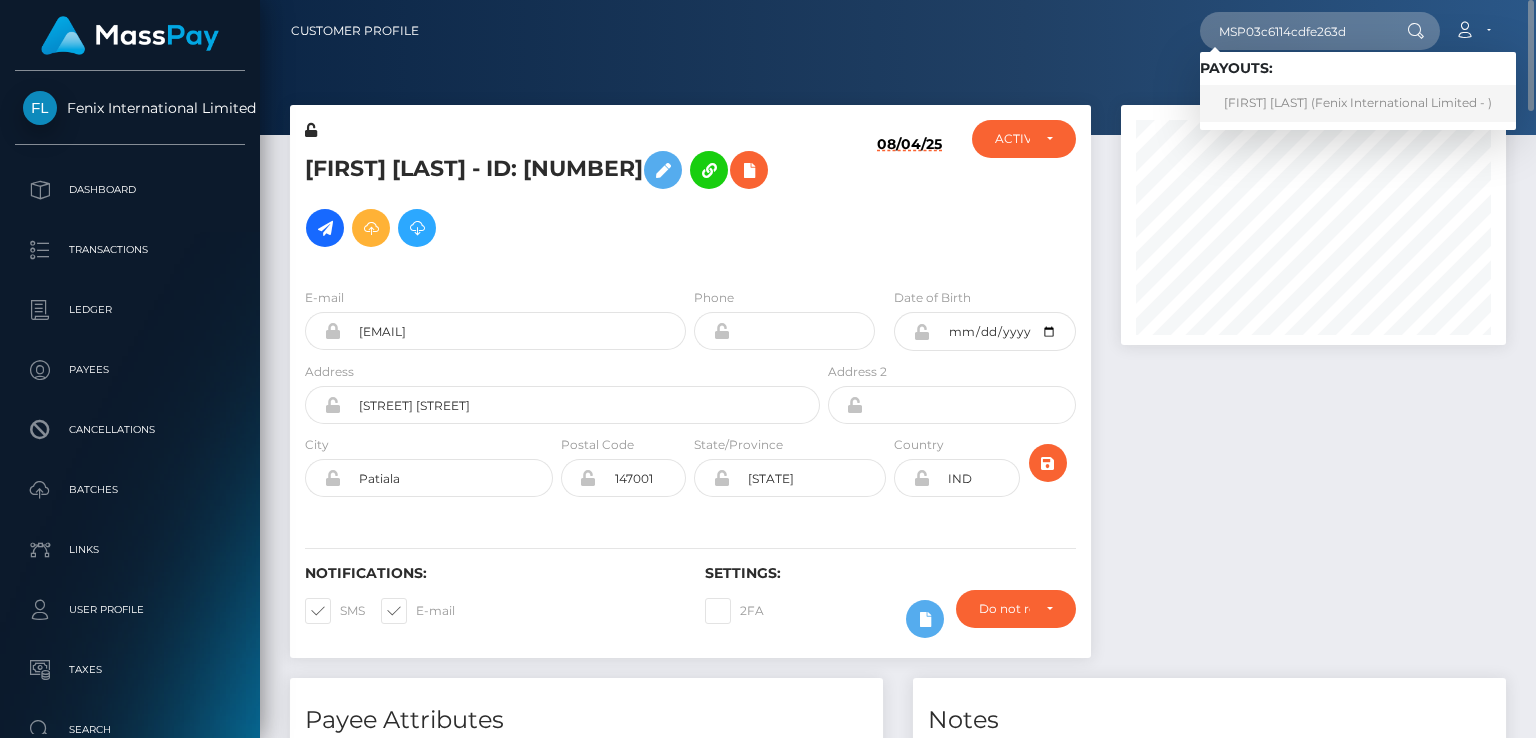 click on "GUSTI FITRI  EDIAN PUSPA (Fenix International Limited - )" at bounding box center [1358, 103] 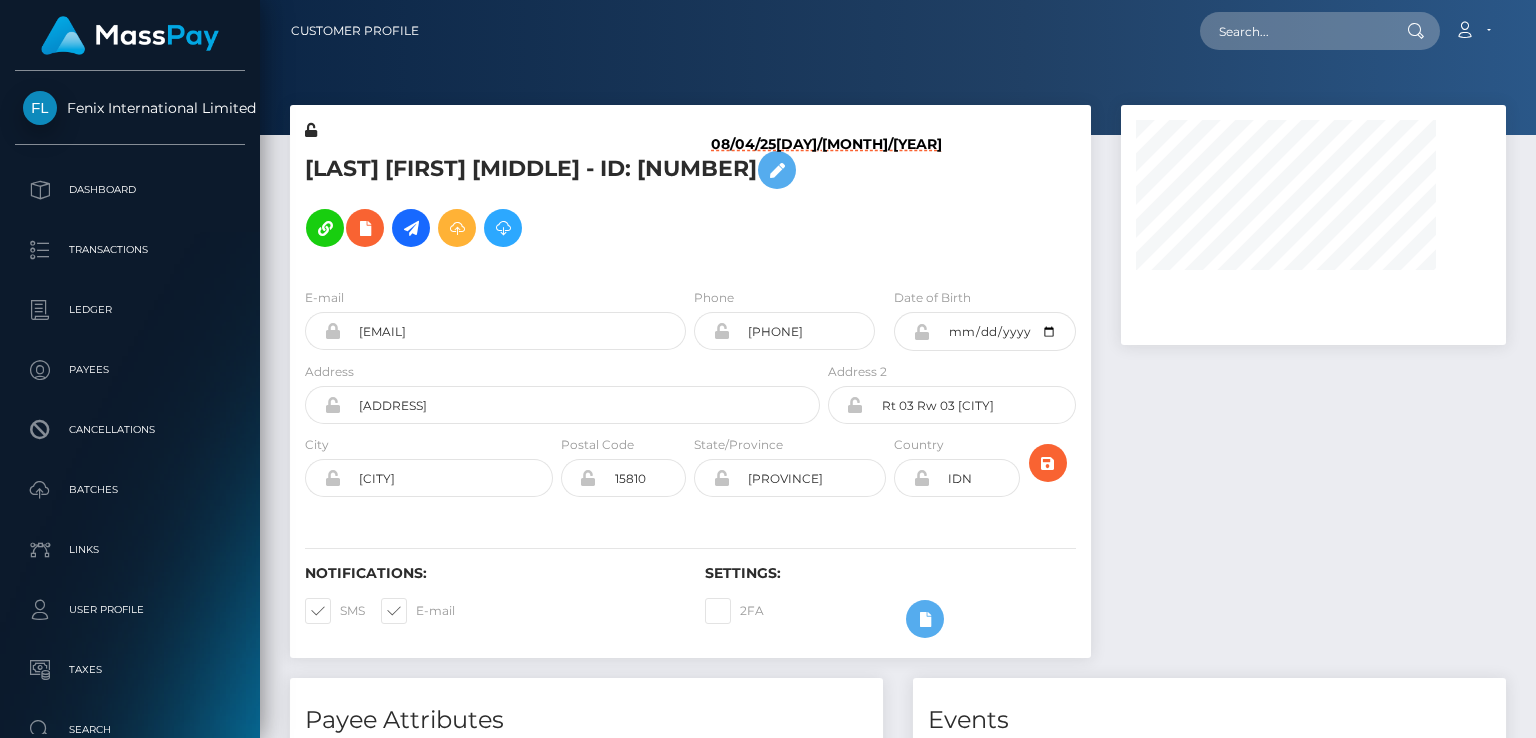 scroll, scrollTop: 0, scrollLeft: 0, axis: both 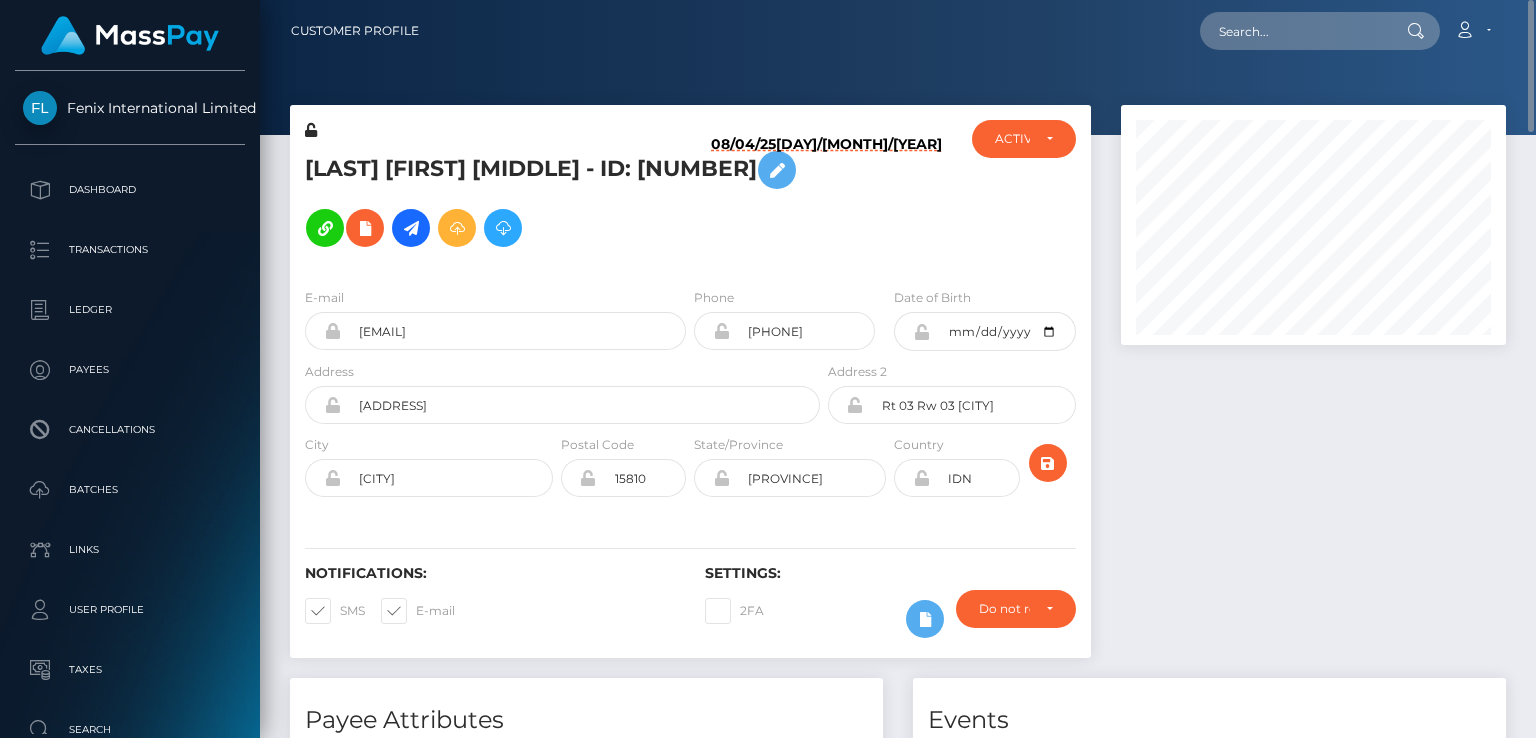 click at bounding box center [1313, 391] 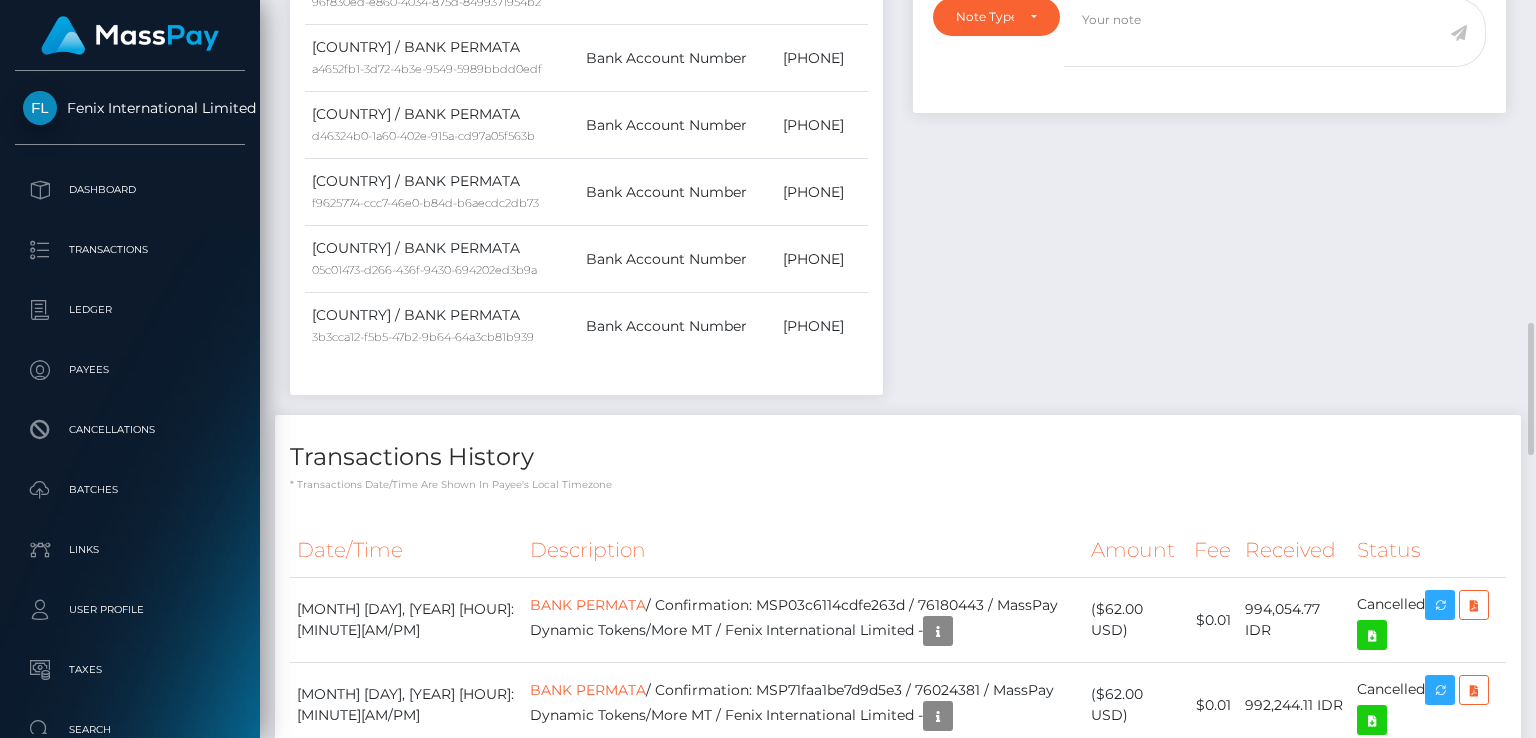 scroll, scrollTop: 2100, scrollLeft: 0, axis: vertical 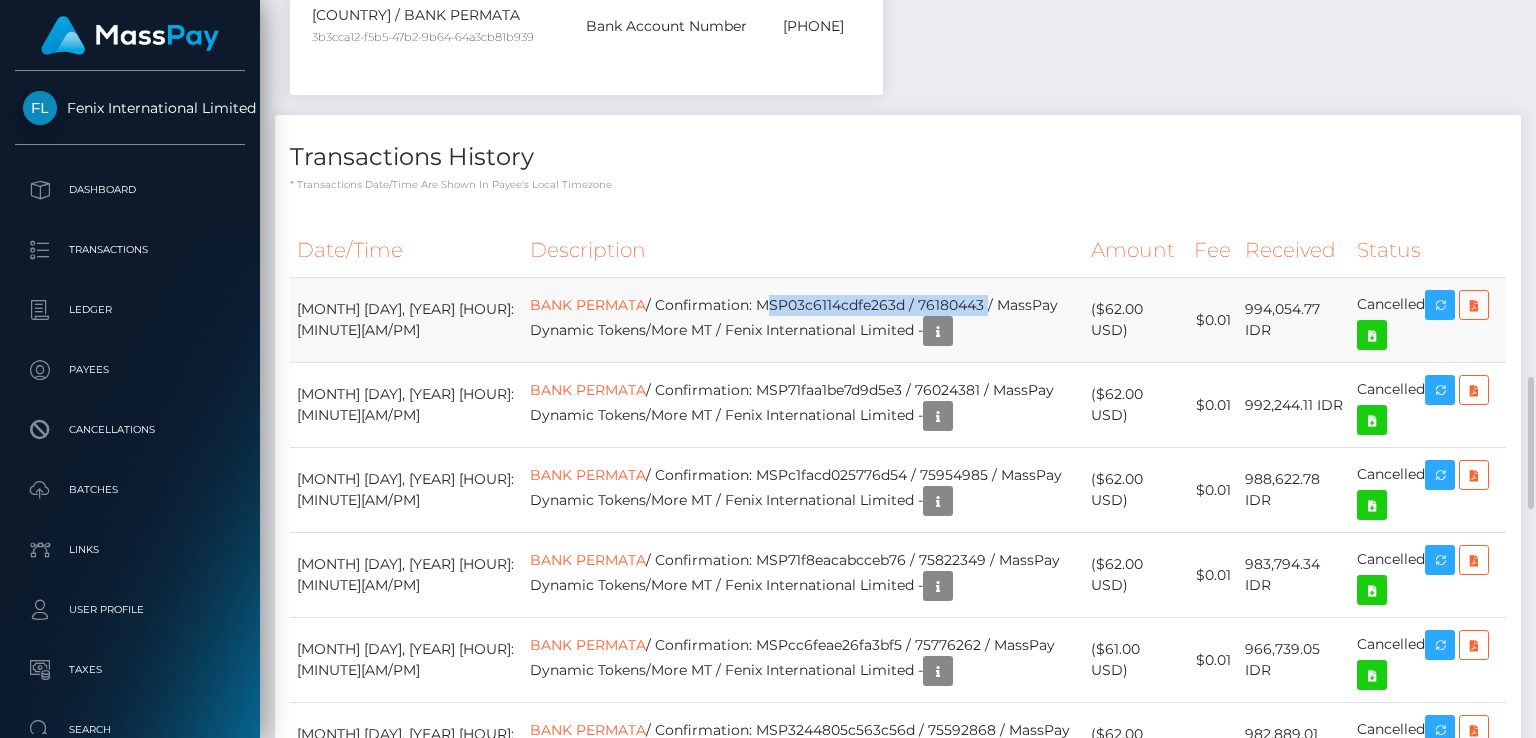 drag, startPoint x: 688, startPoint y: 273, endPoint x: 915, endPoint y: 268, distance: 227.05505 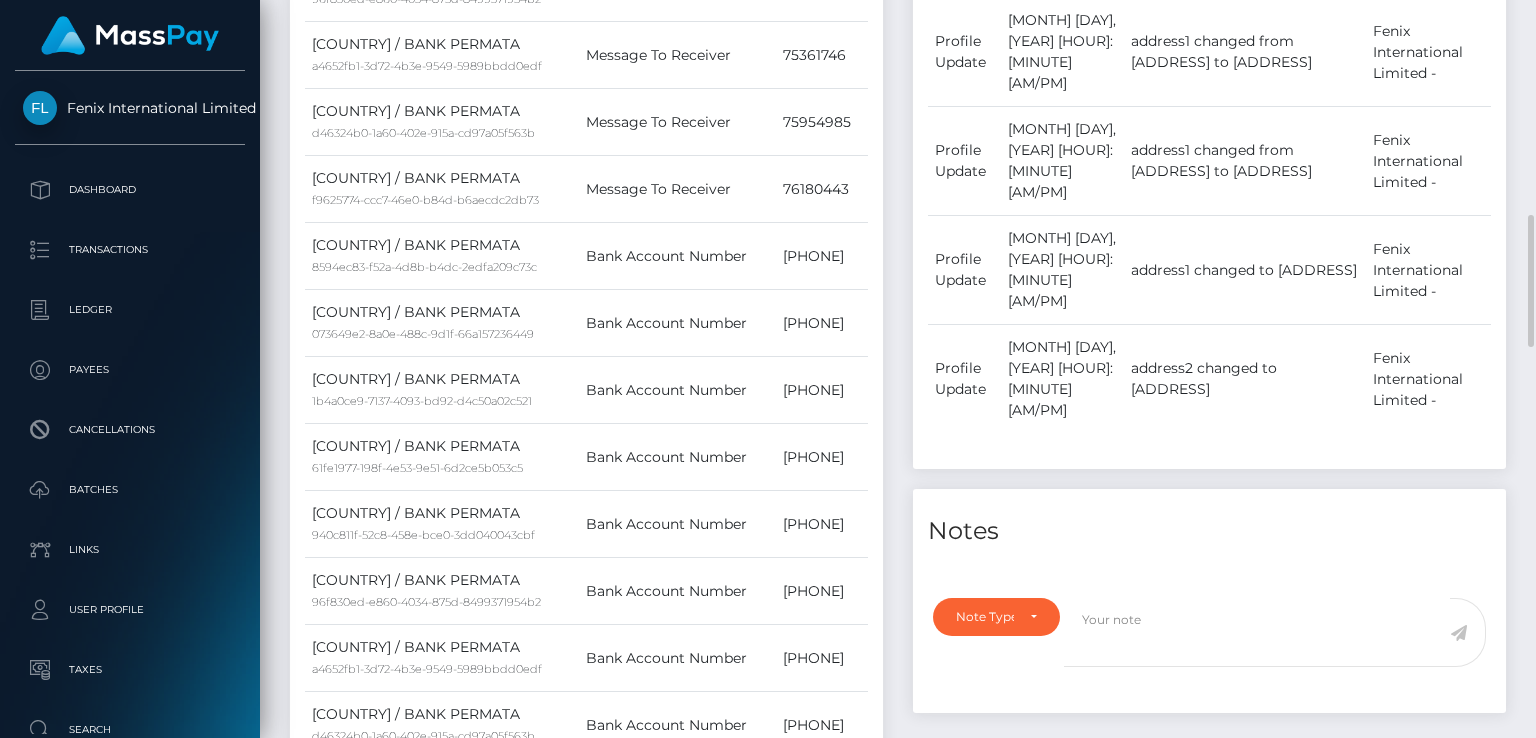scroll, scrollTop: 0, scrollLeft: 0, axis: both 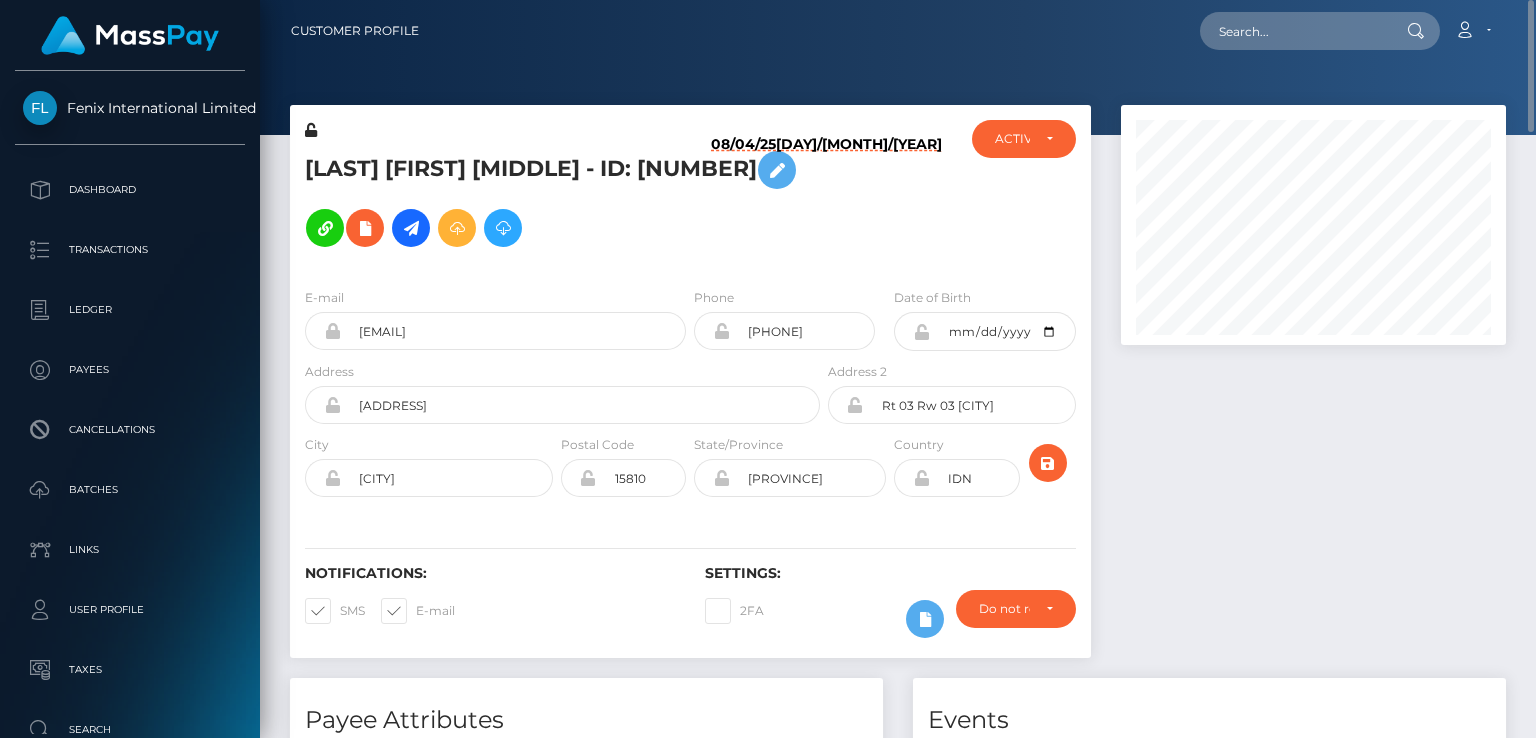 click on "[LAST] [FIRST] [MIDDLE]
- ID: [NUMBER]" at bounding box center (557, 199) 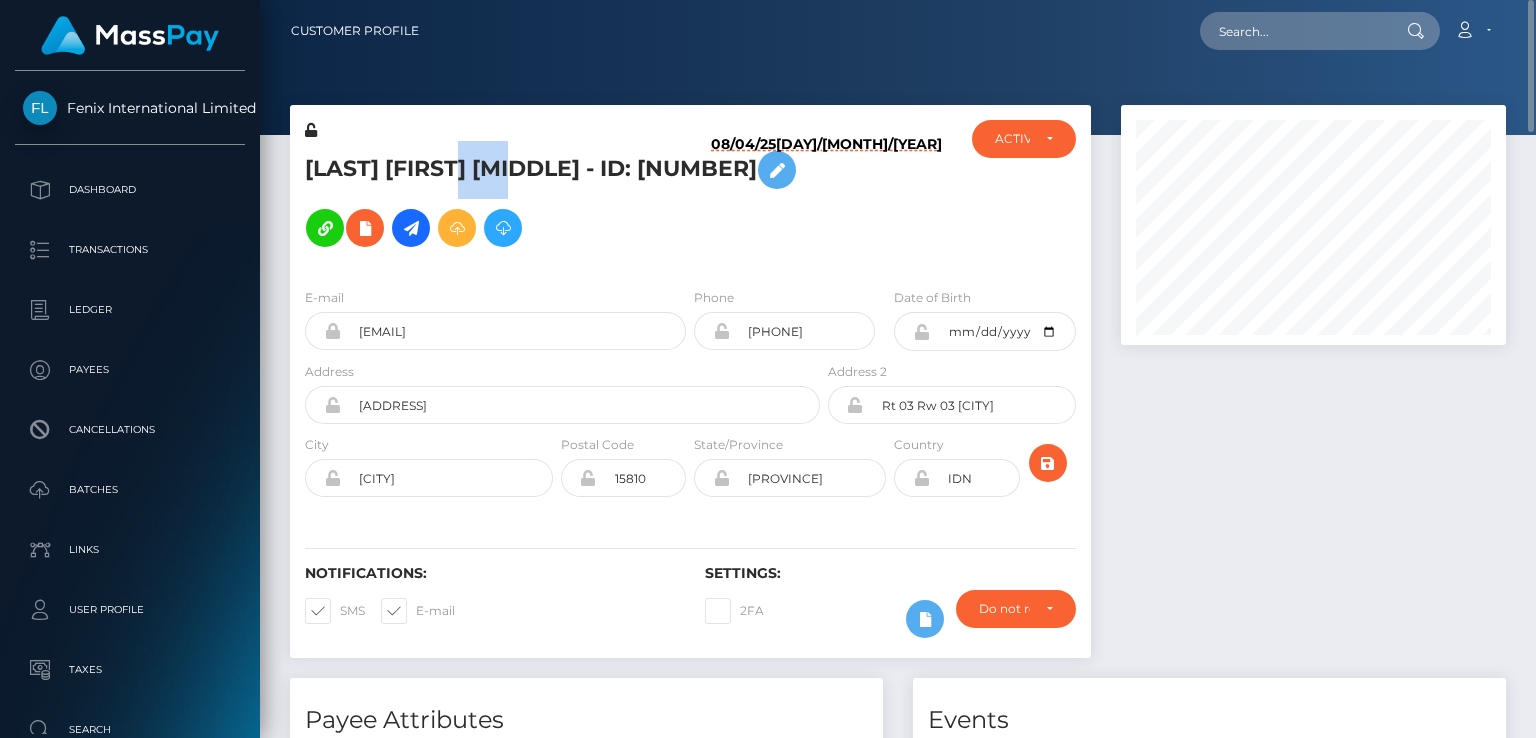 click on "[LAST] [FIRST] [MIDDLE]
- ID: [NUMBER]" at bounding box center [557, 199] 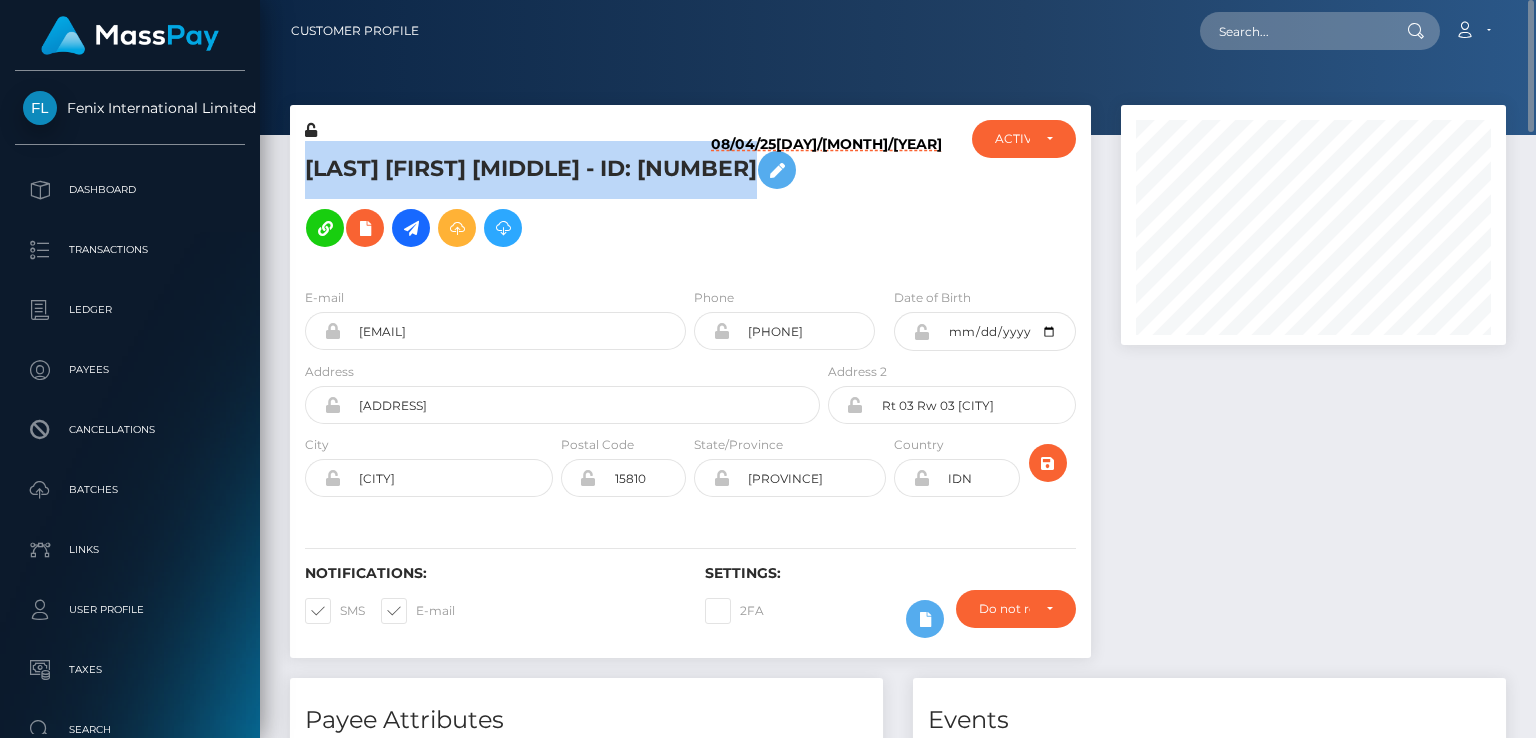 copy on "[LAST] [FIRST] [MIDDLE]
- ID: [NUMBER]" 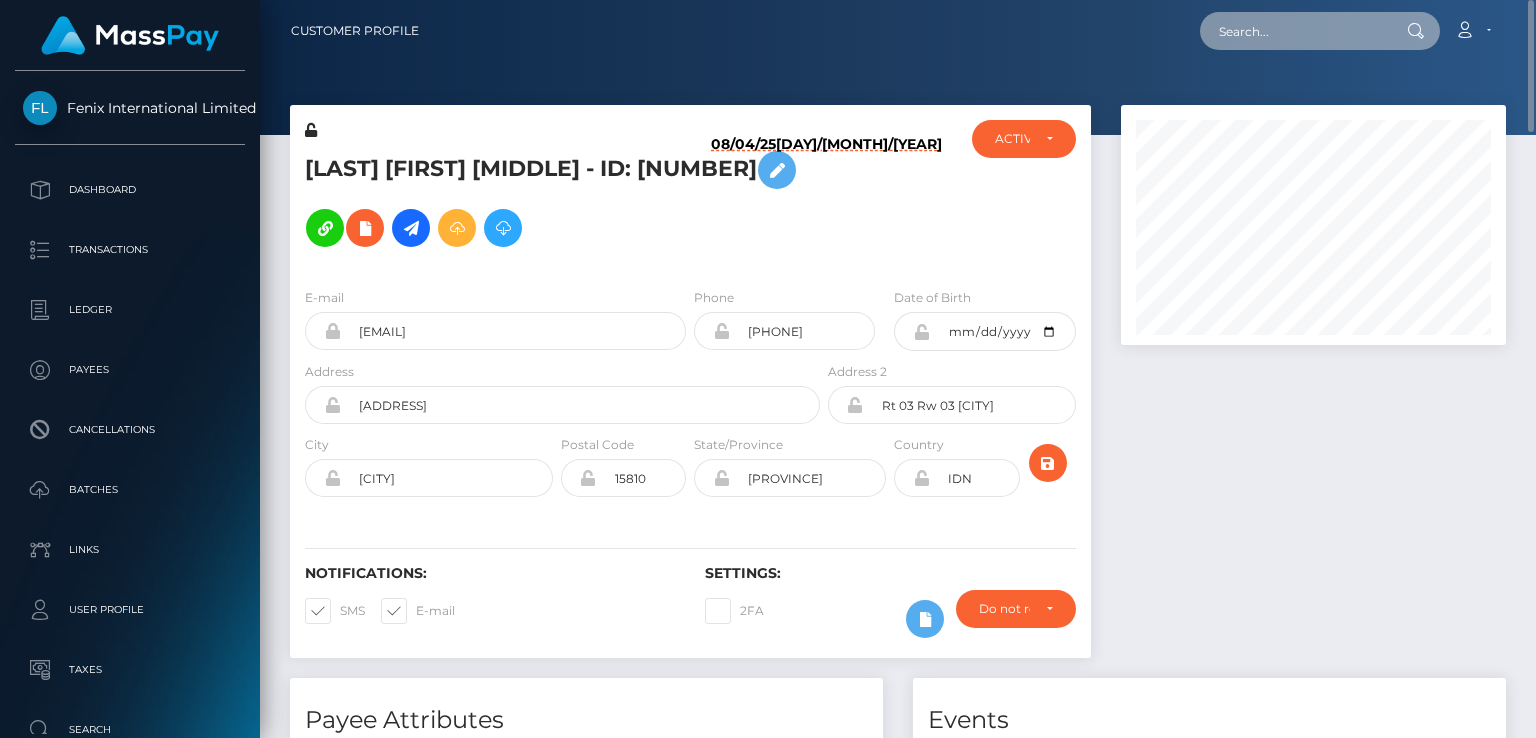 paste on "MSP2503c1b3821ddc7" 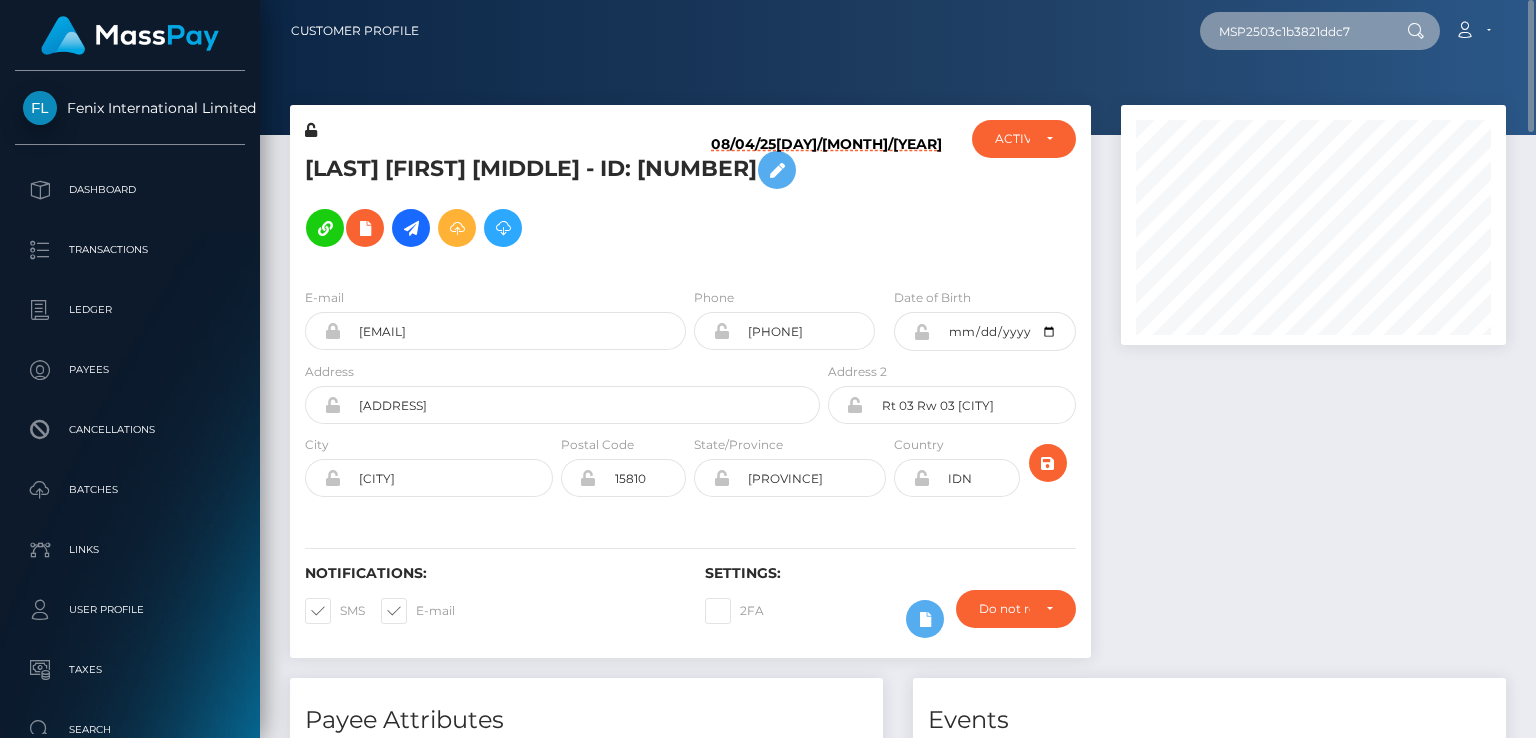 type on "MSP2503c1b3821ddc7" 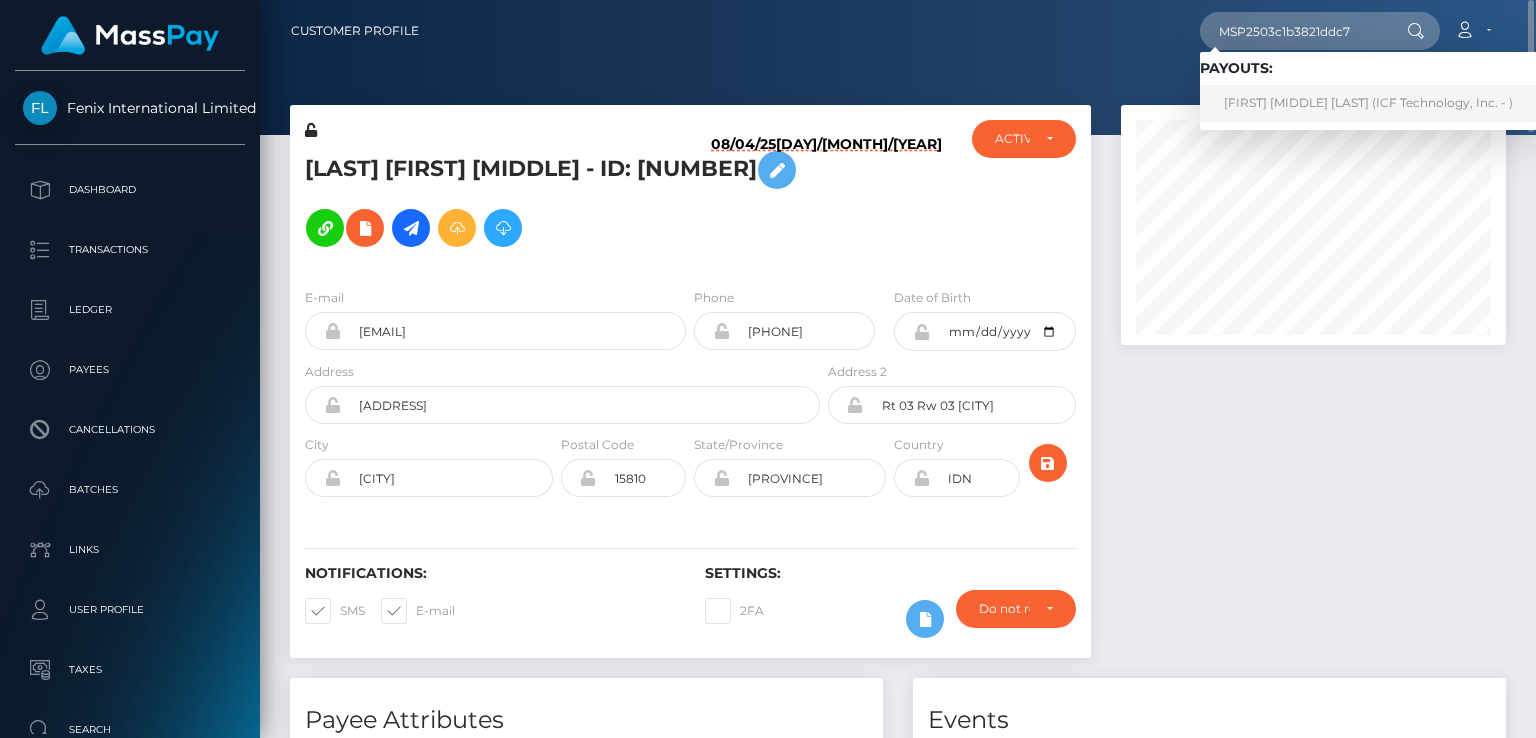 click on "Nina Vladimirovna Ovchinnikova (ICF Technology, Inc. - )" at bounding box center (1368, 103) 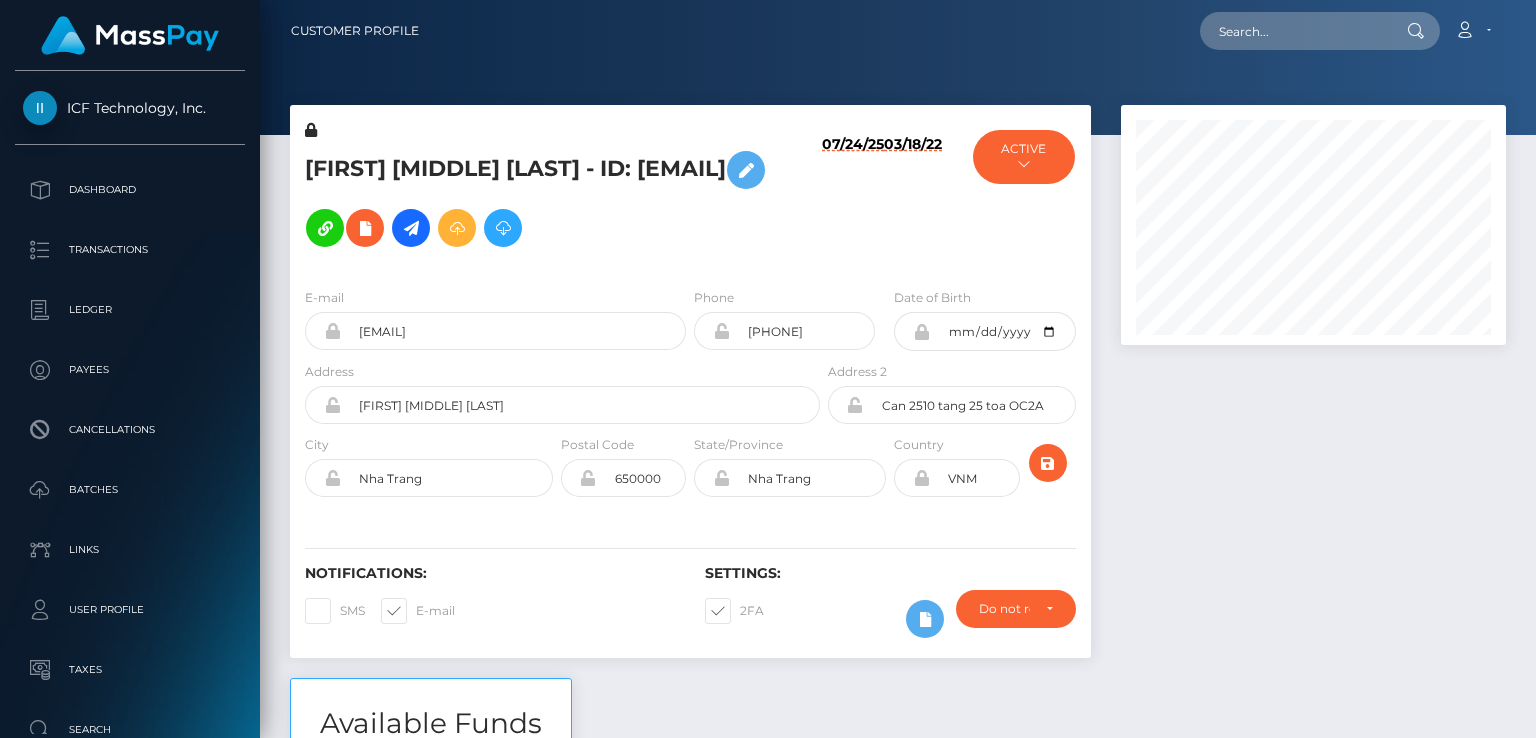 scroll, scrollTop: 0, scrollLeft: 0, axis: both 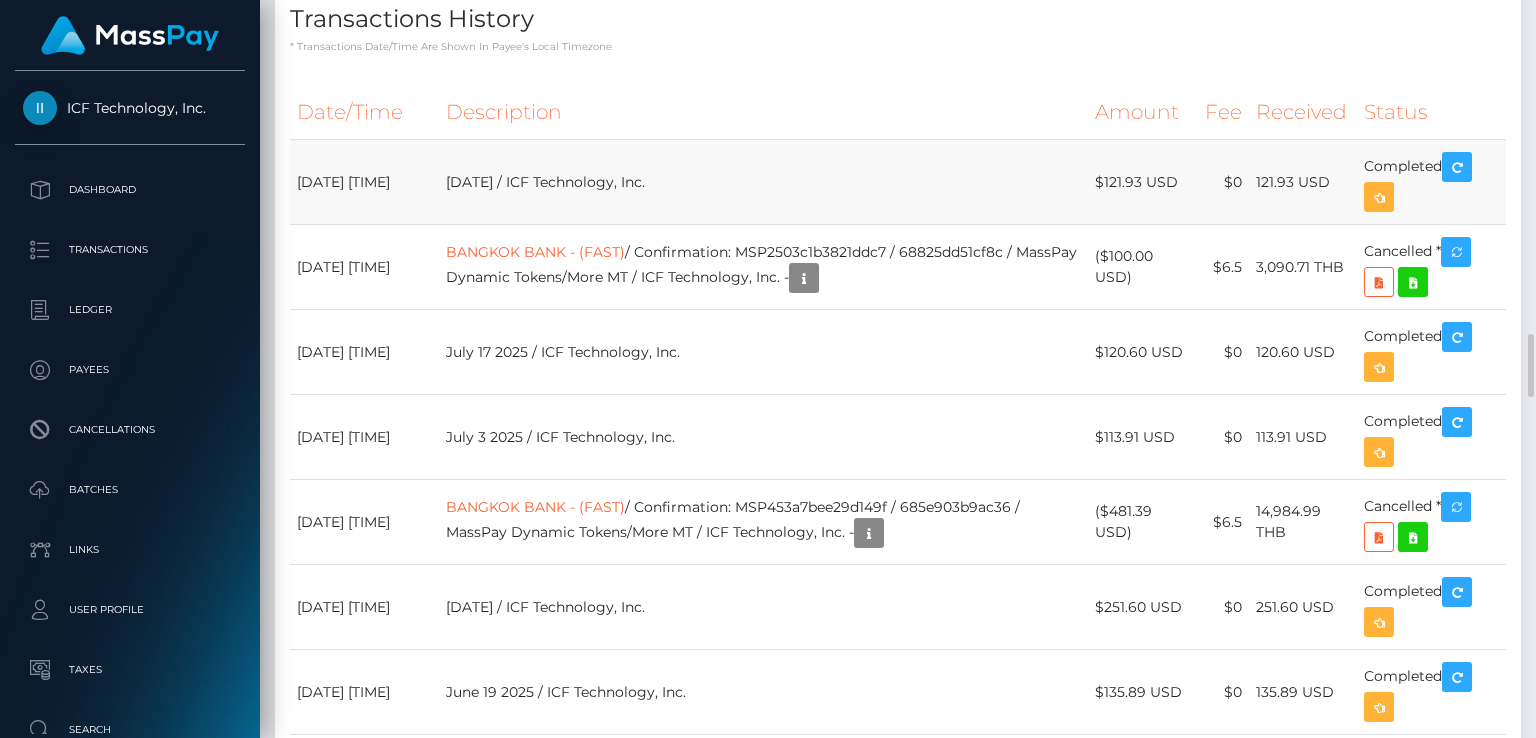 click on "[DATE] / ICF Technology, Inc." at bounding box center [763, 182] 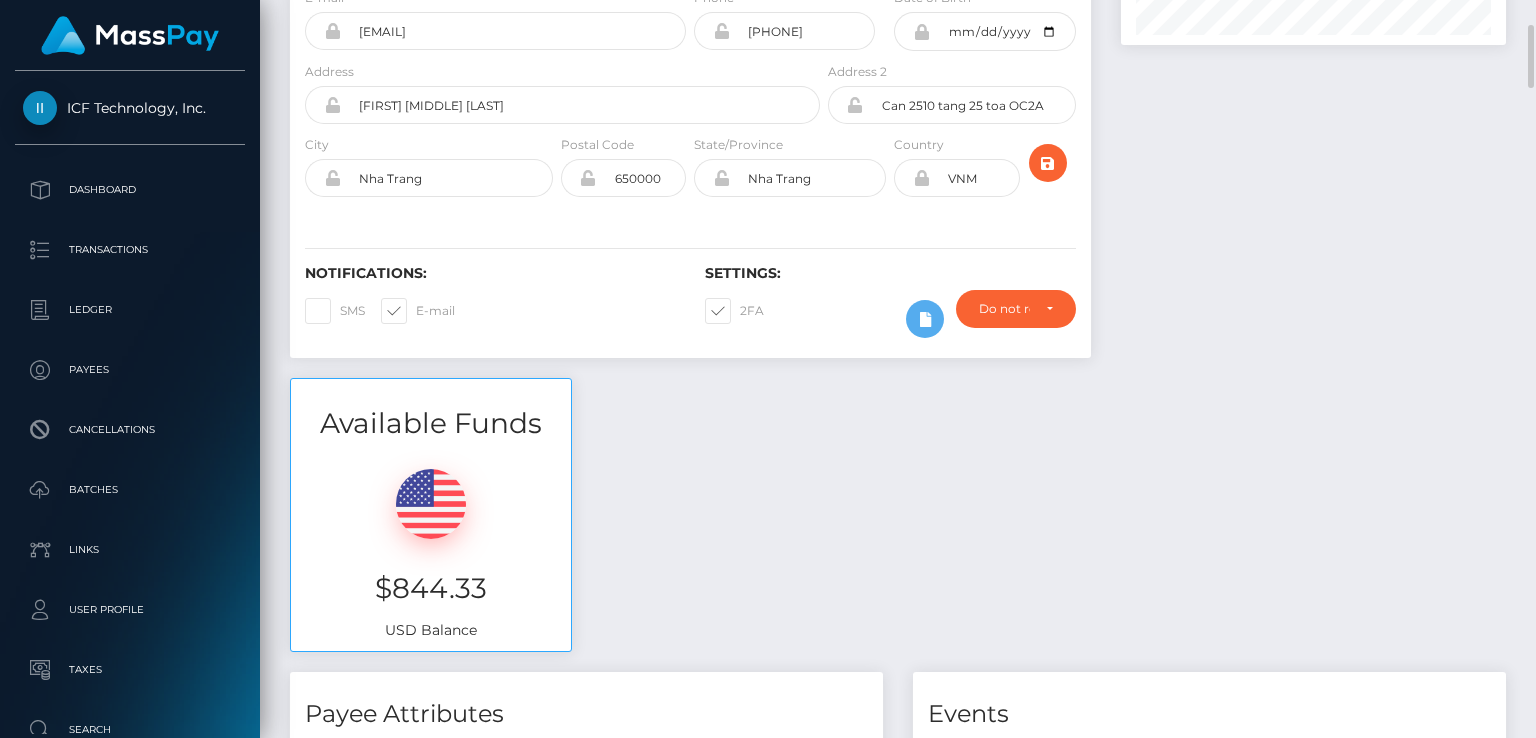 scroll, scrollTop: 0, scrollLeft: 0, axis: both 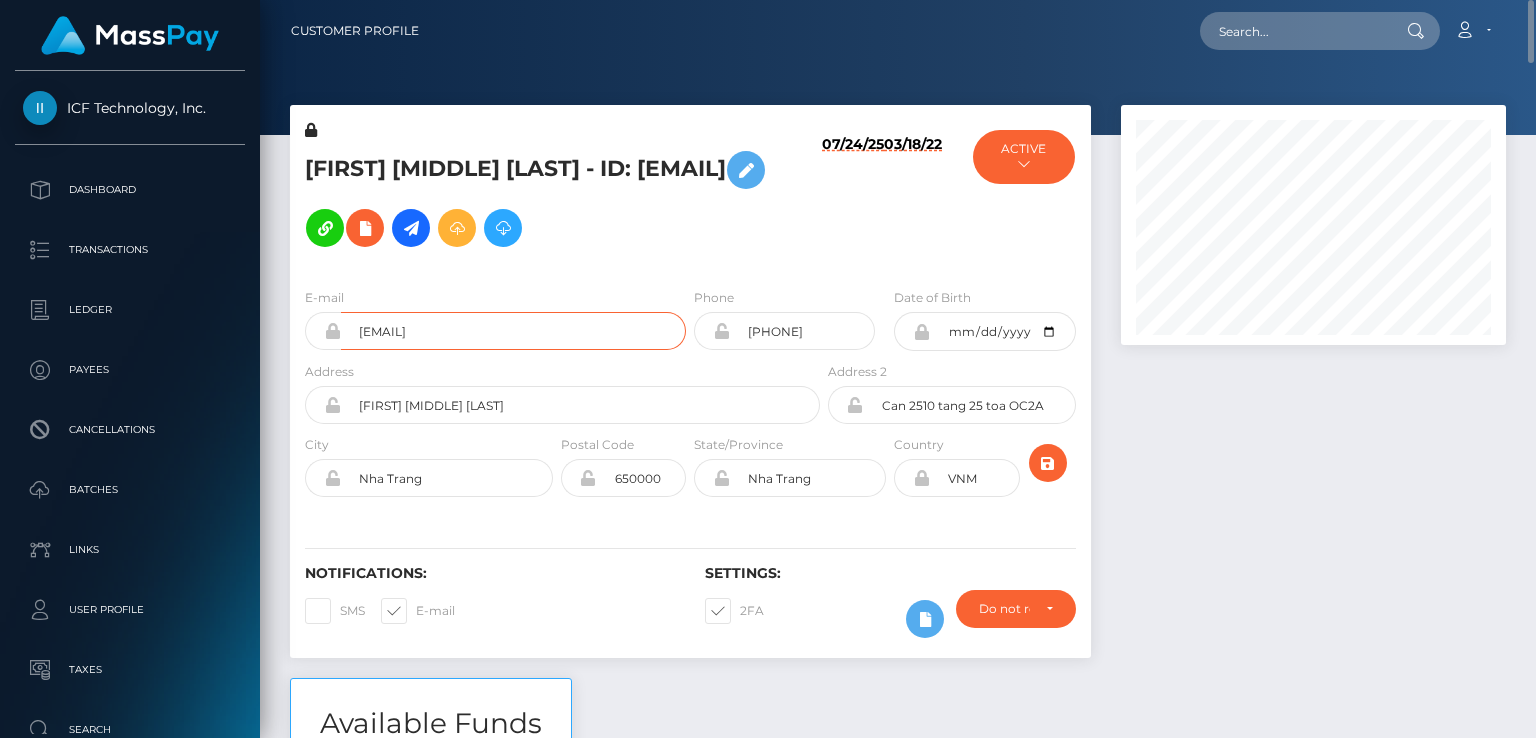 click on "[EMAIL]" at bounding box center (513, 331) 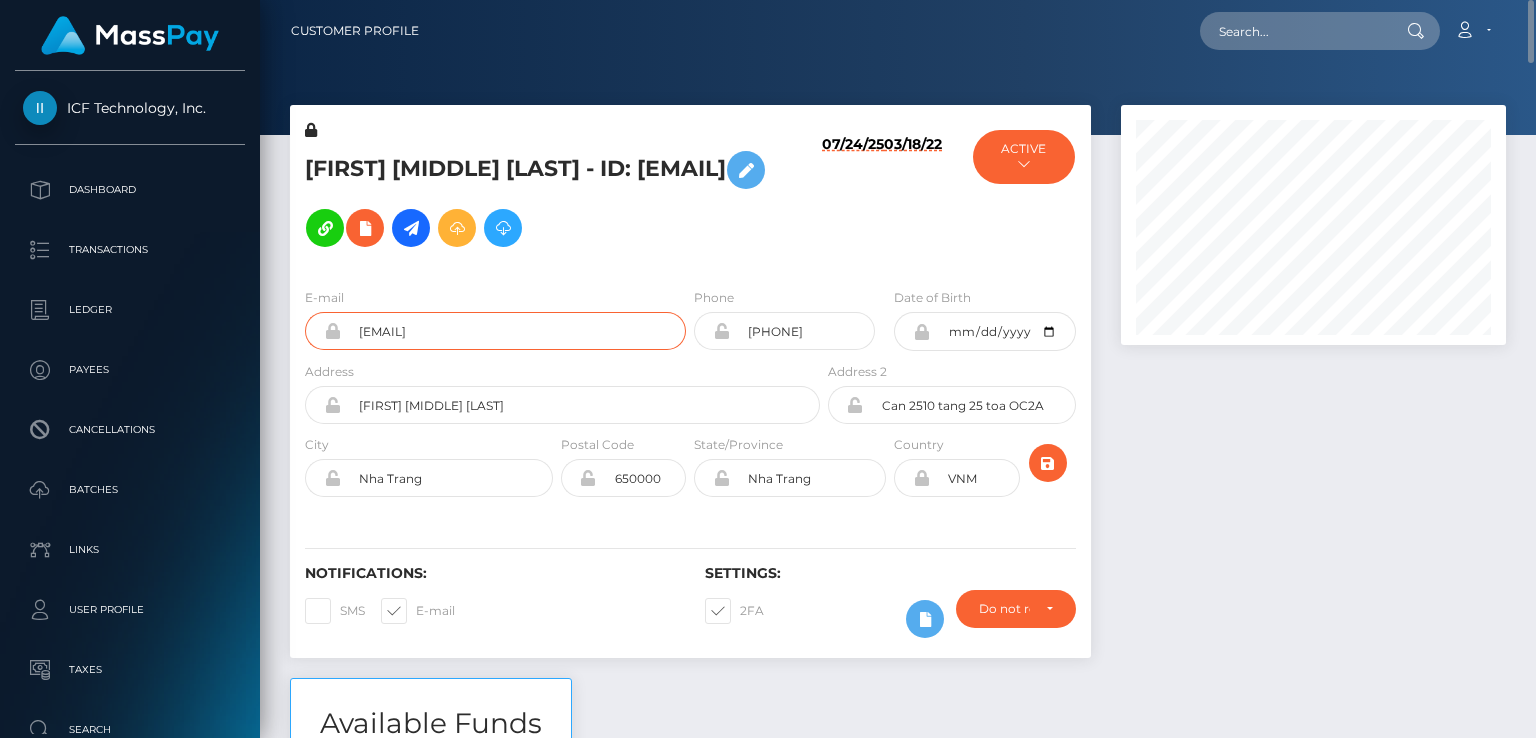 click on "[EMAIL]" at bounding box center [513, 331] 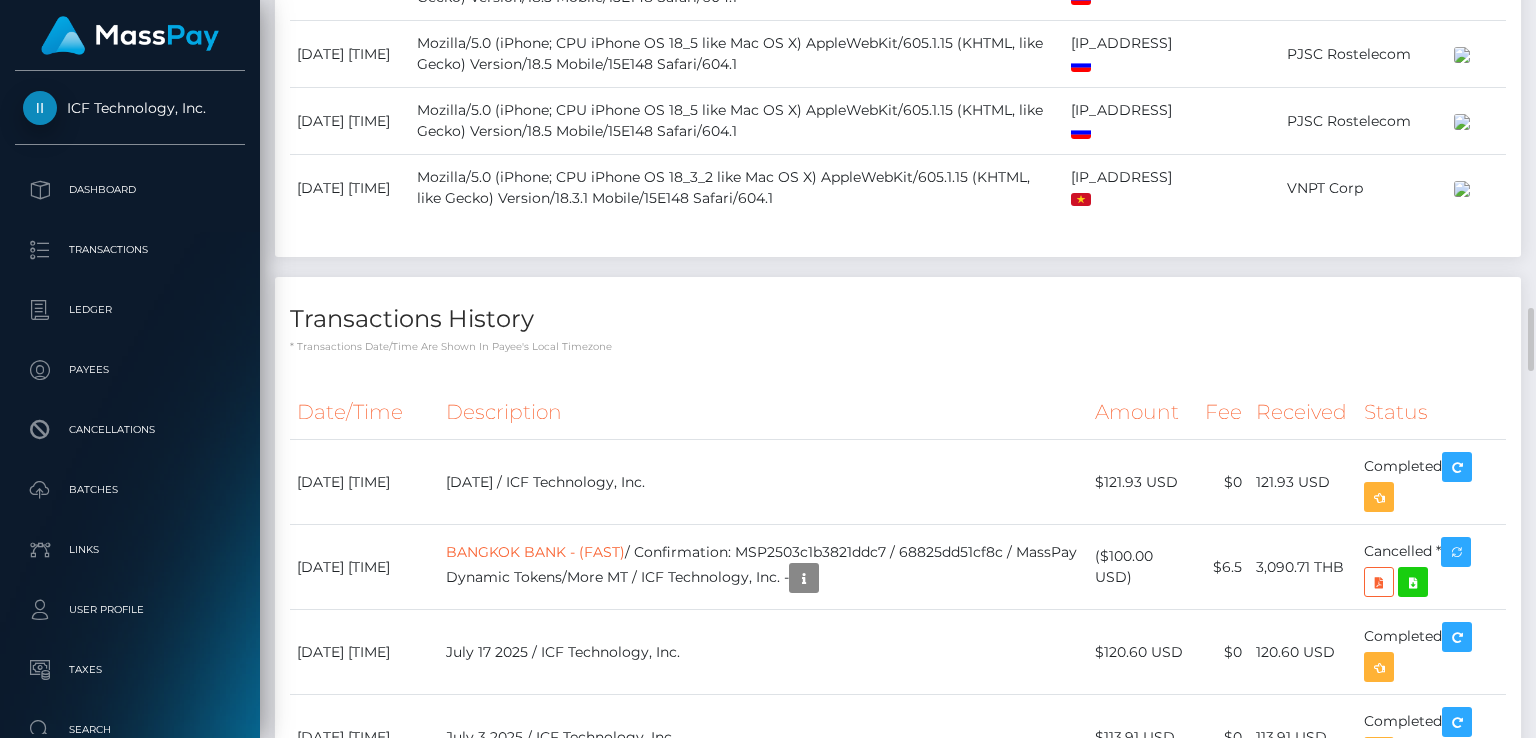 scroll, scrollTop: 3900, scrollLeft: 0, axis: vertical 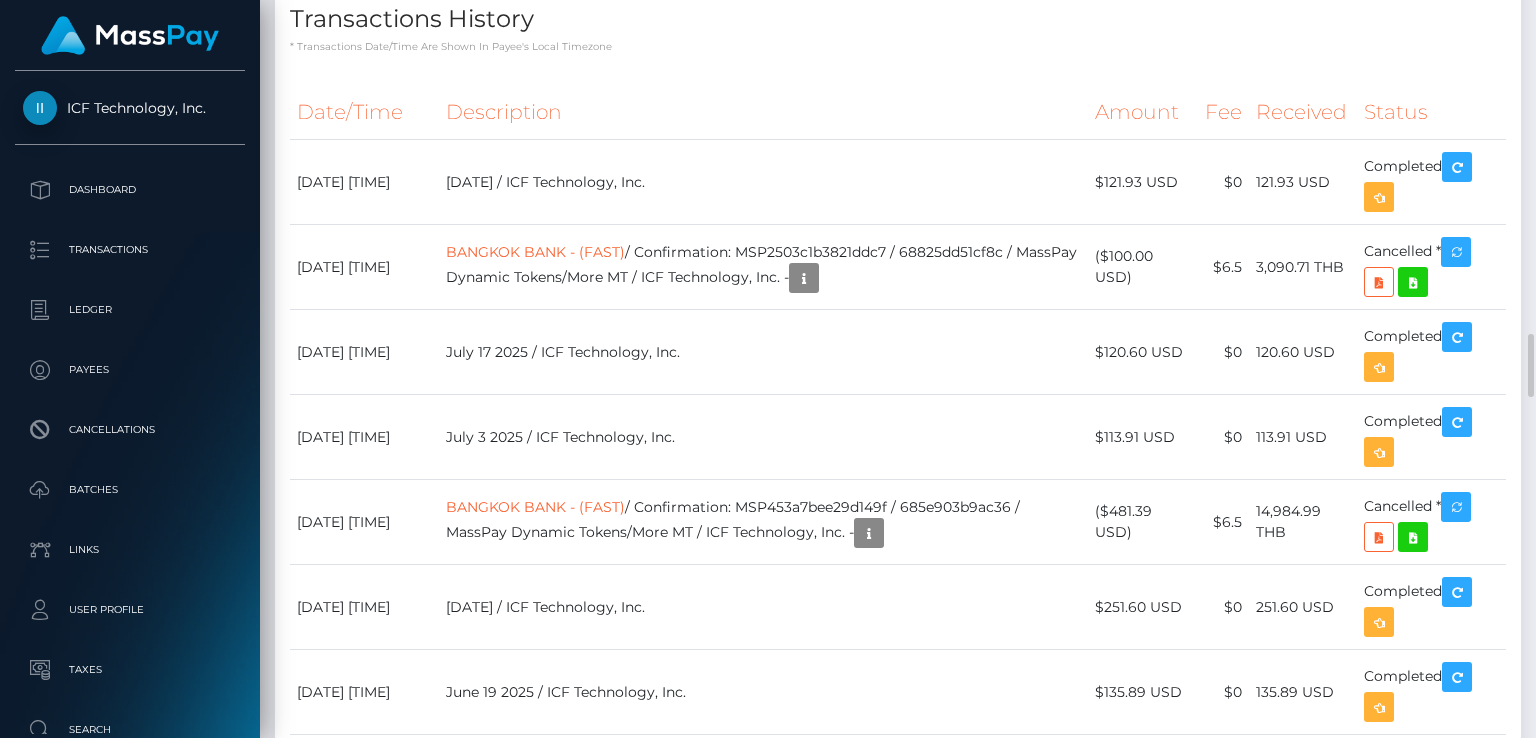 click on "Date/Time
Description
Amount
Fee
Received
Status
BANGKOK BANK - (FAST) Bitcoin" at bounding box center (898, 2174) 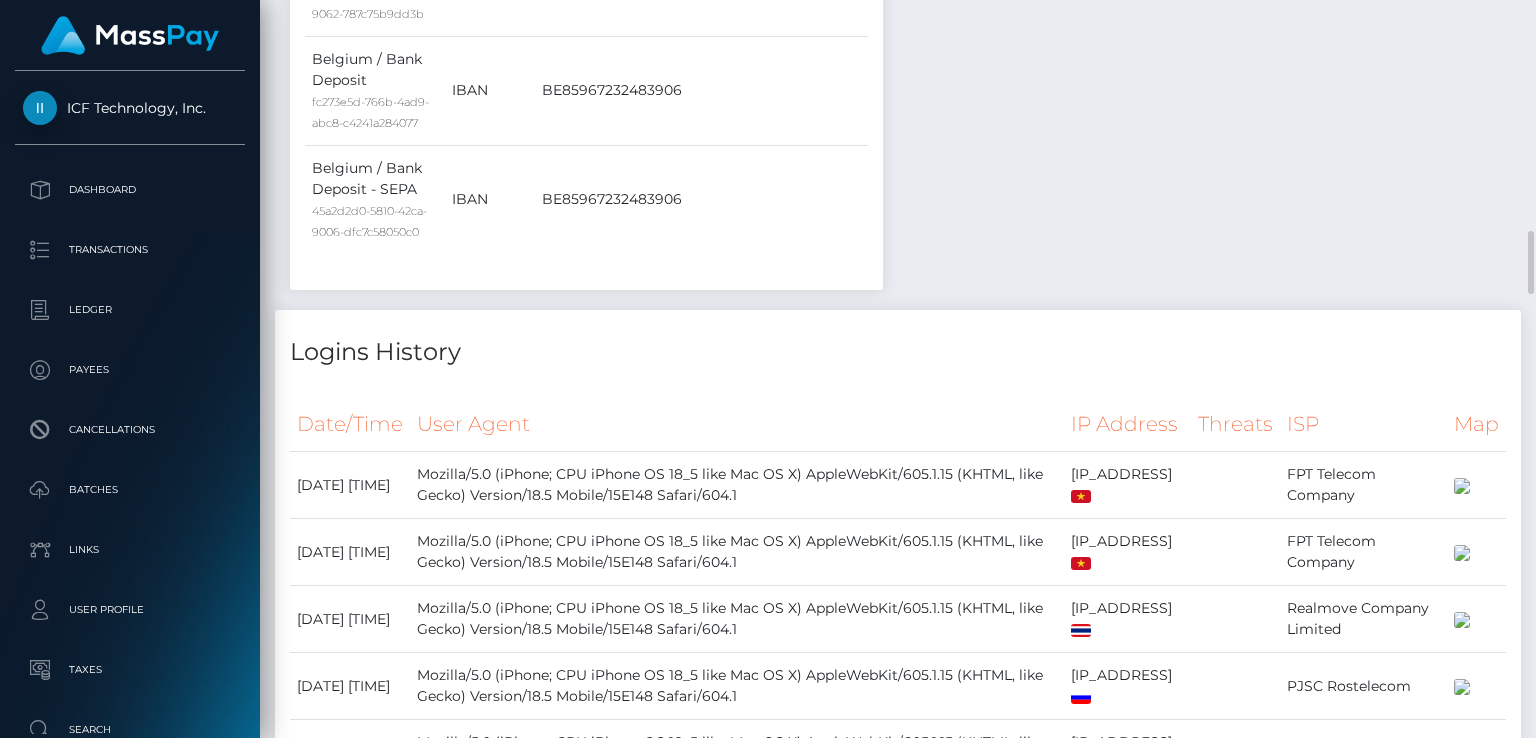 scroll, scrollTop: 1800, scrollLeft: 0, axis: vertical 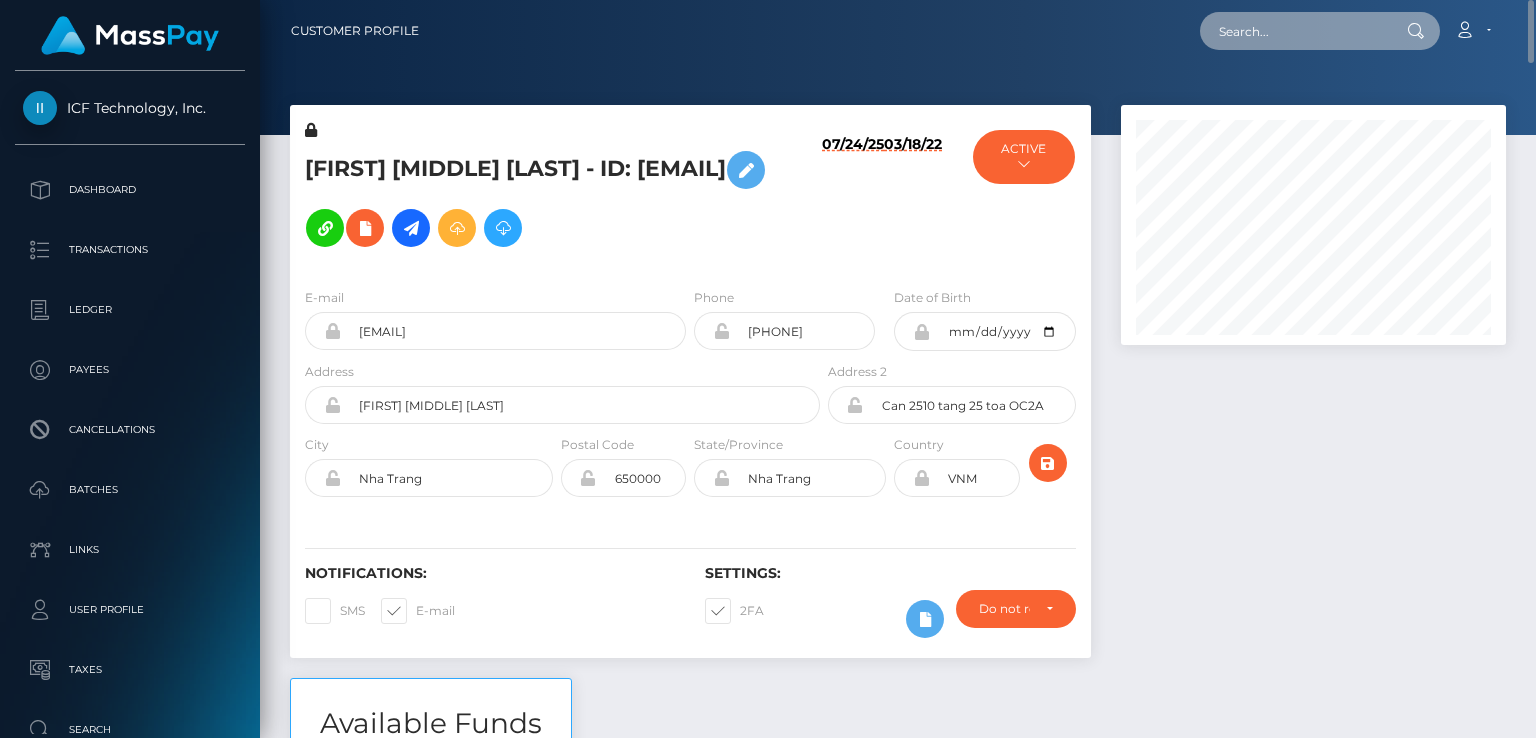 paste on "MSPbb5166043ba4292" 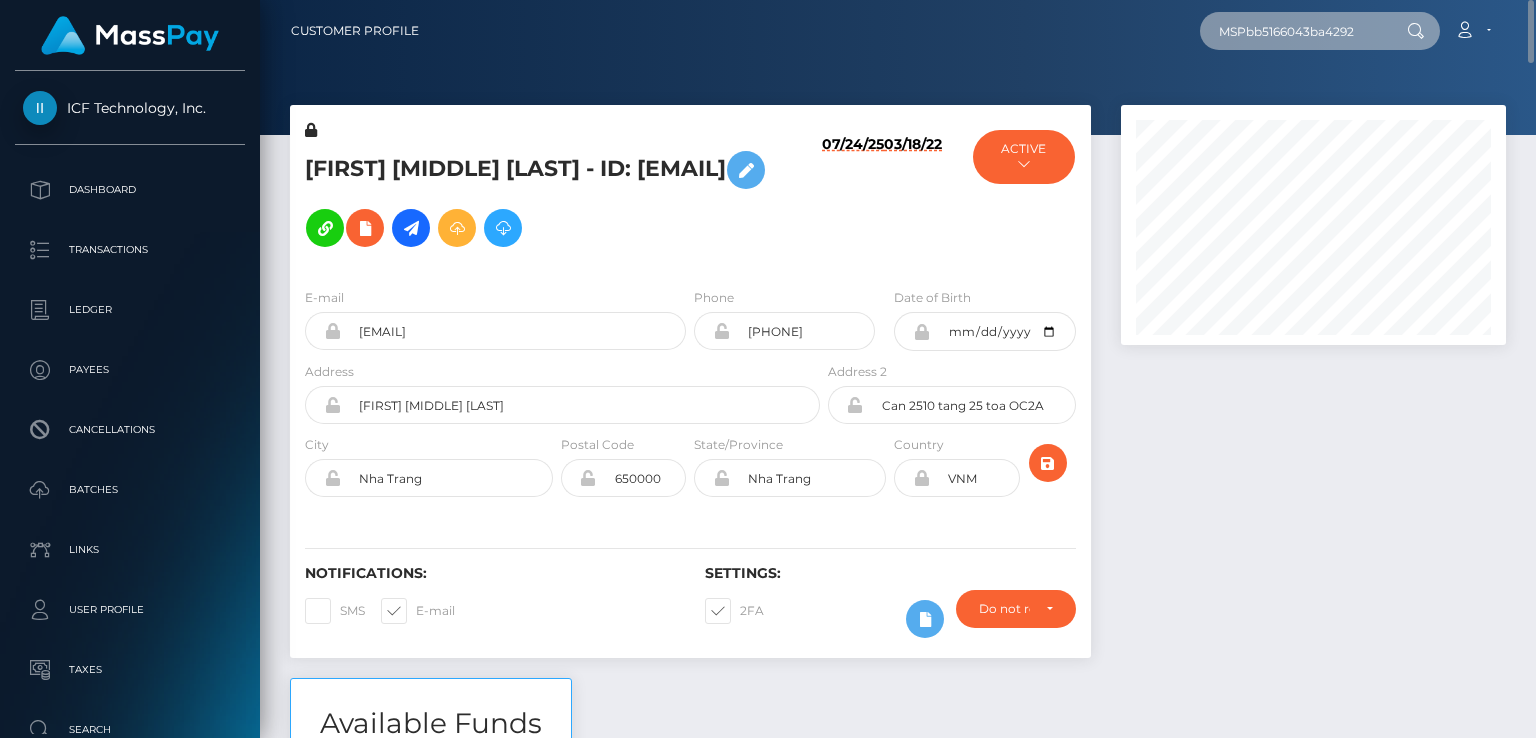 type on "MSPbb5166043ba4292" 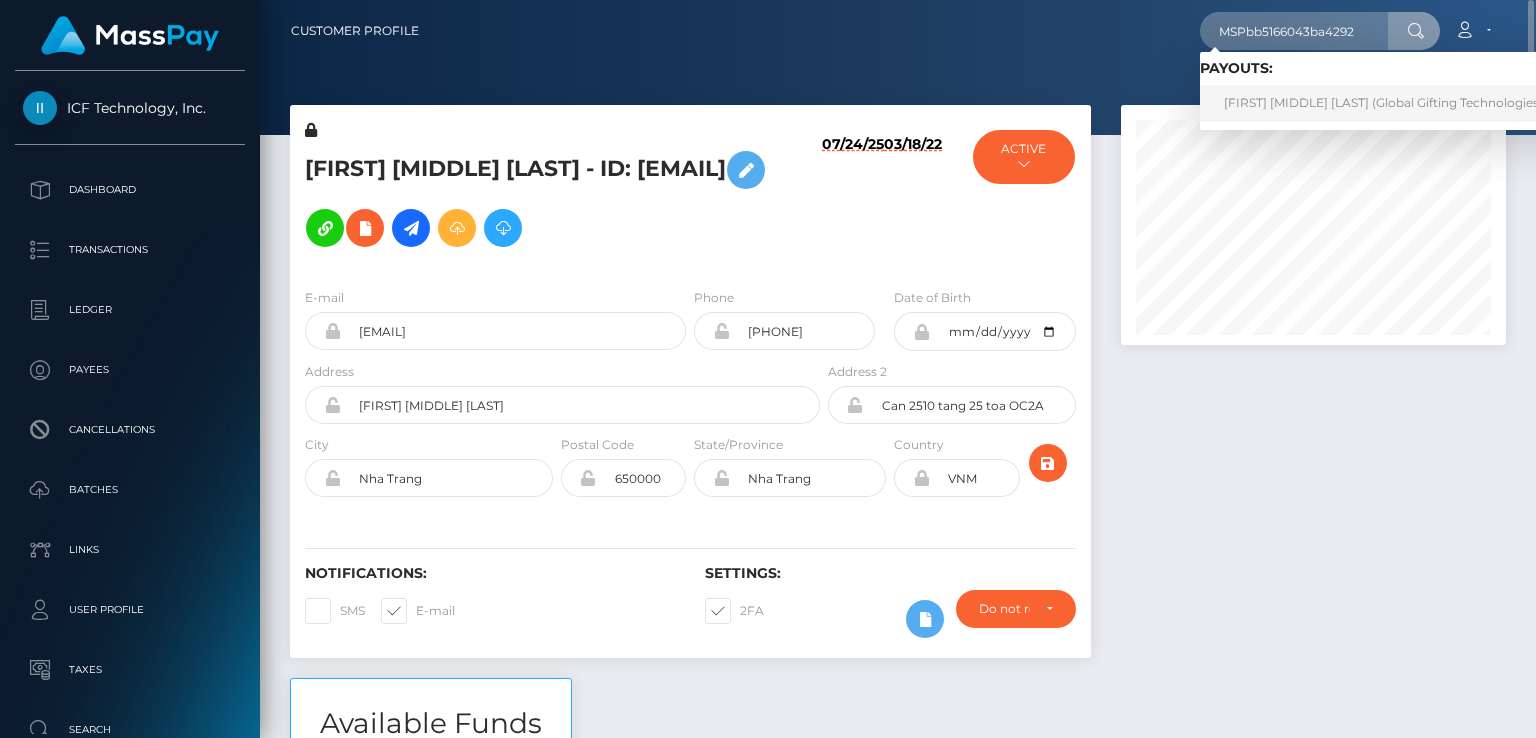 click on "SOFIA ALEJANDRA DAZA RINCON D (Global Gifting Technologies Inc - Throne)" at bounding box center (1421, 103) 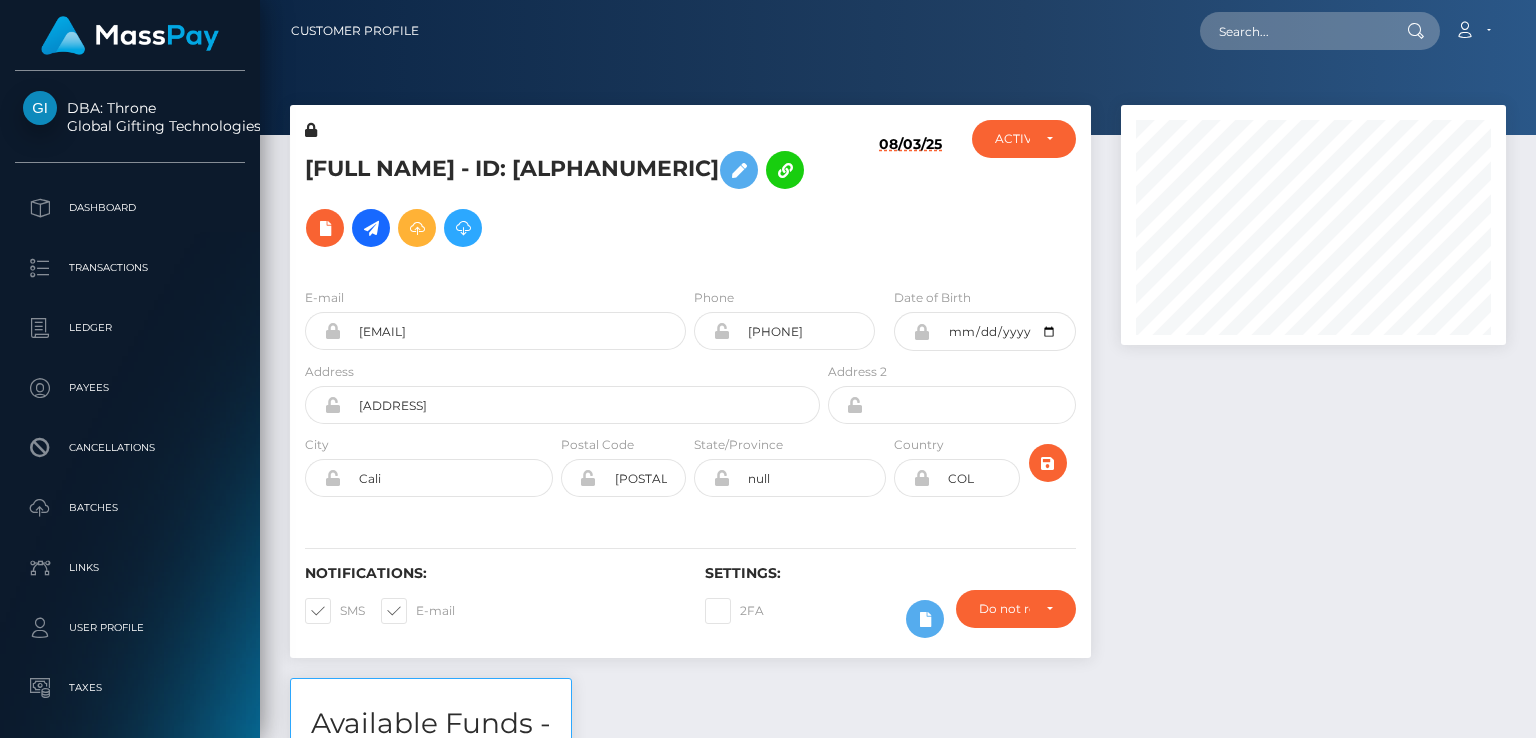 scroll, scrollTop: 0, scrollLeft: 0, axis: both 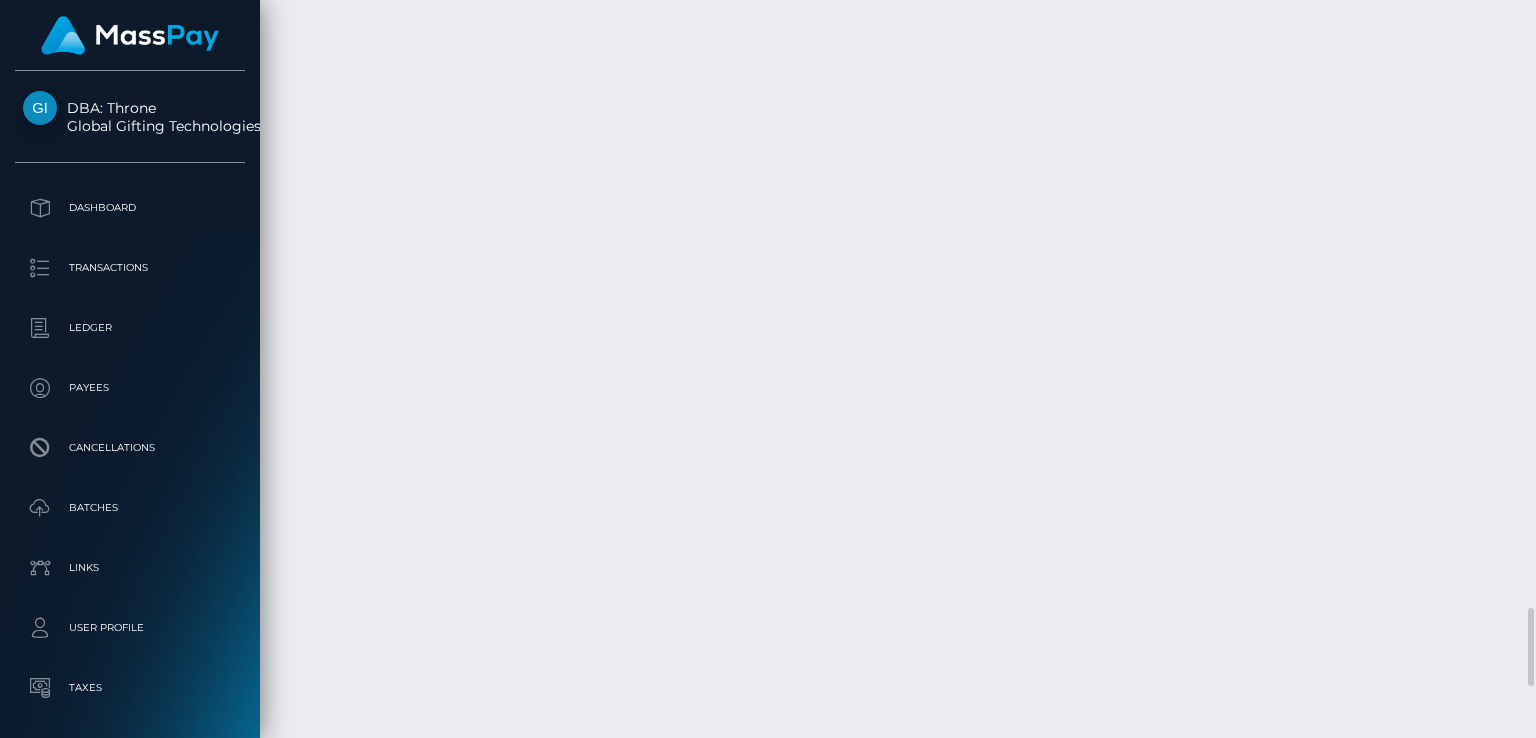 click on "Description" at bounding box center (735, -1714) 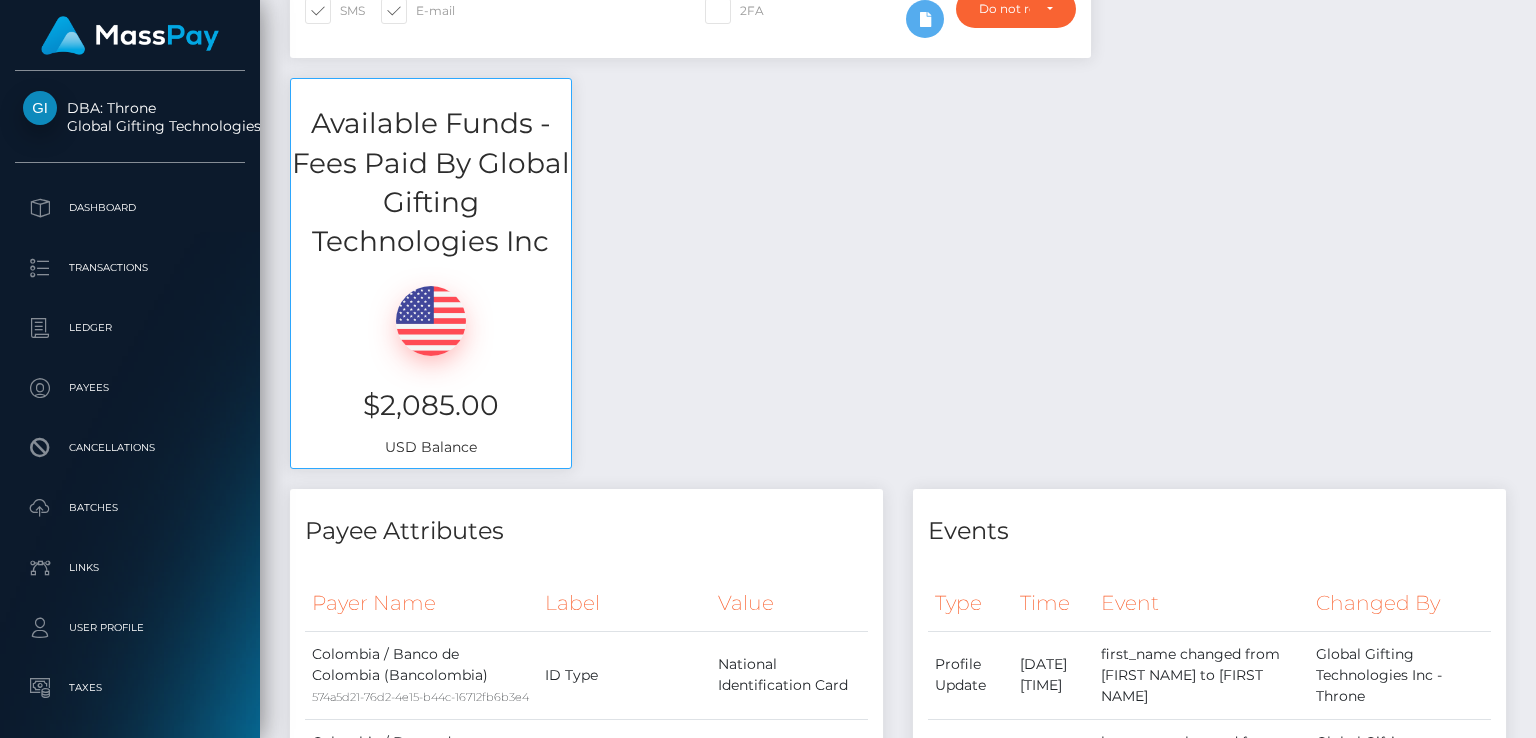 scroll, scrollTop: 0, scrollLeft: 0, axis: both 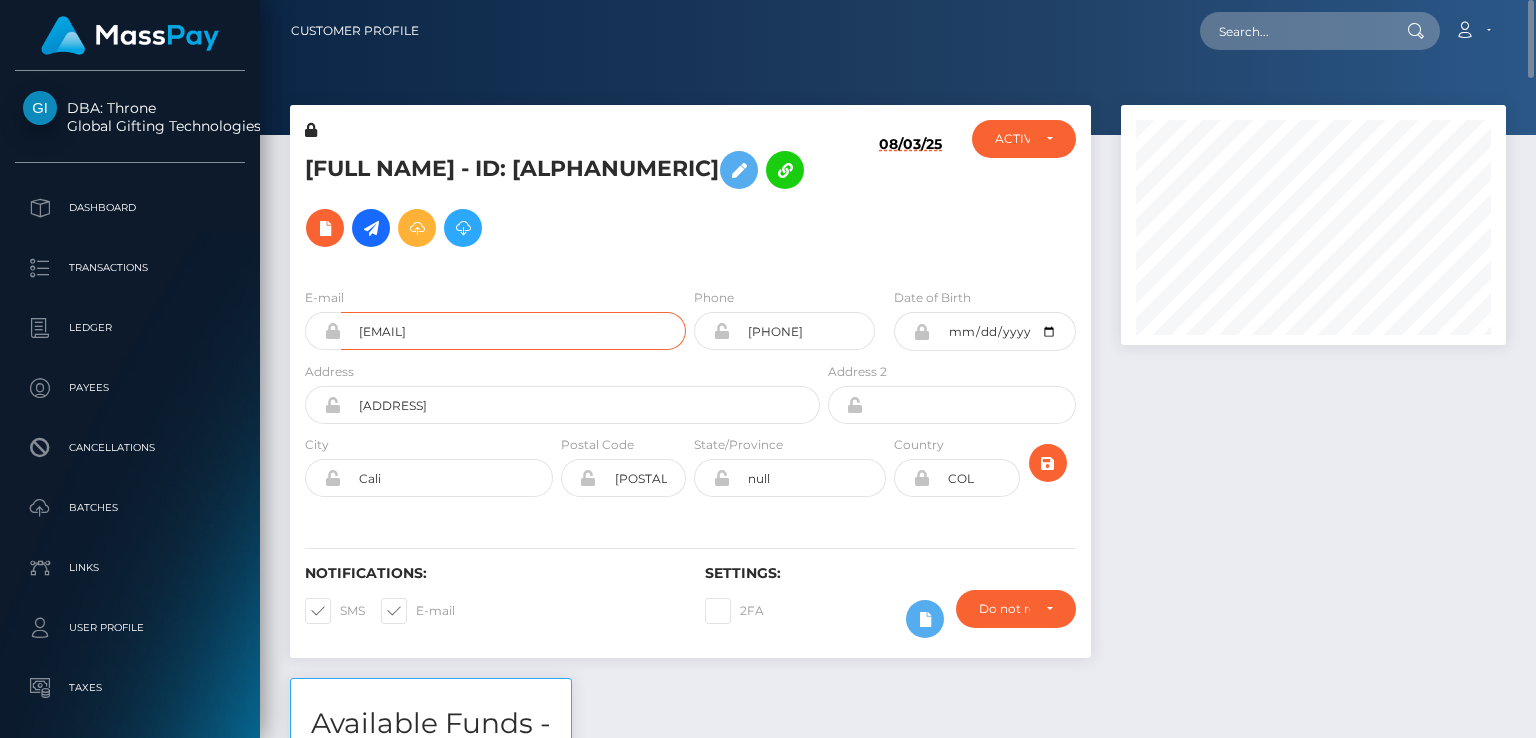 click on "goddesmartinamag@gmail.com" at bounding box center (513, 331) 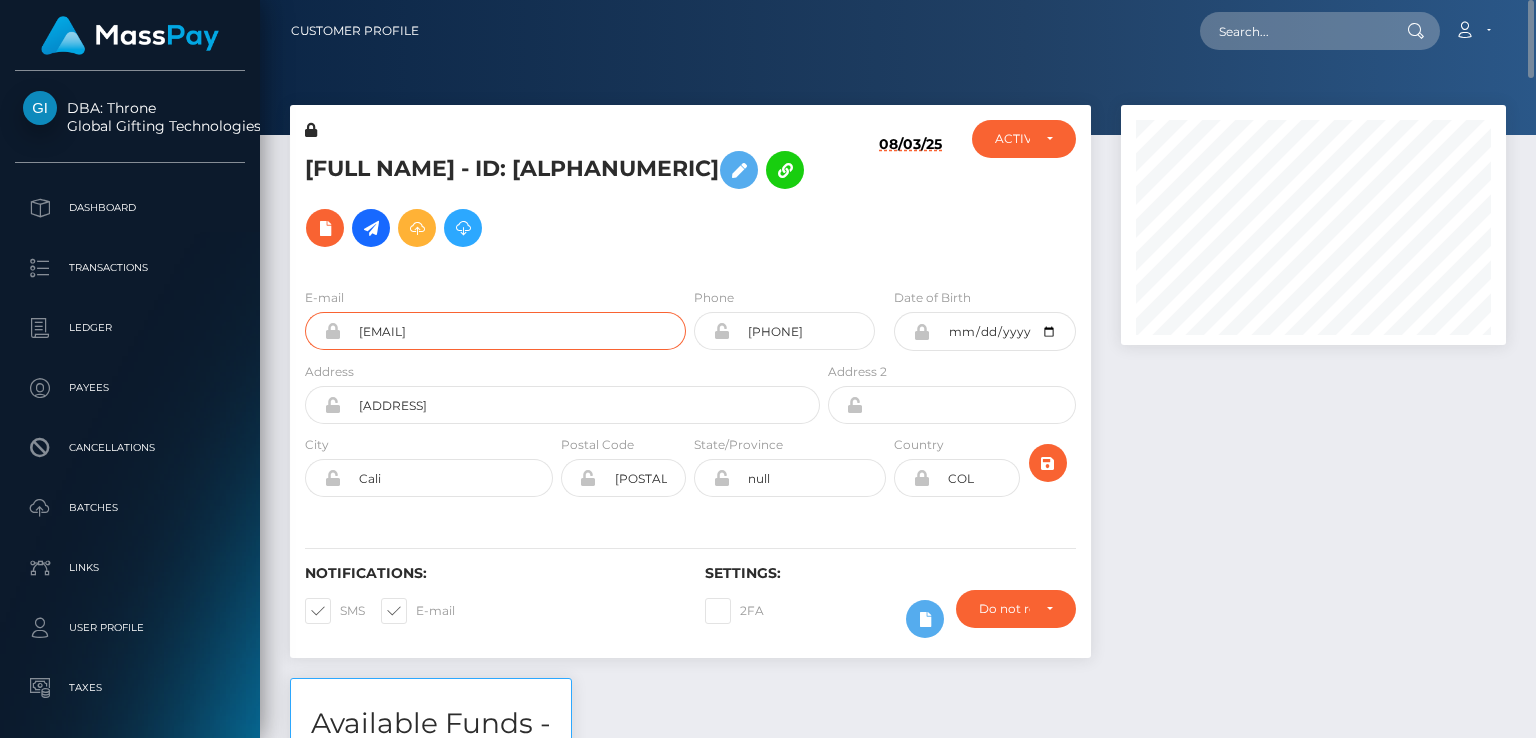 click on "goddesmartinamag@gmail.com" at bounding box center (513, 331) 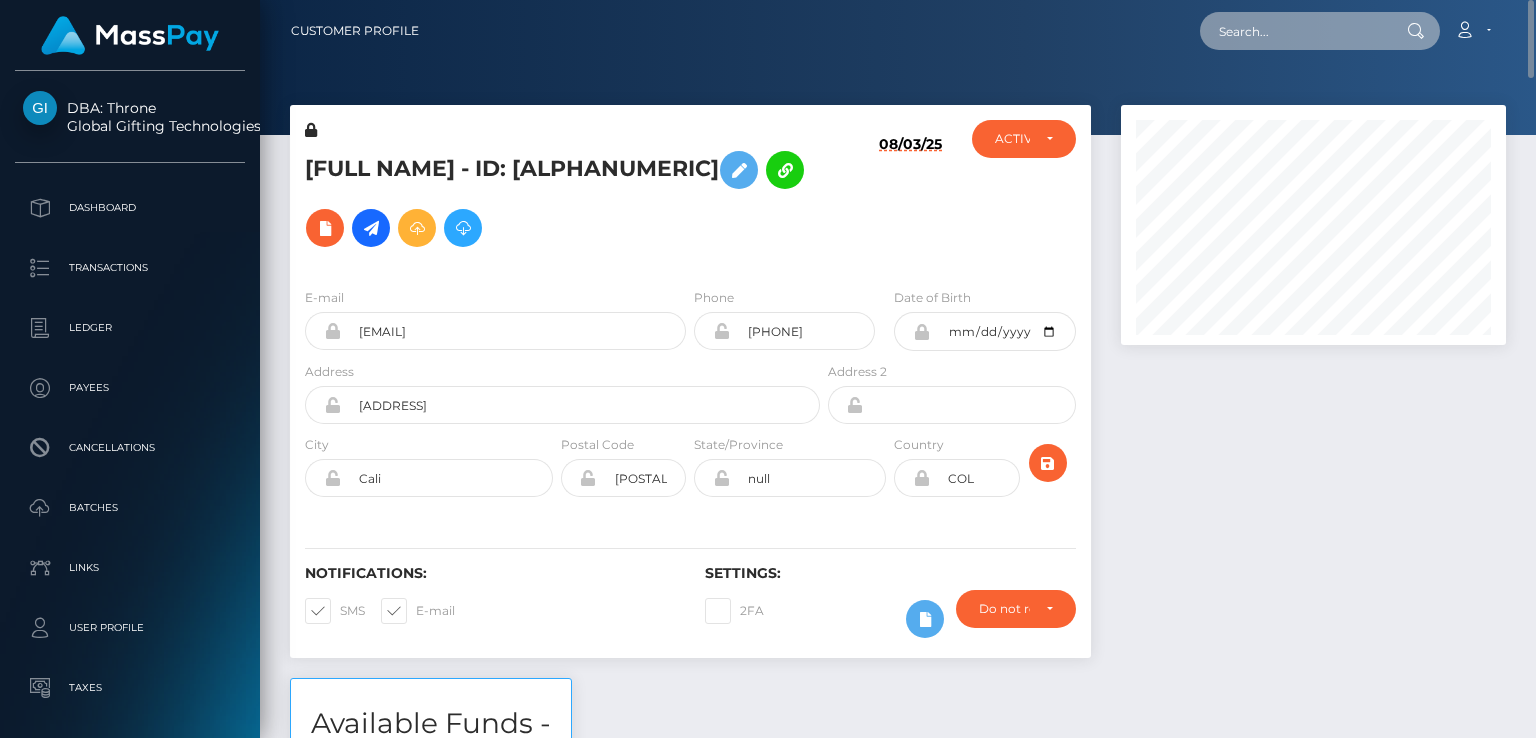 paste on "MSPe9b6f03c4e3066f" 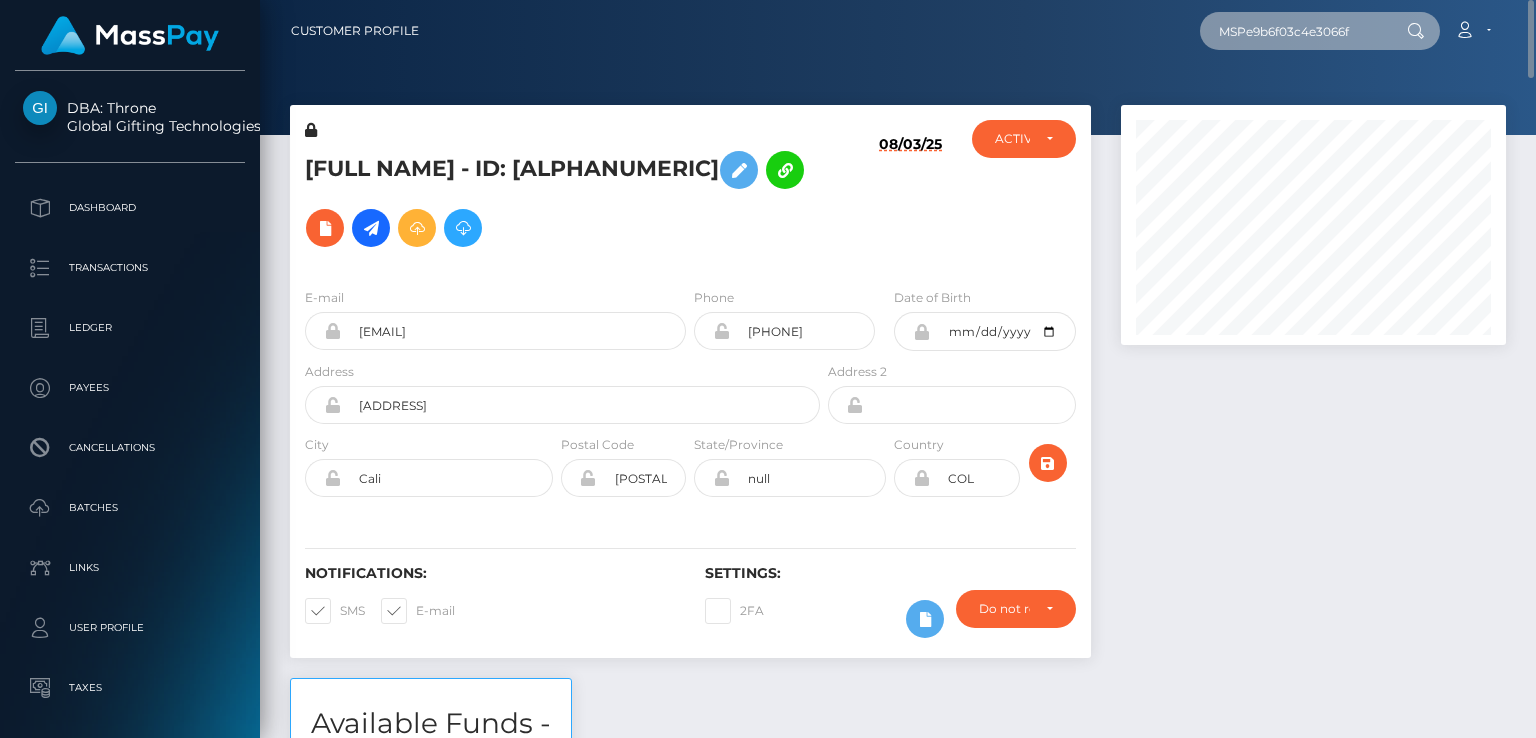 type on "MSPe9b6f03c4e3066f" 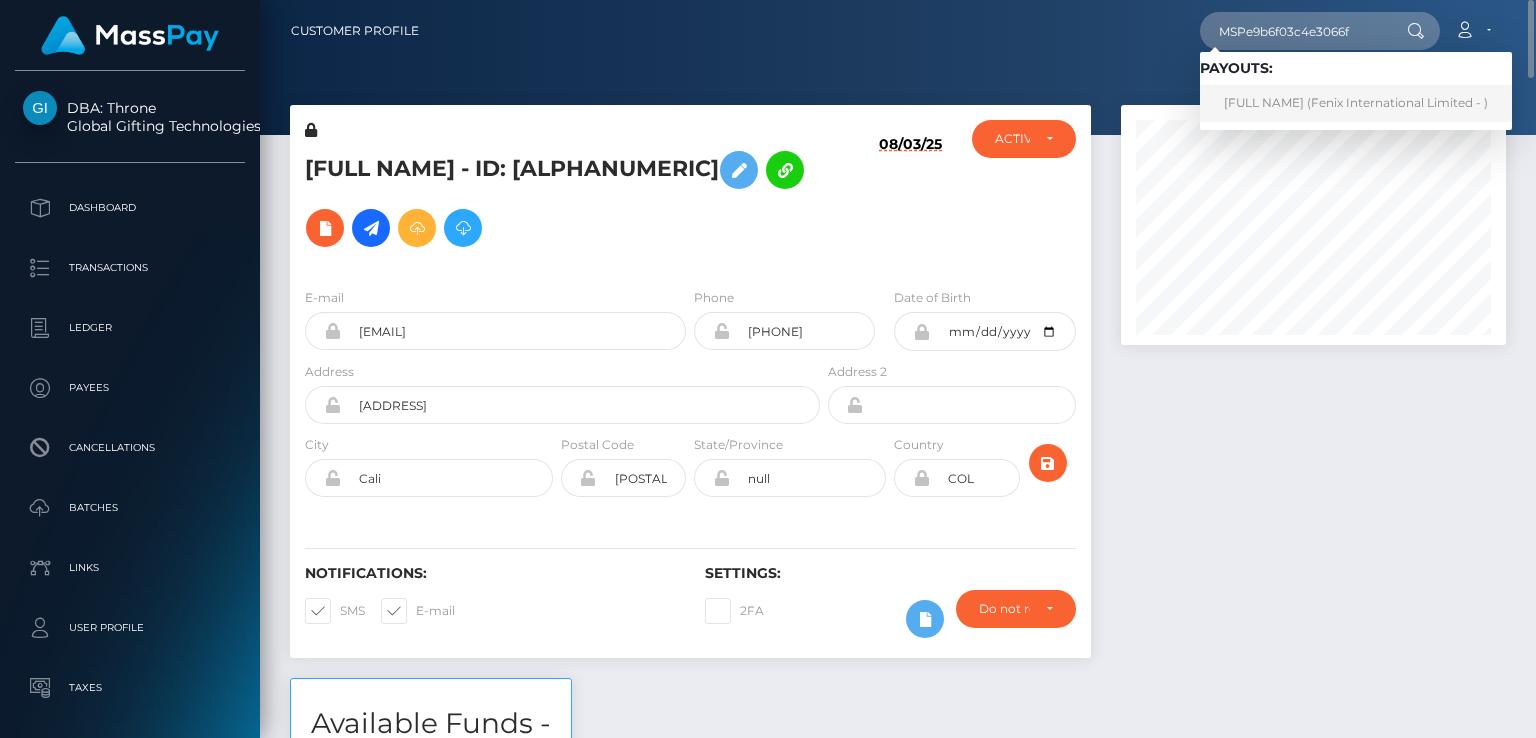 click on "PILAIWAN  JONGKONRAT (Fenix International Limited - )" at bounding box center [1356, 103] 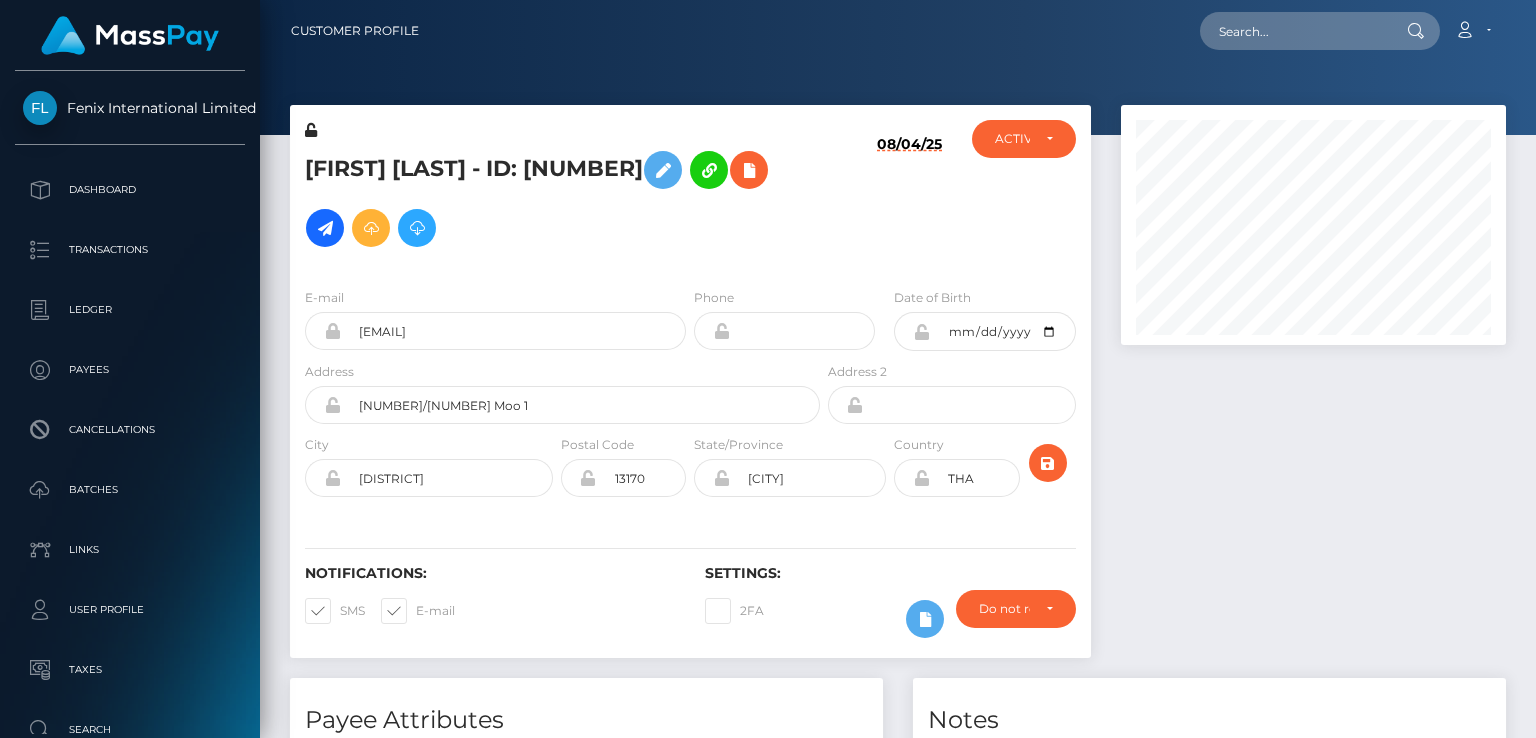 scroll, scrollTop: 0, scrollLeft: 0, axis: both 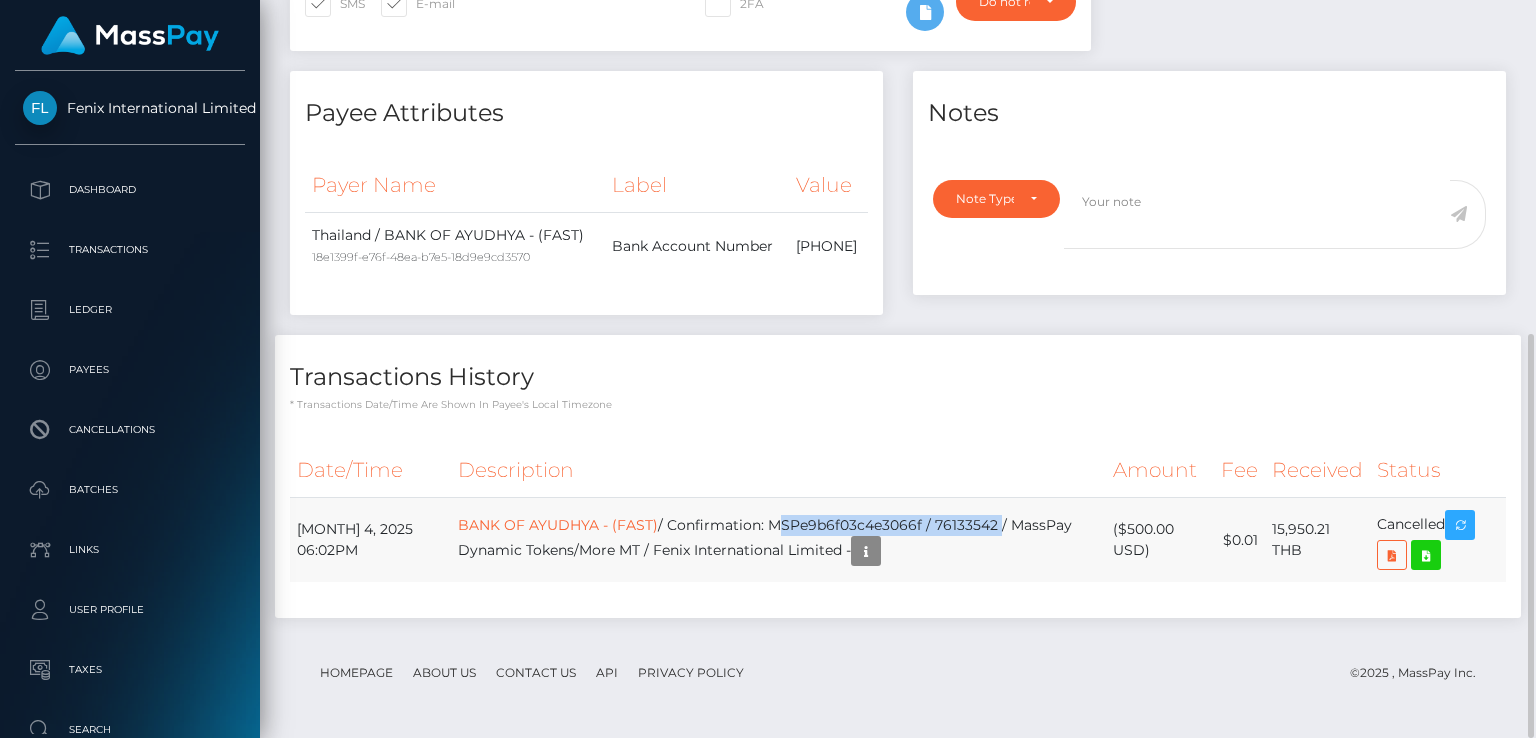 drag, startPoint x: 759, startPoint y: 522, endPoint x: 984, endPoint y: 509, distance: 225.37524 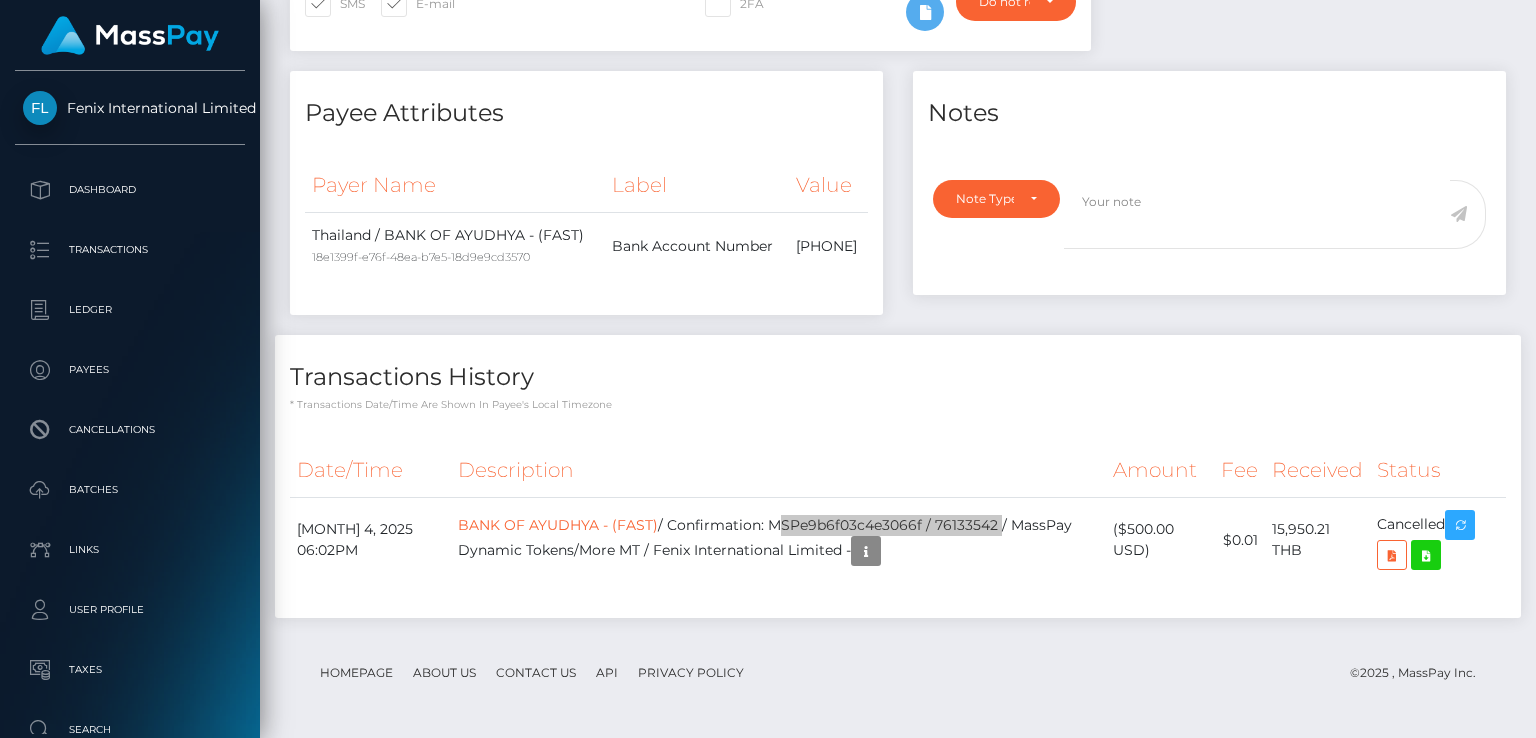 scroll, scrollTop: 0, scrollLeft: 0, axis: both 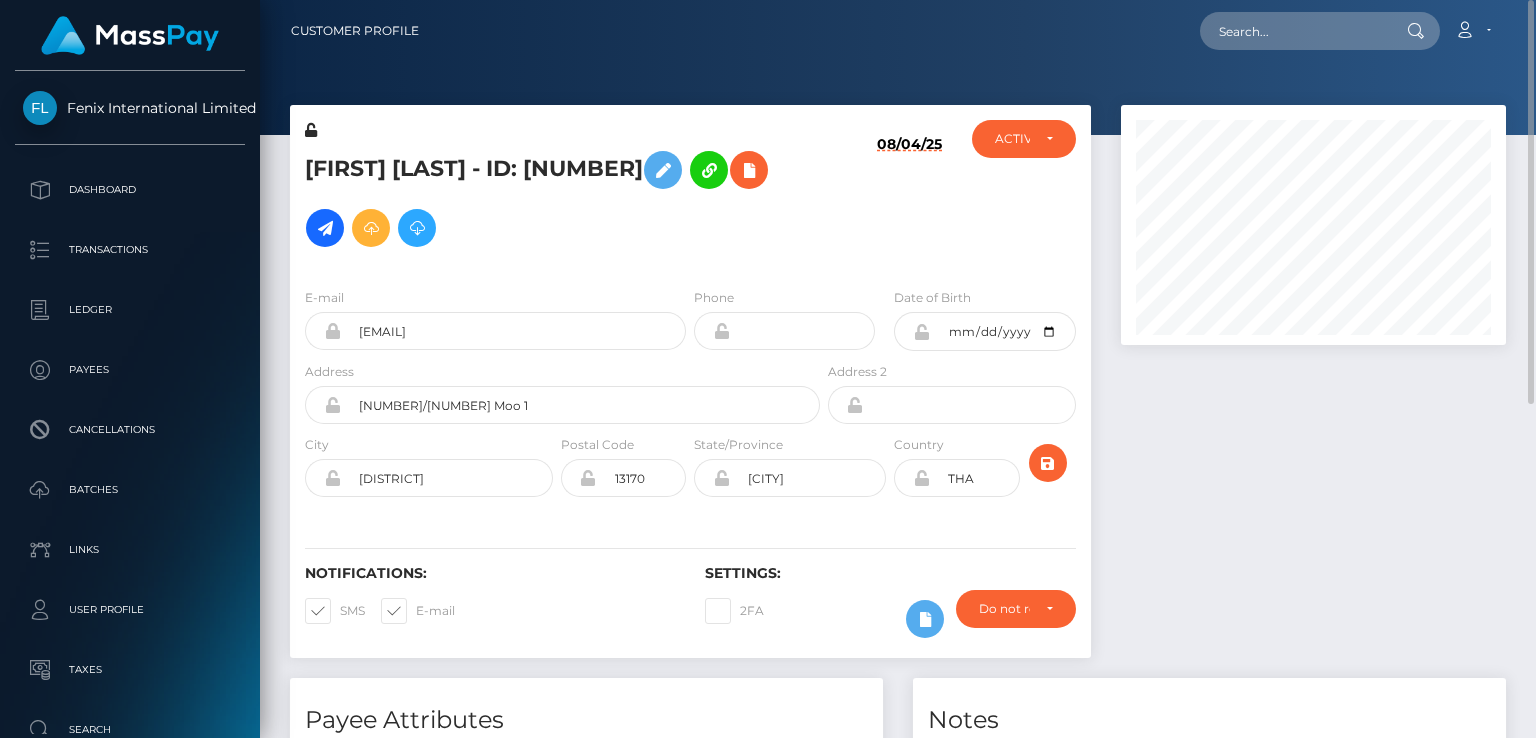 click on "[FIRST]  [LAST]
- ID: [NUMBER]" at bounding box center (557, 199) 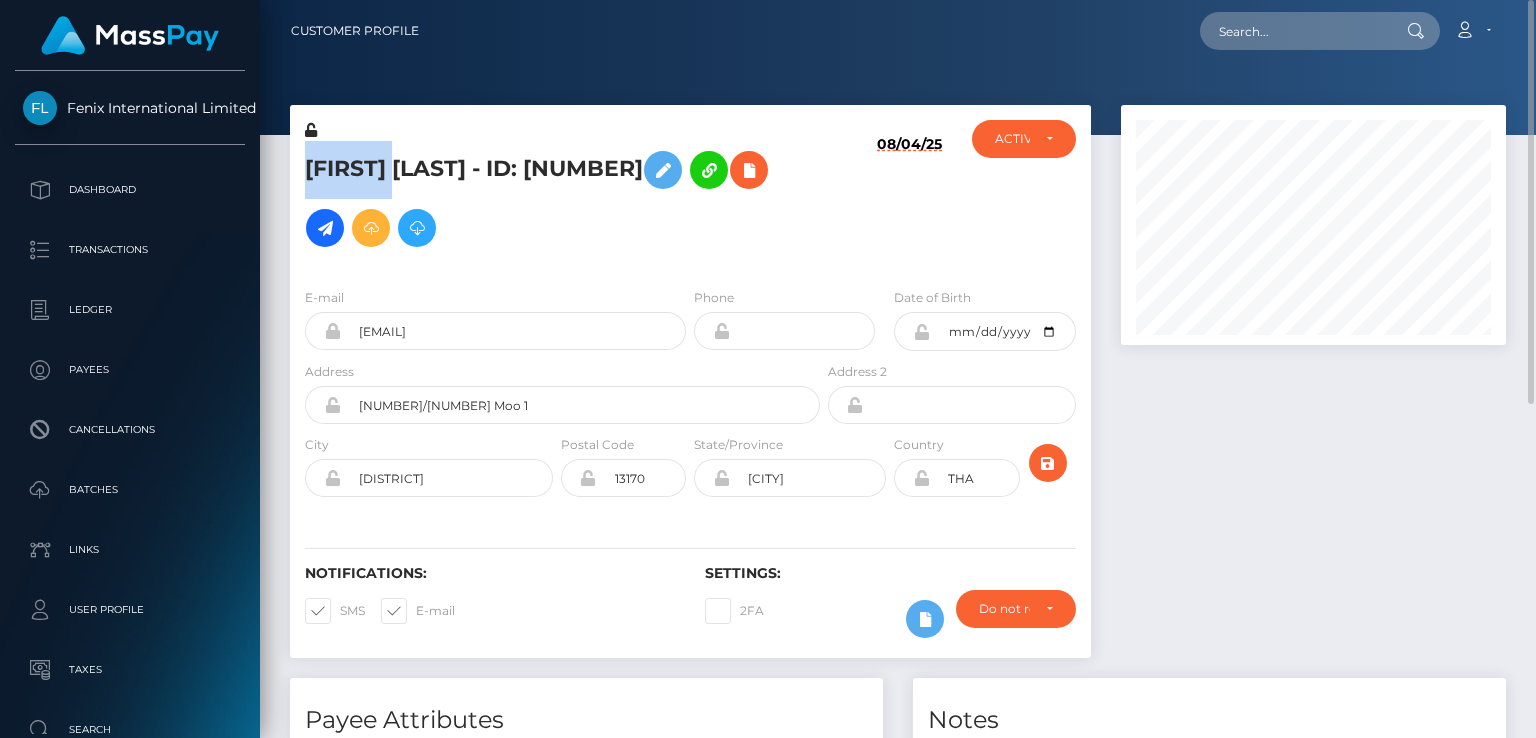 click on "[FIRST]  [LAST]
- ID: [NUMBER]" at bounding box center [557, 199] 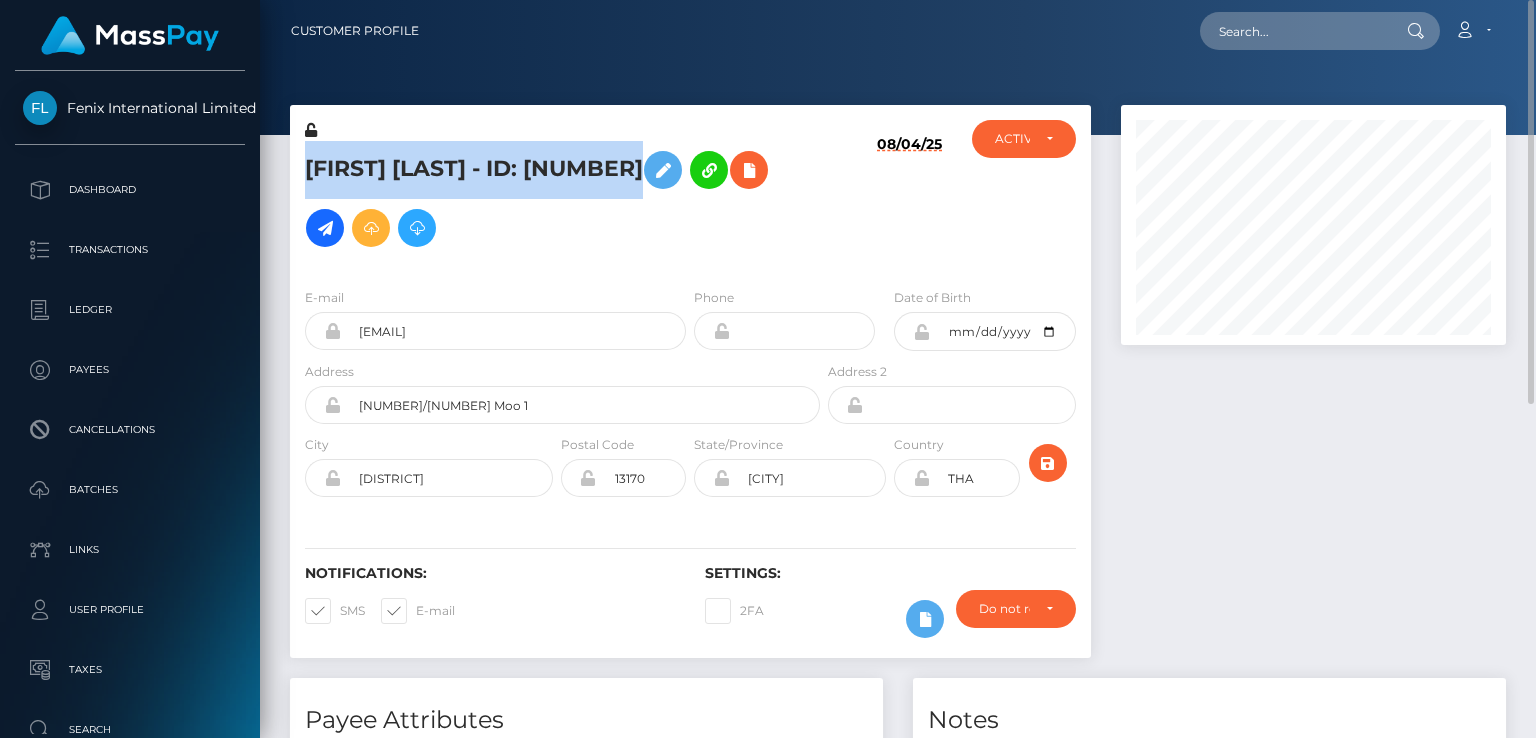 copy on "[FIRST]  [LAST]
- ID: [NUMBER]" 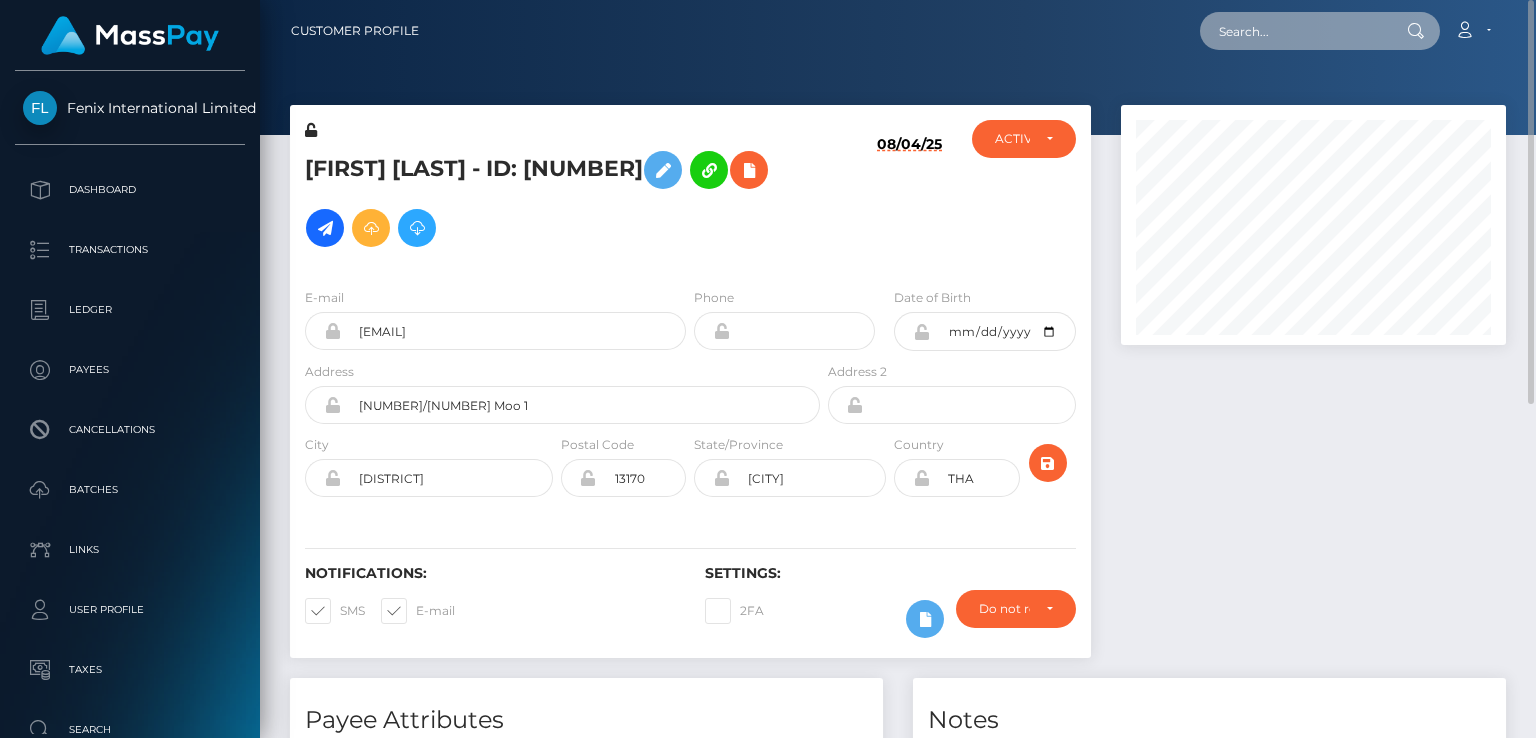 paste on "MSP7cf9b15ba1f97be" 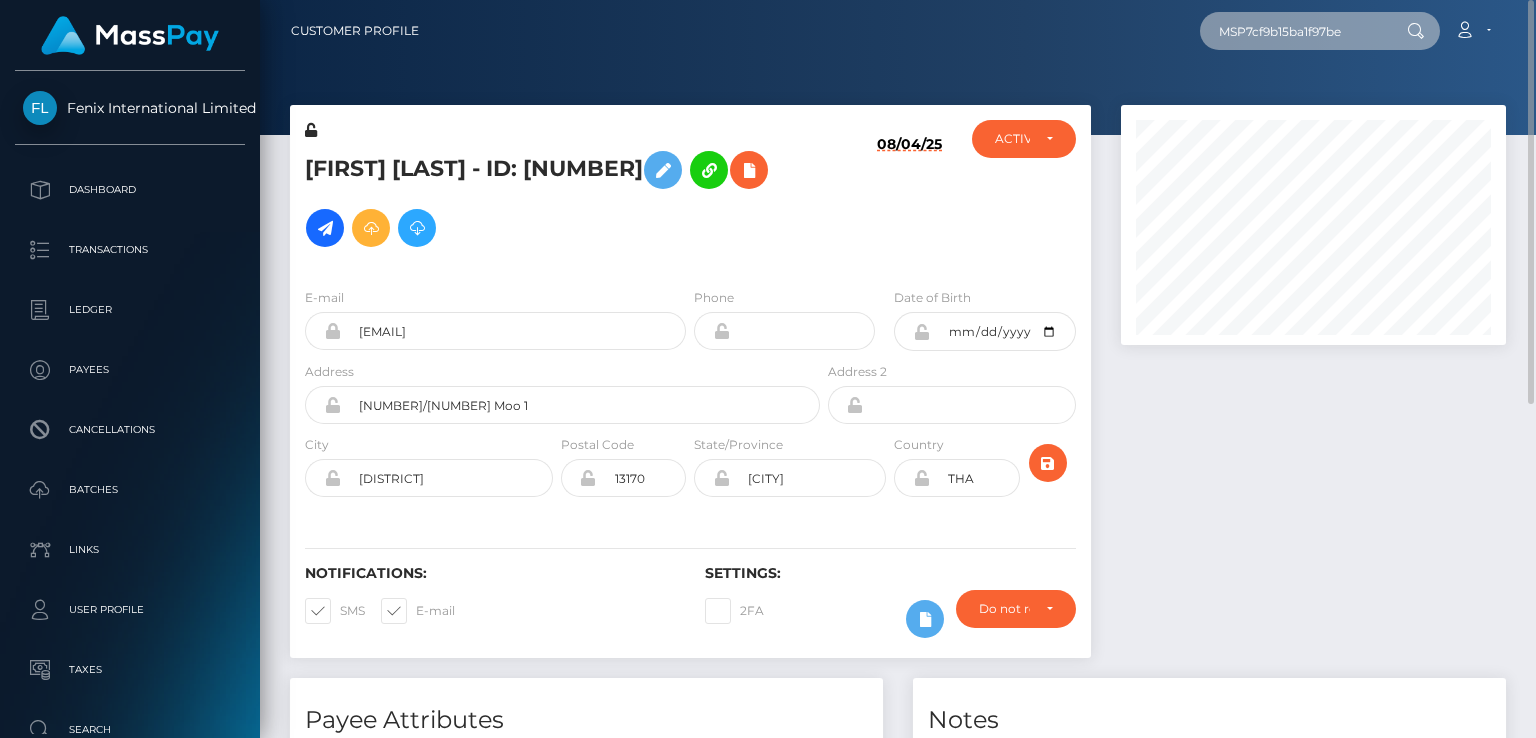 type on "MSP7cf9b15ba1f97be" 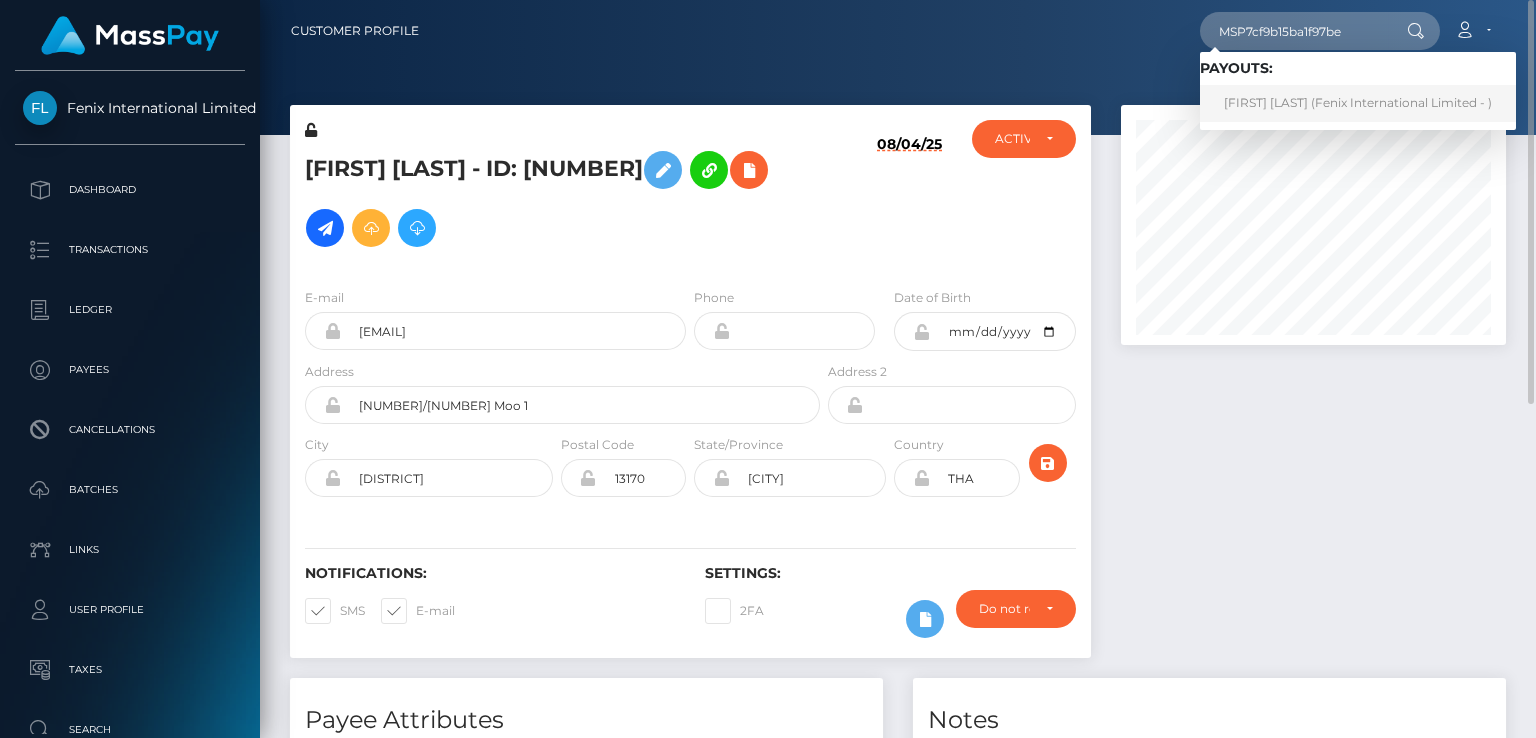 drag, startPoint x: 1284, startPoint y: 104, endPoint x: 1092, endPoint y: 207, distance: 217.883 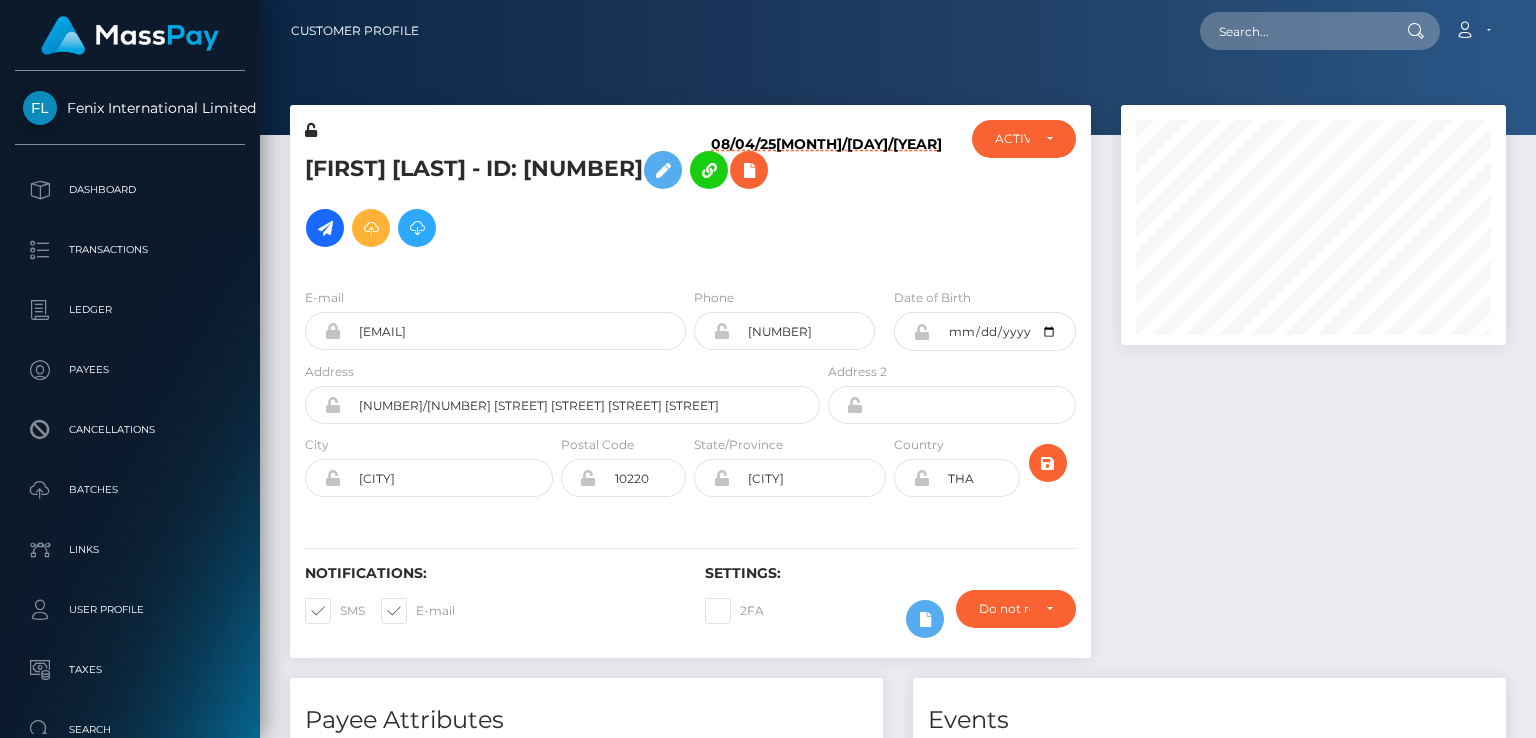 scroll, scrollTop: 0, scrollLeft: 0, axis: both 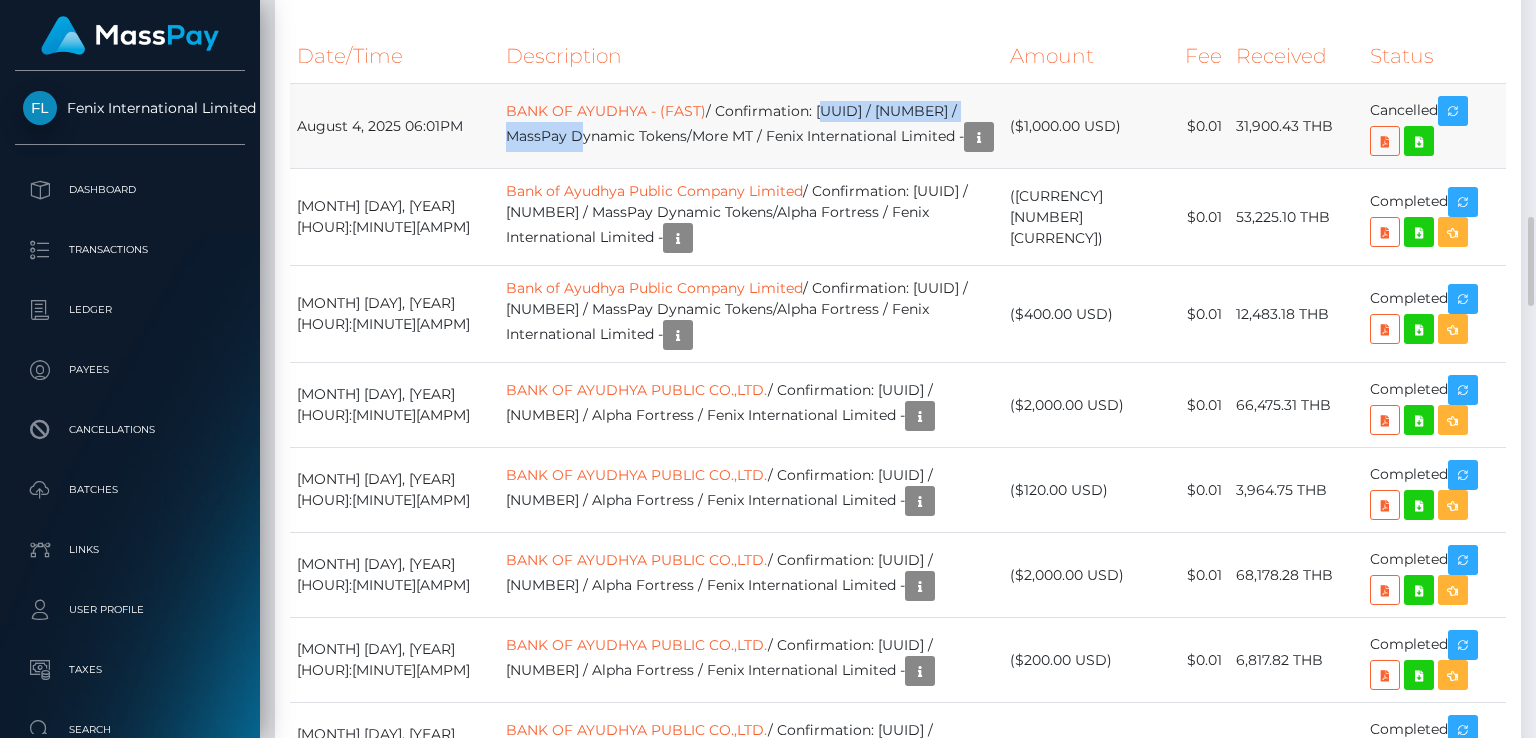 drag, startPoint x: 765, startPoint y: 277, endPoint x: 983, endPoint y: 275, distance: 218.00917 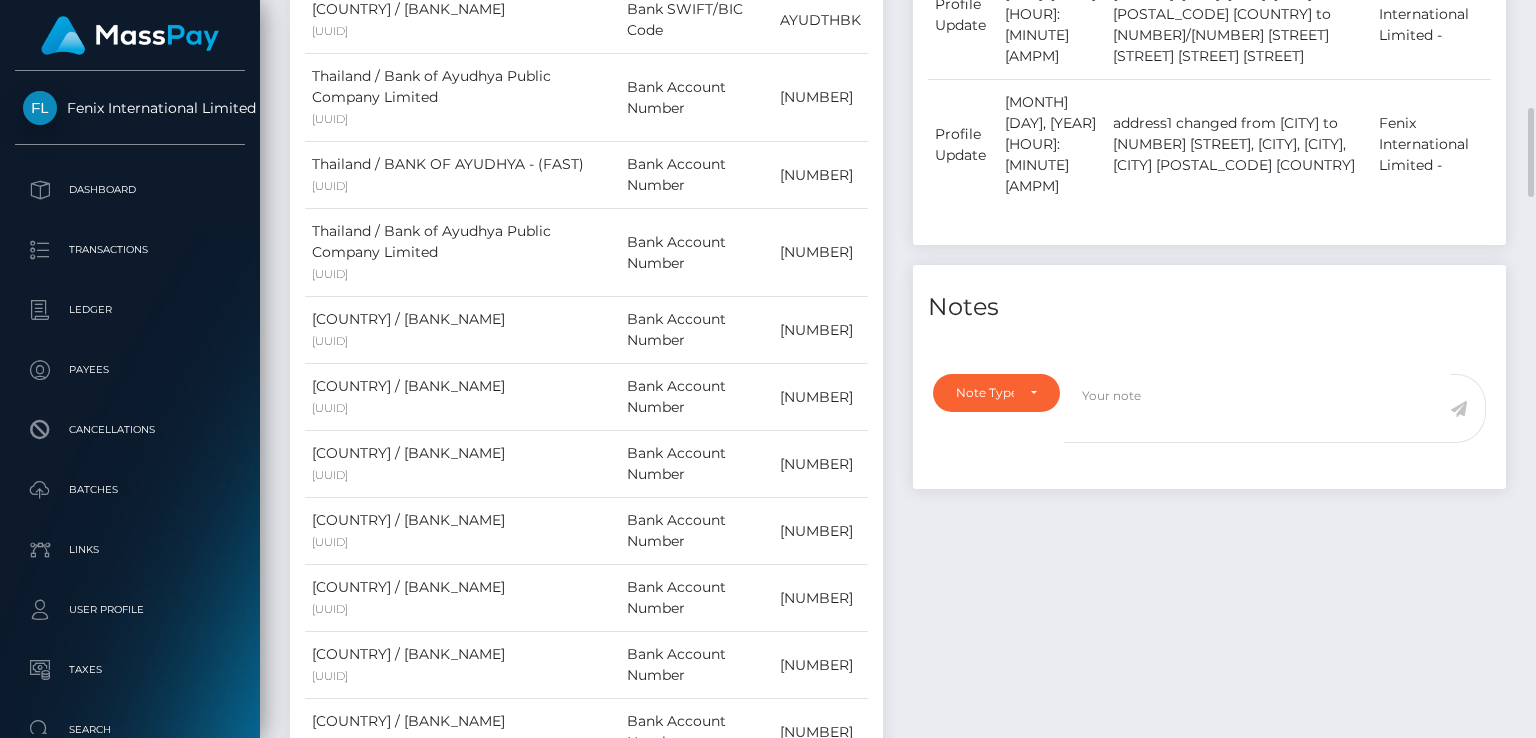 scroll, scrollTop: 0, scrollLeft: 0, axis: both 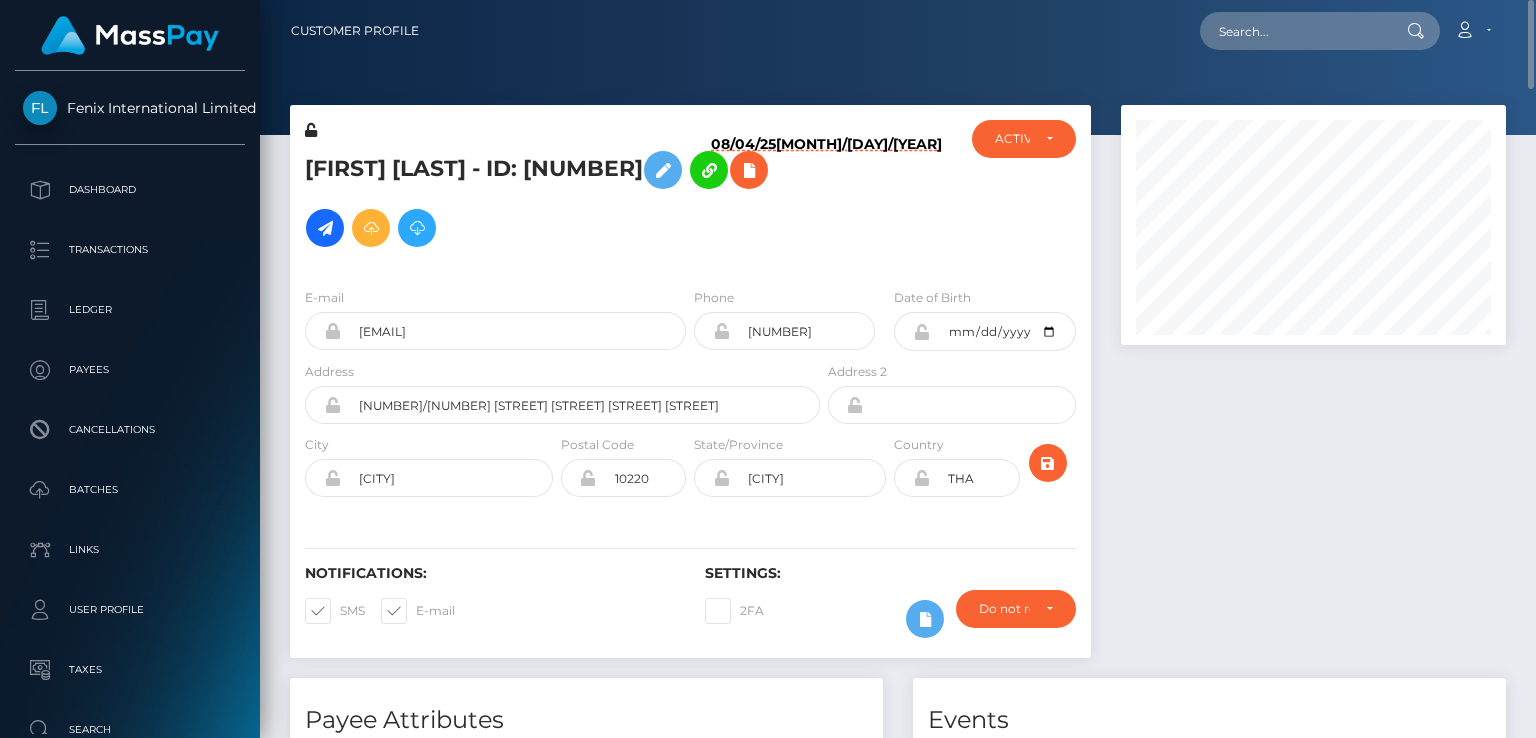 click on "[FIRST]  [LAST]
- ID: [NUMBER]" at bounding box center (557, 199) 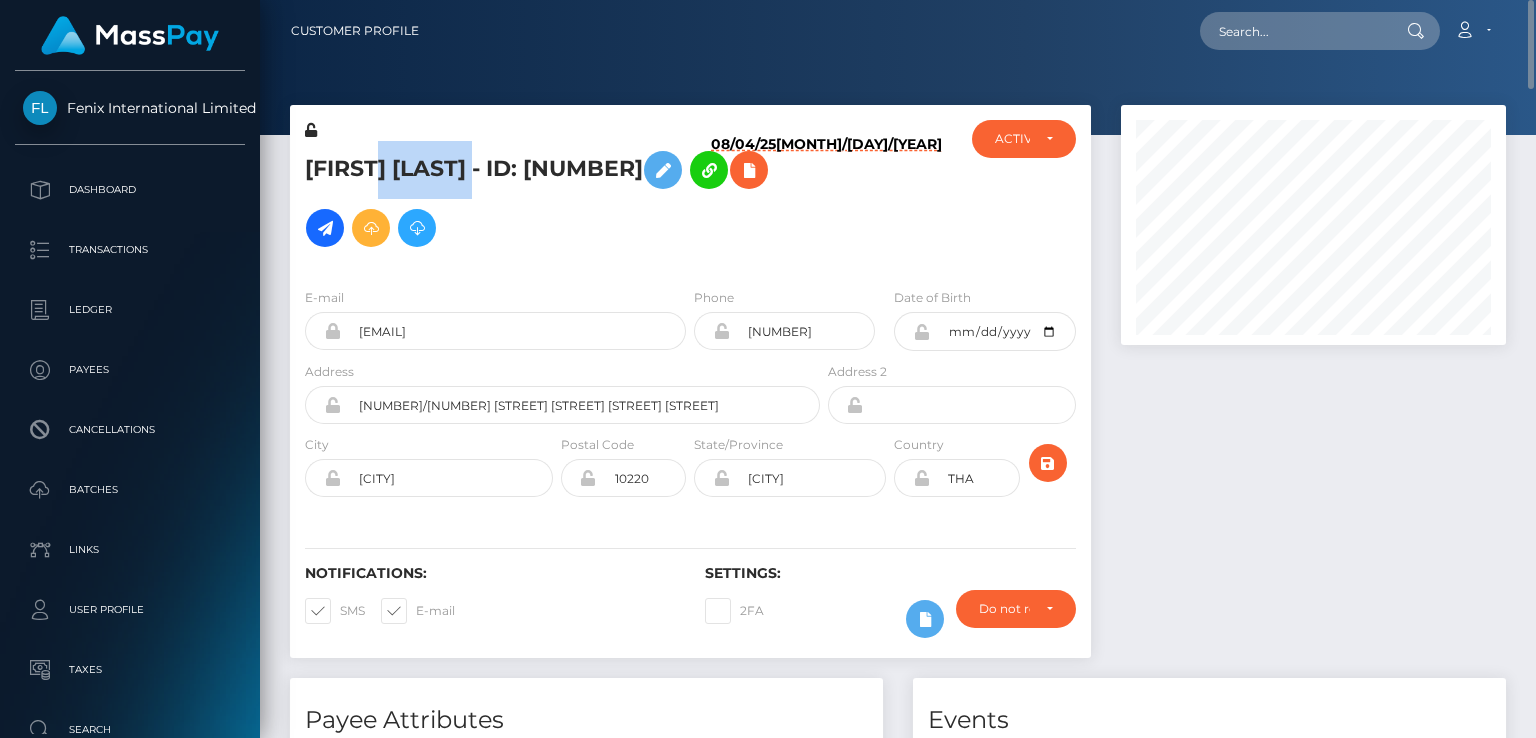 click on "[FIRST]  [LAST]
- ID: [NUMBER]" at bounding box center (557, 199) 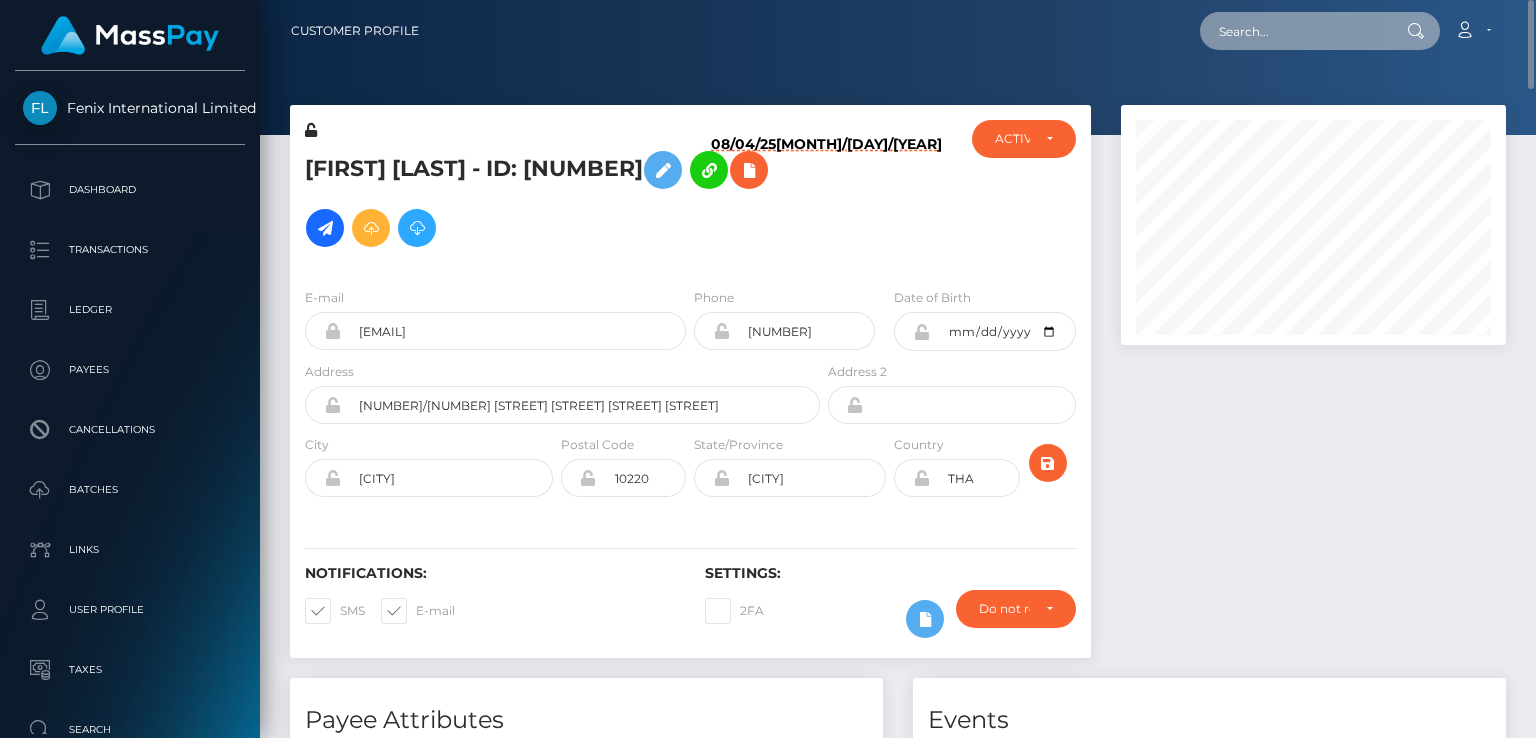 paste on "[UUID]" 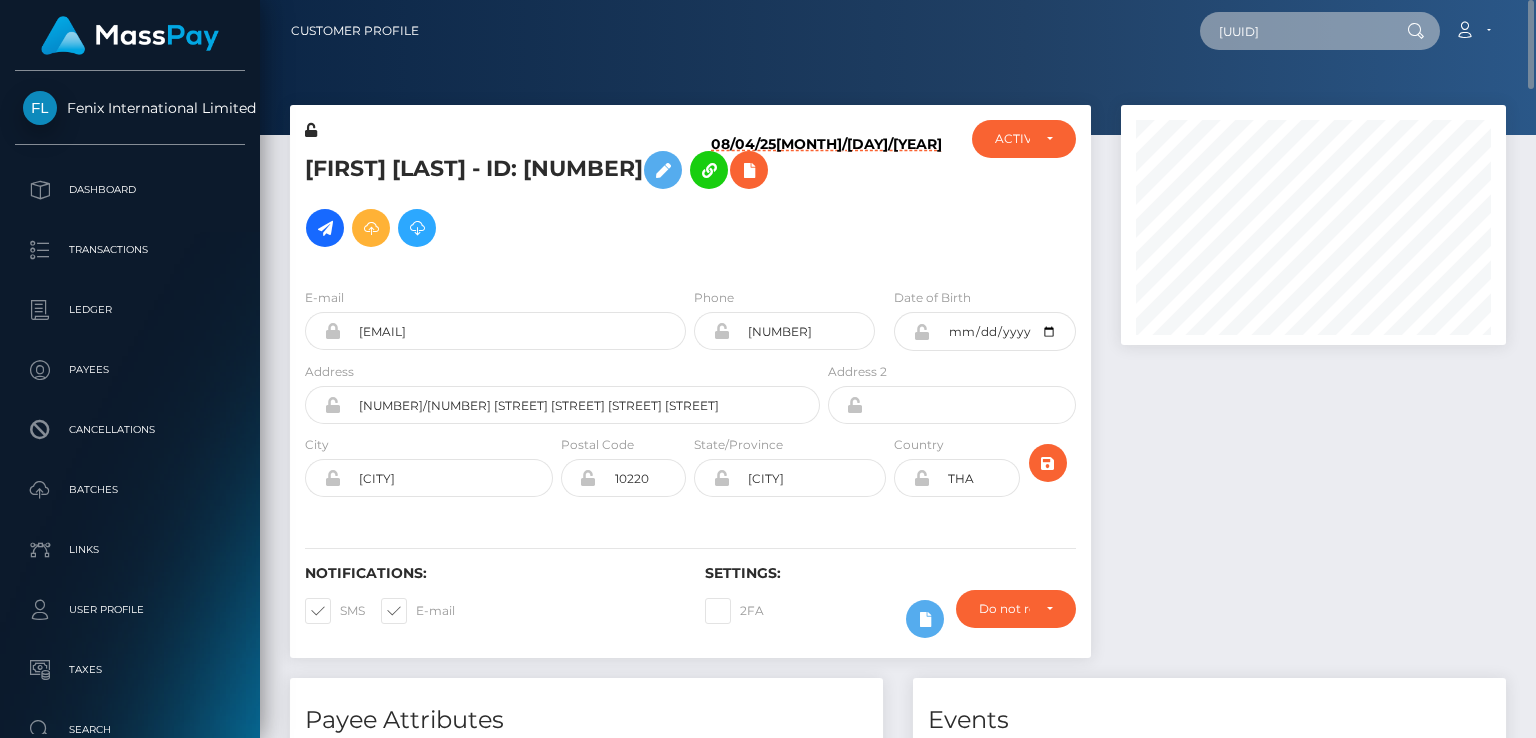 type on "[UUID]" 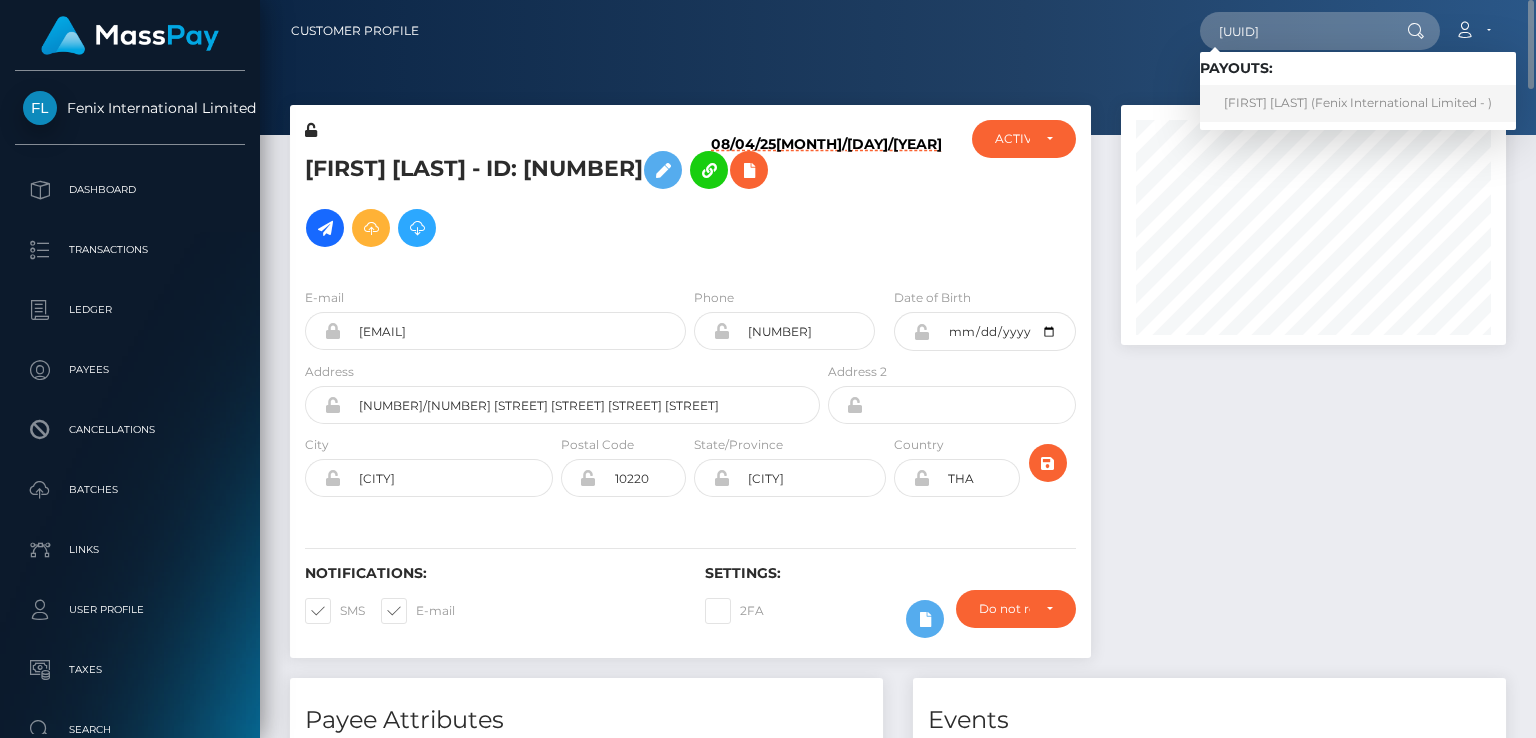 click on "[FIRST]  [LAST] (Fenix International Limited - )" at bounding box center [1358, 103] 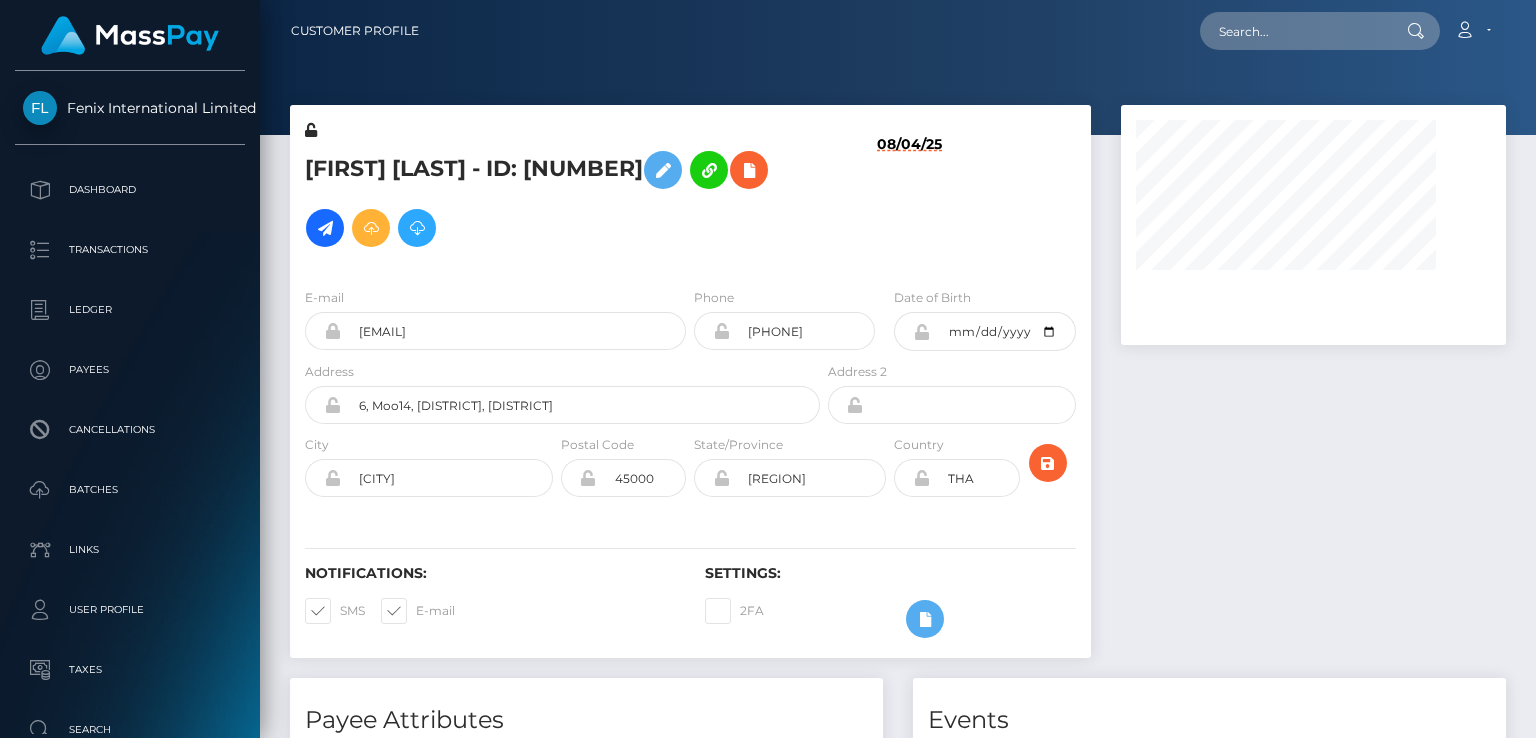 scroll, scrollTop: 0, scrollLeft: 0, axis: both 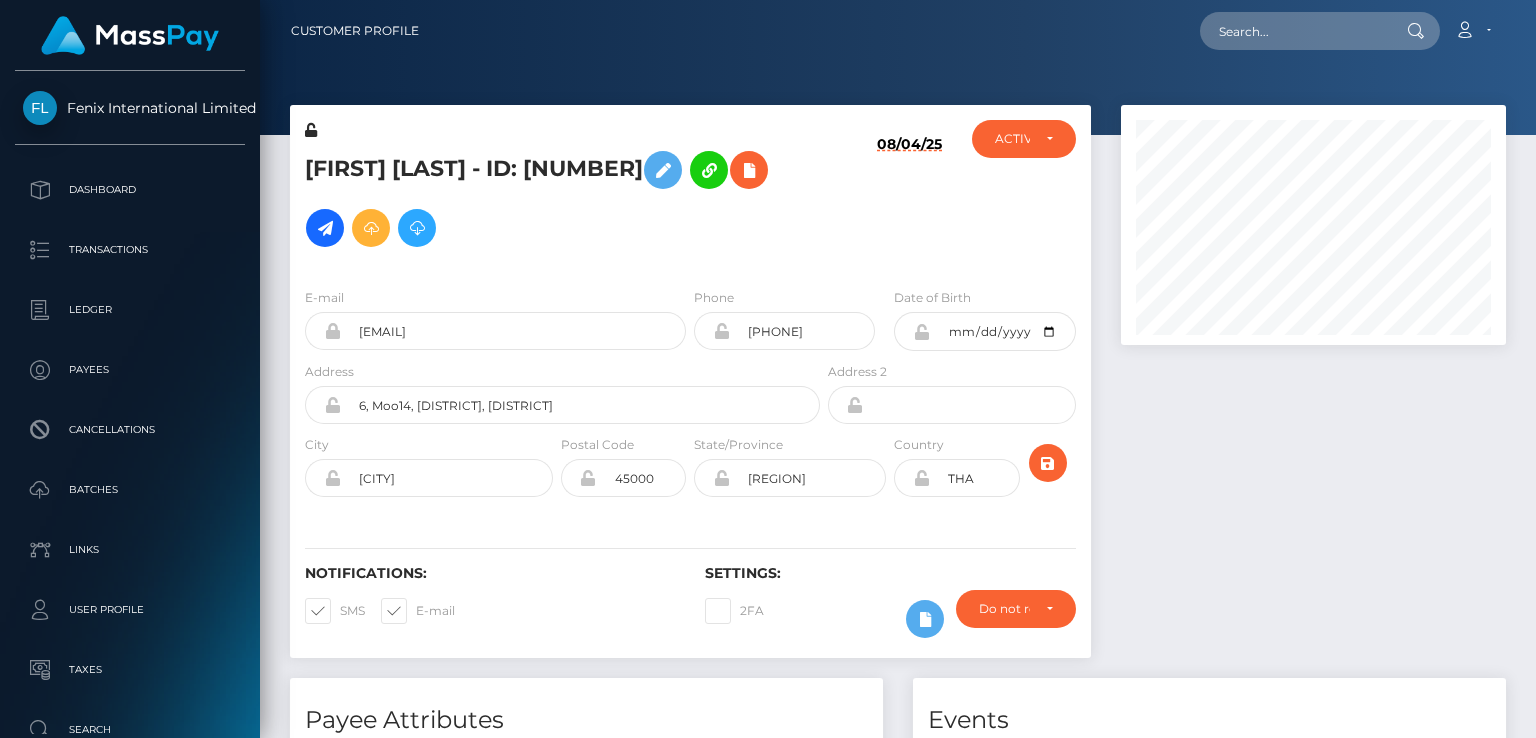 click on "Juthamat  Phimphu
- ID: 314820828" at bounding box center (557, 199) 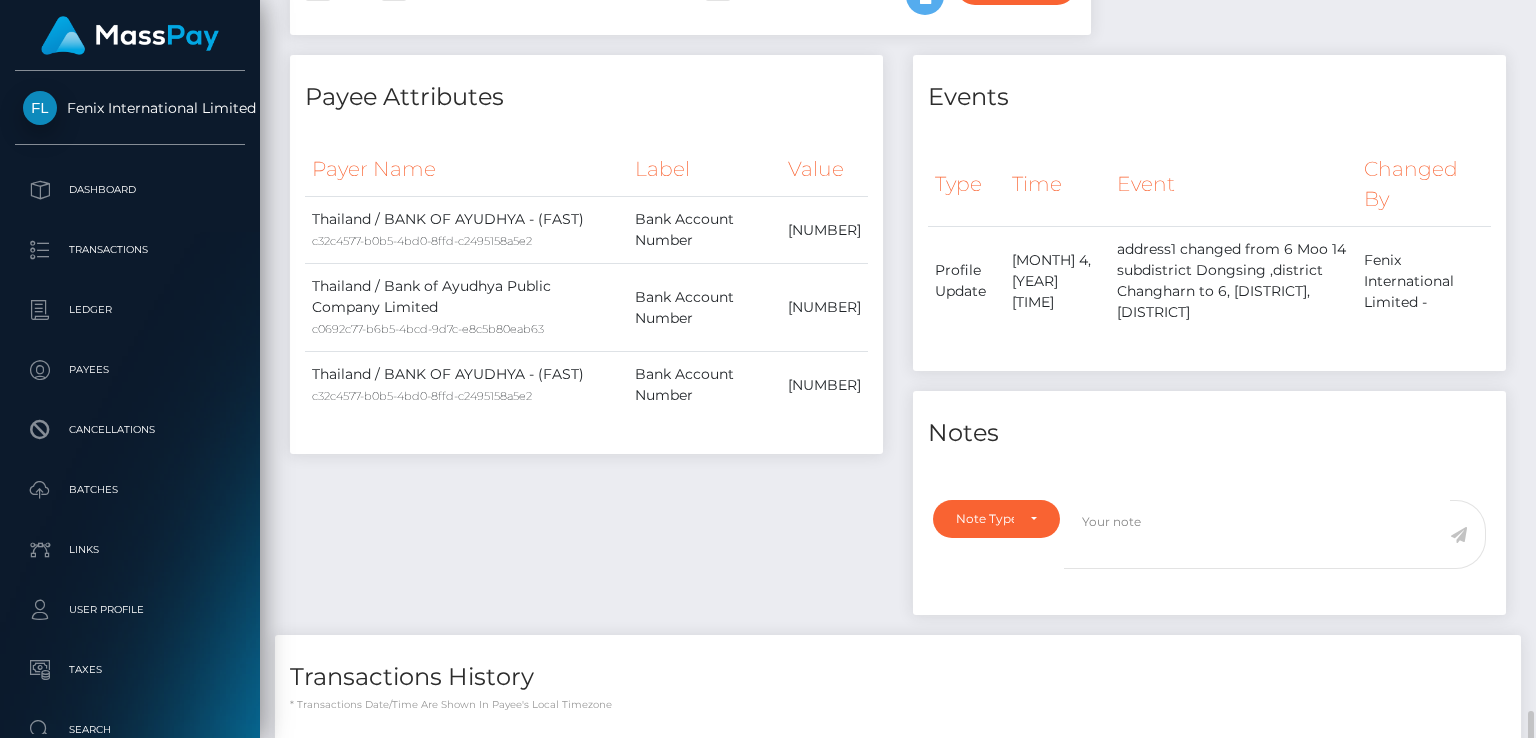 scroll, scrollTop: 923, scrollLeft: 0, axis: vertical 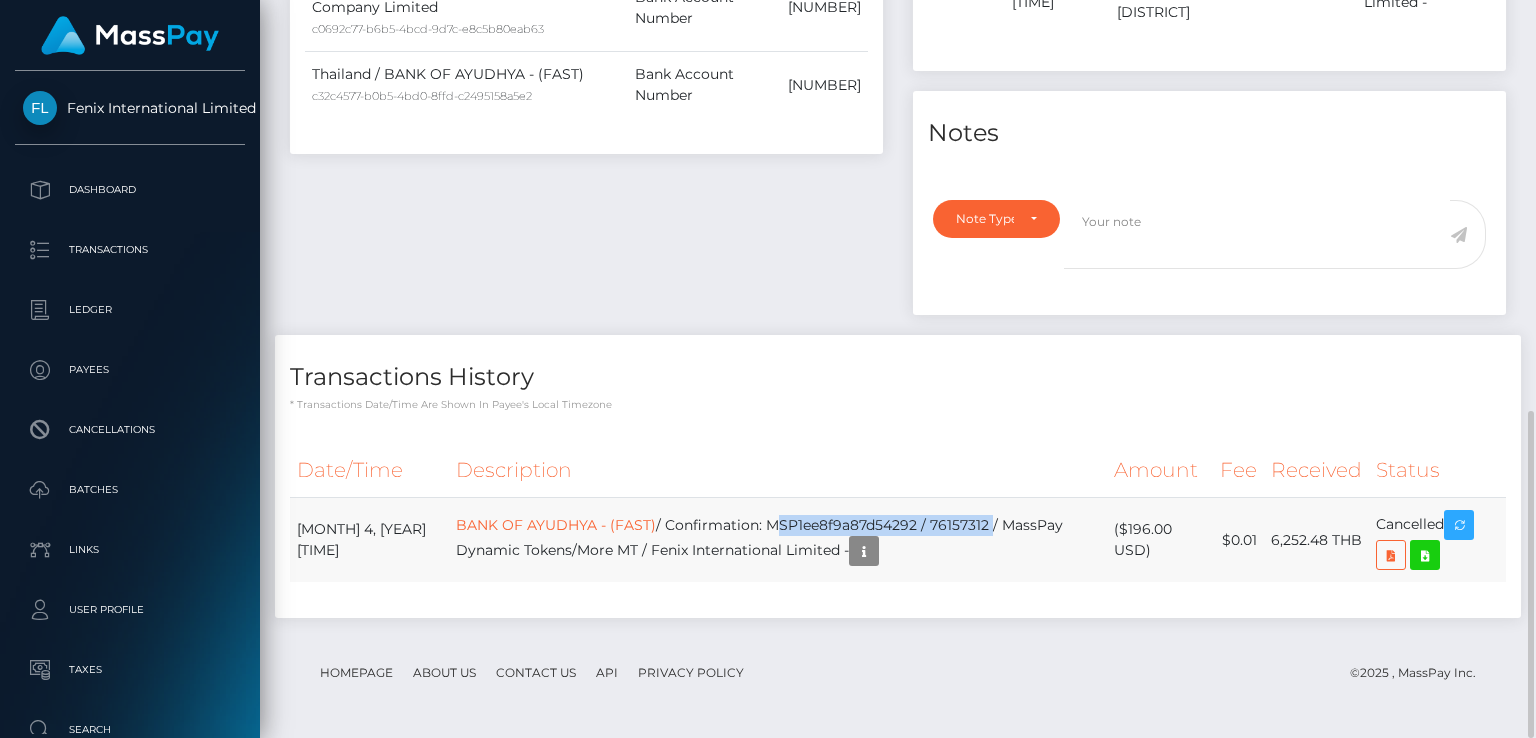 drag, startPoint x: 761, startPoint y: 518, endPoint x: 964, endPoint y: 527, distance: 203.1994 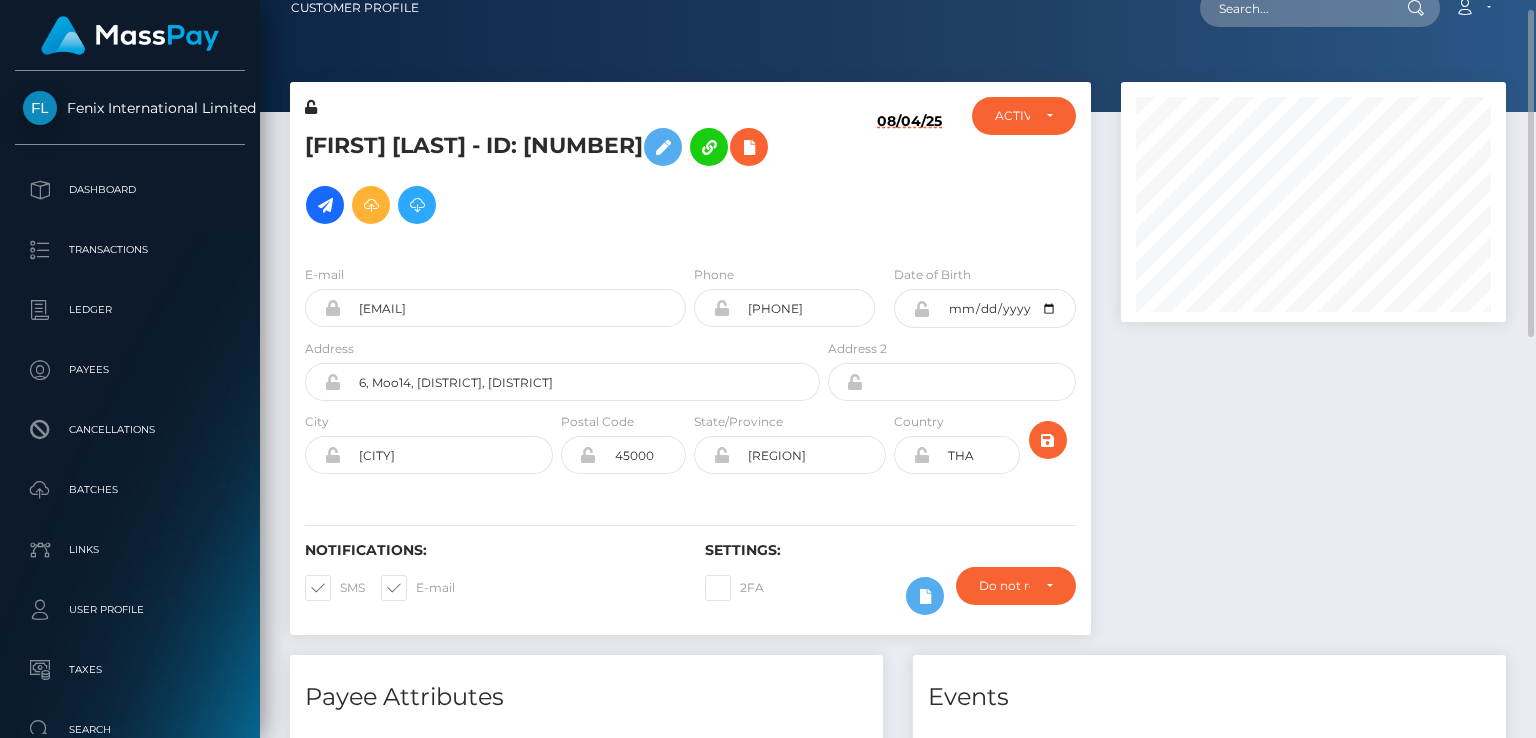 scroll, scrollTop: 0, scrollLeft: 0, axis: both 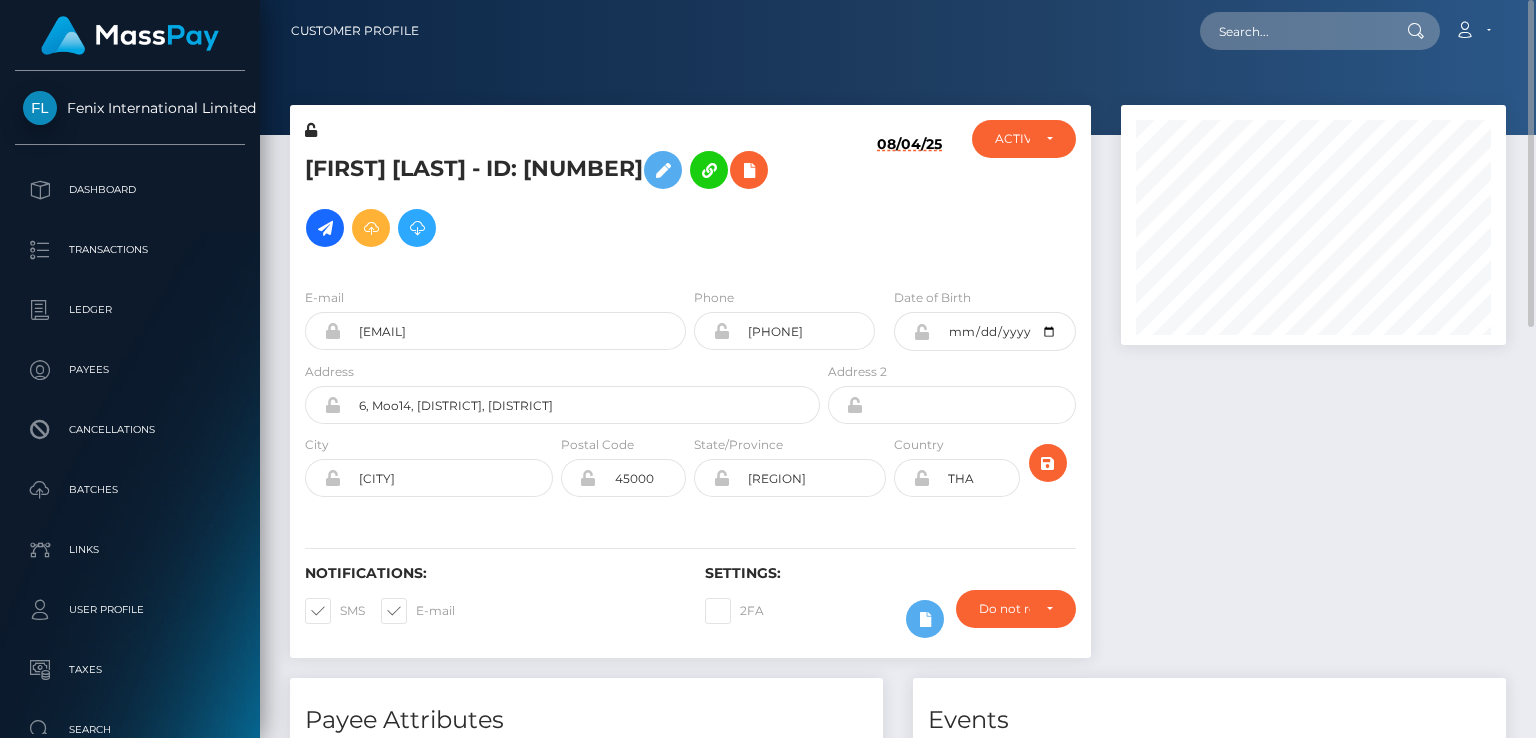 click on "Juthamat  Phimphu
- ID: 314820828" at bounding box center (557, 199) 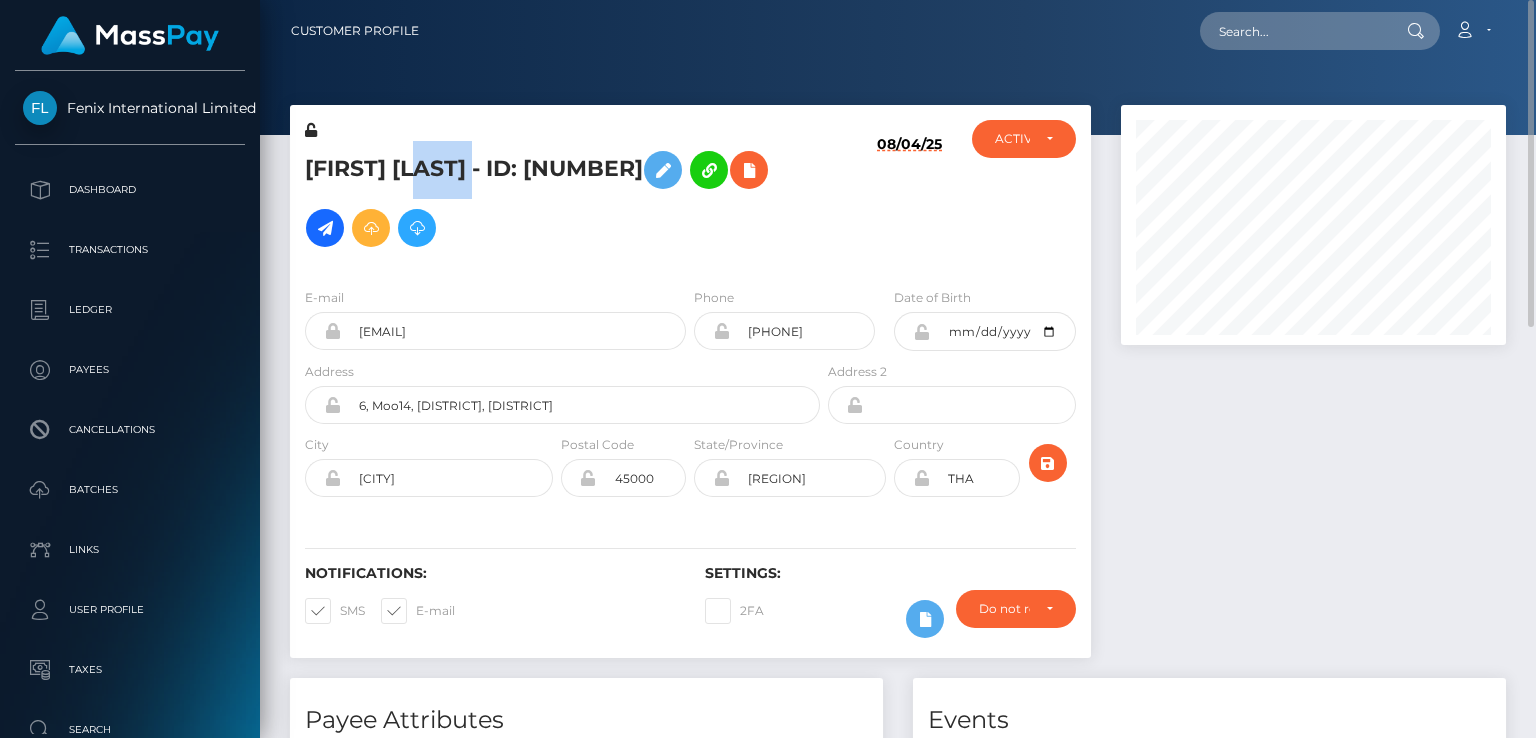 click on "Juthamat  Phimphu
- ID: 314820828" at bounding box center (557, 199) 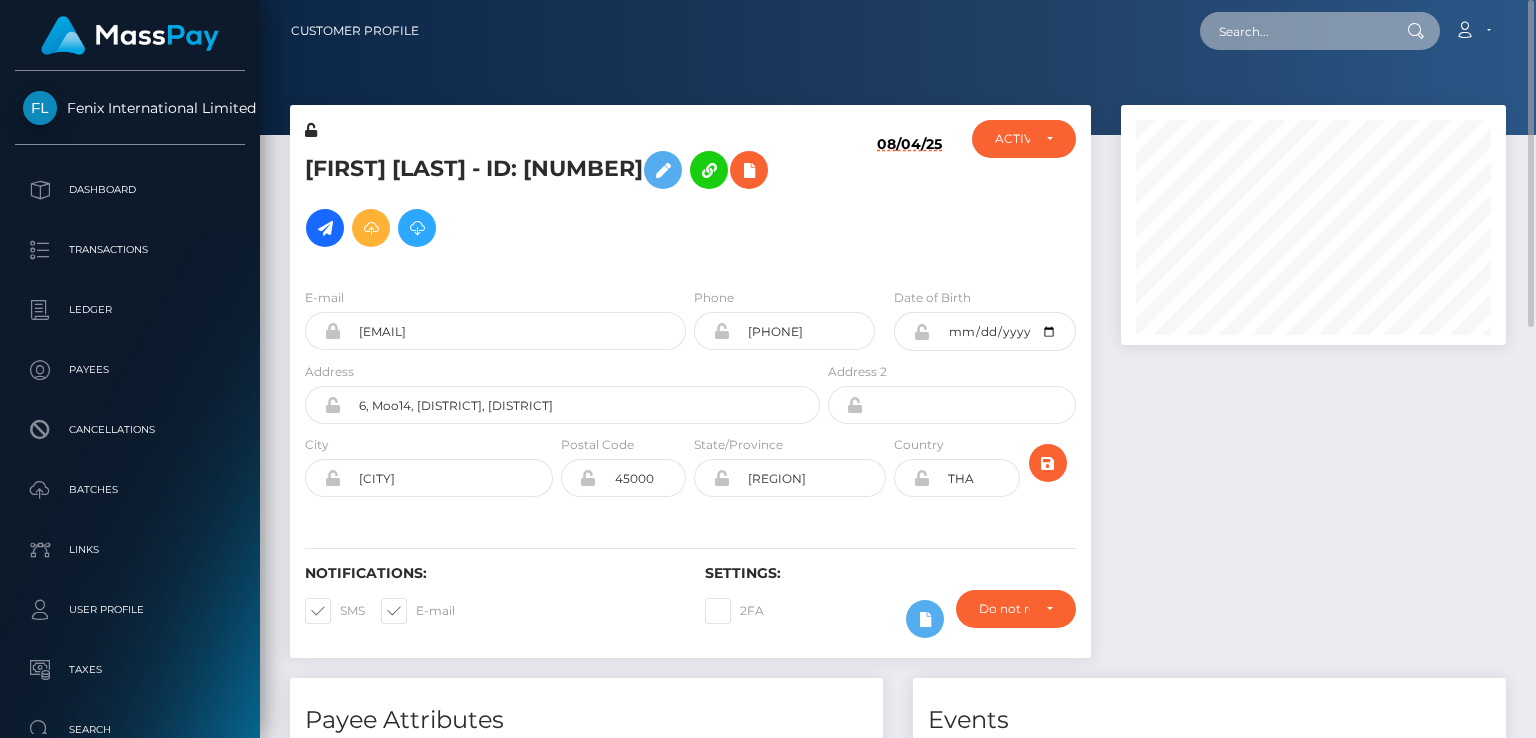 paste on "MSP6d539c8dee5cfaf" 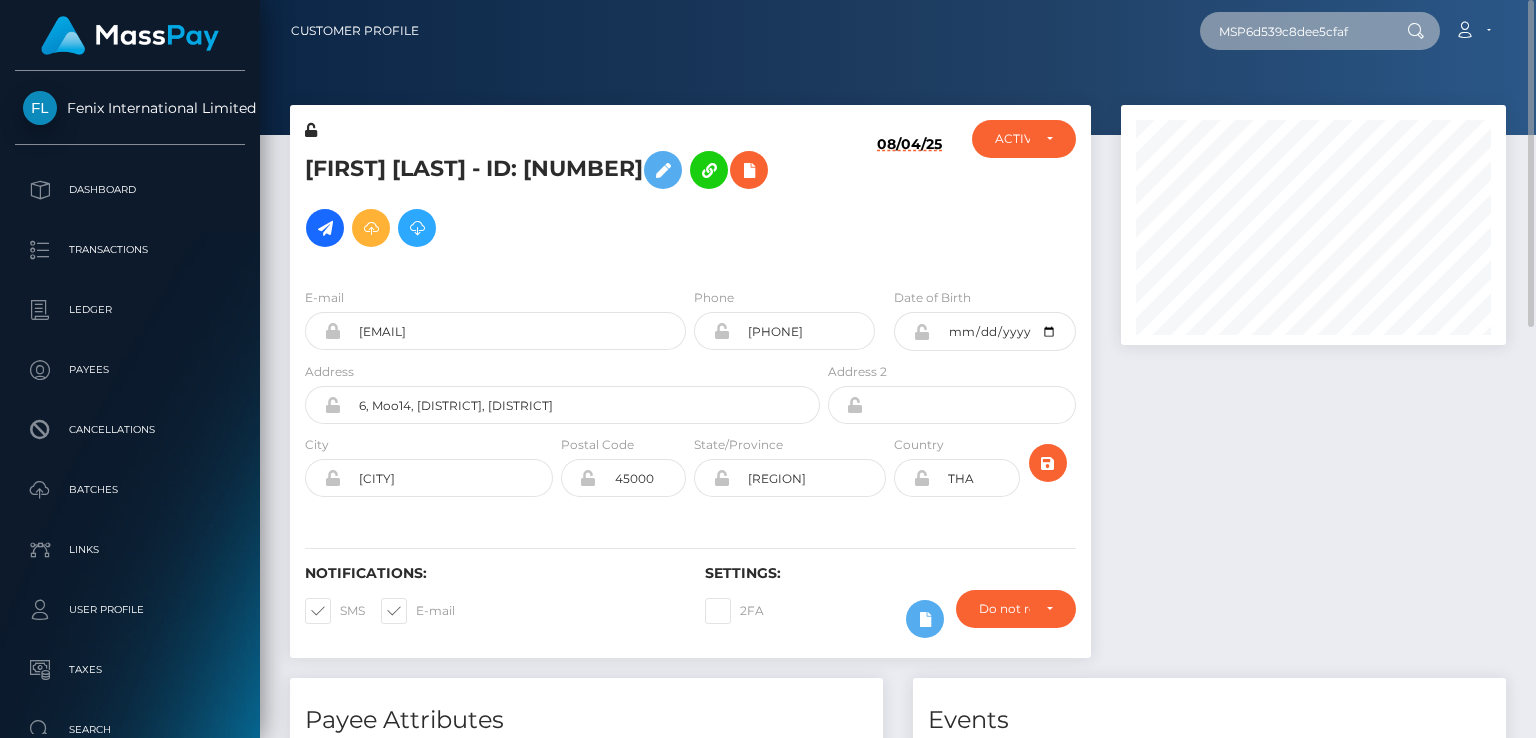 type on "MSP6d539c8dee5cfaf" 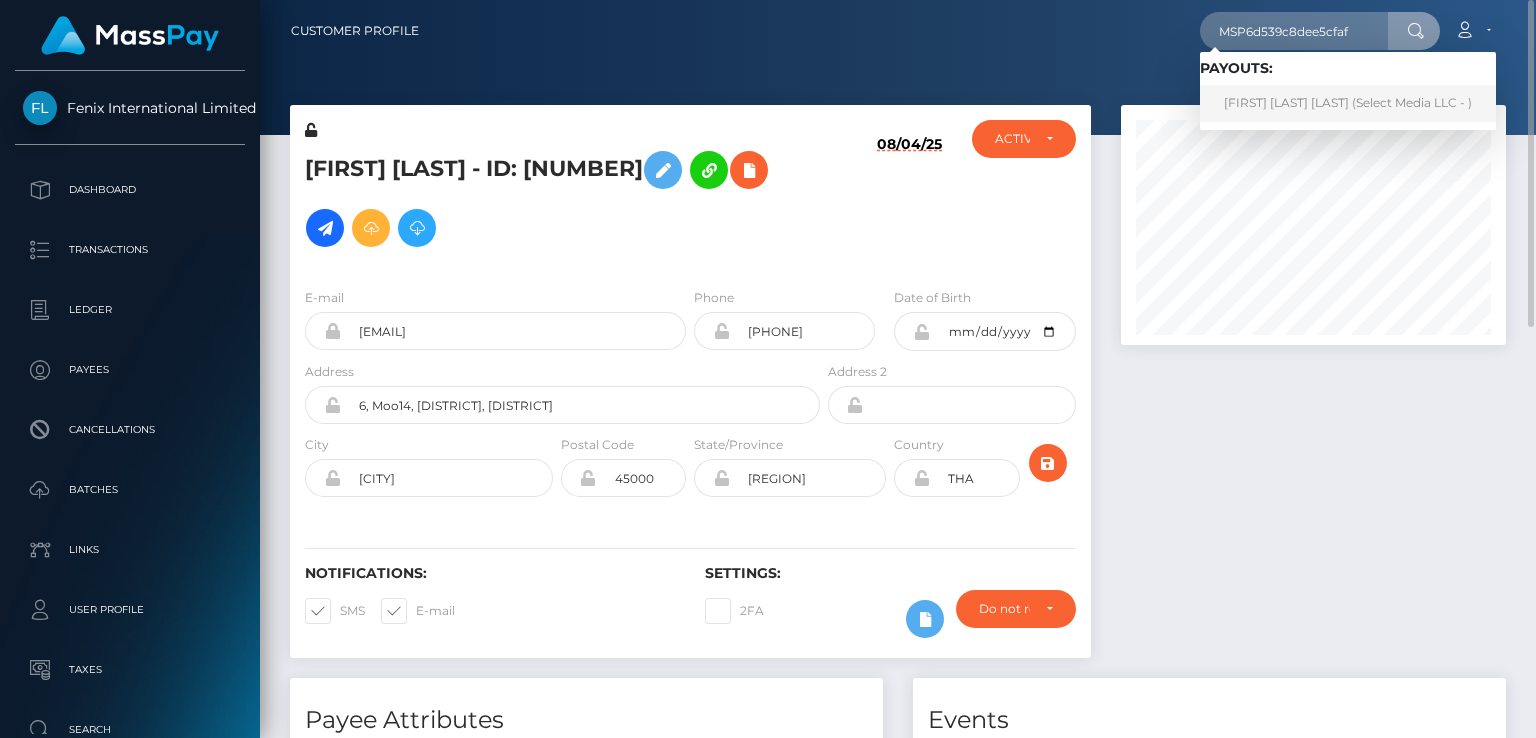click on "Cynthia Yesenia  Jimenez Rosas (Select Media LLC - )" at bounding box center (1348, 103) 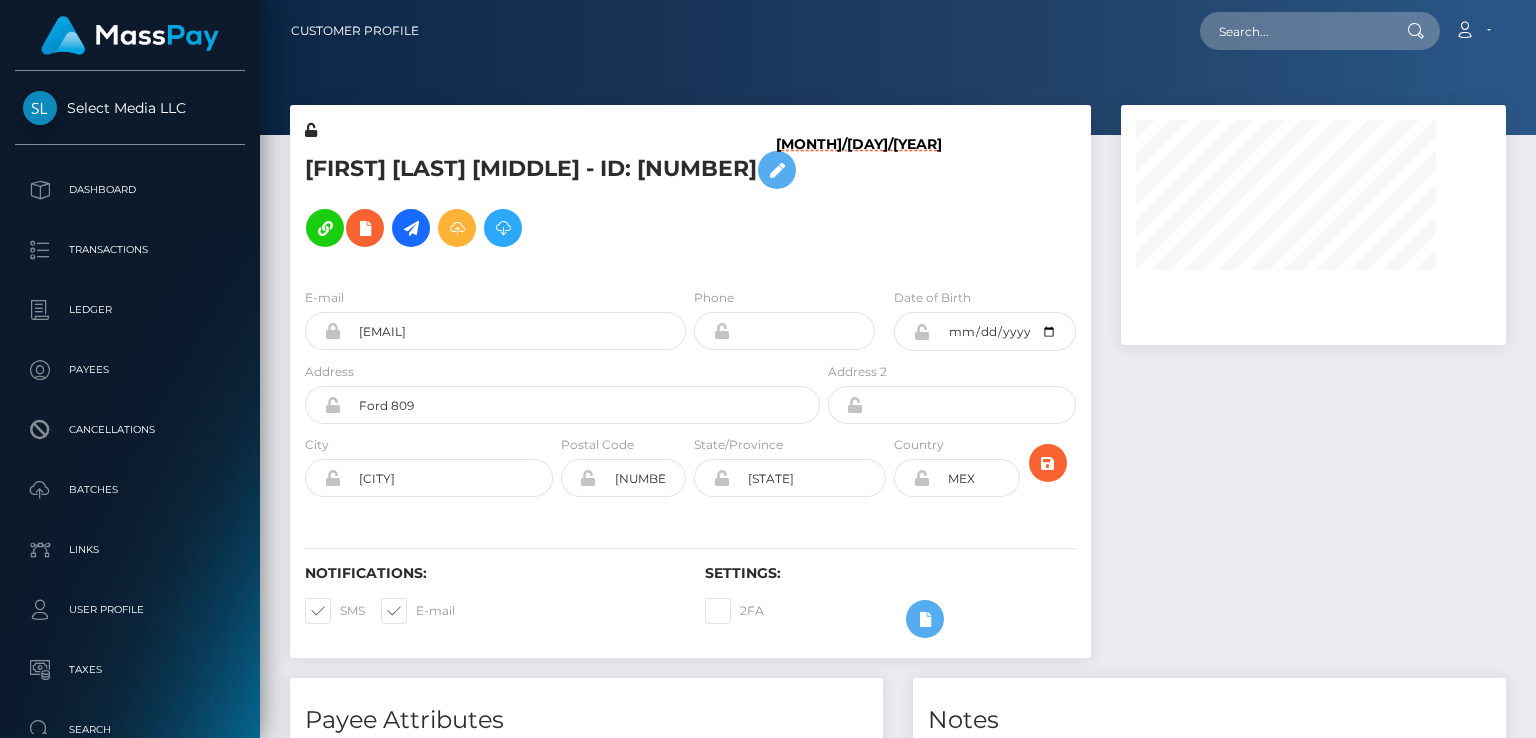 scroll, scrollTop: 0, scrollLeft: 0, axis: both 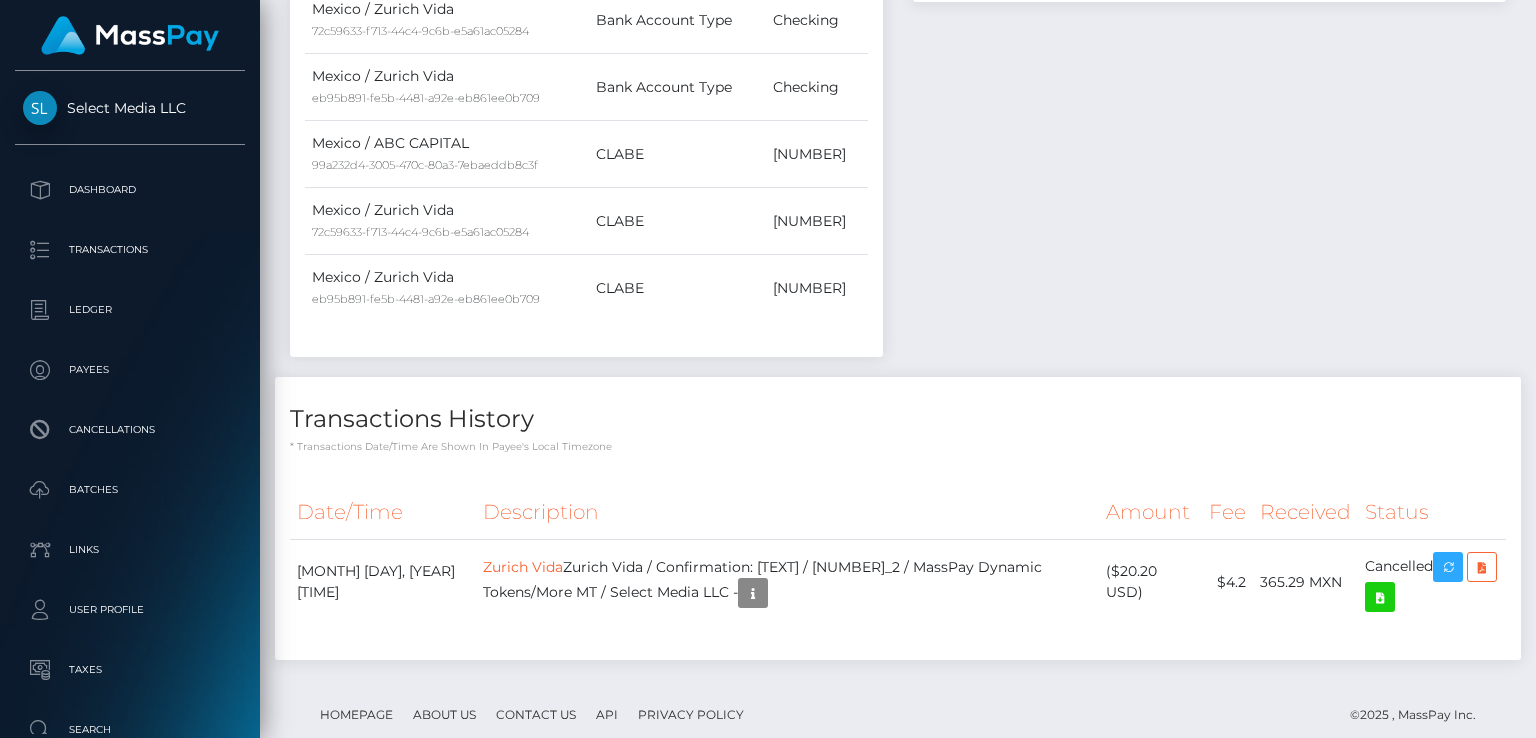 click on "Additional Info" at bounding box center [788, 623] 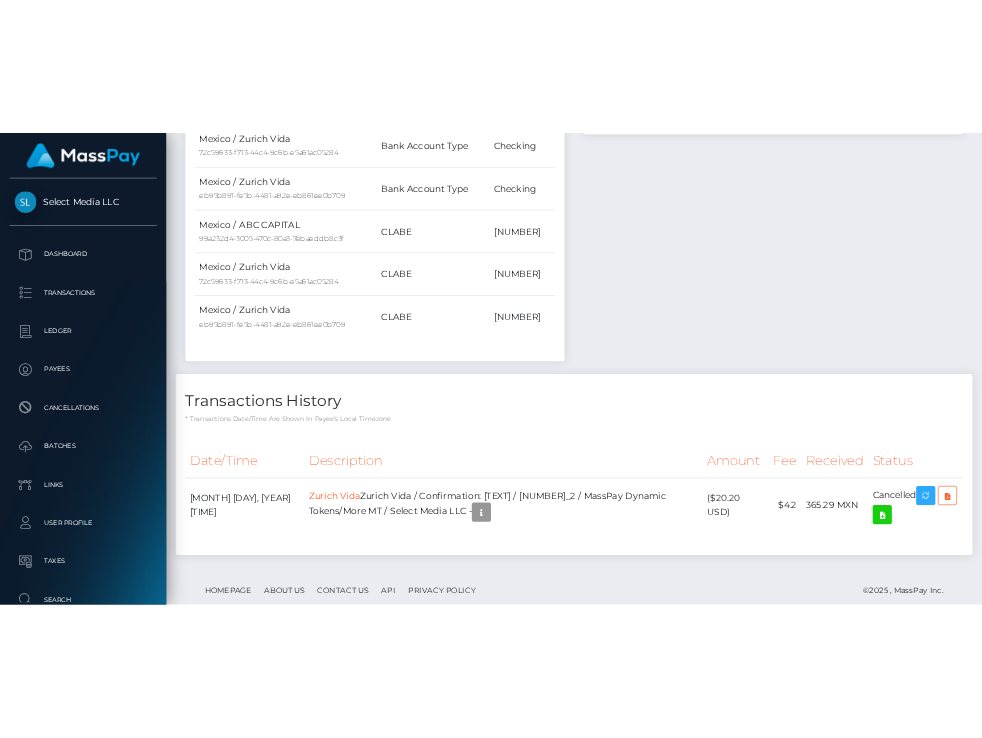 scroll, scrollTop: 240, scrollLeft: 384, axis: both 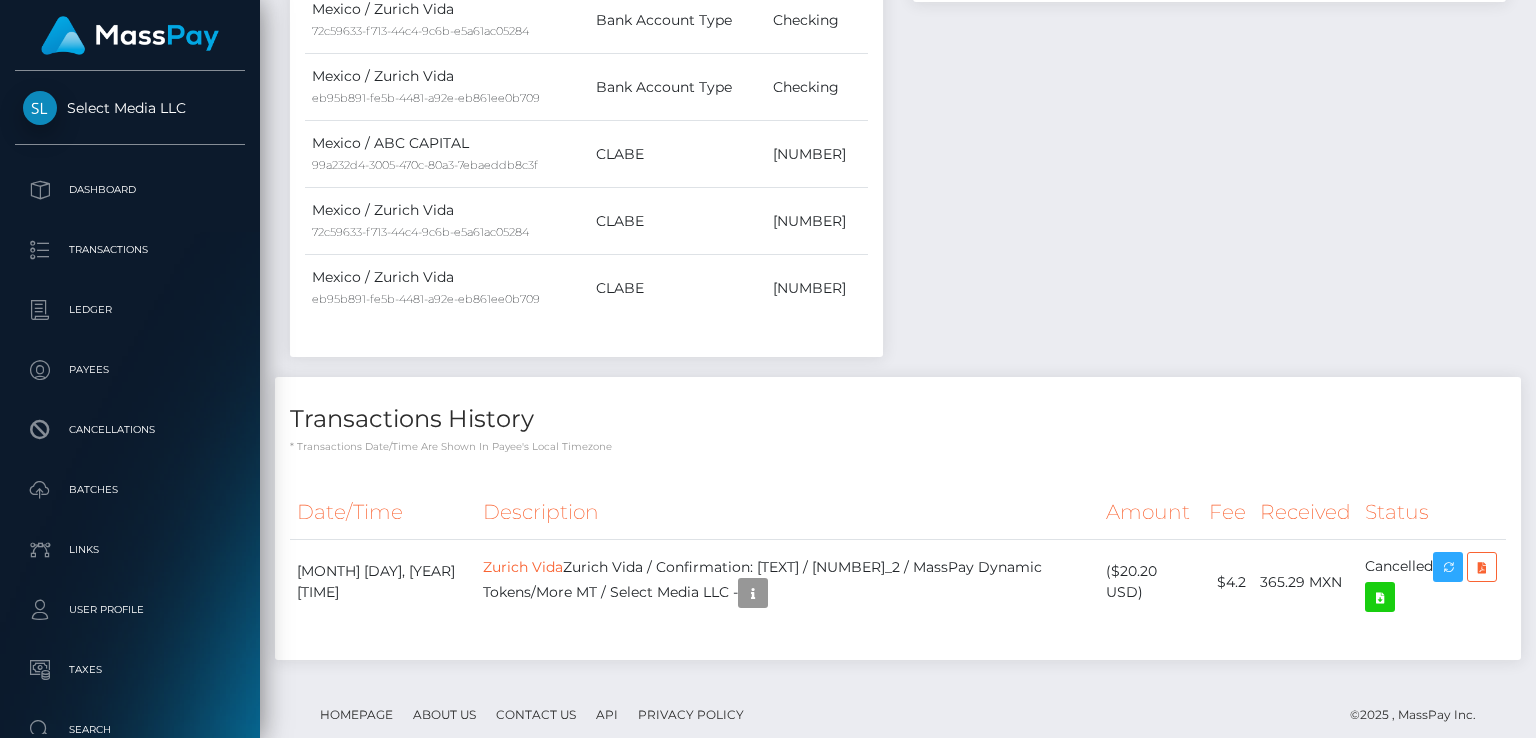 click on "Select Media LLC
Dashboard
Transactions
Ledger
Payees
Cancellations" at bounding box center [768, 369] 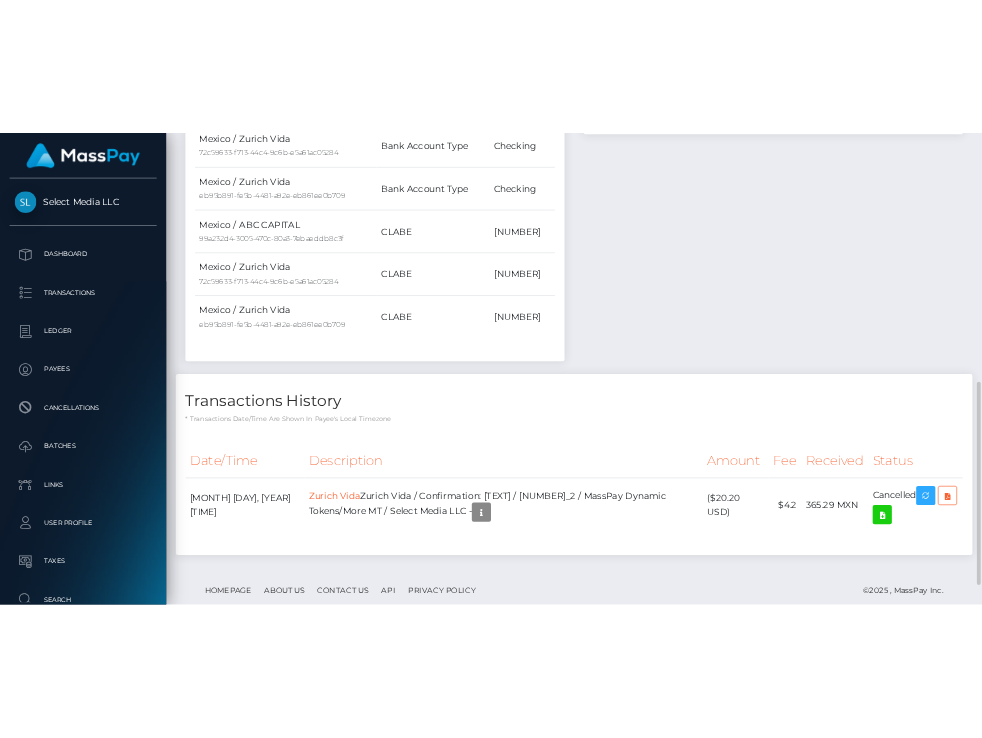 scroll, scrollTop: 240, scrollLeft: 206, axis: both 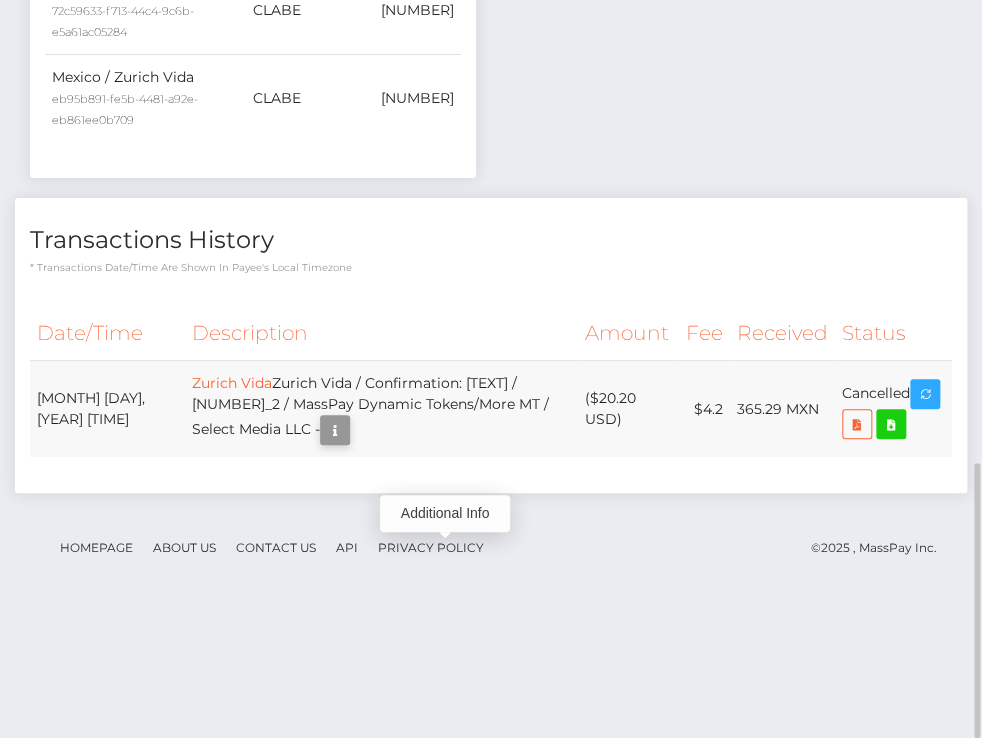 click at bounding box center (335, 430) 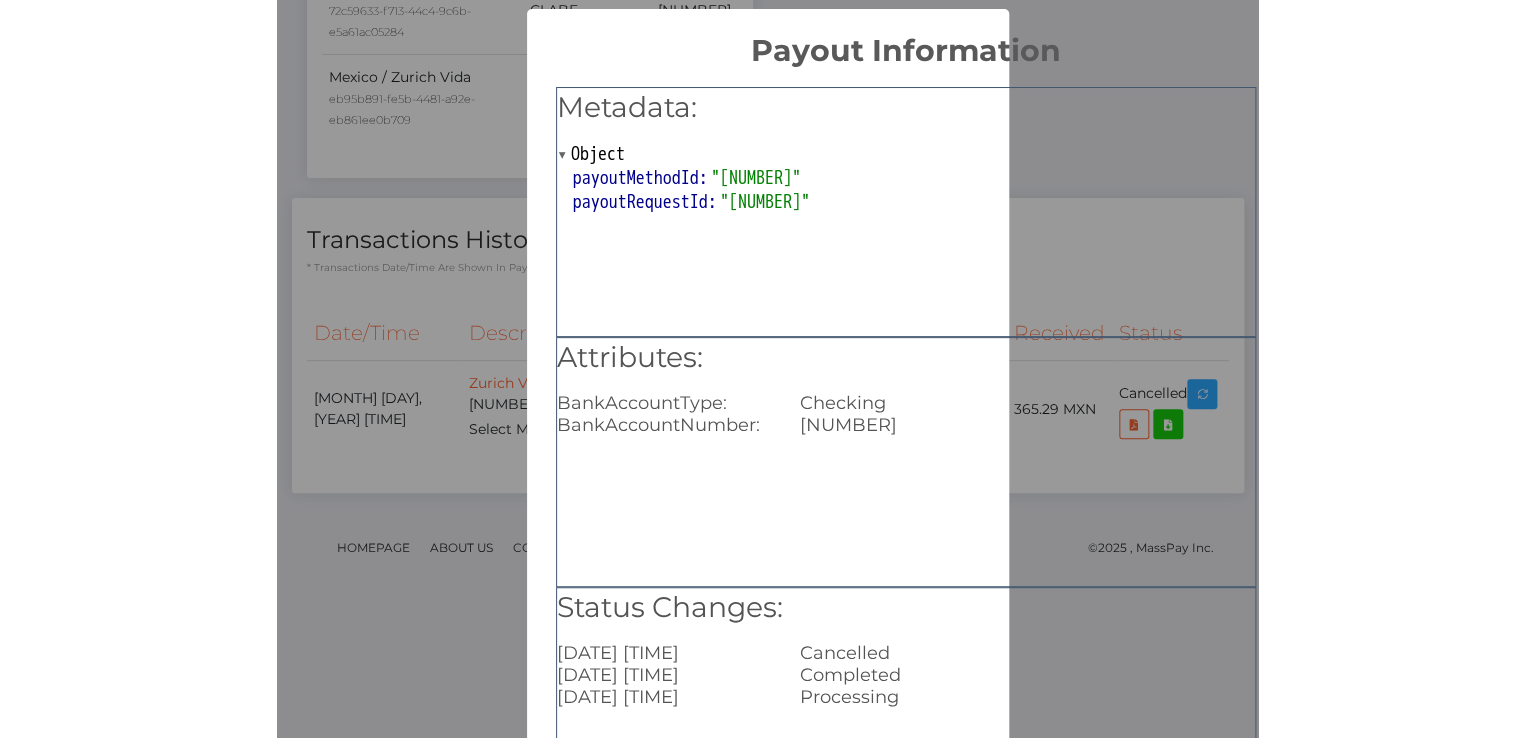 scroll, scrollTop: 999760, scrollLeft: 999577, axis: both 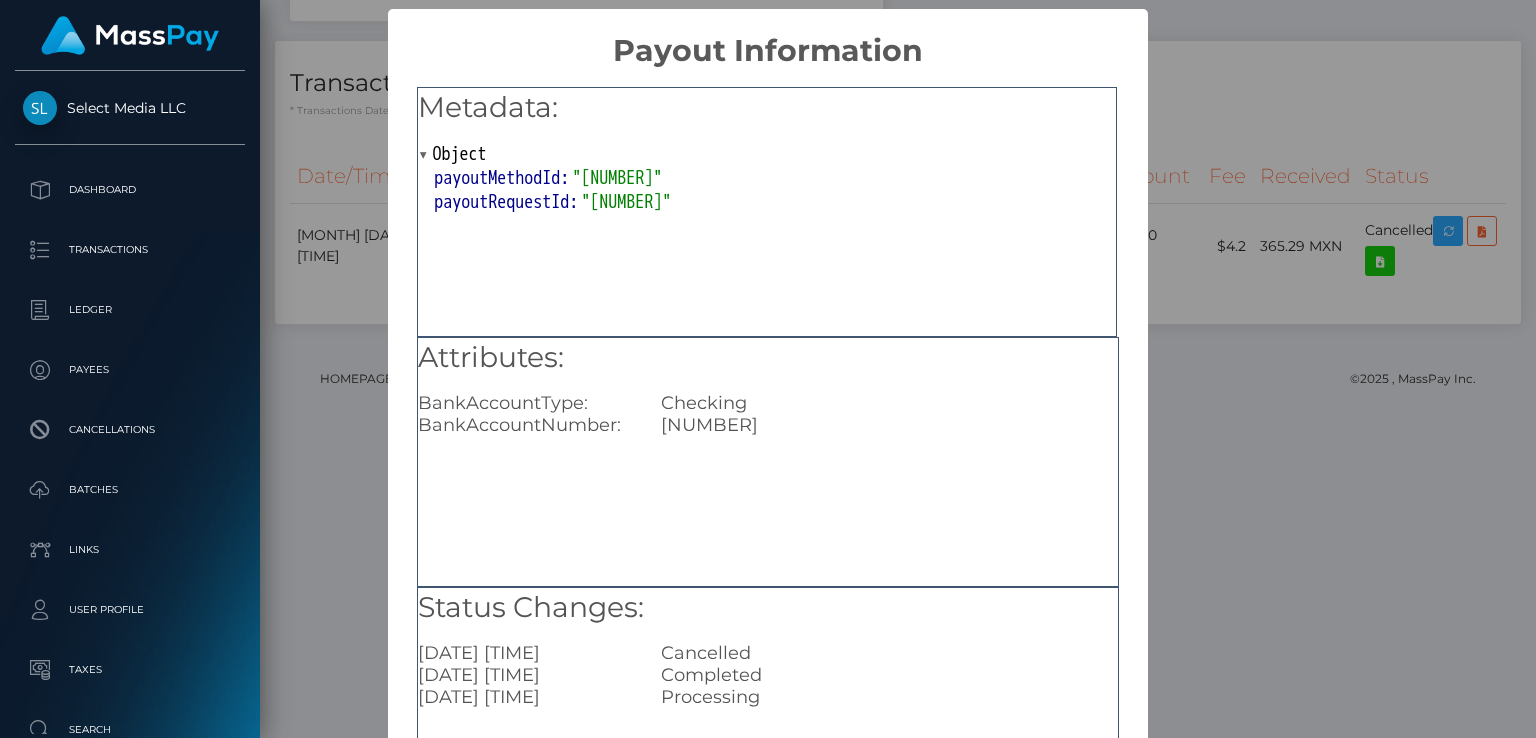 click on "× Payout Information Metadata: Object payoutMethodId: "785681340174446593" payoutRequestId: "794627707726999552" Attributes: BankAccountType: Checking BankAccountNumber: 127580001657016920 Status Changes: 2025-07-31 12:05:38.327 Cancelled 2025-06-26 08:29:44.868 Completed 2025-06-26 07:39:30.000 Processing OK No Cancel" at bounding box center [768, 369] 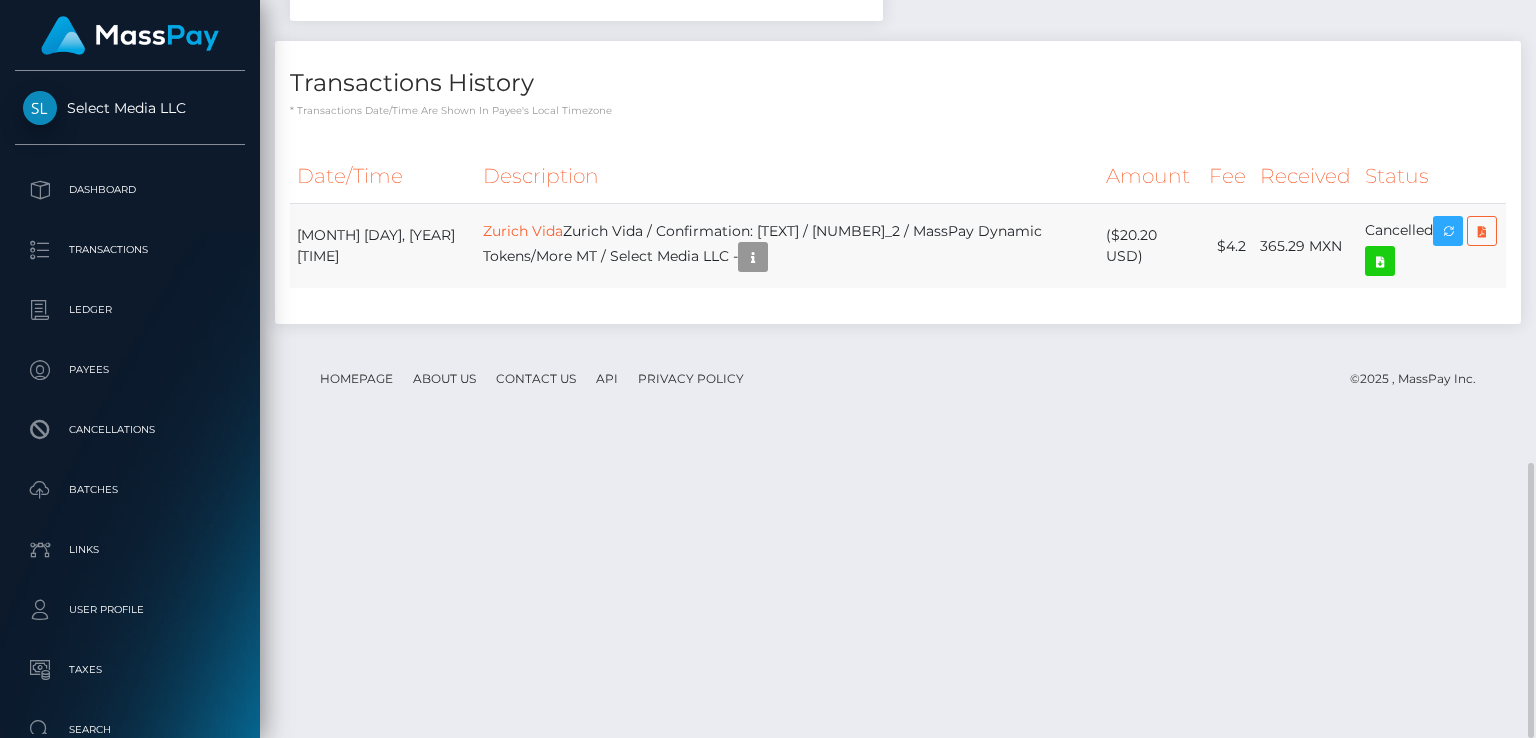 scroll, scrollTop: 240, scrollLeft: 384, axis: both 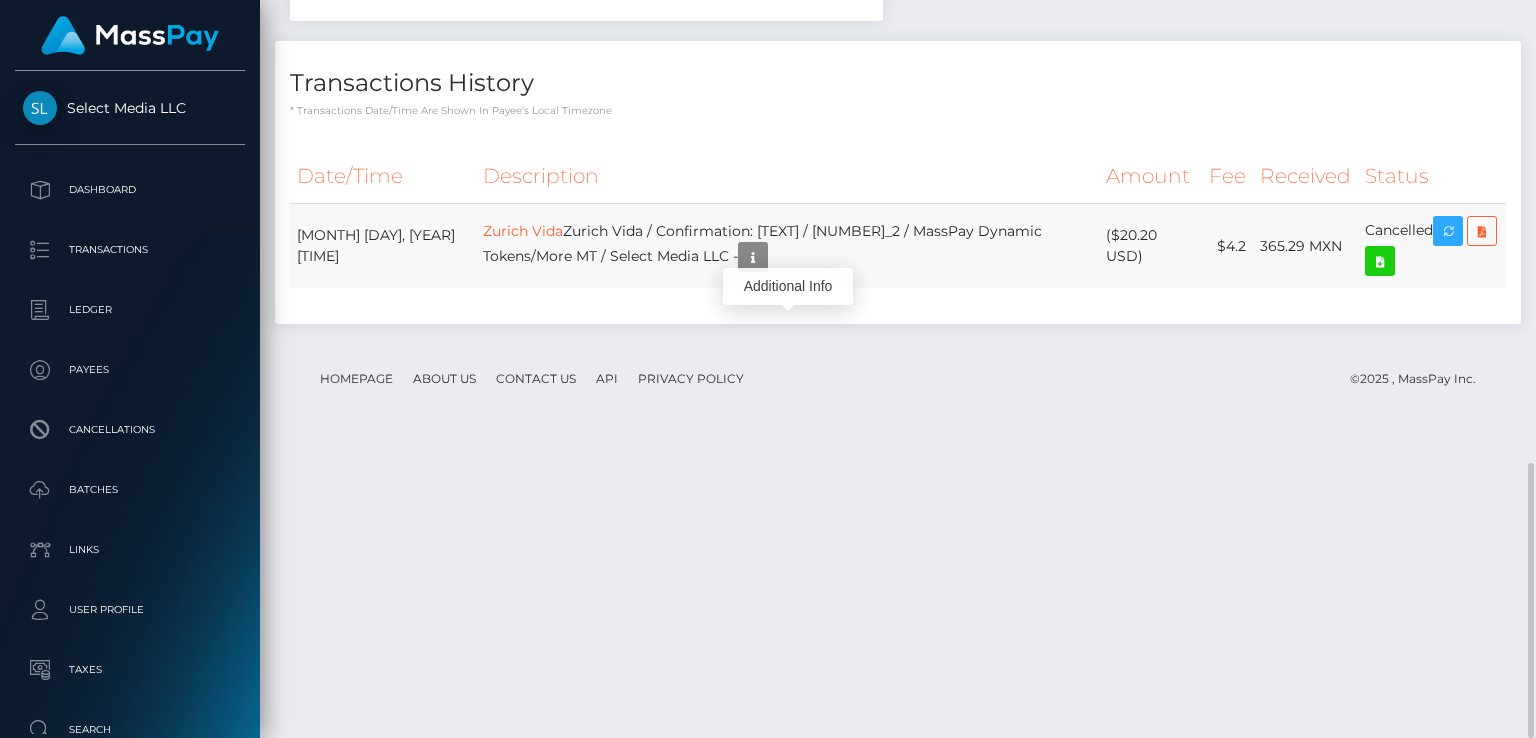 click on "Zurich Vida  / Confirmation: MSP6d539c8dee5cfaf / 794627707726999552_2  / MassPay Dynamic Tokens/More MT / Select Media LLC -" at bounding box center (787, 246) 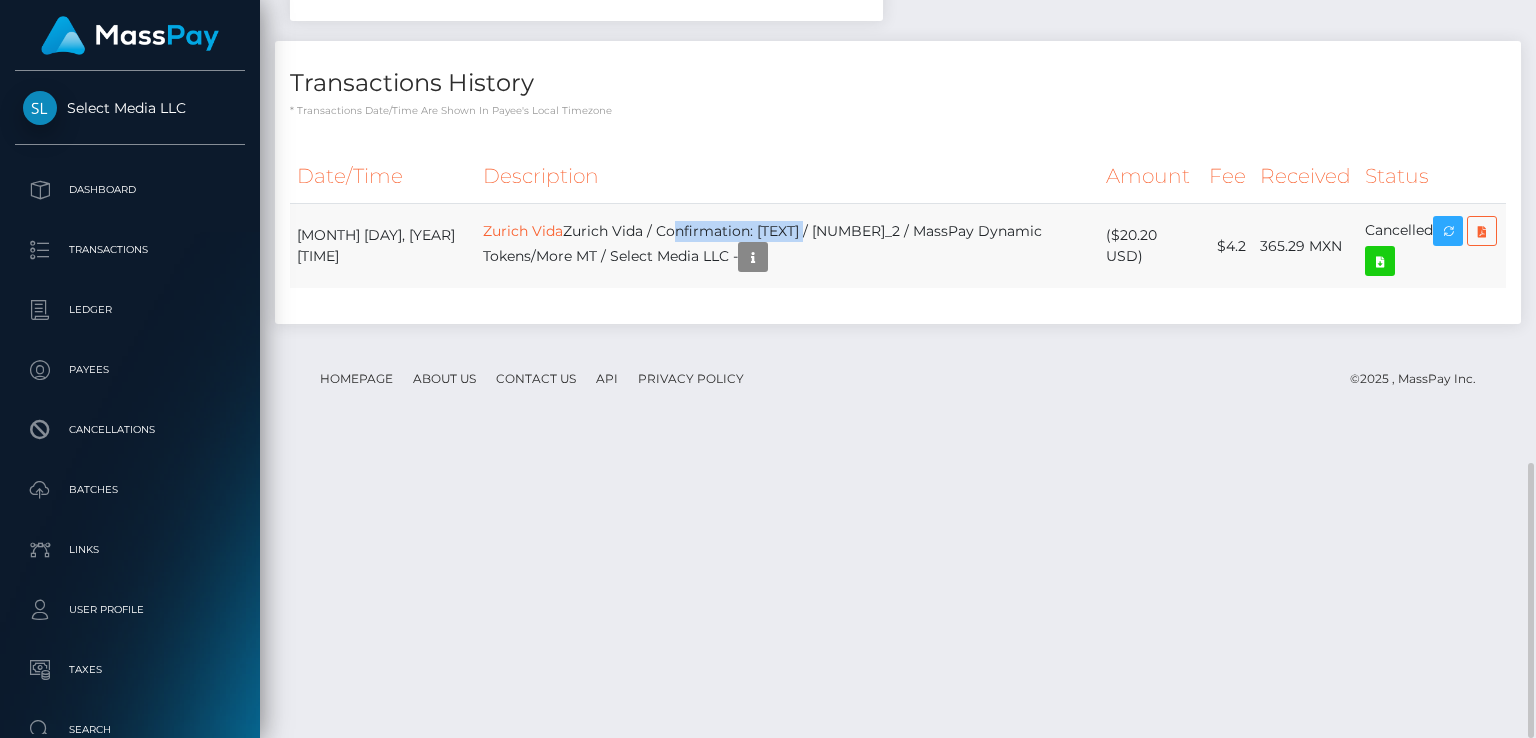 click on "Zurich Vida  / Confirmation: MSP6d539c8dee5cfaf / 794627707726999552_2  / MassPay Dynamic Tokens/More MT / Select Media LLC -" at bounding box center (787, 246) 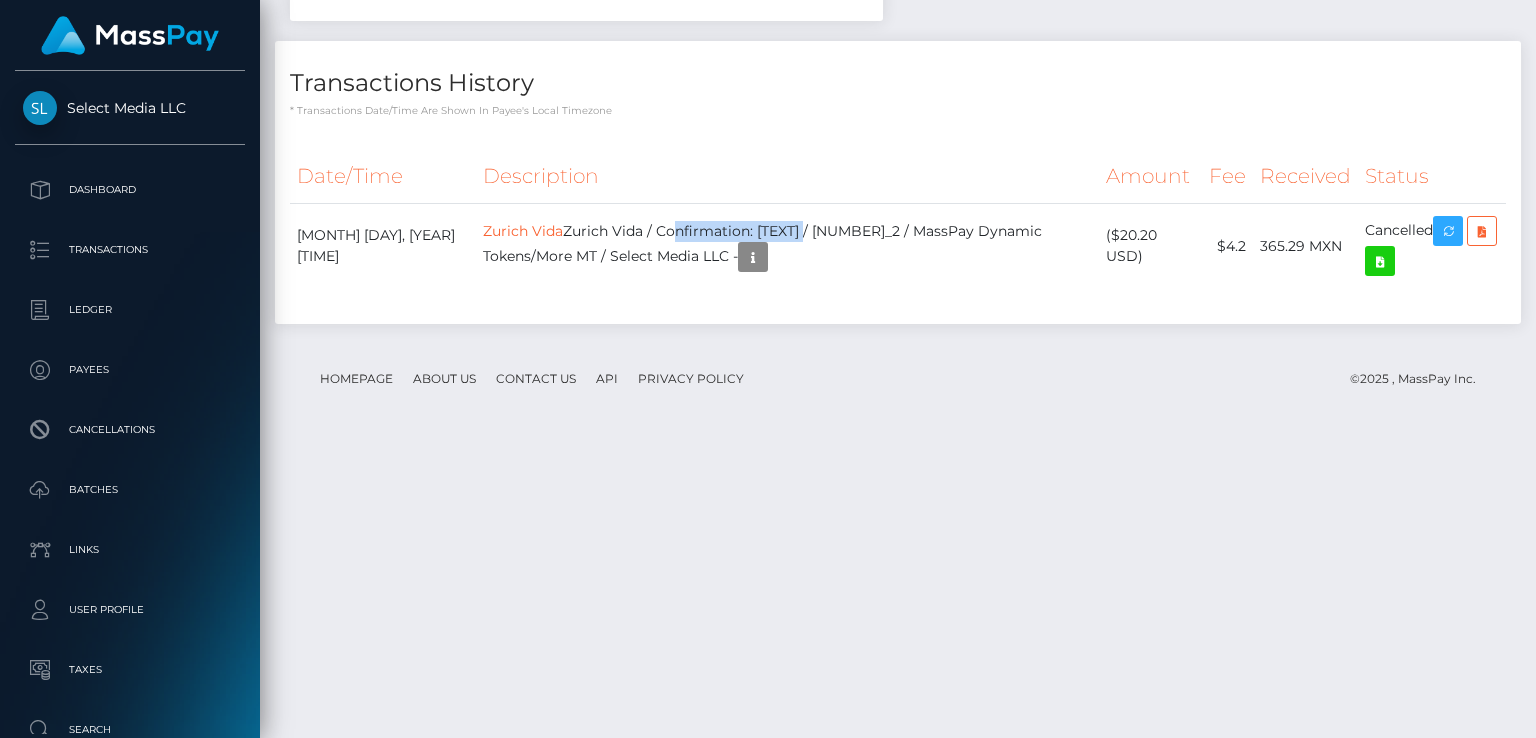 scroll, scrollTop: 240, scrollLeft: 384, axis: both 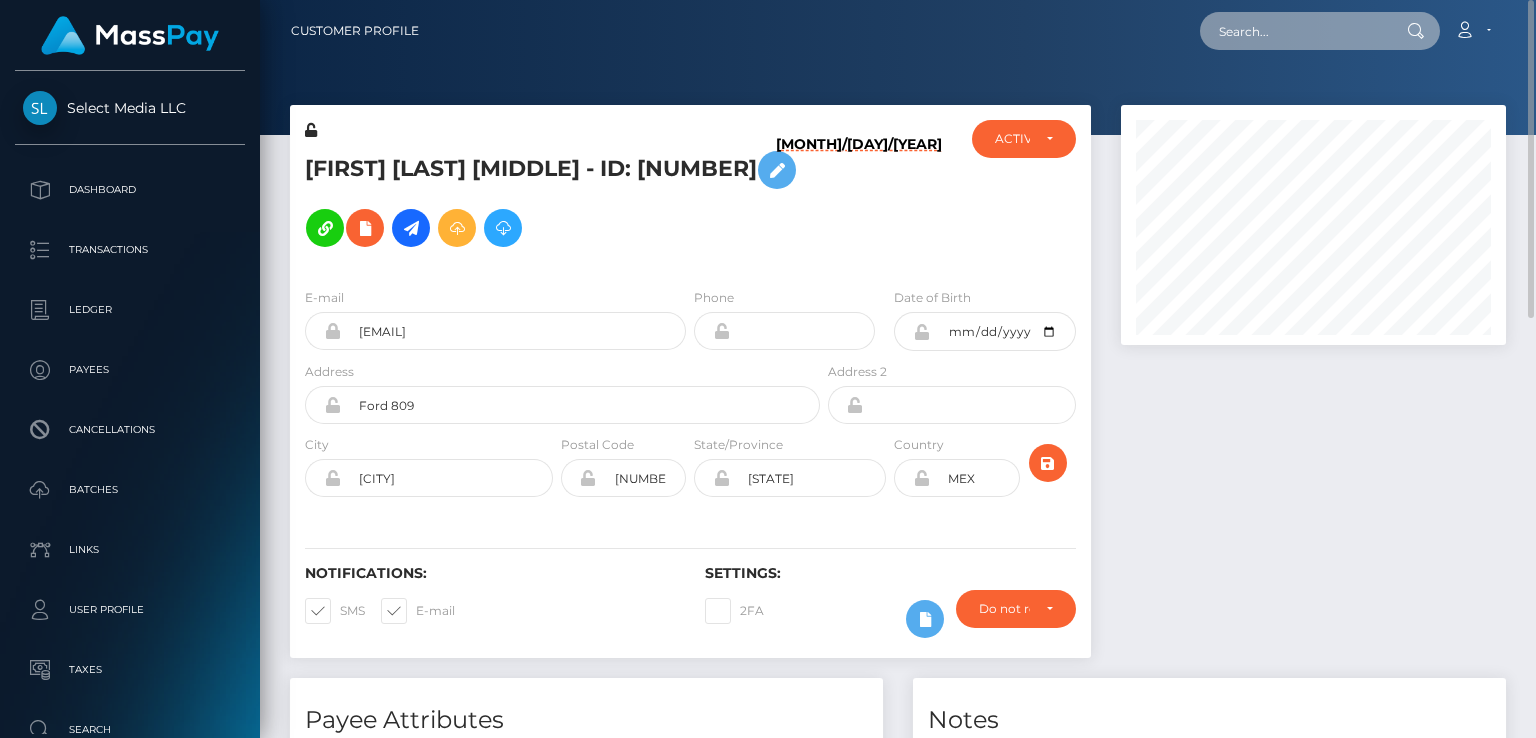 paste on "MSP3930f2cb2061599" 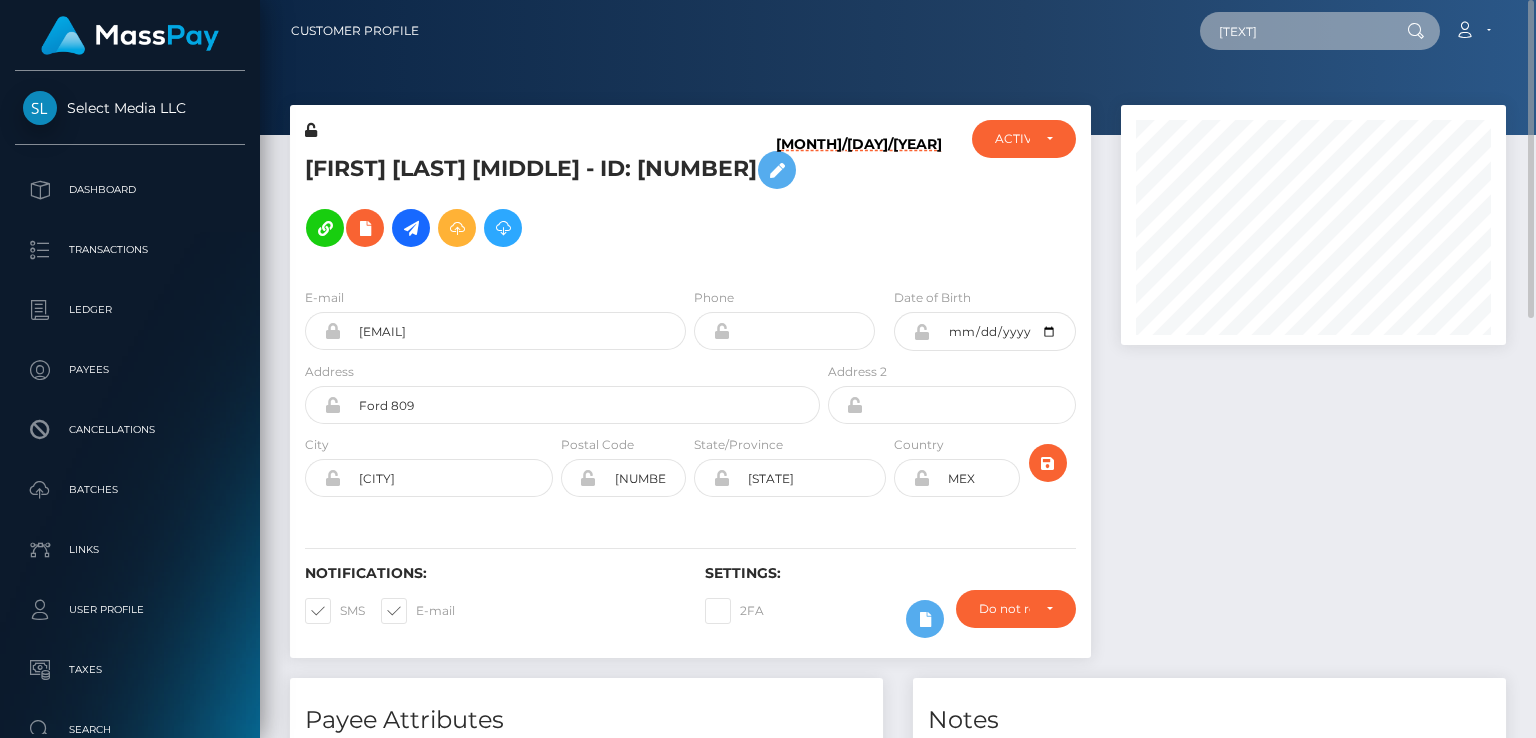 type on "MSP3930f2cb2061599" 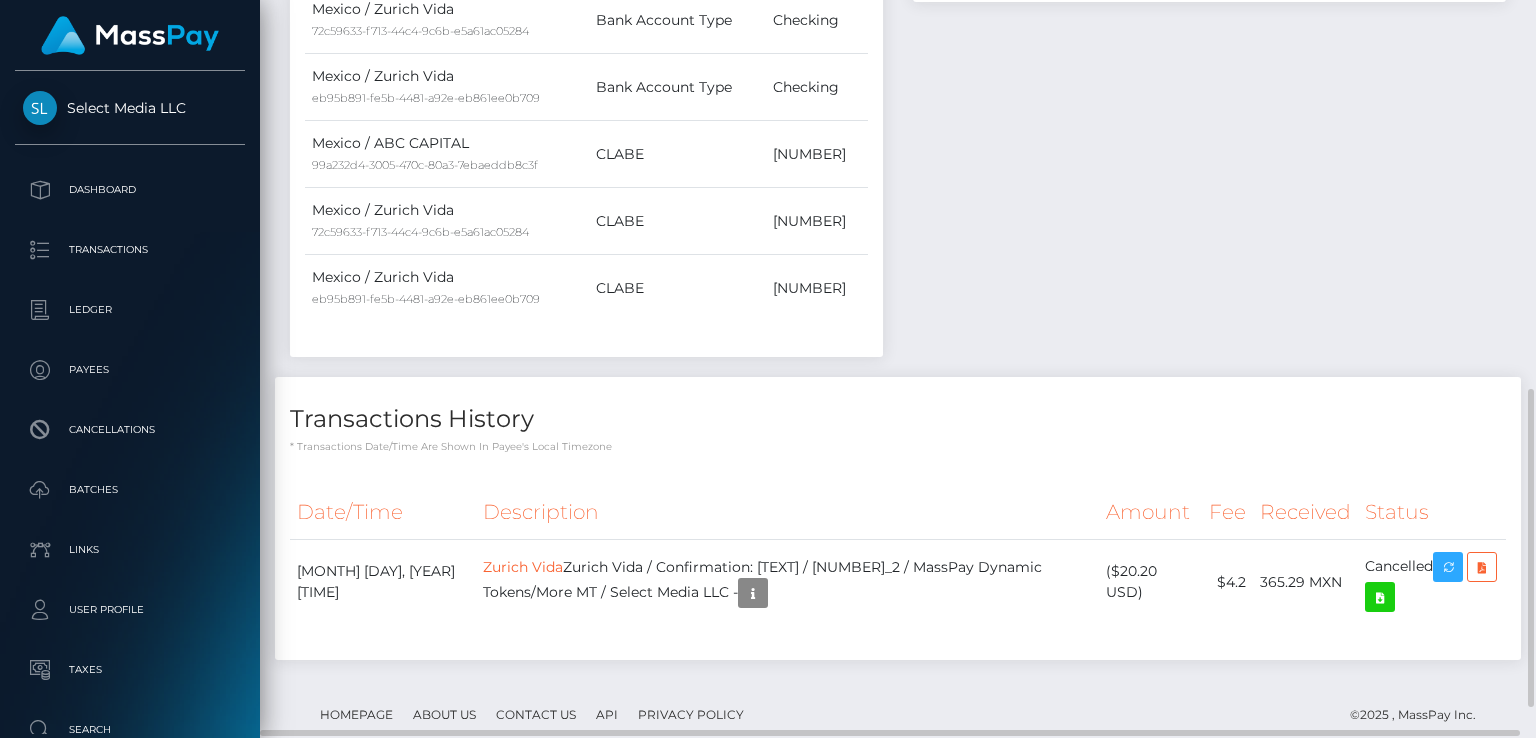 scroll, scrollTop: 972, scrollLeft: 0, axis: vertical 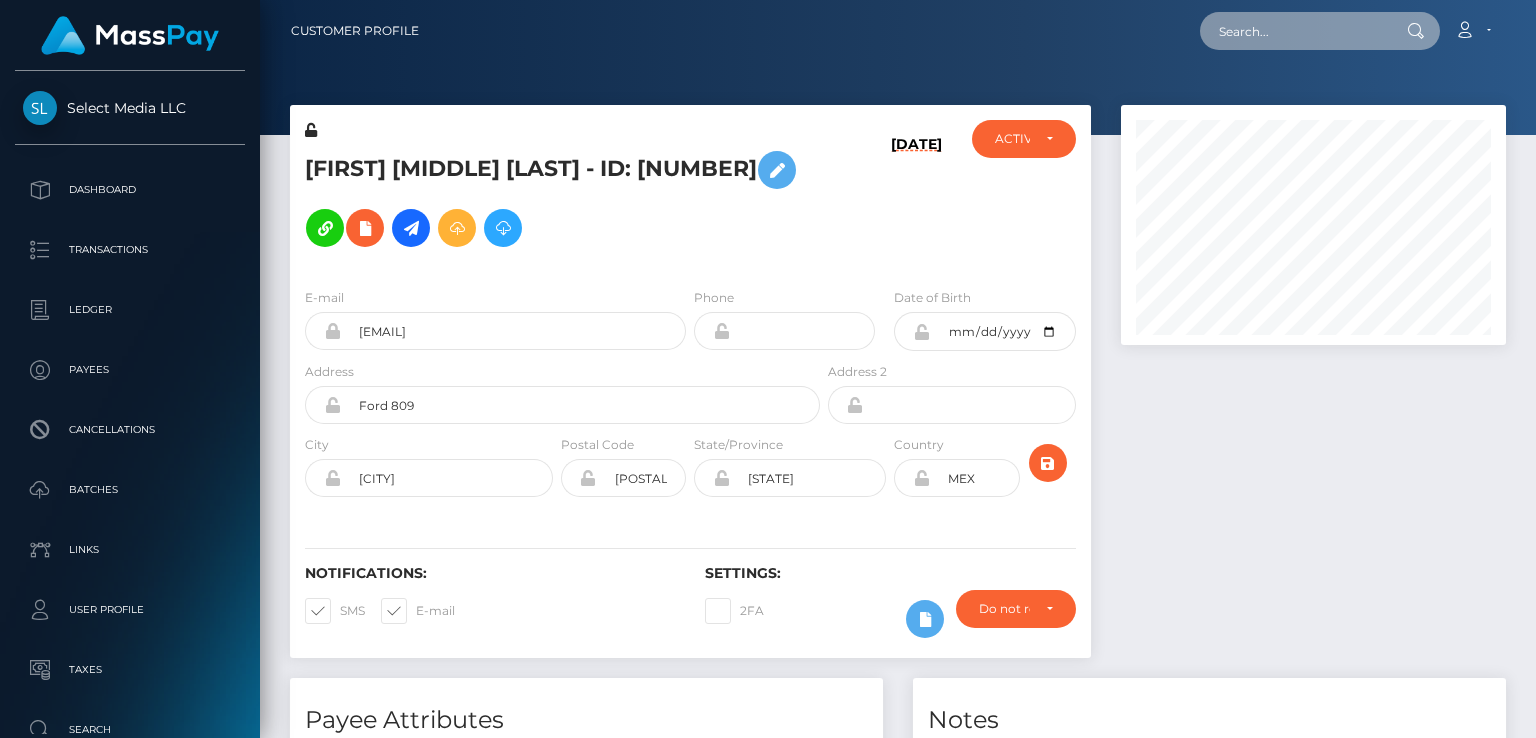 paste on "[EMAIL]" 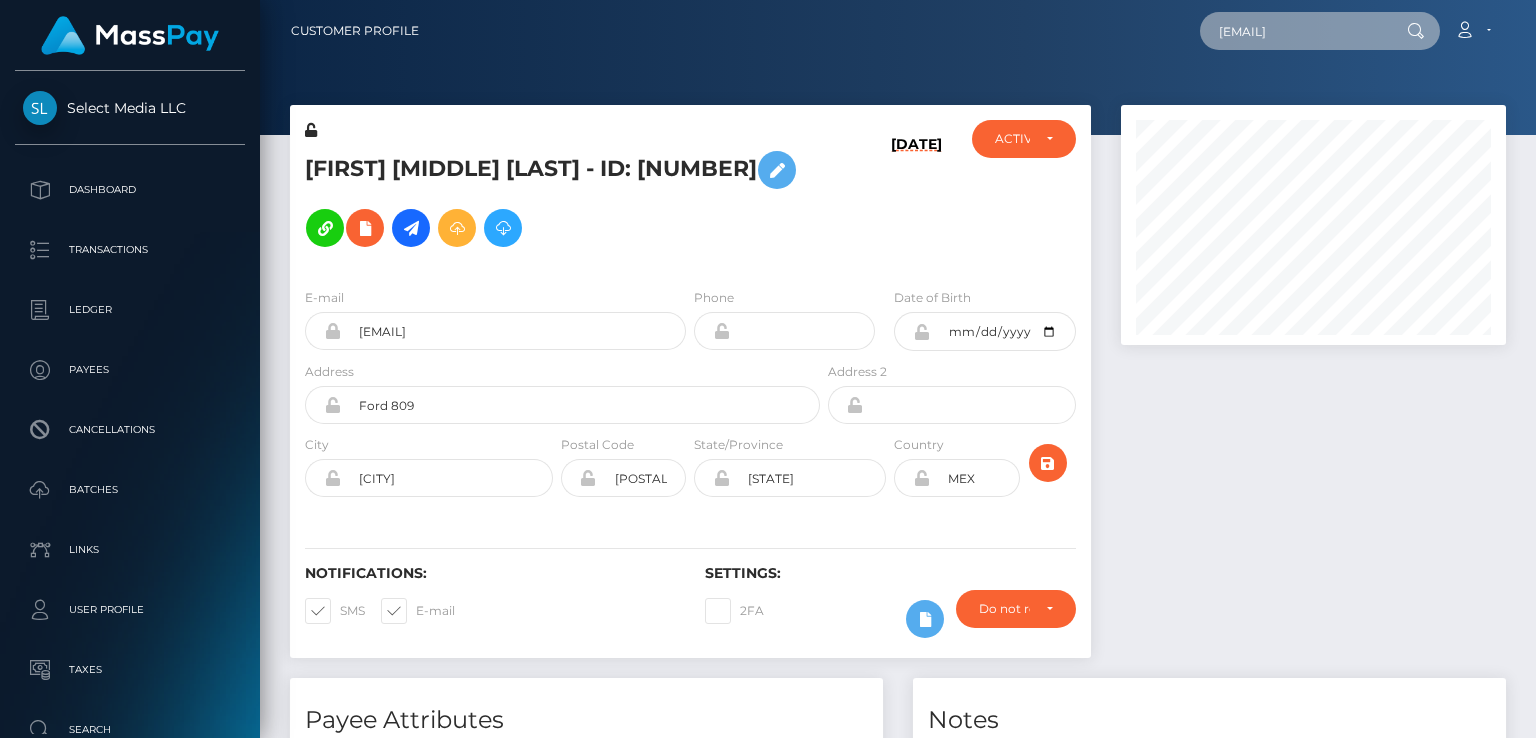 scroll, scrollTop: 0, scrollLeft: 28, axis: horizontal 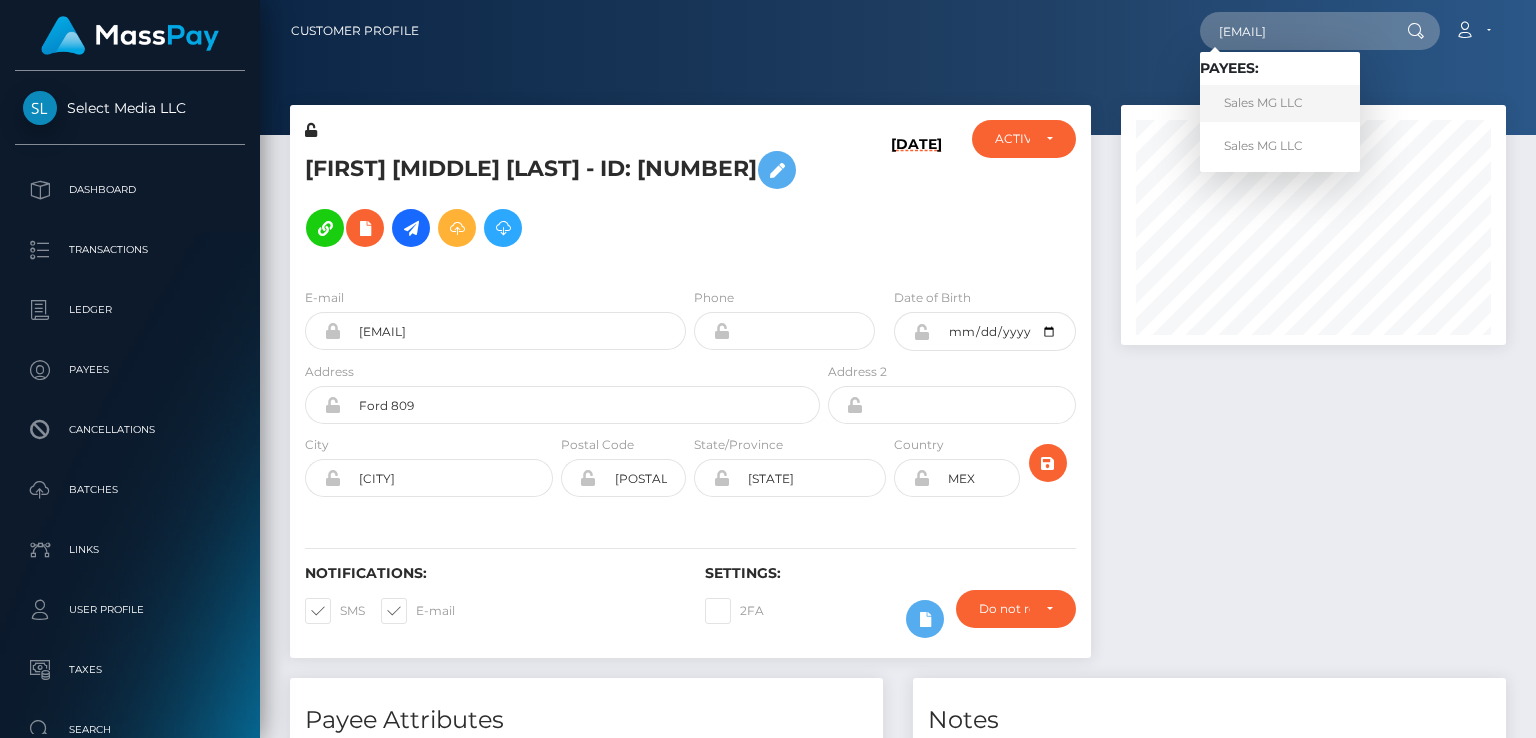 click on "Sales MG LLC" at bounding box center (1280, 103) 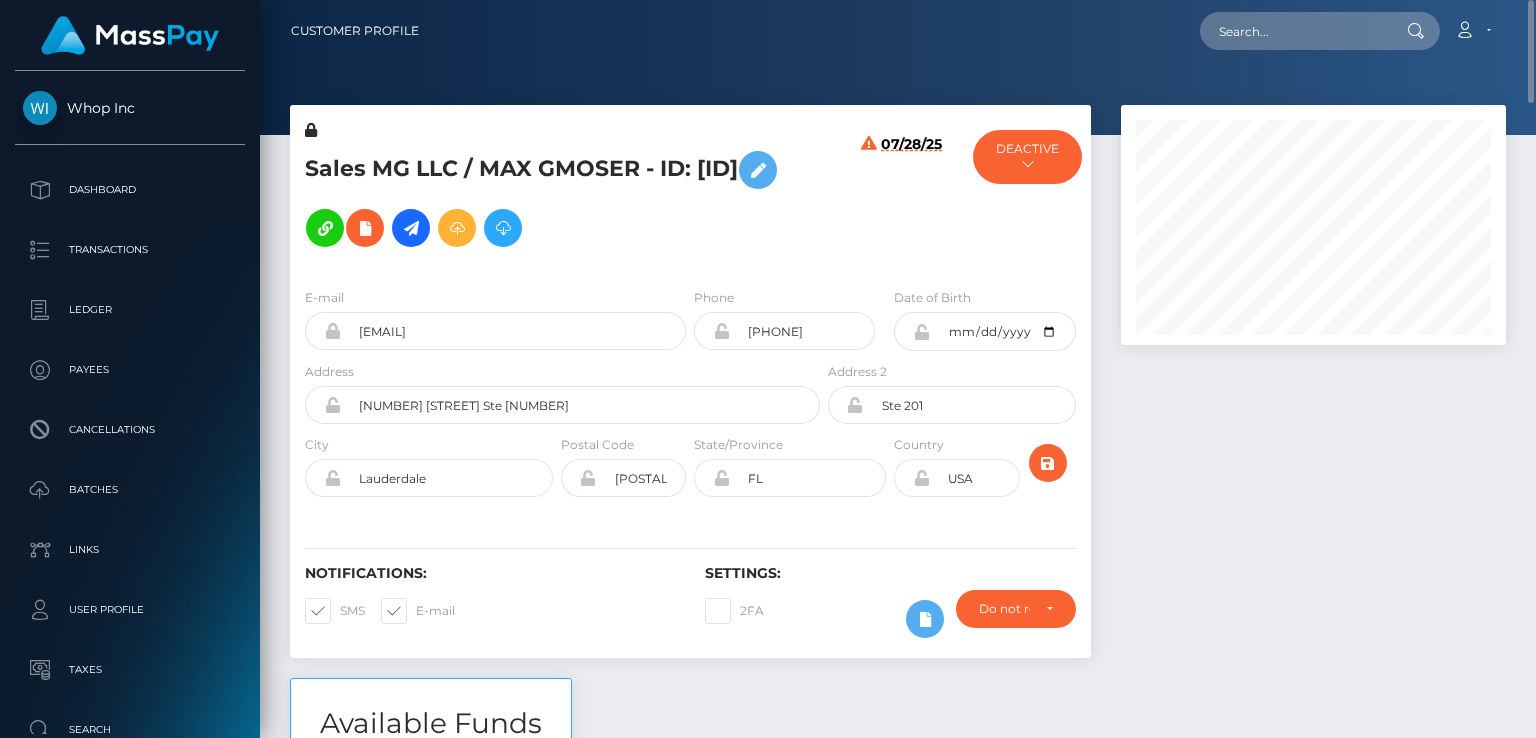 scroll, scrollTop: 0, scrollLeft: 0, axis: both 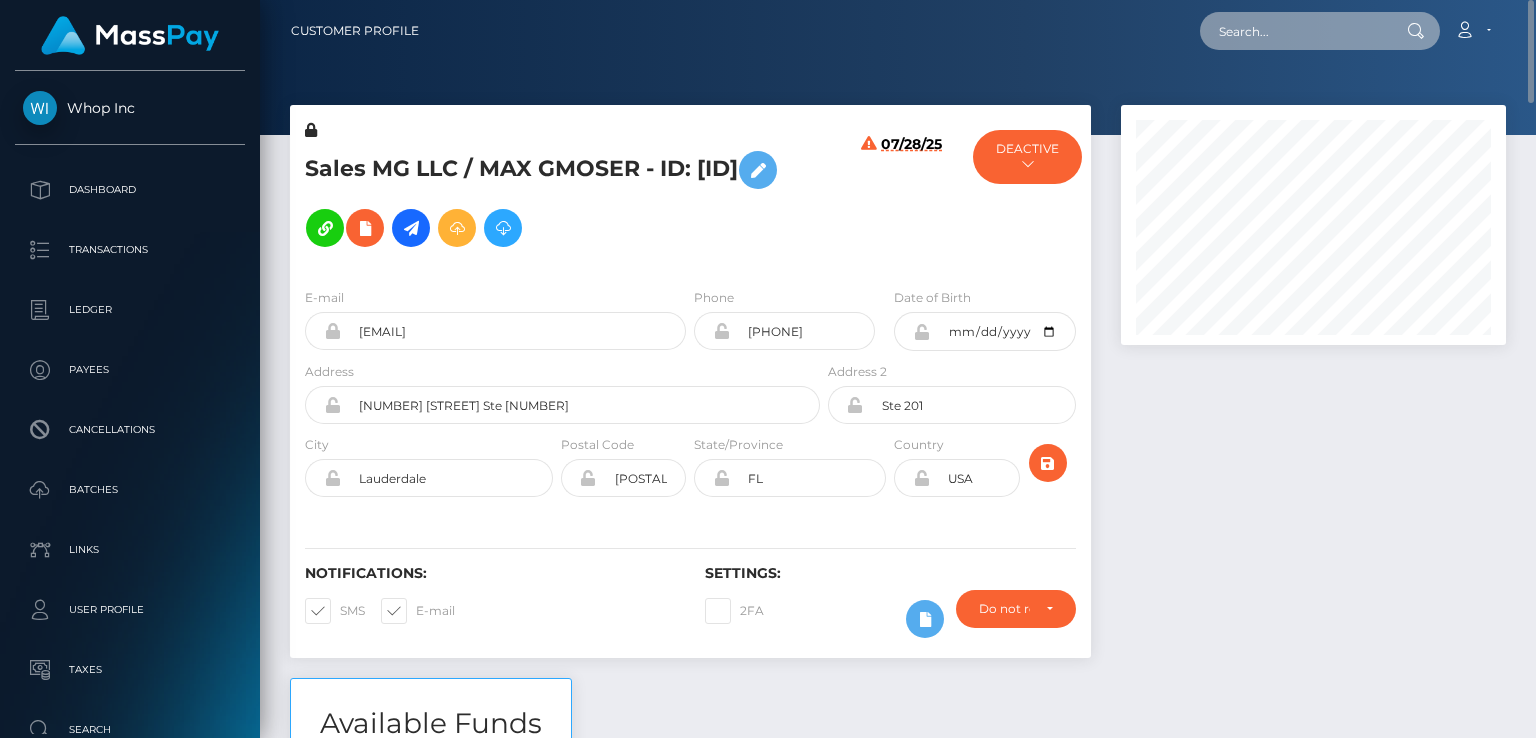 paste on "[NUMBER]" 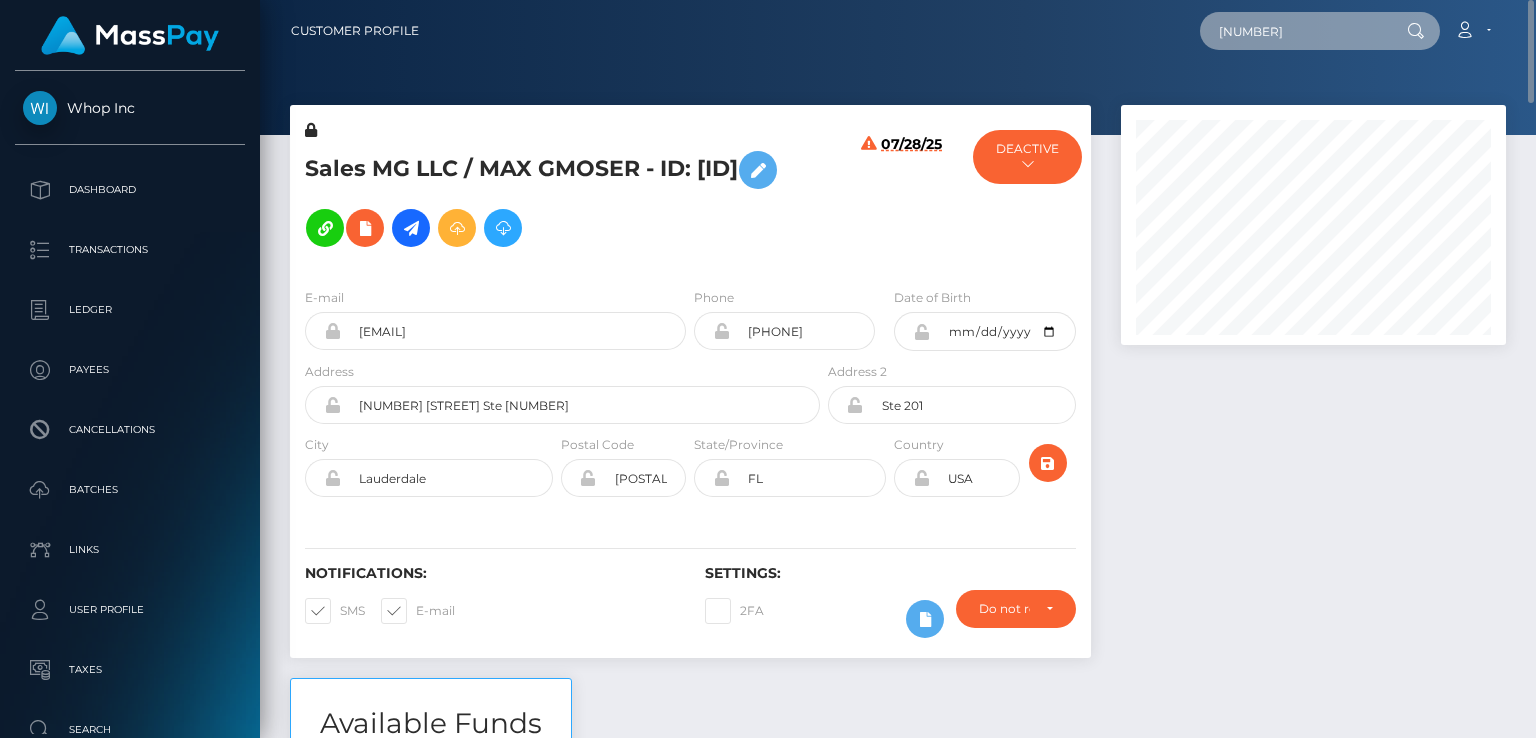 type on "[NUMBER]" 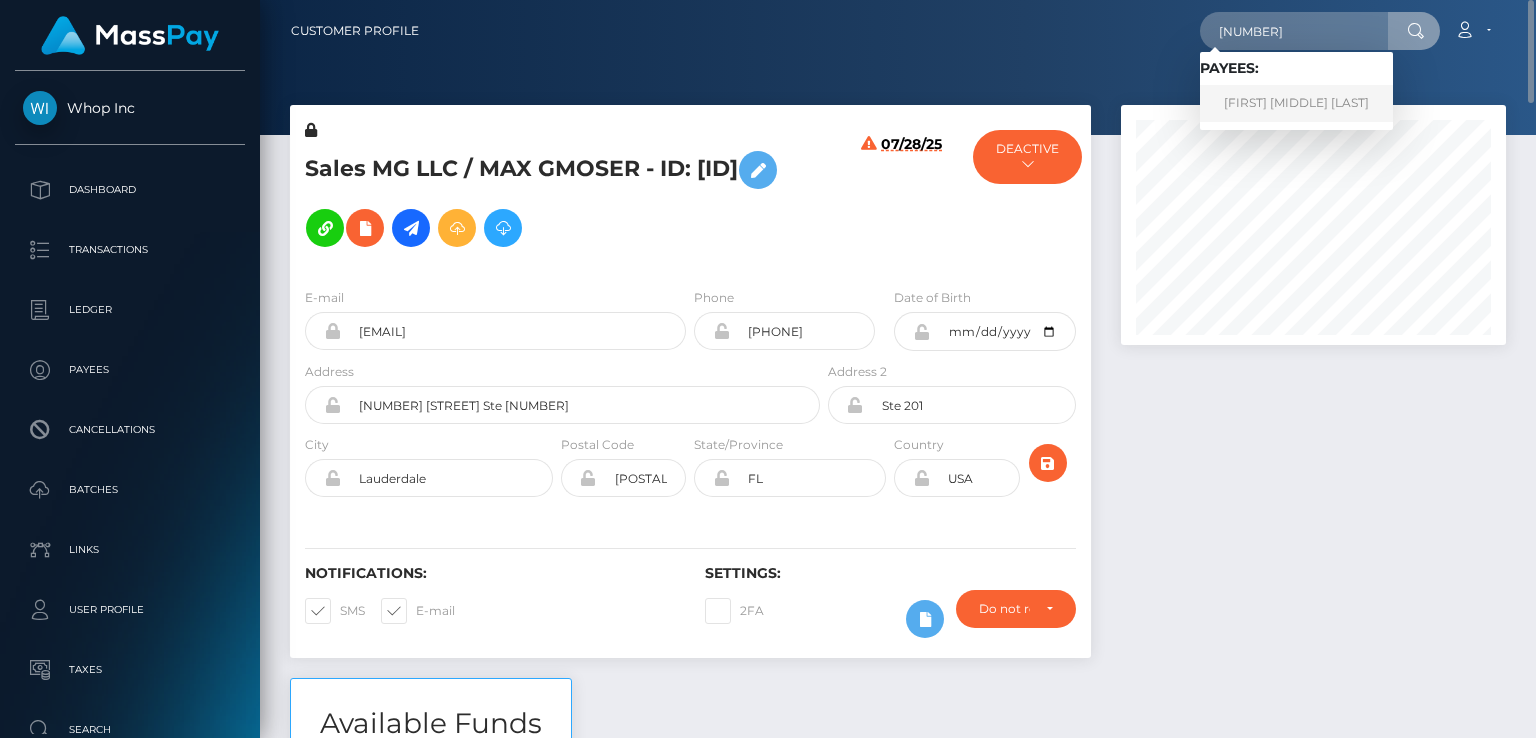 click on "Paula Tatiana  Annear Sierra" at bounding box center (1296, 103) 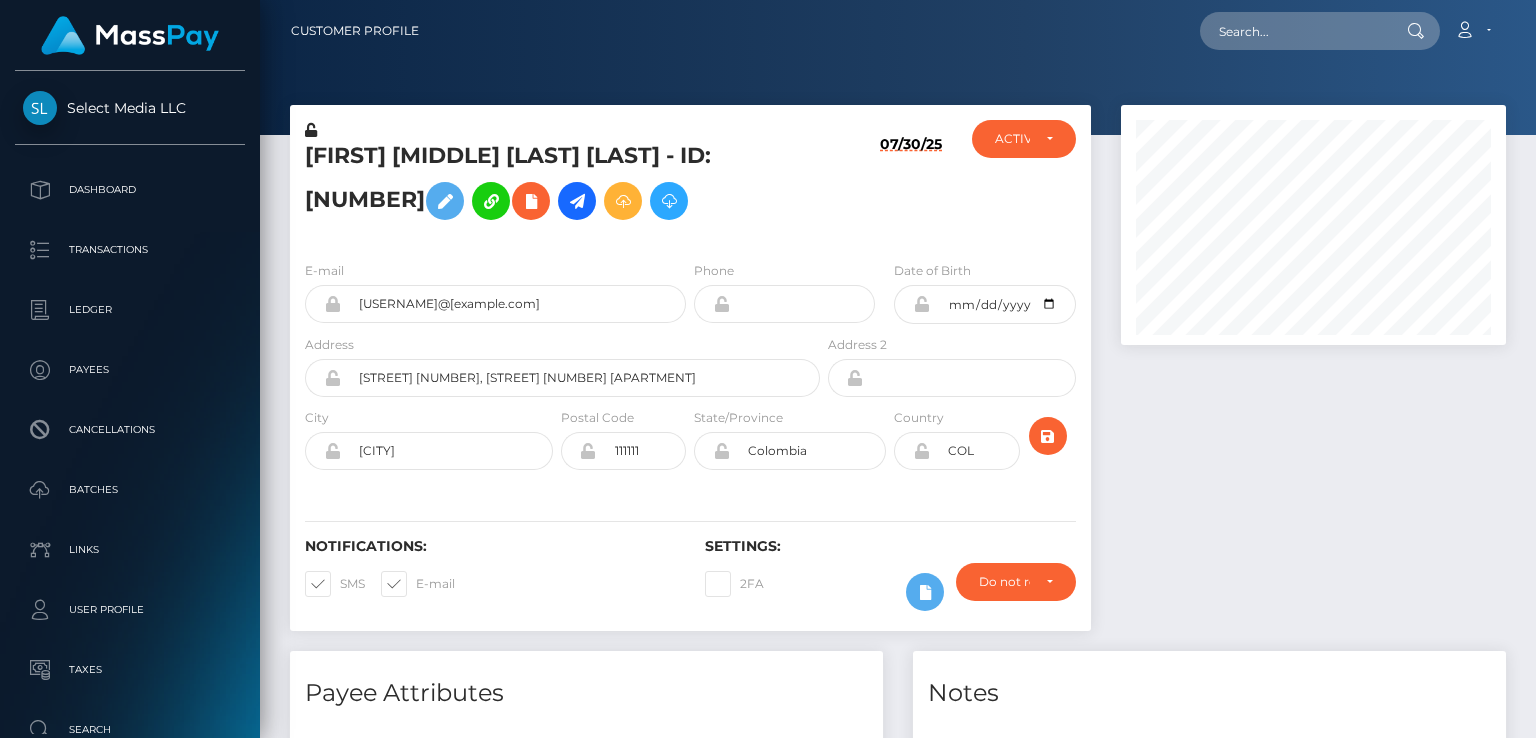 scroll, scrollTop: 0, scrollLeft: 0, axis: both 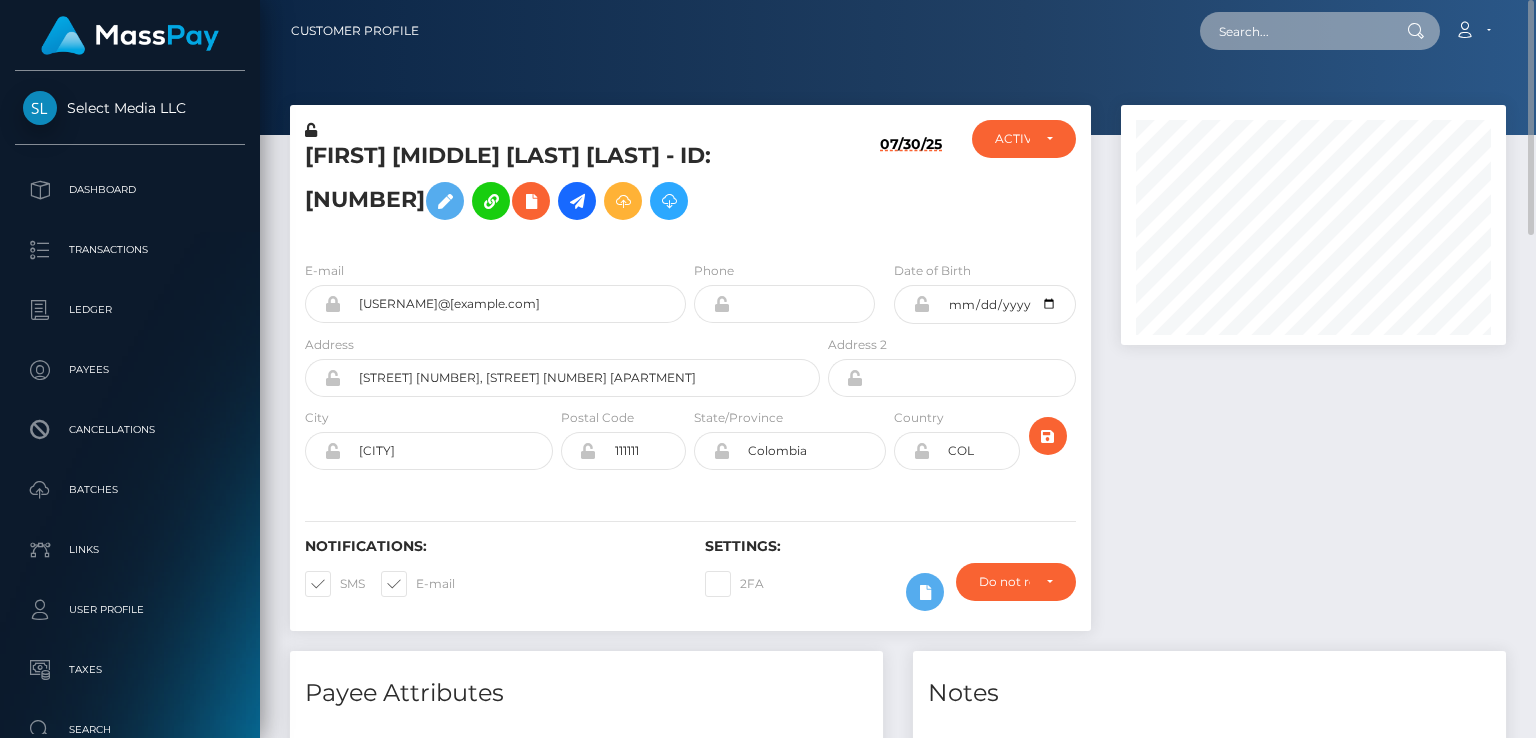 paste on "804774708888227840_14" 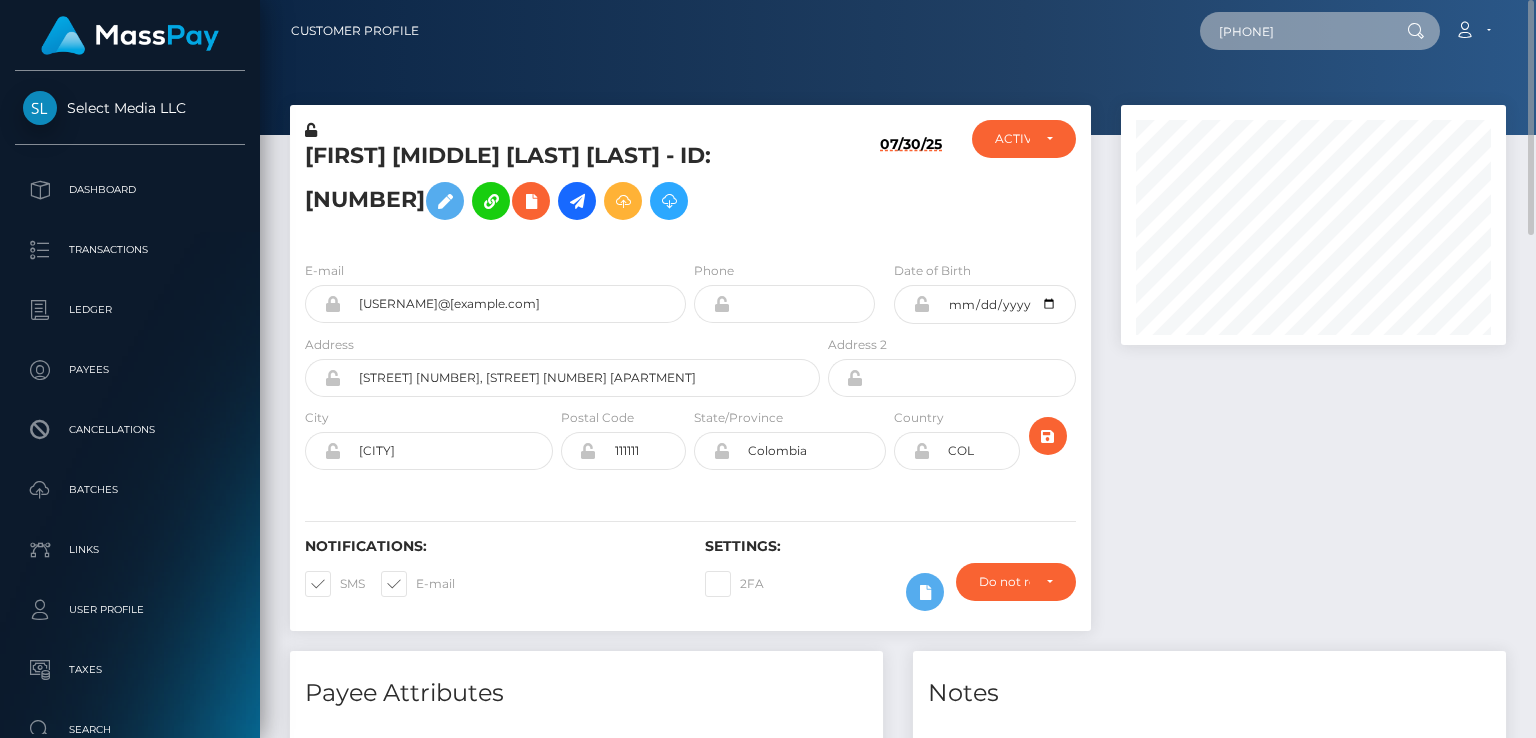 scroll, scrollTop: 0, scrollLeft: 3, axis: horizontal 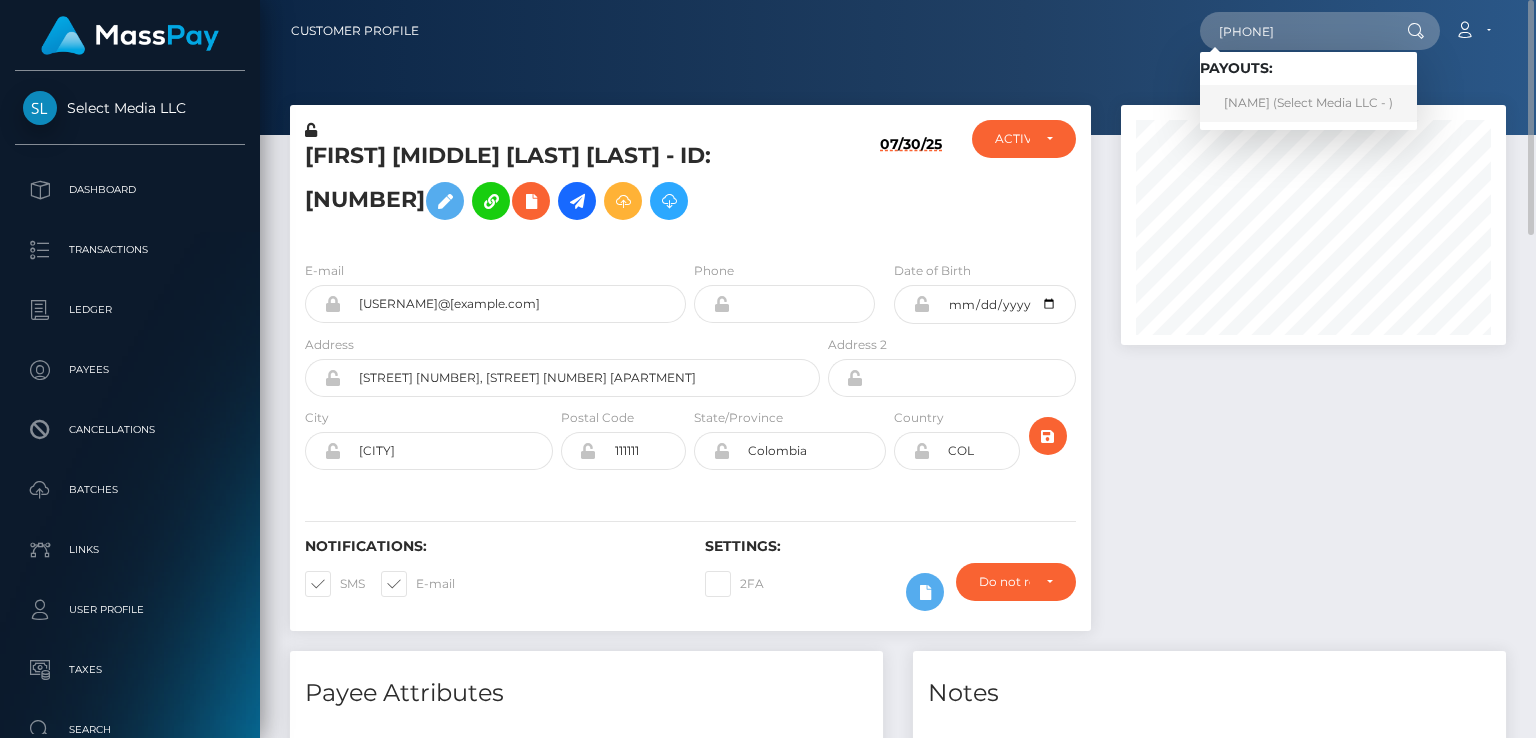 click on "VICTORIA DIAS DOLABELLA LTDA (Select Media LLC - )" at bounding box center [1308, 103] 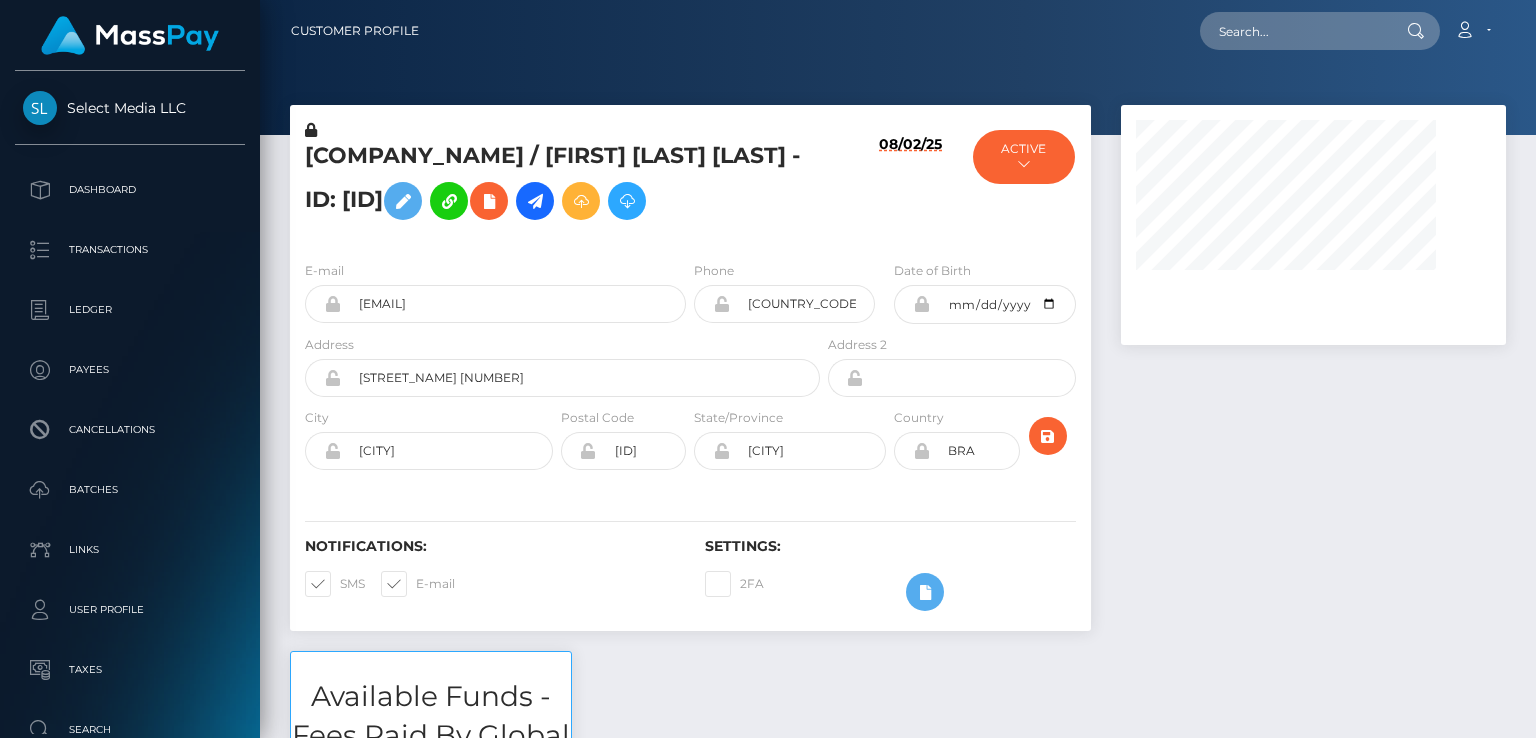 scroll, scrollTop: 0, scrollLeft: 0, axis: both 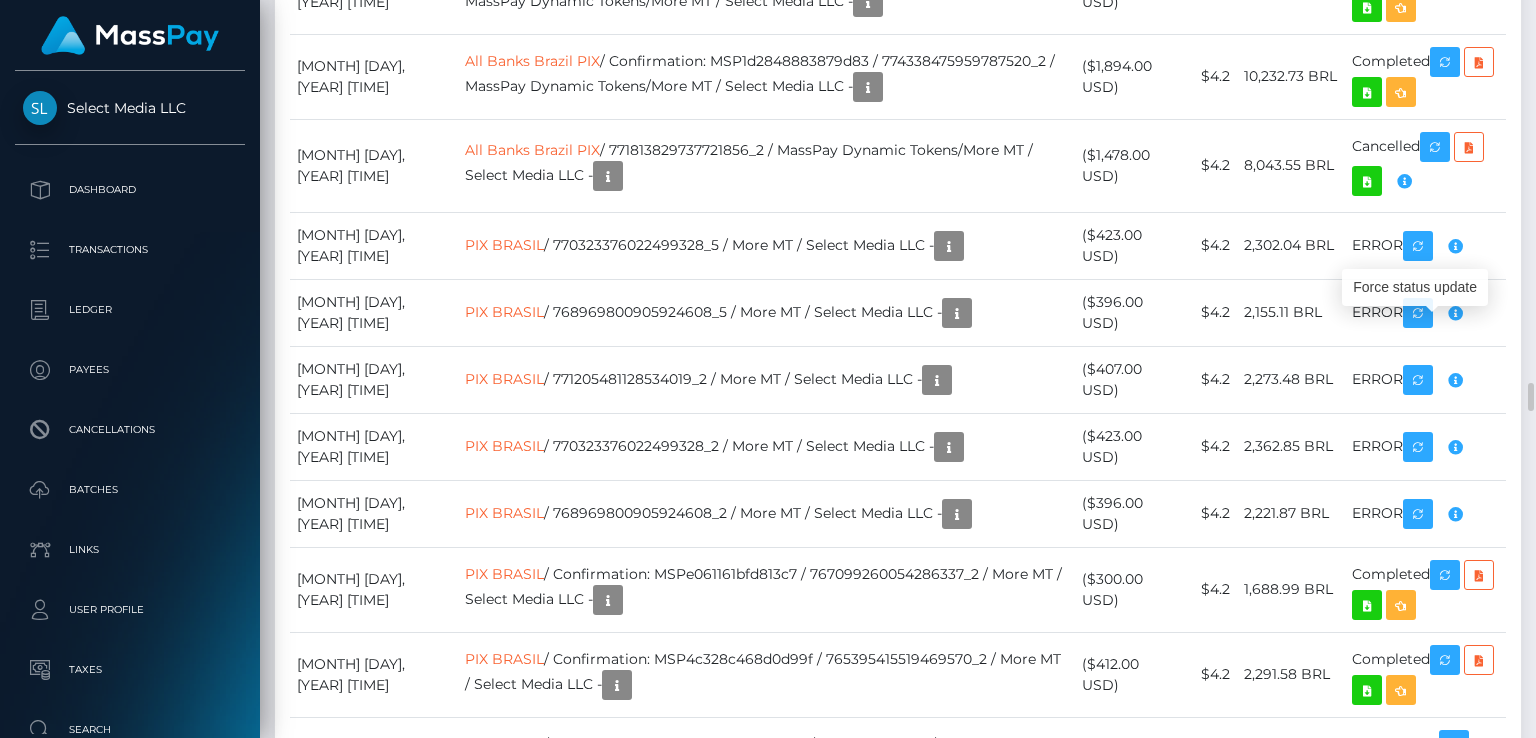 click at bounding box center (1445, -2180) 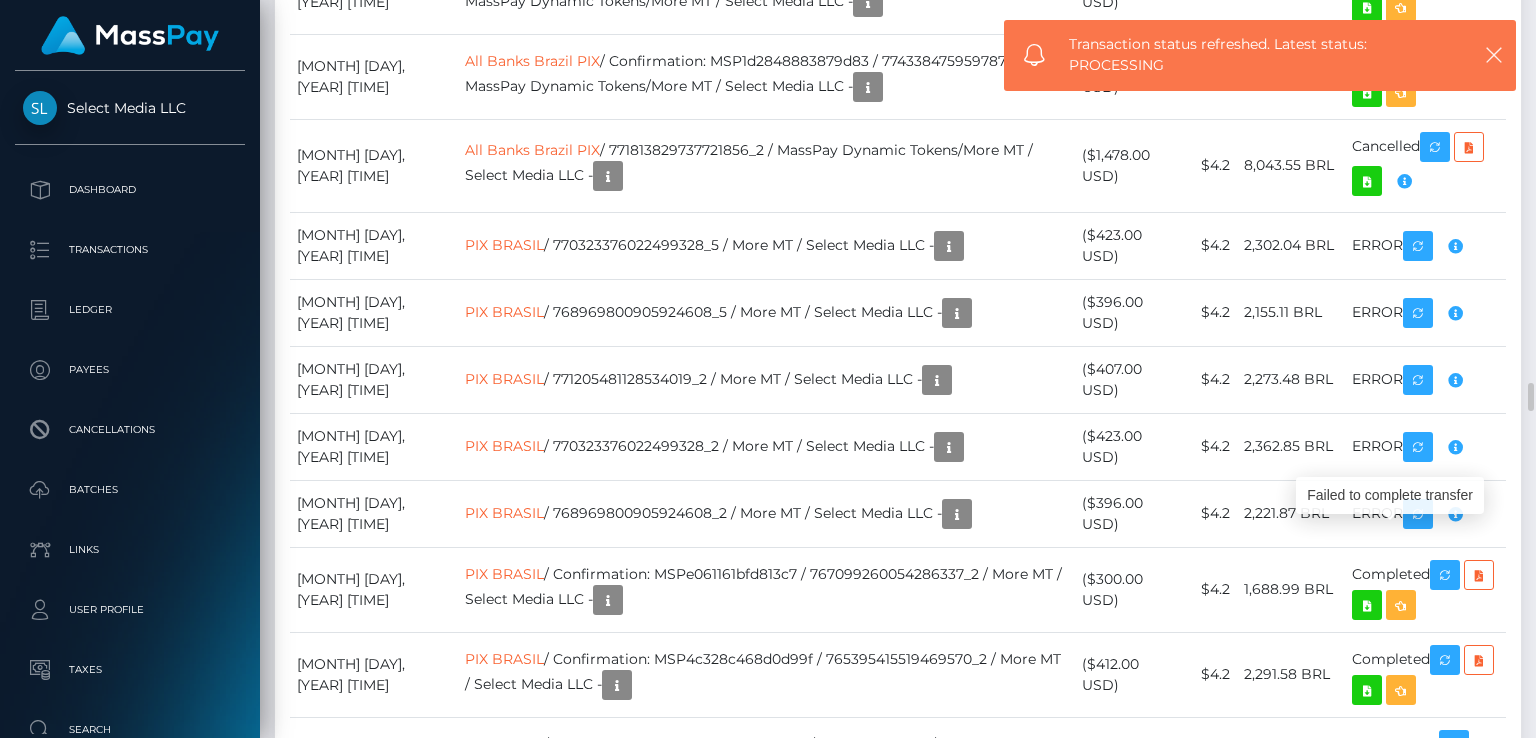 scroll, scrollTop: 240, scrollLeft: 384, axis: both 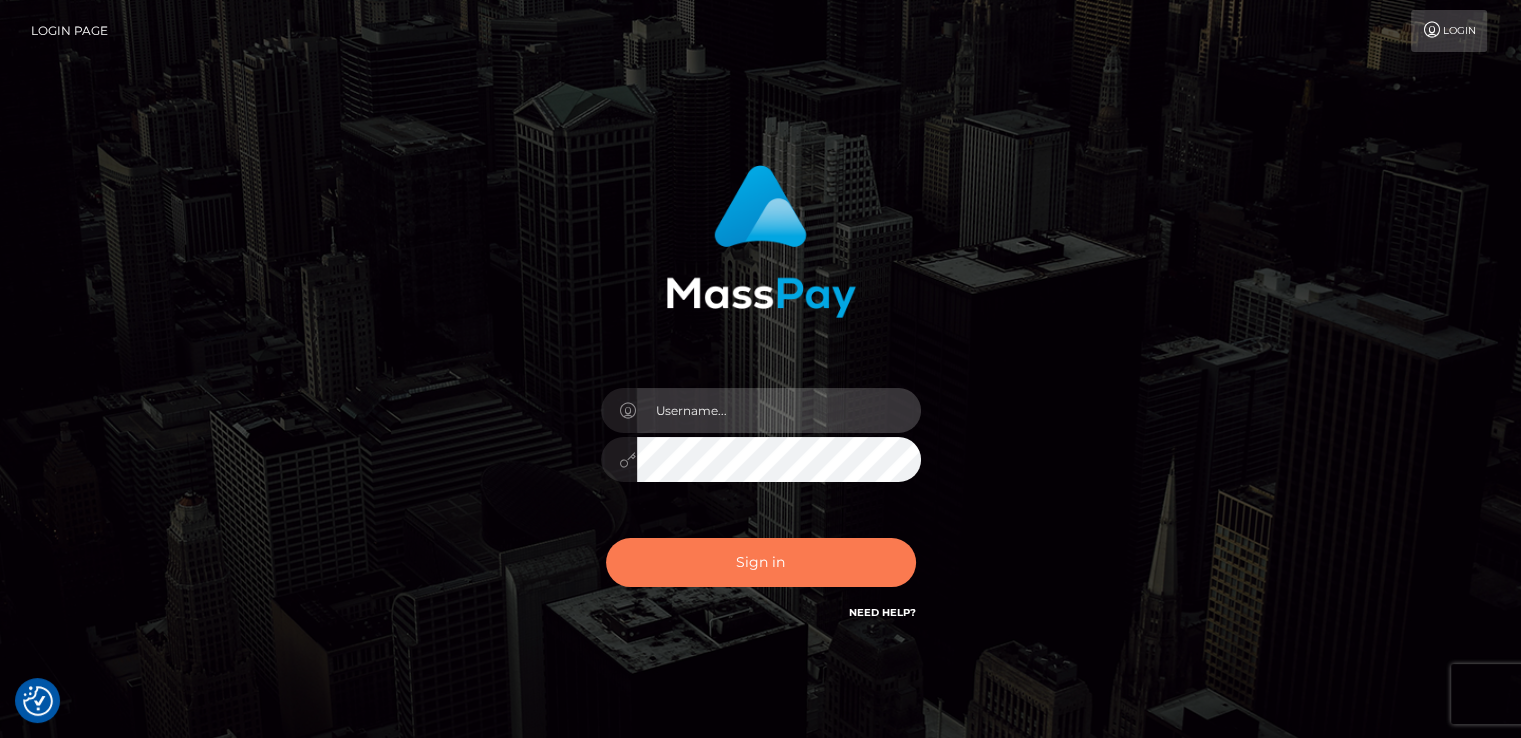 type on "catalinad" 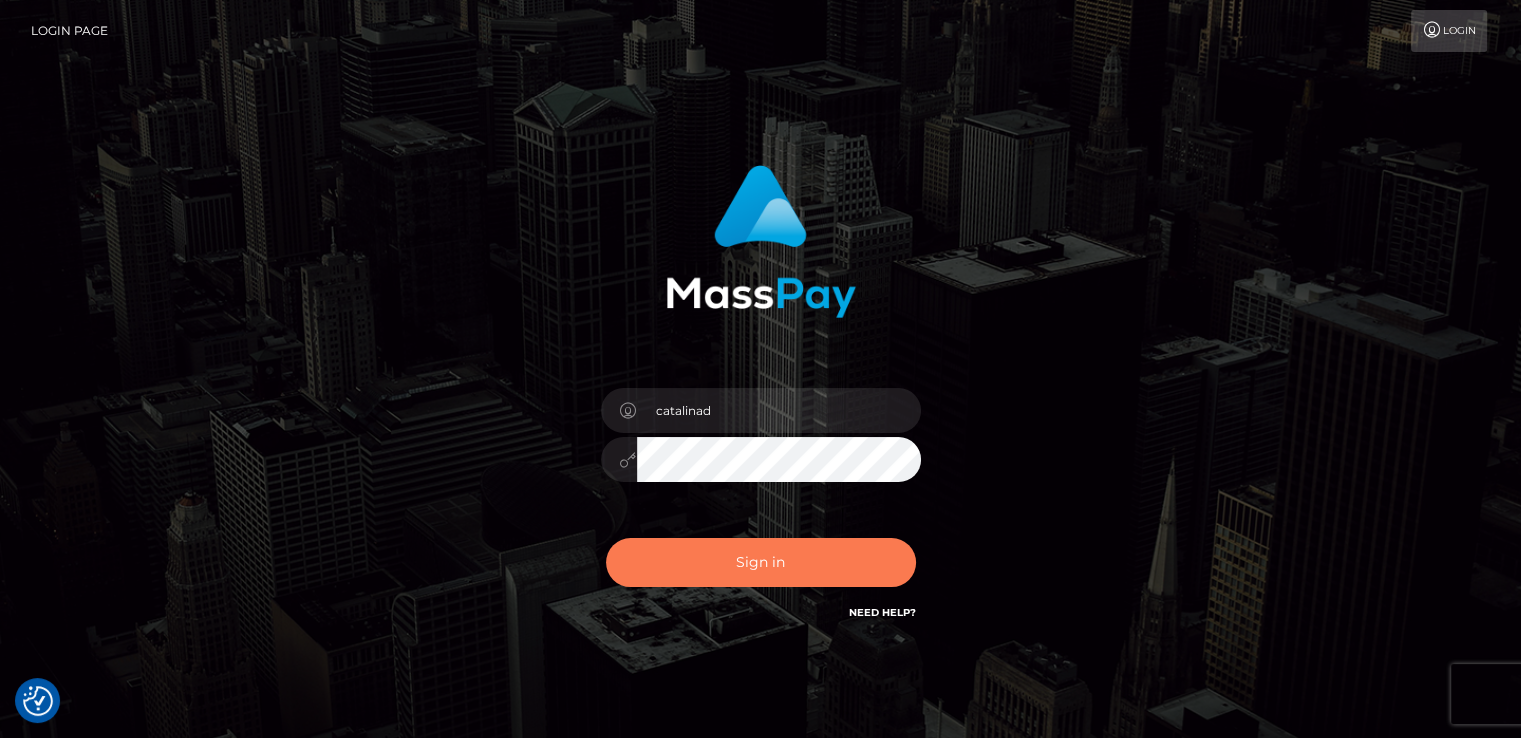 click on "Sign in" at bounding box center (761, 562) 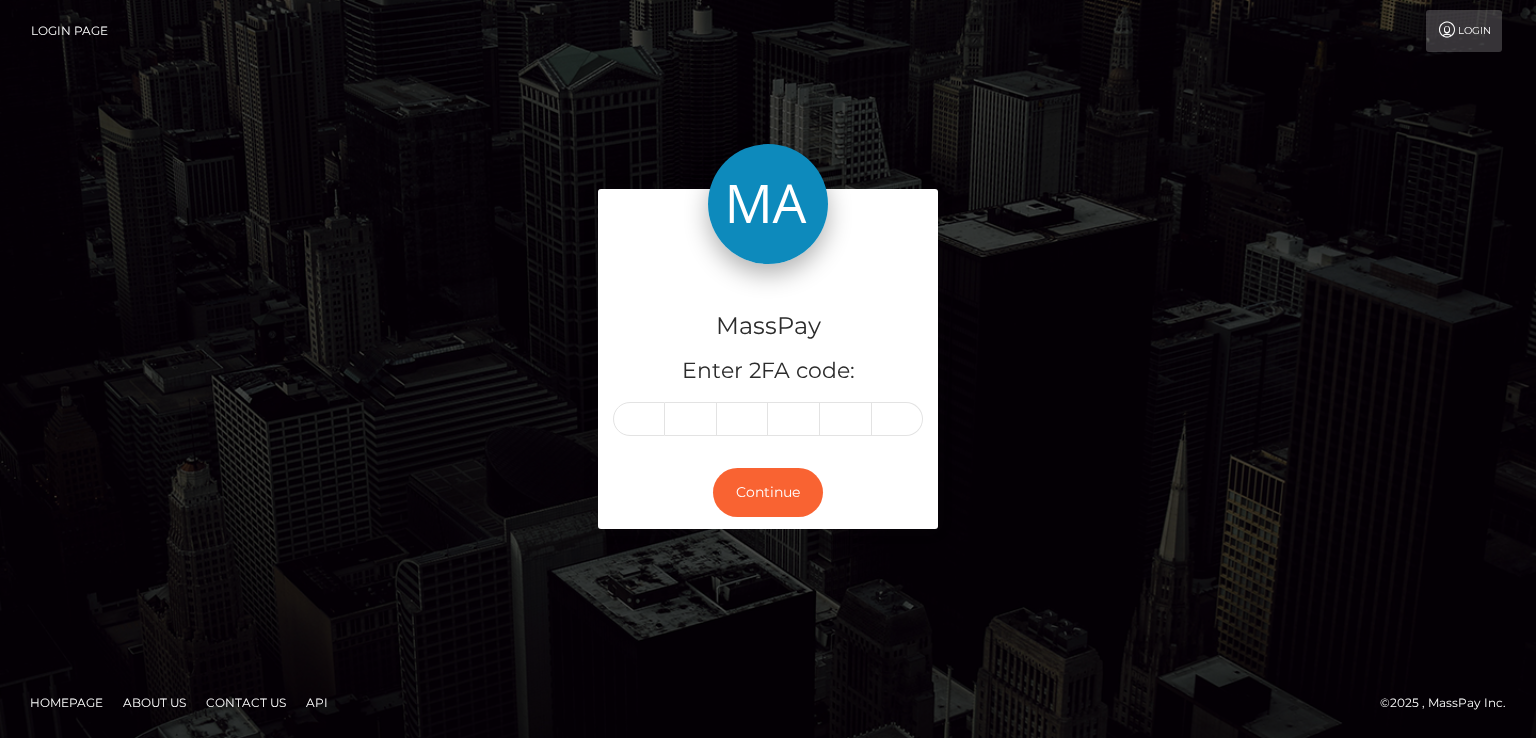 scroll, scrollTop: 0, scrollLeft: 0, axis: both 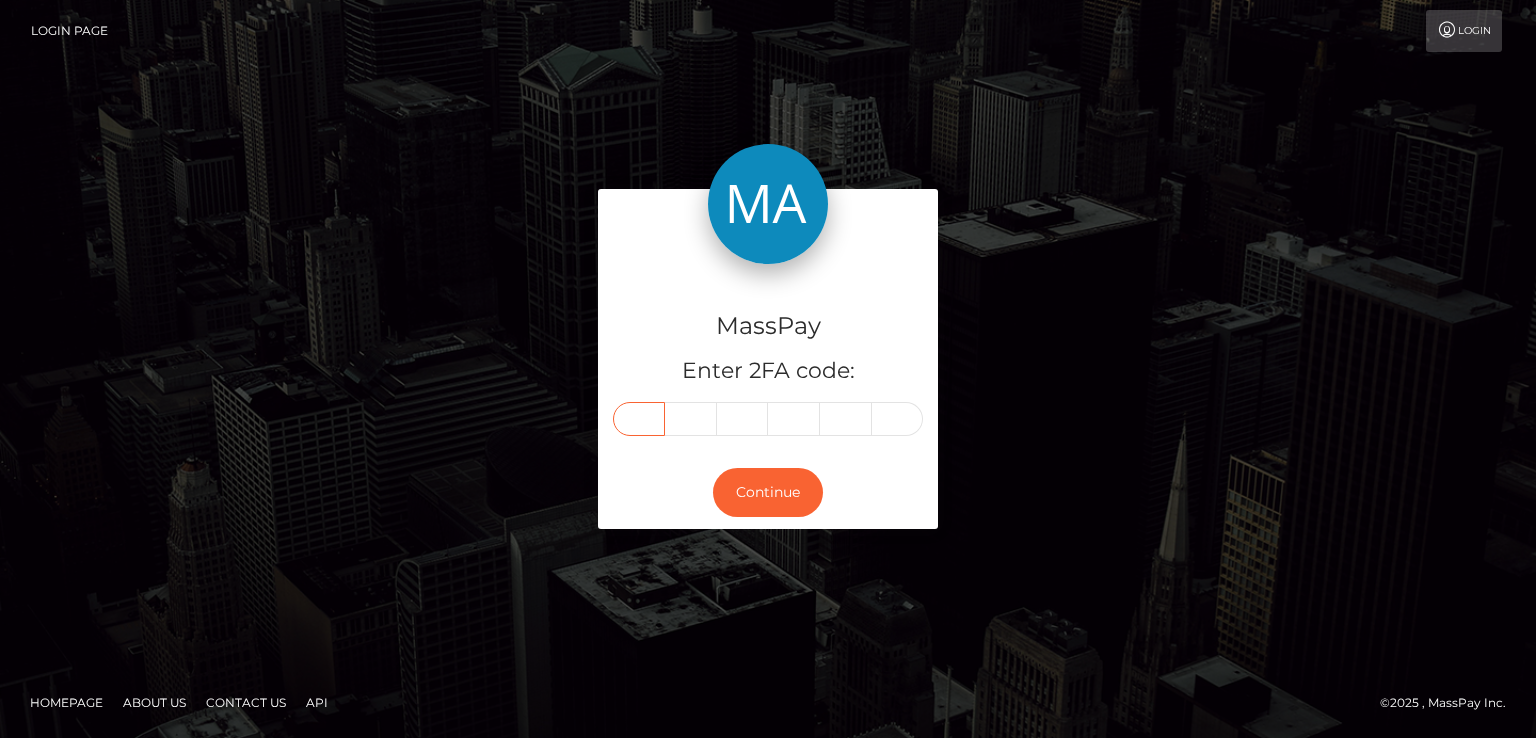 click at bounding box center [639, 419] 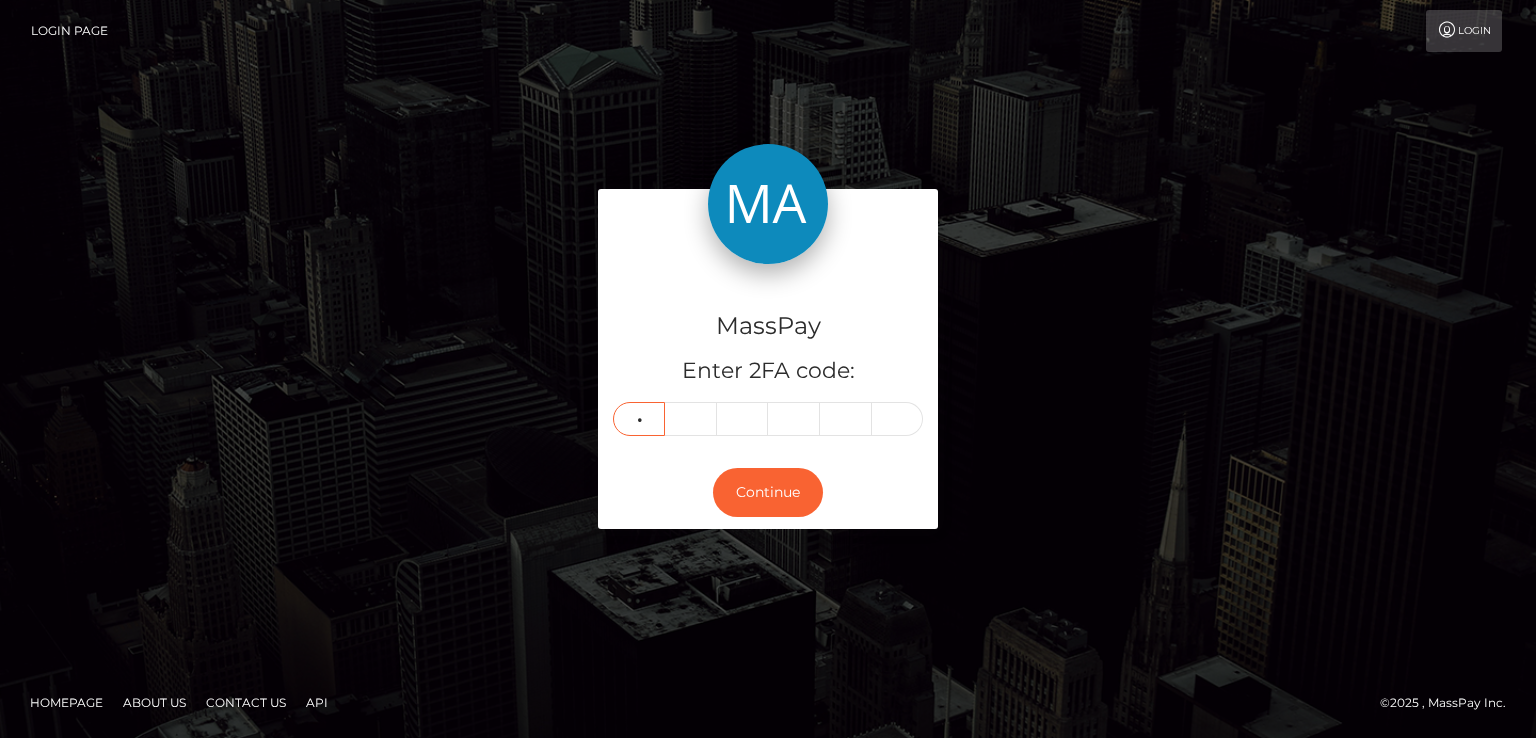type on "5" 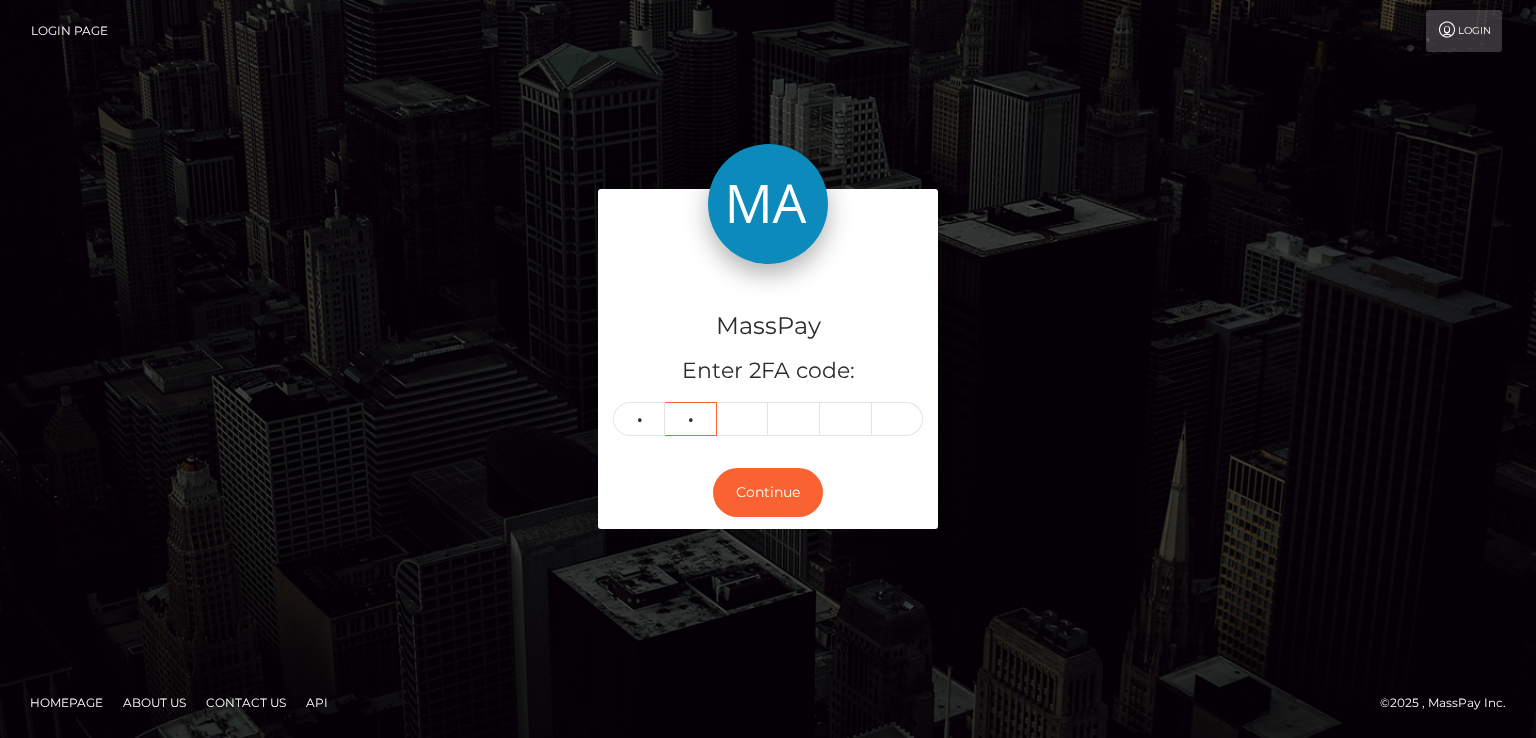 type on "5" 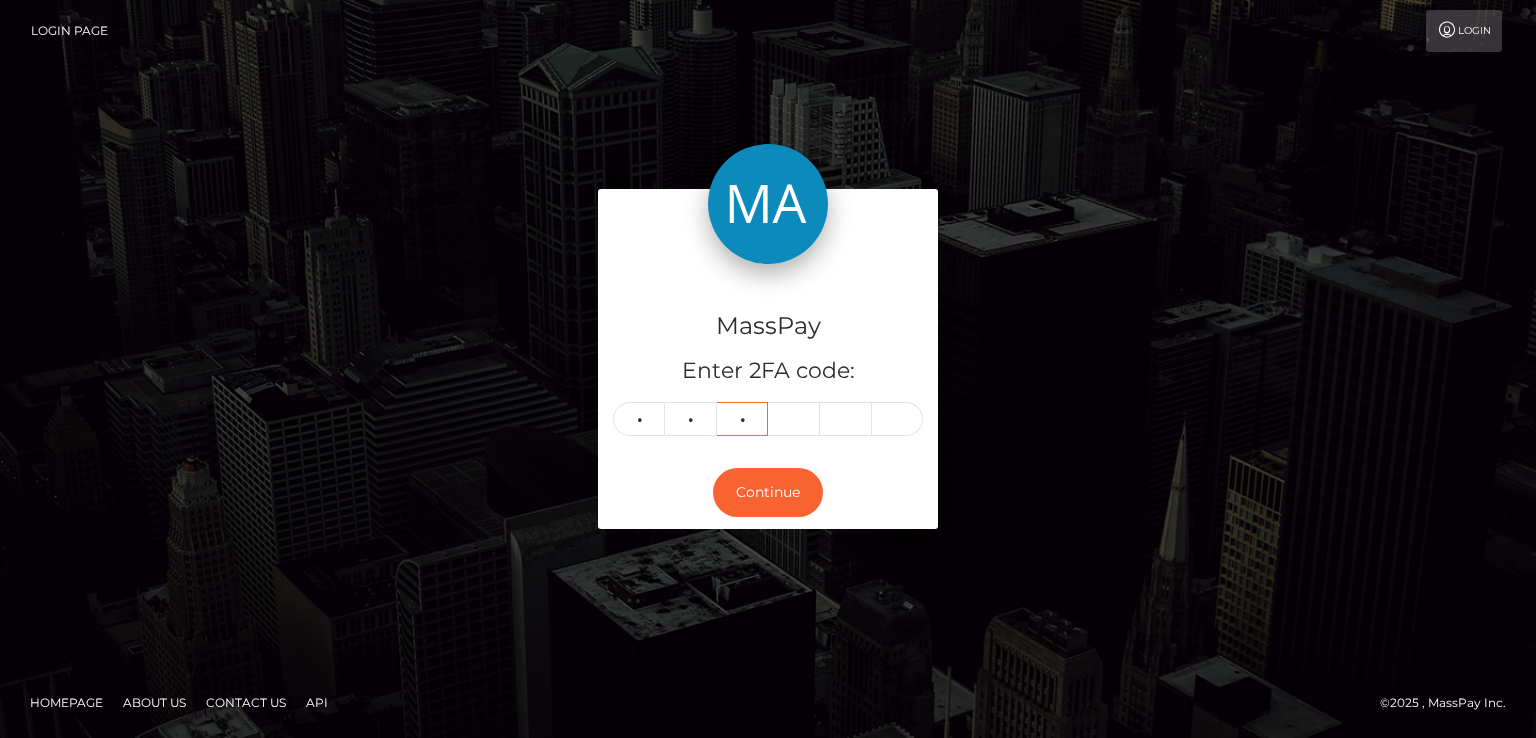 type on "7" 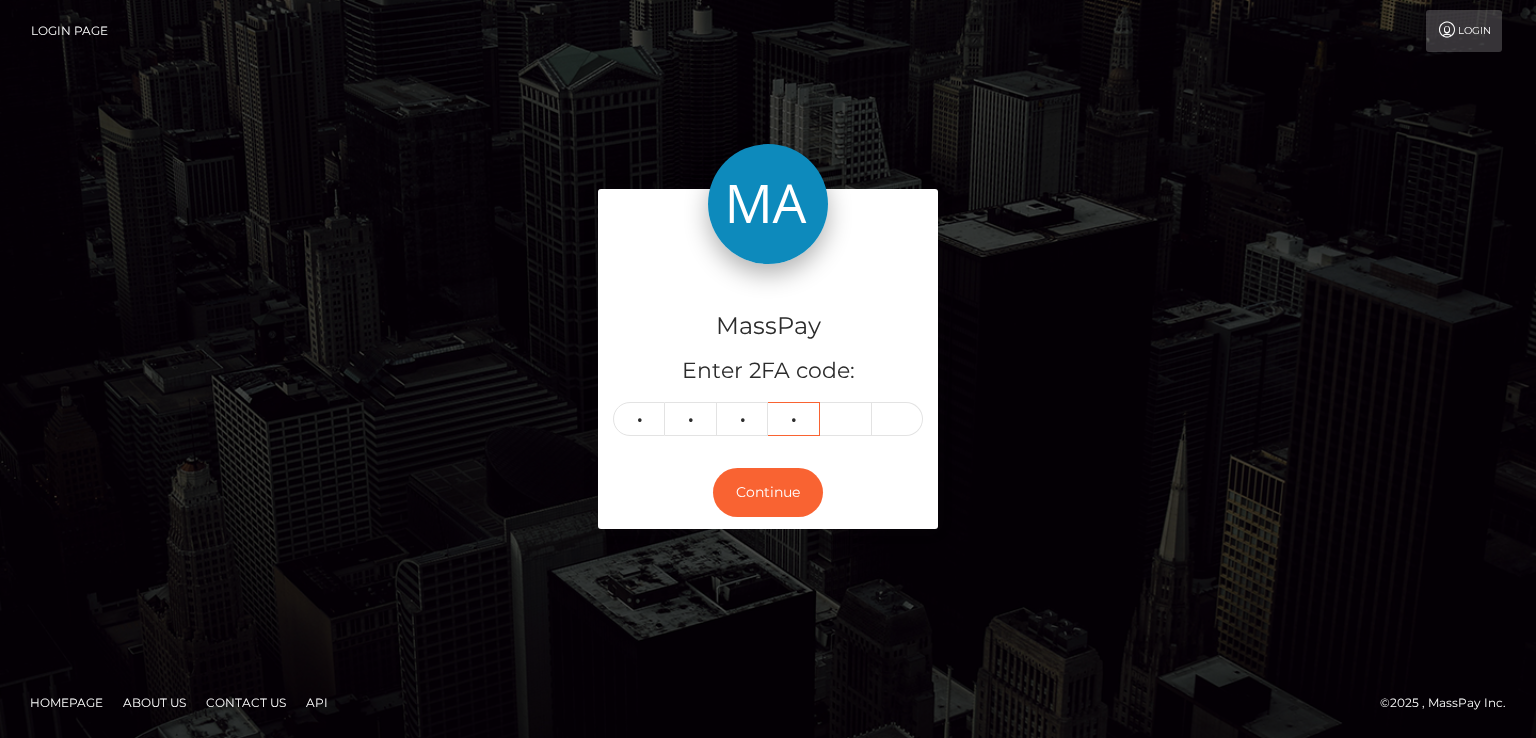 type on "6" 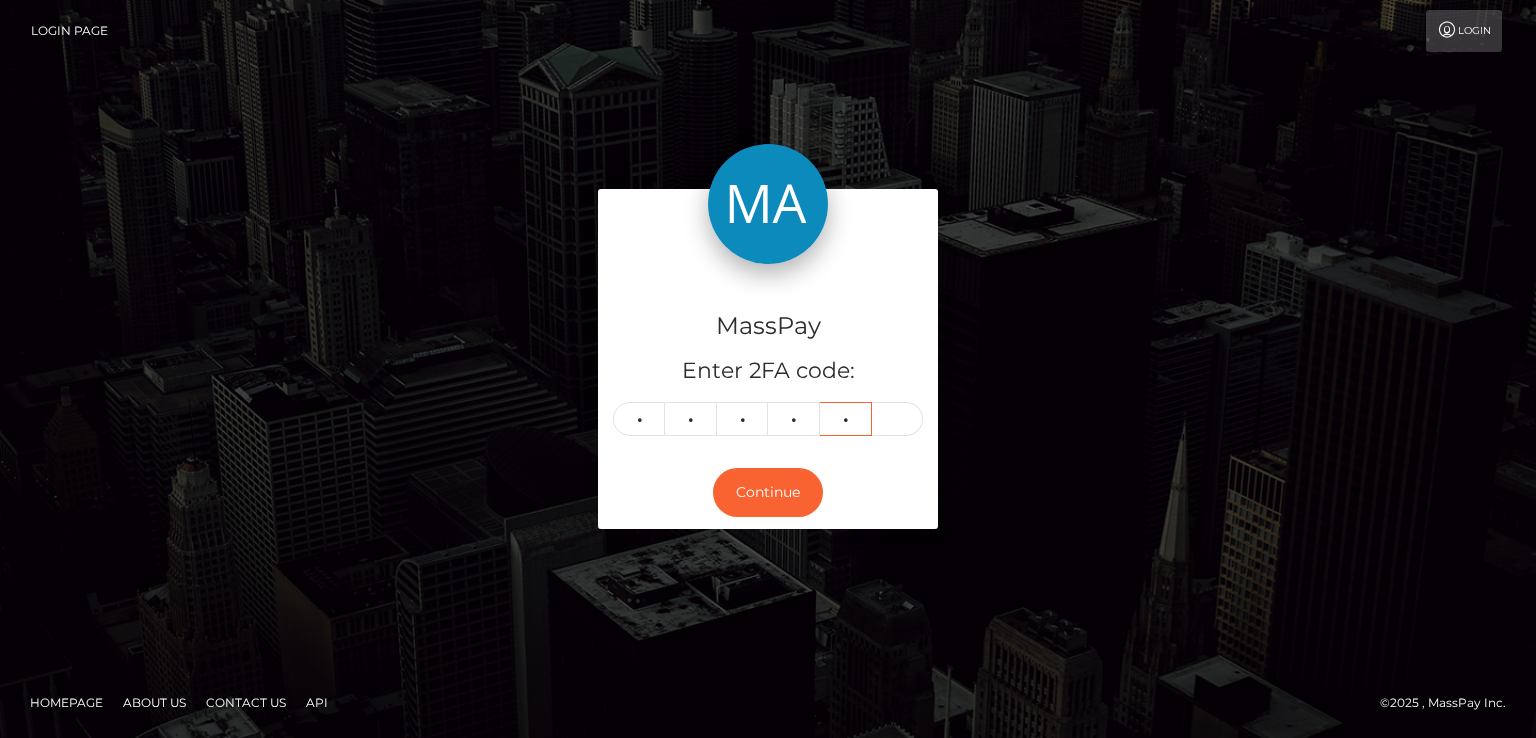 type on "0" 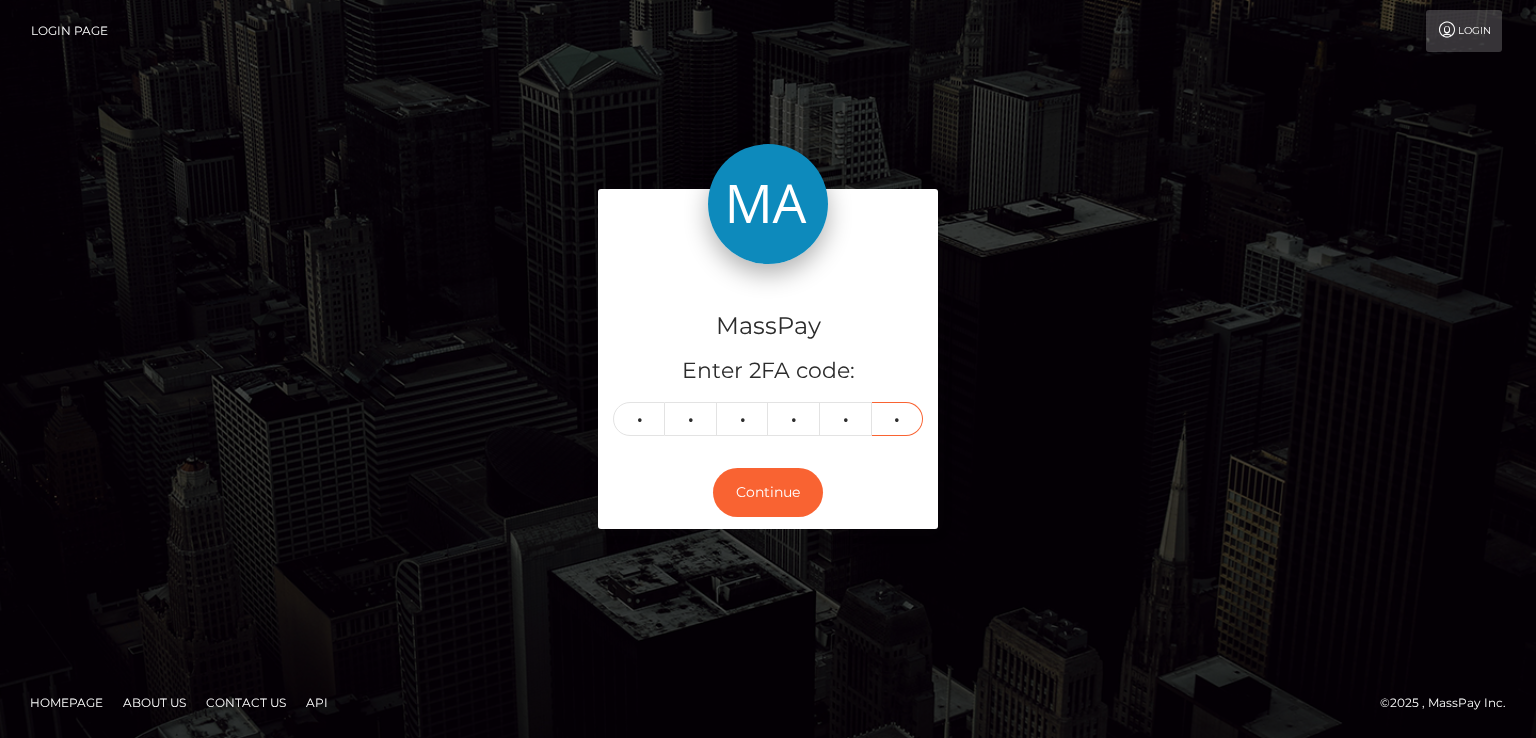 type on "6" 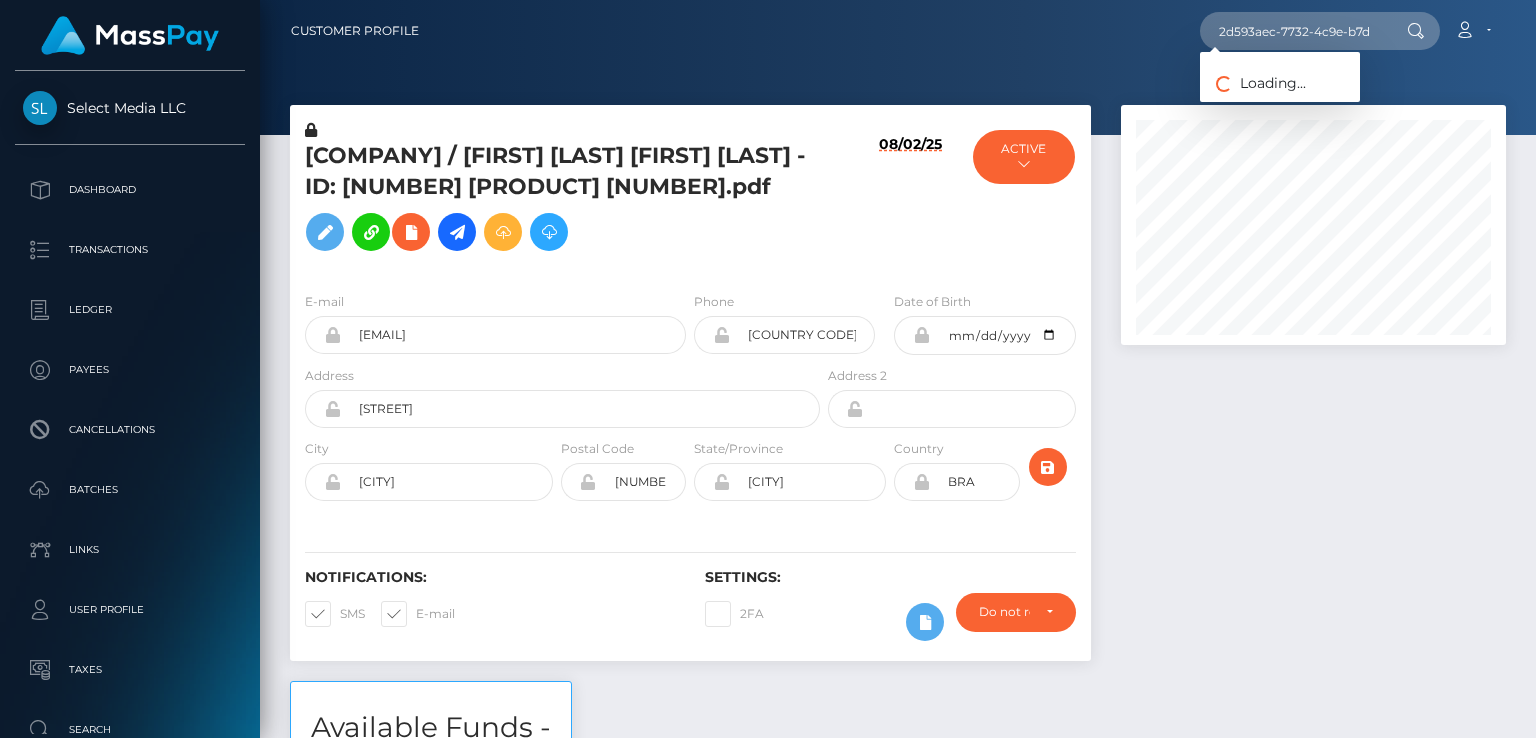 scroll, scrollTop: 0, scrollLeft: 0, axis: both 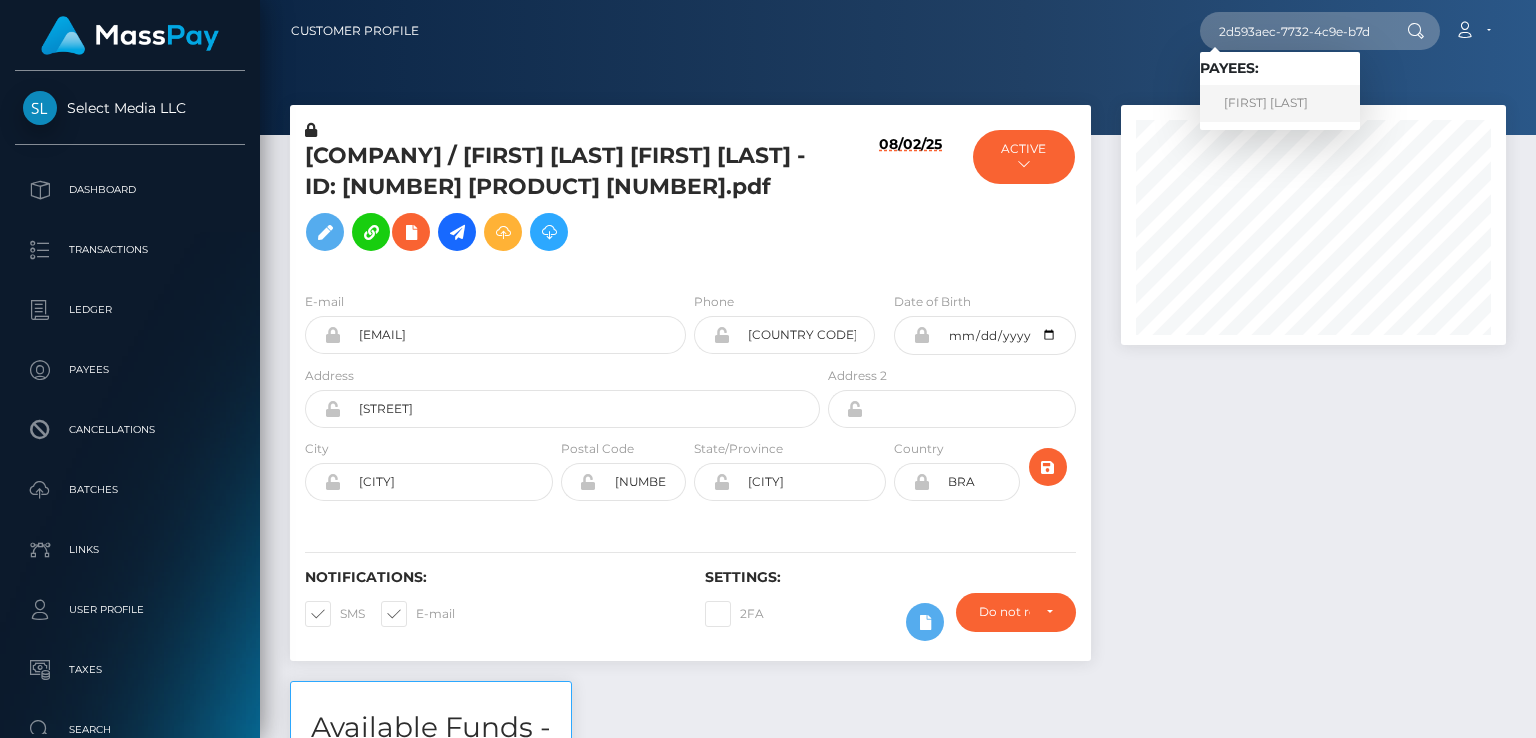 drag, startPoint x: 0, startPoint y: 0, endPoint x: 1265, endPoint y: 96, distance: 1268.6375 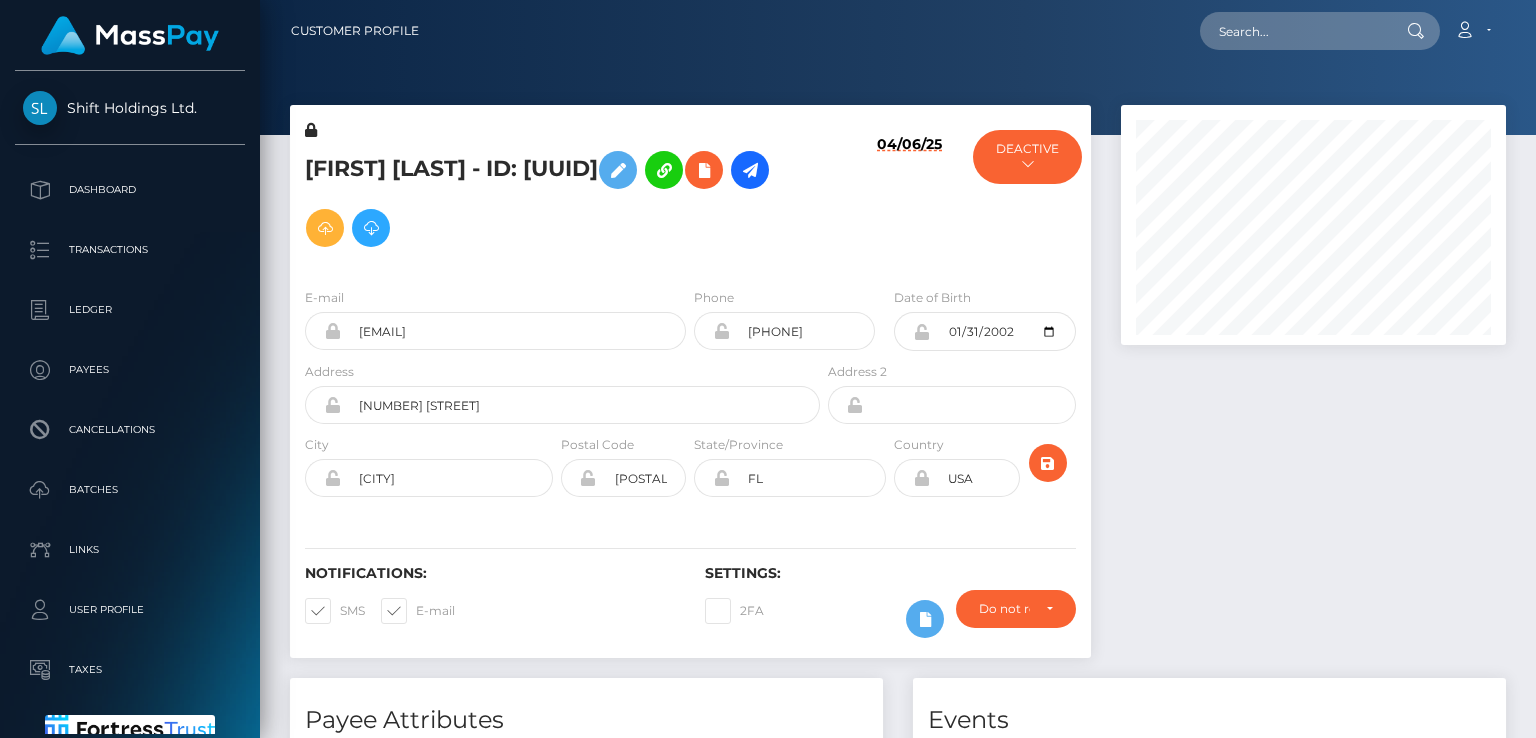scroll, scrollTop: 0, scrollLeft: 0, axis: both 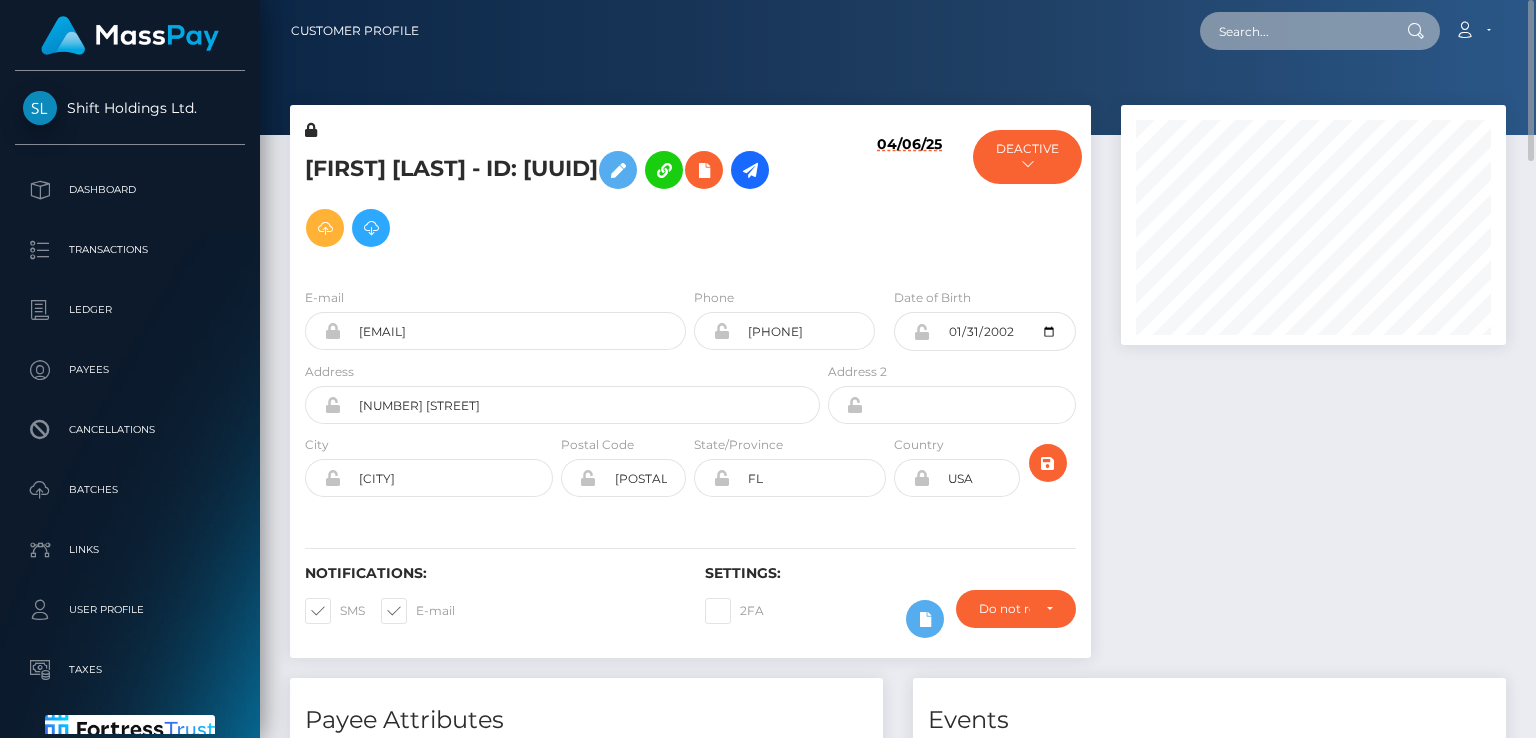 paste on "MSP6dbac2d1ca1bdd5" 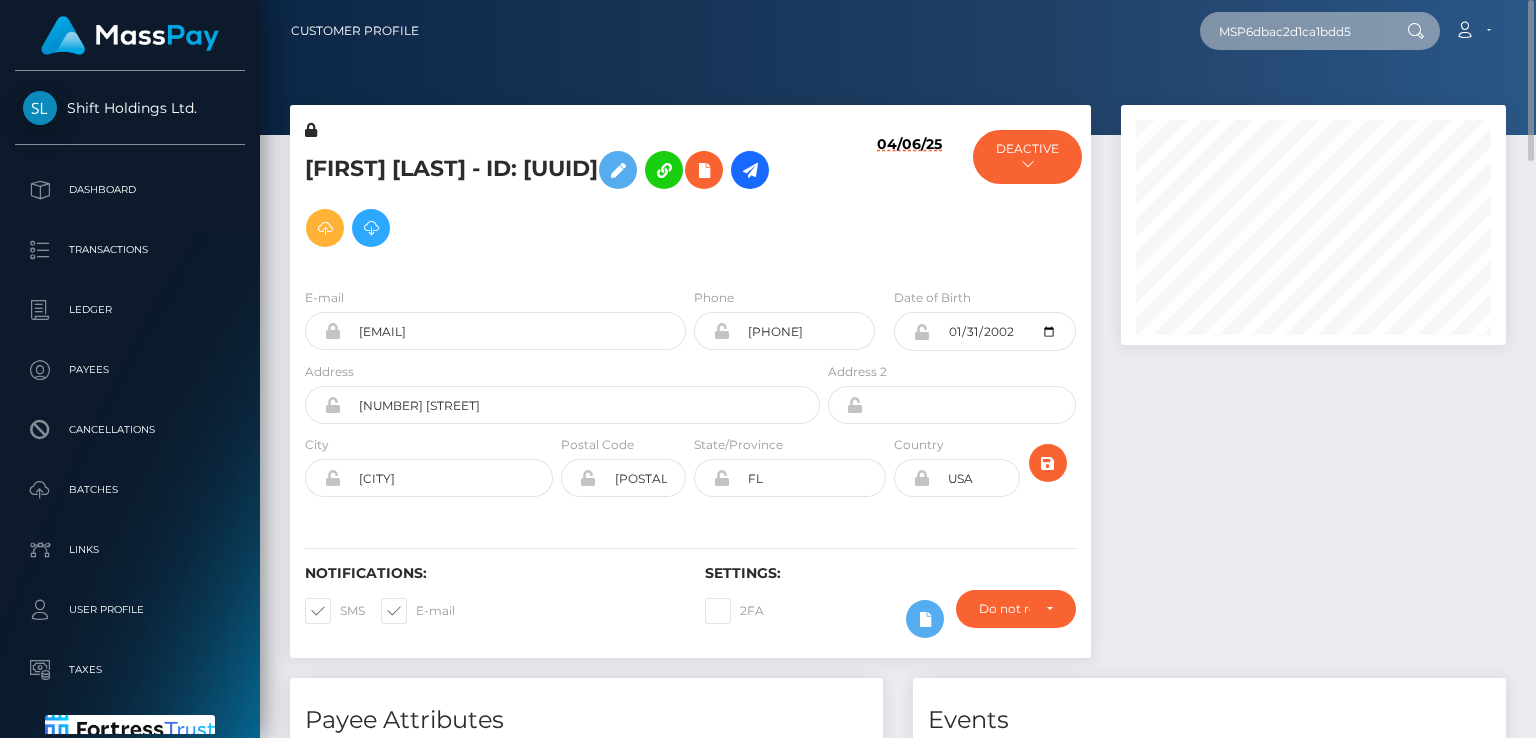 type on "MSP6dbac2d1ca1bdd5" 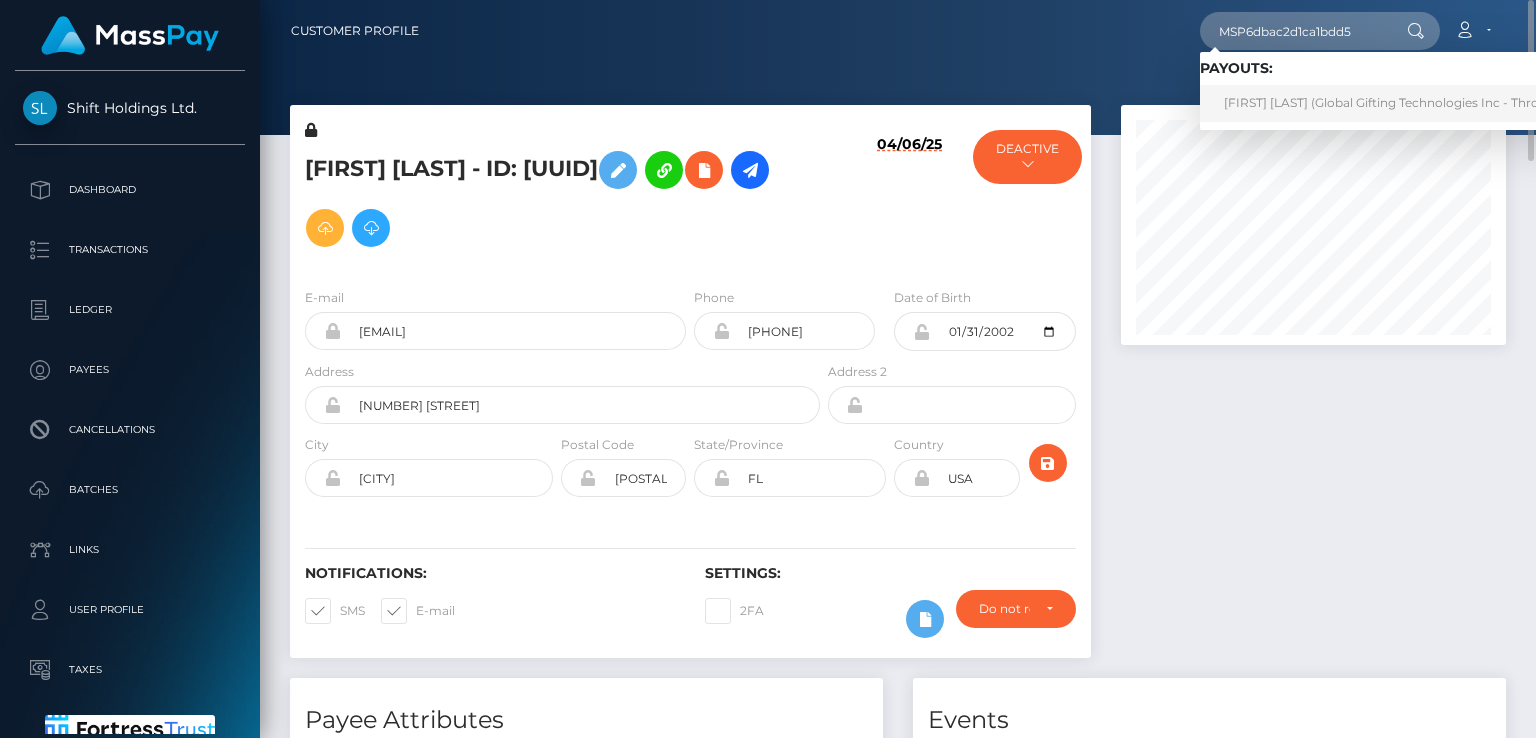 click on "JONATHAN MERCADO UY (Global Gifting Technologies Inc - Throne)" at bounding box center [1391, 103] 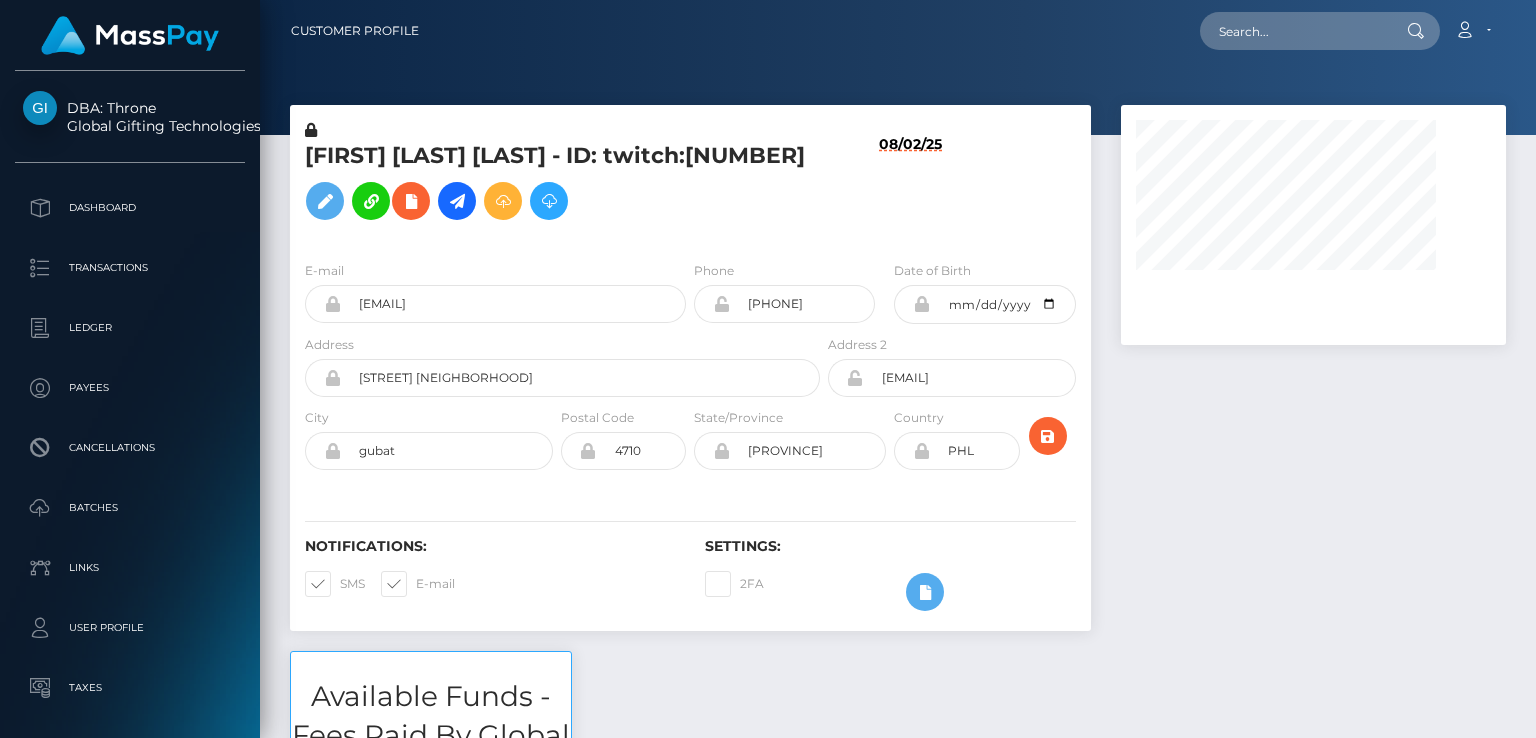 scroll, scrollTop: 0, scrollLeft: 0, axis: both 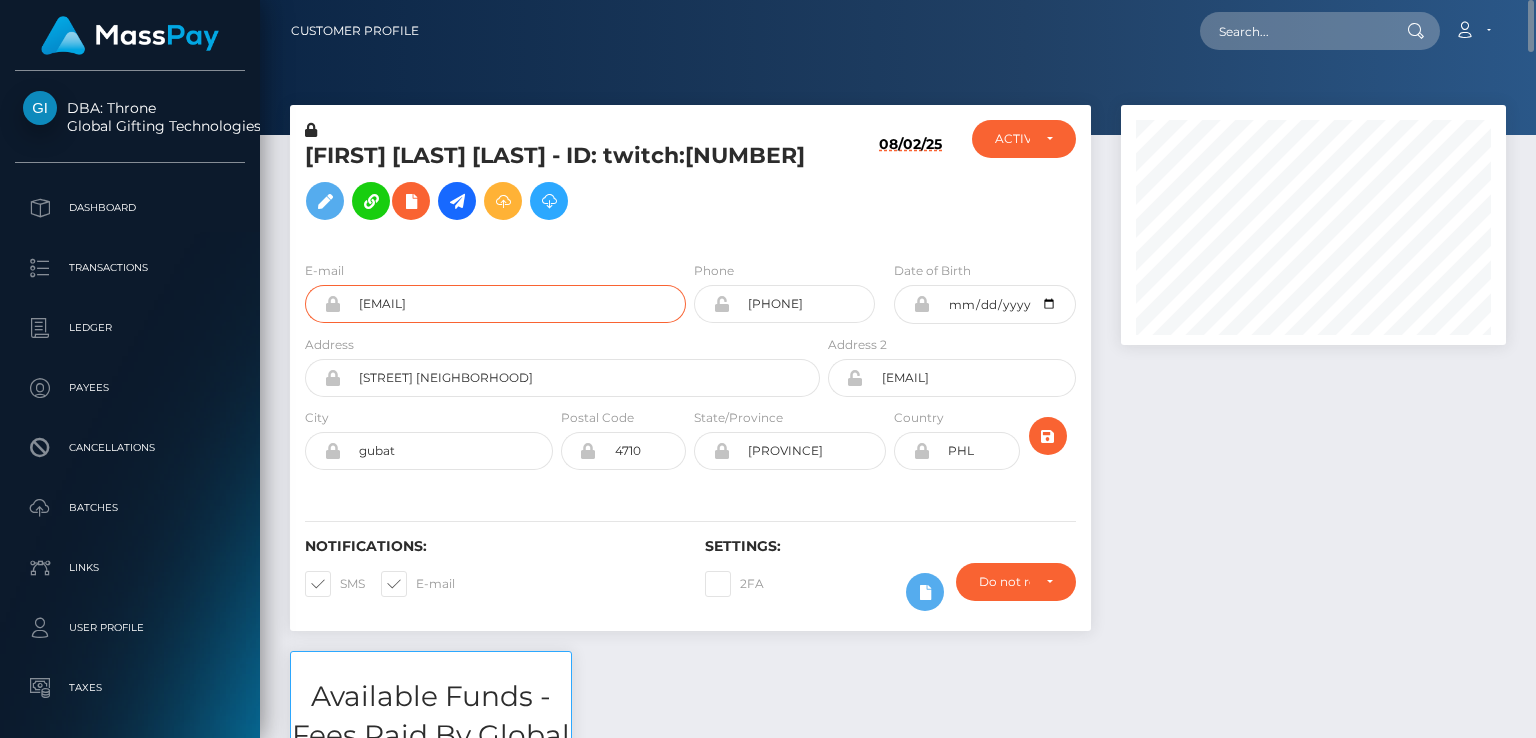 click on "jonathanuy808@gmail.com" at bounding box center (513, 304) 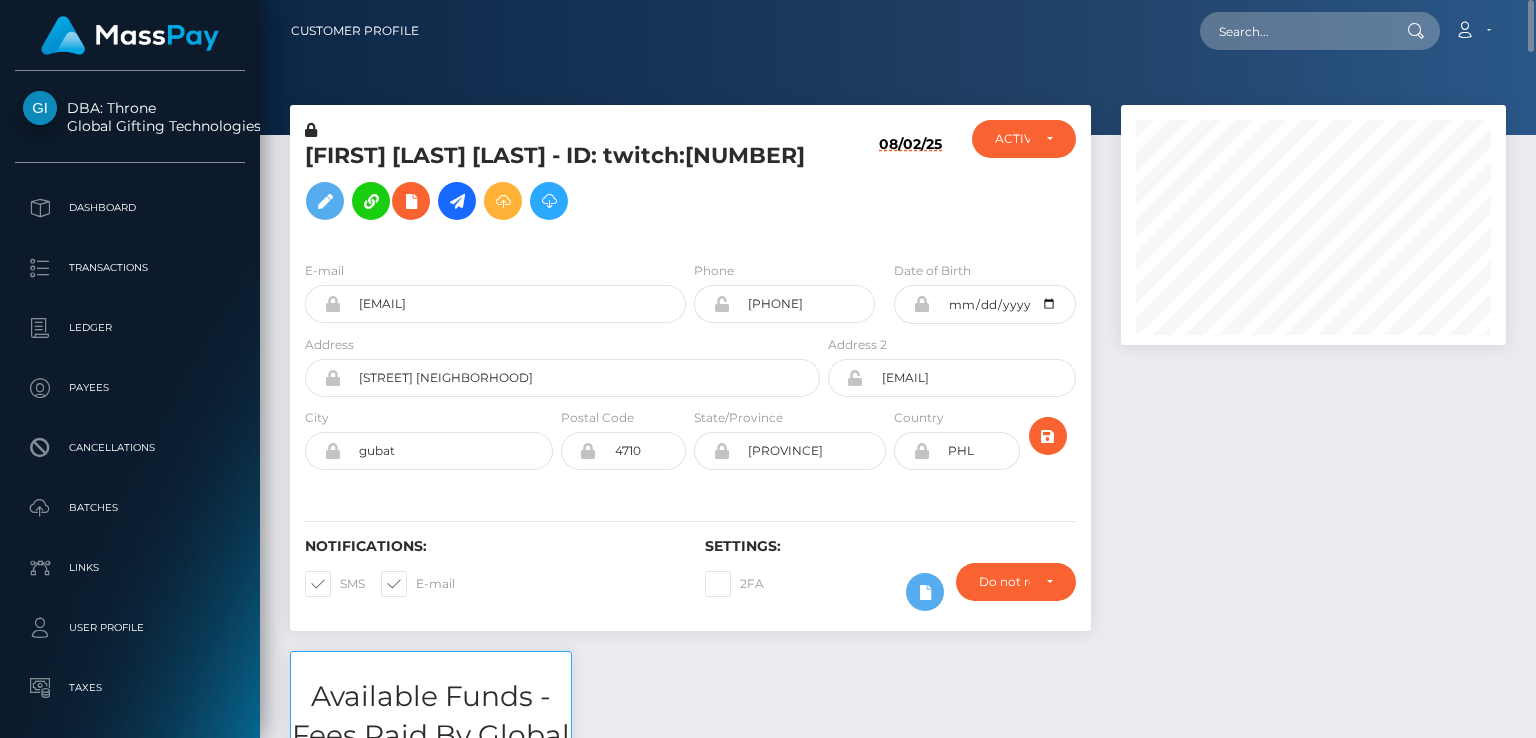 click on "JONATHAN MERCADO UY
- ID: twitch:182088413" at bounding box center (557, 182) 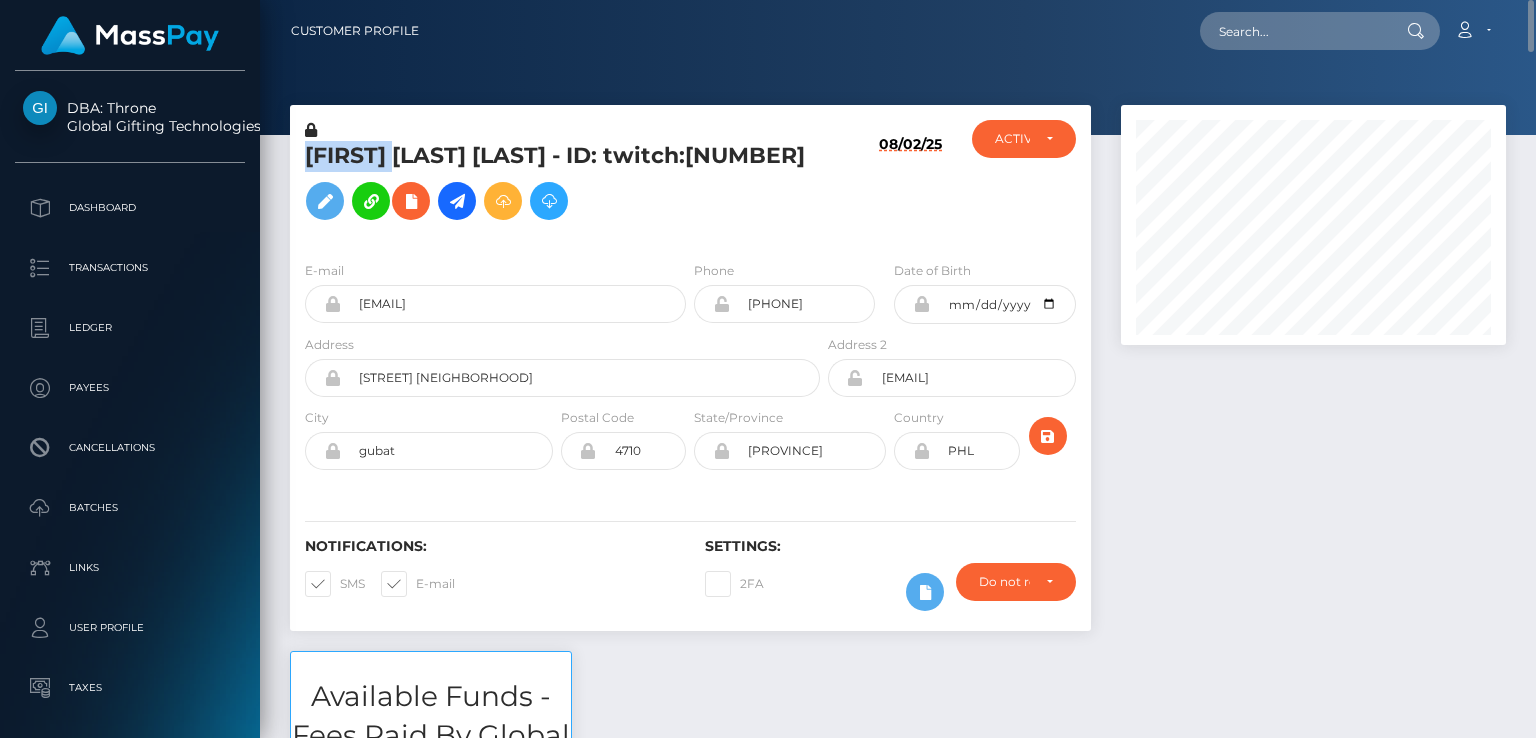 click on "JONATHAN MERCADO UY
- ID: twitch:182088413" at bounding box center [557, 185] 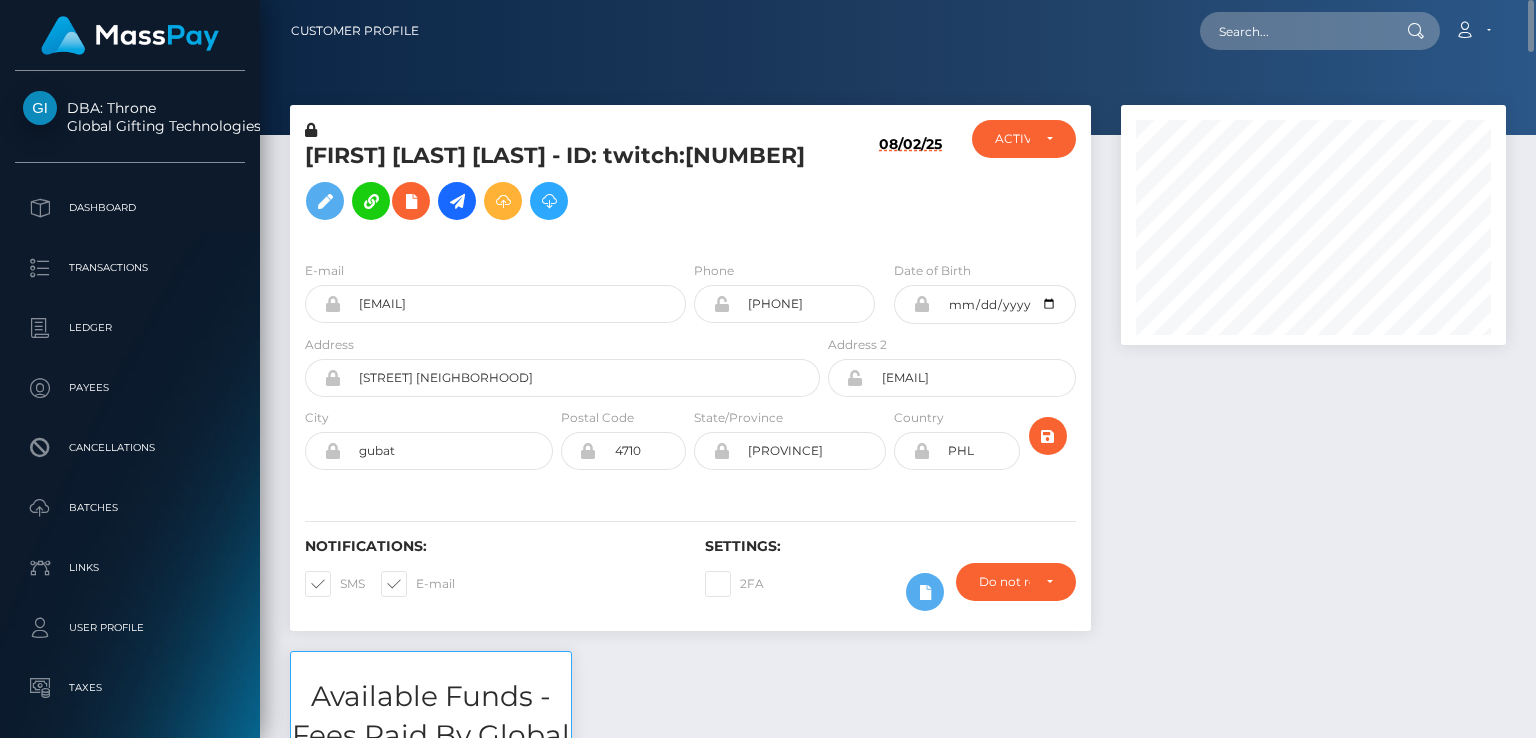 click on "Available
Funds  - Fees Paid By Global Gifting Technologies Inc
$7.77
USD Balance" at bounding box center [898, 857] 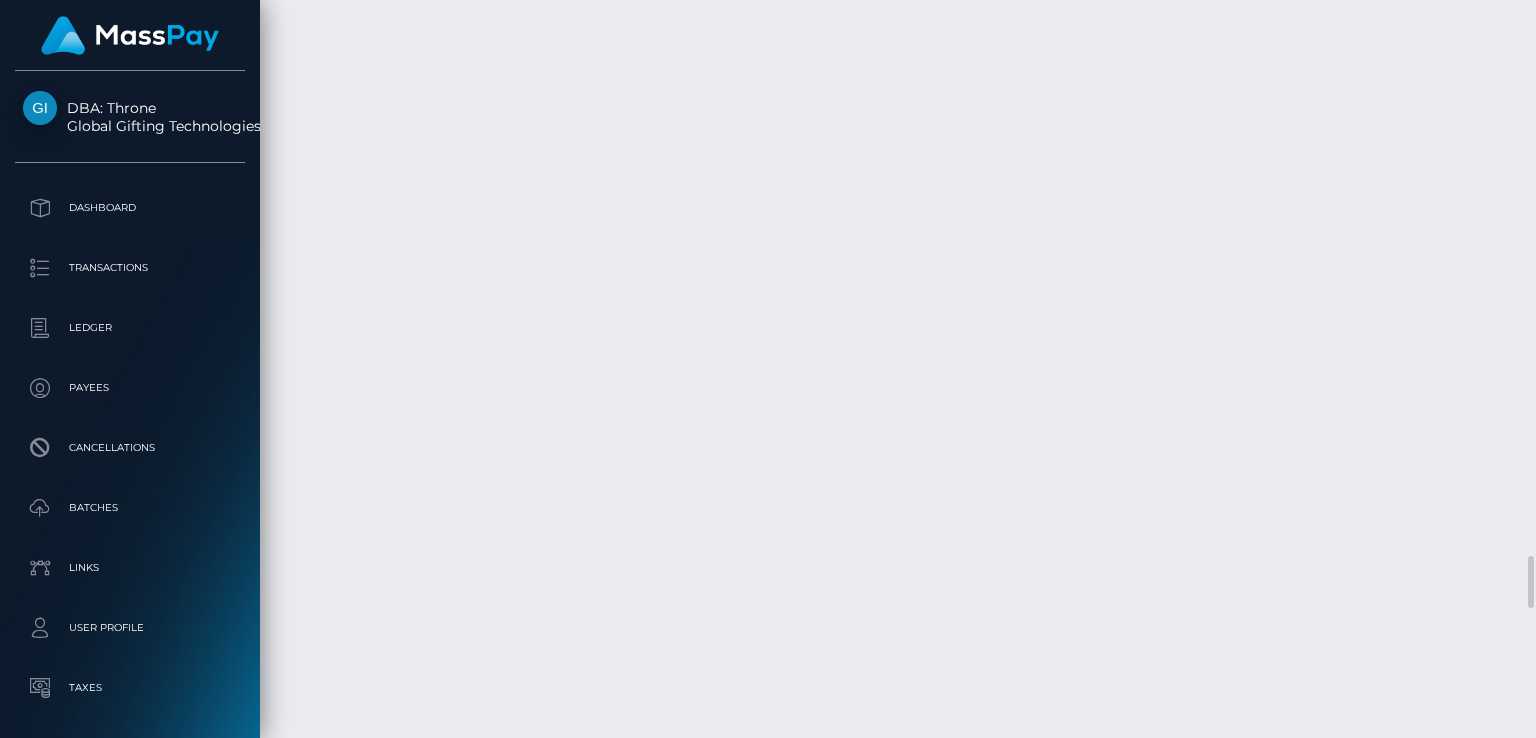 scroll, scrollTop: 9000, scrollLeft: 0, axis: vertical 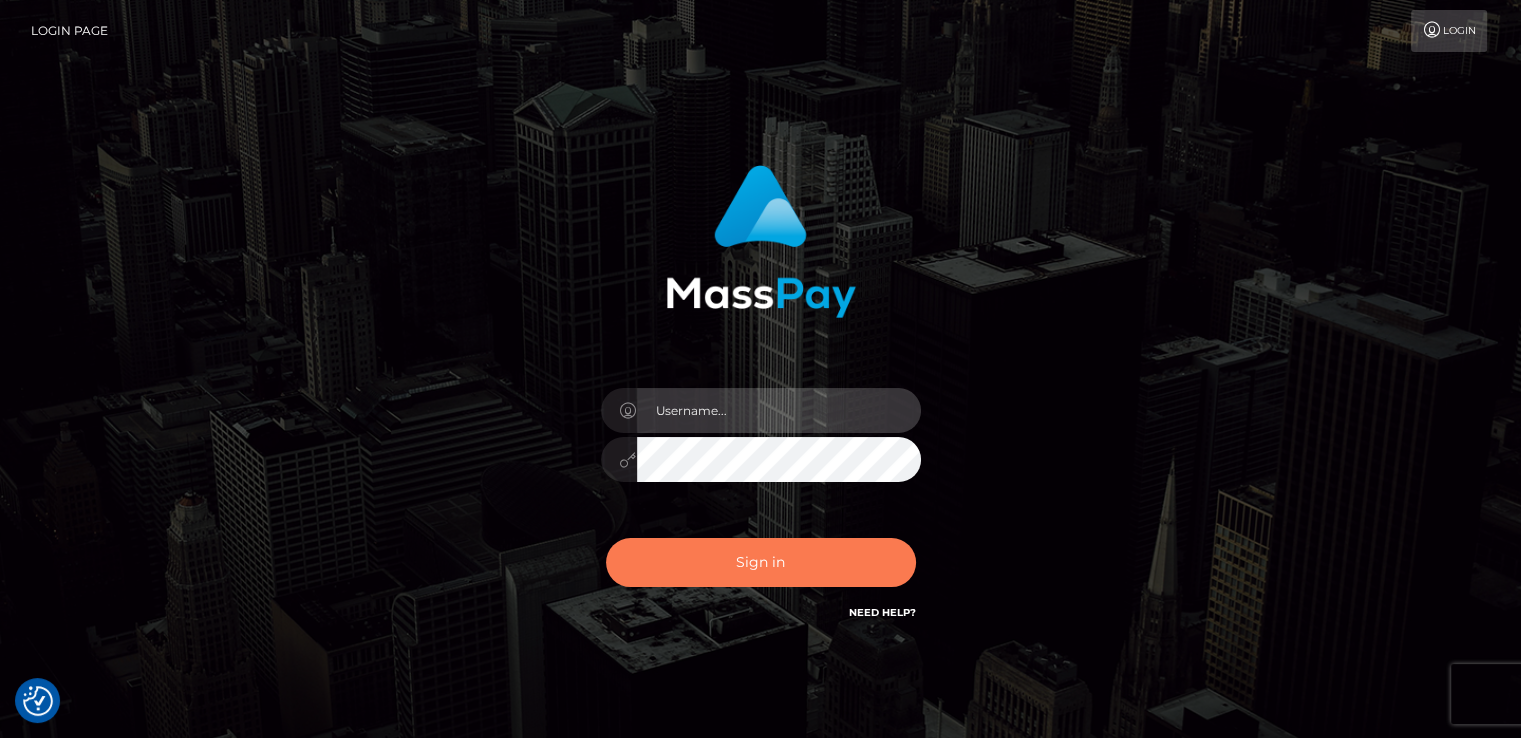 type on "catalinad" 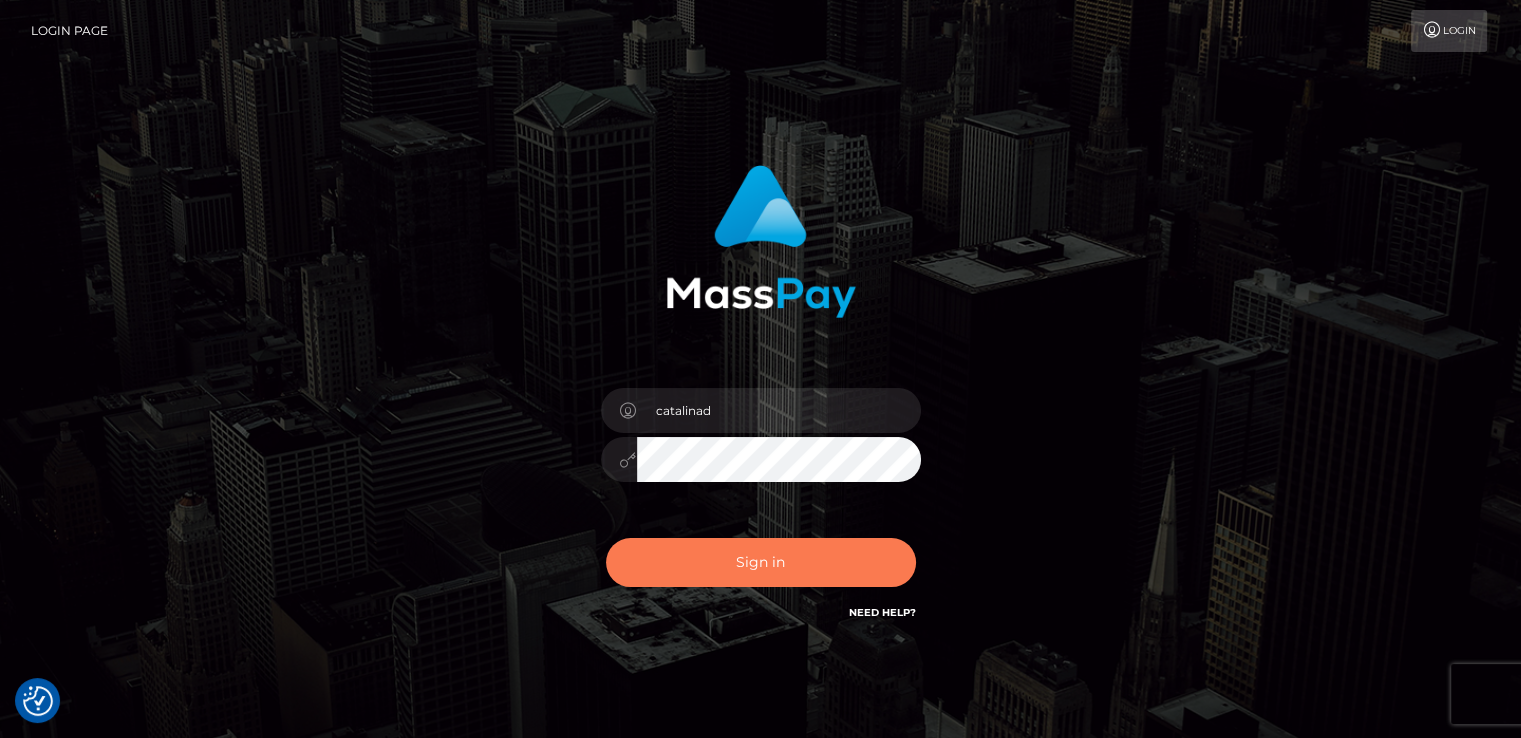 click on "Sign in" at bounding box center [761, 562] 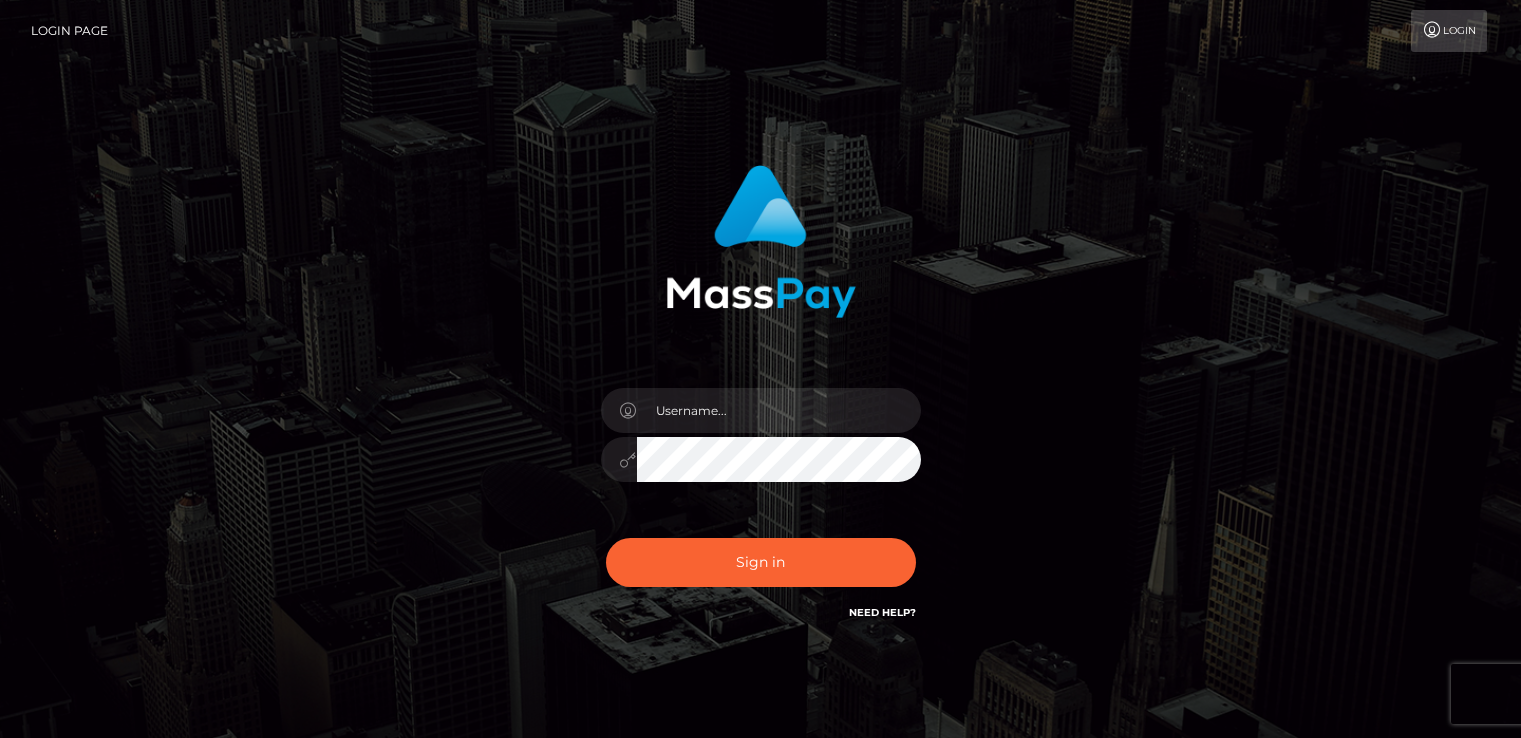 scroll, scrollTop: 0, scrollLeft: 0, axis: both 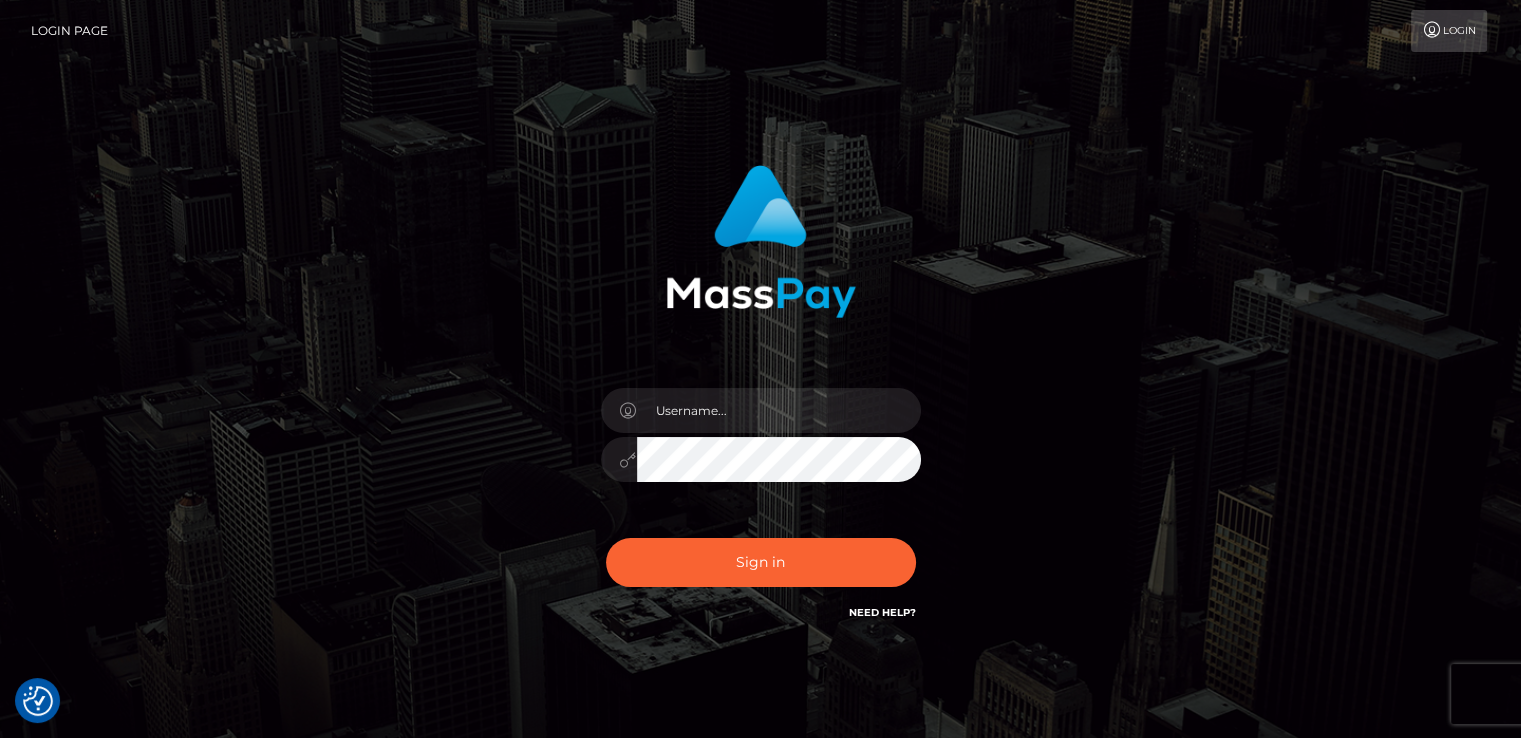 checkbox on "true" 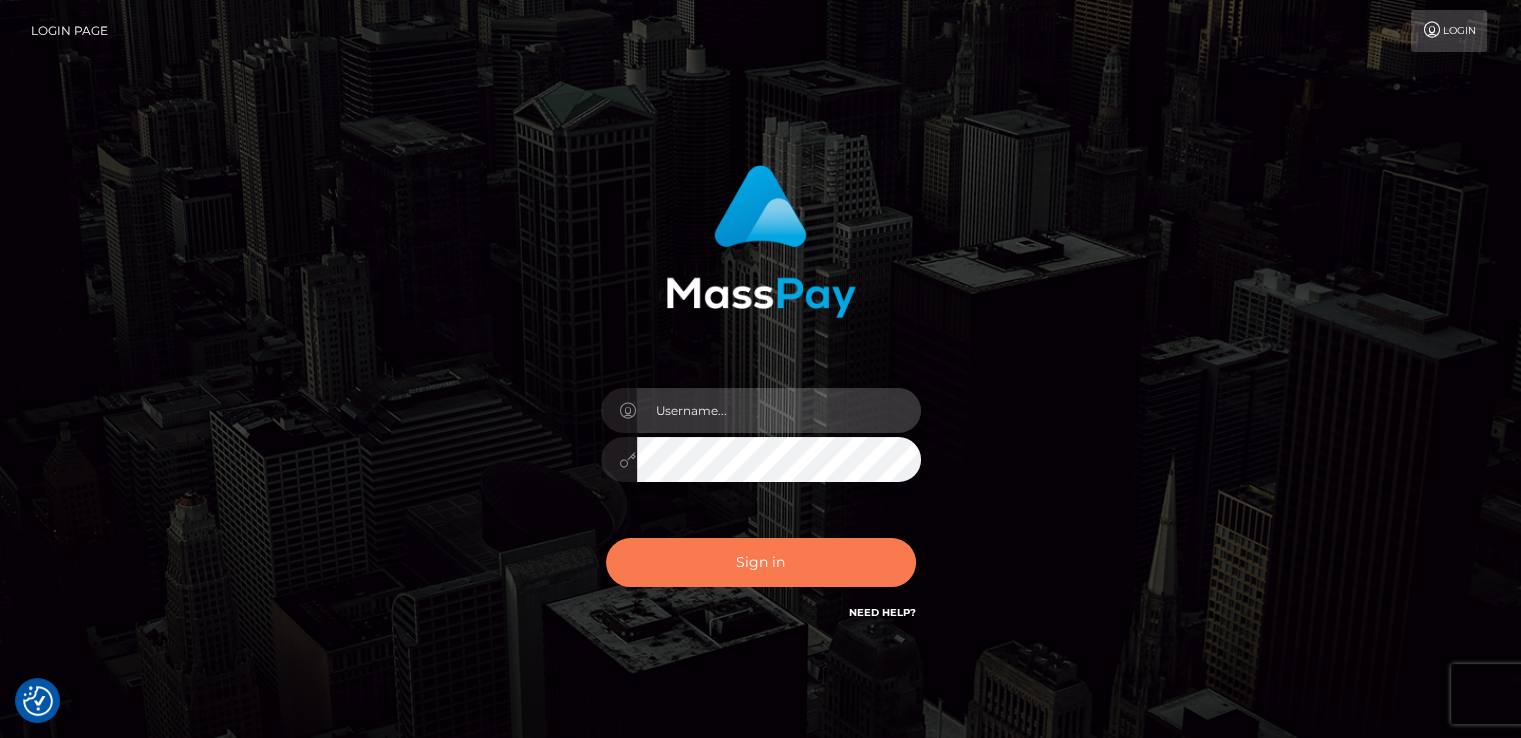 type on "catalinad" 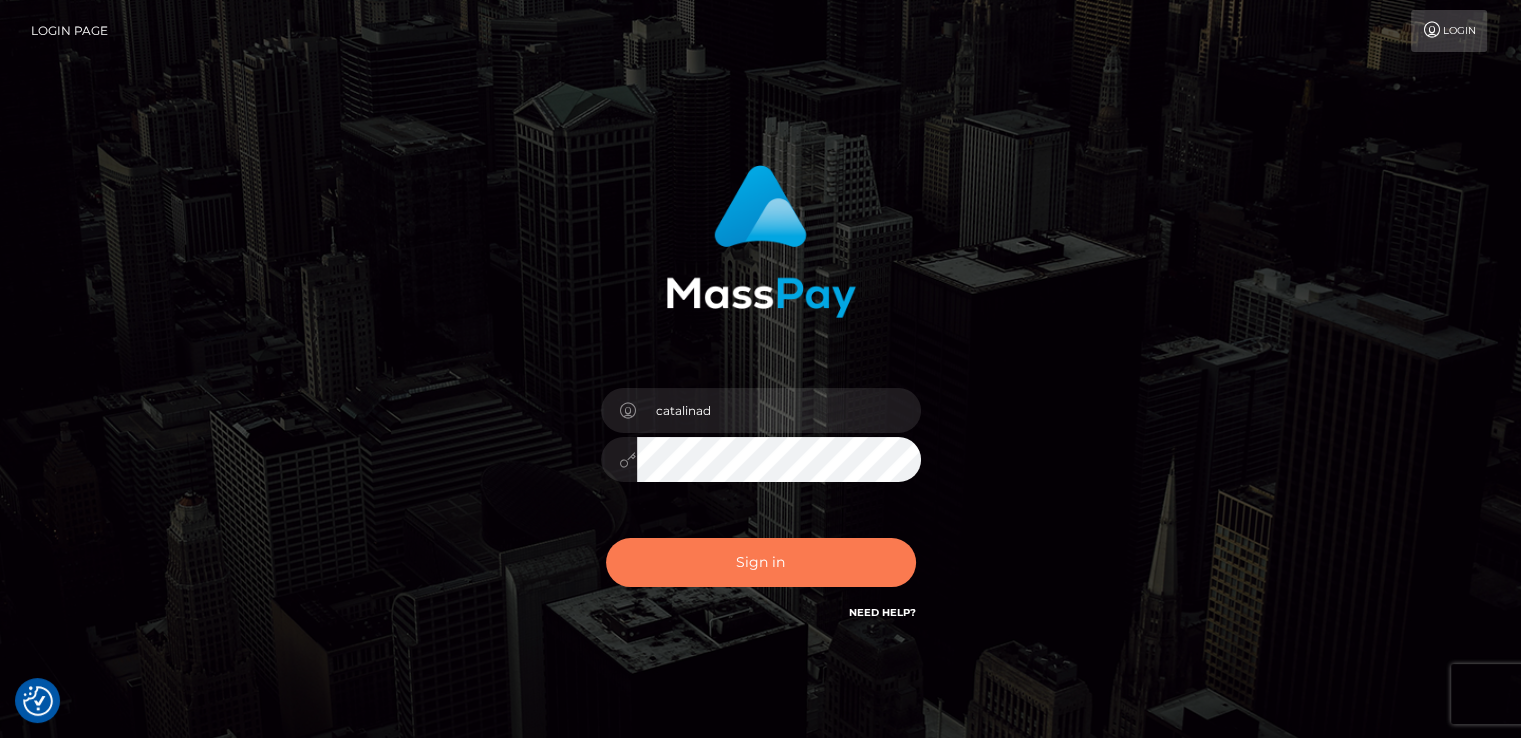 click on "Sign in" at bounding box center (761, 562) 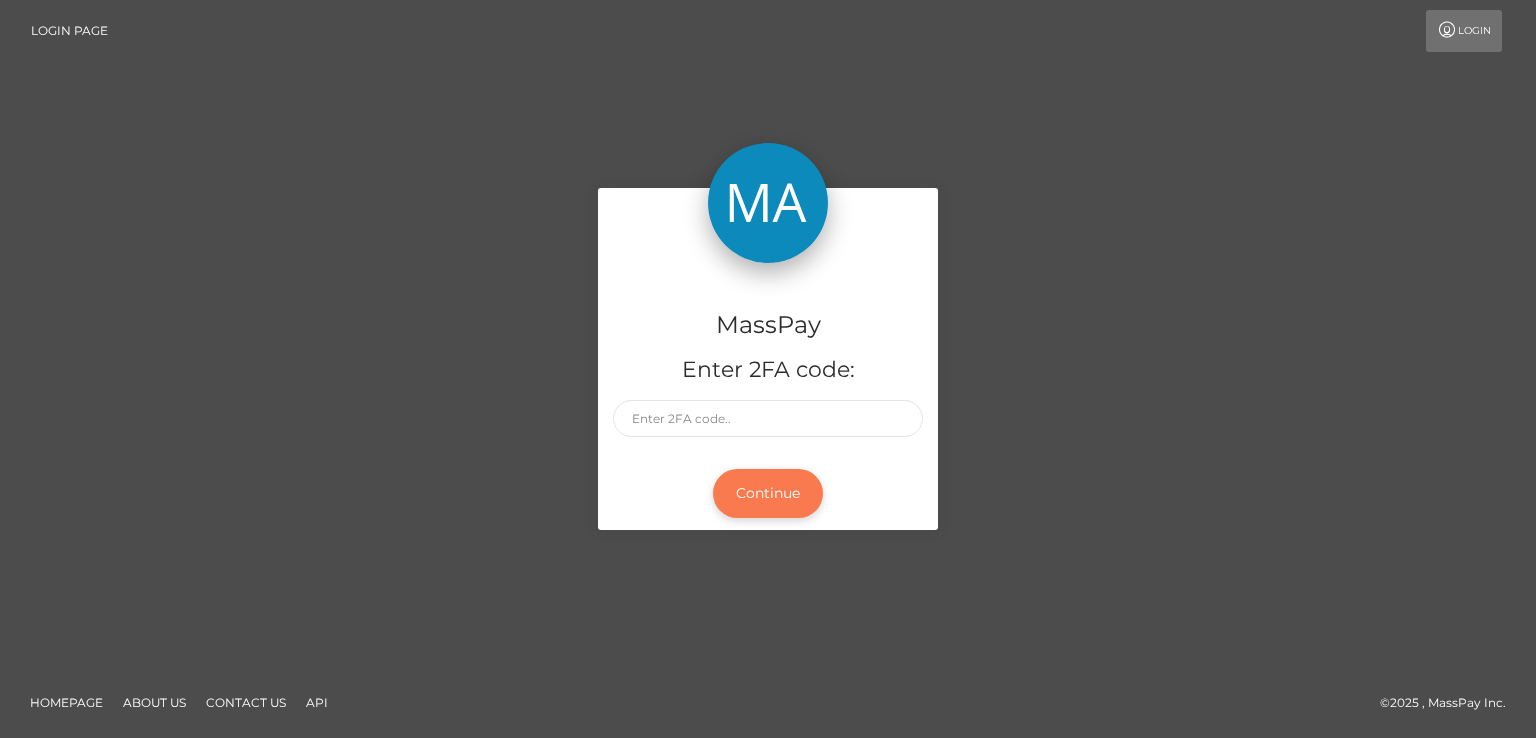 scroll, scrollTop: 0, scrollLeft: 0, axis: both 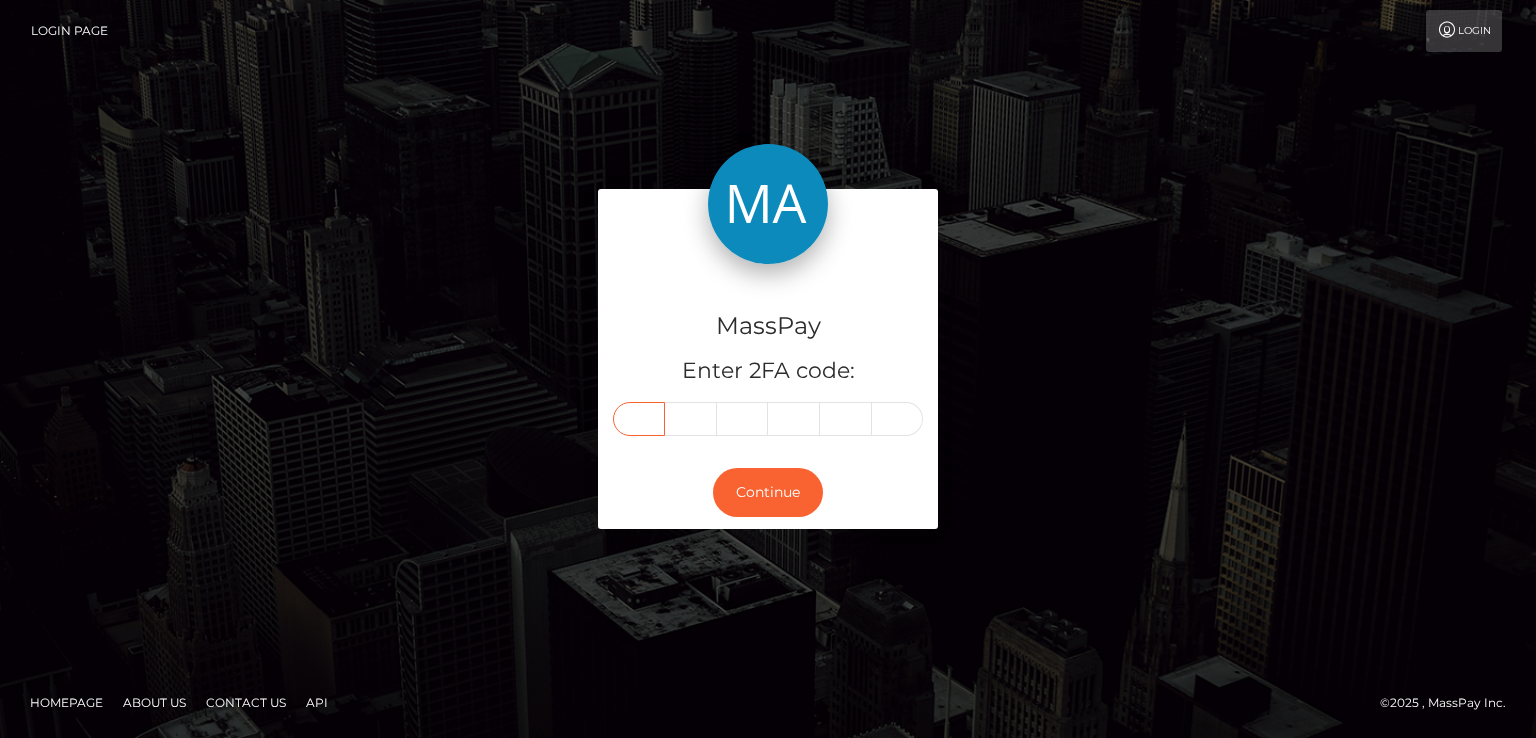 click at bounding box center (639, 419) 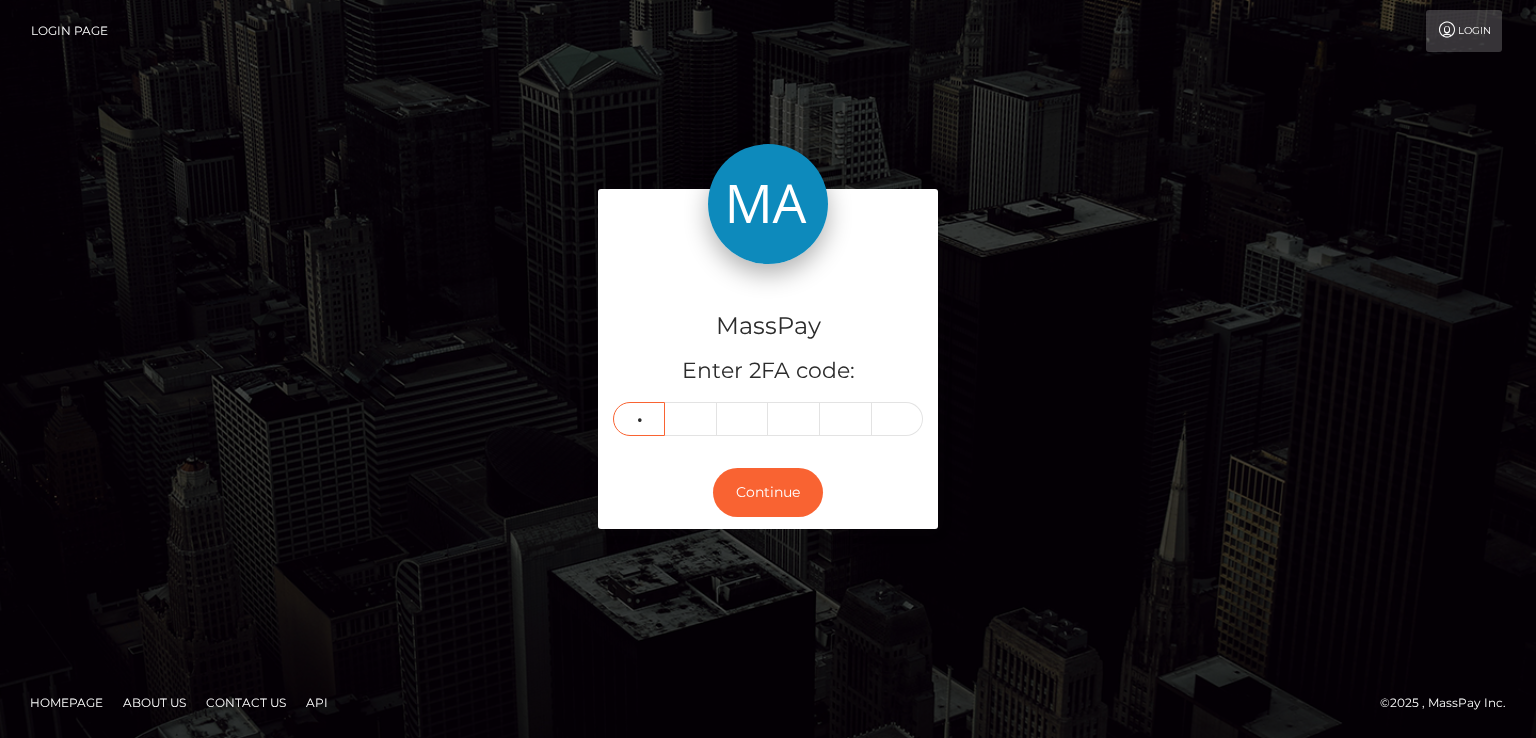type on "0" 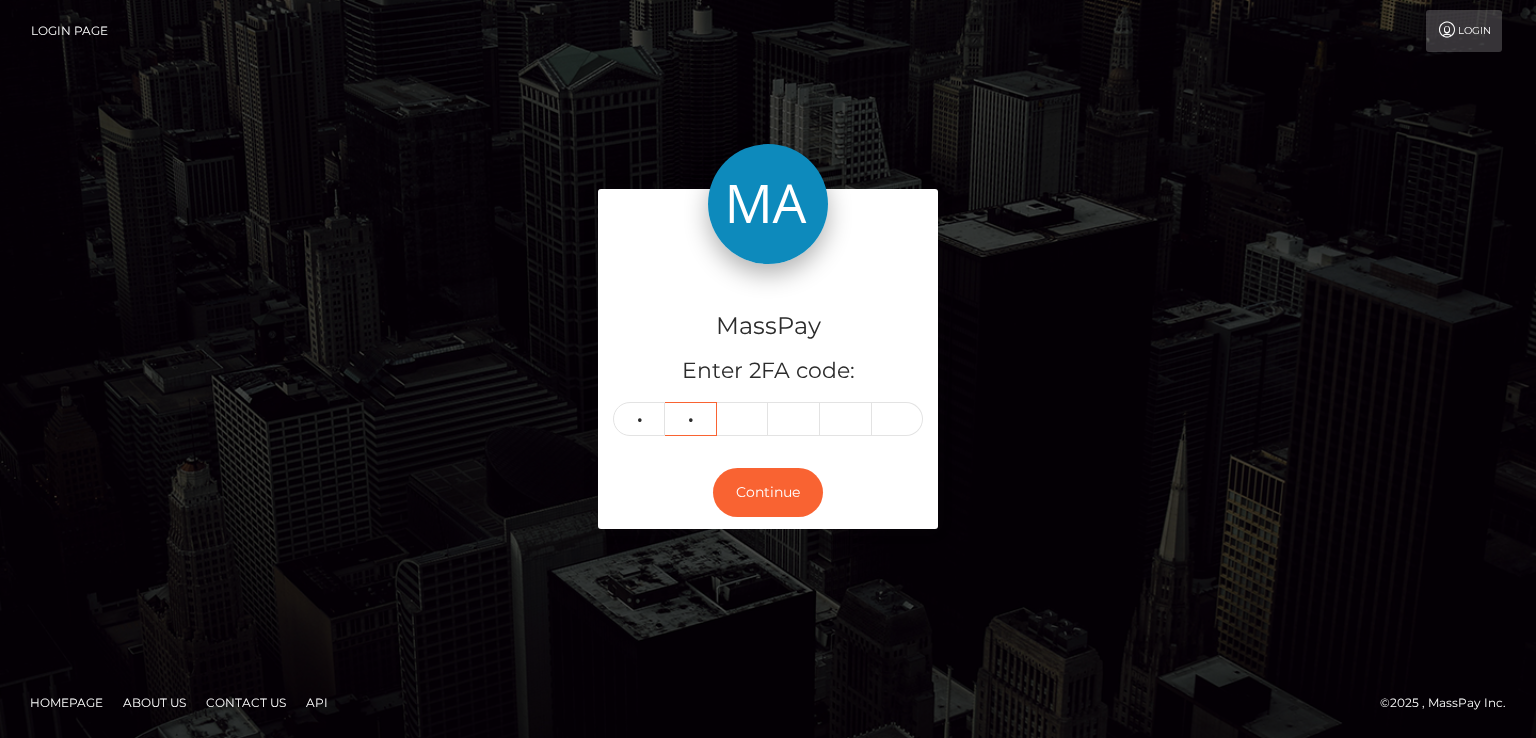 type on "9" 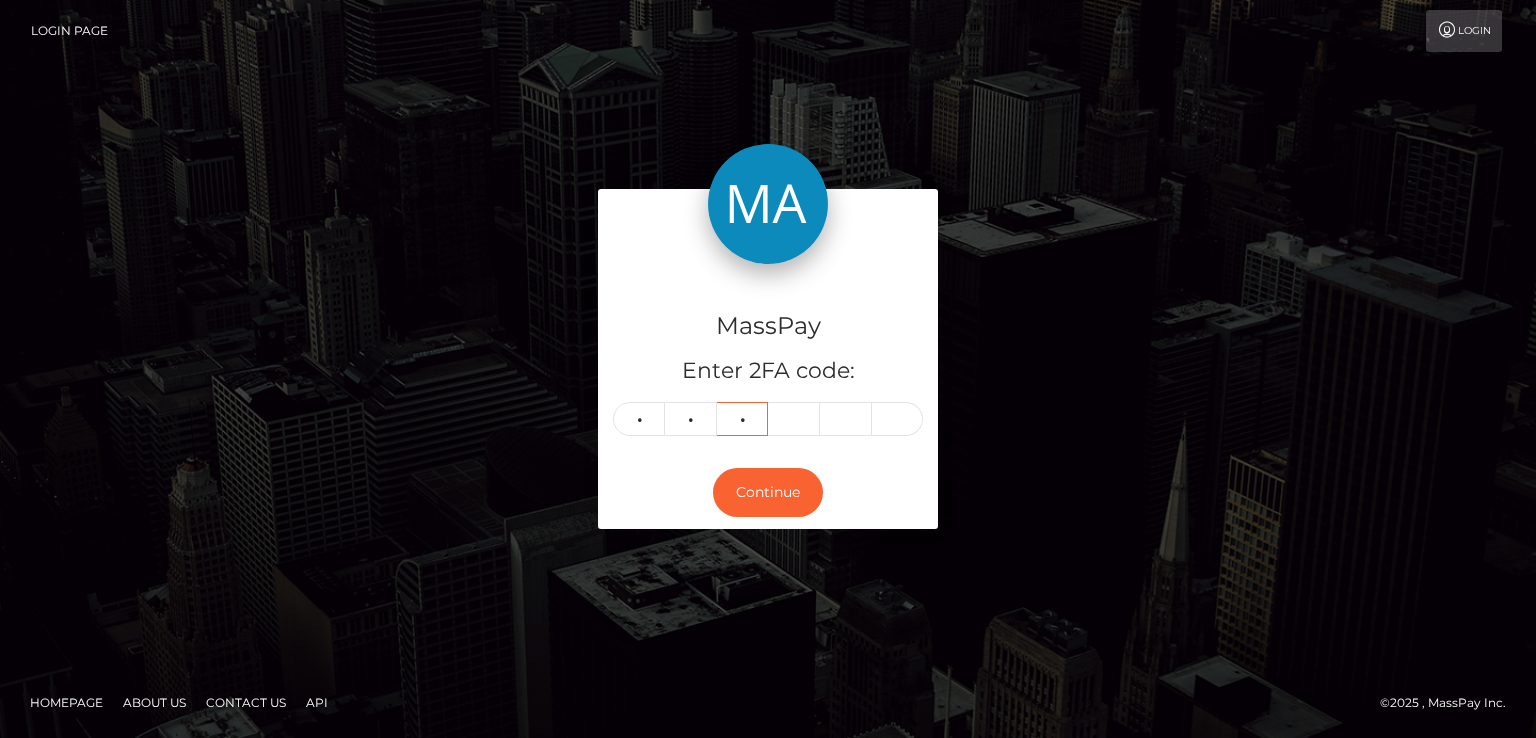 type on "0" 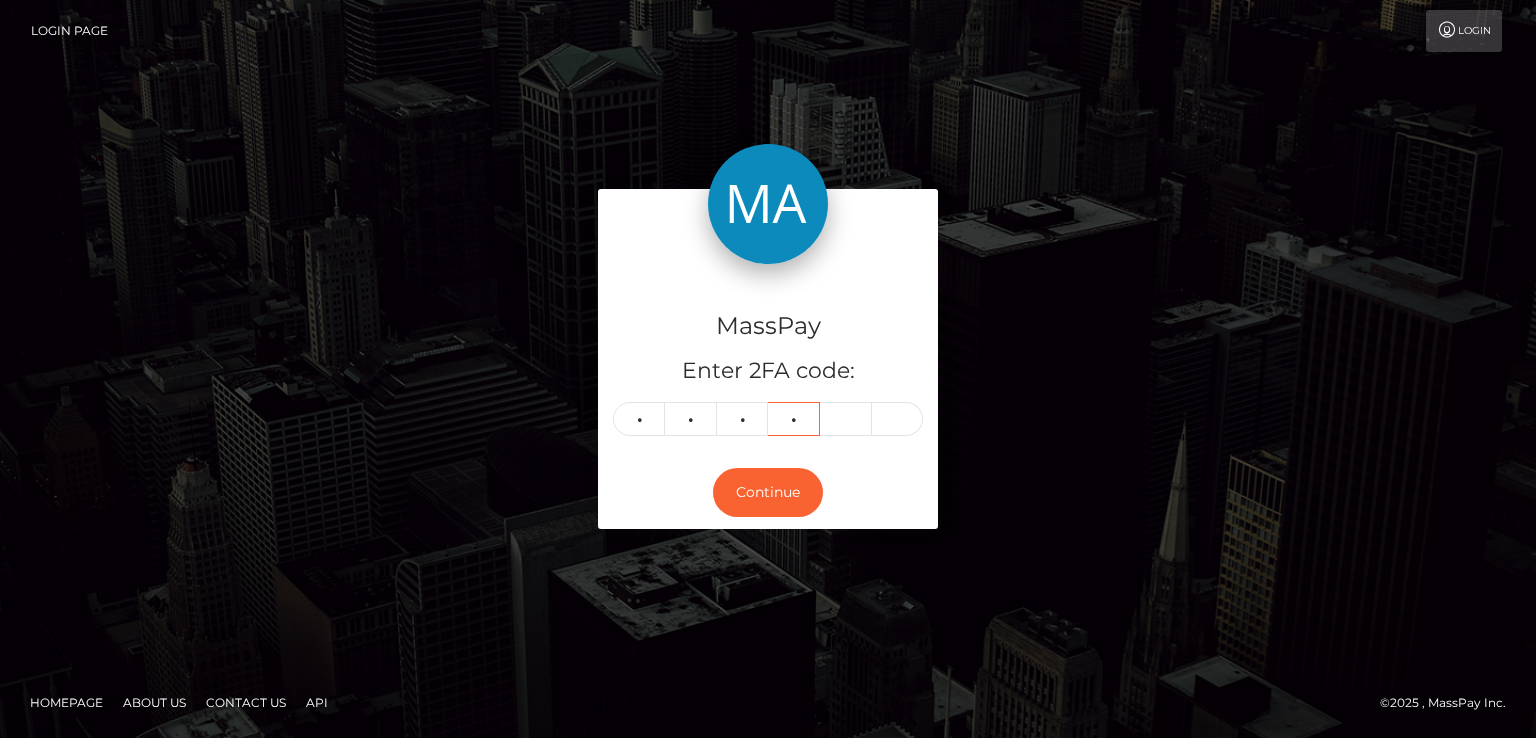 type on "2" 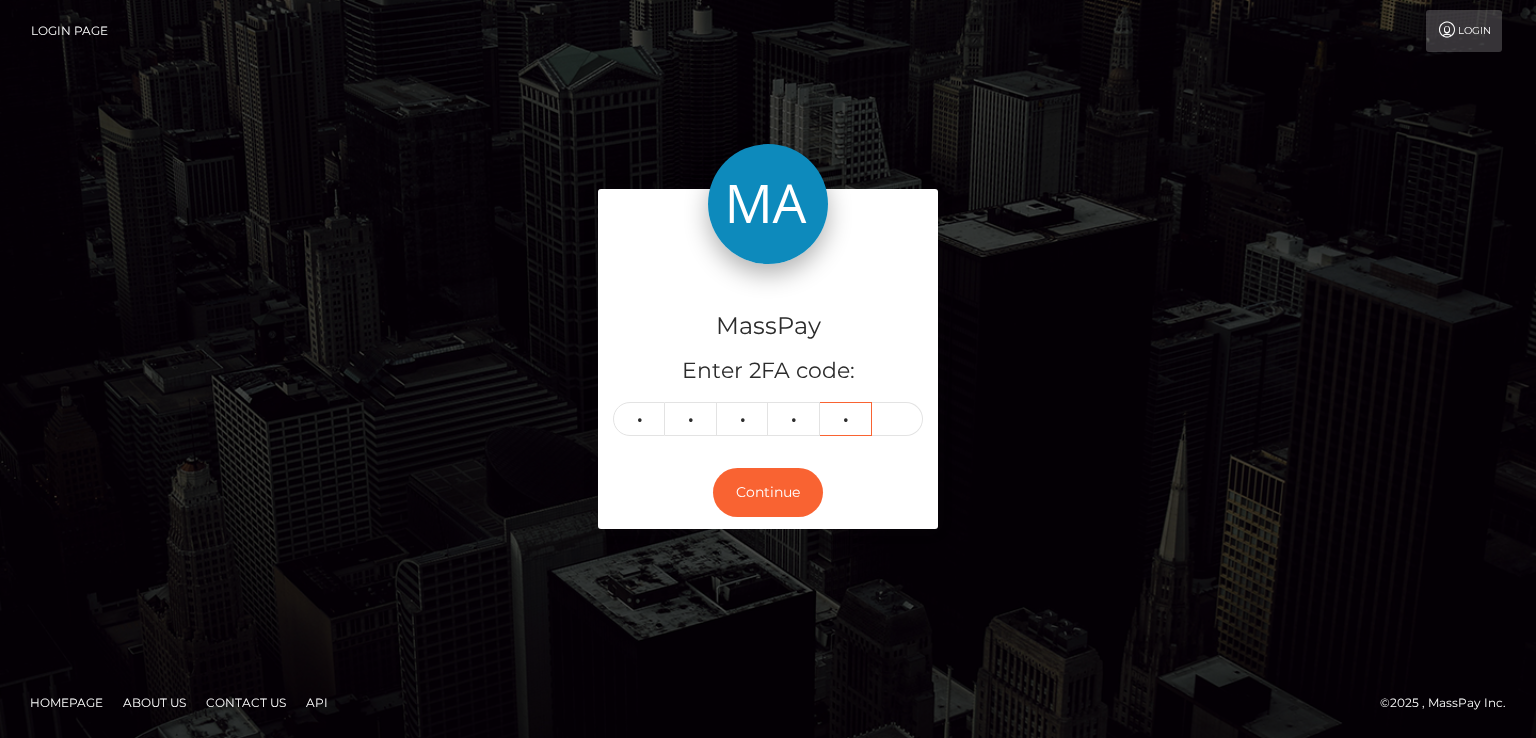 type on "3" 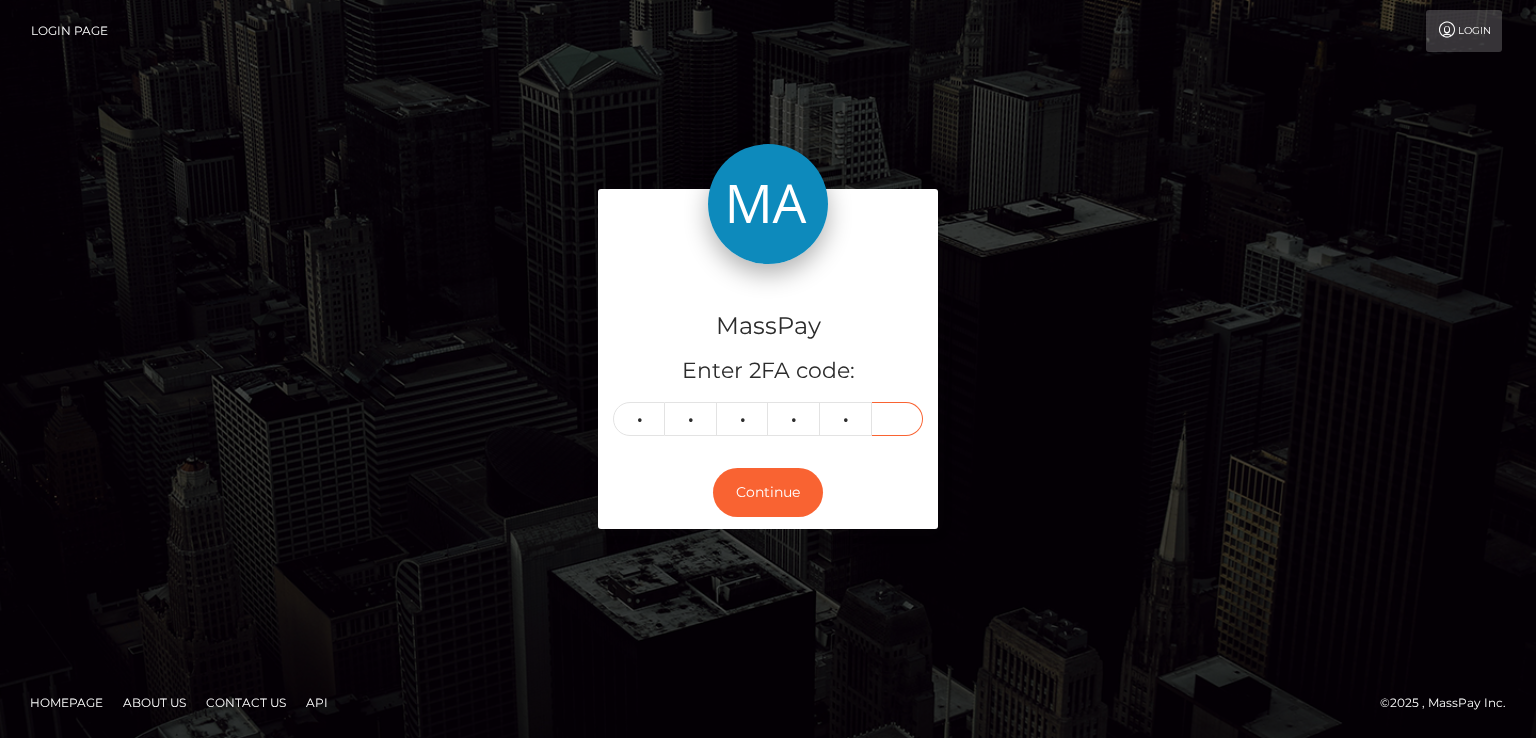 type on "6" 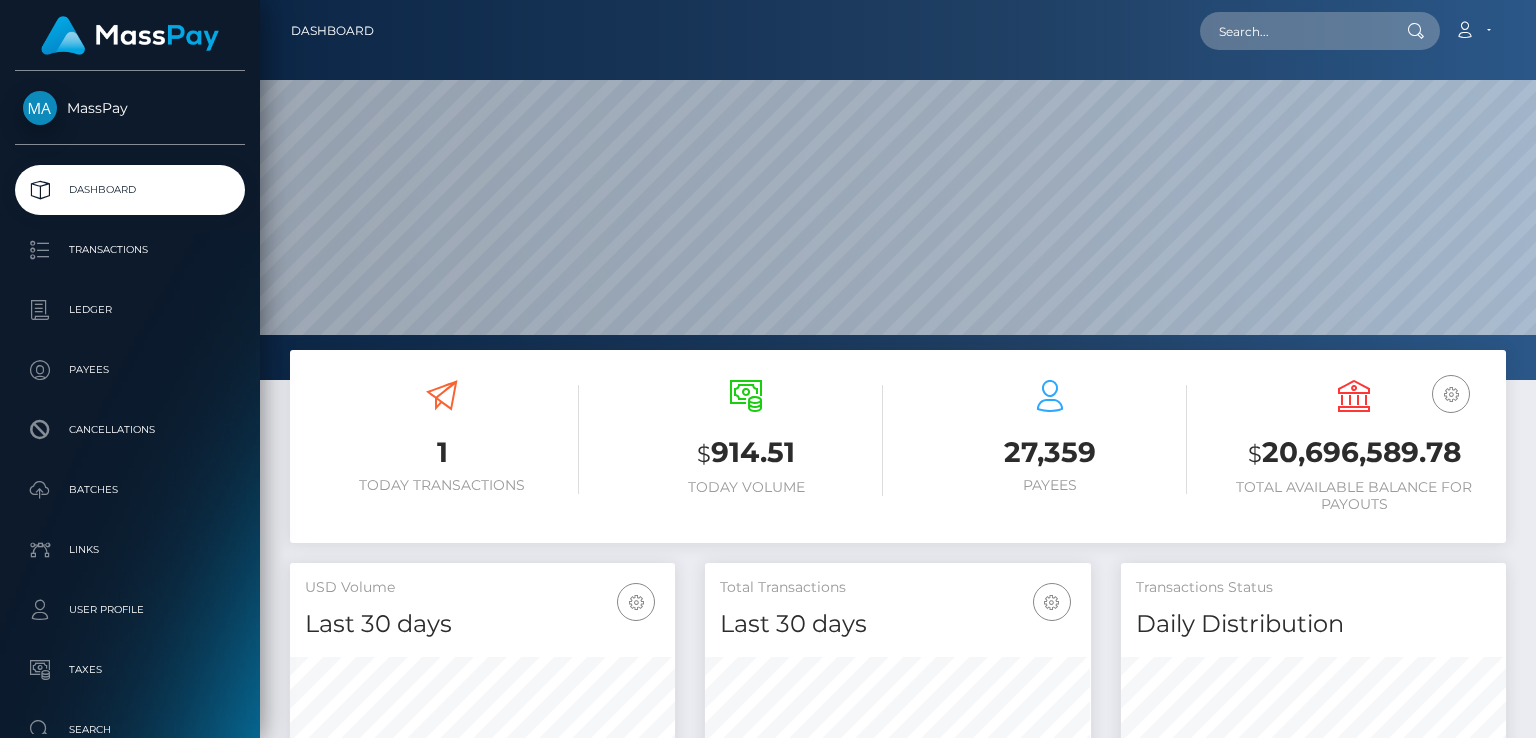 scroll, scrollTop: 0, scrollLeft: 0, axis: both 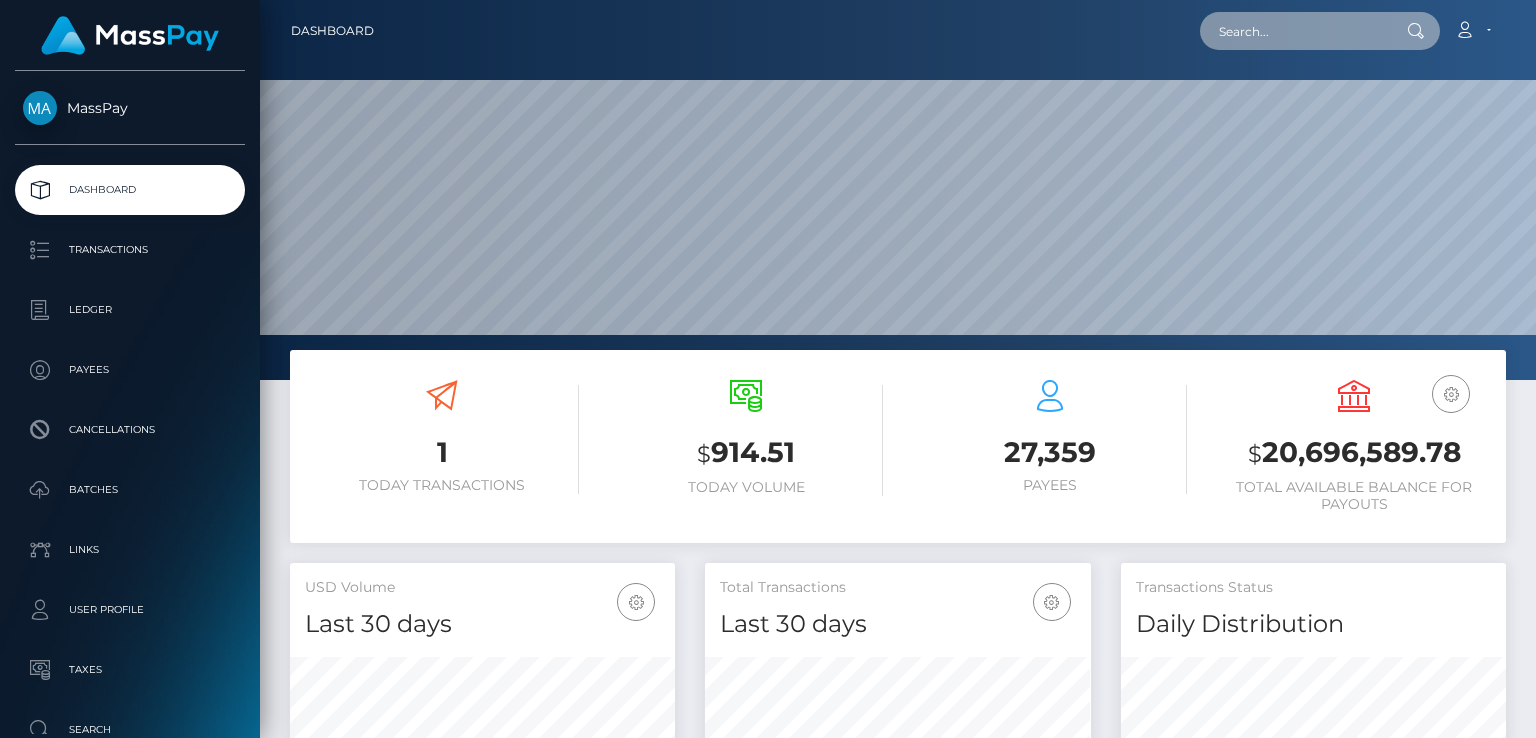 paste on "MSPfbea1f007e55823" 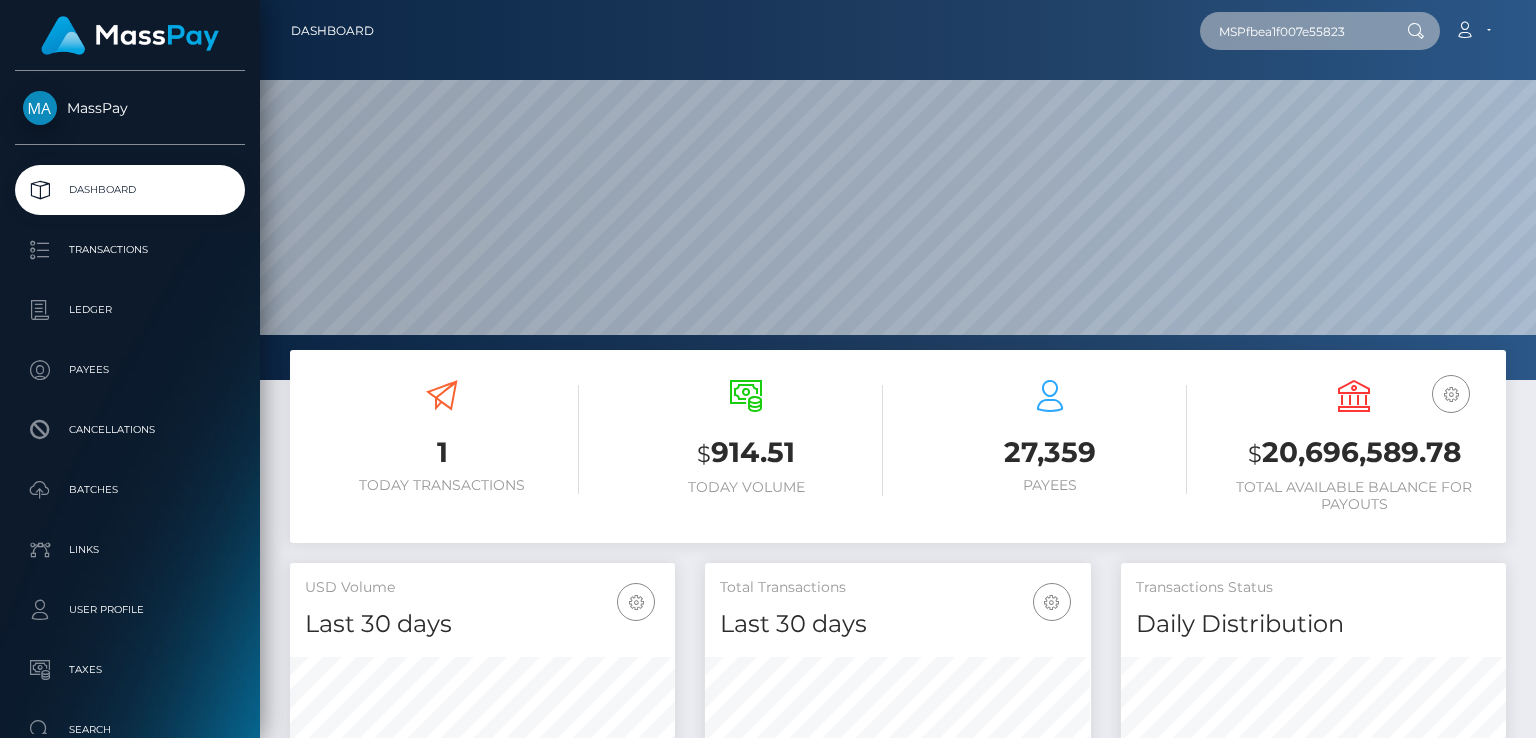 type on "MSPfbea1f007e55823" 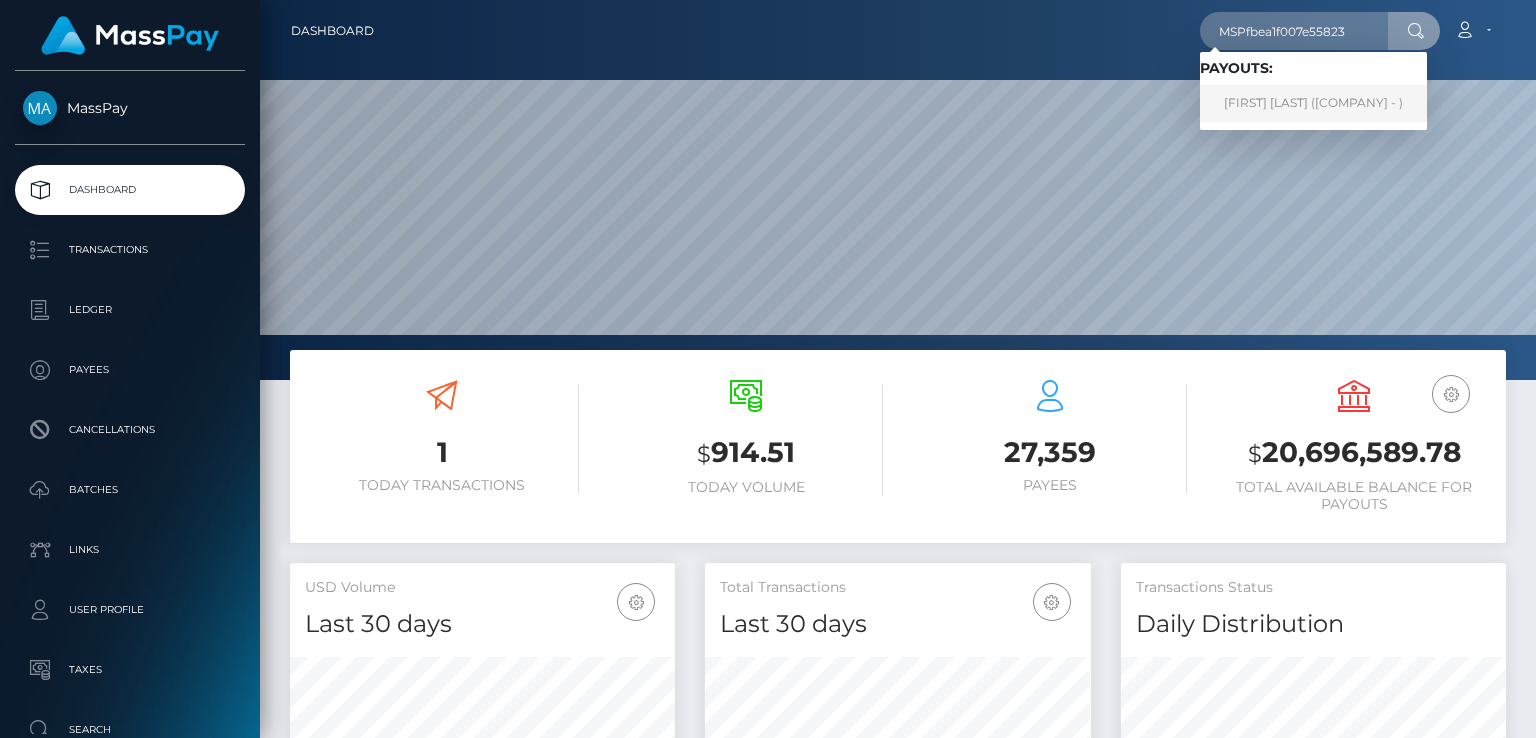 click on "Jericho  Palomata (Alua USA Limited - )" at bounding box center (1313, 103) 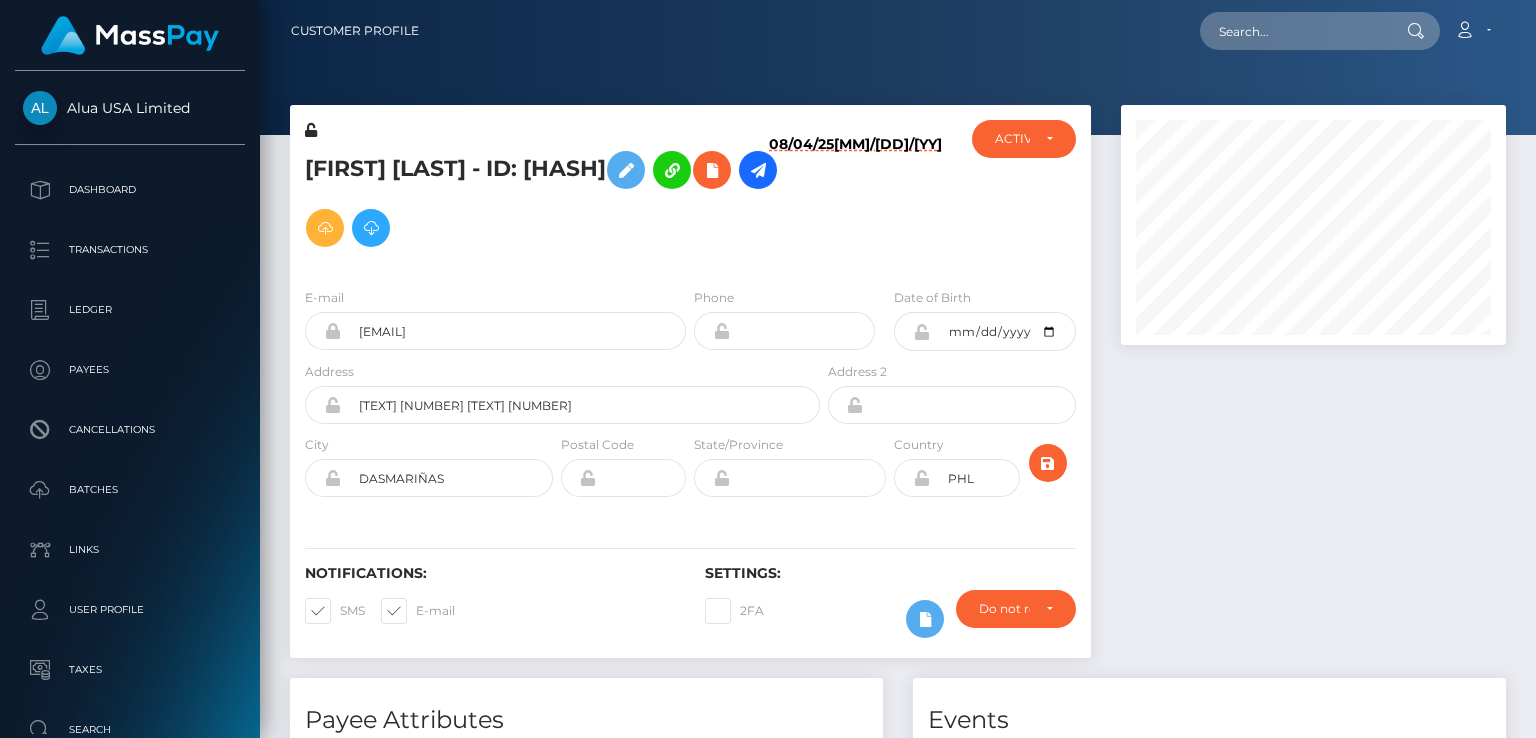 scroll, scrollTop: 0, scrollLeft: 0, axis: both 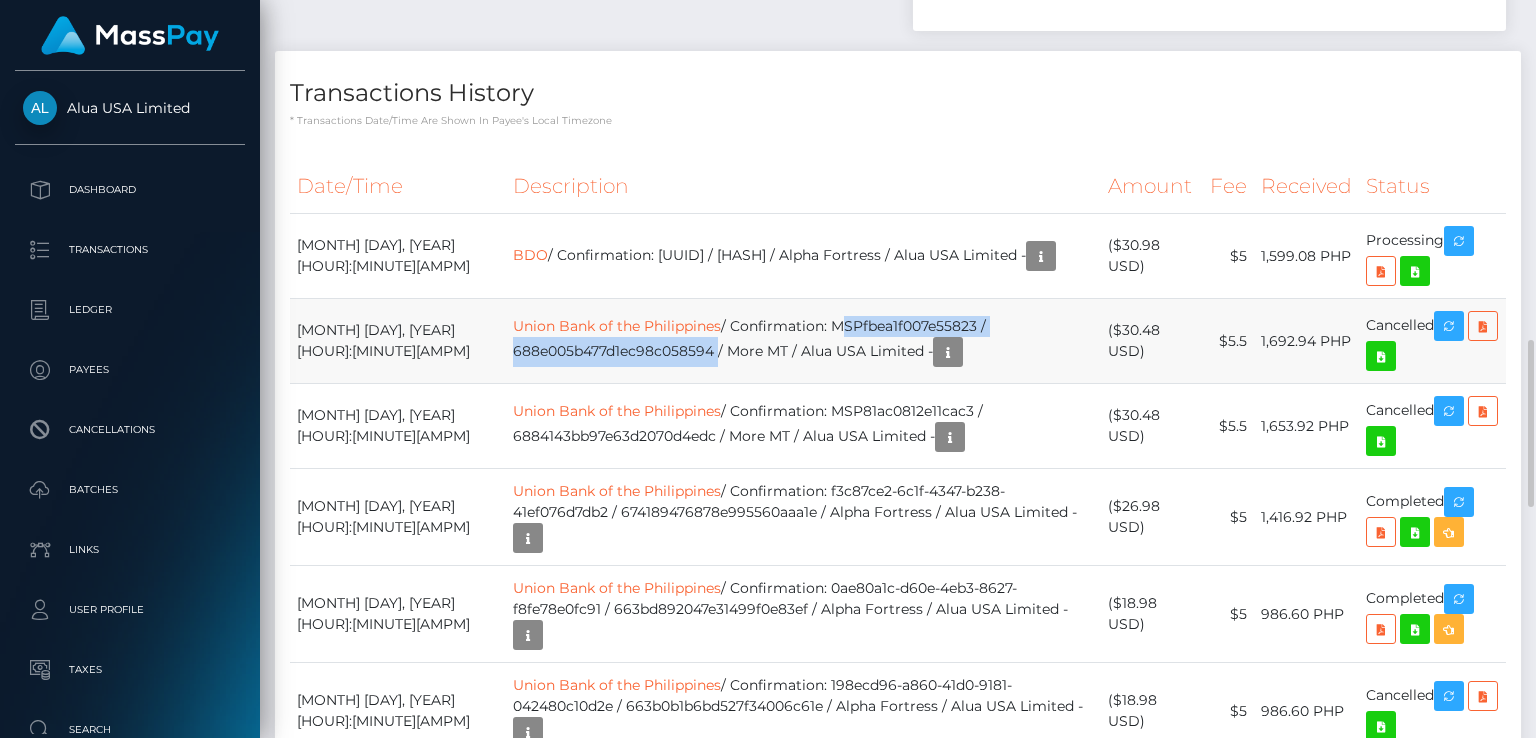 drag, startPoint x: 779, startPoint y: 353, endPoint x: 667, endPoint y: 374, distance: 113.951744 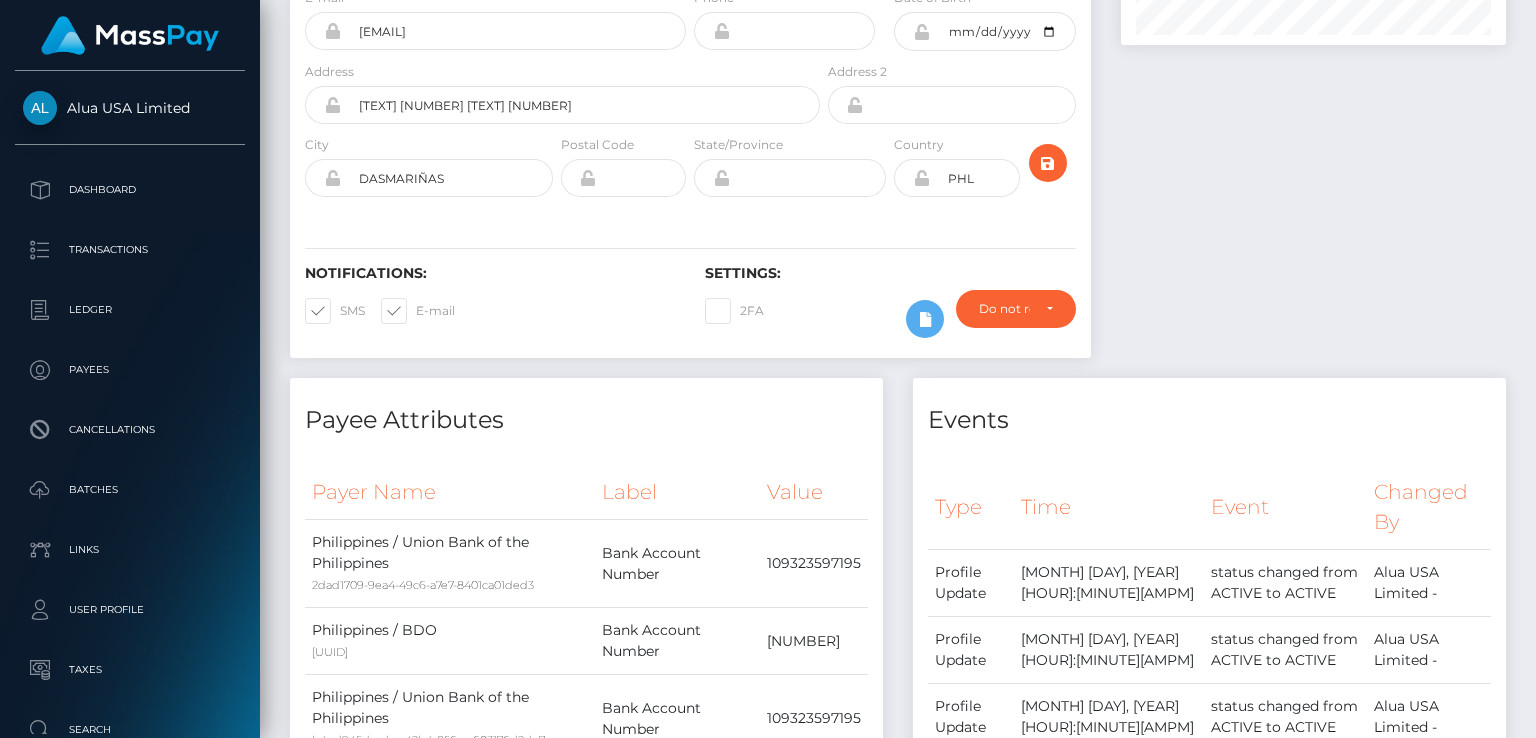 scroll, scrollTop: 0, scrollLeft: 0, axis: both 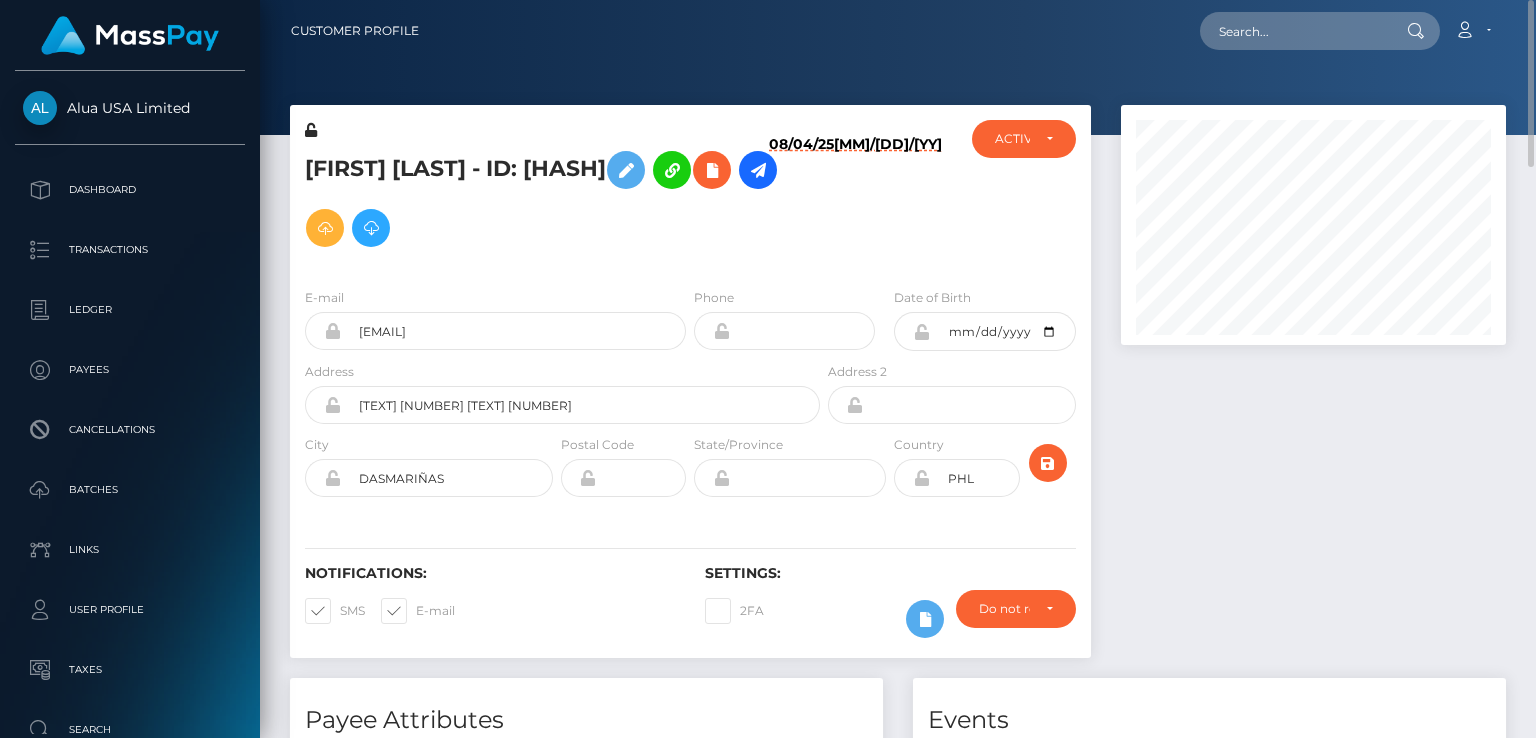 click on "[FIRST] [LAST]
- ID: [HASH]" at bounding box center [557, 199] 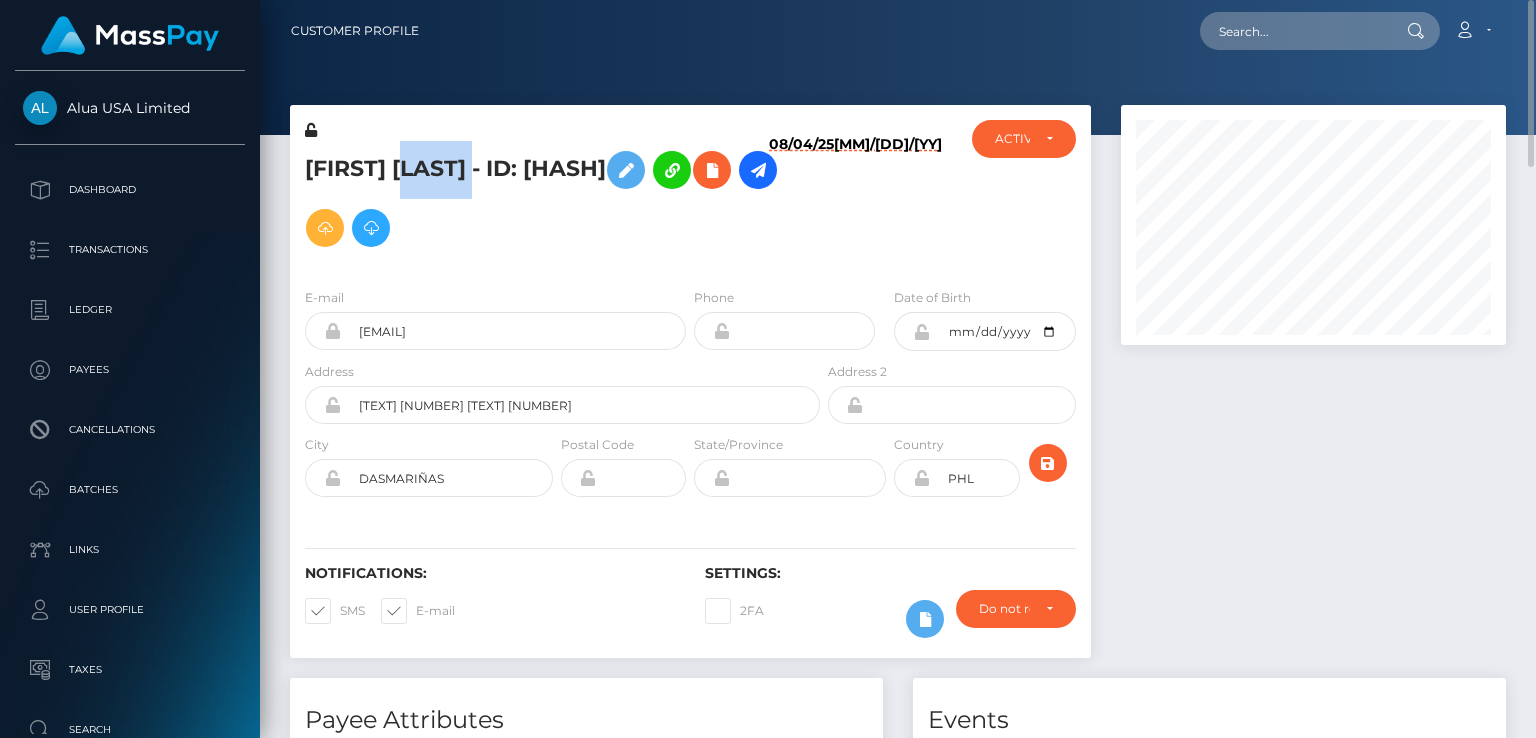 click on "[FIRST] [LAST]
- ID: [HASH]" at bounding box center (557, 199) 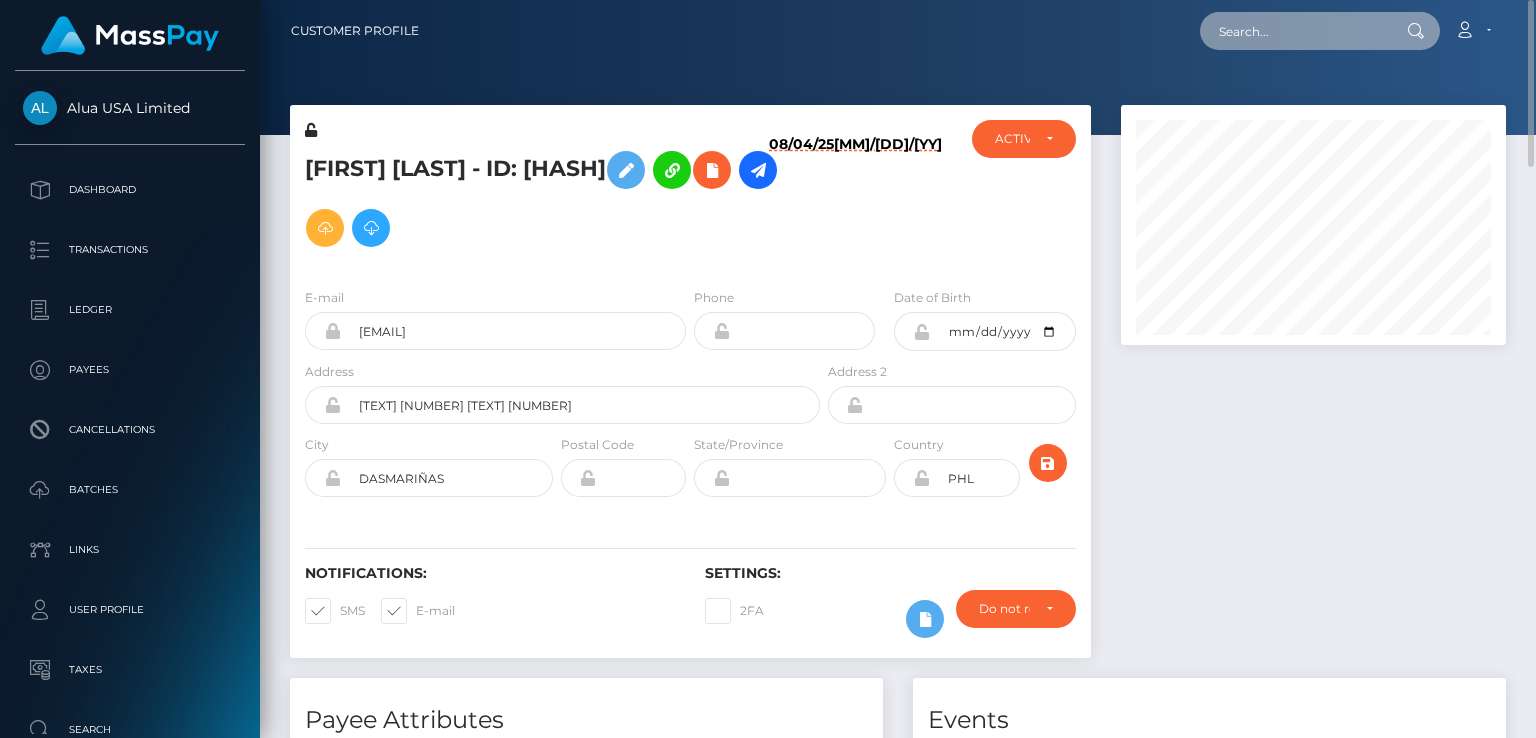 paste on "[TEXT][HASH]" 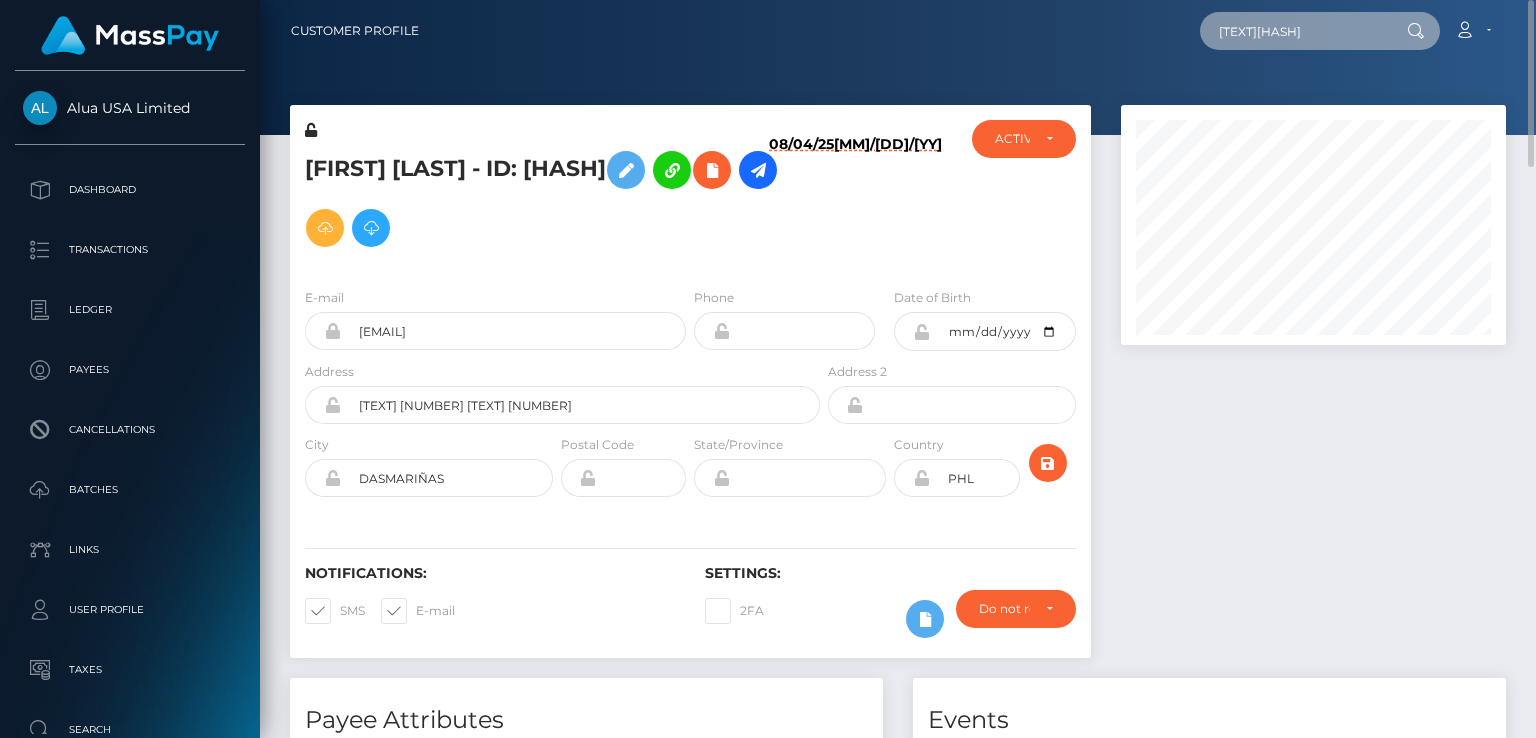 type on "[TEXT][HASH]" 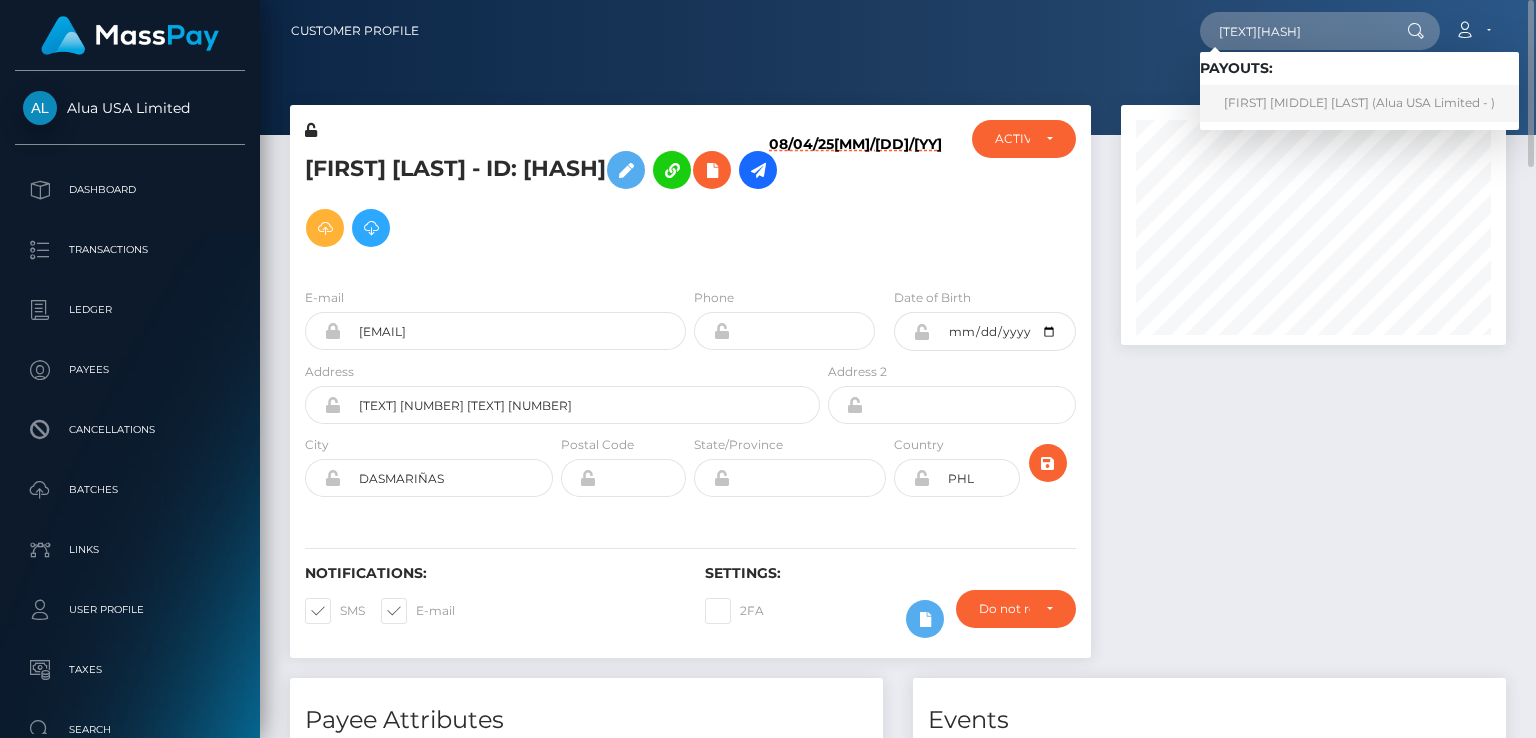 click on "[FIRST] [MIDDLE] [LAST] (Alua USA Limited - )" at bounding box center (1359, 103) 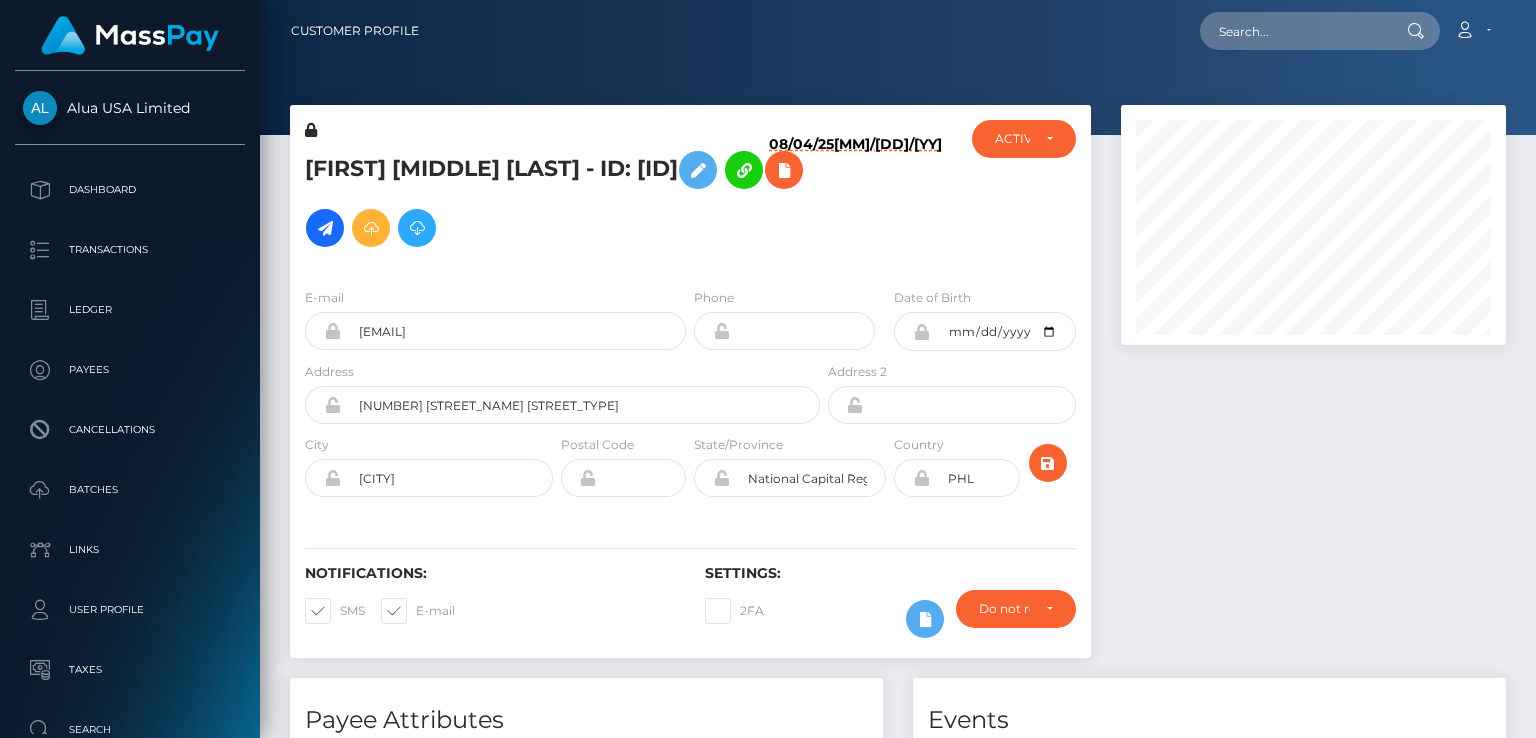 scroll, scrollTop: 0, scrollLeft: 0, axis: both 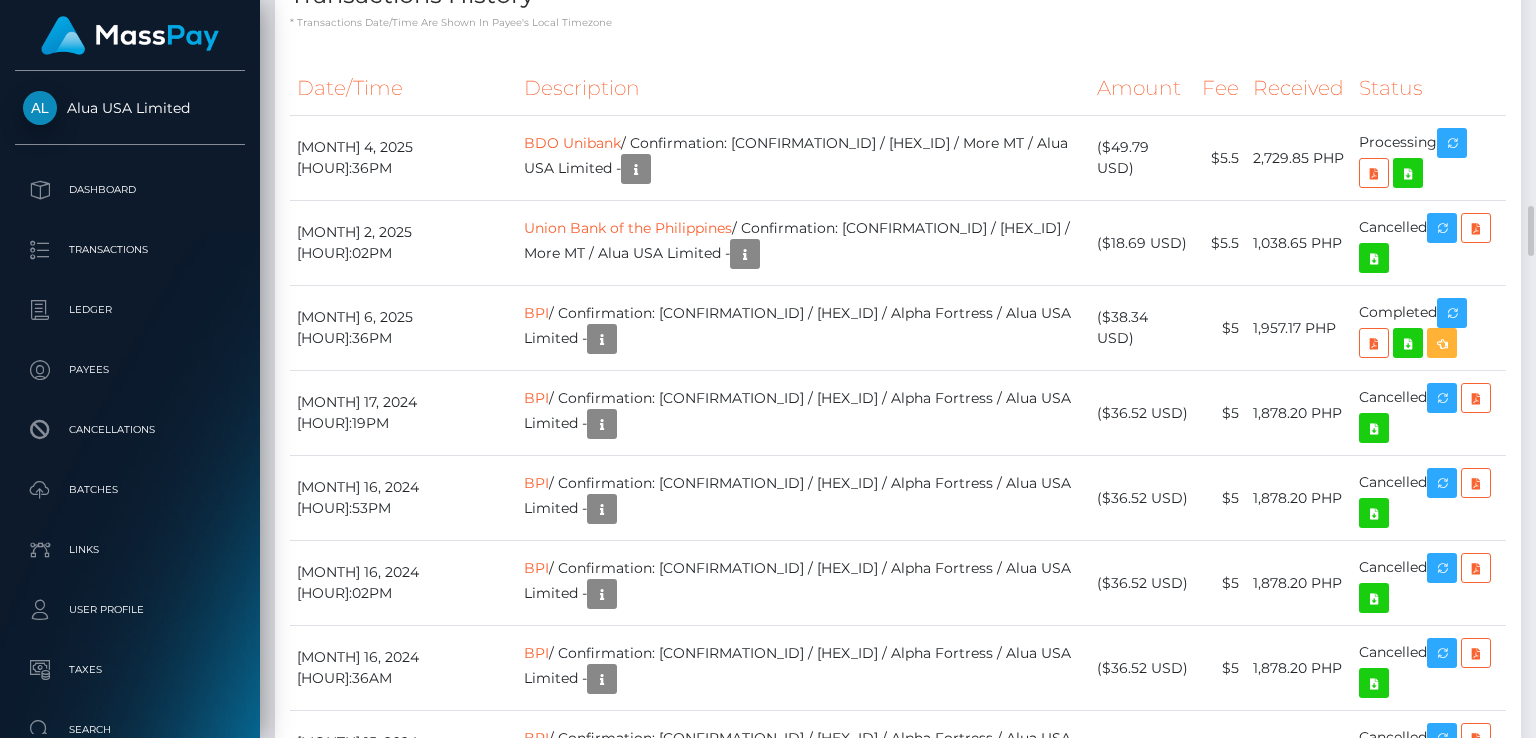 click on "* Transactions date/time are shown in payee's local timezone" at bounding box center (898, 22) 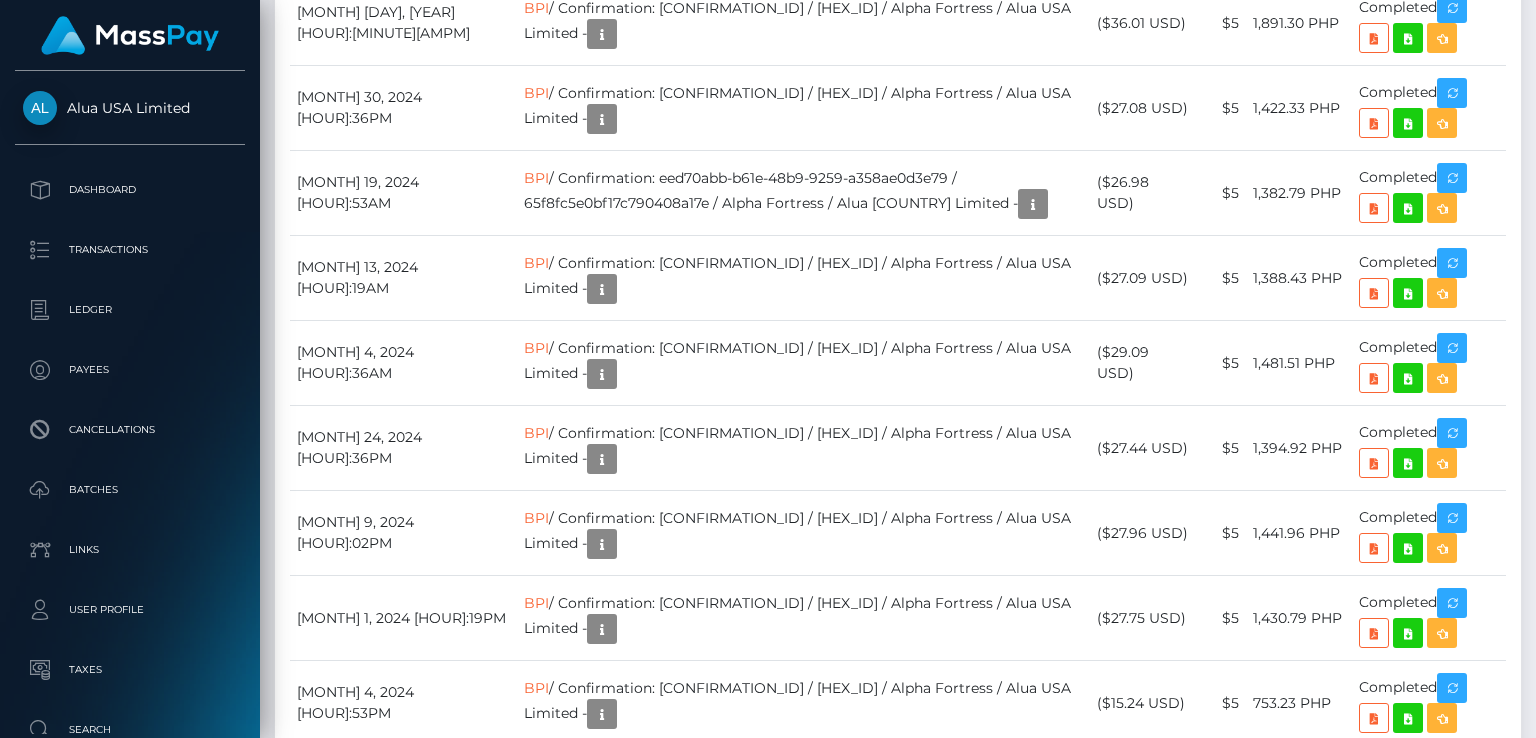 scroll, scrollTop: 3300, scrollLeft: 0, axis: vertical 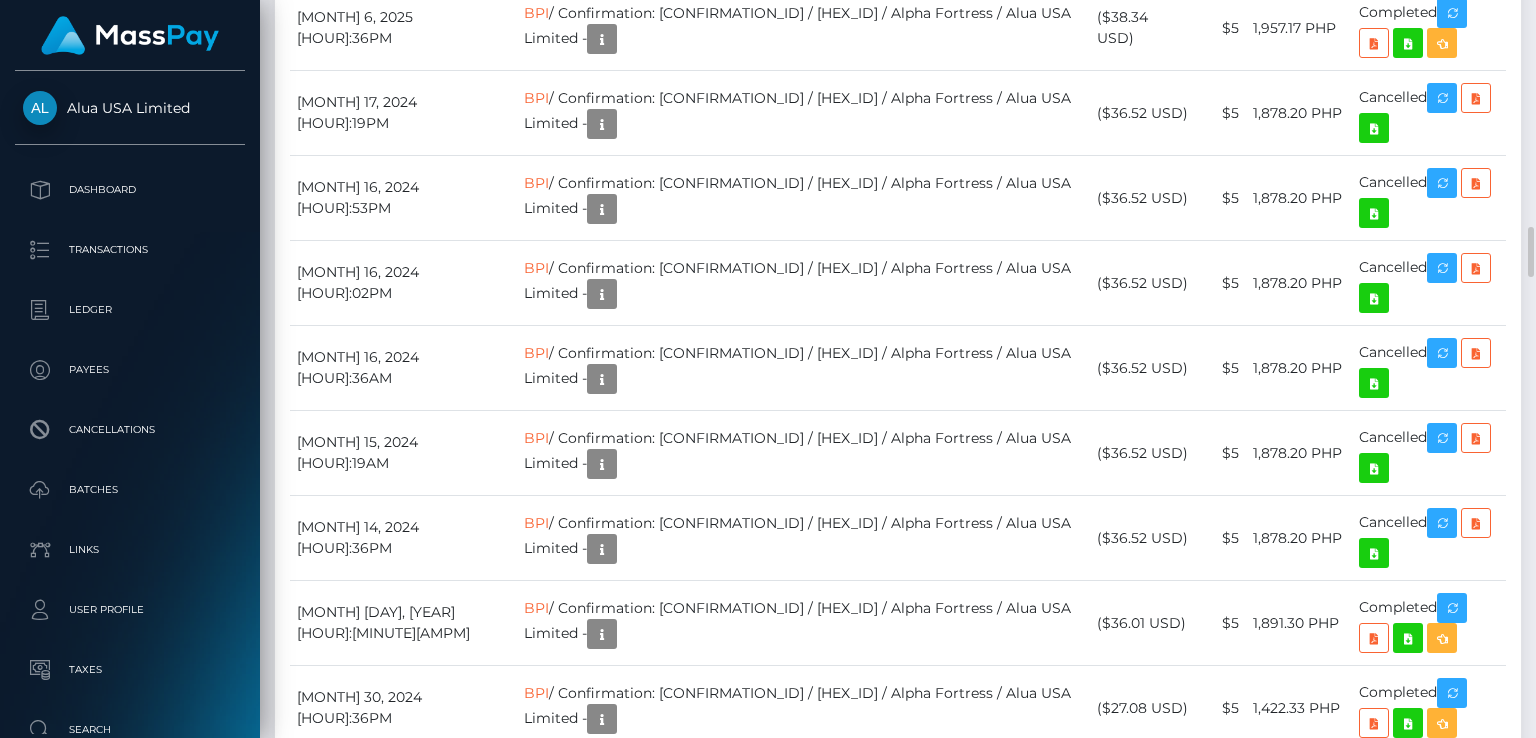 drag, startPoint x: 788, startPoint y: 182, endPoint x: 671, endPoint y: 206, distance: 119.43617 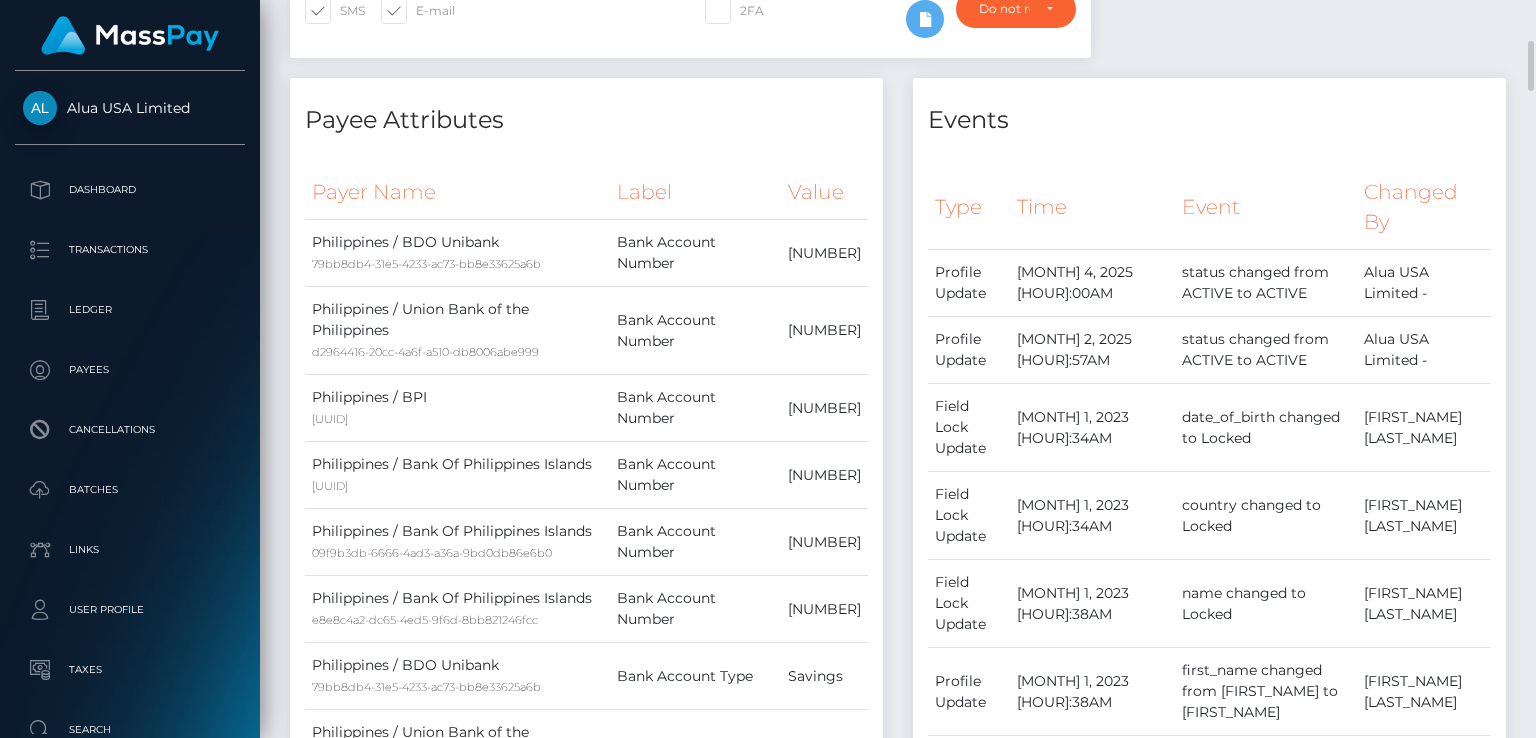 scroll, scrollTop: 0, scrollLeft: 0, axis: both 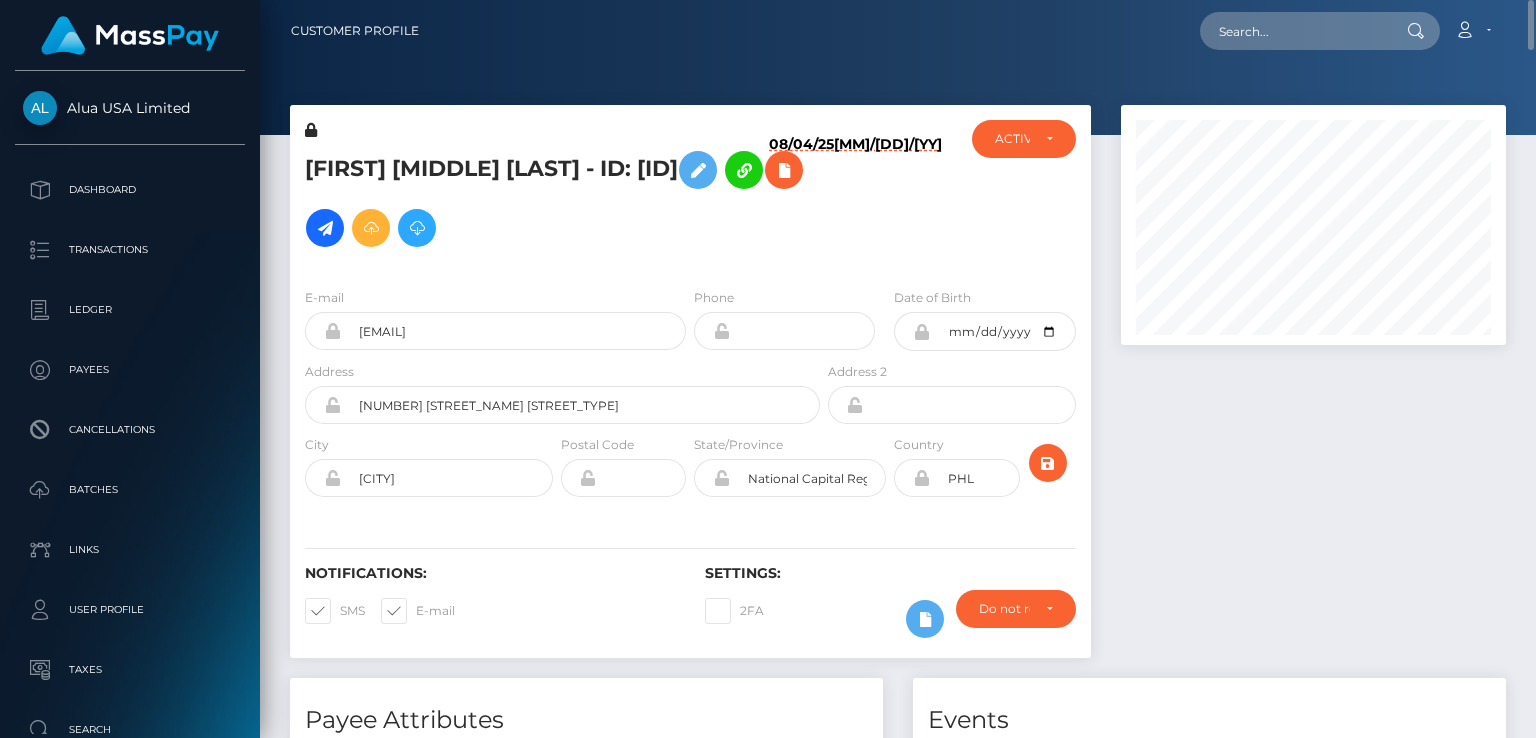 click on "Judy Anne Villanueva Mendoza
- ID: 5f5359b775a3a94a9b464586" at bounding box center [557, 199] 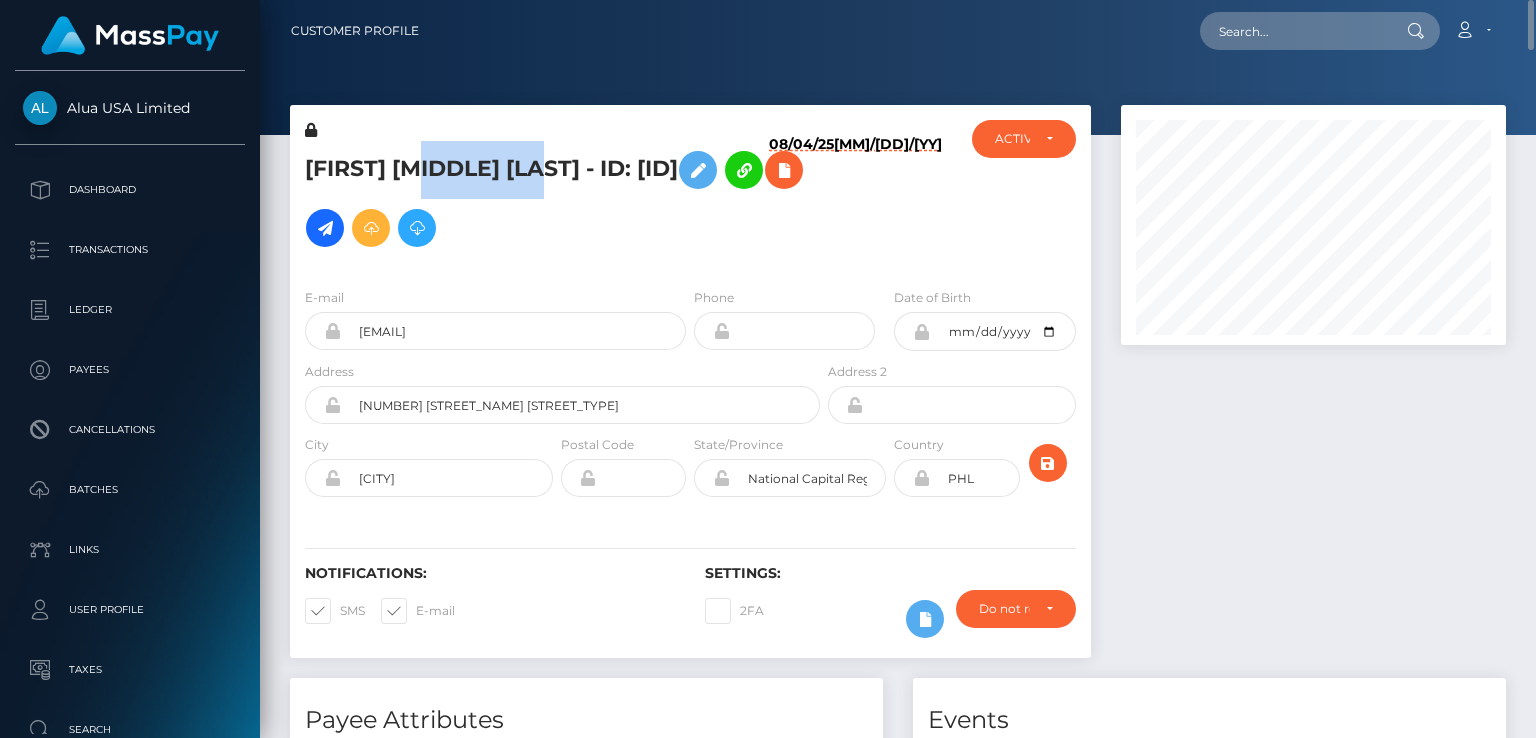 click on "Judy Anne Villanueva Mendoza
- ID: 5f5359b775a3a94a9b464586" at bounding box center (557, 199) 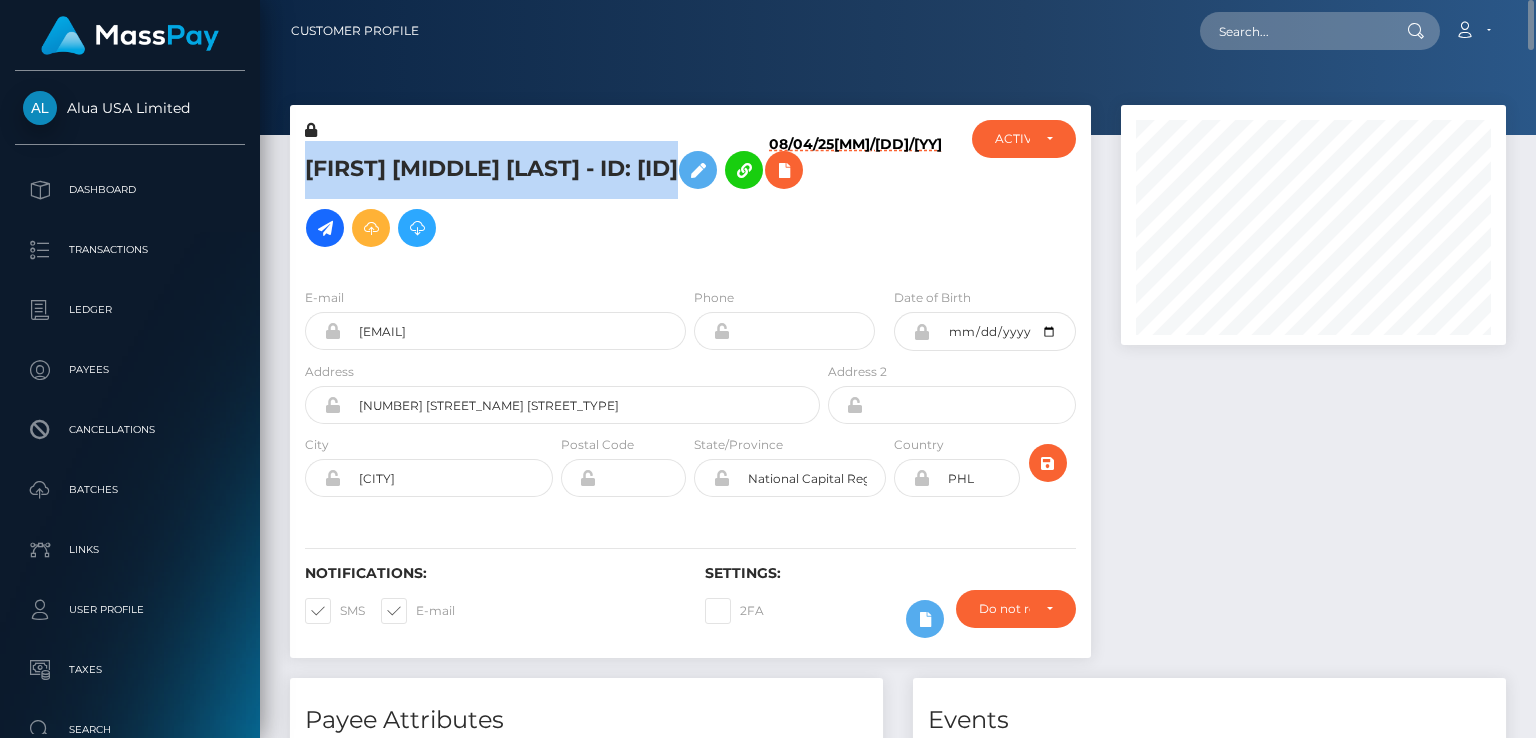copy on "Judy Anne Villanueva Mendoza
- ID: 5f5359b775a3a94a9b464586" 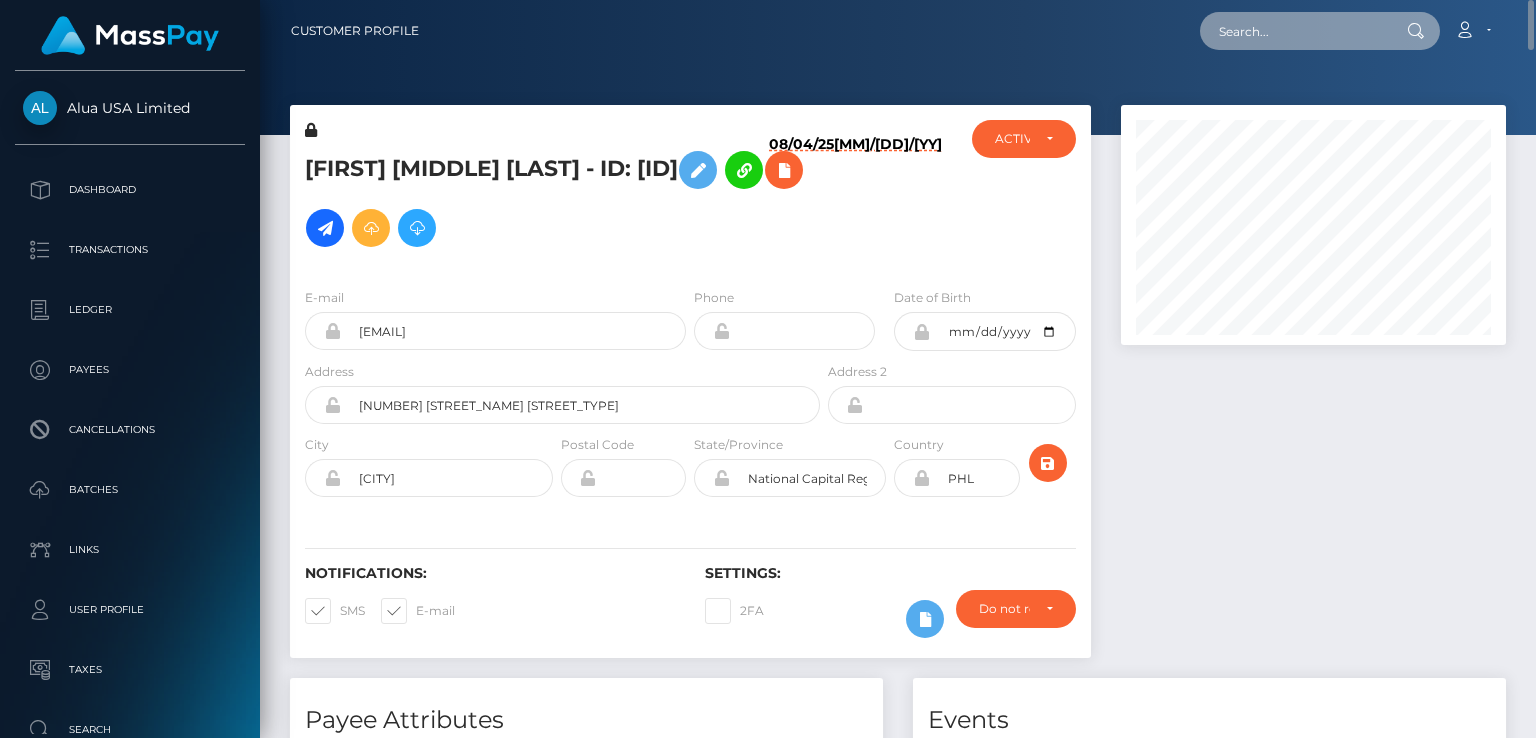 paste on "MSP82e4ca12256caca" 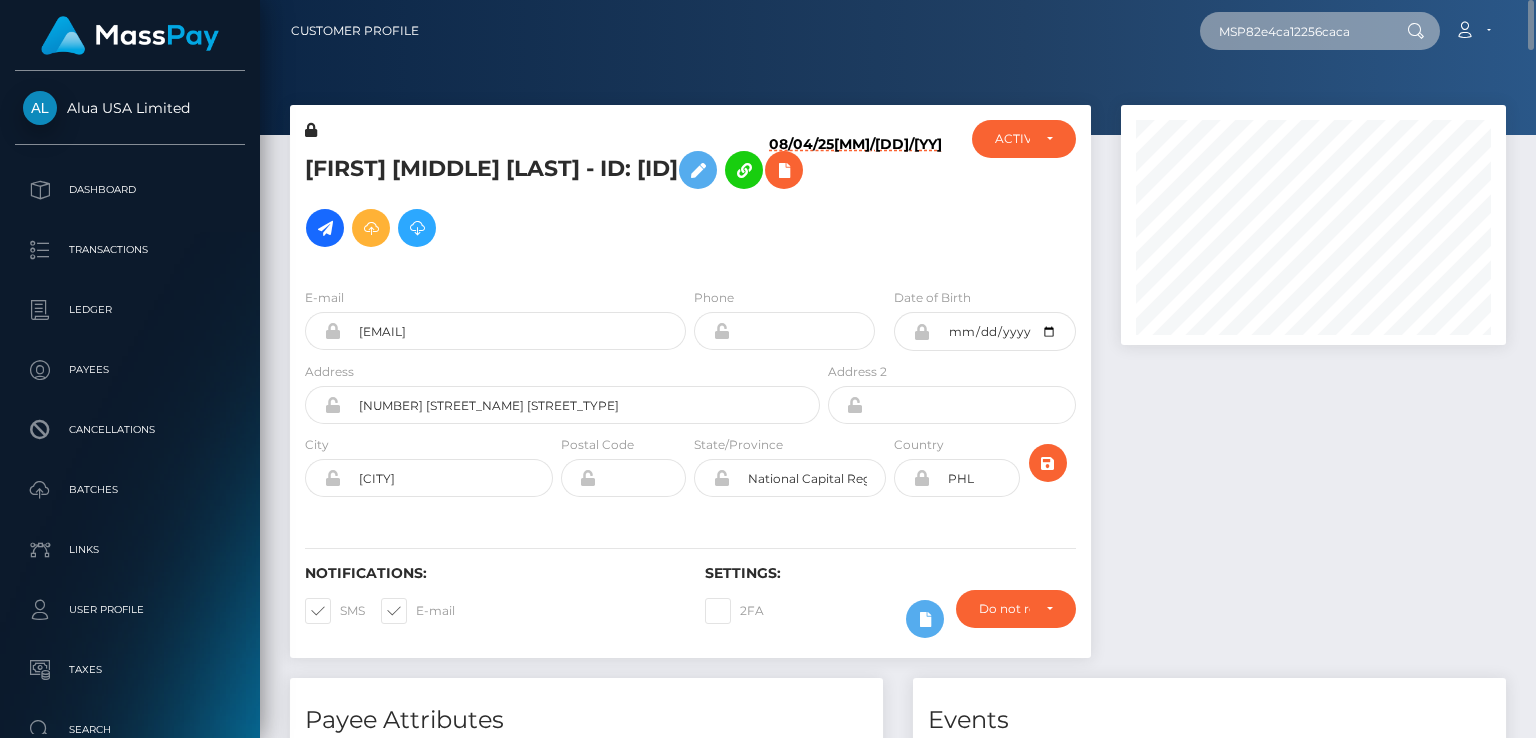 type on "MSP82e4ca12256caca" 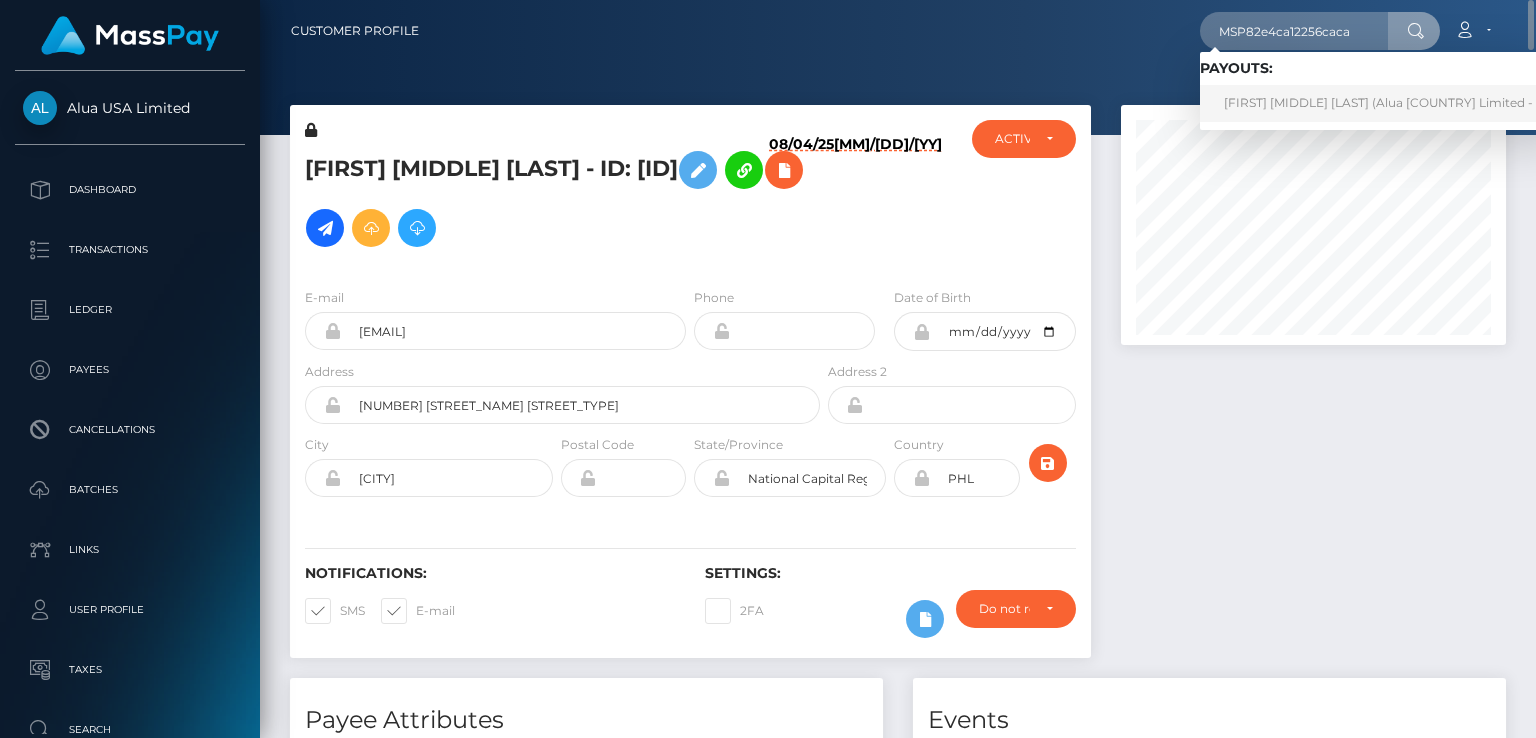click on "Marry Ann  Fung (Alua USA Limited - )" at bounding box center [1382, 103] 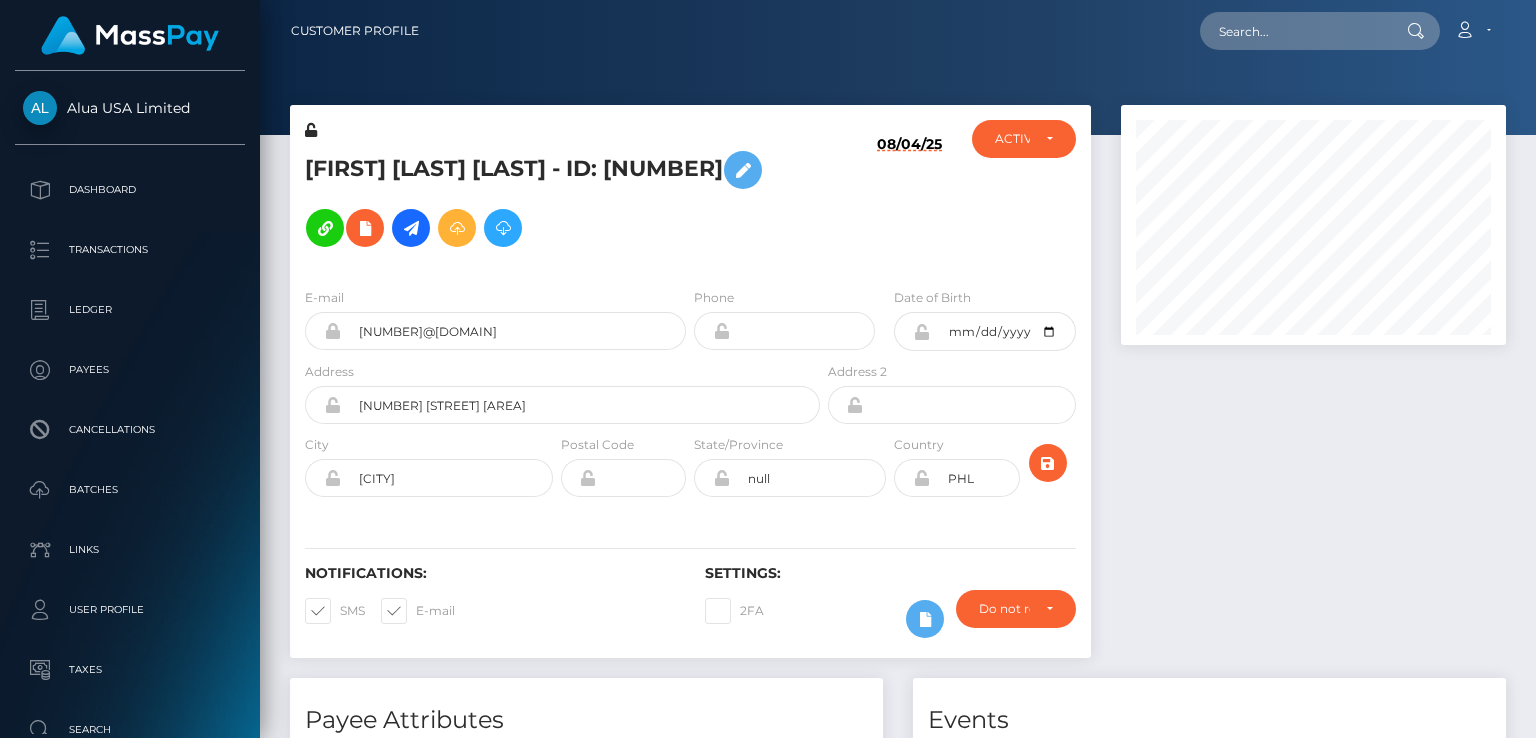 scroll, scrollTop: 0, scrollLeft: 0, axis: both 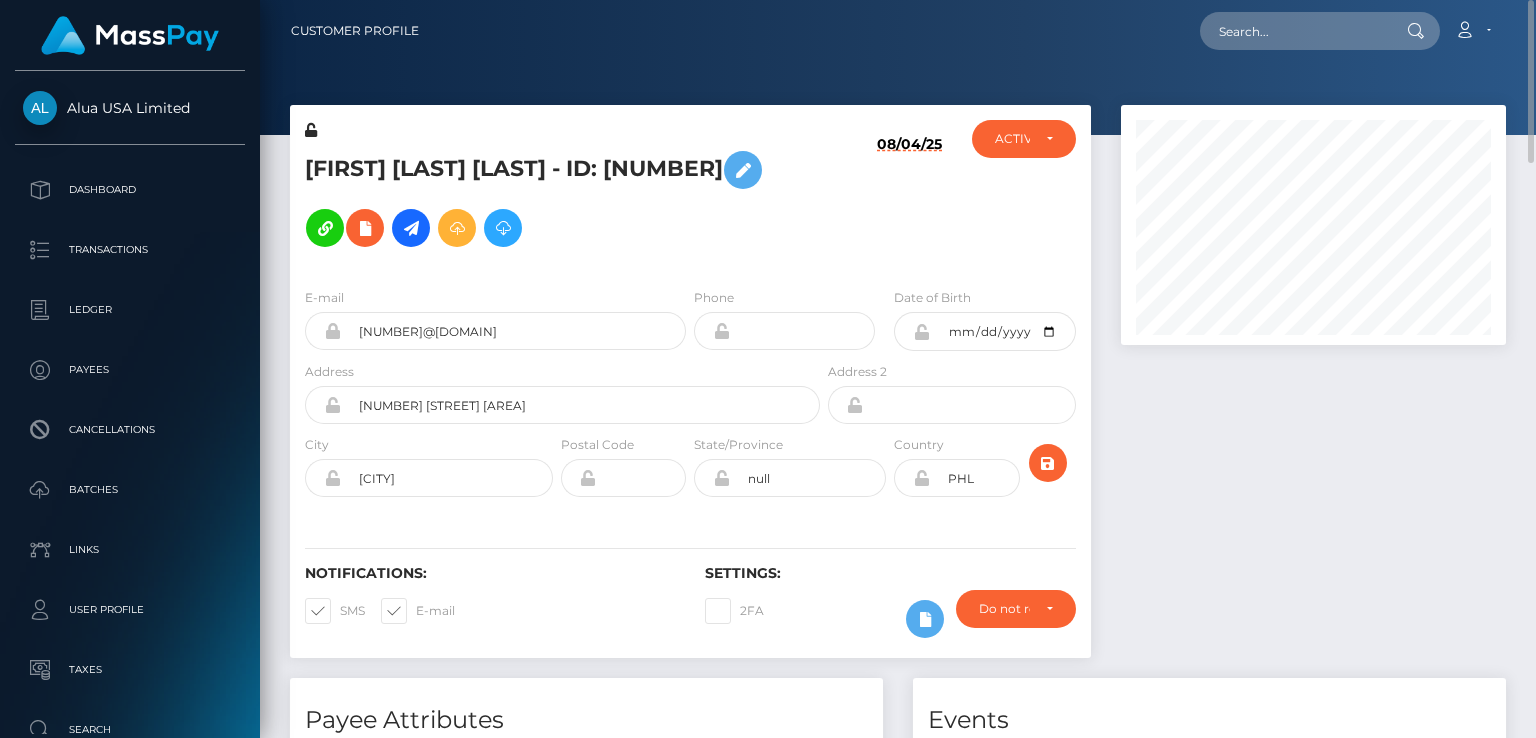 click at bounding box center [1313, 391] 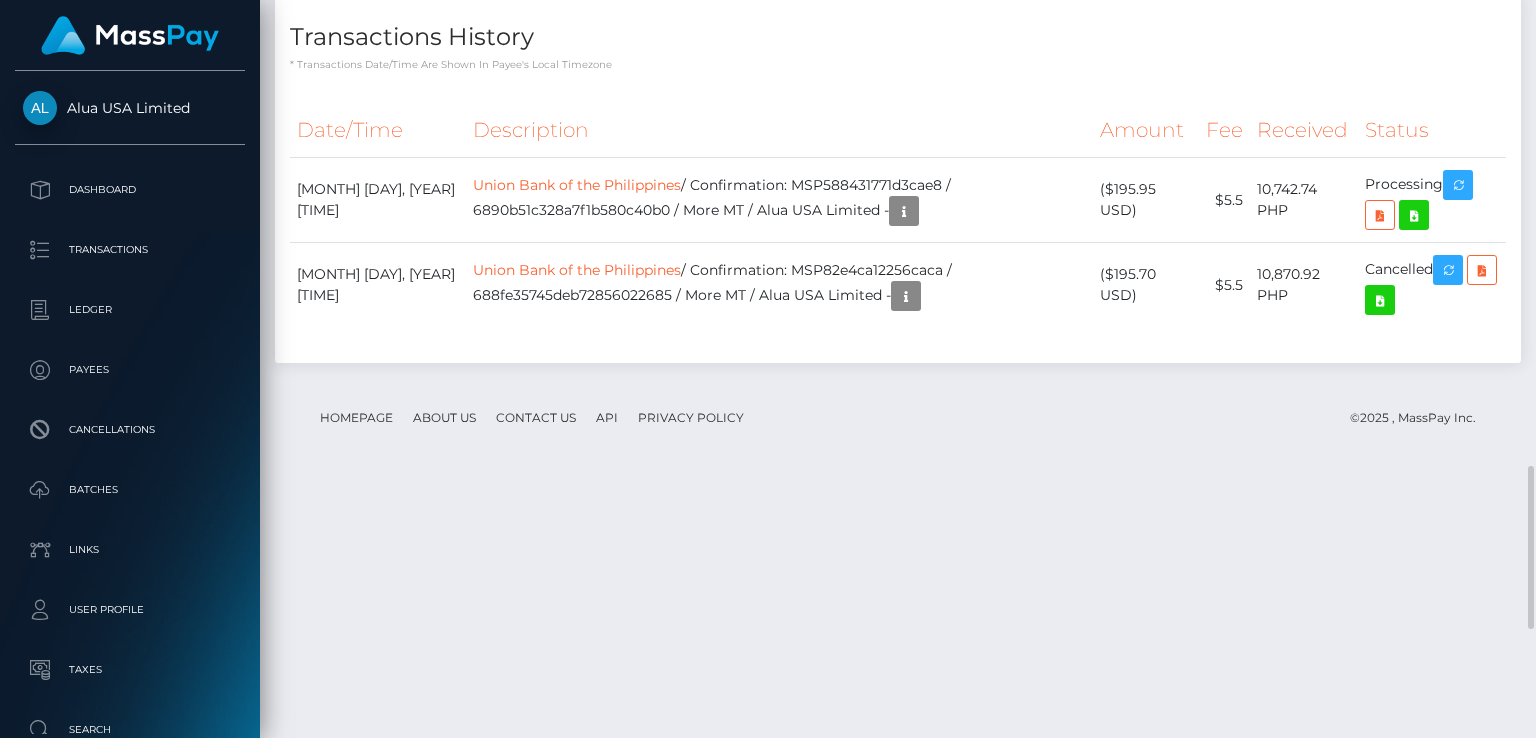 scroll, scrollTop: 2588, scrollLeft: 0, axis: vertical 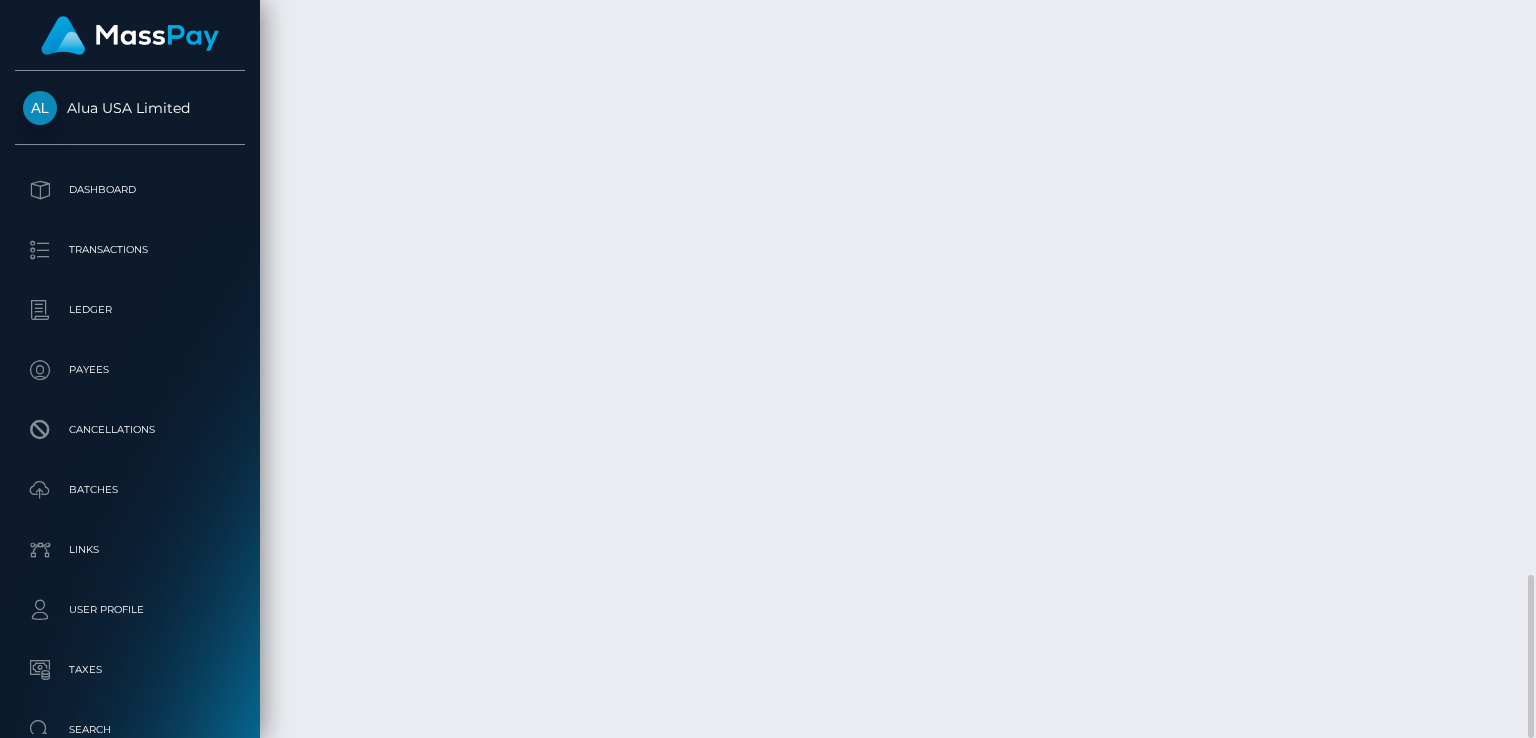 drag, startPoint x: 775, startPoint y: 524, endPoint x: 653, endPoint y: 559, distance: 126.921234 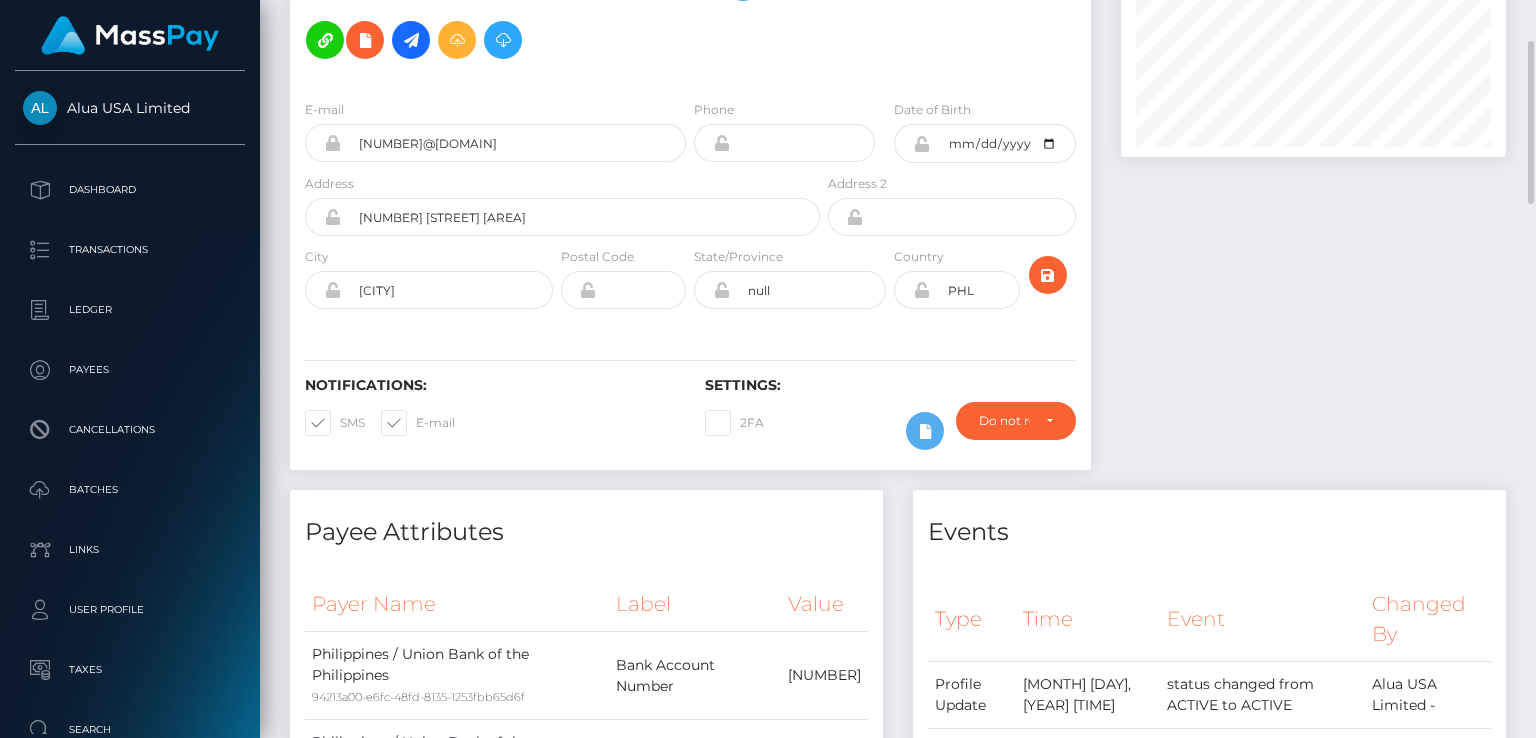scroll, scrollTop: 0, scrollLeft: 0, axis: both 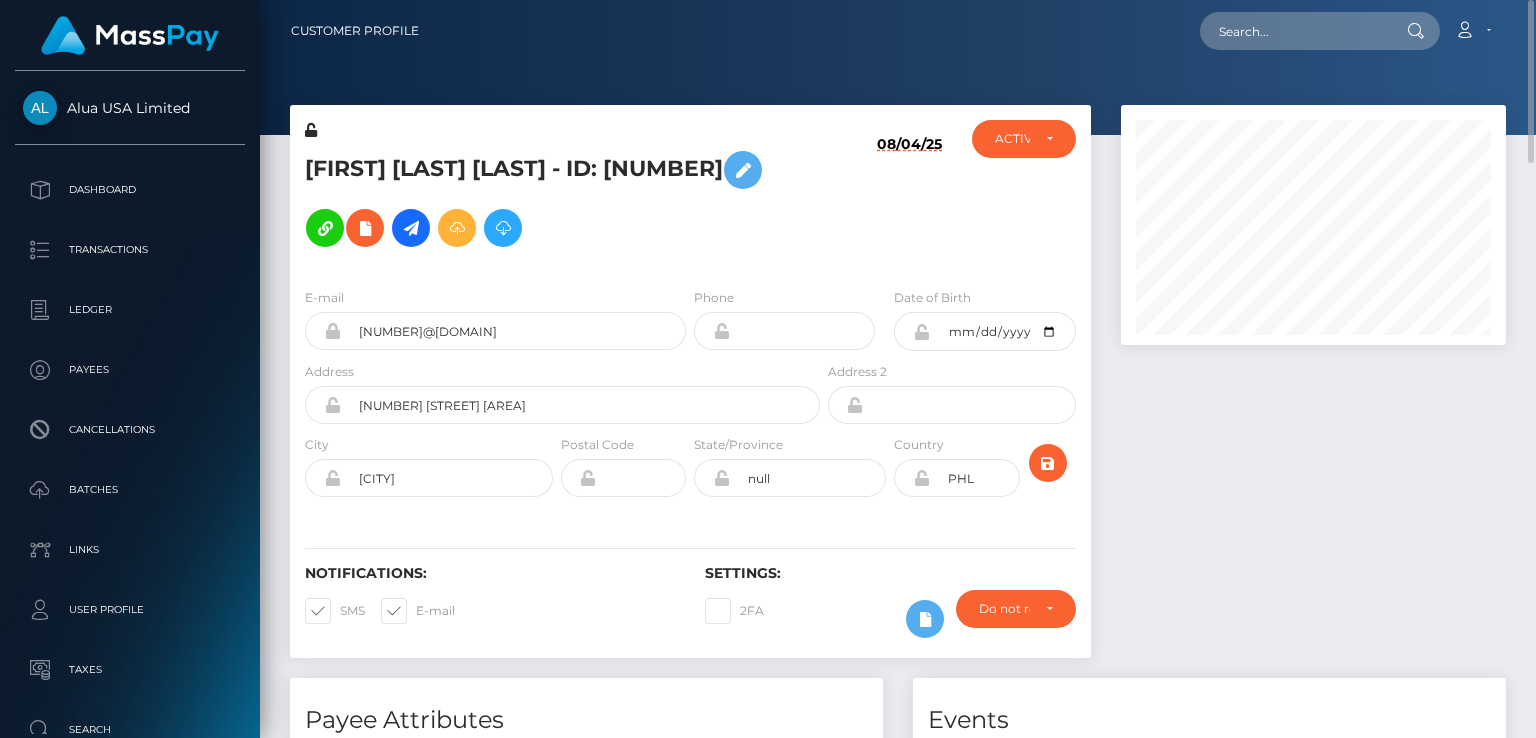 click on "[FIRST] [LAST] [LAST]
- ID: [NUMBER]" at bounding box center [557, 199] 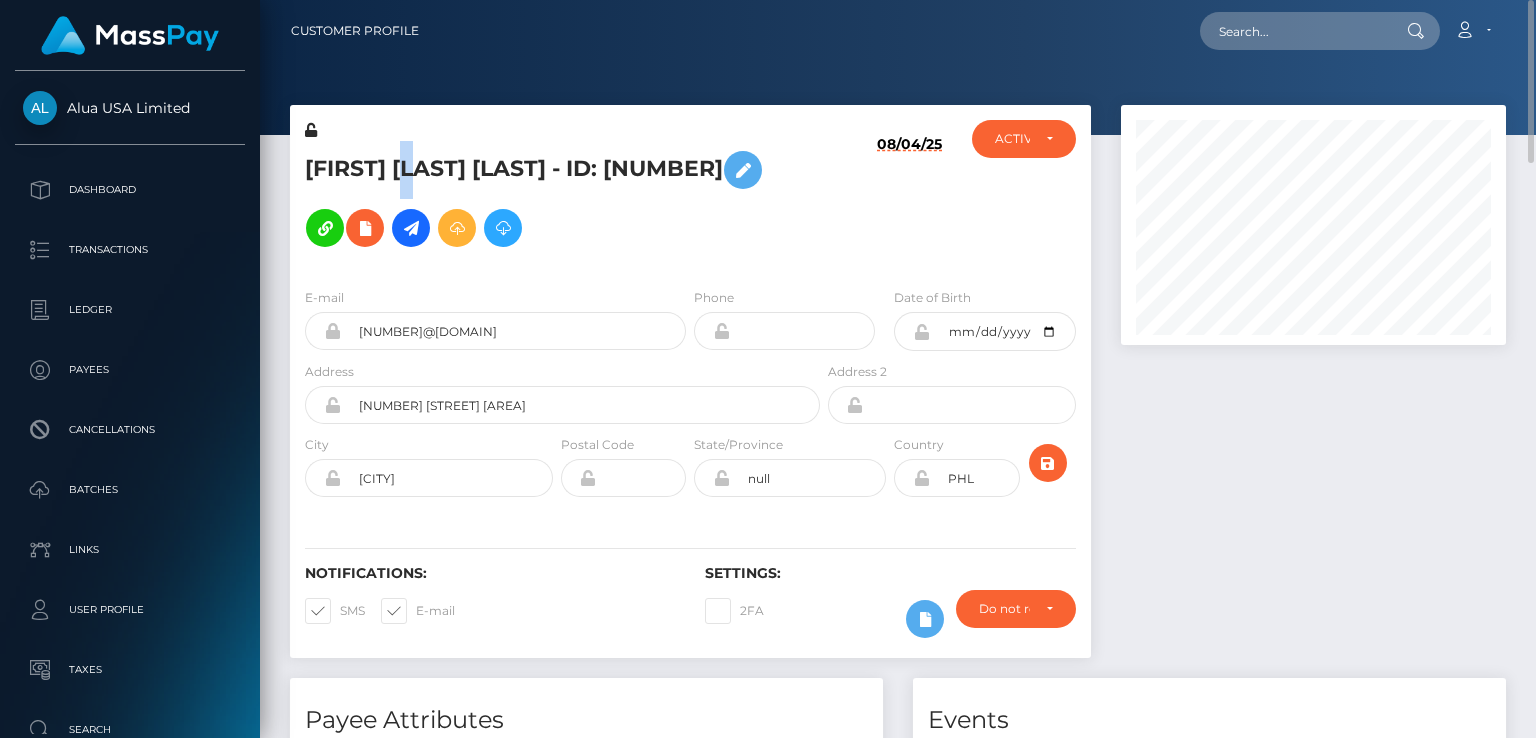 click on "[FIRST] [LAST] [LAST]
- ID: [NUMBER]" at bounding box center [557, 199] 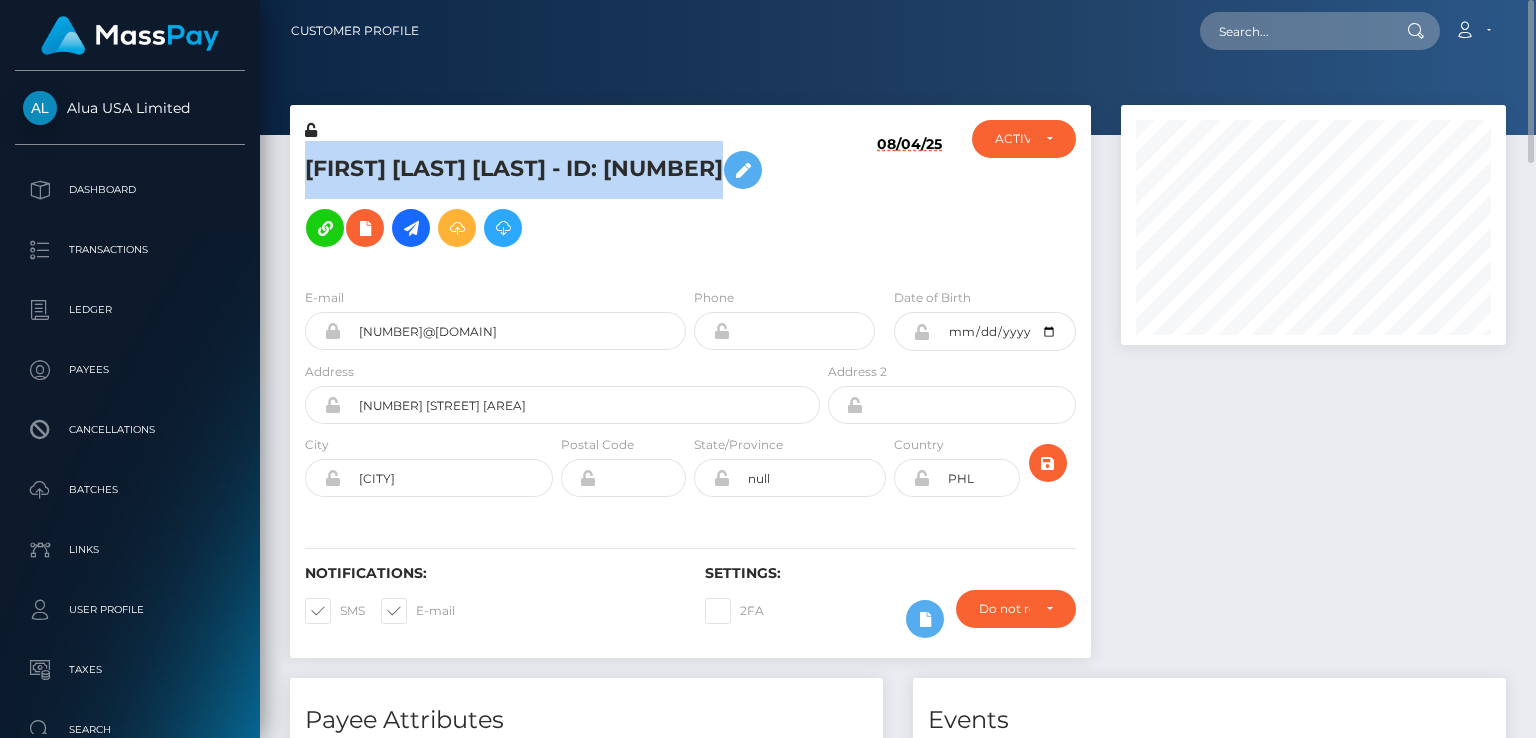 click on "Marry Ann  Fung
- ID: 688370732aaf7d549f049159" at bounding box center [557, 199] 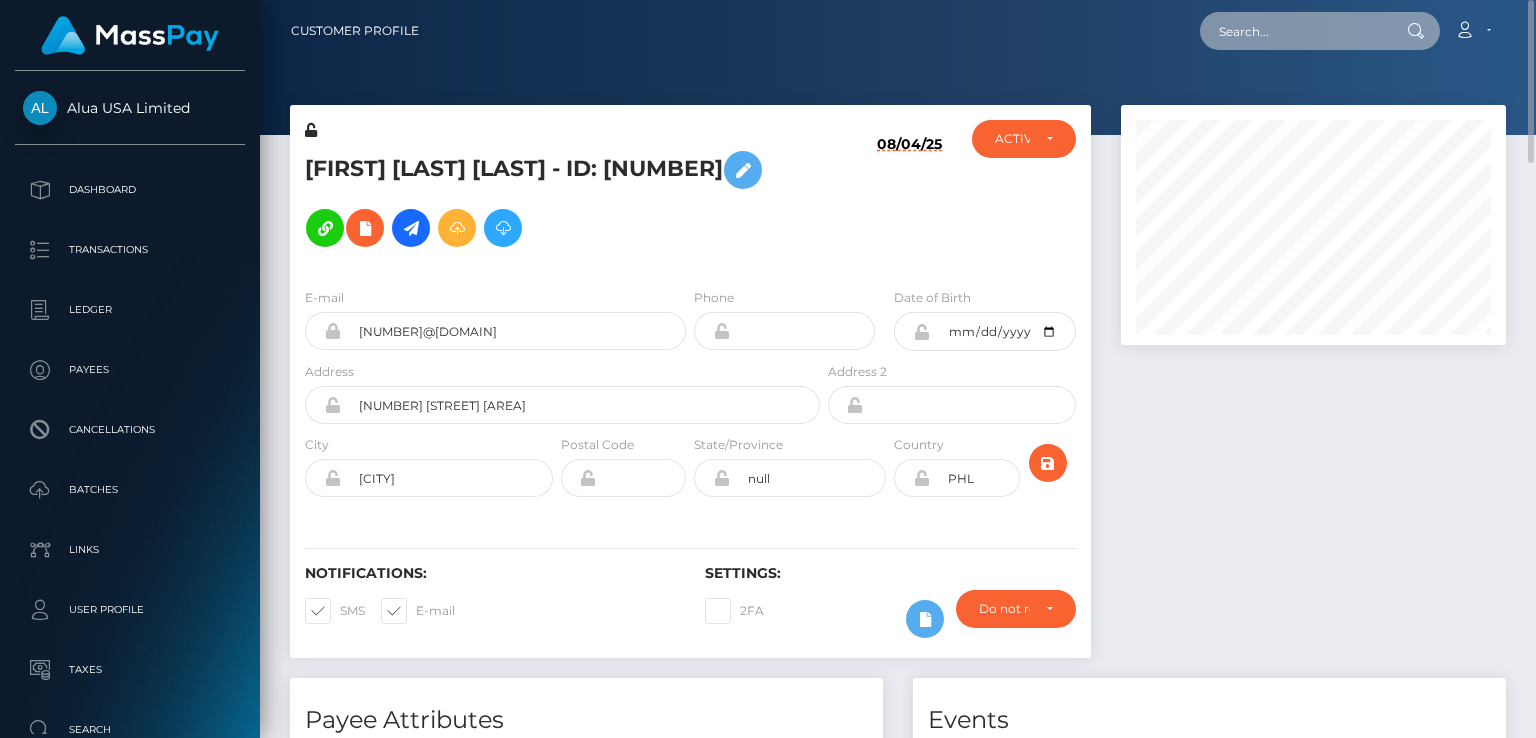paste on "MSPed88b5b05ea8d00" 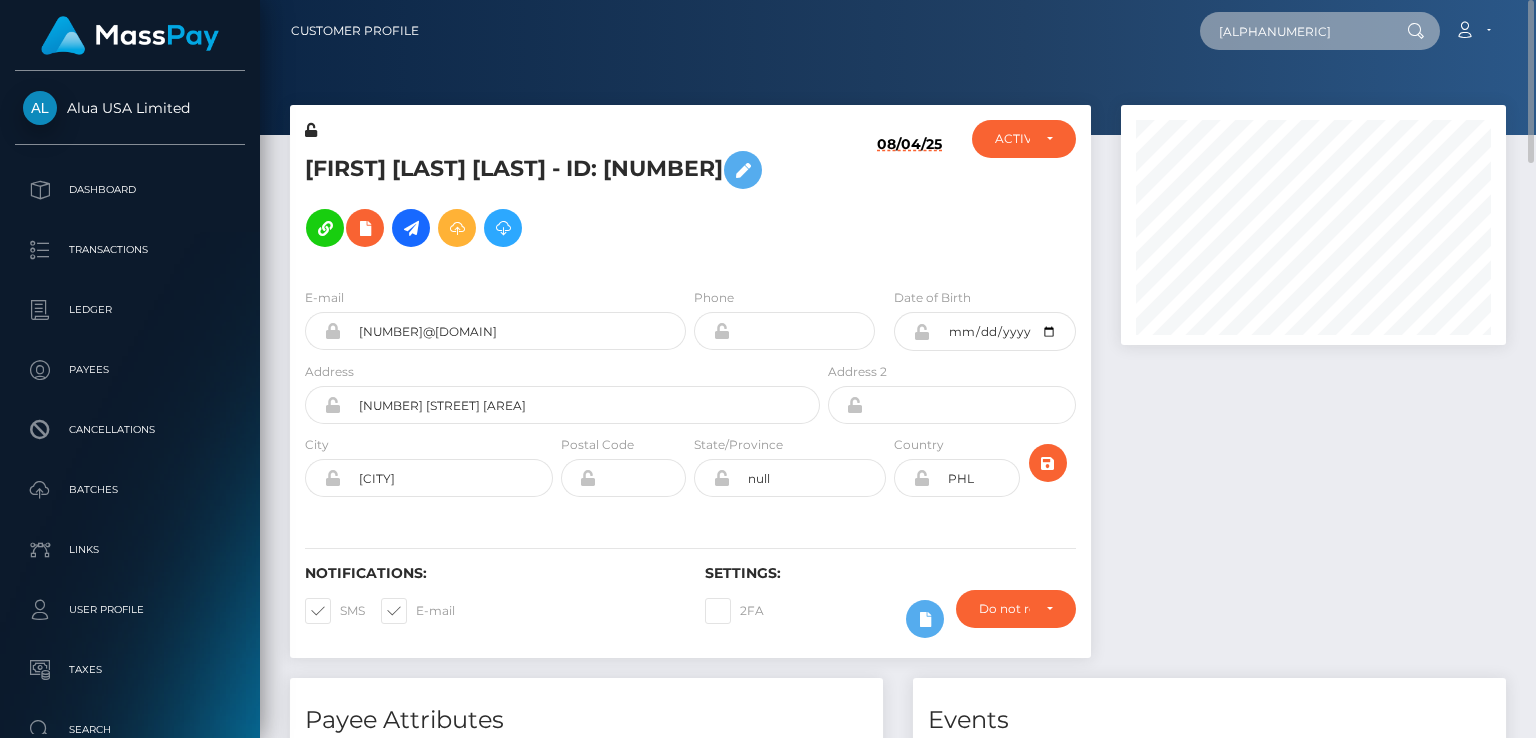 type on "MSPed88b5b05ea8d00" 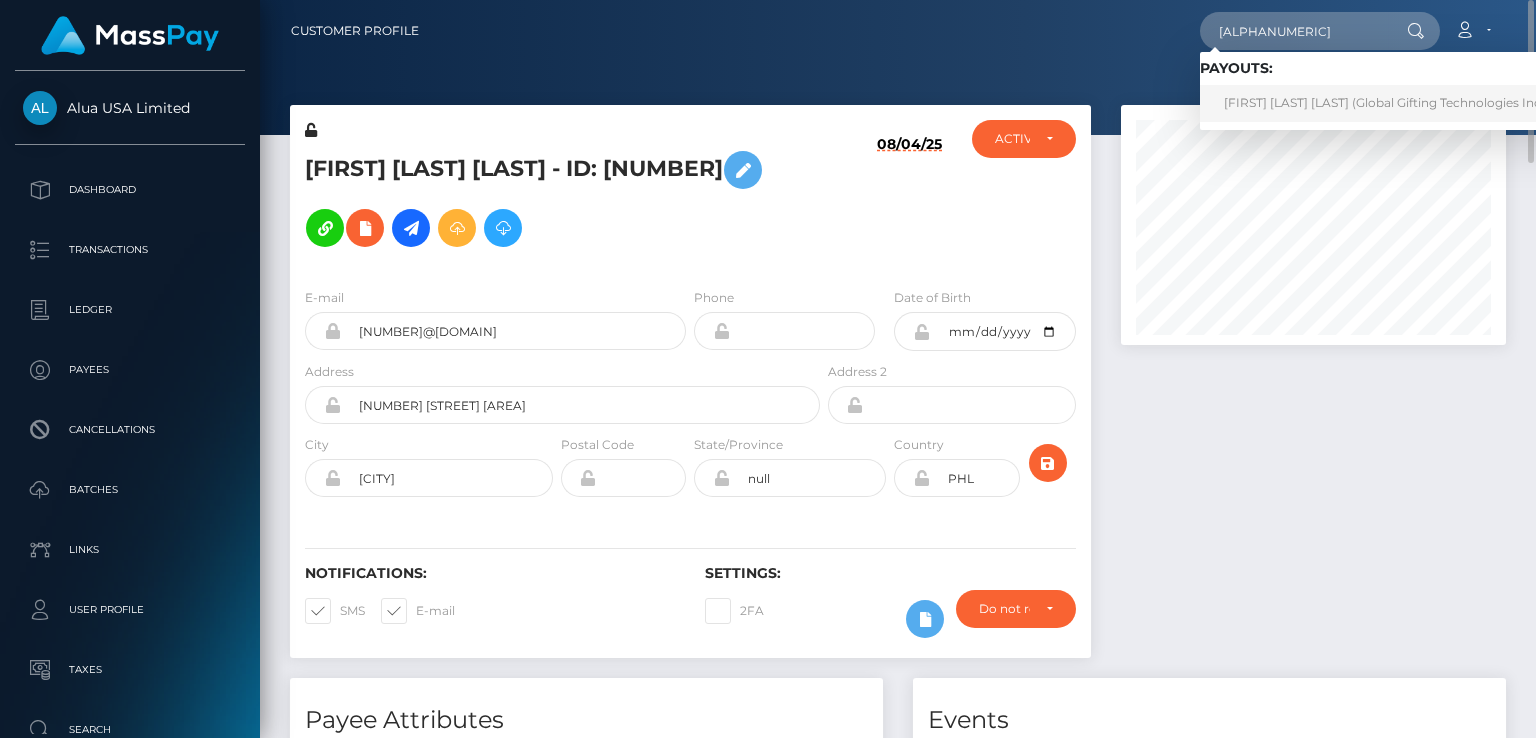click on "JONATHAN MERCADO UY (Global Gifting Technologies Inc - Throne)" at bounding box center (1411, 103) 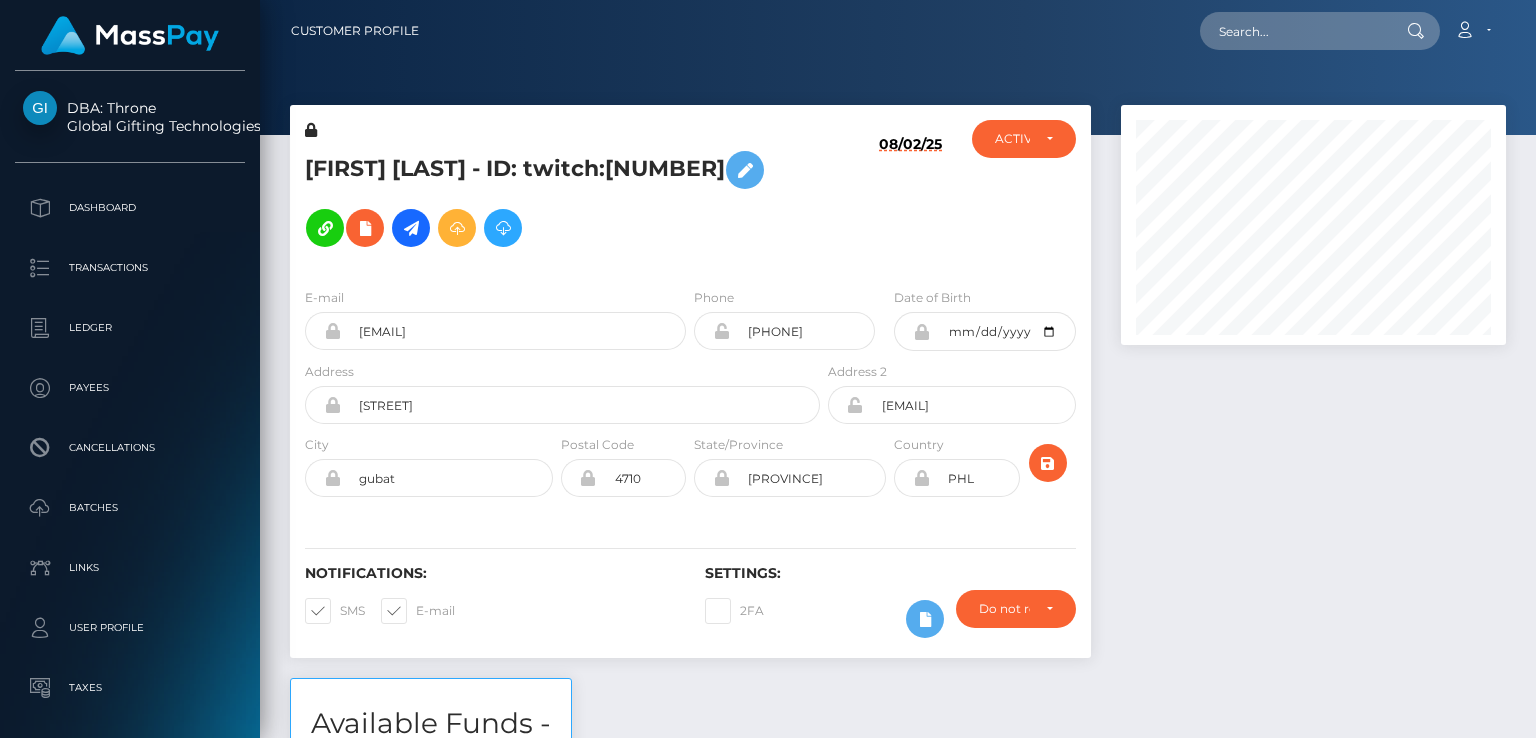 scroll, scrollTop: 0, scrollLeft: 0, axis: both 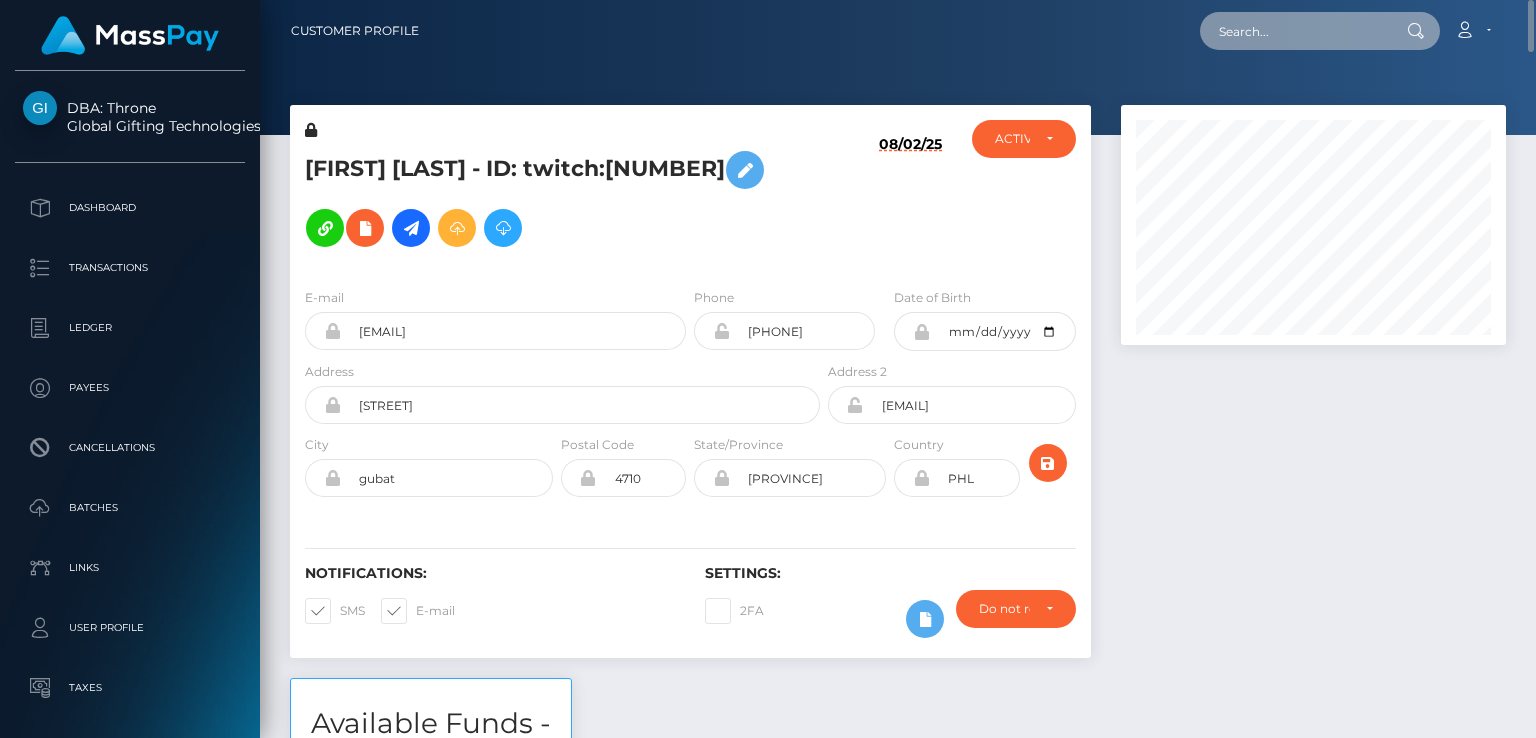paste on "MSP29900ff4598b0a3" 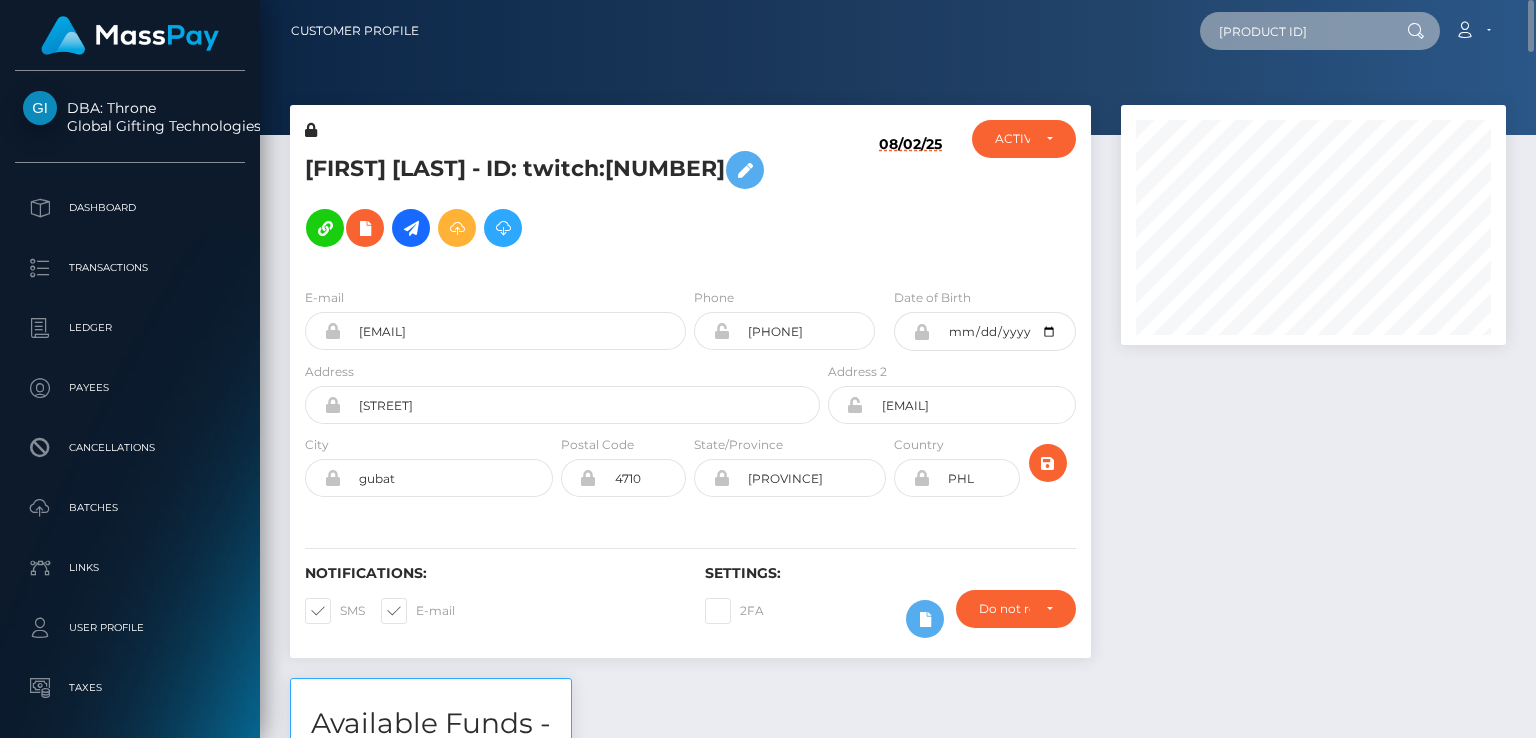type on "MSP29900ff4598b0a3" 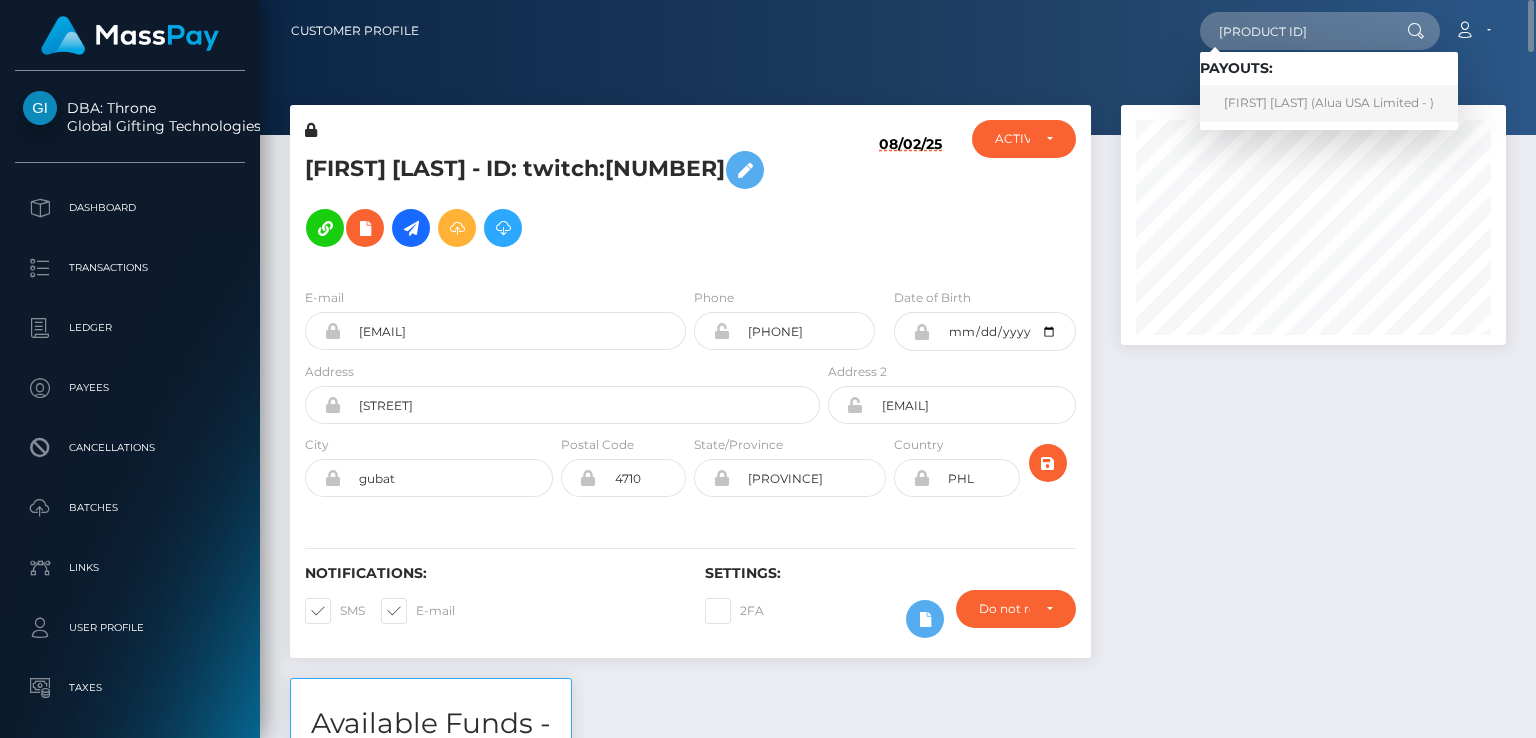 drag, startPoint x: 1273, startPoint y: 113, endPoint x: 1228, endPoint y: 104, distance: 45.891174 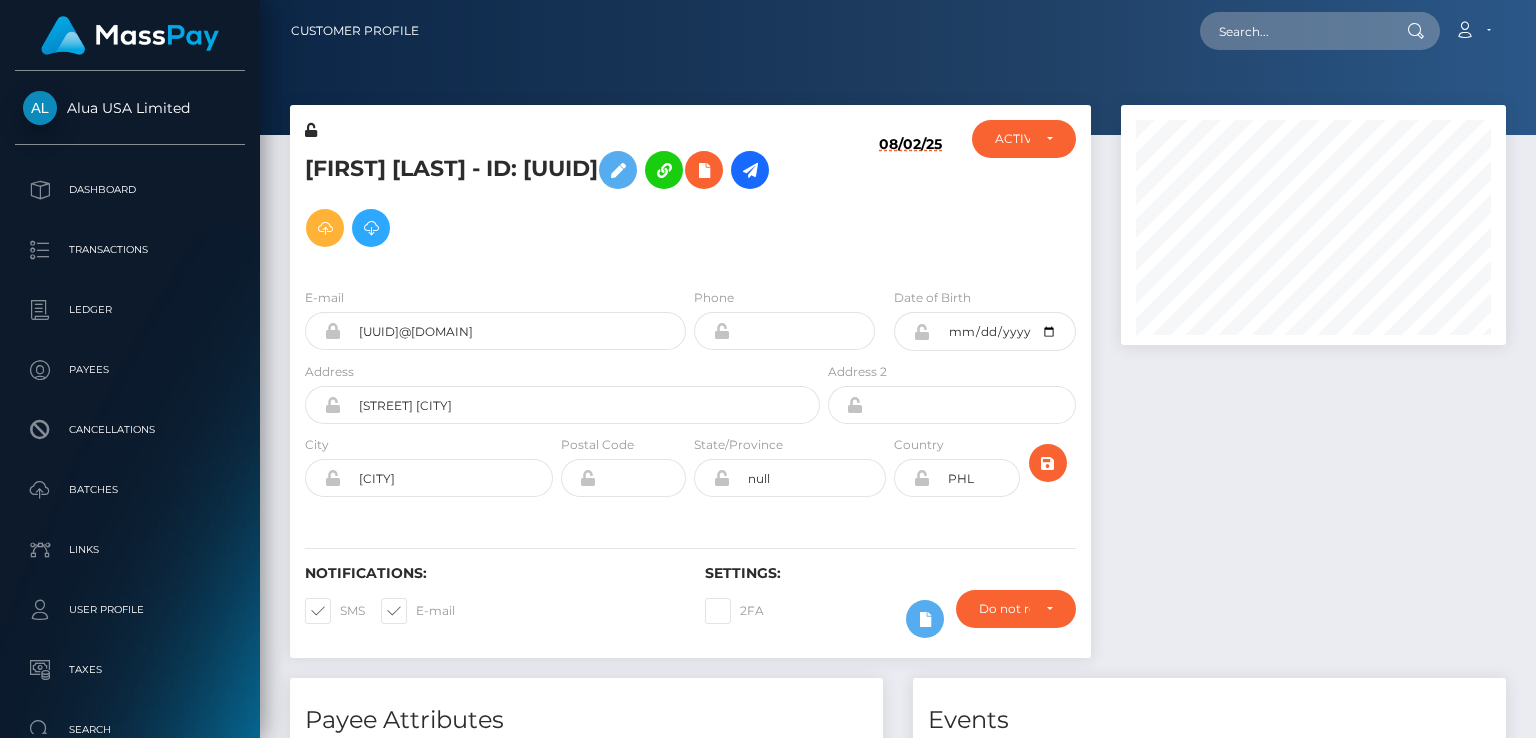 scroll, scrollTop: 0, scrollLeft: 0, axis: both 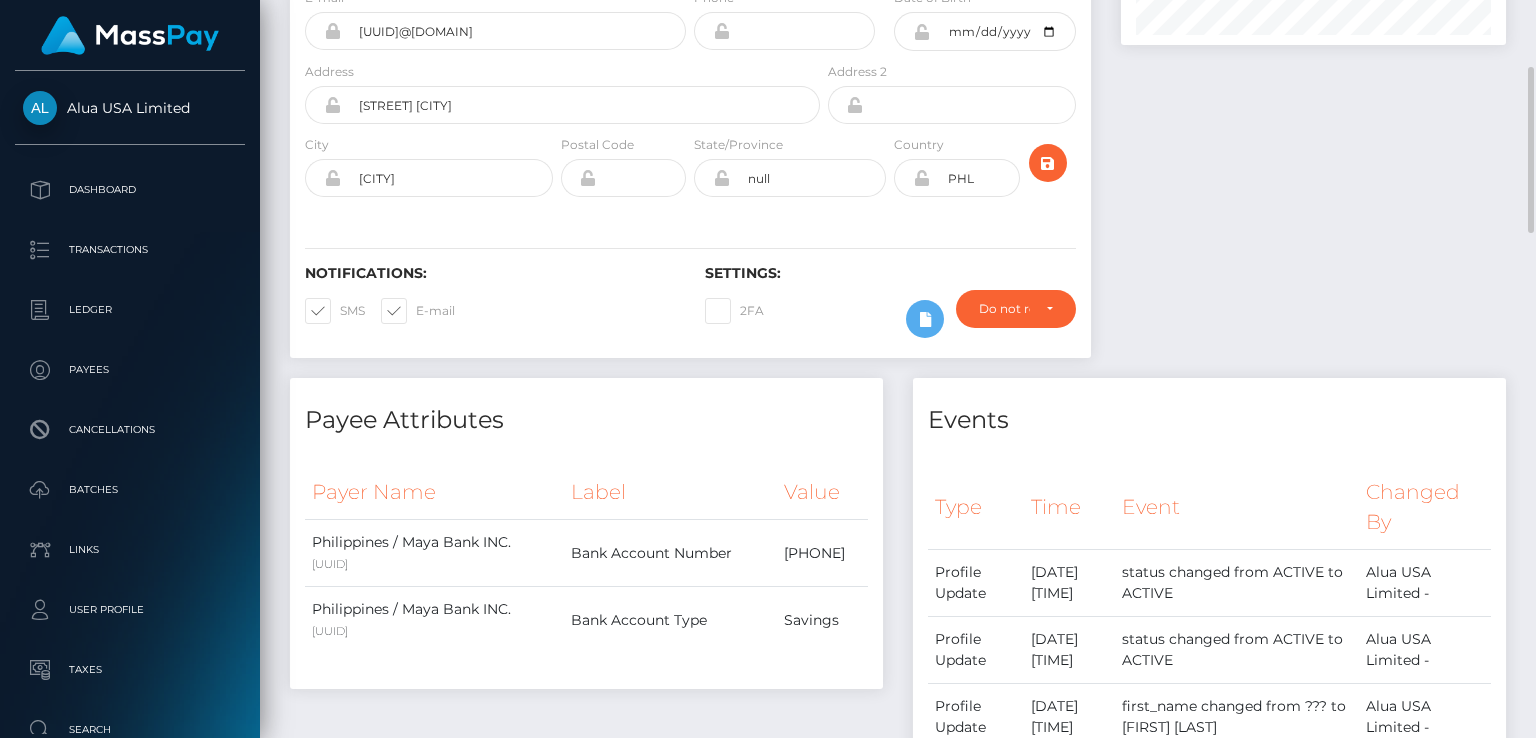 click at bounding box center [1313, 91] 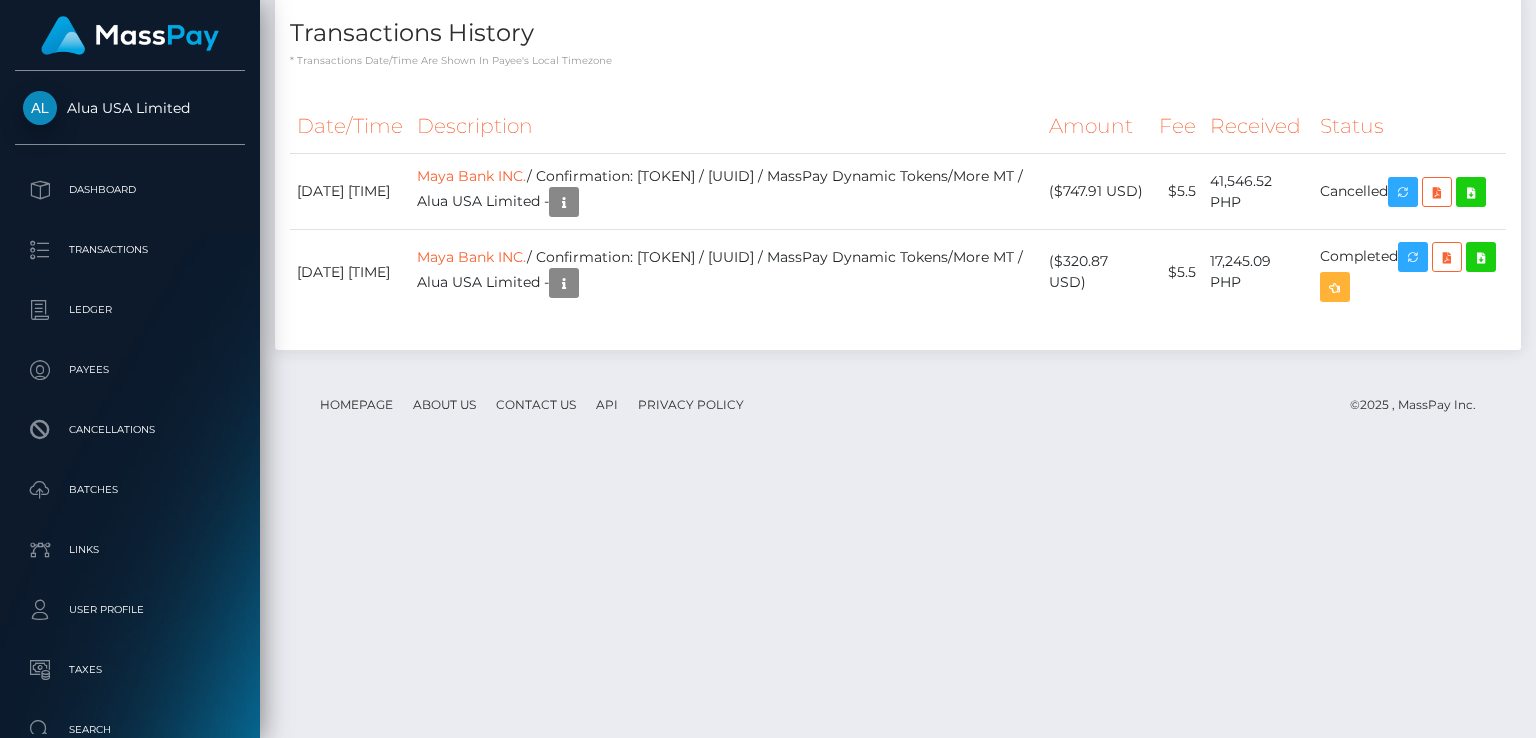 scroll, scrollTop: 2543, scrollLeft: 0, axis: vertical 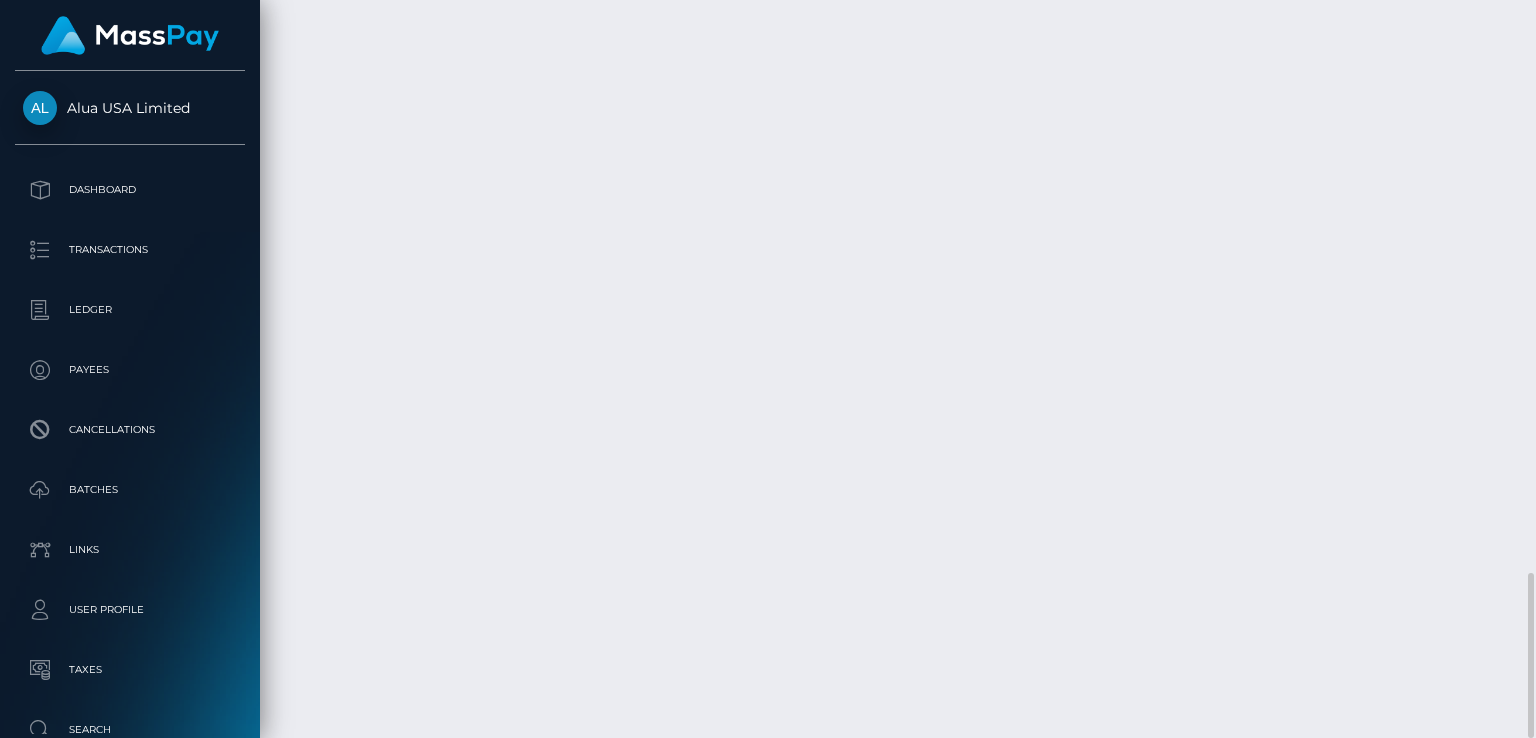 drag, startPoint x: 668, startPoint y: 441, endPoint x: 1032, endPoint y: 433, distance: 364.0879 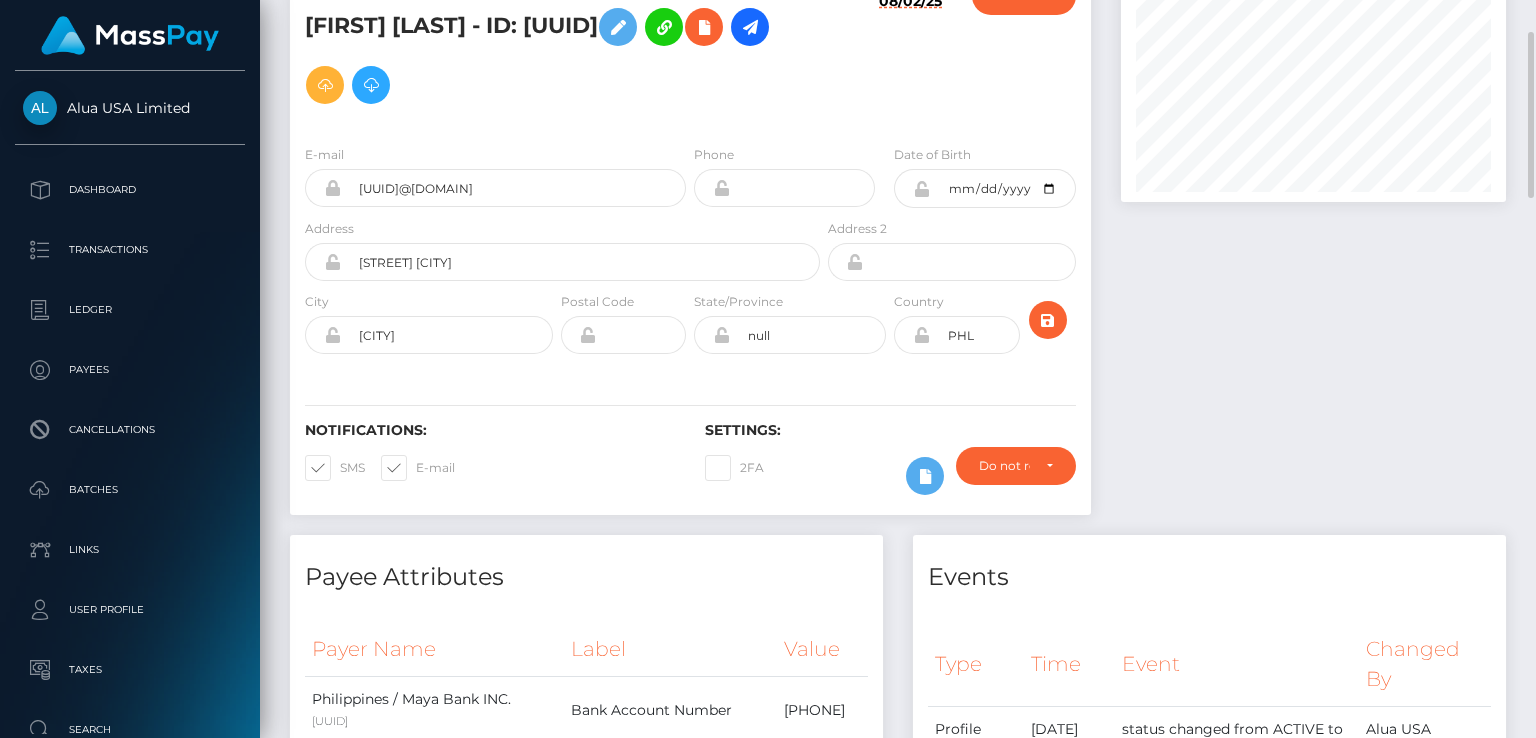 scroll, scrollTop: 0, scrollLeft: 0, axis: both 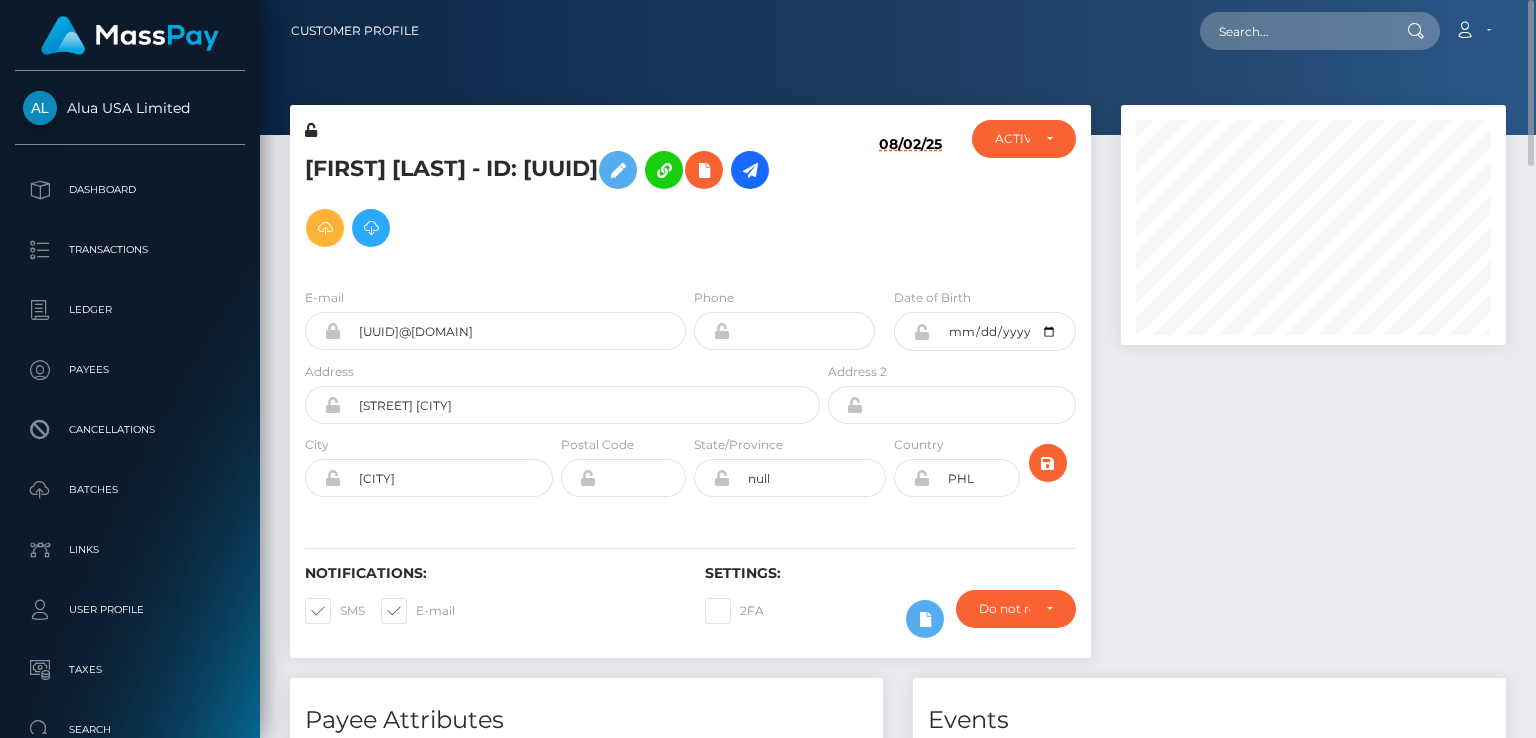 click on "[FIRST] [LAST]
- ID: [UUID]" at bounding box center (557, 199) 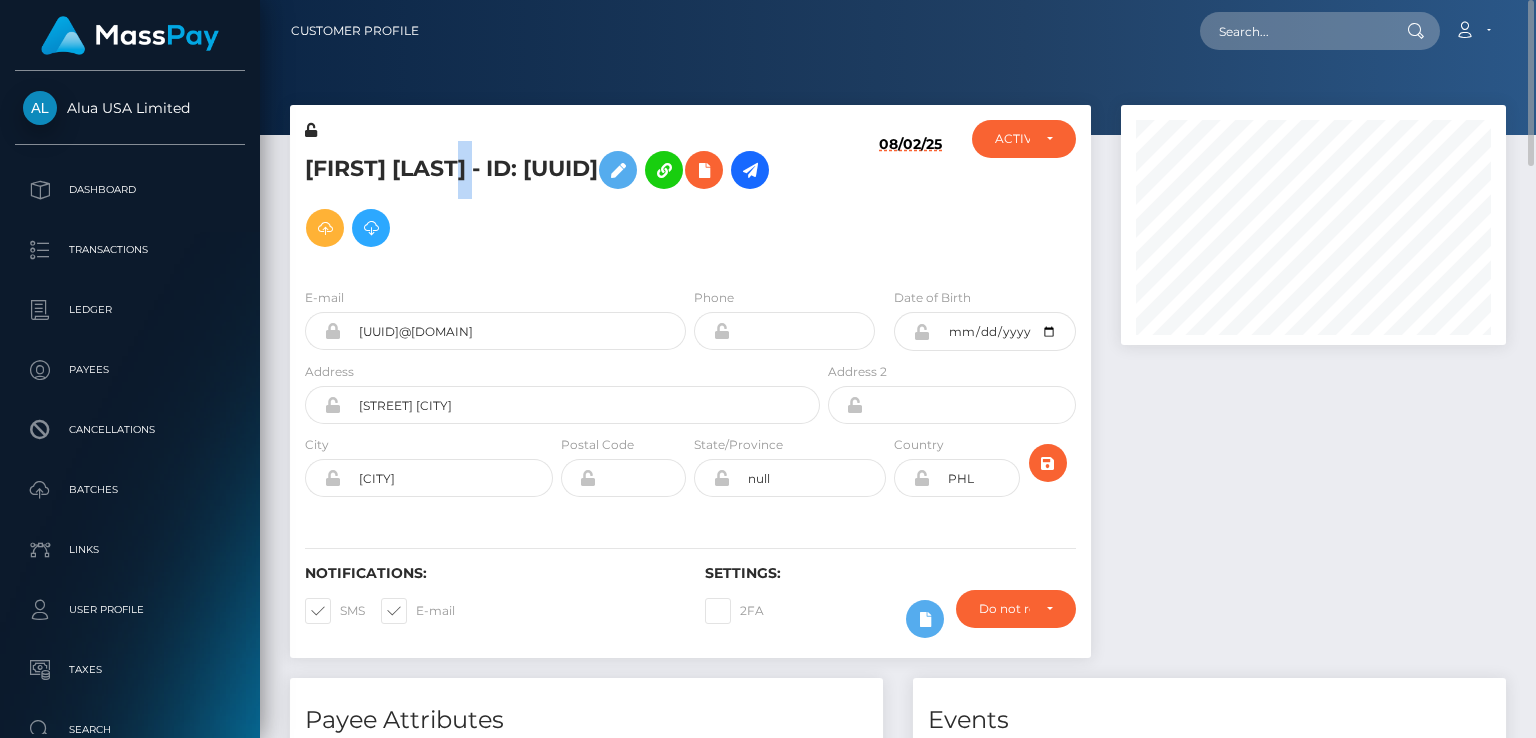 click on "[FIRST] [LAST]
- ID: [UUID]" at bounding box center [557, 199] 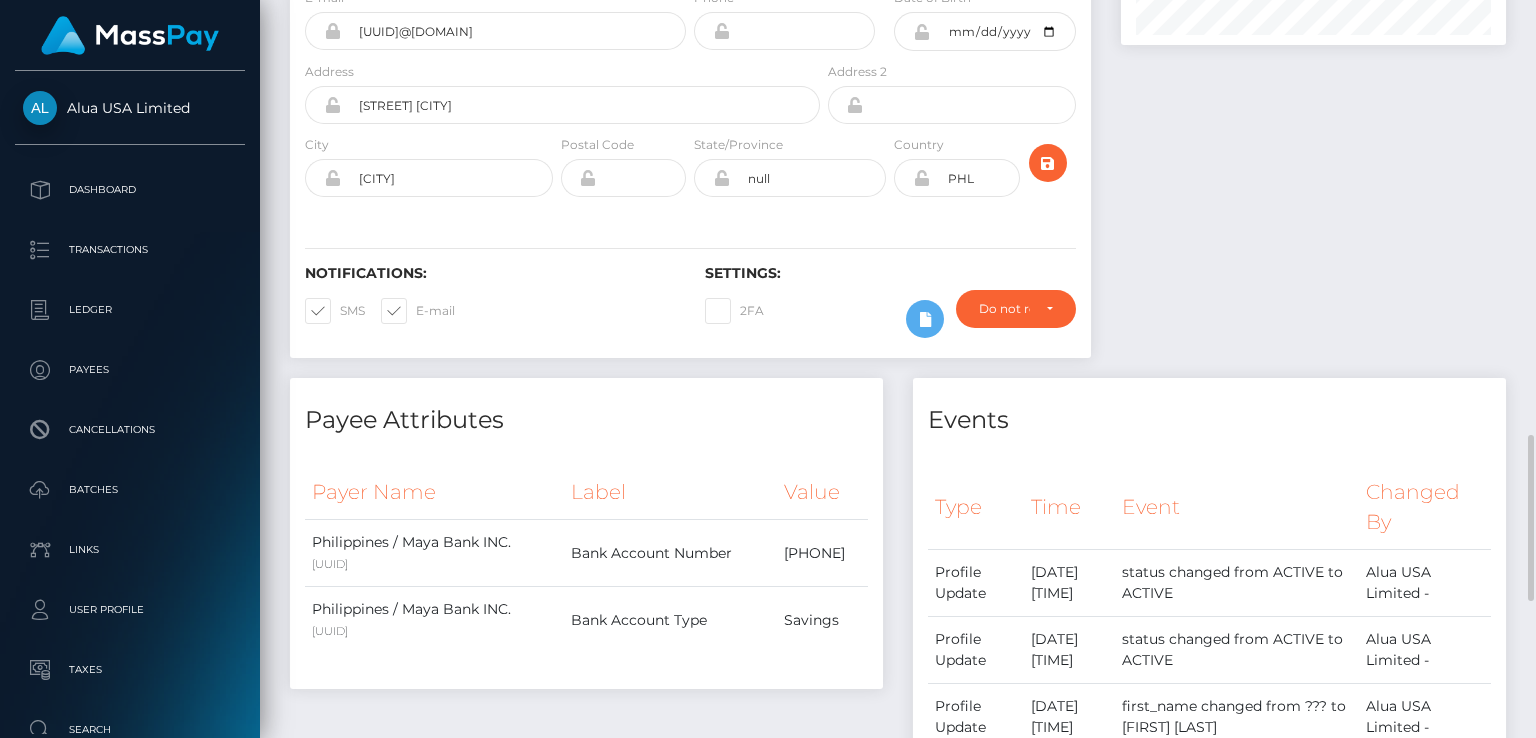 scroll, scrollTop: 1200, scrollLeft: 0, axis: vertical 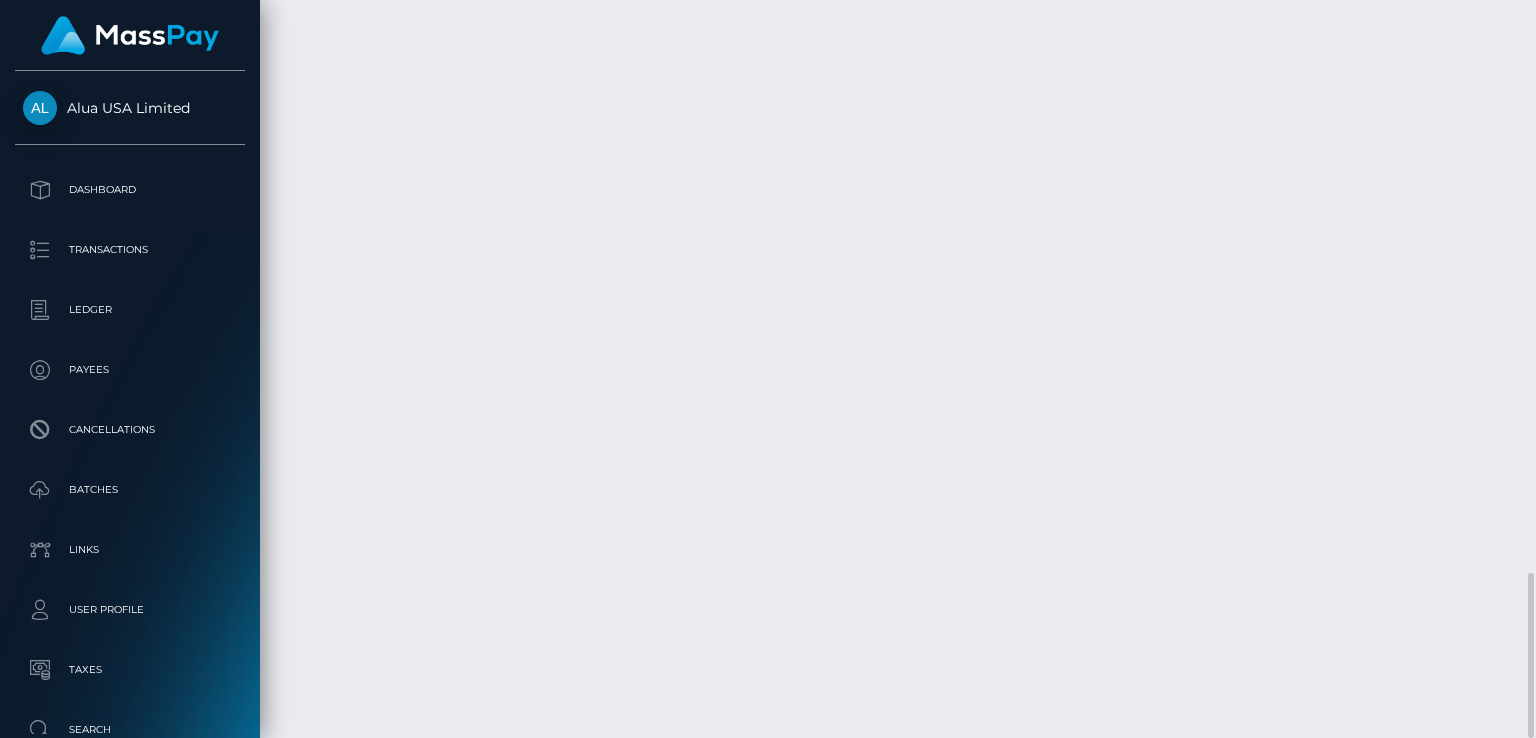 drag, startPoint x: 668, startPoint y: 442, endPoint x: 1030, endPoint y: 441, distance: 362.00137 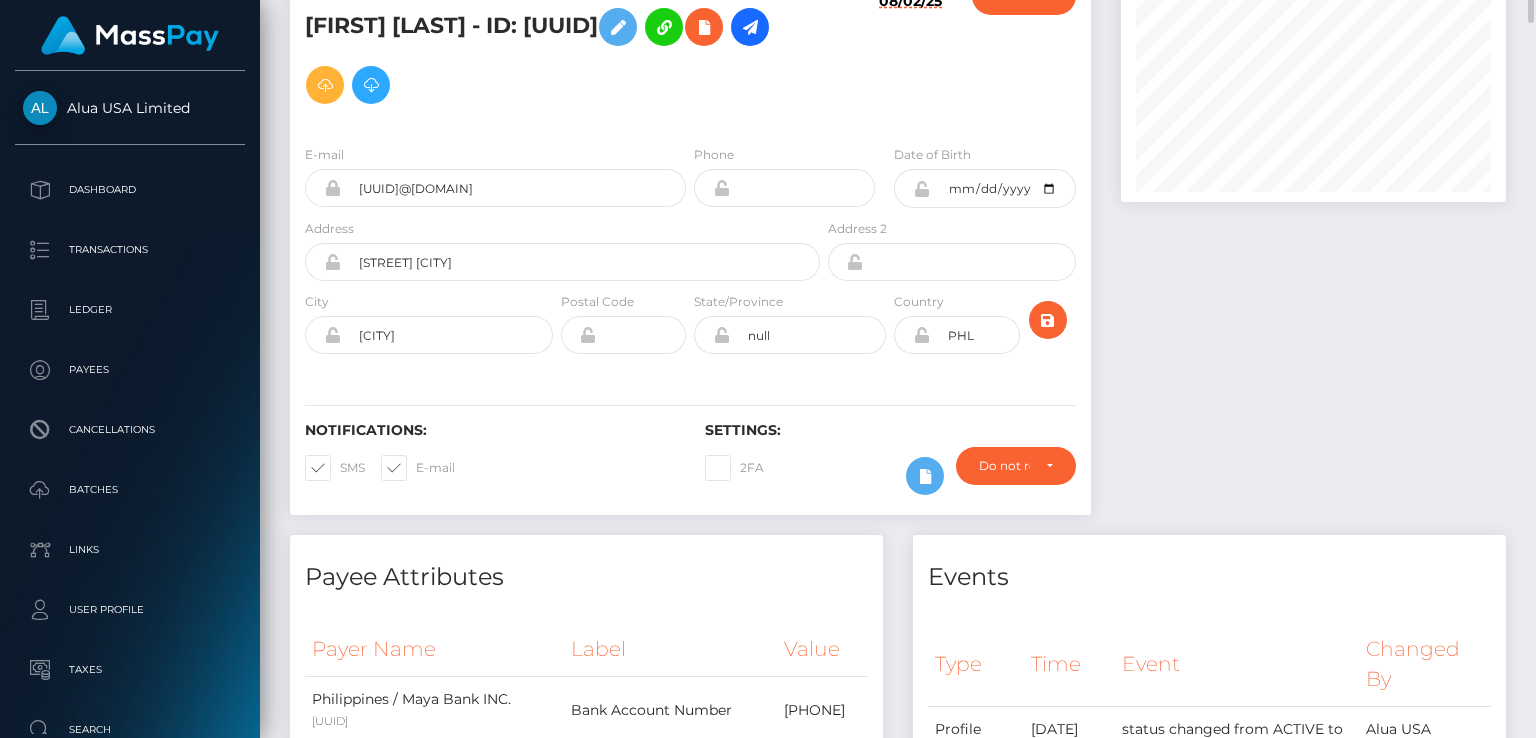 scroll, scrollTop: 0, scrollLeft: 0, axis: both 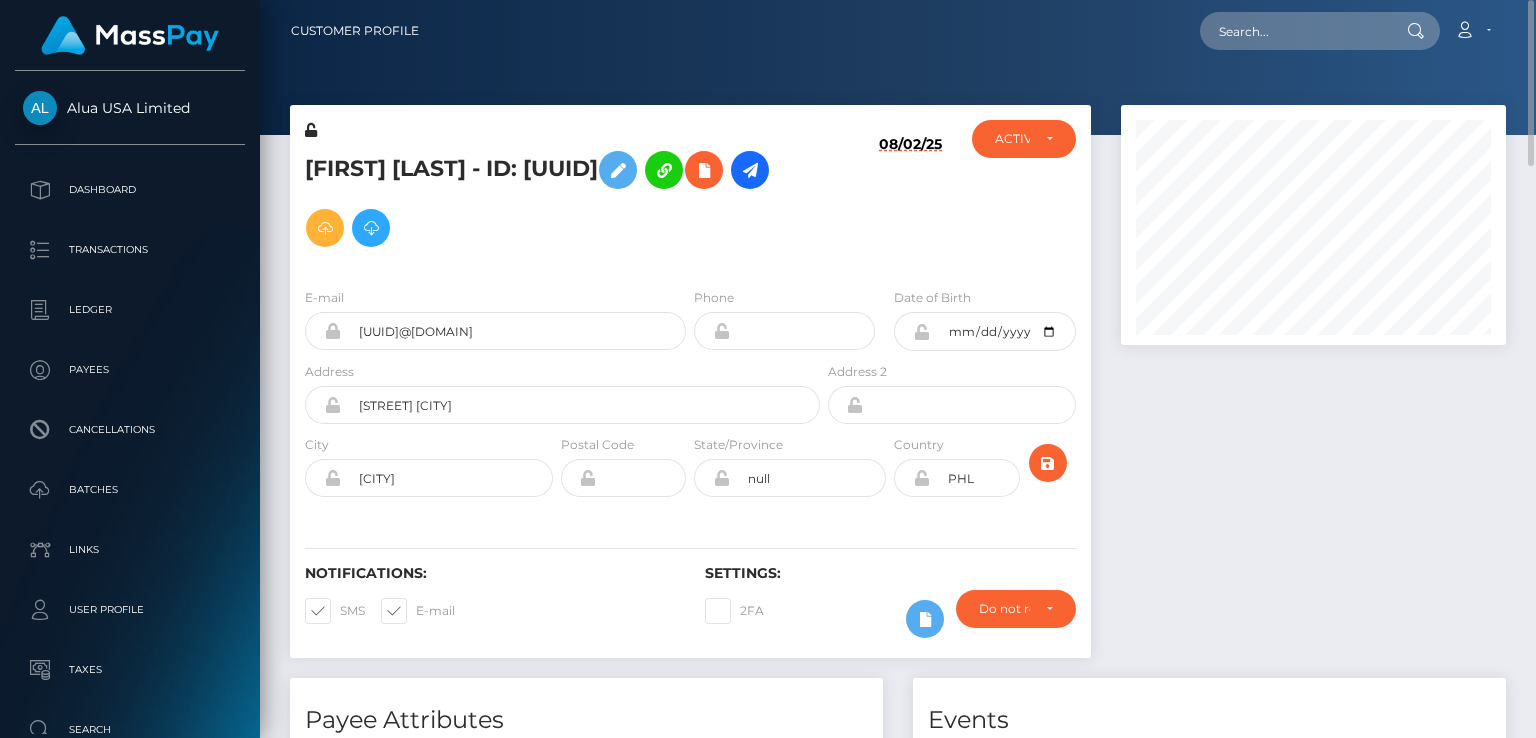 click on "Jose carlos  Reyes
- ID: 66505a455ba0d83a080d8dc5" at bounding box center [557, 199] 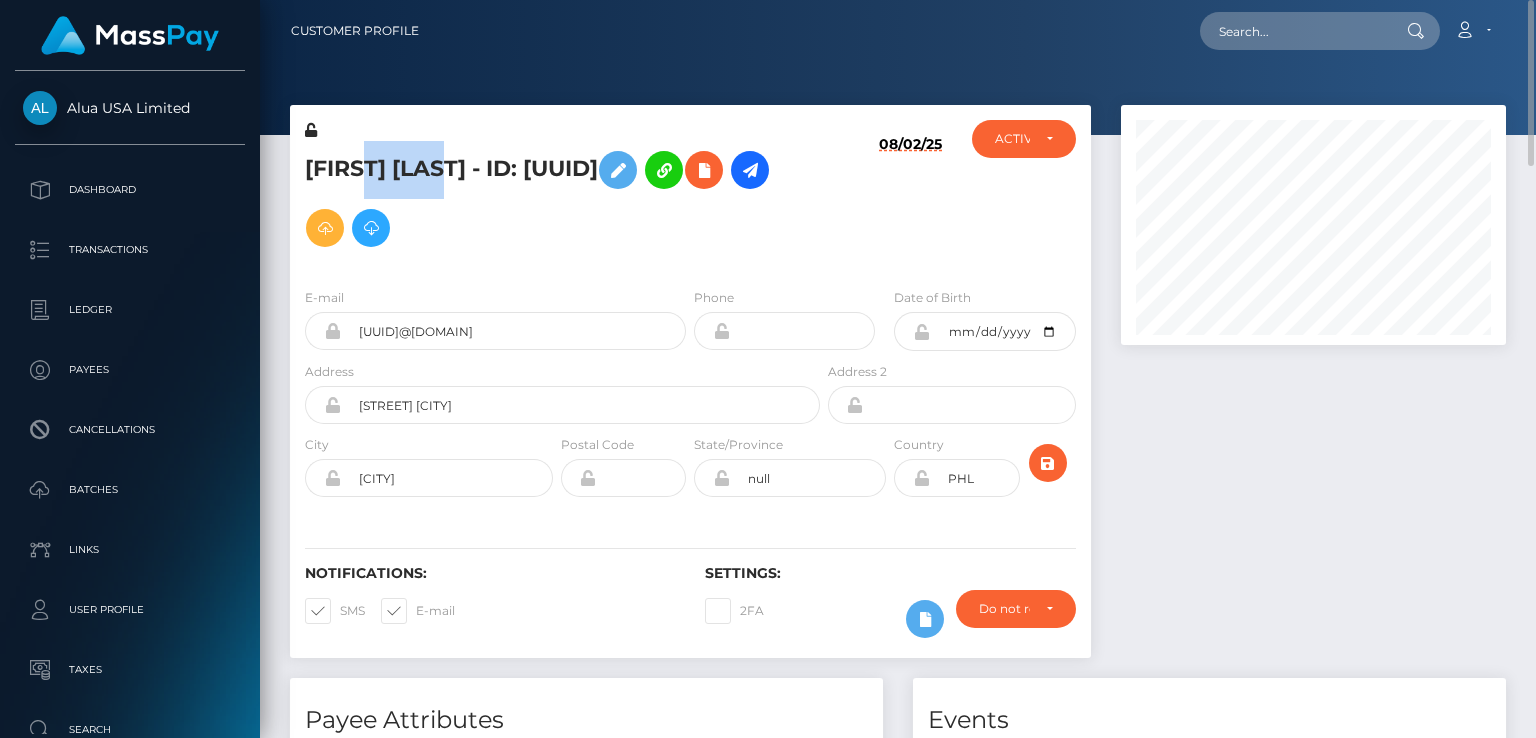 click on "Jose carlos  Reyes
- ID: 66505a455ba0d83a080d8dc5" at bounding box center (557, 199) 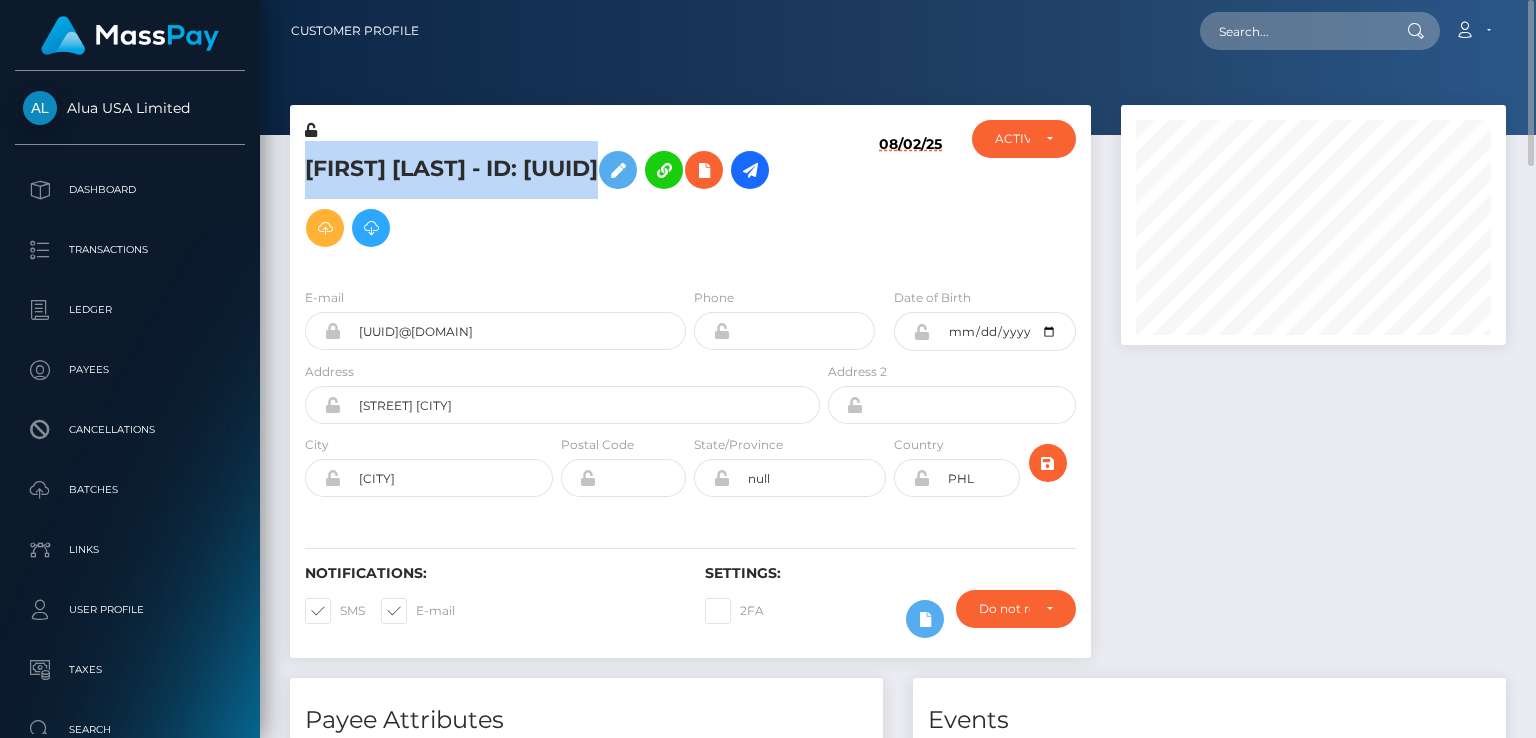 copy on "Jose carlos  Reyes
- ID: 66505a455ba0d83a080d8dc5" 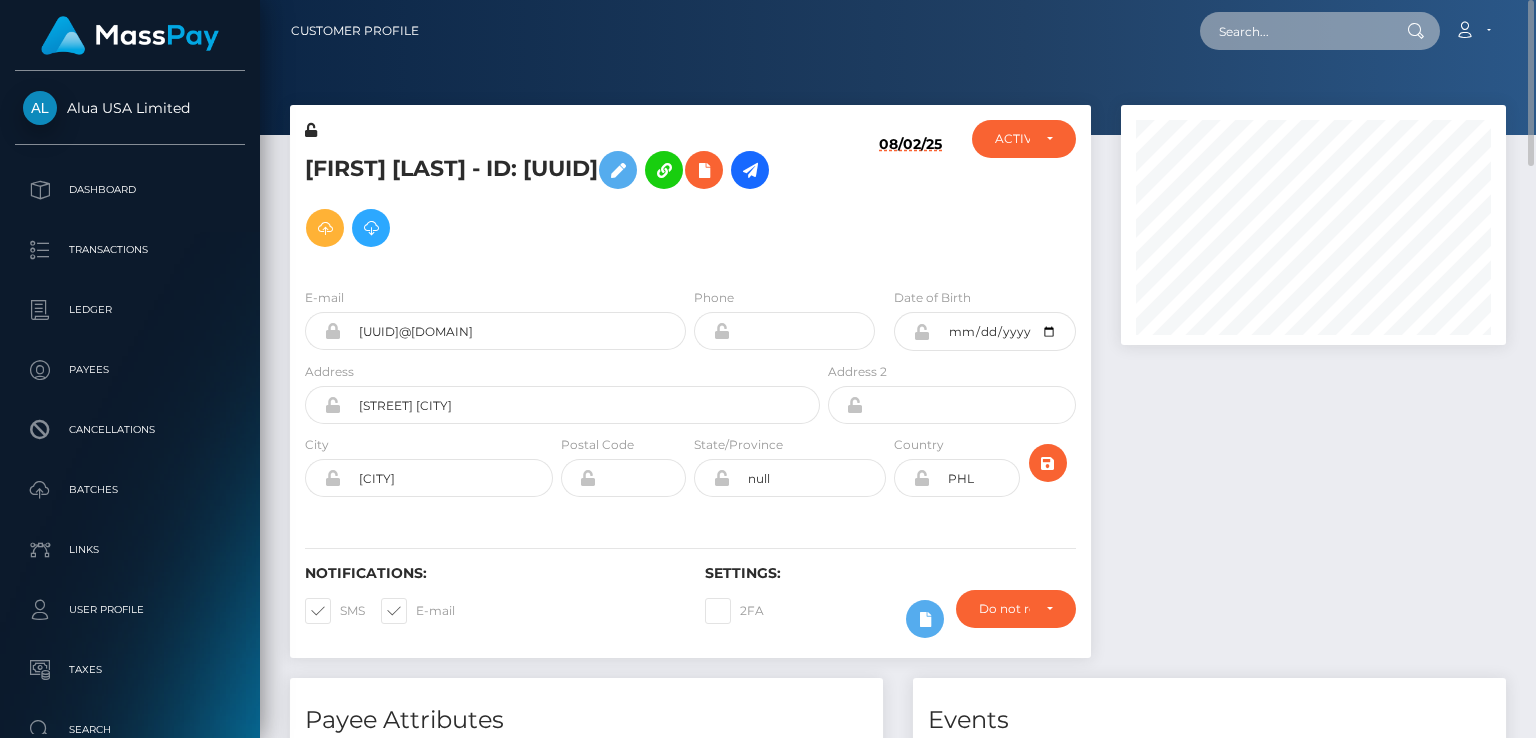 paste on "MSPc9ff4fb4cd54d98" 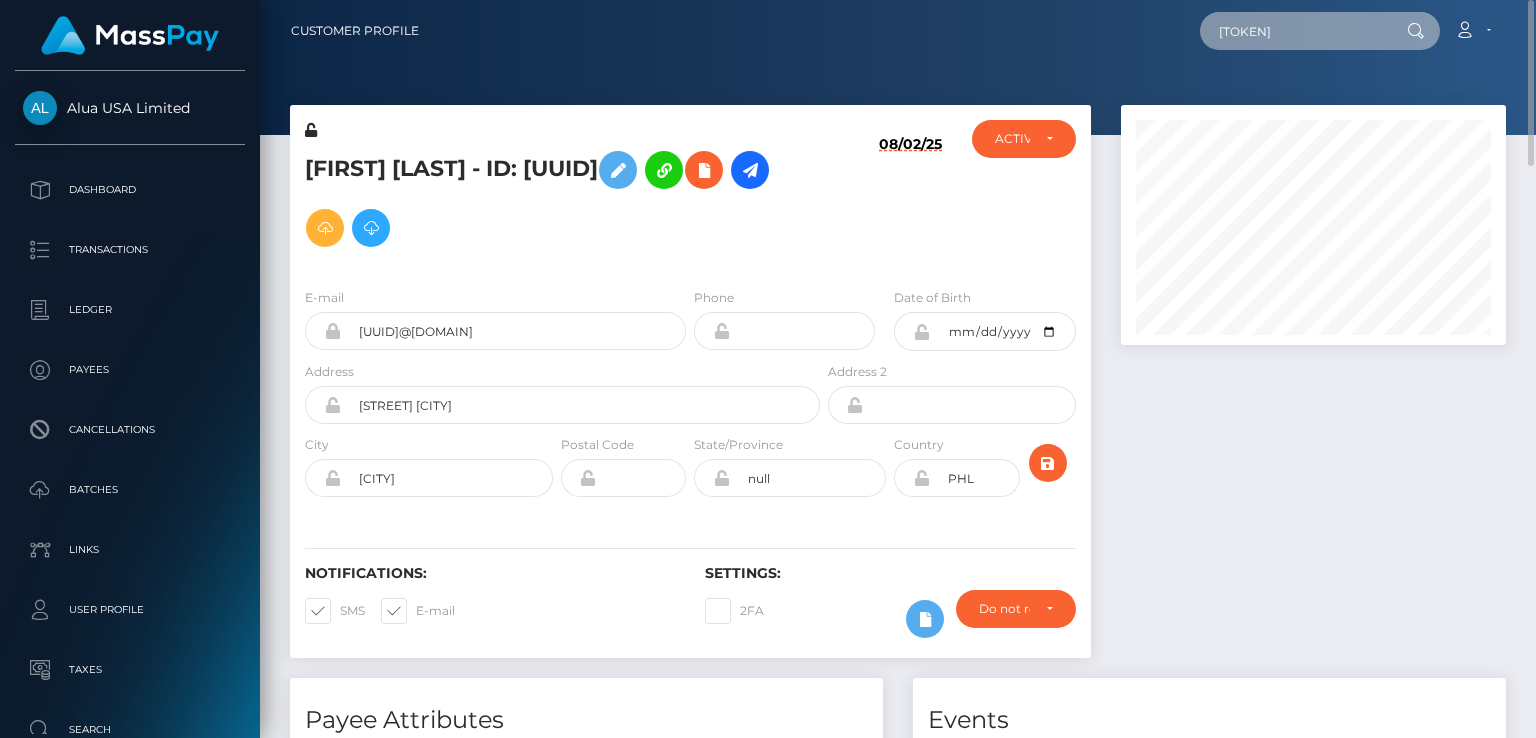 type on "MSPc9ff4fb4cd54d98" 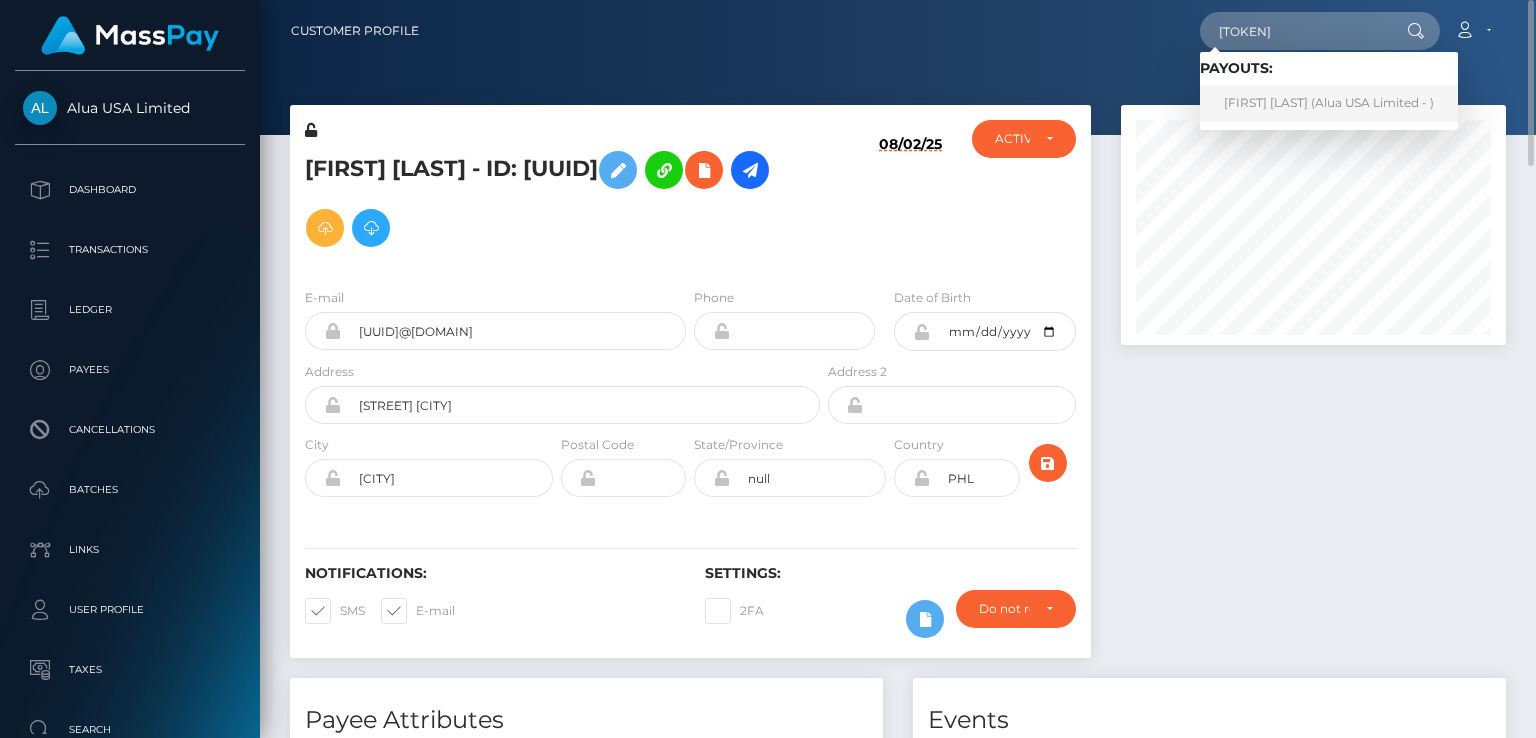 click on "Diana  Calamaiong (Alua USA Limited - )" at bounding box center [1329, 103] 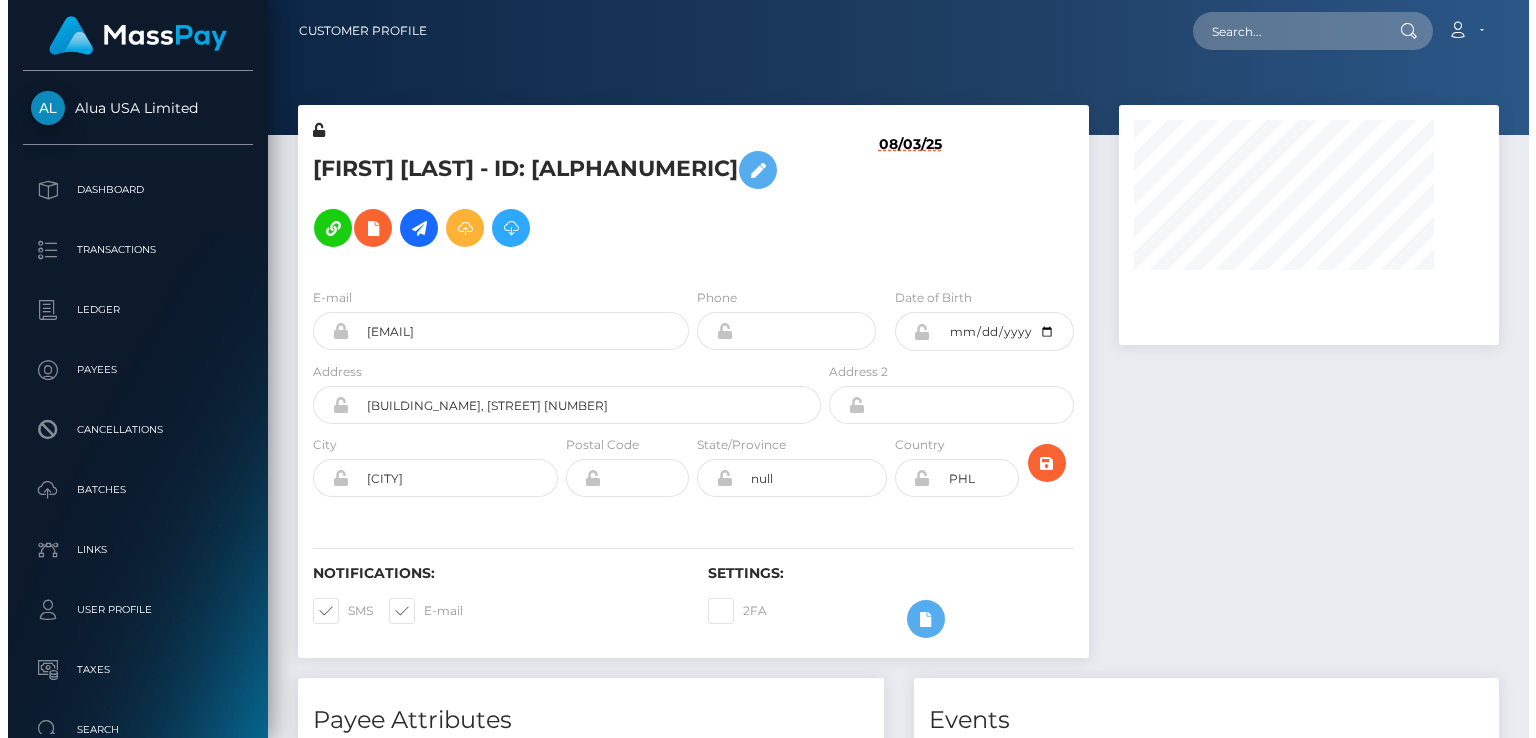 scroll, scrollTop: 0, scrollLeft: 0, axis: both 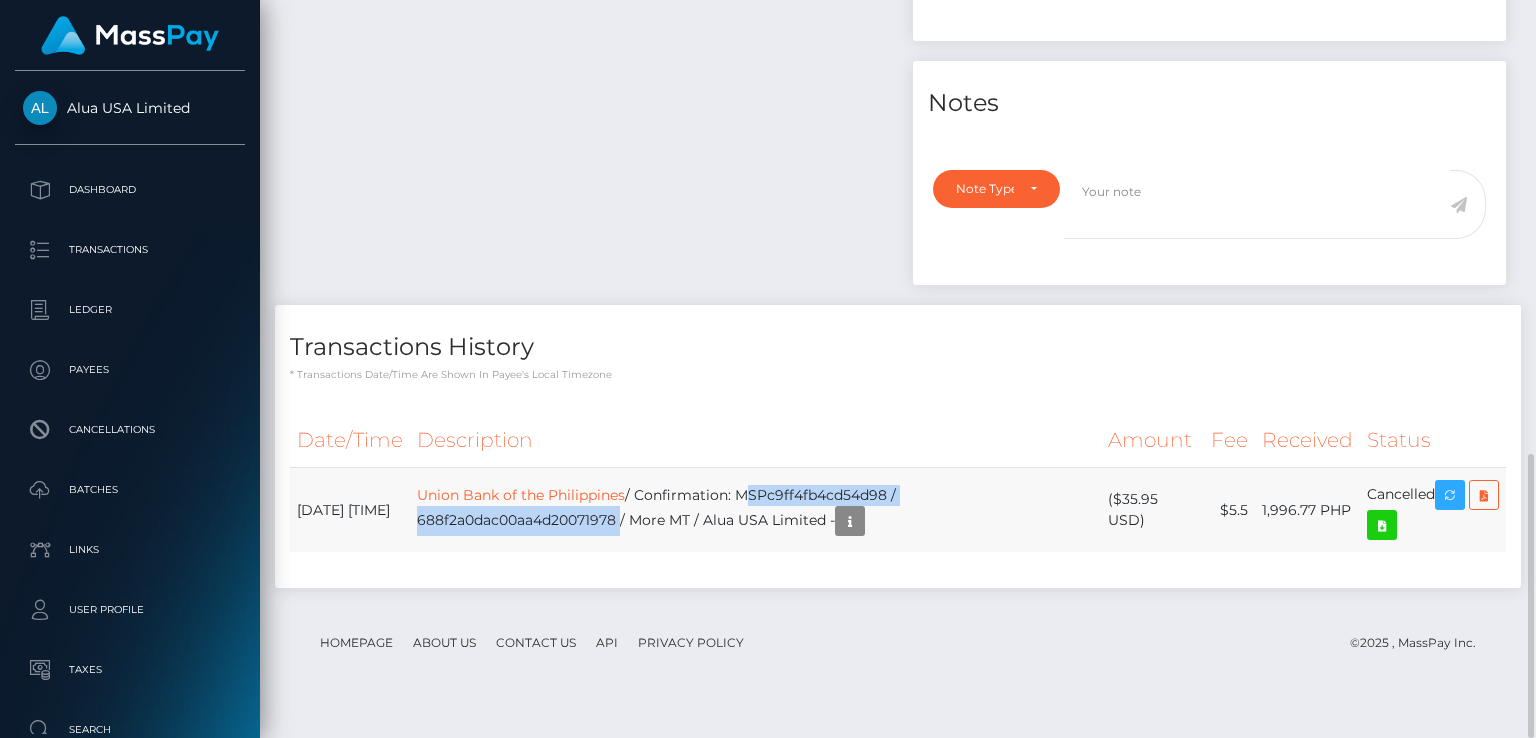 drag, startPoint x: 774, startPoint y: 524, endPoint x: 653, endPoint y: 556, distance: 125.1599 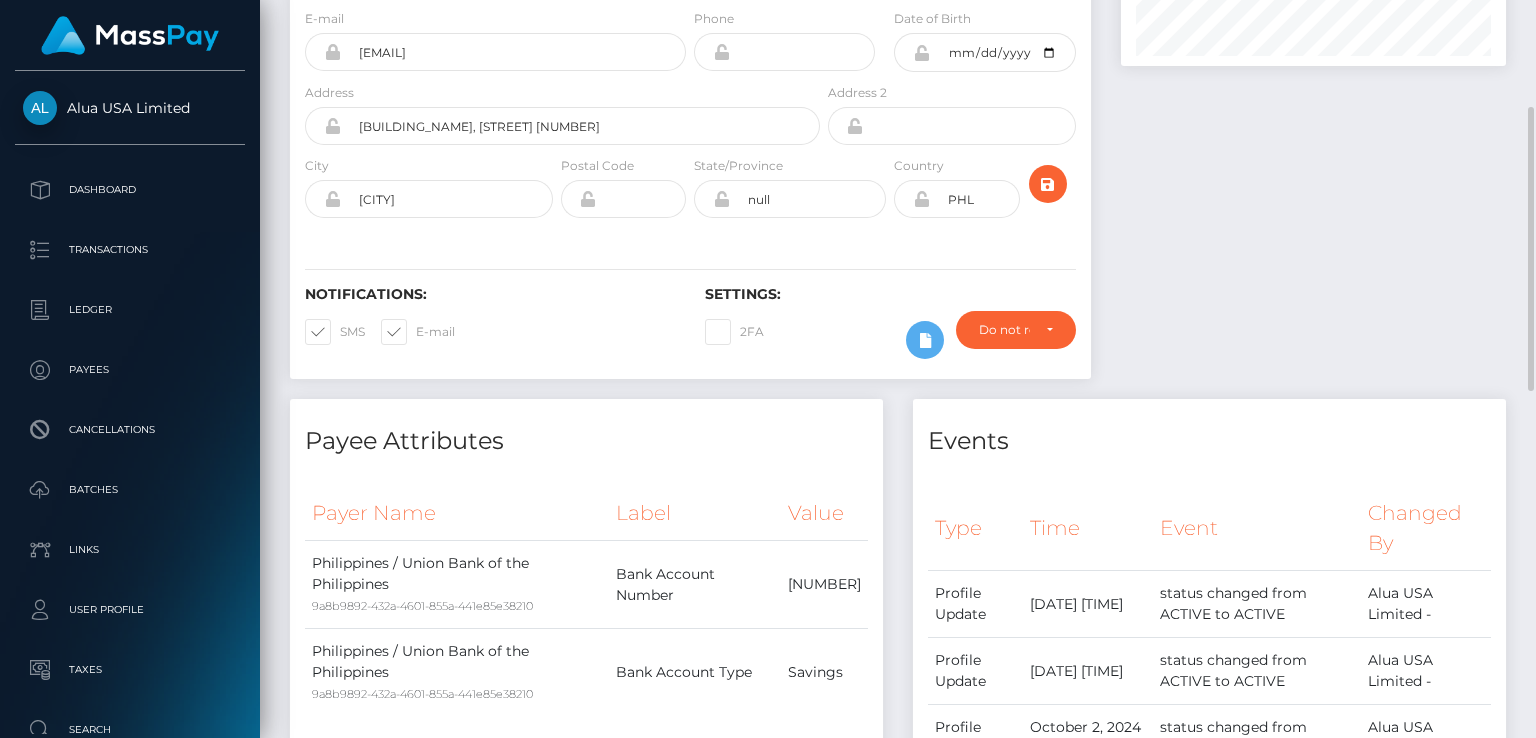 scroll, scrollTop: 0, scrollLeft: 0, axis: both 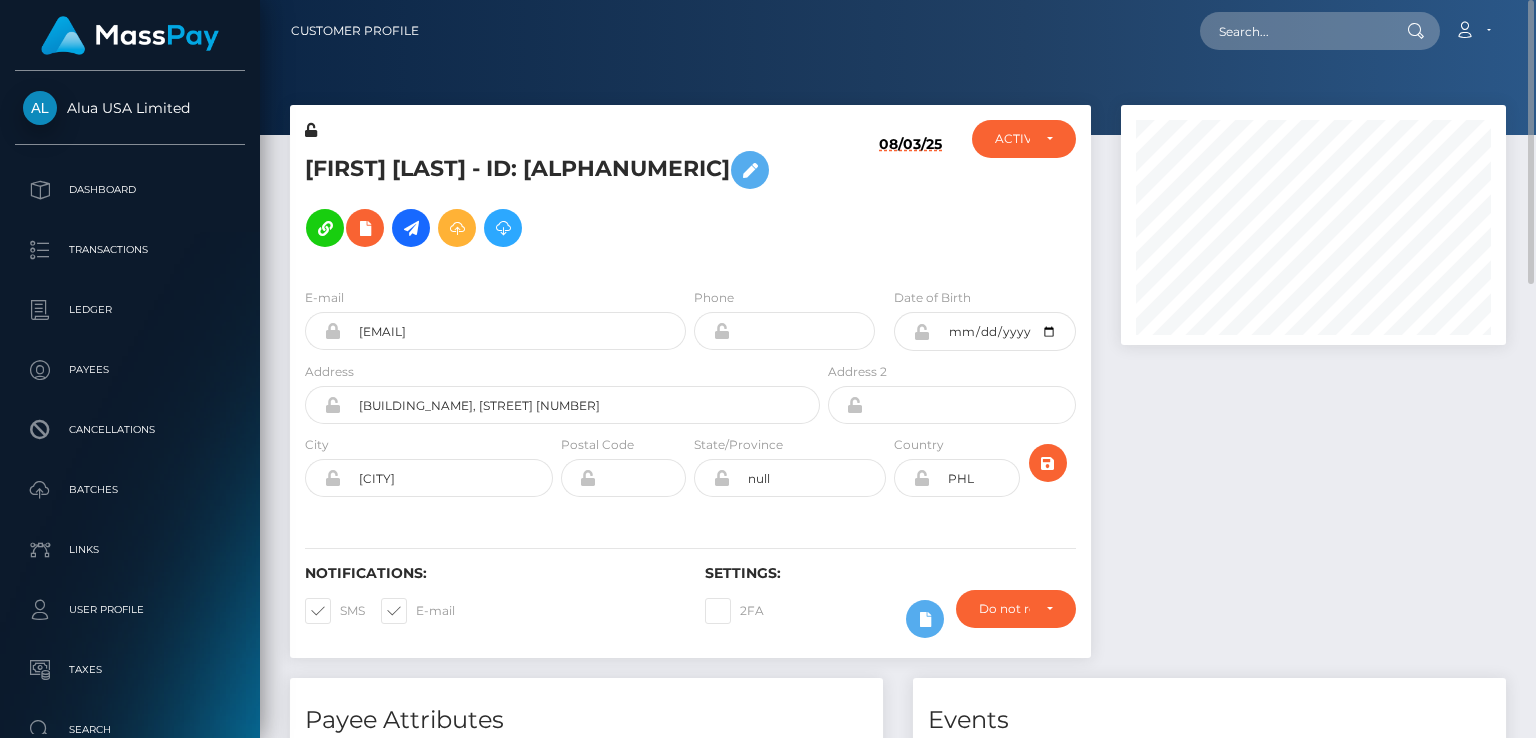 click on "Diana  Calamaiong
- ID: 5f3bddc0a18b3b7356429313" at bounding box center (557, 199) 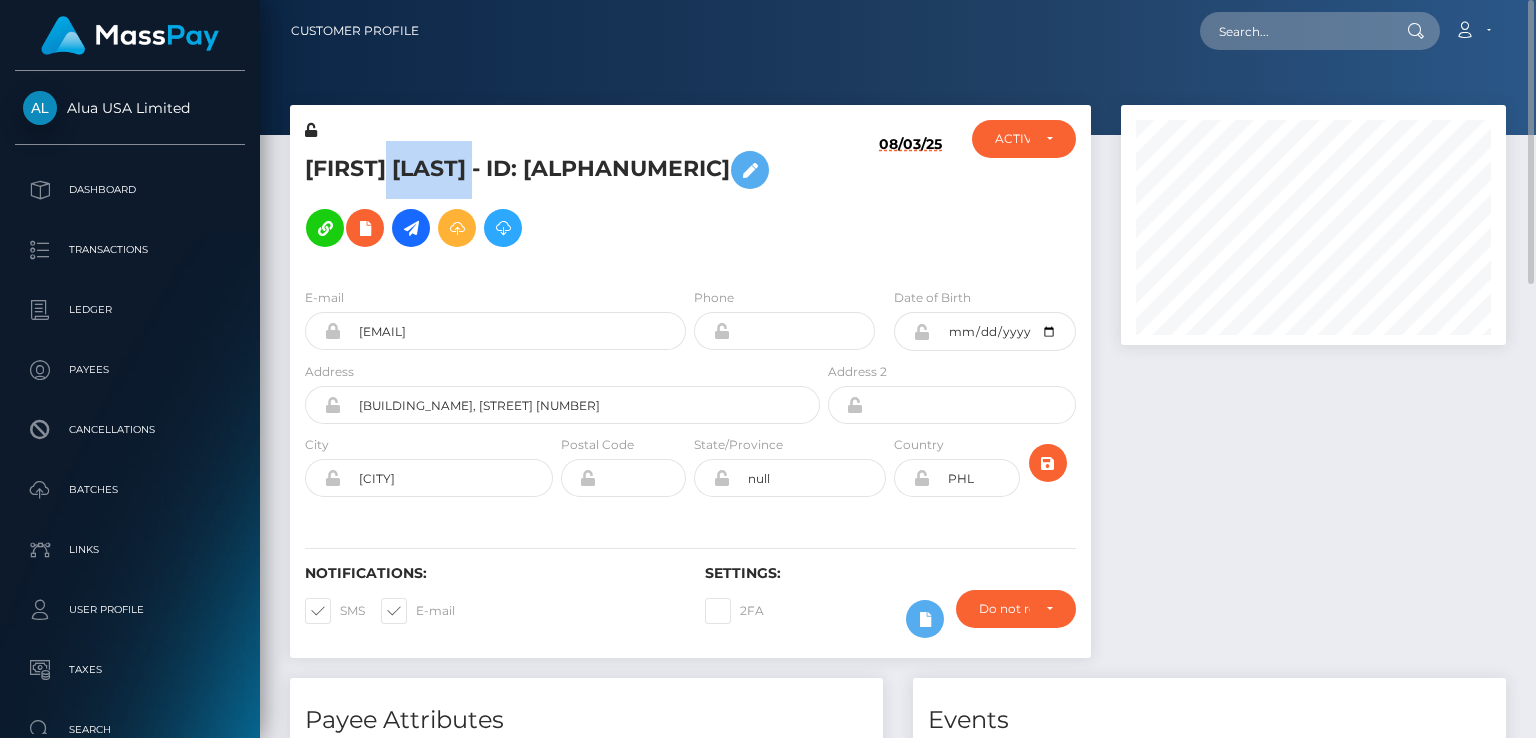 click on "Diana  Calamaiong
- ID: 5f3bddc0a18b3b7356429313" at bounding box center [557, 199] 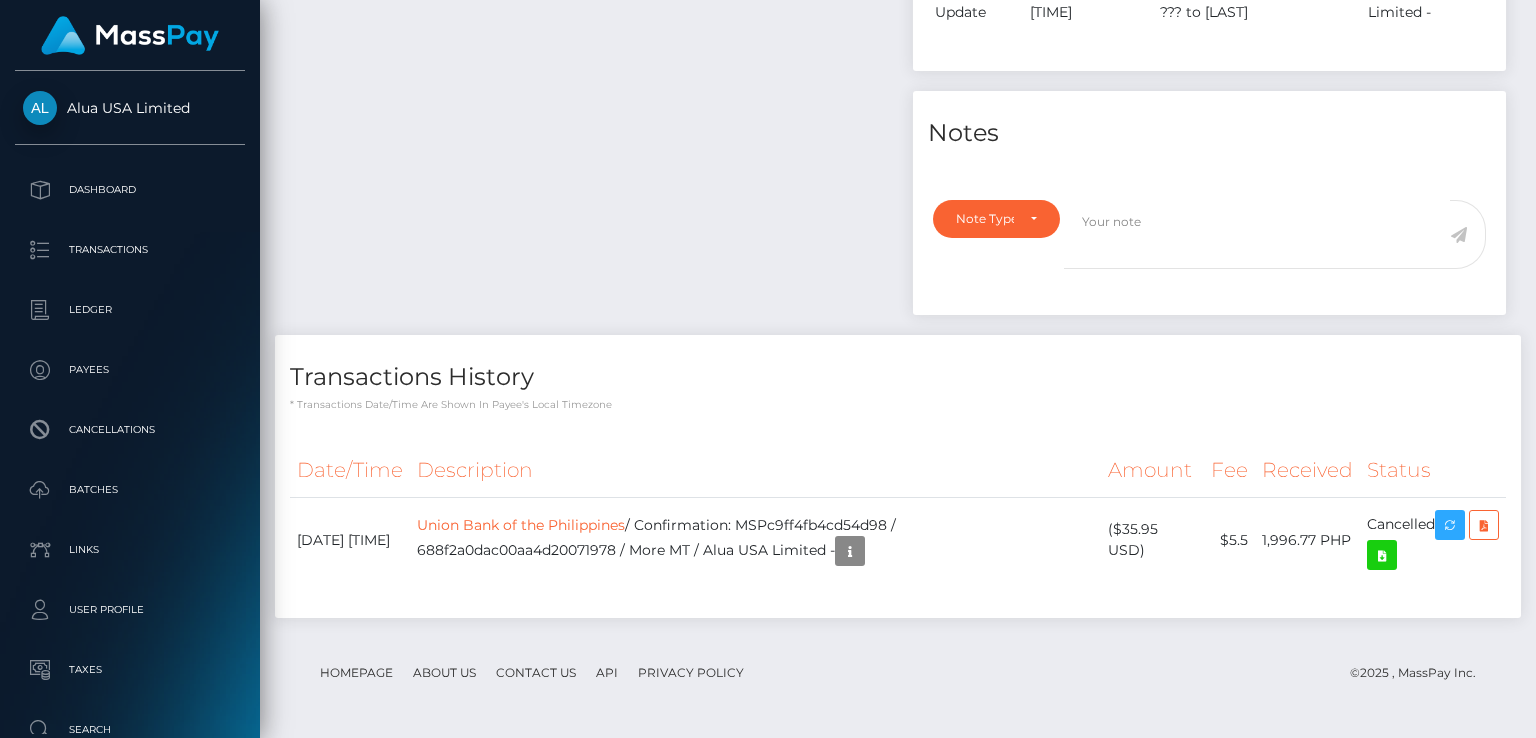 scroll, scrollTop: 0, scrollLeft: 0, axis: both 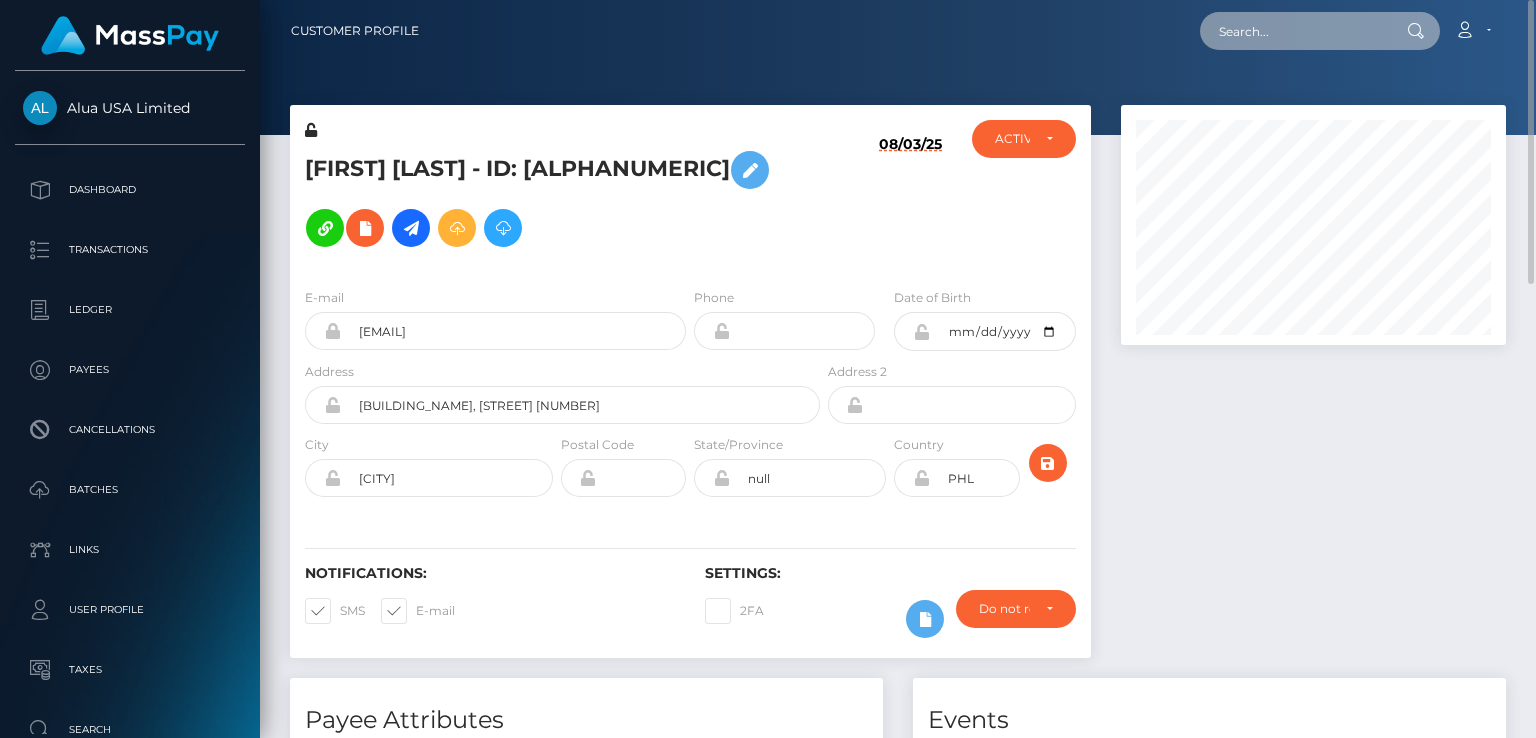 paste on "MSPf78482ffaa5d643" 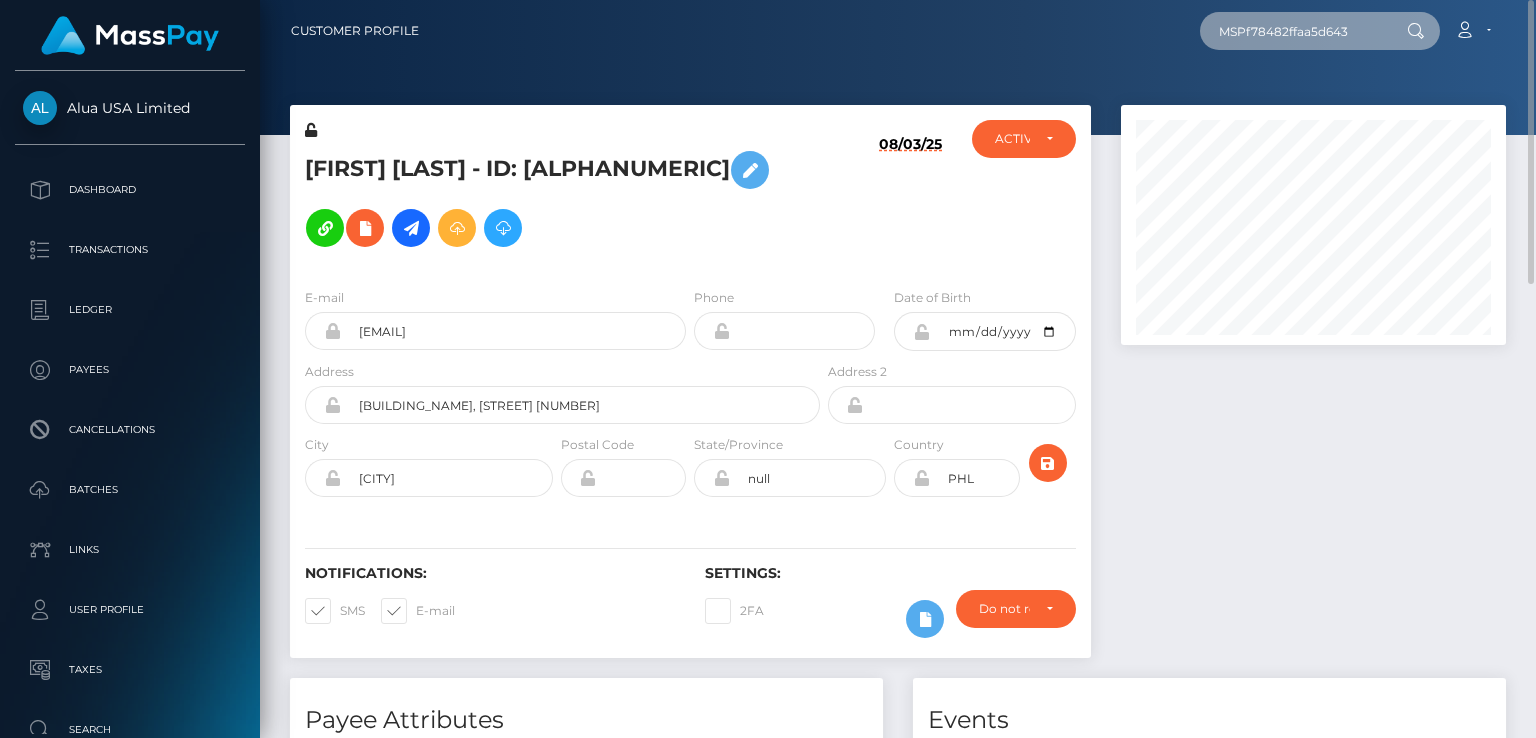 type on "MSPf78482ffaa5d643" 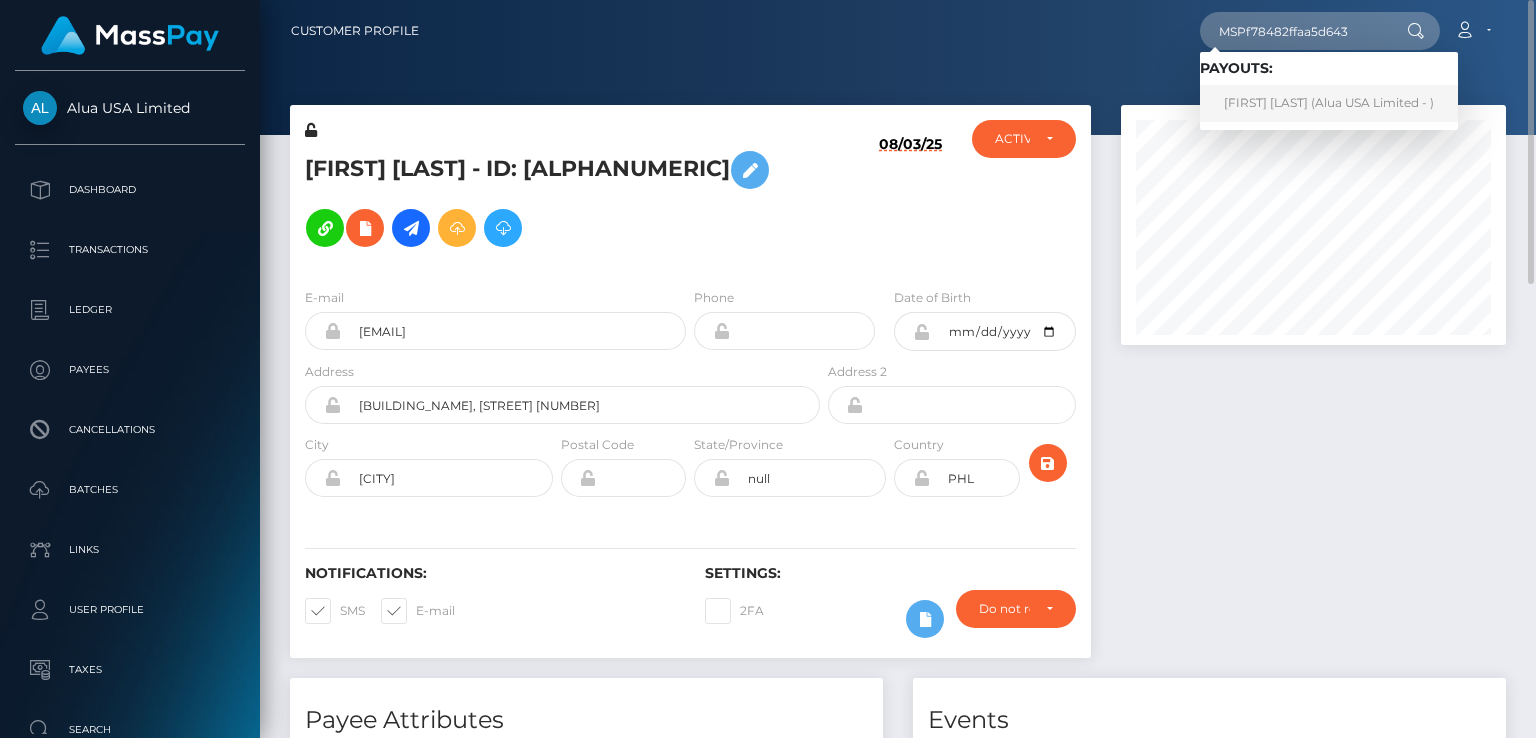 click on "Joeylyn  Henson  (Alua USA Limited - )" at bounding box center (1329, 103) 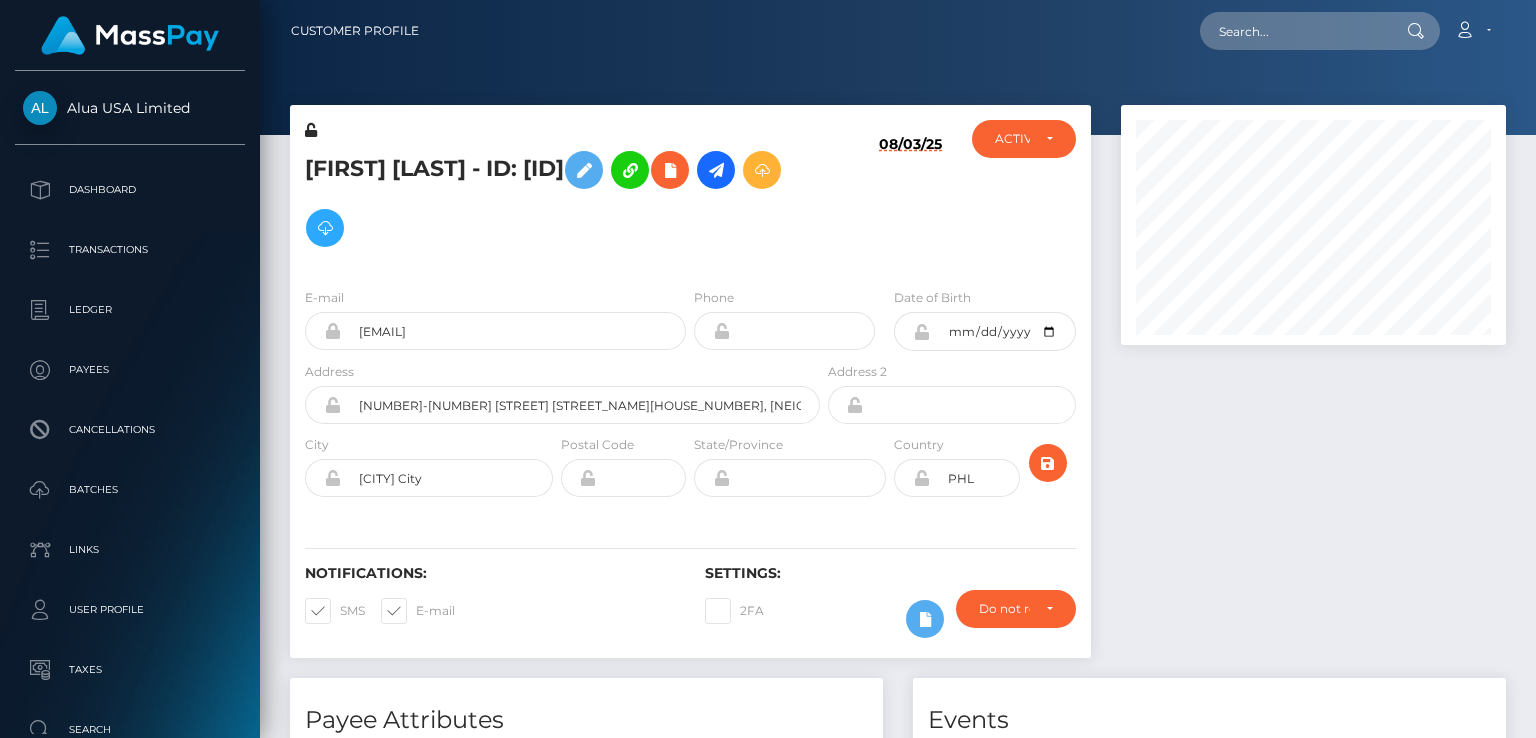 scroll, scrollTop: 0, scrollLeft: 0, axis: both 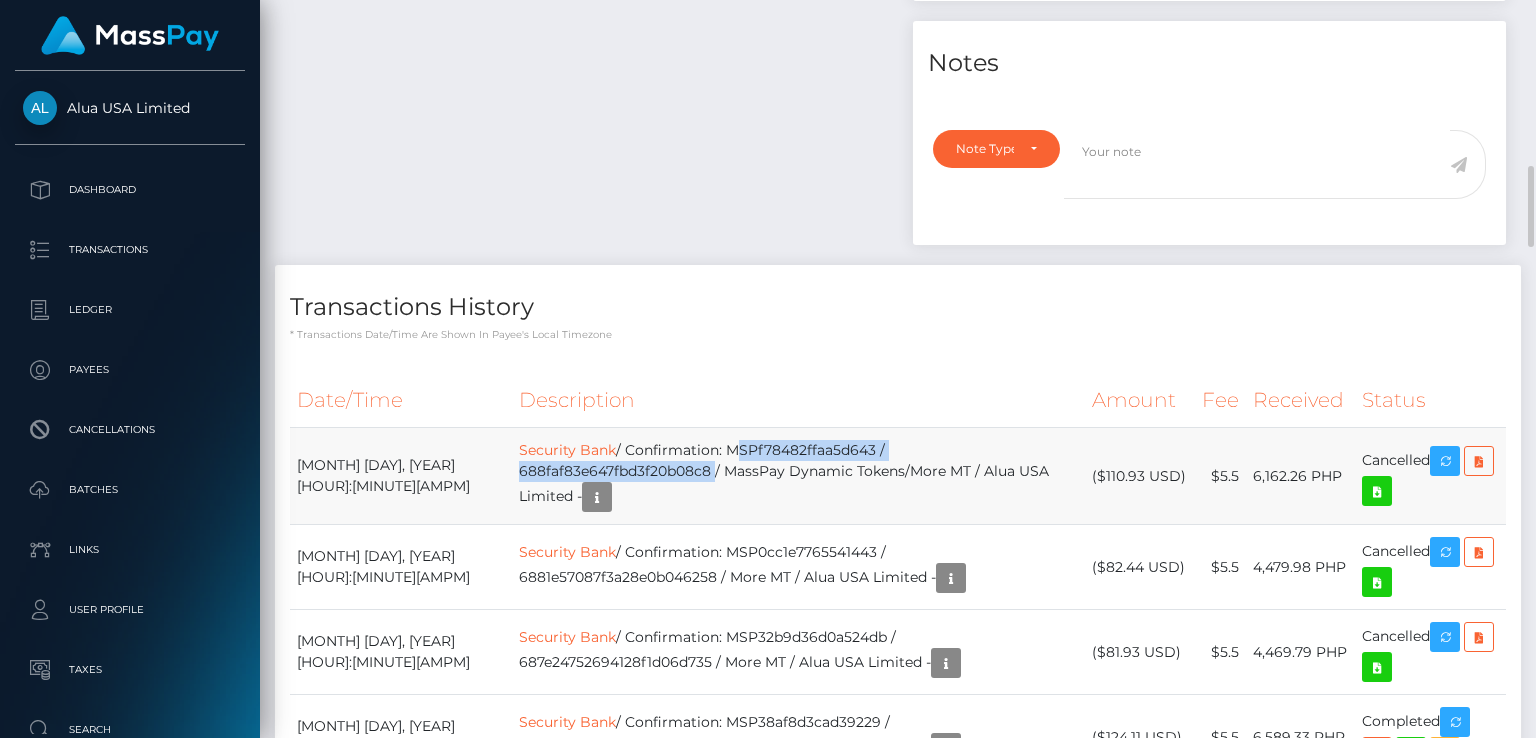 drag, startPoint x: 673, startPoint y: 339, endPoint x: 1025, endPoint y: 336, distance: 352.0128 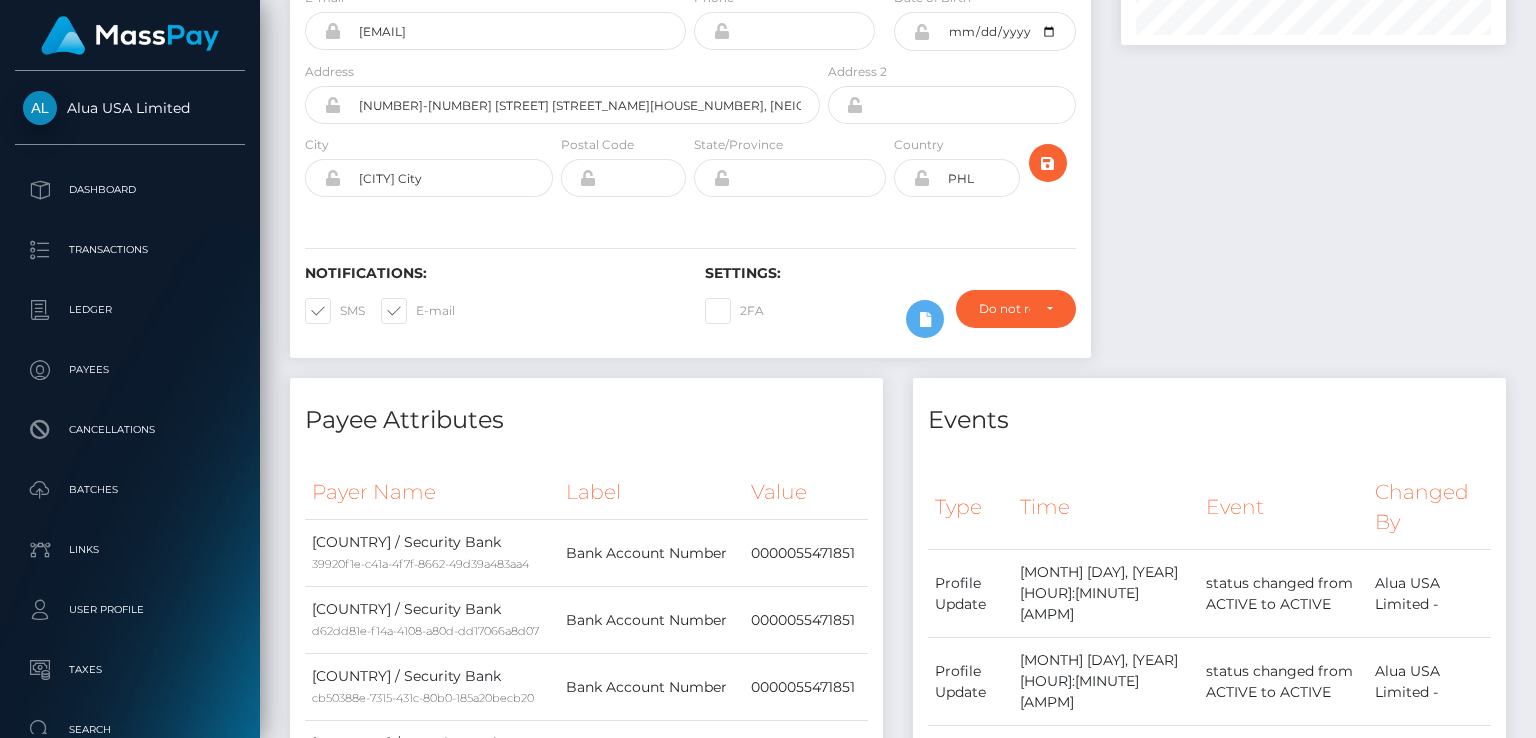 scroll, scrollTop: 0, scrollLeft: 0, axis: both 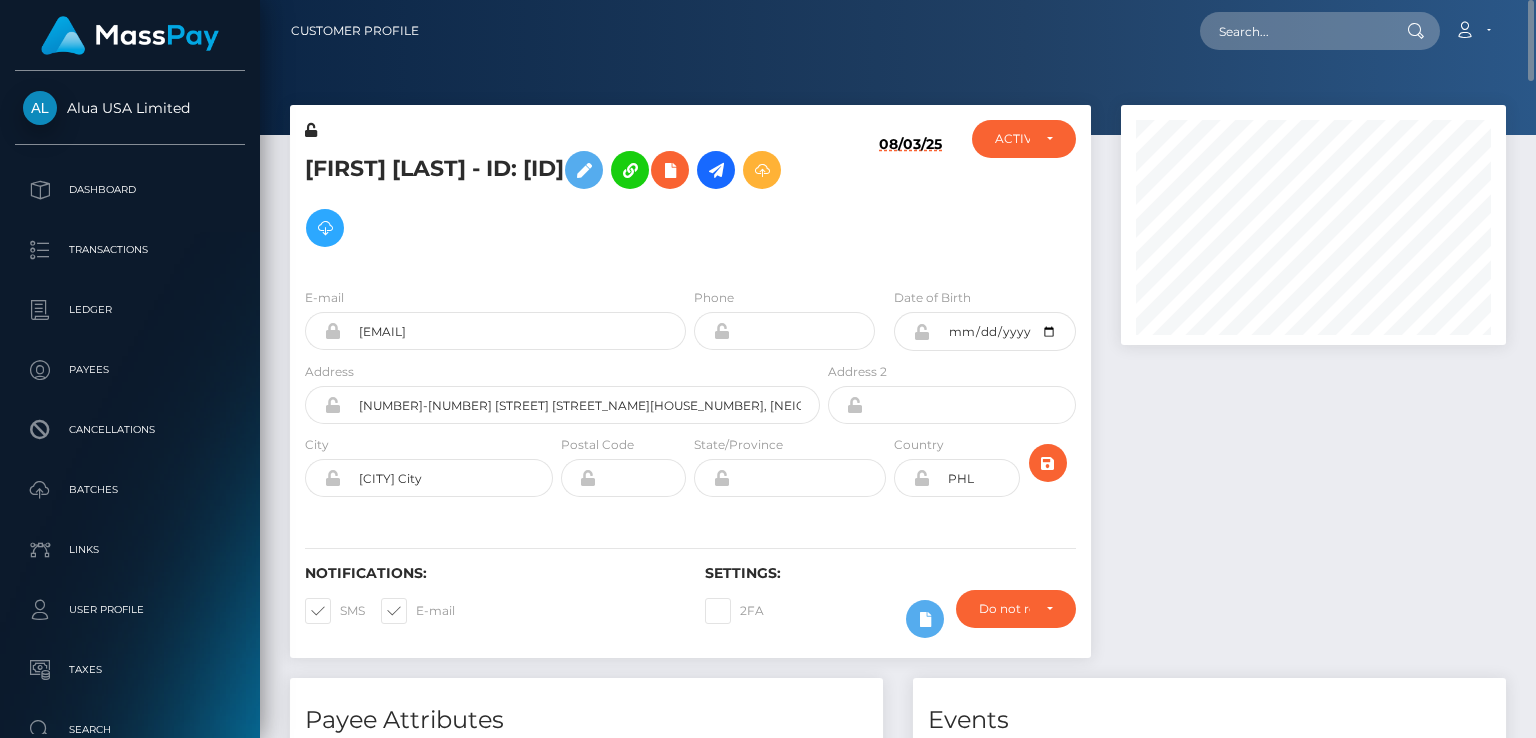 click on "Joeylyn  Henson
- ID: 644766fcb10323cbdb08595f" at bounding box center [557, 199] 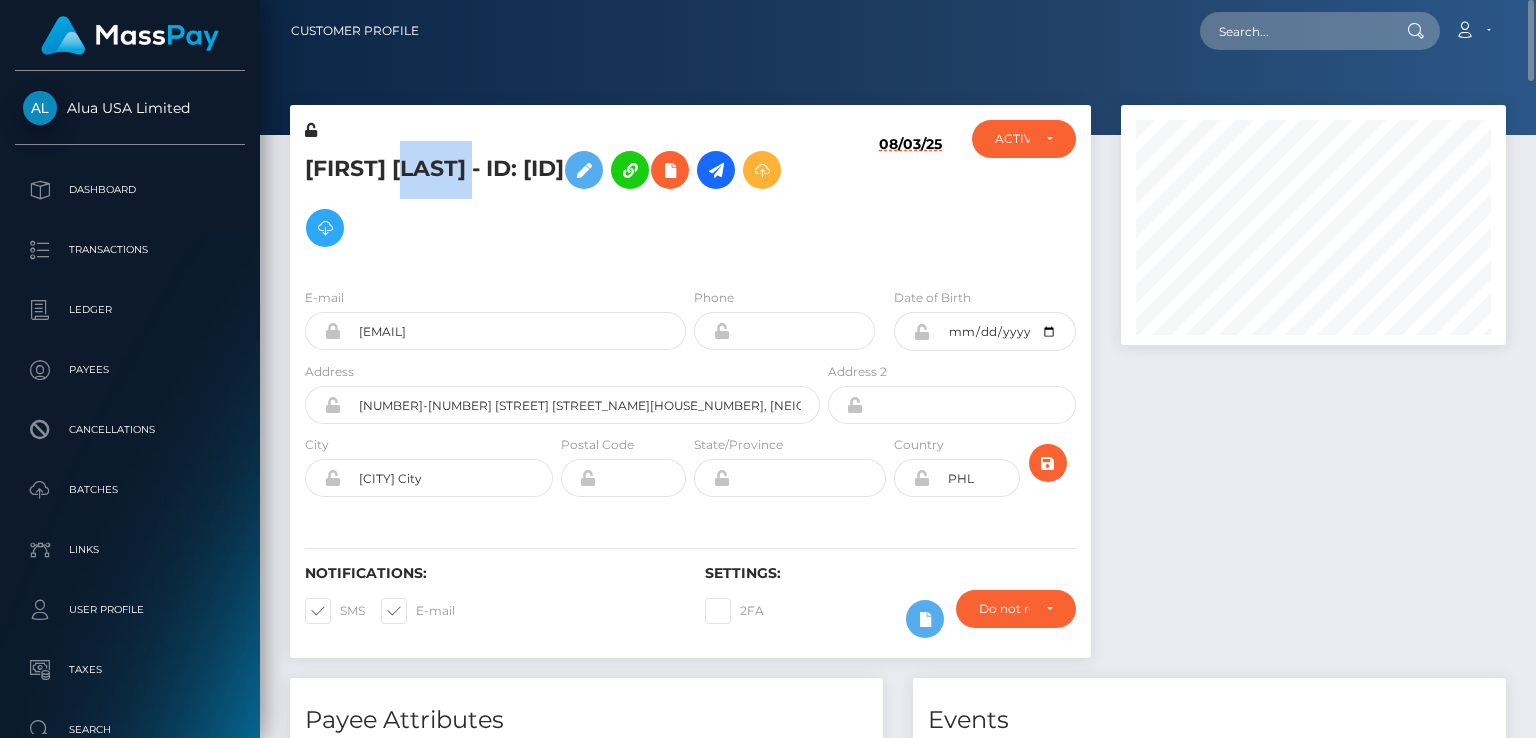 click on "Joeylyn  Henson
- ID: 644766fcb10323cbdb08595f" at bounding box center [557, 199] 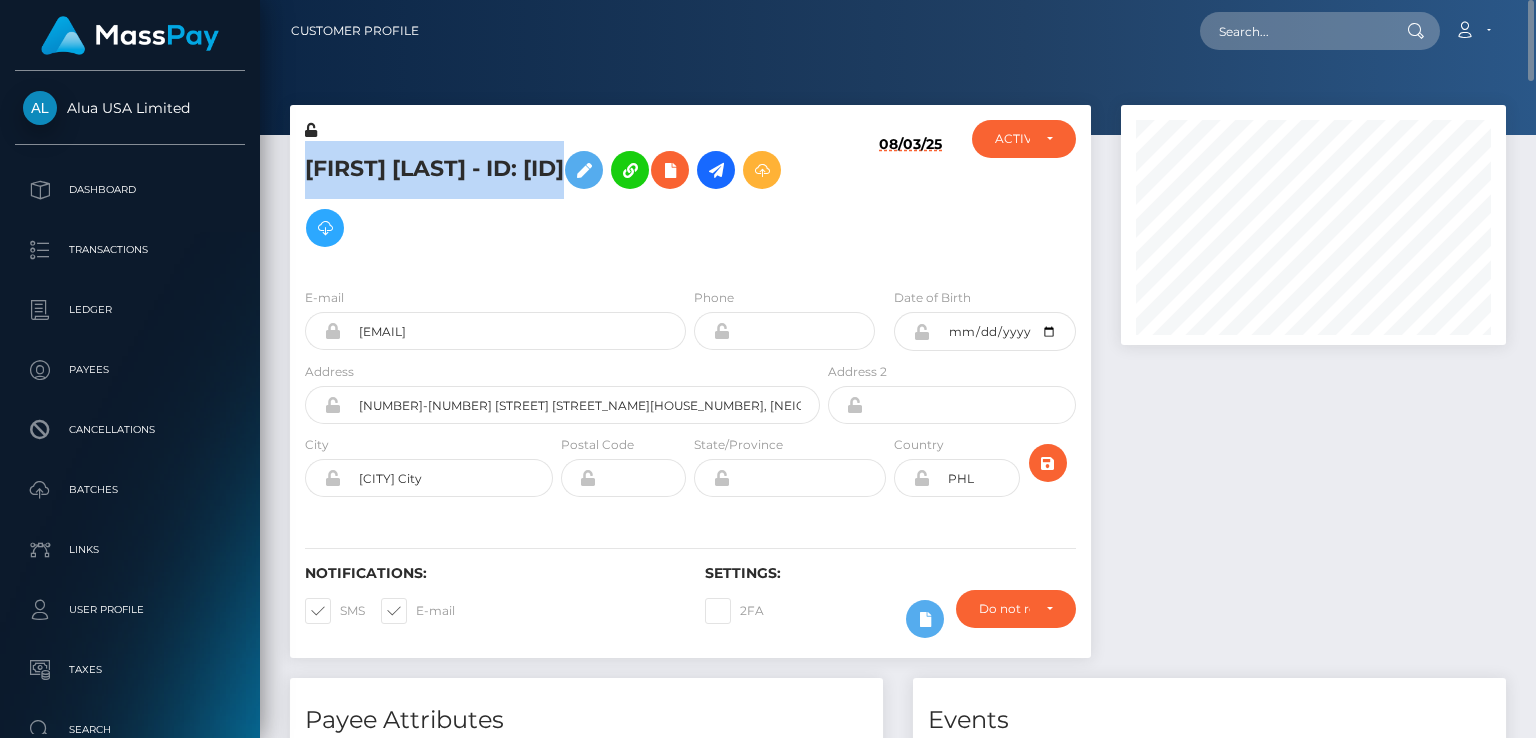 copy on "Joeylyn  Henson
- ID: 644766fcb10323cbdb08595f" 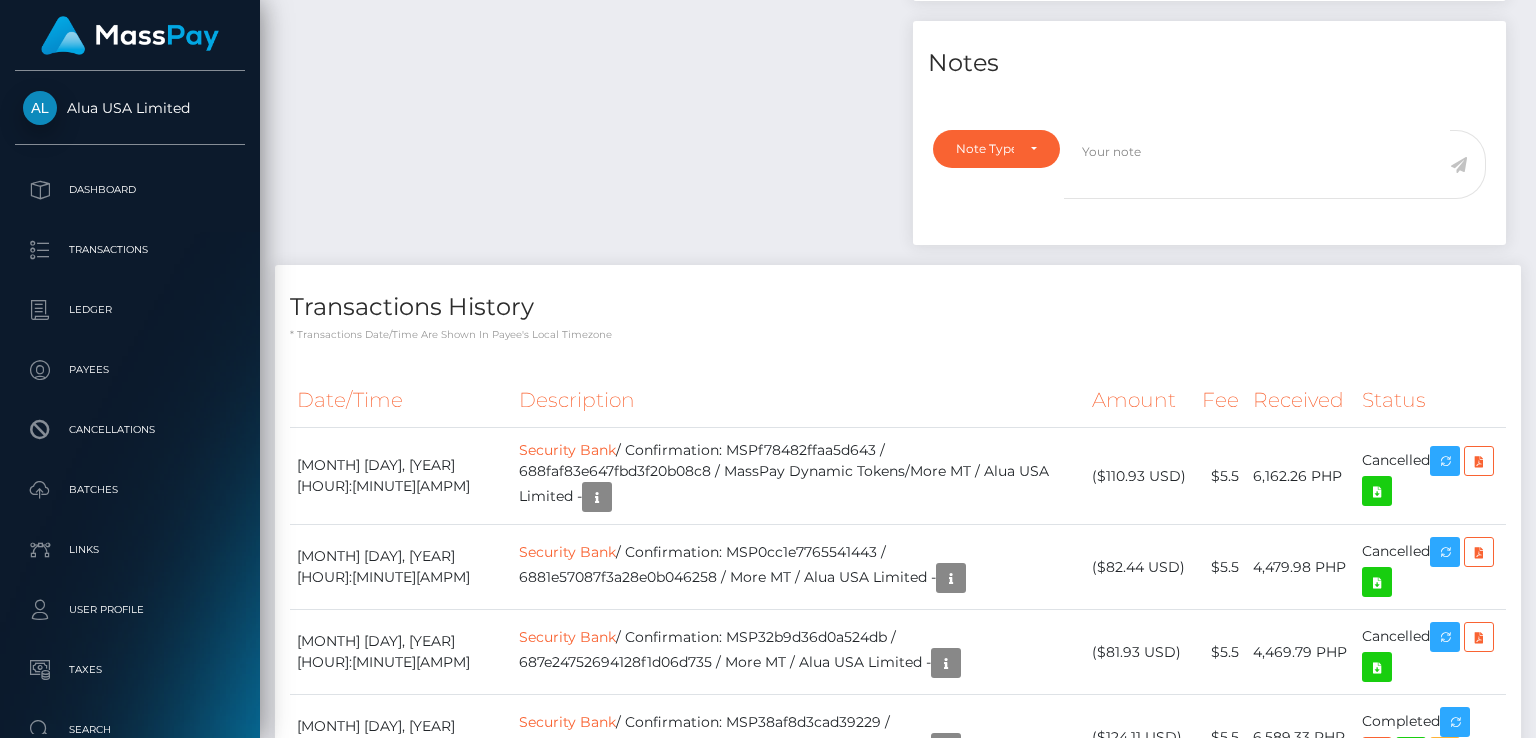 scroll, scrollTop: 0, scrollLeft: 0, axis: both 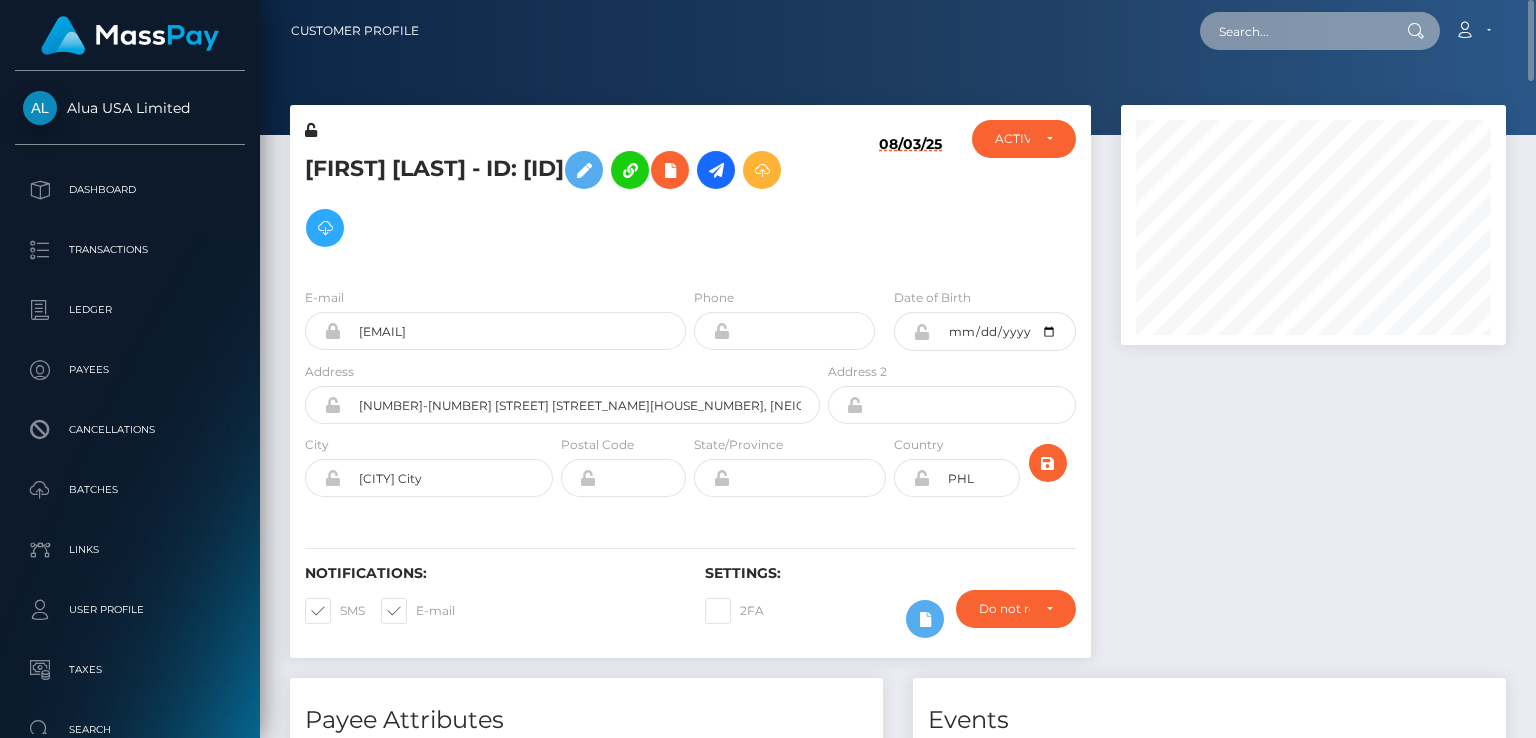 paste on "1519fe48-6fc6-11f0-87f1-0266f44cc279" 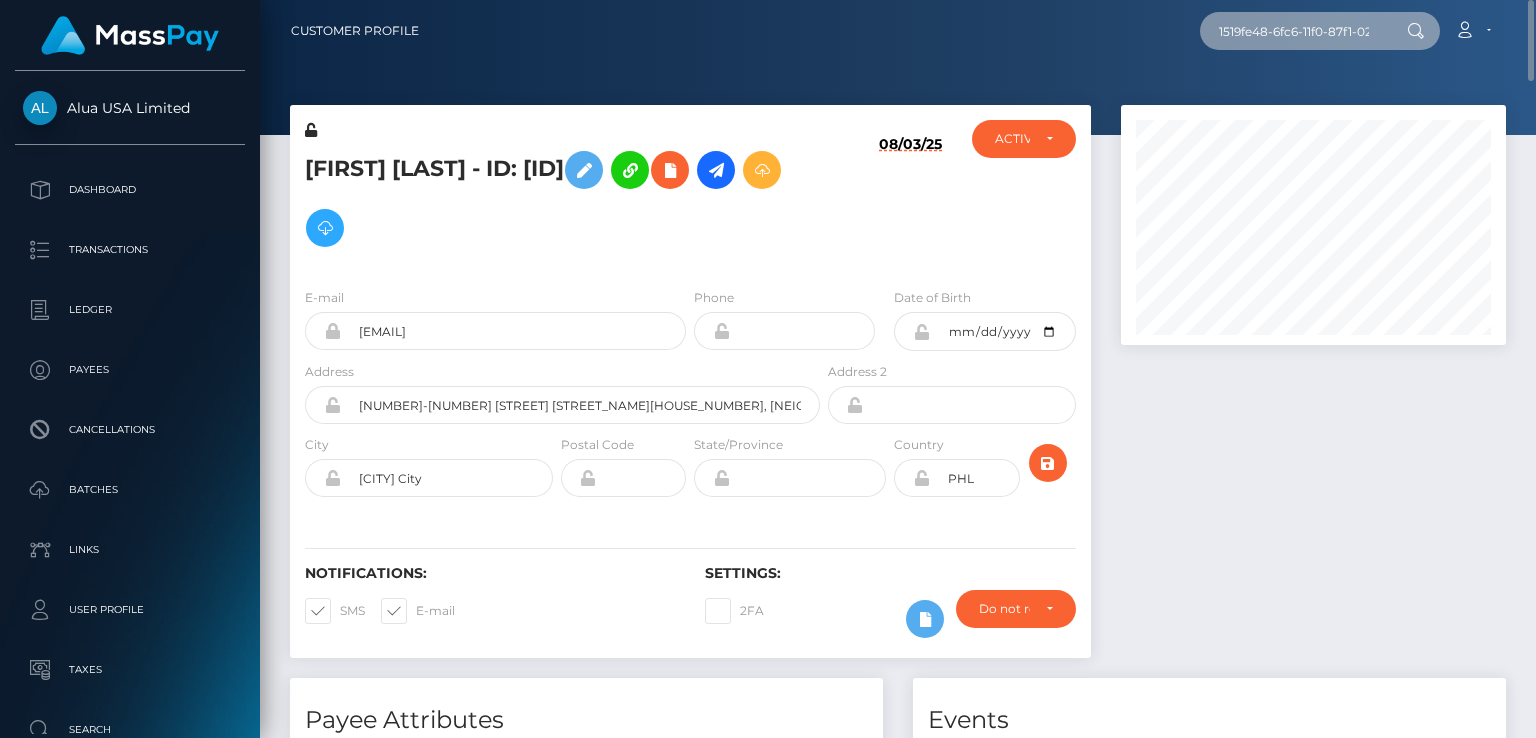 scroll, scrollTop: 0, scrollLeft: 73, axis: horizontal 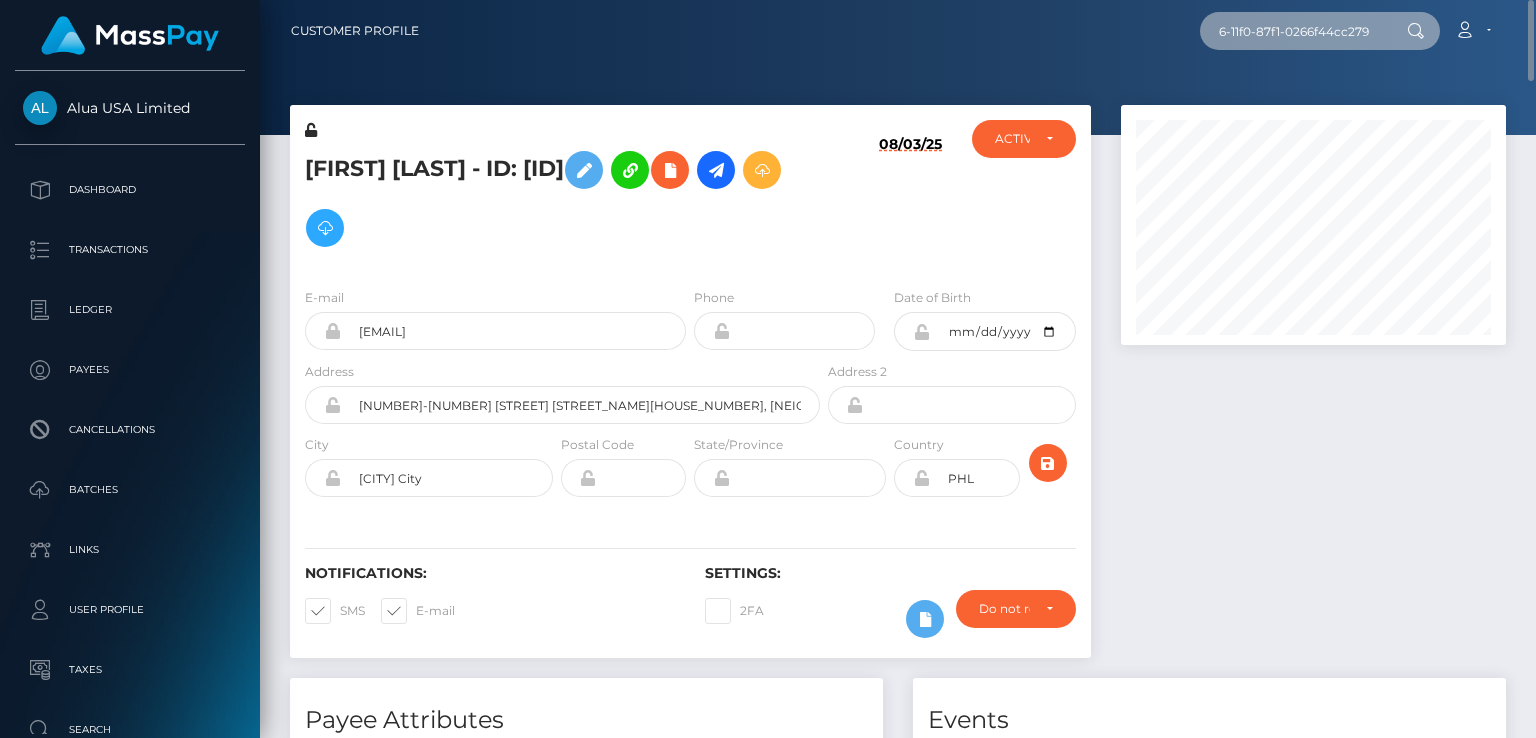 type on "1519fe48-6fc6-11f0-87f1-0266f44cc279" 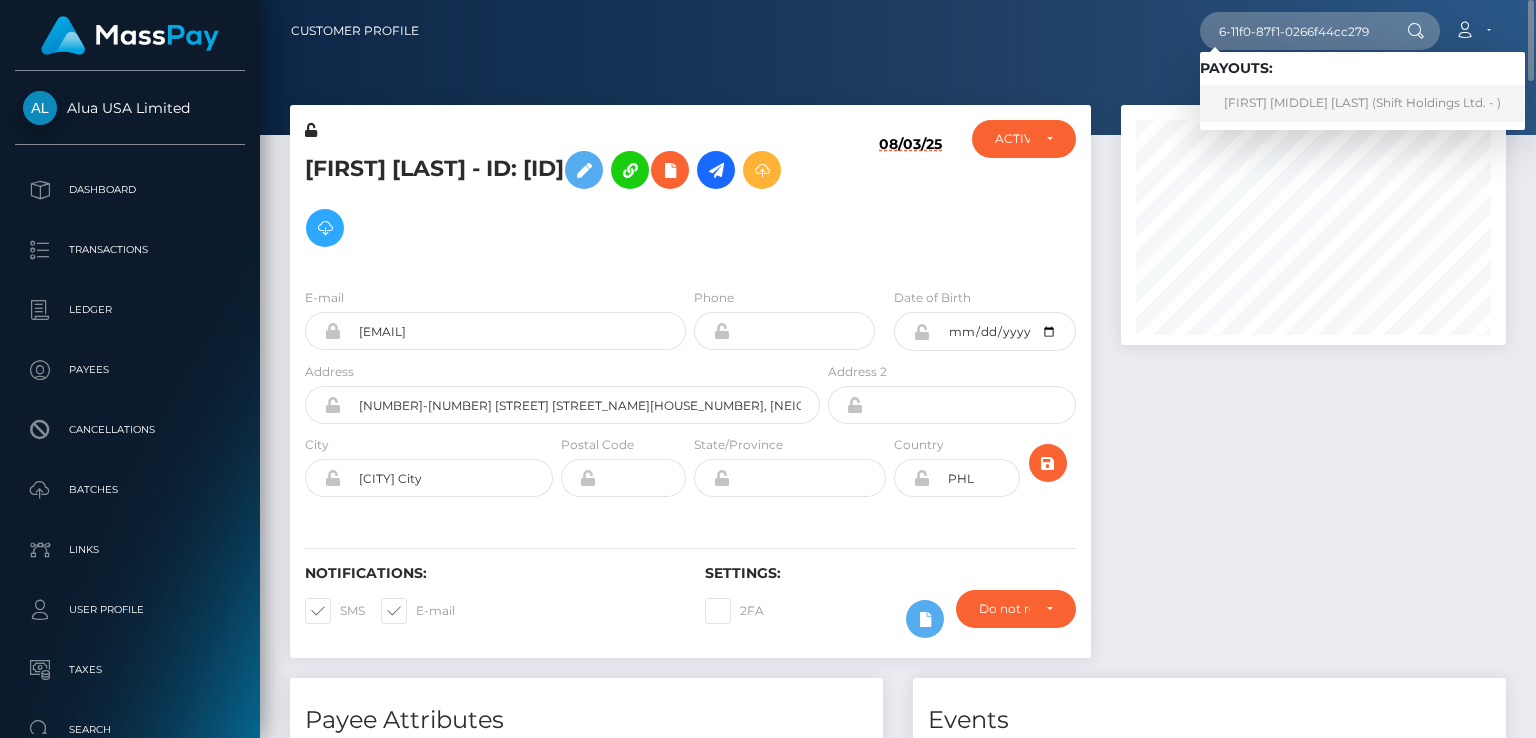 scroll, scrollTop: 0, scrollLeft: 0, axis: both 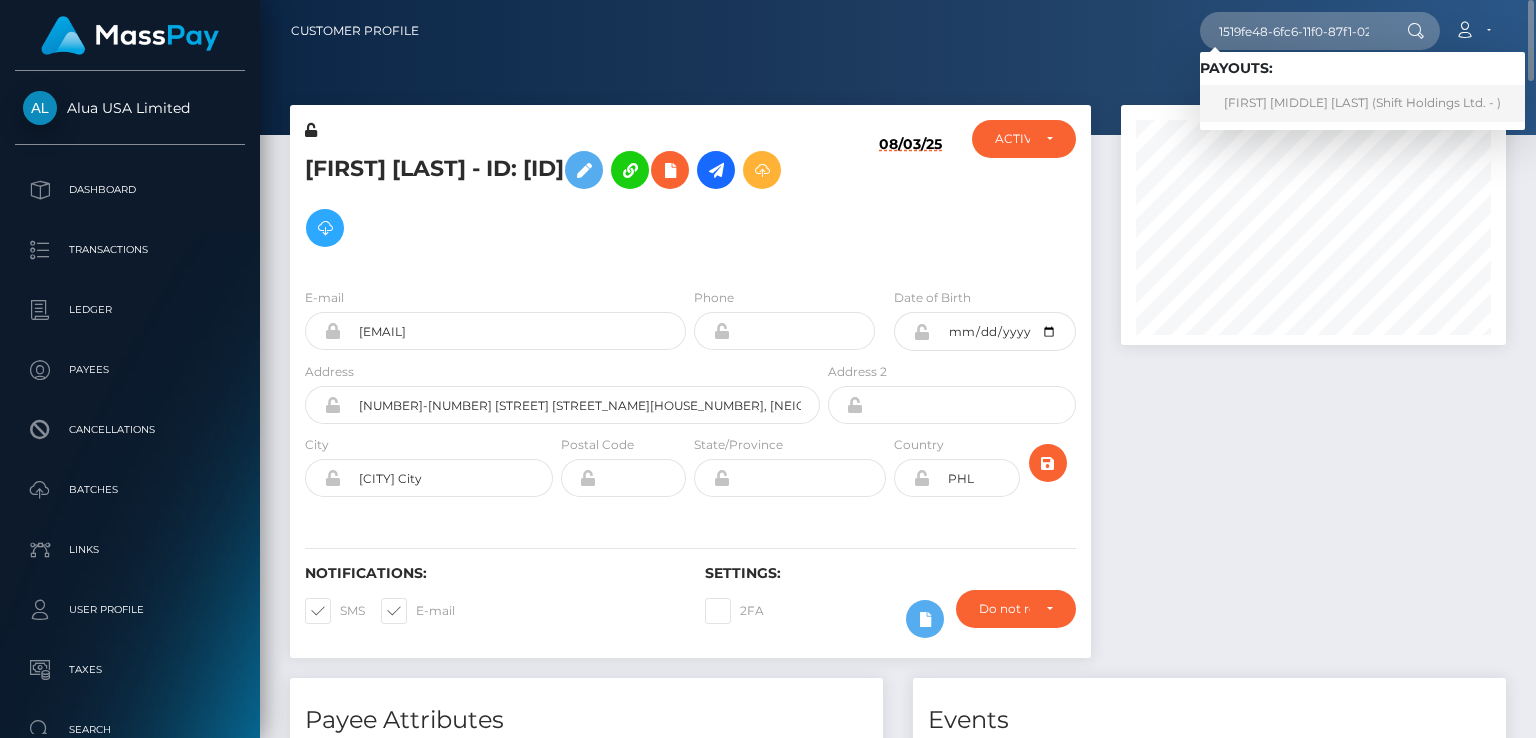 click on "SZYMON ANDRZEJ DREWNIAK (Shift Holdings Ltd. - )" at bounding box center (1362, 103) 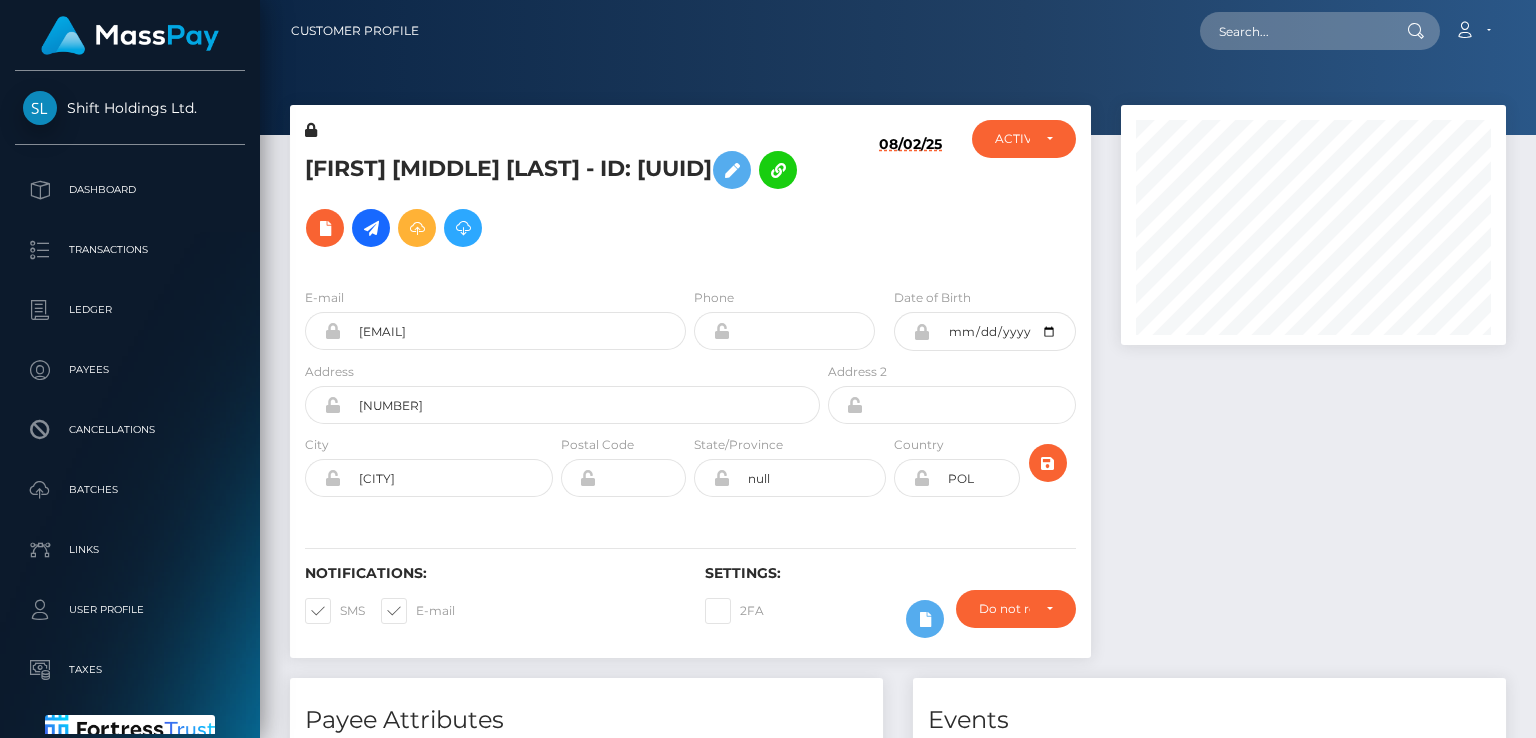 scroll, scrollTop: 0, scrollLeft: 0, axis: both 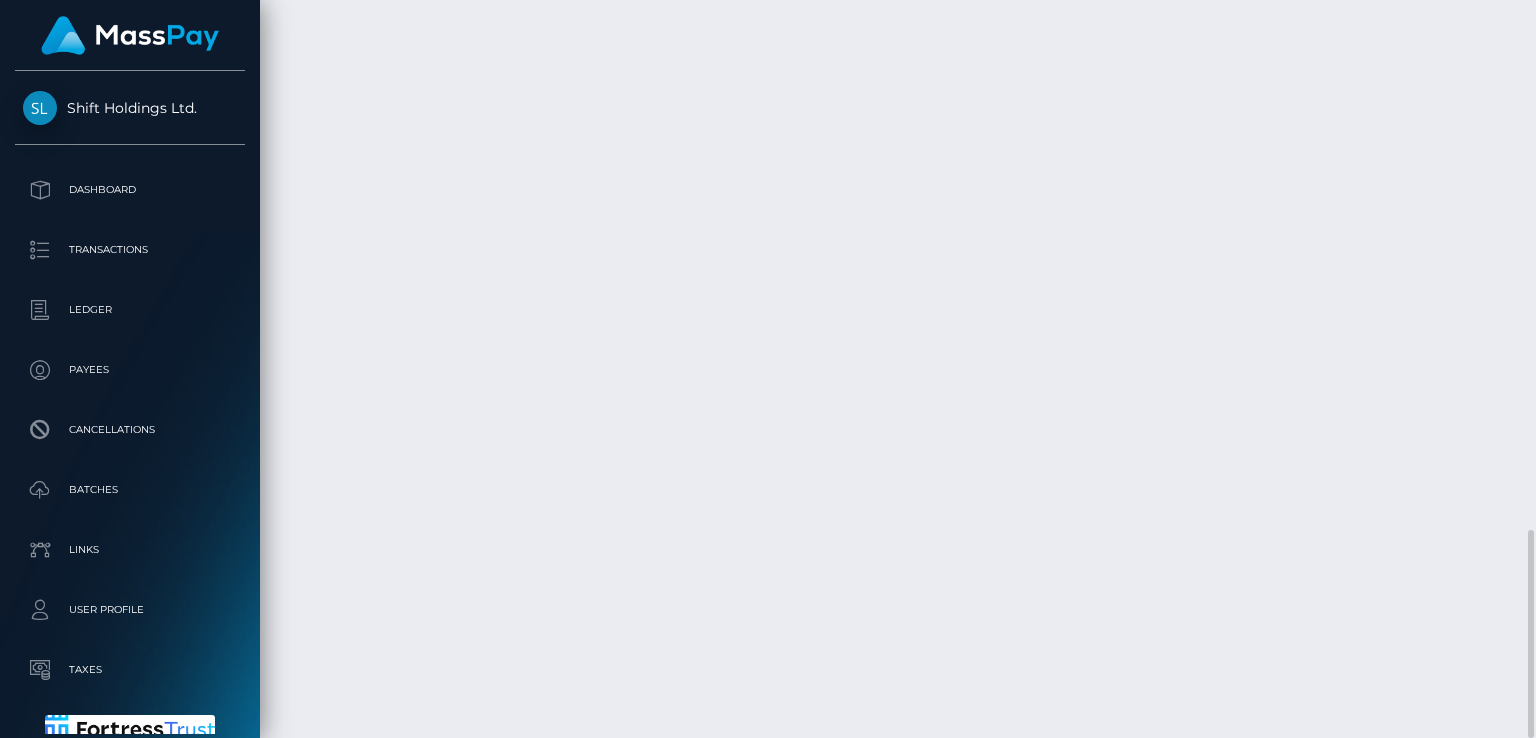 click on "Euro IBAN Transfer  / Confirmation: [TRANSACTION_ID] / FVW-[DATE]  / MassPay Dynamic Tokens/MyEUPay / Shift Holdings Ltd. -" at bounding box center (786, -142) 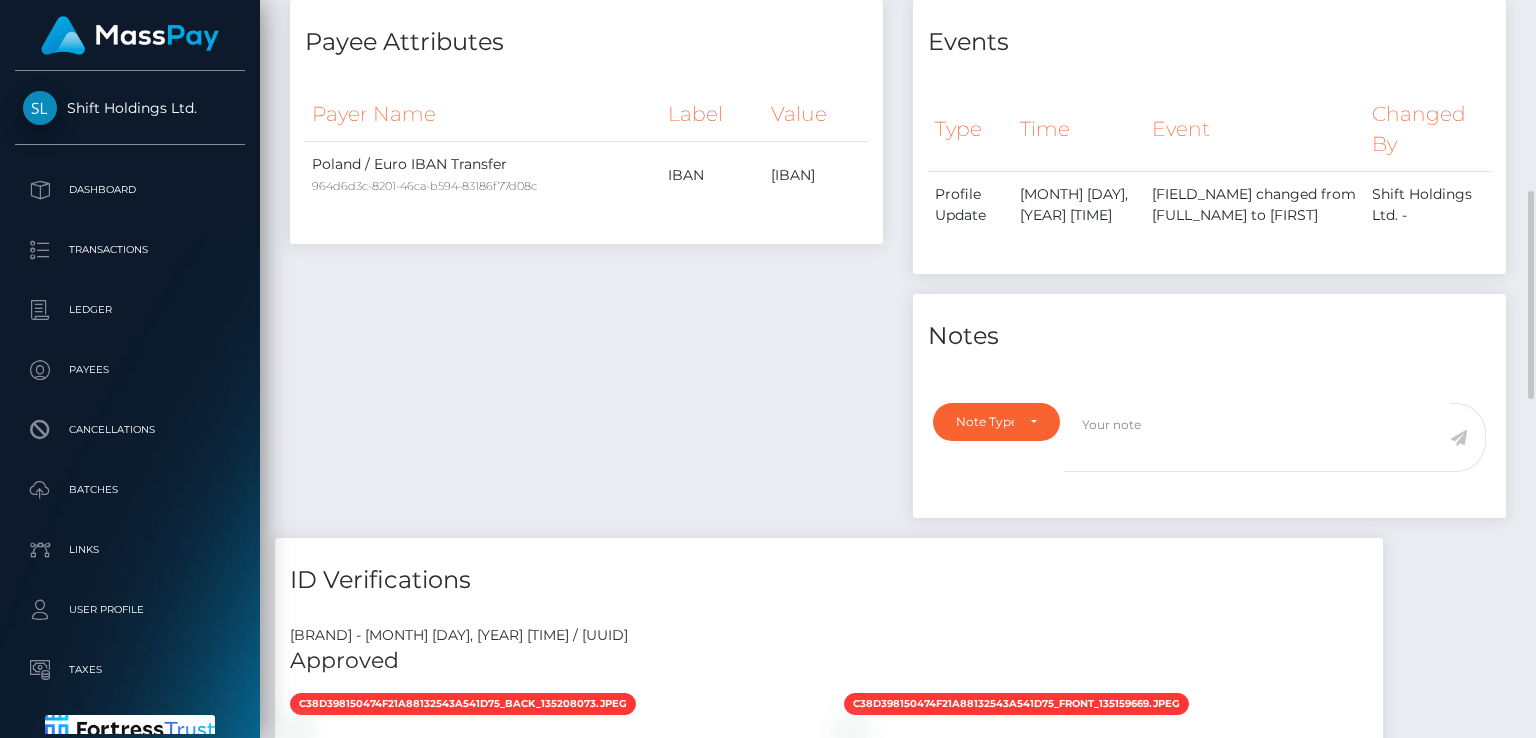 scroll, scrollTop: 0, scrollLeft: 0, axis: both 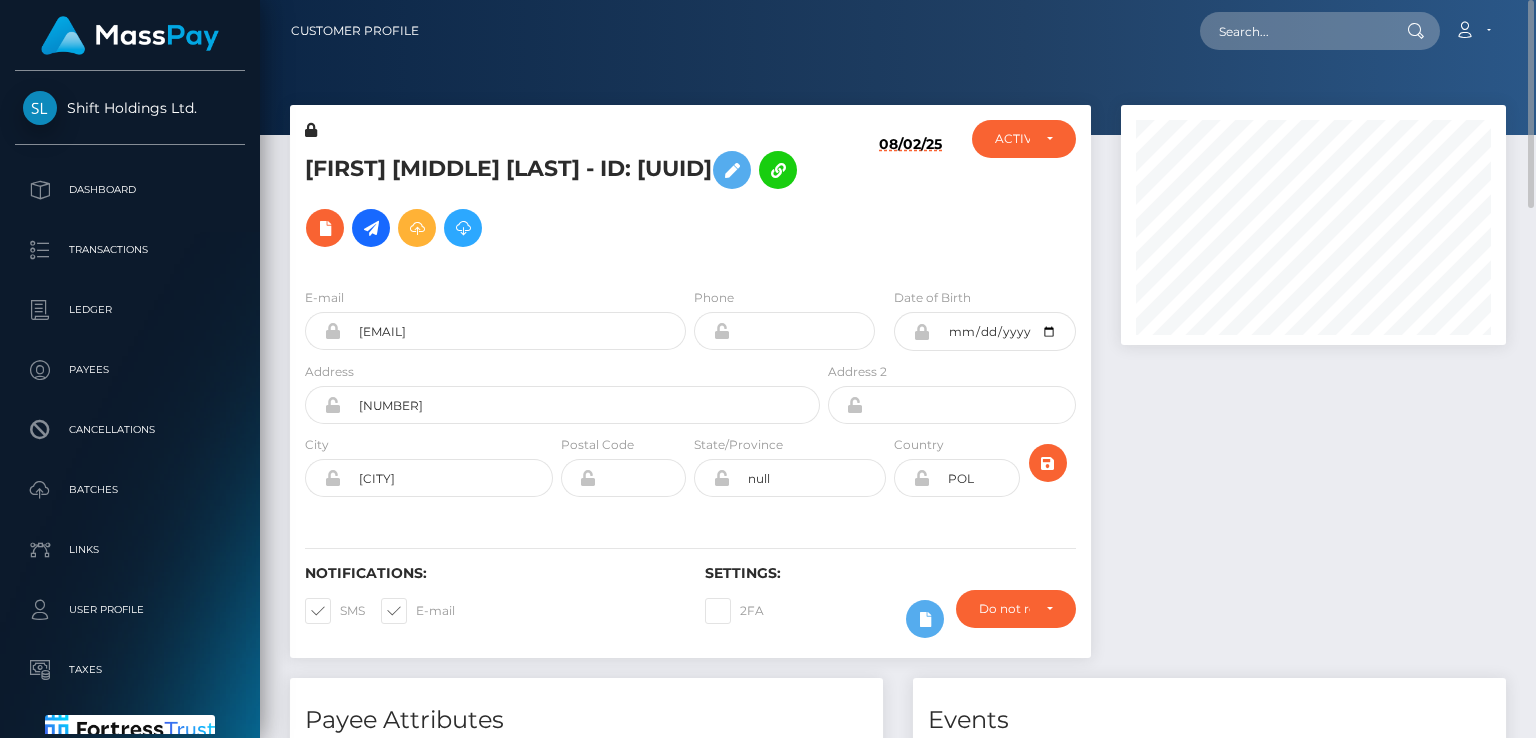 click on "SZYMON ANDRZEJ DREWNIAK
- ID: f4ba5a44-70cb-4e49-824c-3d8e8f59e7da" at bounding box center (557, 199) 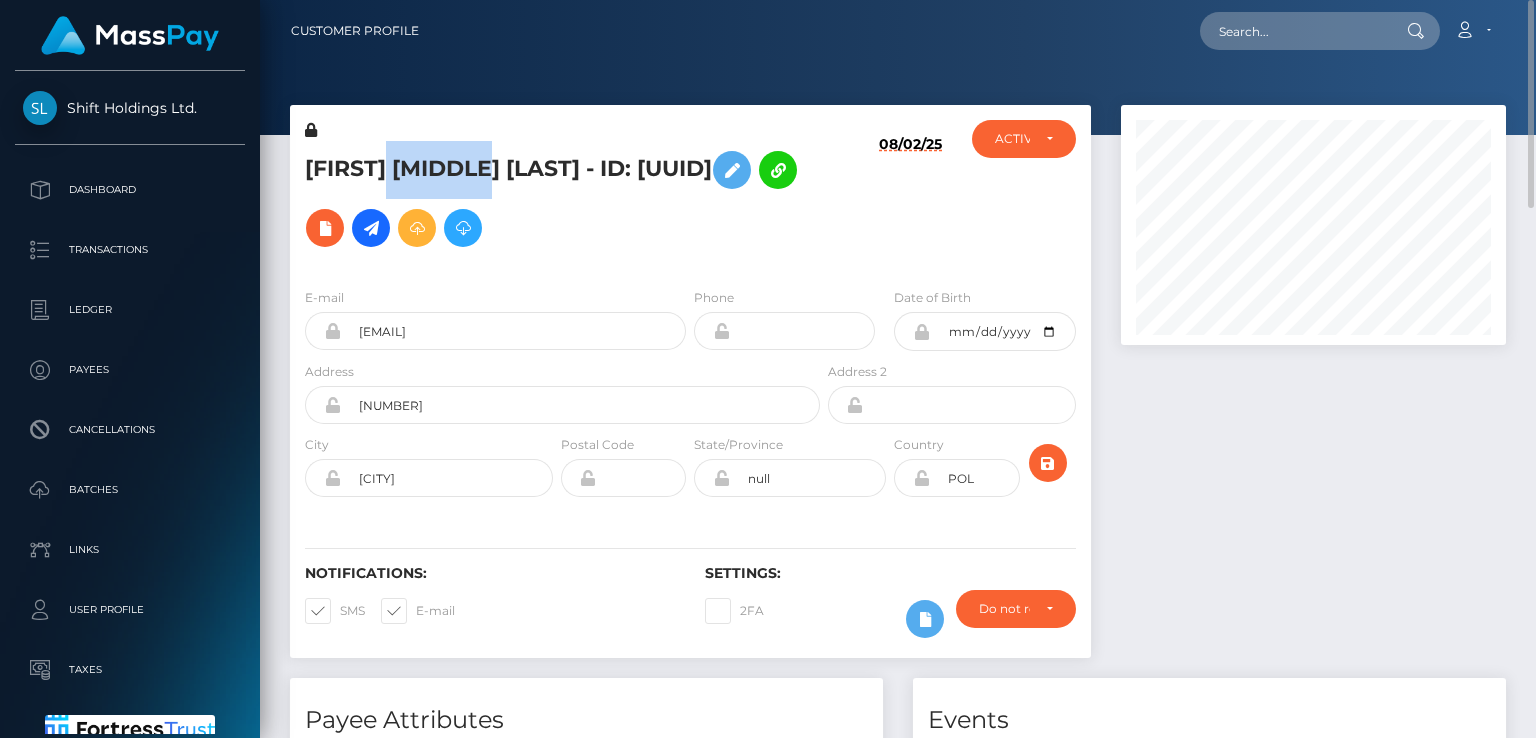 click on "SZYMON ANDRZEJ DREWNIAK
- ID: f4ba5a44-70cb-4e49-824c-3d8e8f59e7da" at bounding box center [557, 199] 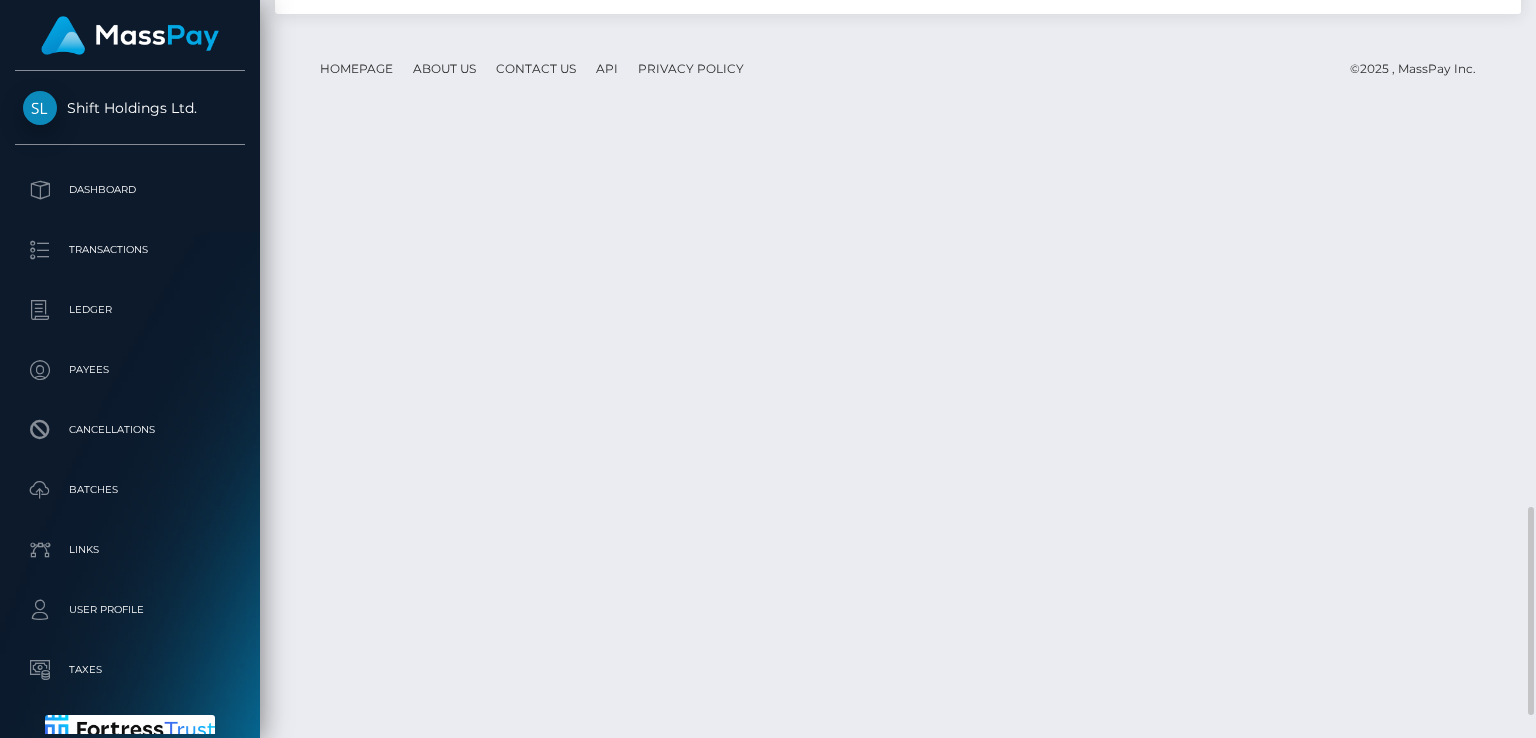 scroll, scrollTop: 1878, scrollLeft: 0, axis: vertical 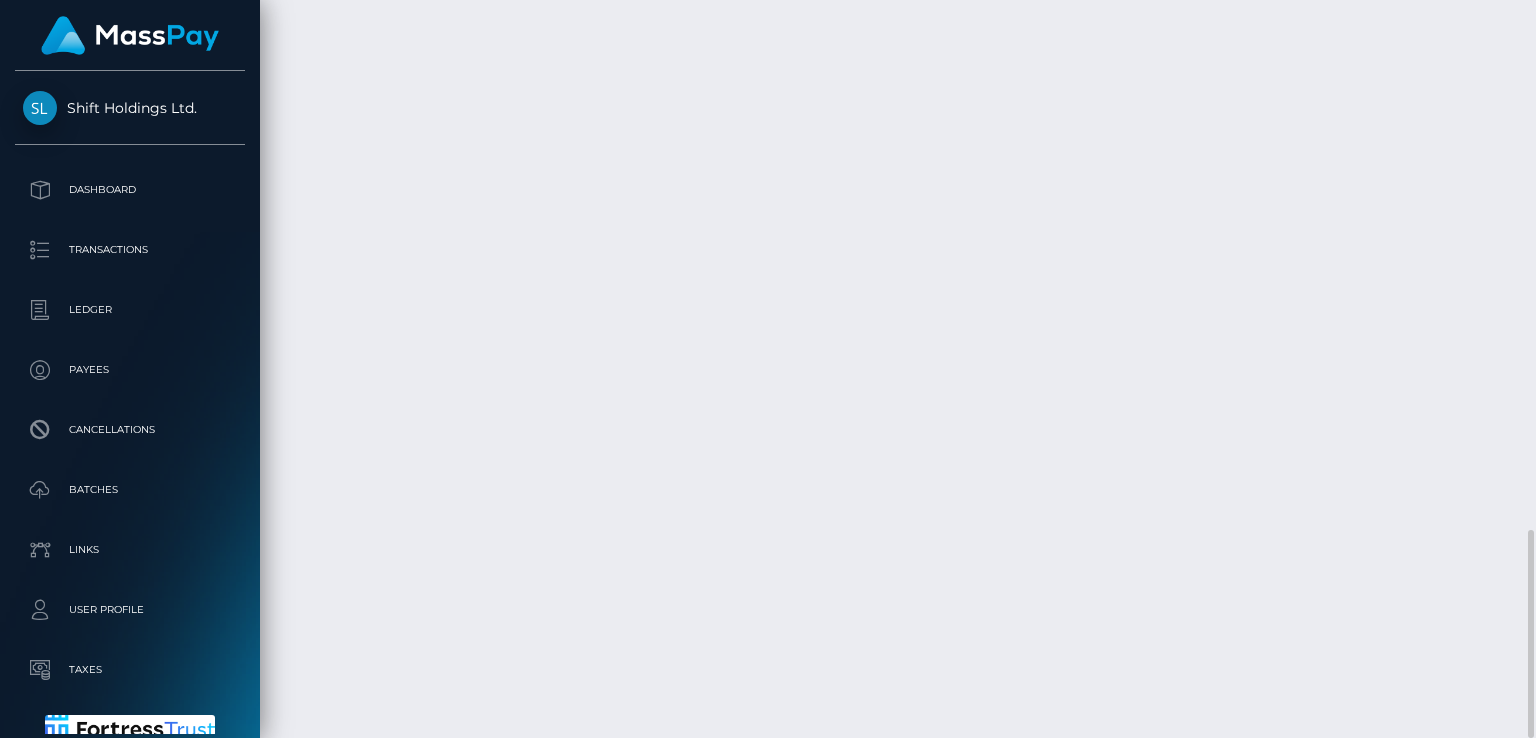 drag, startPoint x: 695, startPoint y: 522, endPoint x: 1035, endPoint y: 513, distance: 340.1191 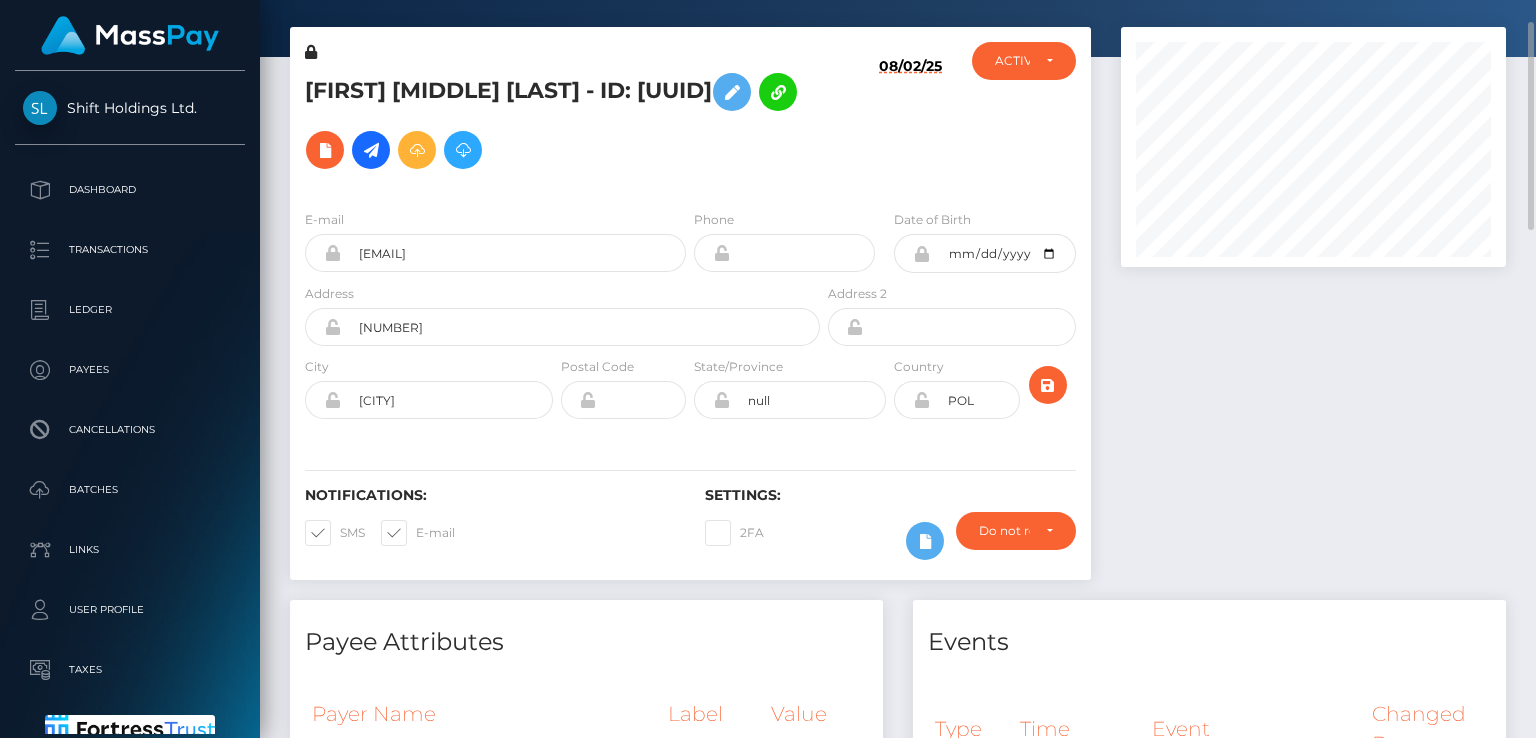 scroll, scrollTop: 0, scrollLeft: 0, axis: both 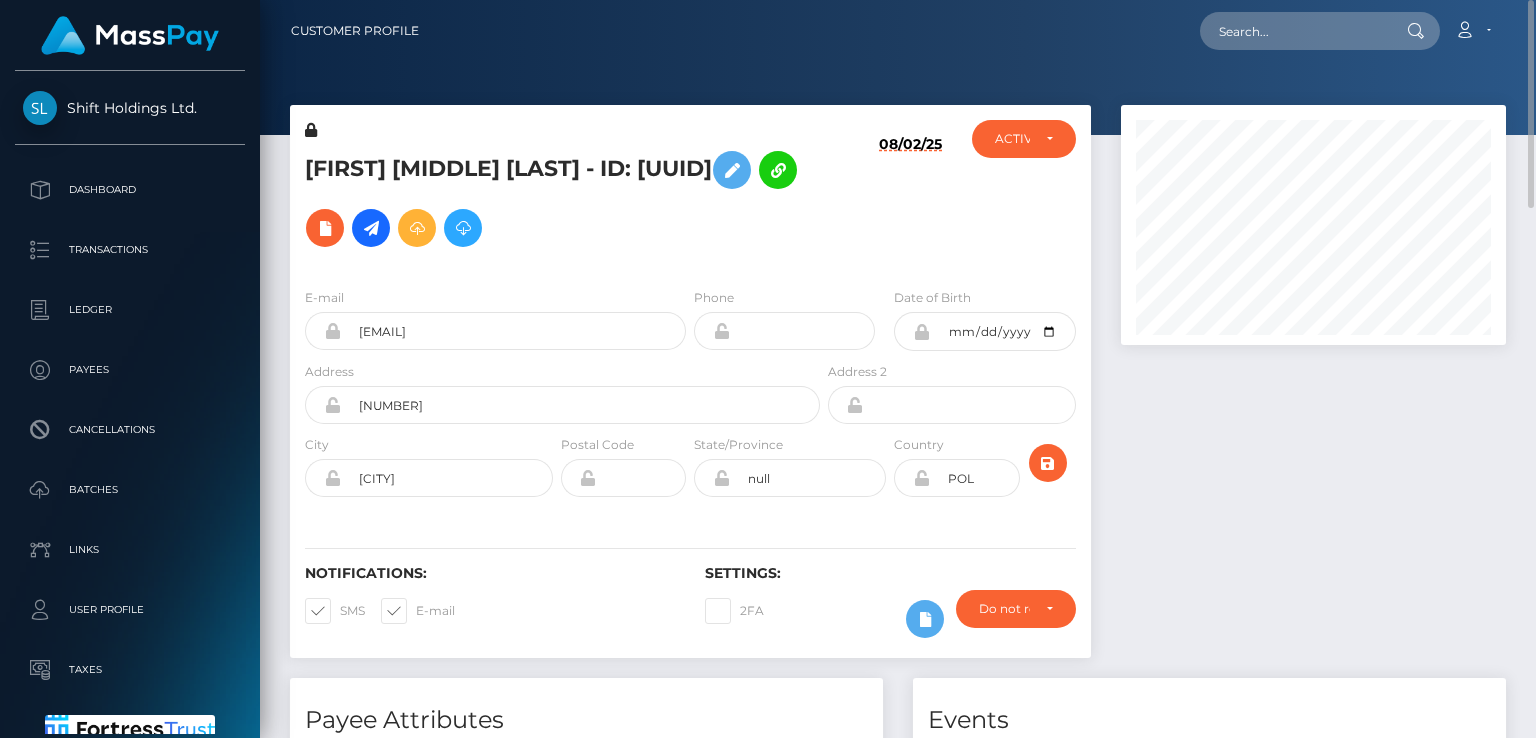 click on "SZYMON ANDRZEJ DREWNIAK
- ID: f4ba5a44-70cb-4e49-824c-3d8e8f59e7da" at bounding box center (557, 199) 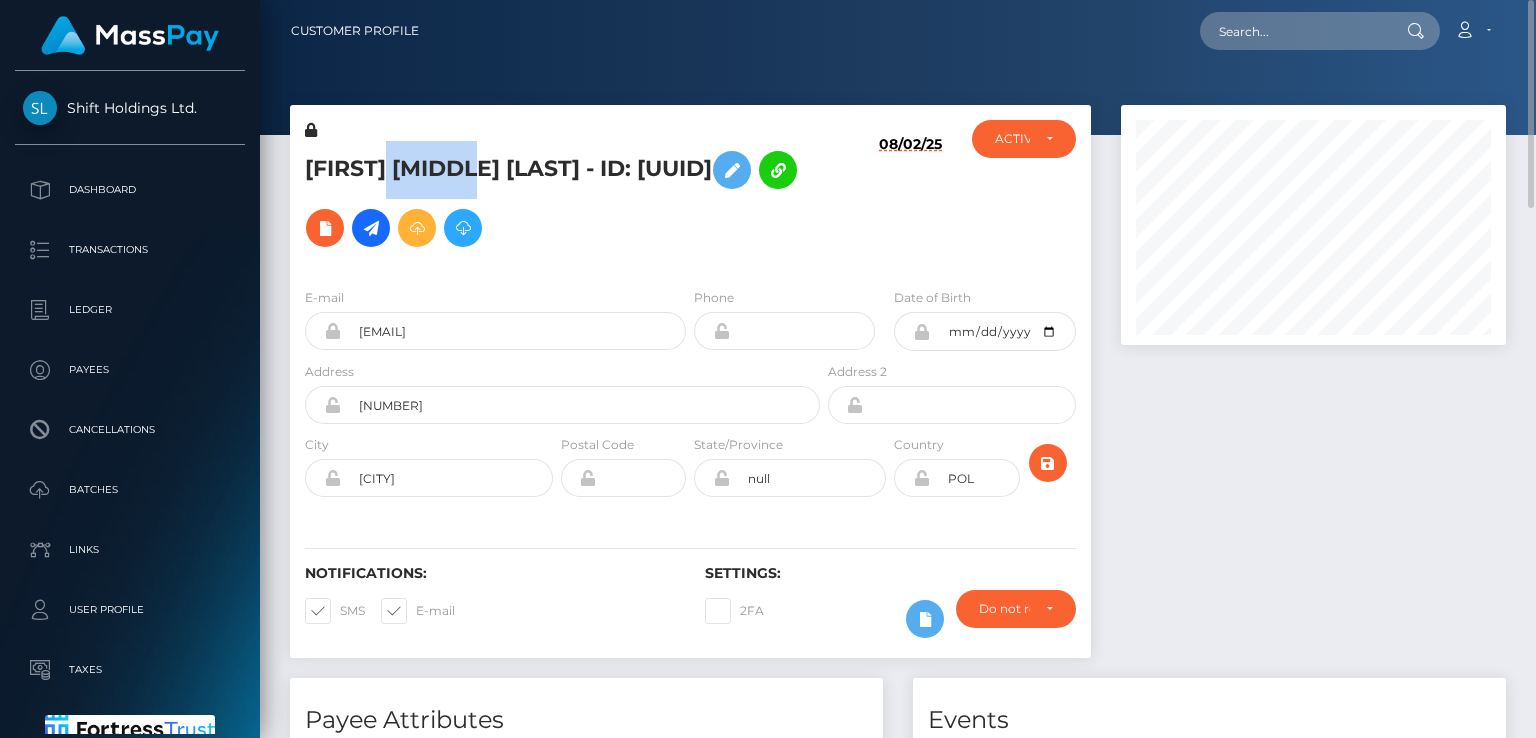 click on "SZYMON ANDRZEJ DREWNIAK
- ID: f4ba5a44-70cb-4e49-824c-3d8e8f59e7da" at bounding box center (557, 199) 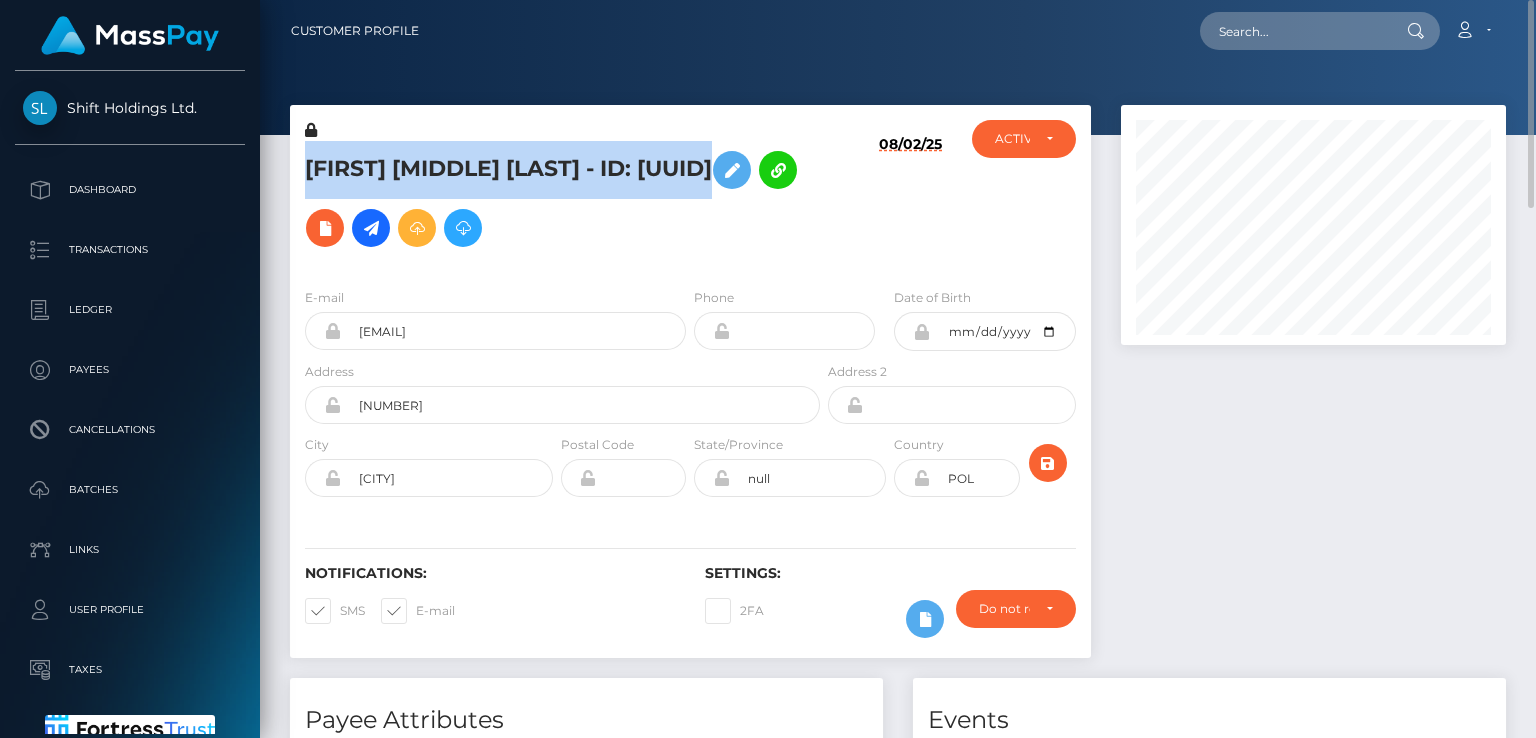 click on "SZYMON ANDRZEJ DREWNIAK
- ID: f4ba5a44-70cb-4e49-824c-3d8e8f59e7da" at bounding box center (557, 199) 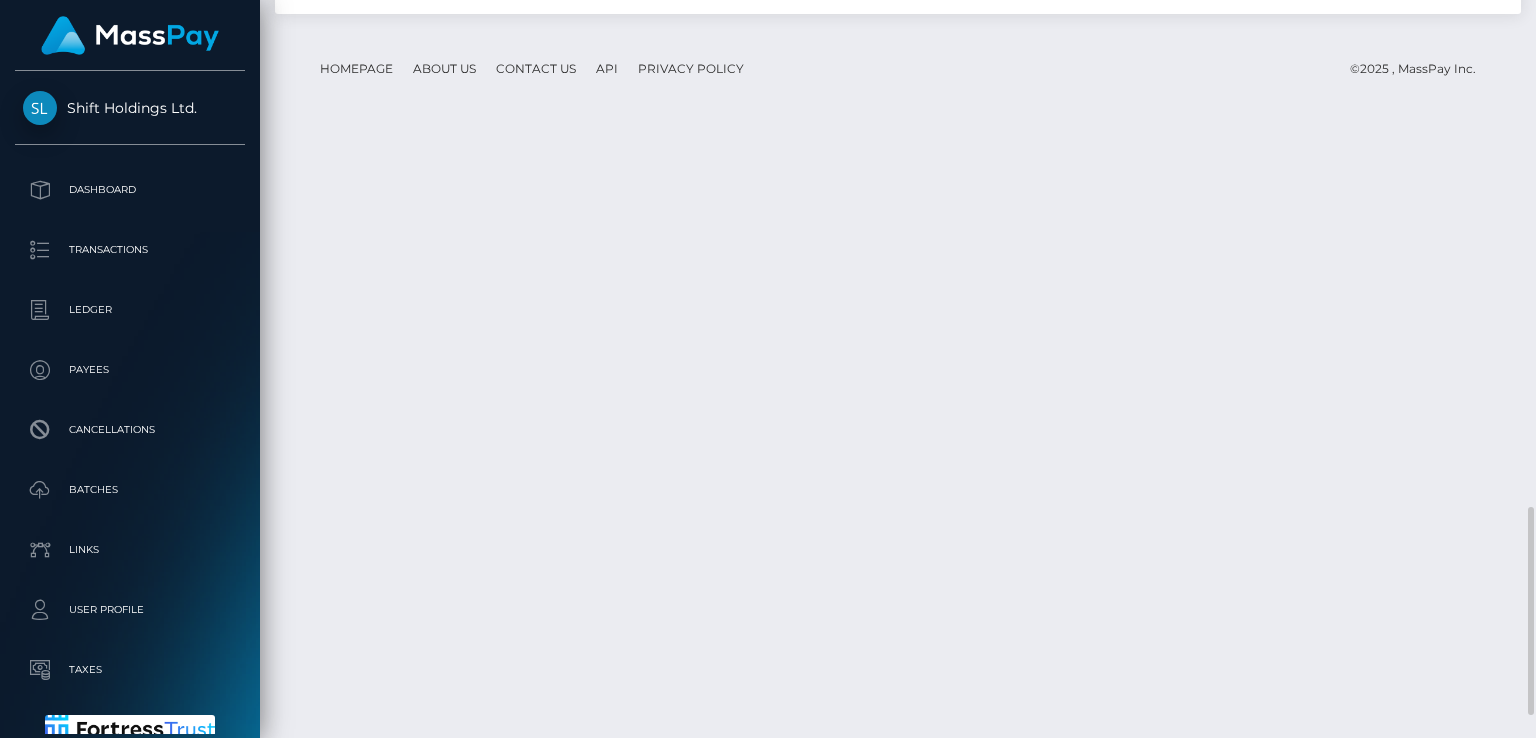 scroll, scrollTop: 1878, scrollLeft: 0, axis: vertical 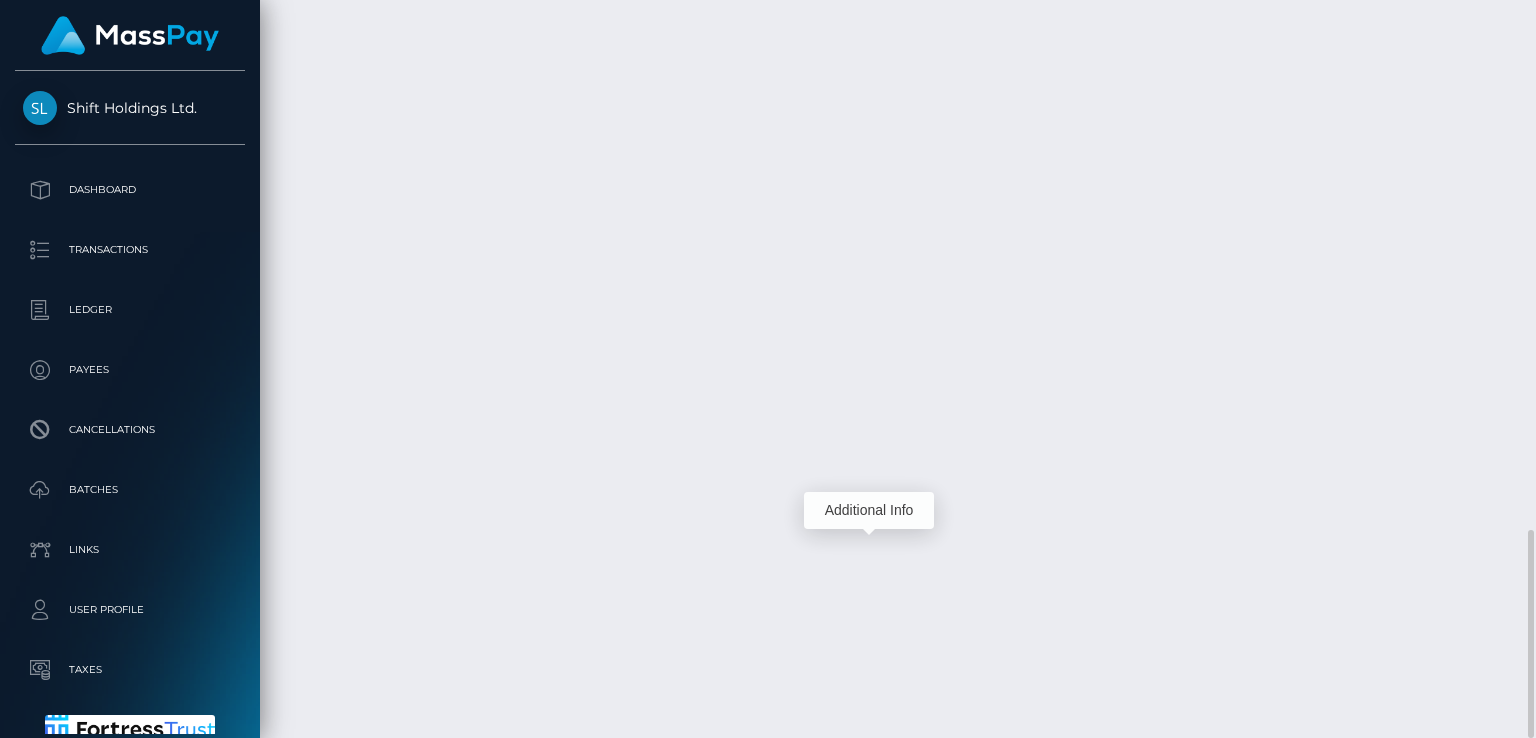 click at bounding box center (832, -131) 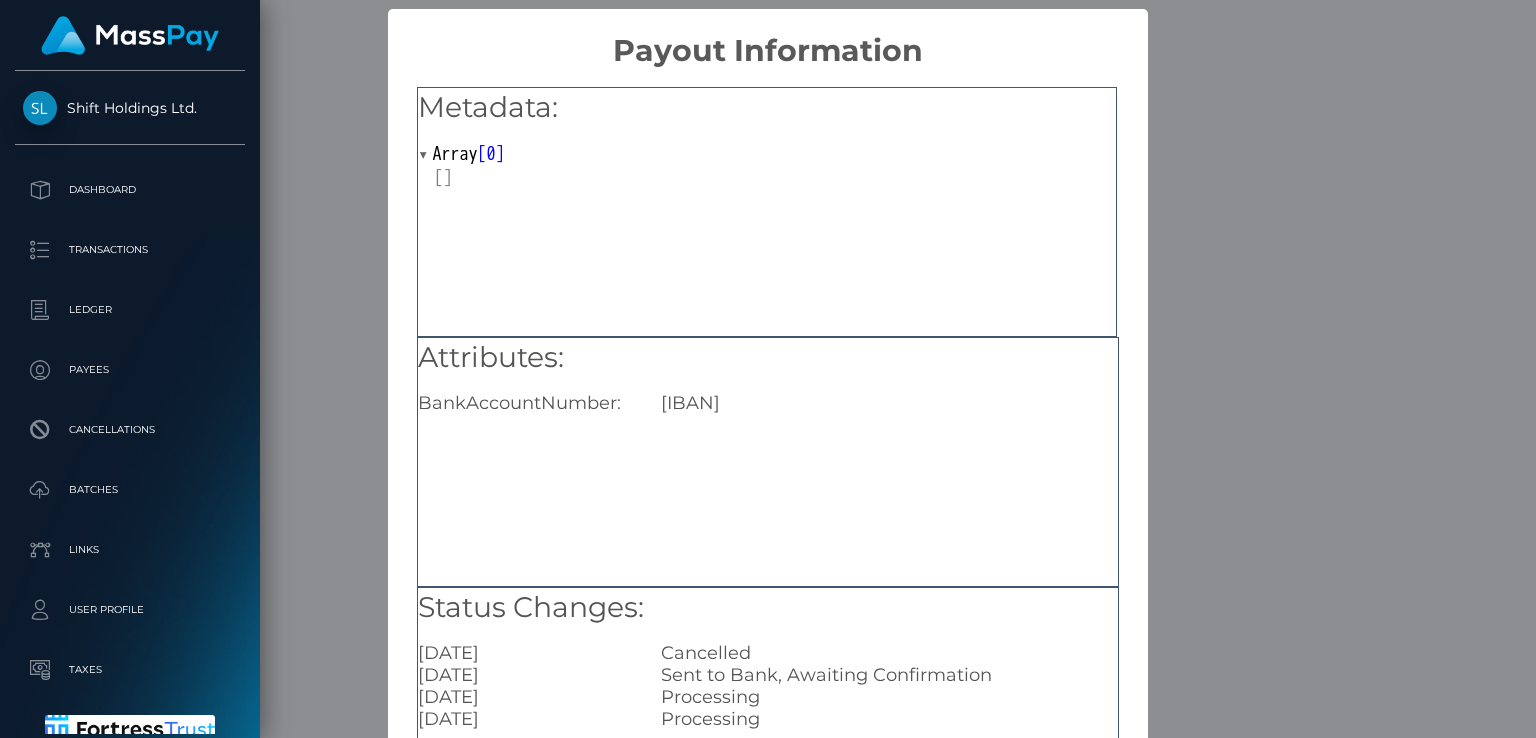 scroll, scrollTop: 213, scrollLeft: 0, axis: vertical 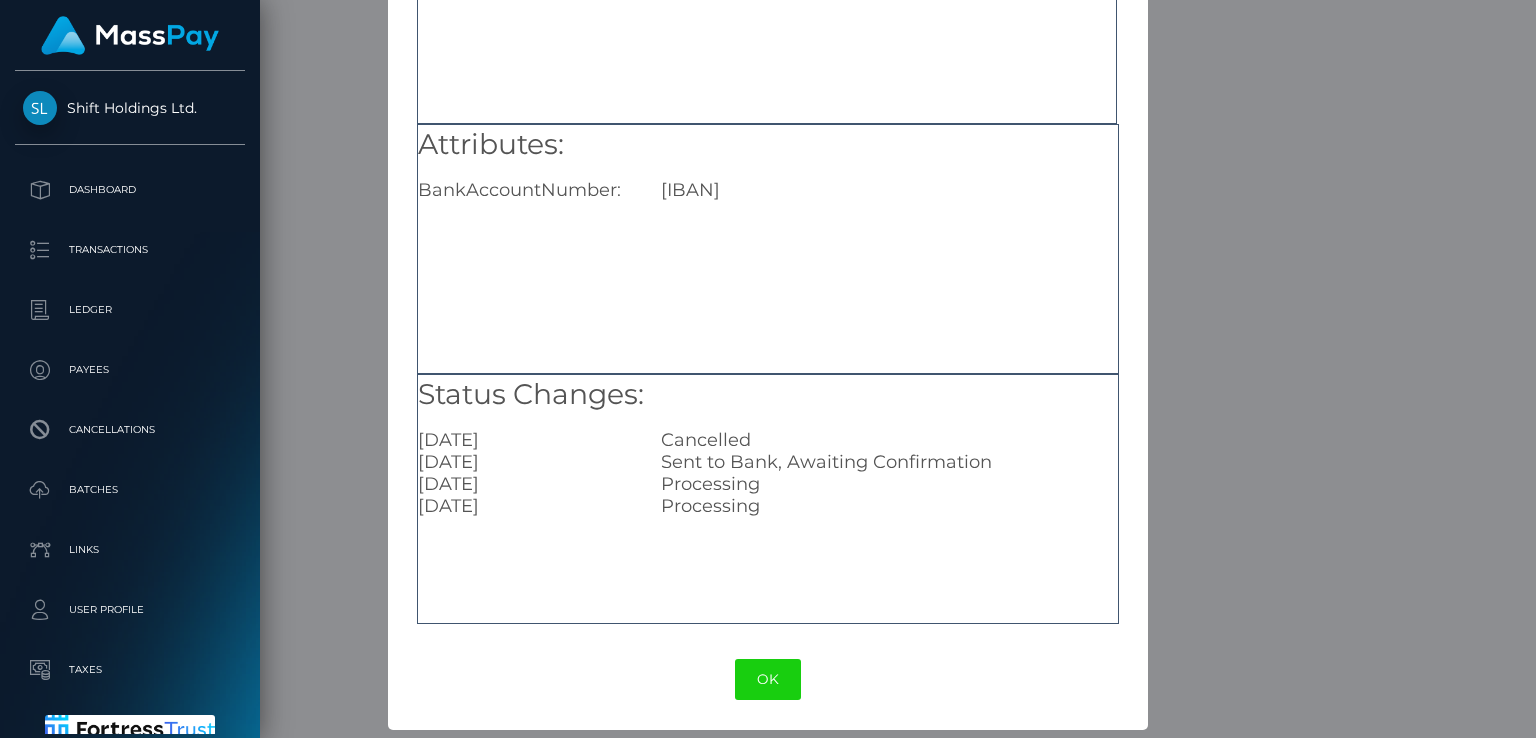 click on "× Payout Information Metadata: Array [ 0 ] Attributes: BankAccountNumber: GB76TCCL04140431574061 Status Changes: 2025-08-03 21:54:48.674 Cancelled 2025-08-03 21:39:49.361 Sent to Bank, Awaiting Confirmation 2025-08-02 10:28:41.402 Processing 2025-08-02 10:28:24.050 Processing OK No Cancel" at bounding box center [768, 369] 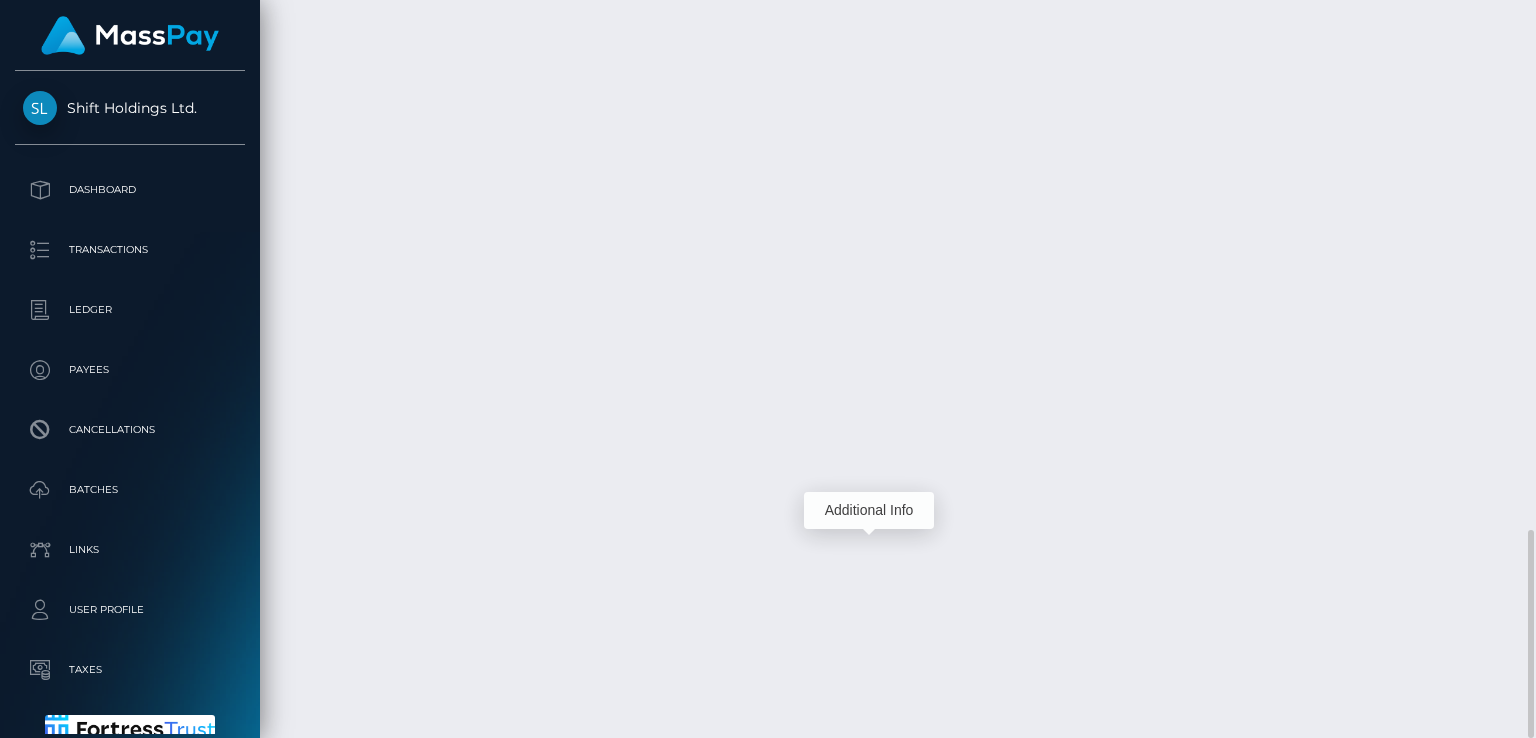 scroll, scrollTop: 240, scrollLeft: 384, axis: both 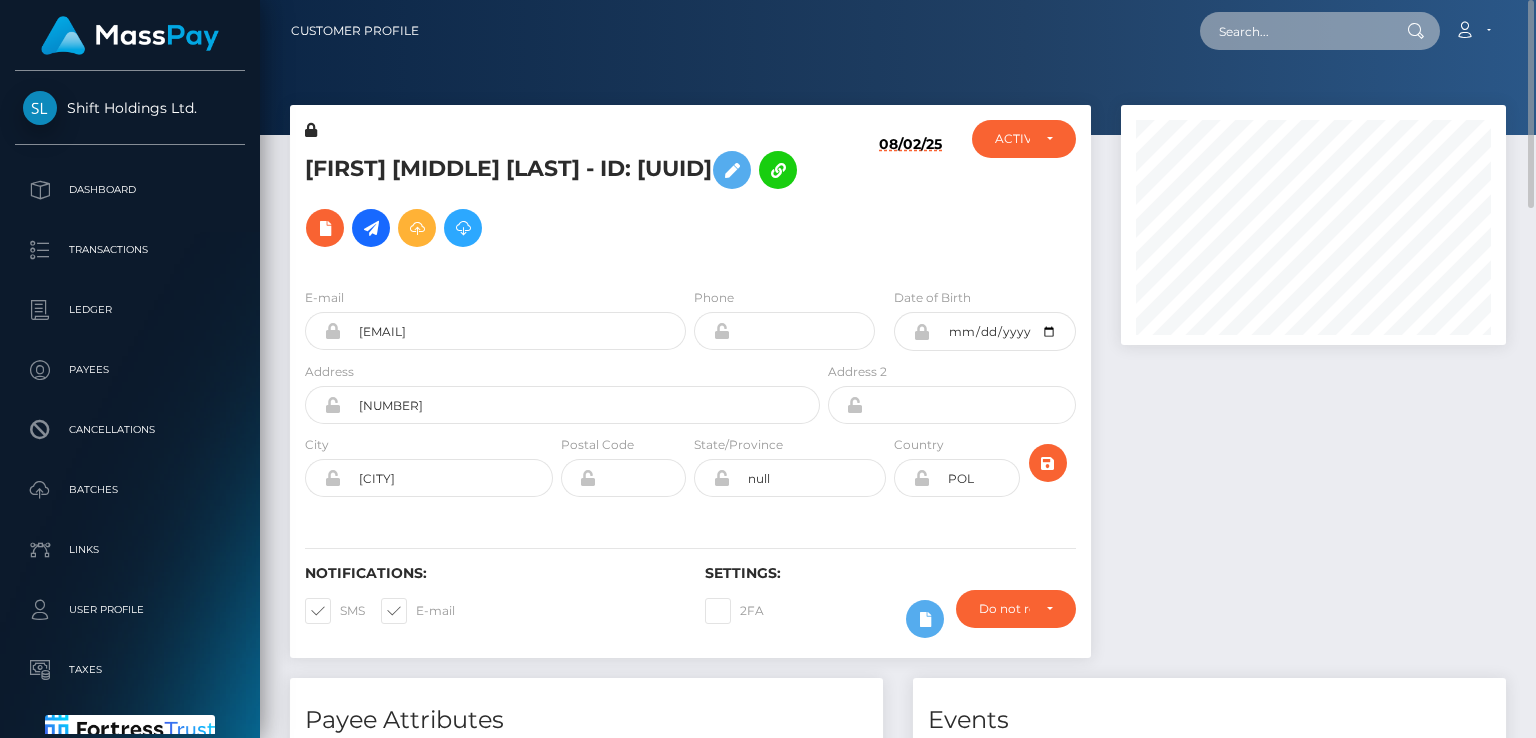 paste on "67814a3df0d3687c1f0061fa" 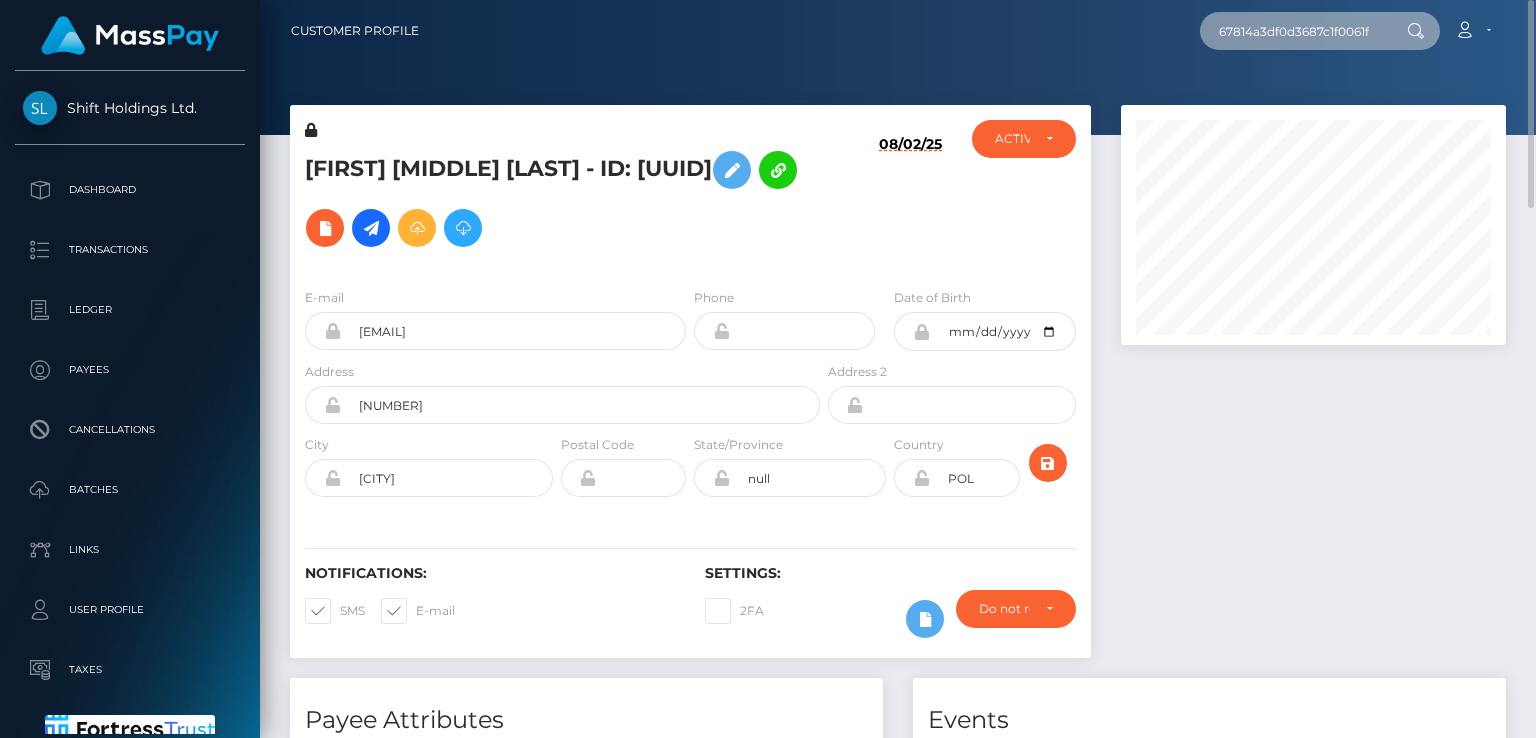 scroll, scrollTop: 0, scrollLeft: 10, axis: horizontal 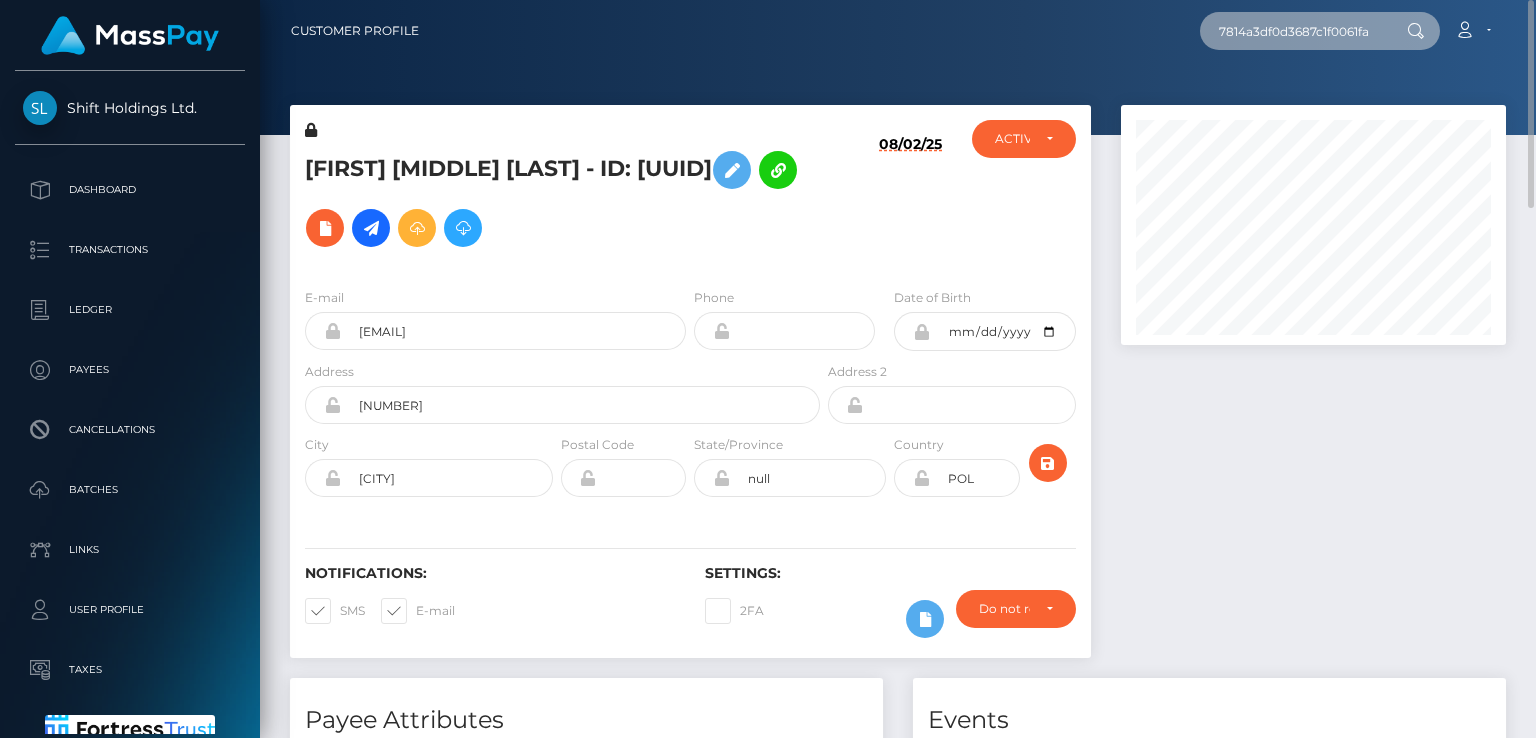 type on "67814a3df0d3687c1f0061fa" 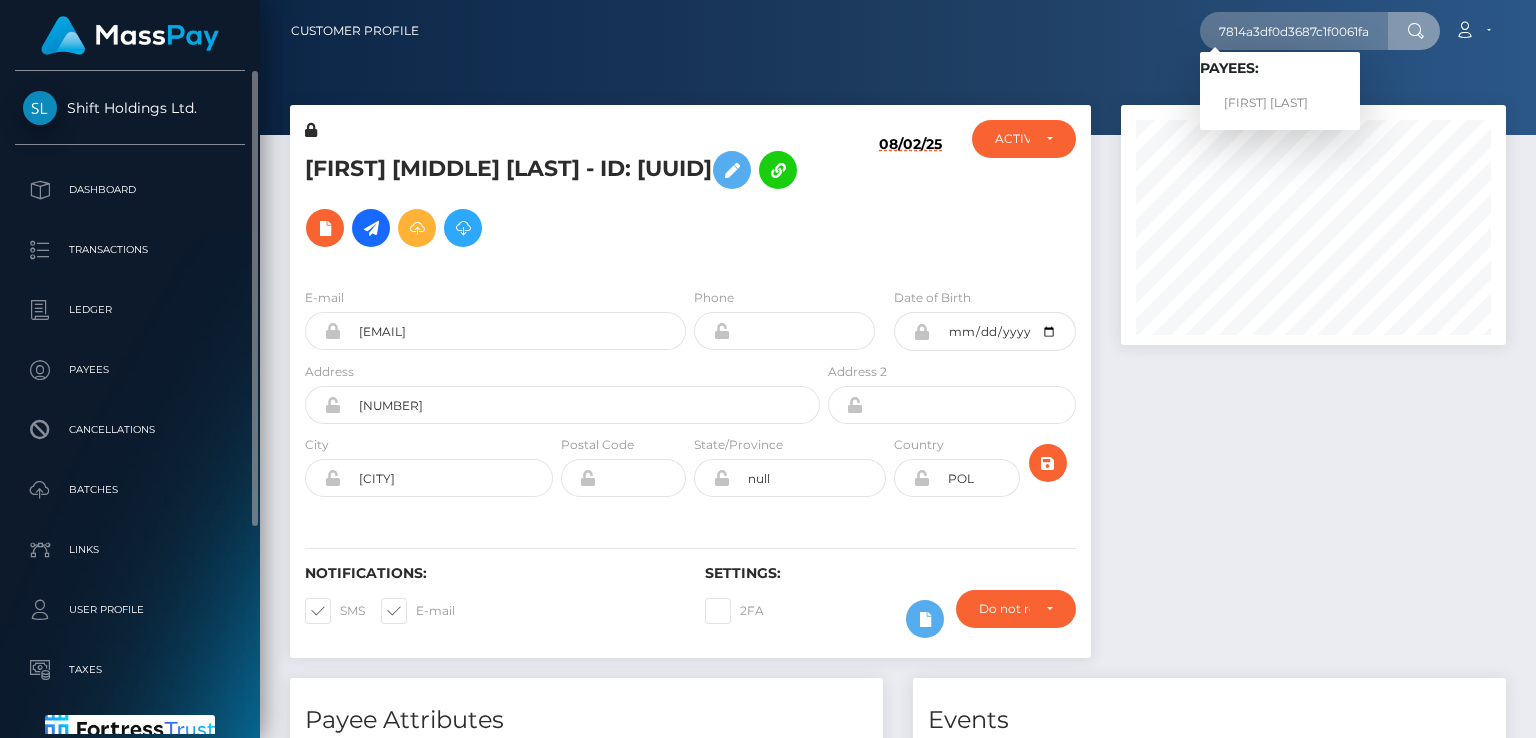 scroll, scrollTop: 0, scrollLeft: 0, axis: both 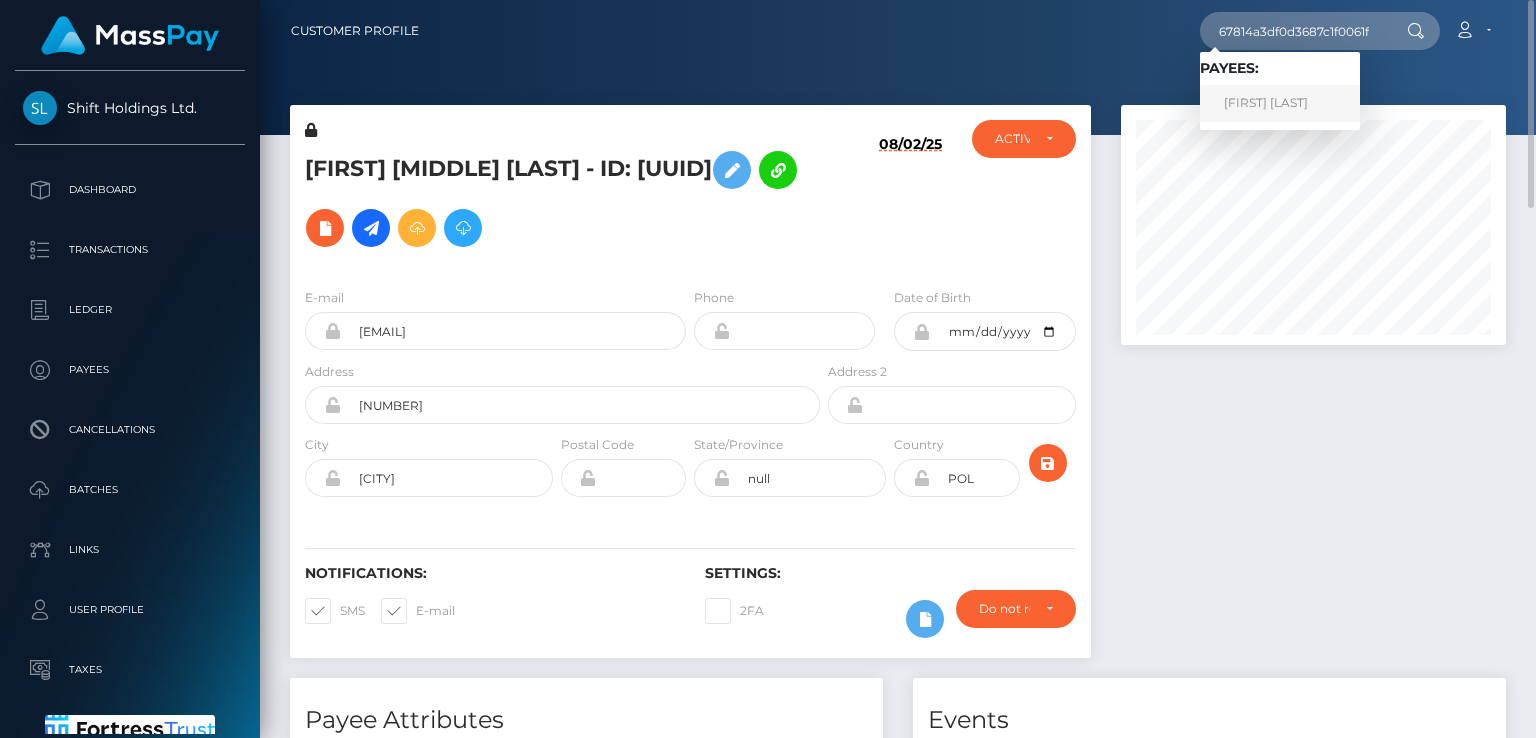 click on "Chiara  Martin" at bounding box center [1280, 103] 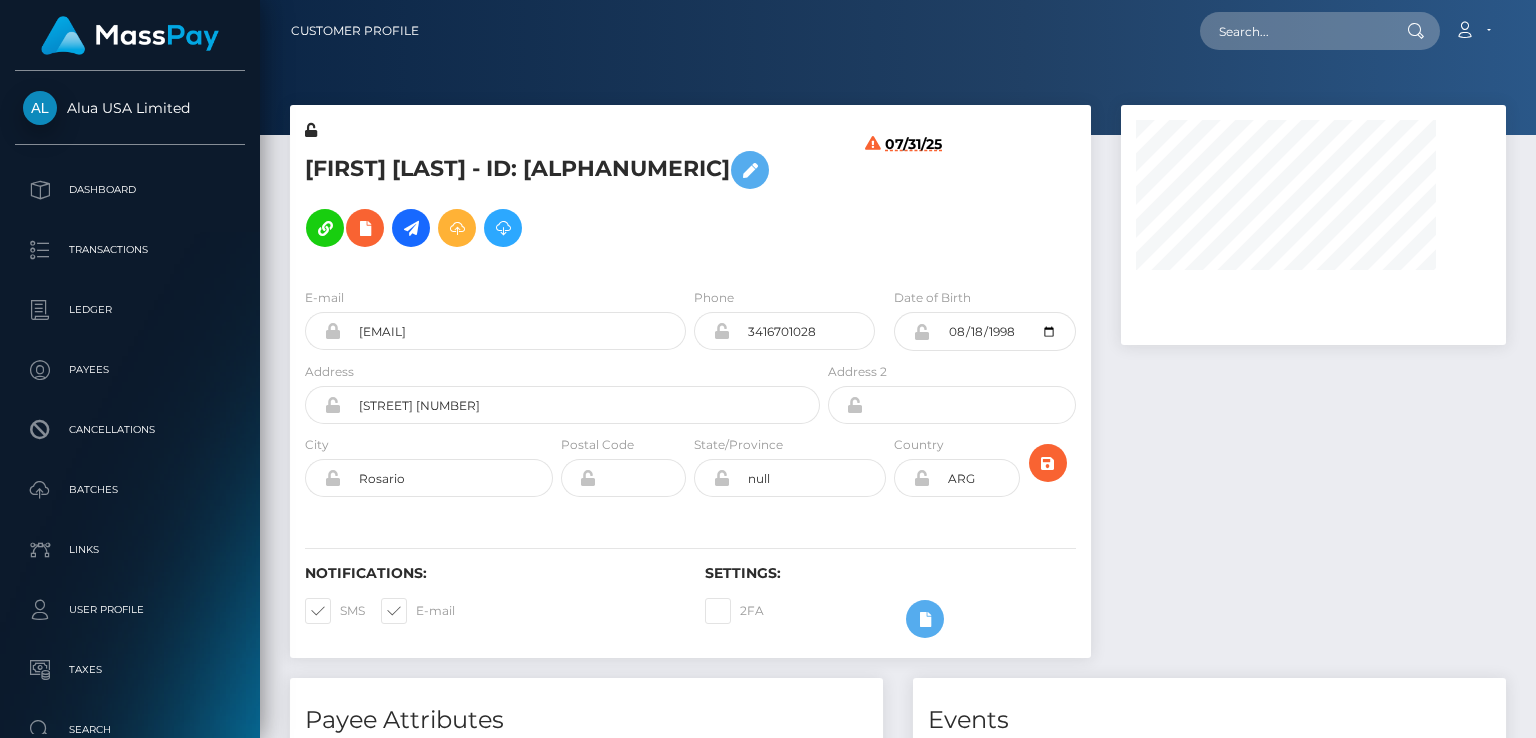 scroll, scrollTop: 0, scrollLeft: 0, axis: both 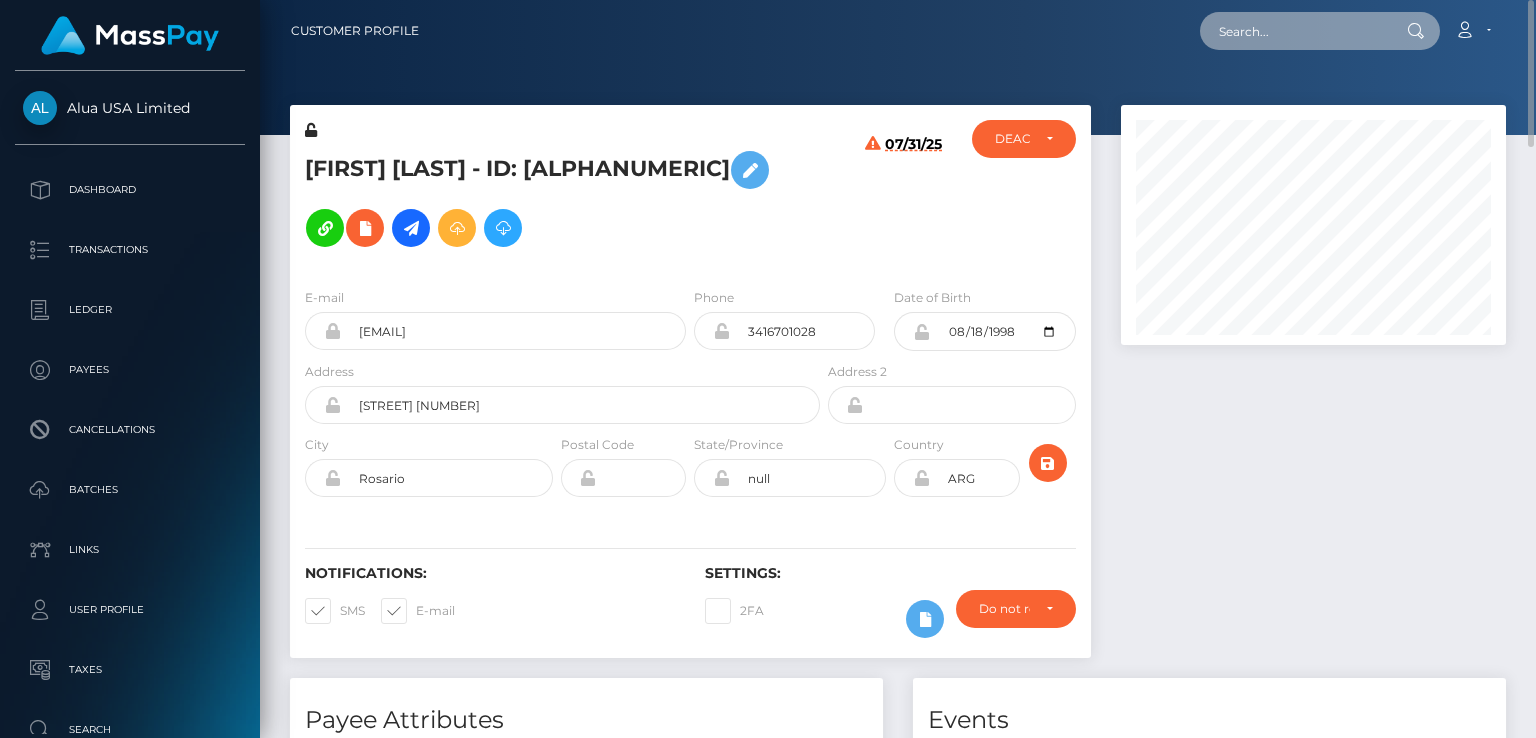 paste on "2d593aec-7732-4c9e-b7d6-1a968c637820" 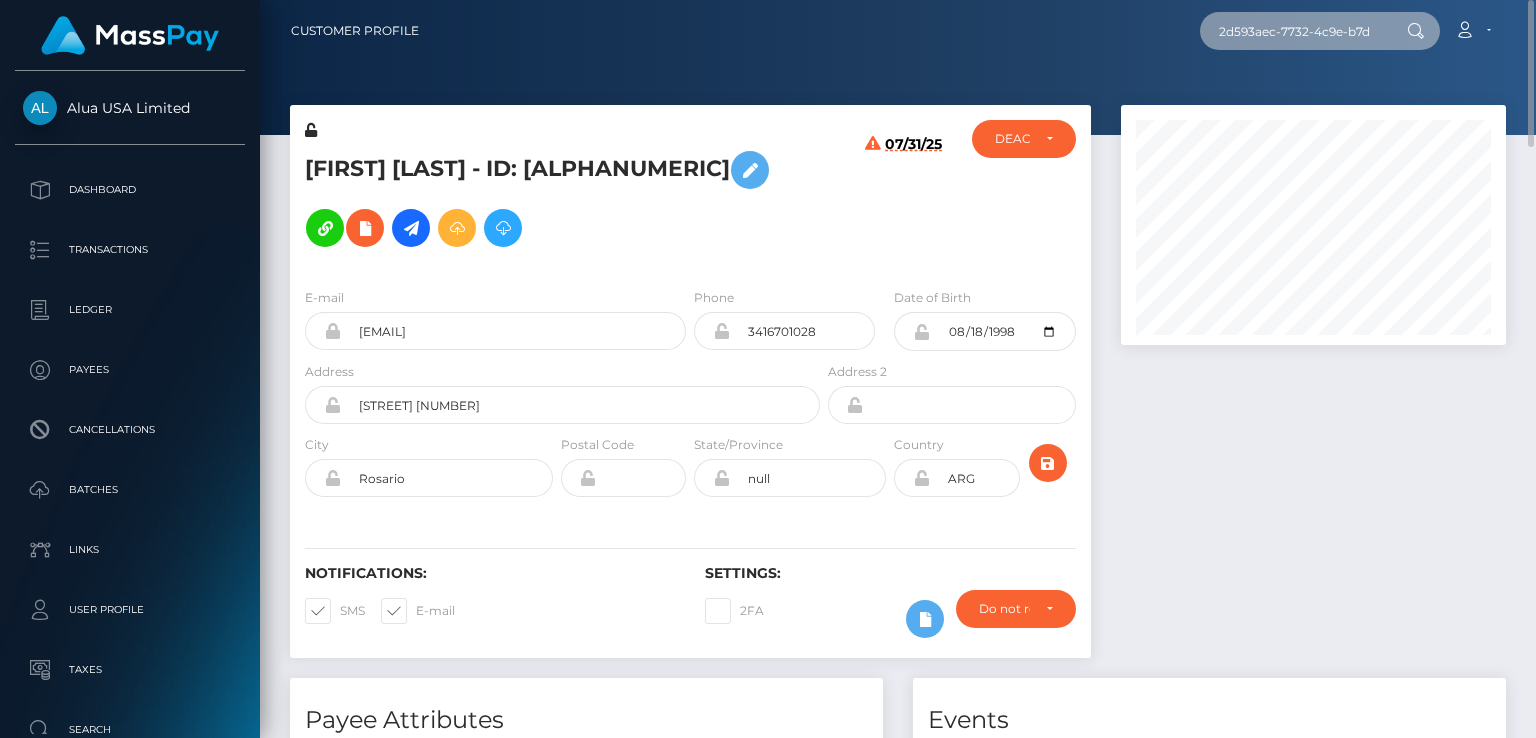 scroll, scrollTop: 0, scrollLeft: 96, axis: horizontal 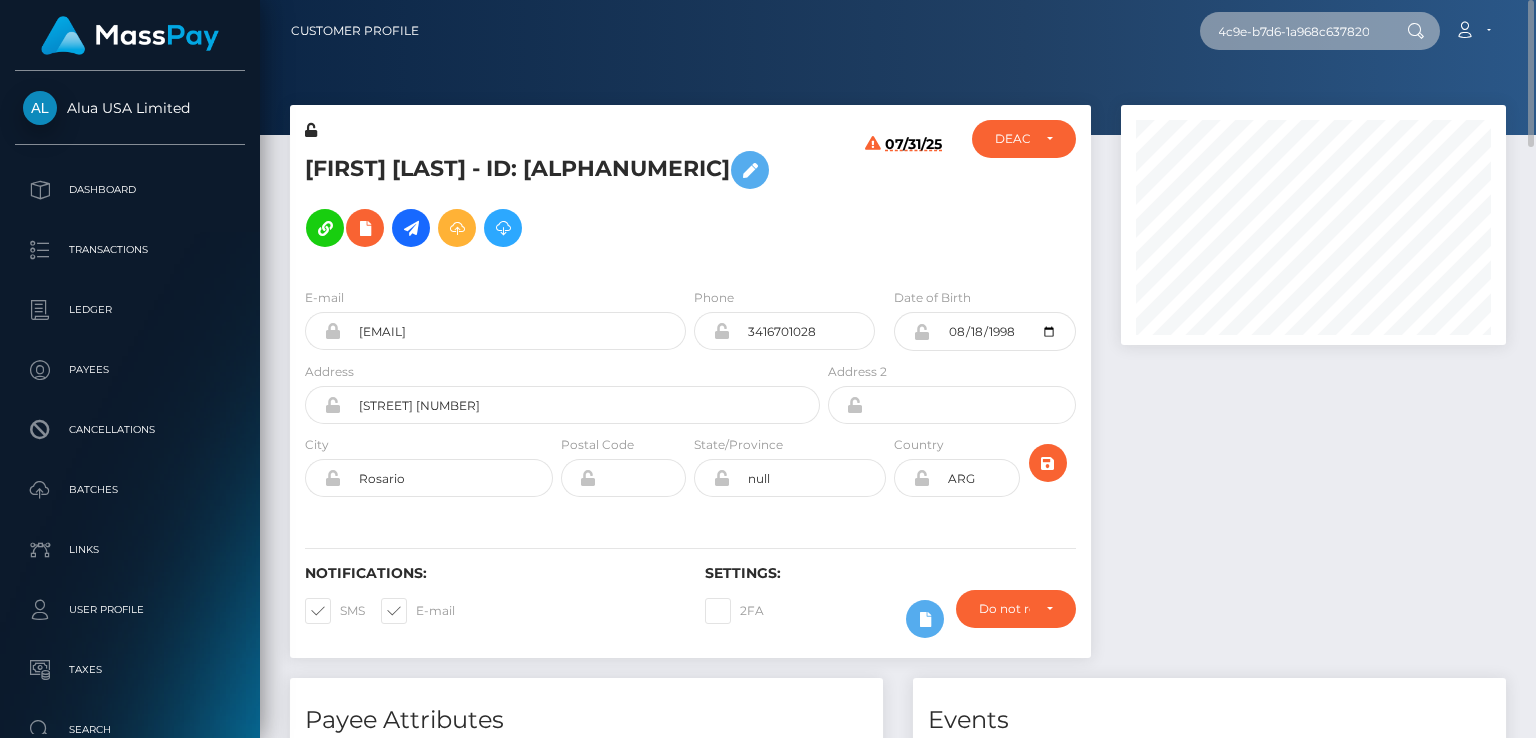 type on "2d593aec-7732-4c9e-b7d6-1a968c637820" 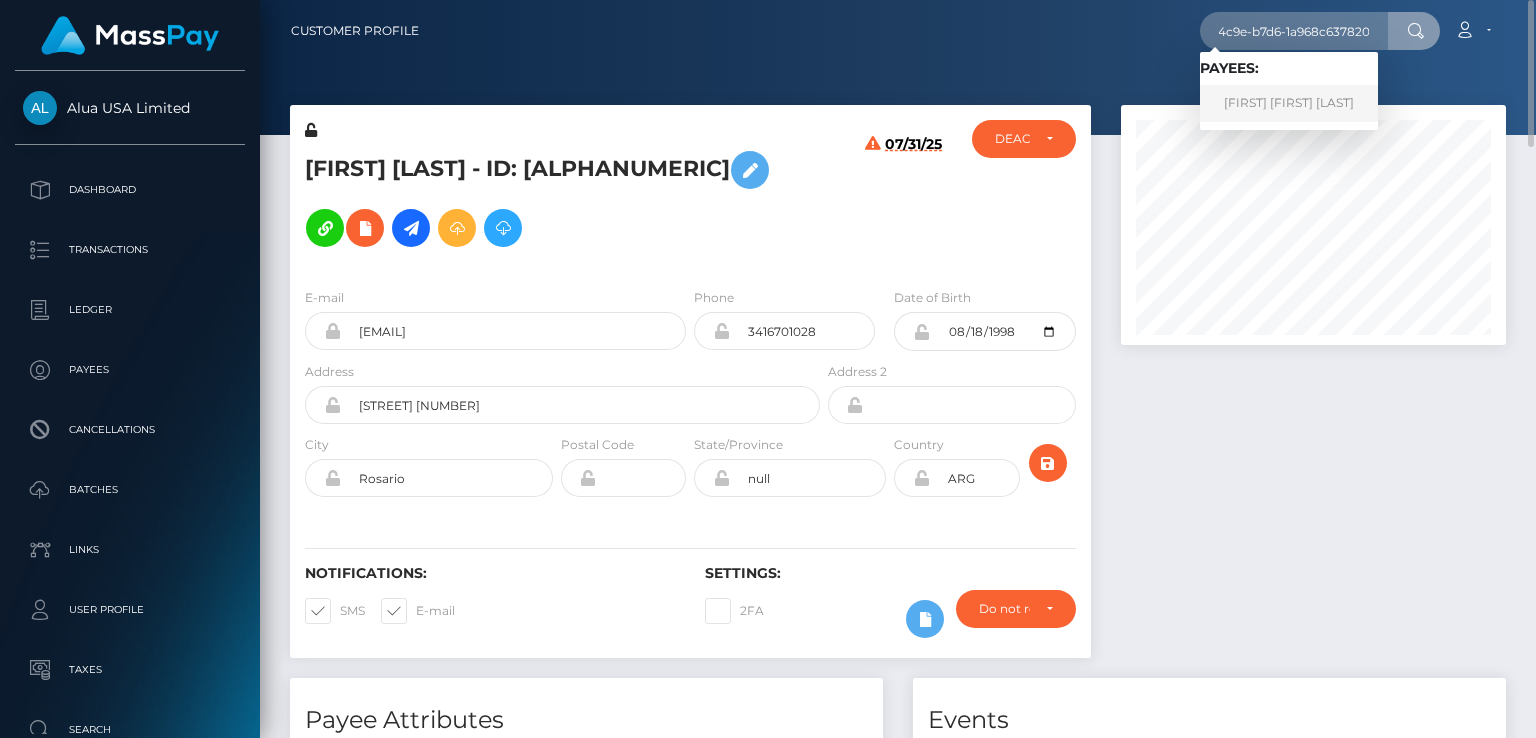 scroll, scrollTop: 0, scrollLeft: 0, axis: both 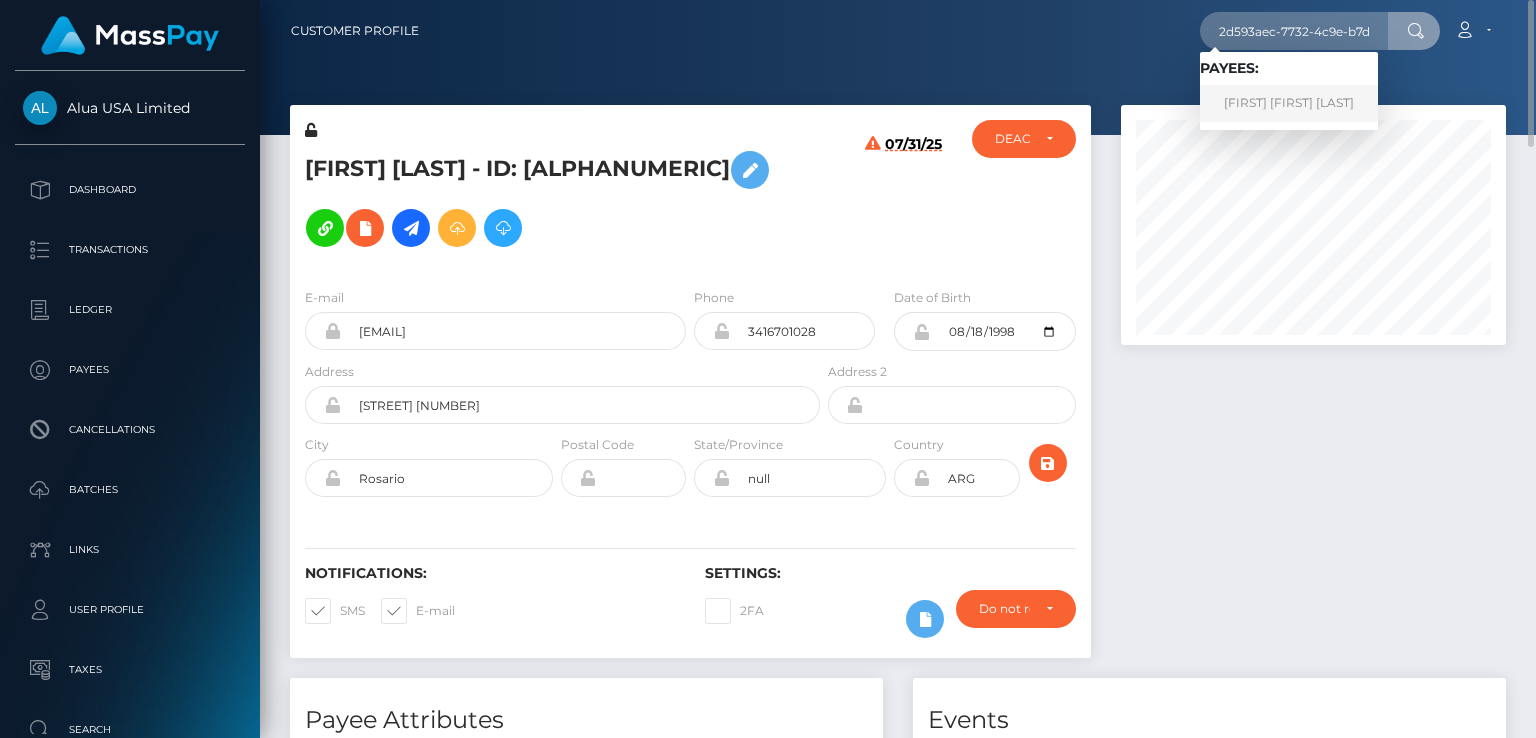 click on "BRUNO GABRIEL FERREYRA" at bounding box center (1289, 103) 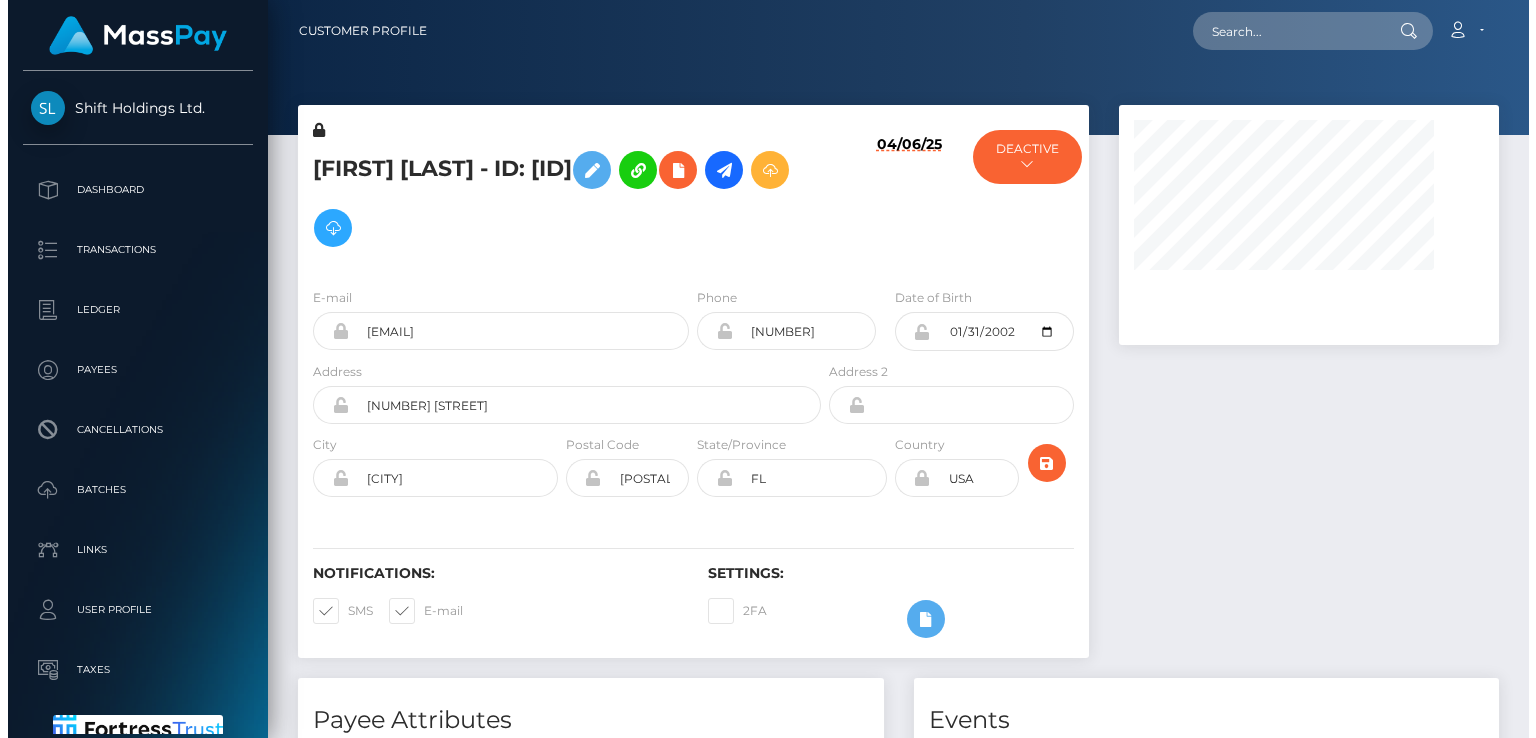 scroll, scrollTop: 0, scrollLeft: 0, axis: both 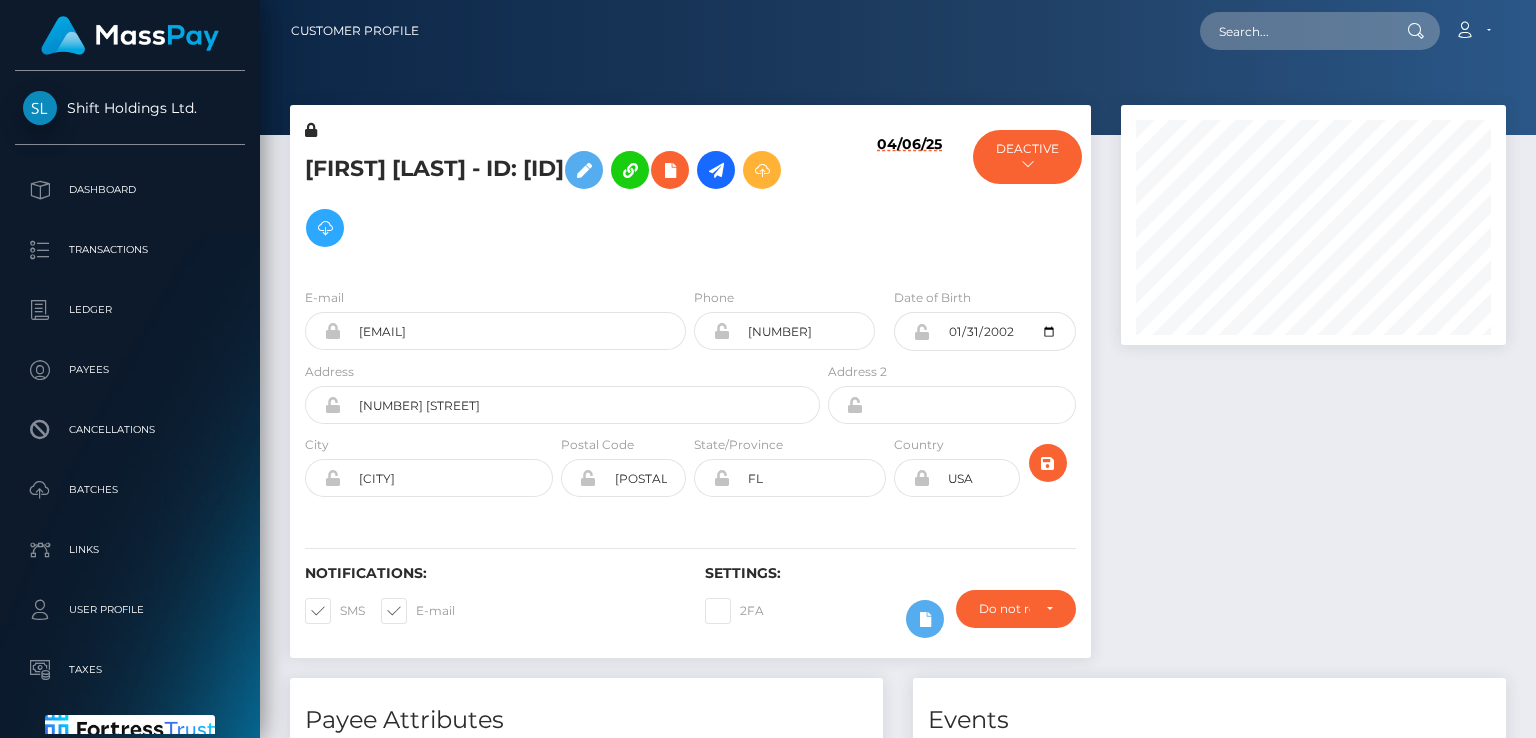 click on "[FIRST] [LAST]
- ID: [ID]" at bounding box center (557, 199) 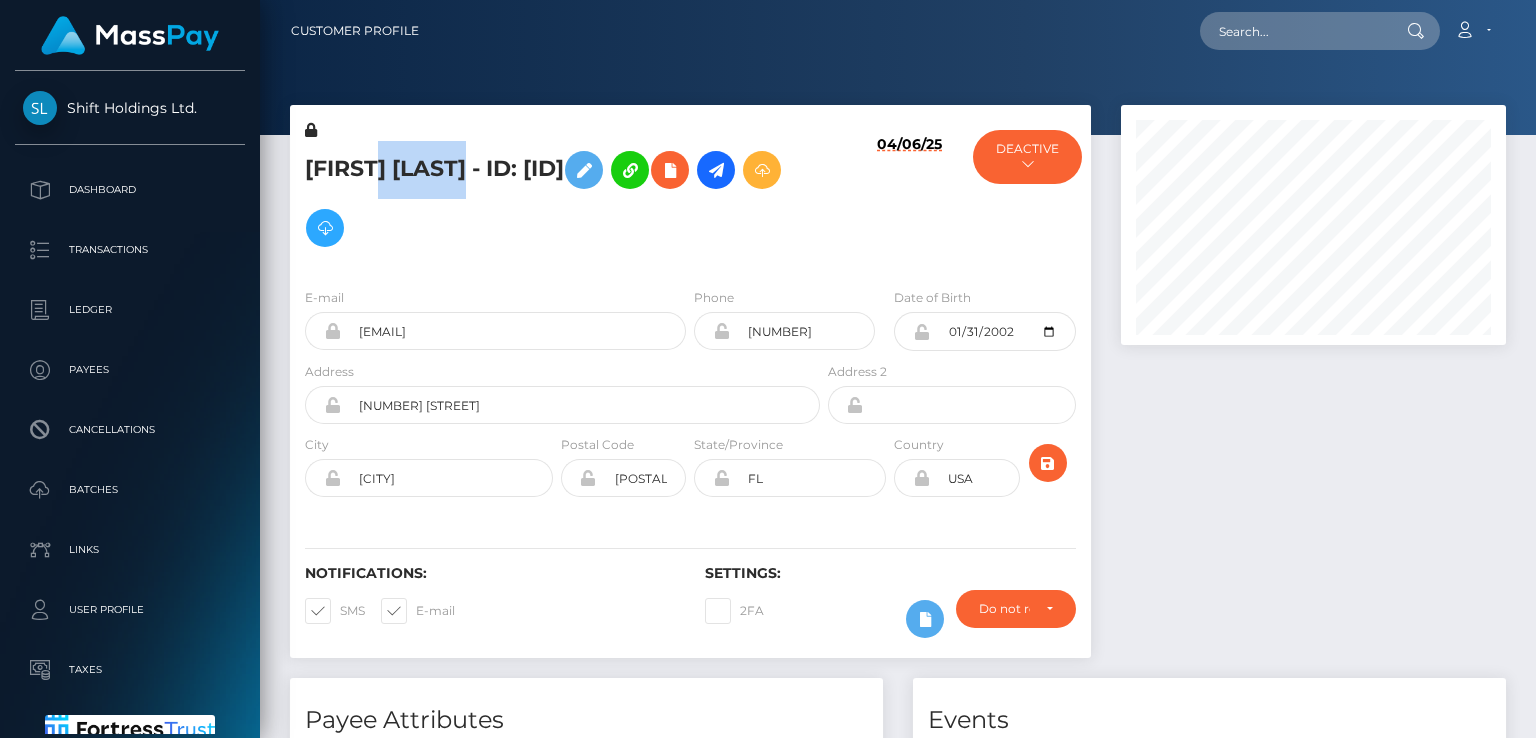 click on "[FIRST] [LAST]
- ID: [ID]" at bounding box center [557, 199] 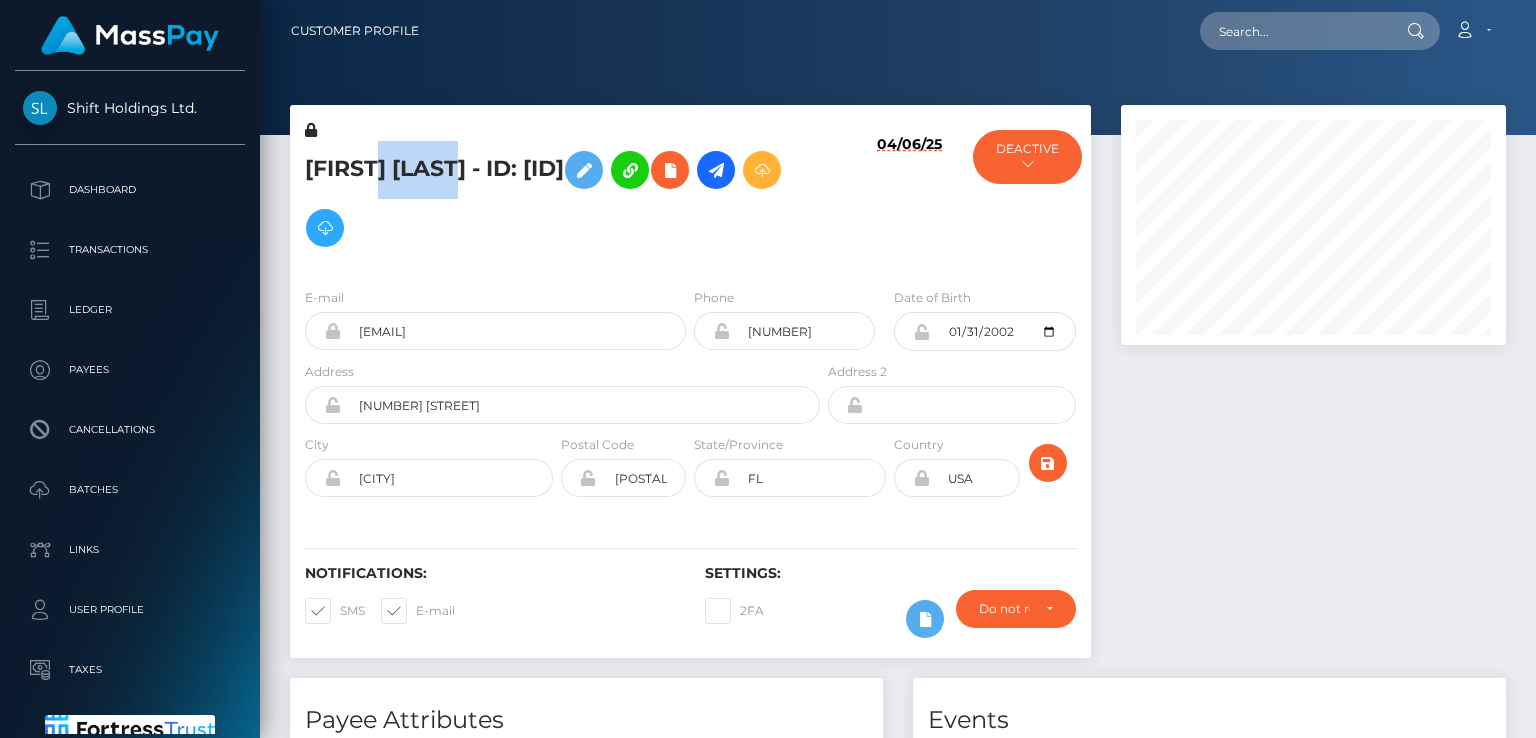 click on "[FIRST] [LAST]
- ID: [ID]" at bounding box center (557, 199) 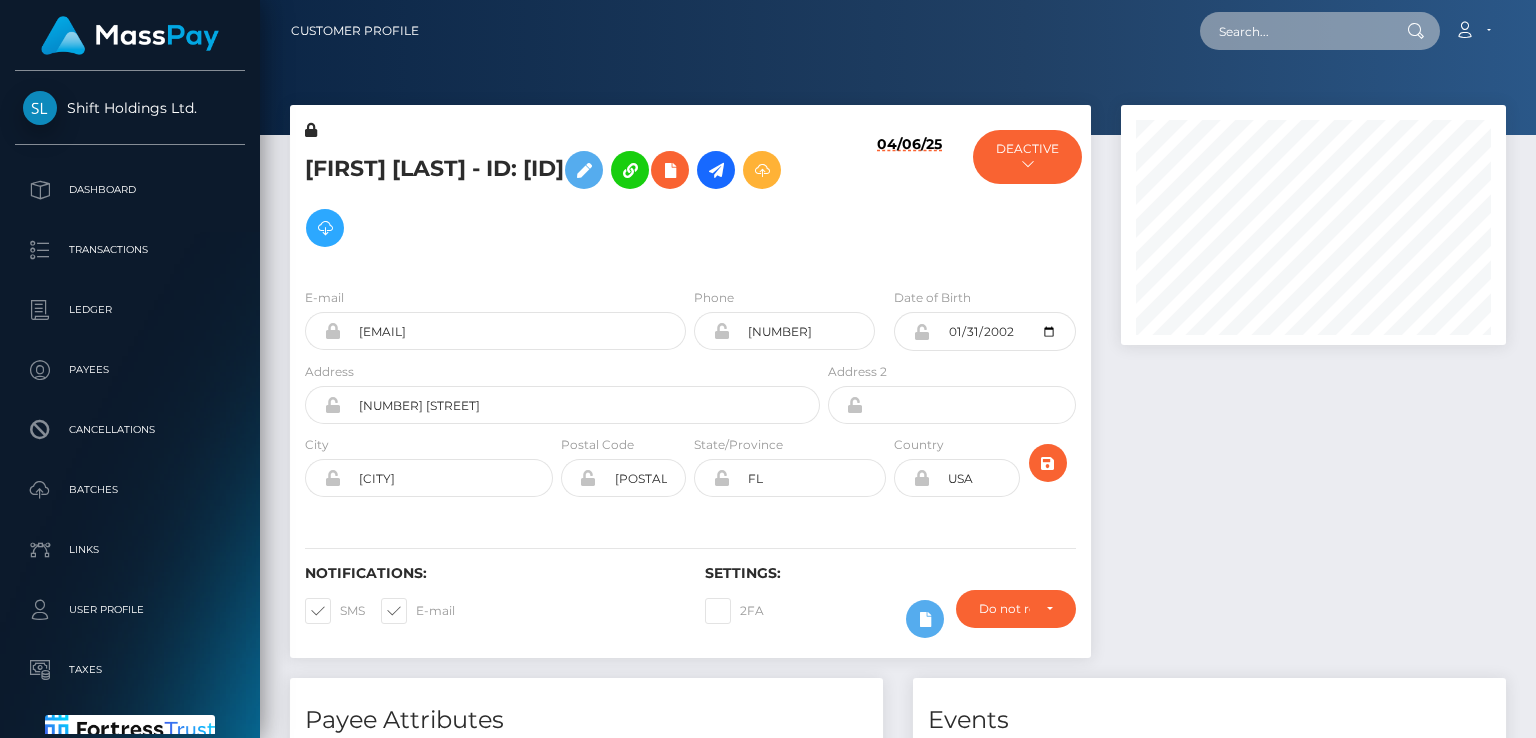 paste on "[EMAIL]" 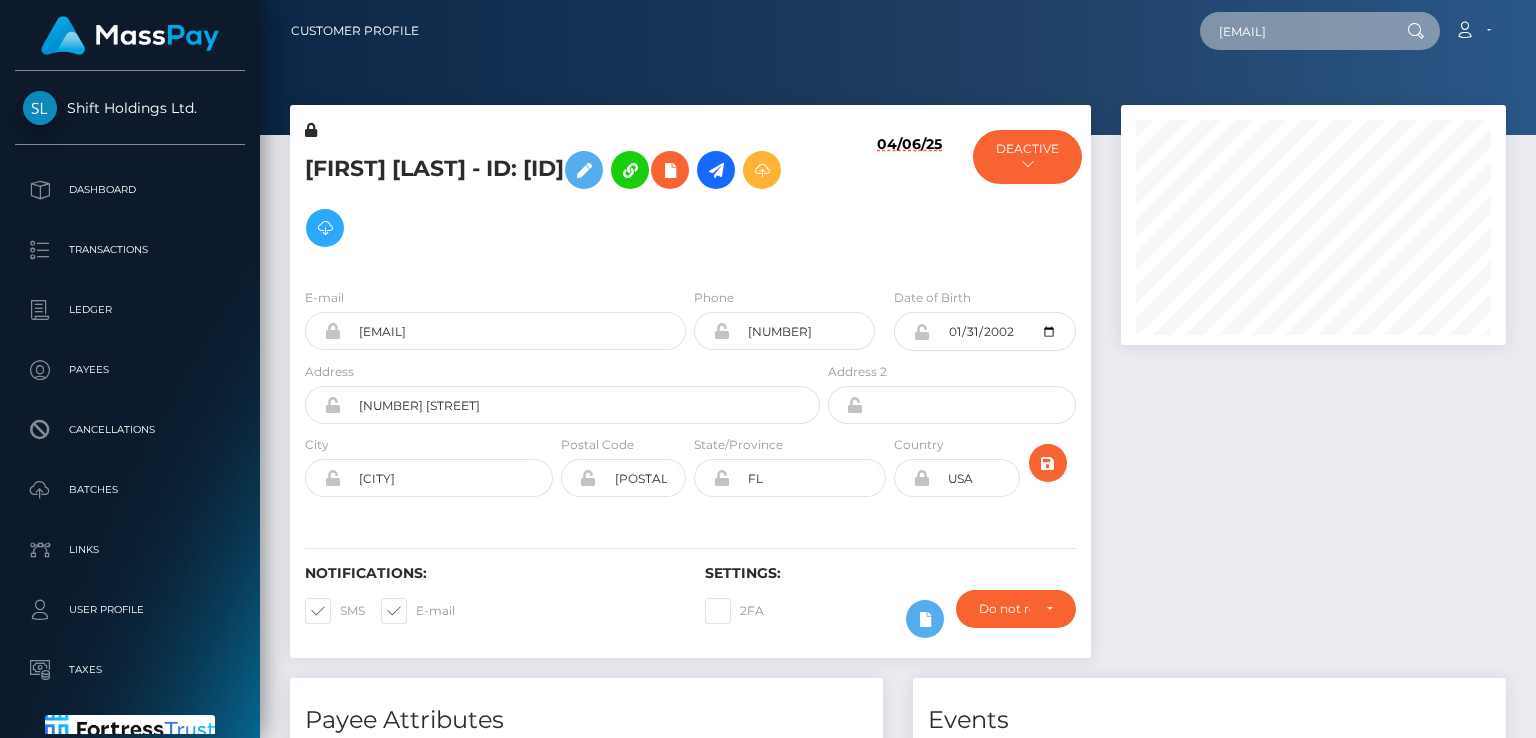 scroll, scrollTop: 0, scrollLeft: 92, axis: horizontal 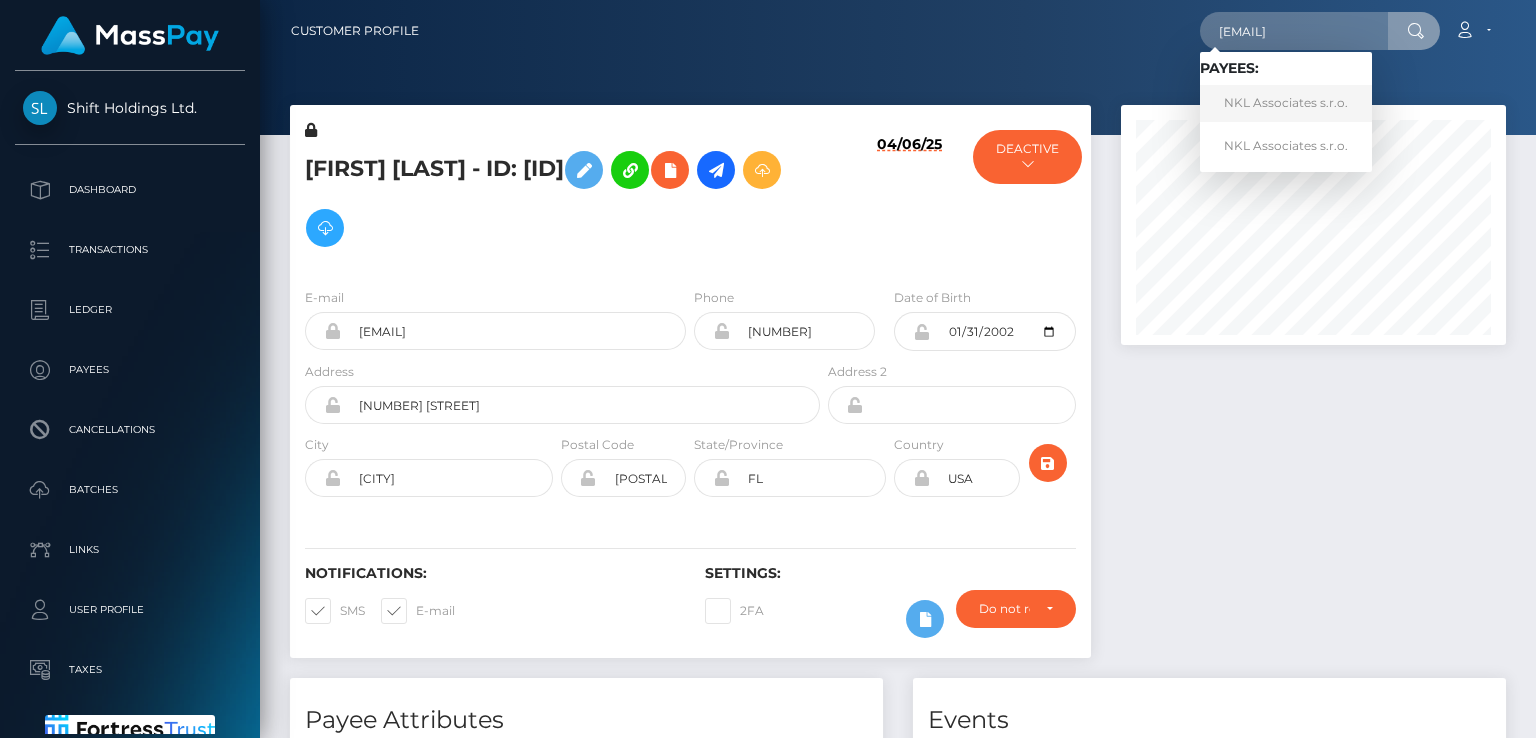 click on "NKL Associates s.r.o." at bounding box center (1286, 103) 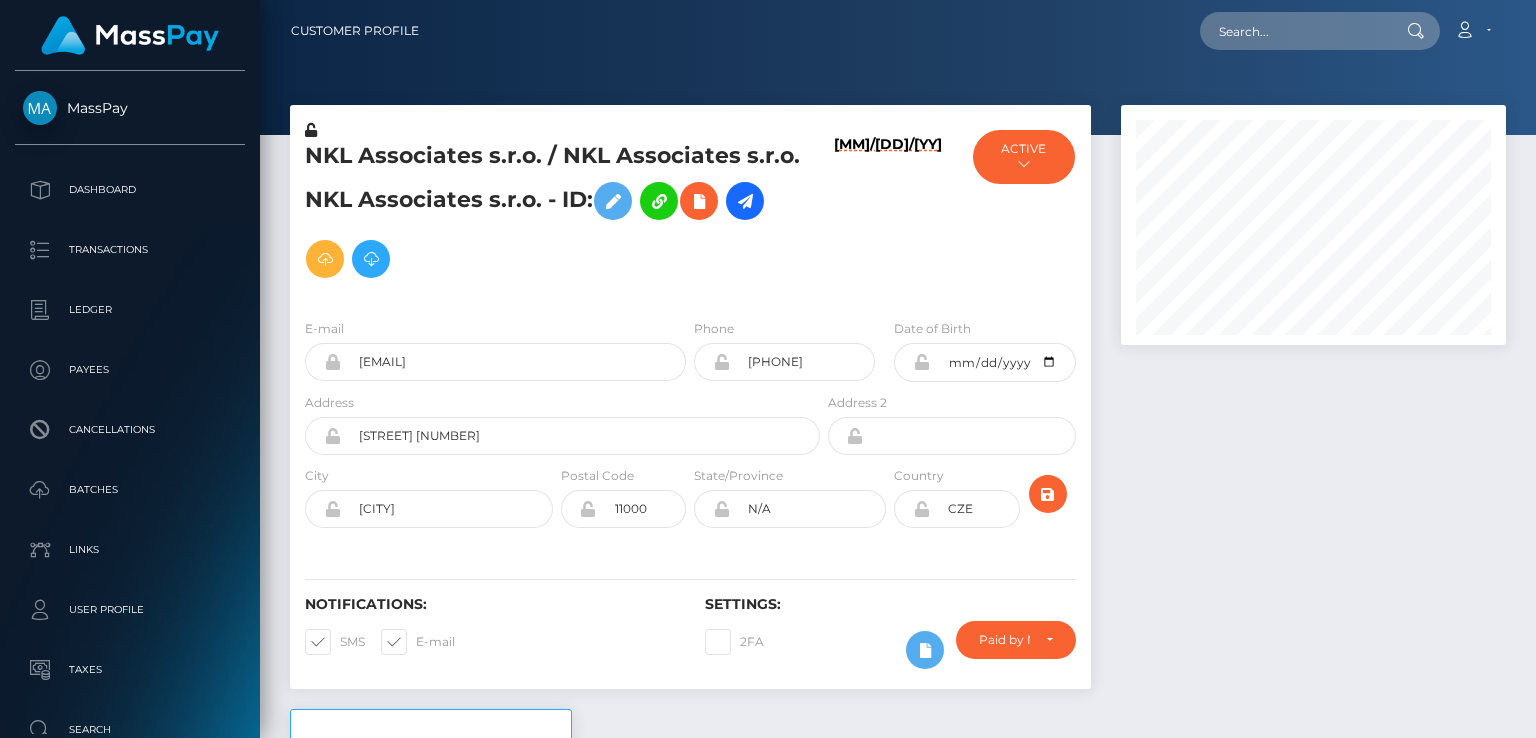 scroll, scrollTop: 0, scrollLeft: 0, axis: both 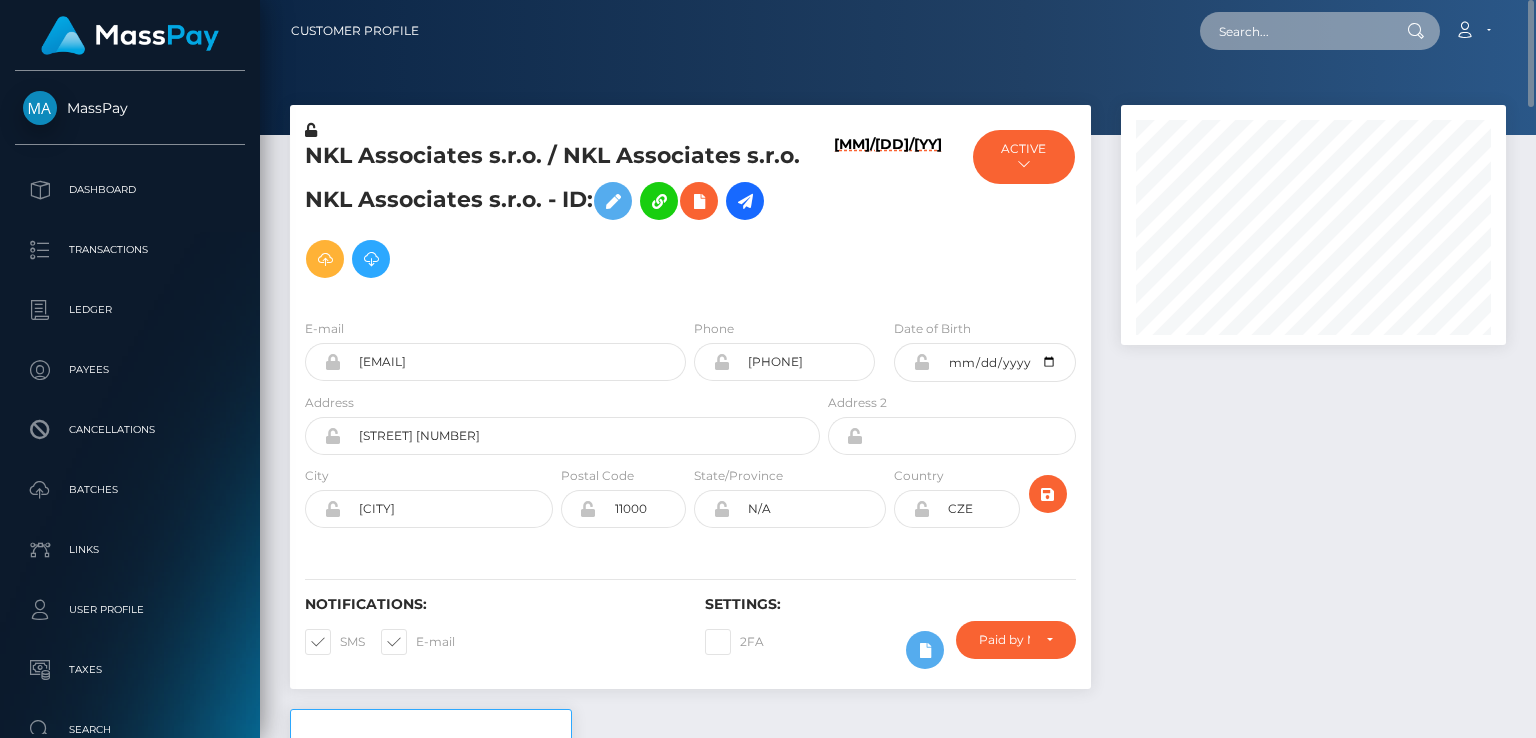 paste on "accounting.nkl@webgroup-limited.com" 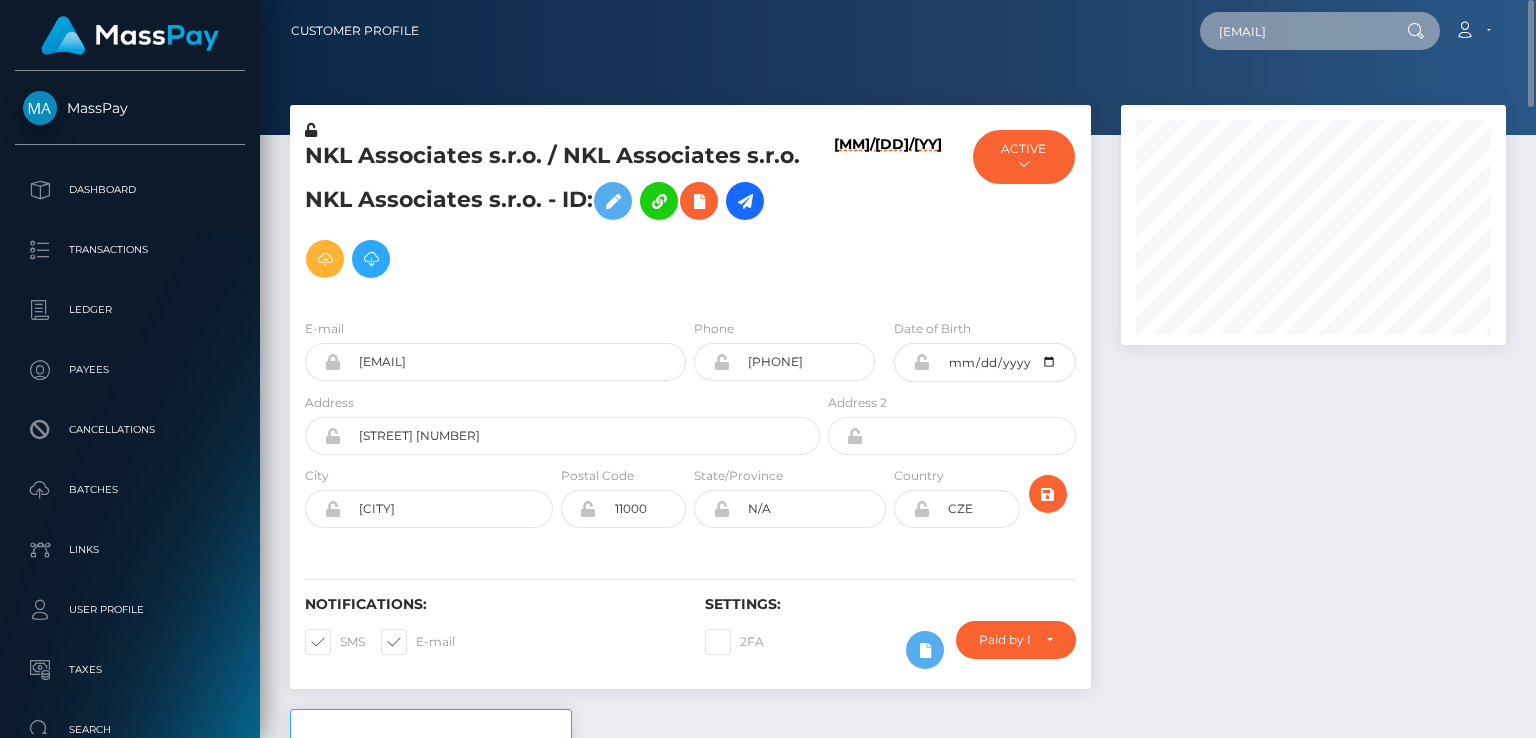 scroll, scrollTop: 0, scrollLeft: 92, axis: horizontal 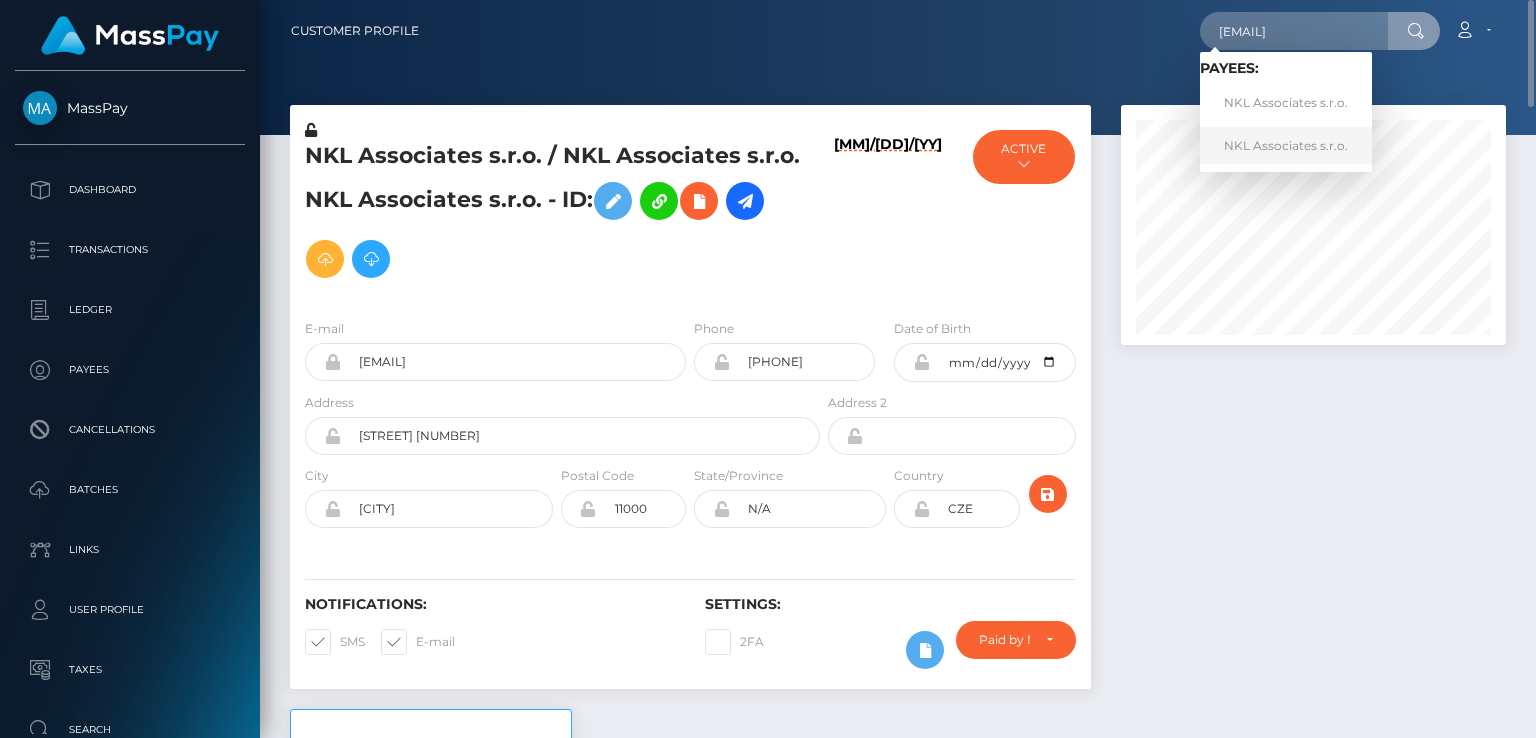 click on "NKL Associates s.r.o." at bounding box center (1286, 145) 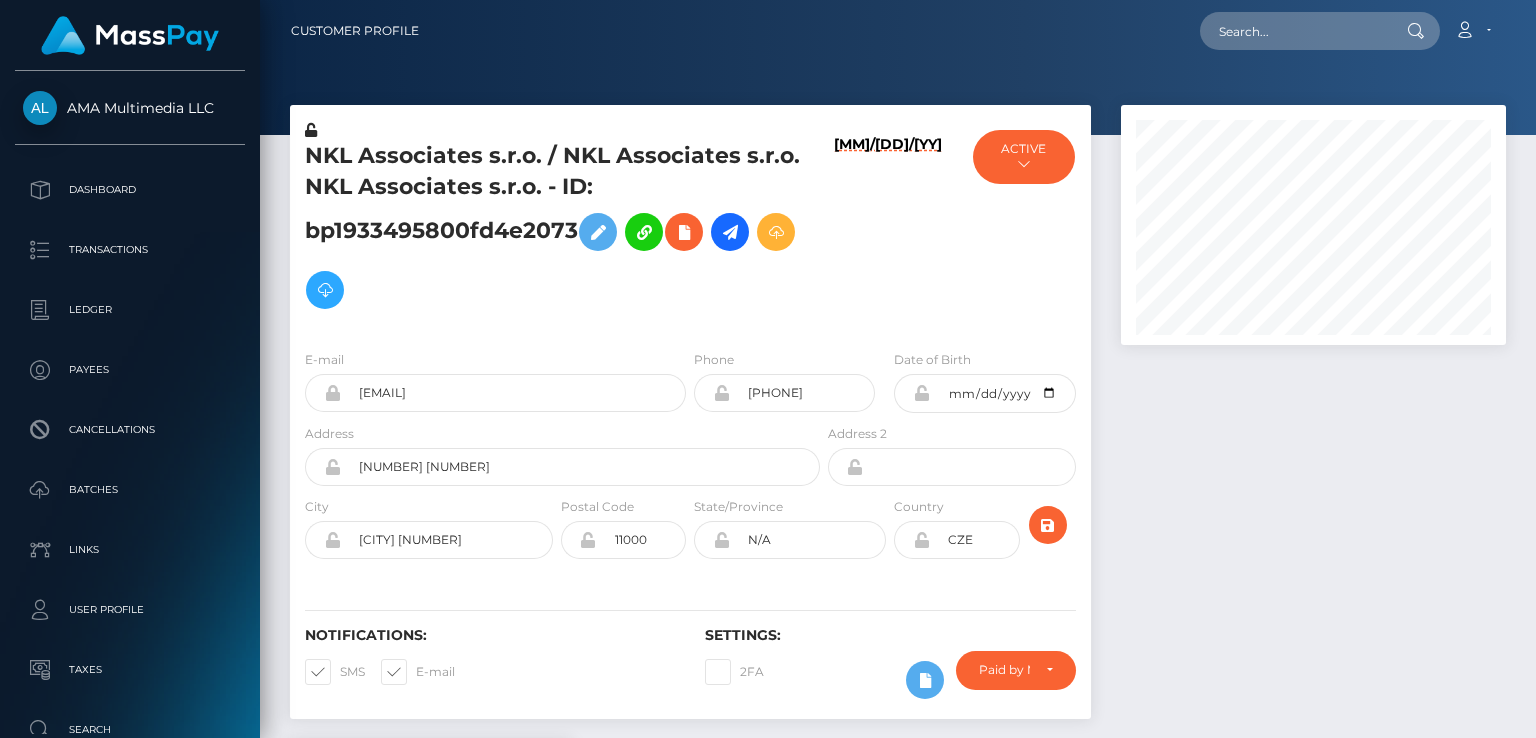 scroll, scrollTop: 0, scrollLeft: 0, axis: both 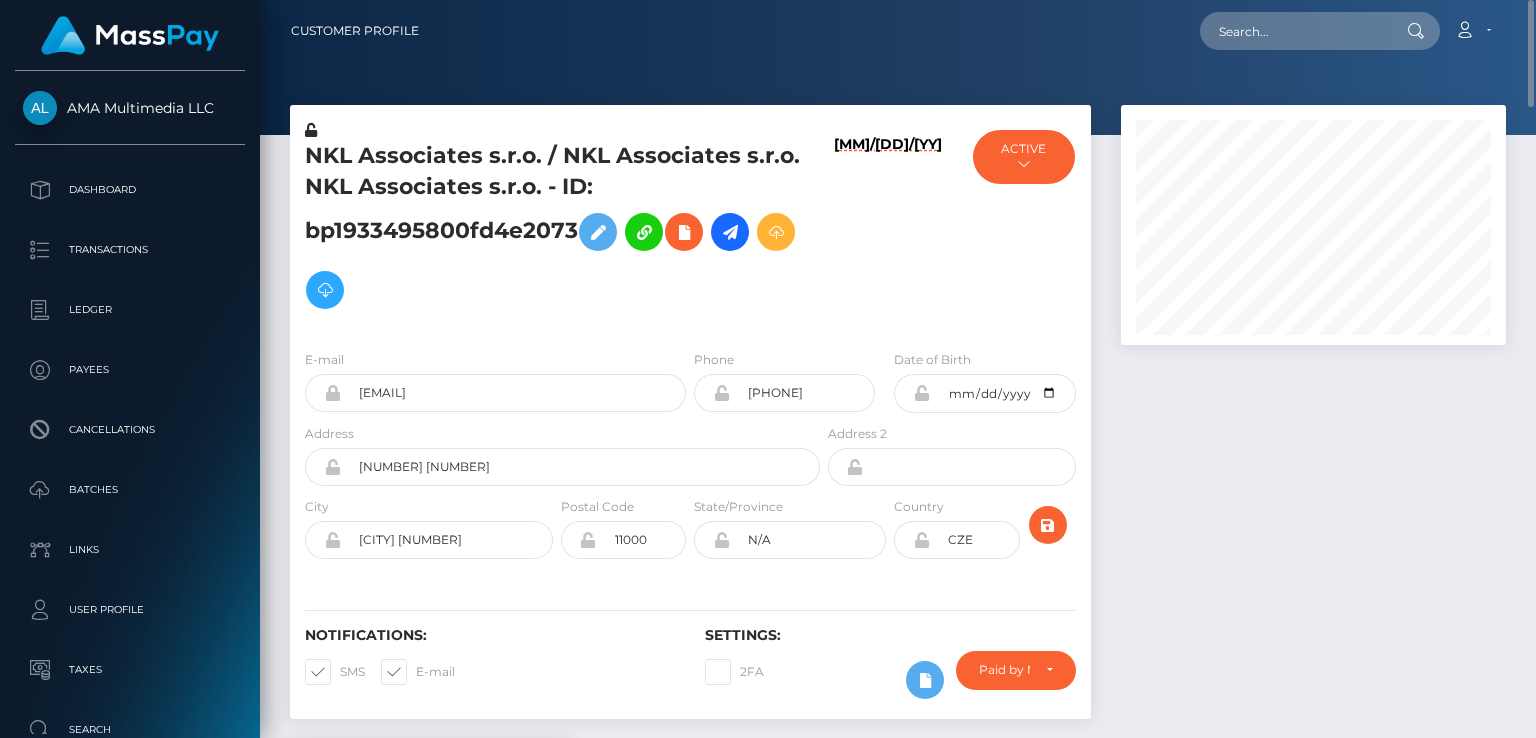 click on "NKL Associates s.r.o. / NKL Associates s.r.o.  NKL Associates s.r.o.
- ID: bp1933495800fd4e2073" at bounding box center [557, 230] 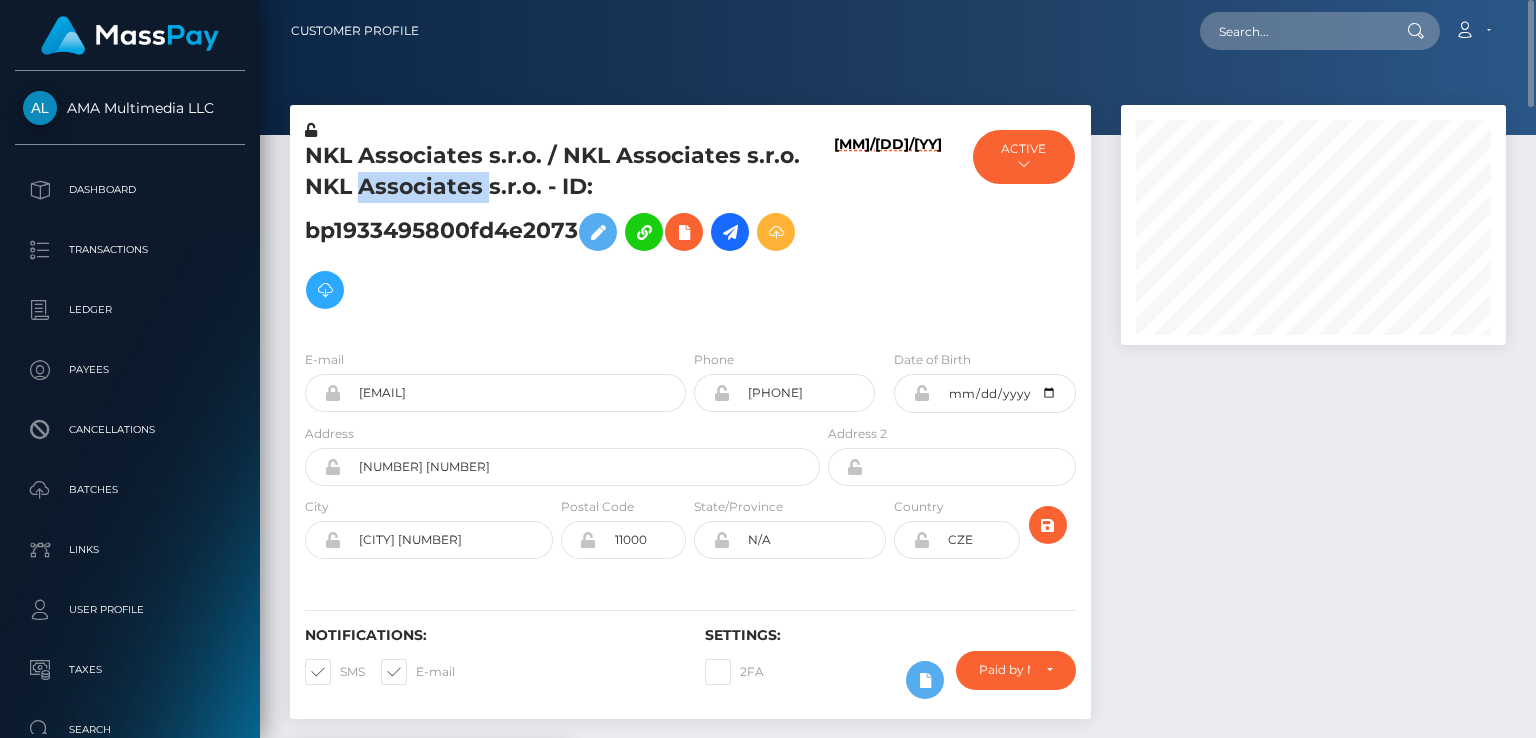 click on "NKL Associates s.r.o. / NKL Associates s.r.o.  NKL Associates s.r.o.
- ID: bp1933495800fd4e2073" at bounding box center [557, 230] 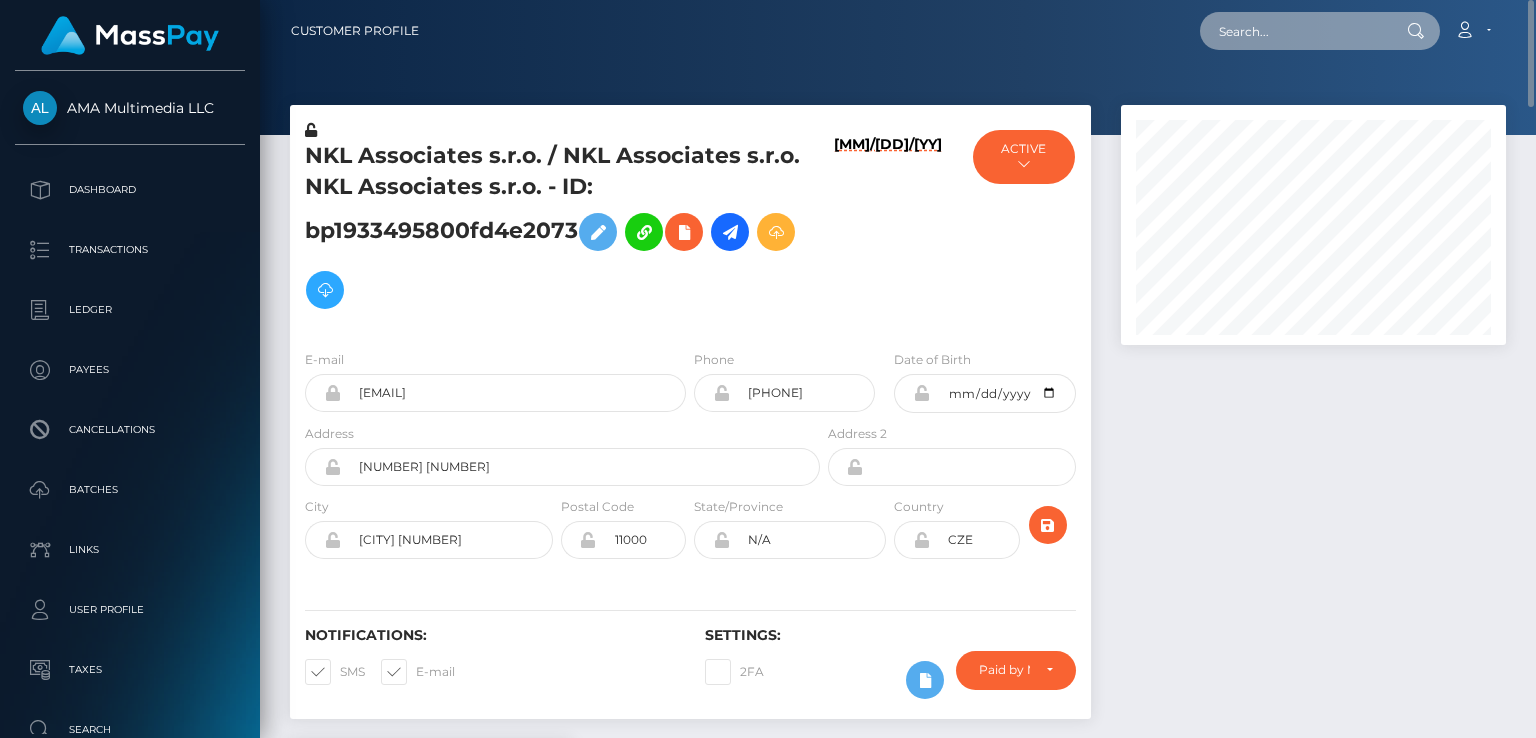 paste on "802304985818750976" 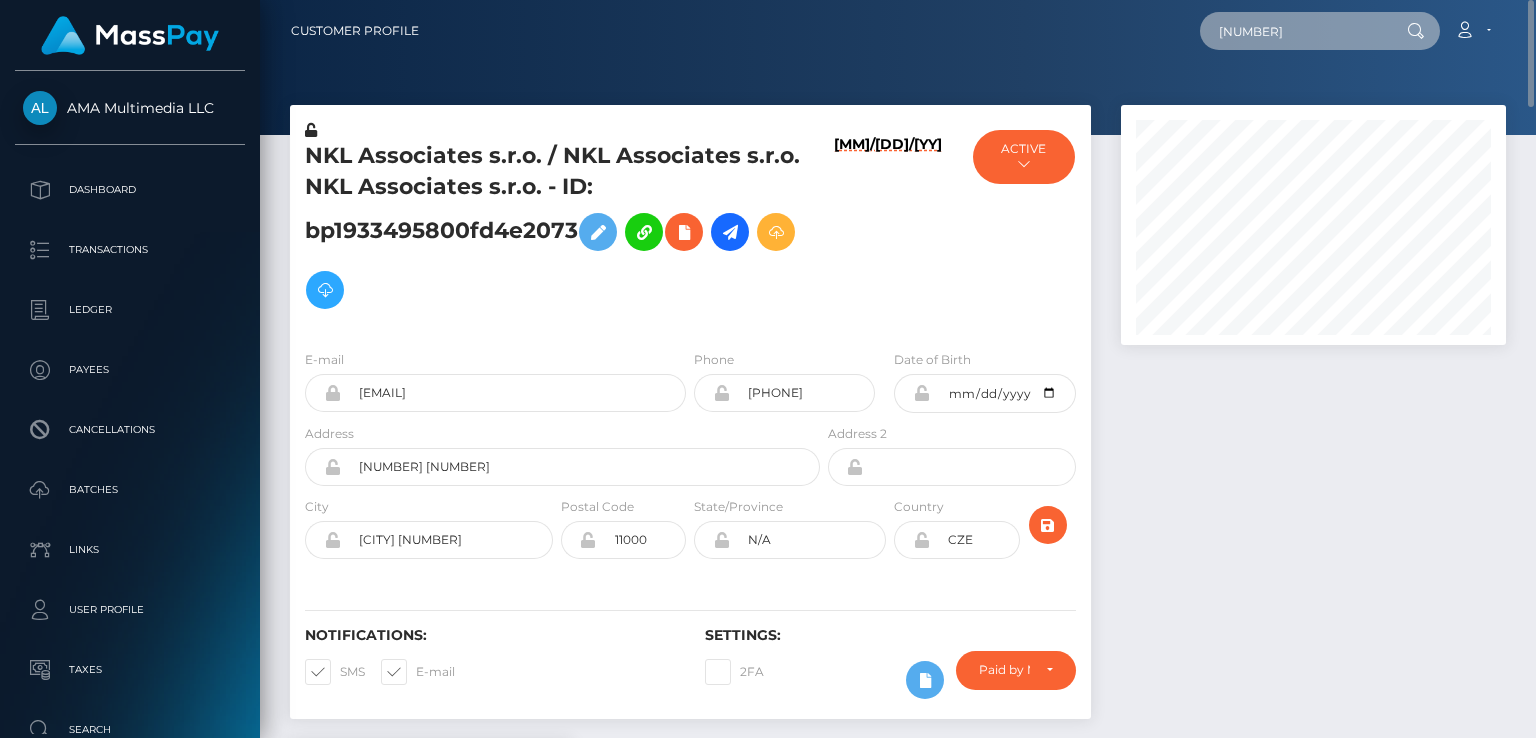 type on "802304985818750976" 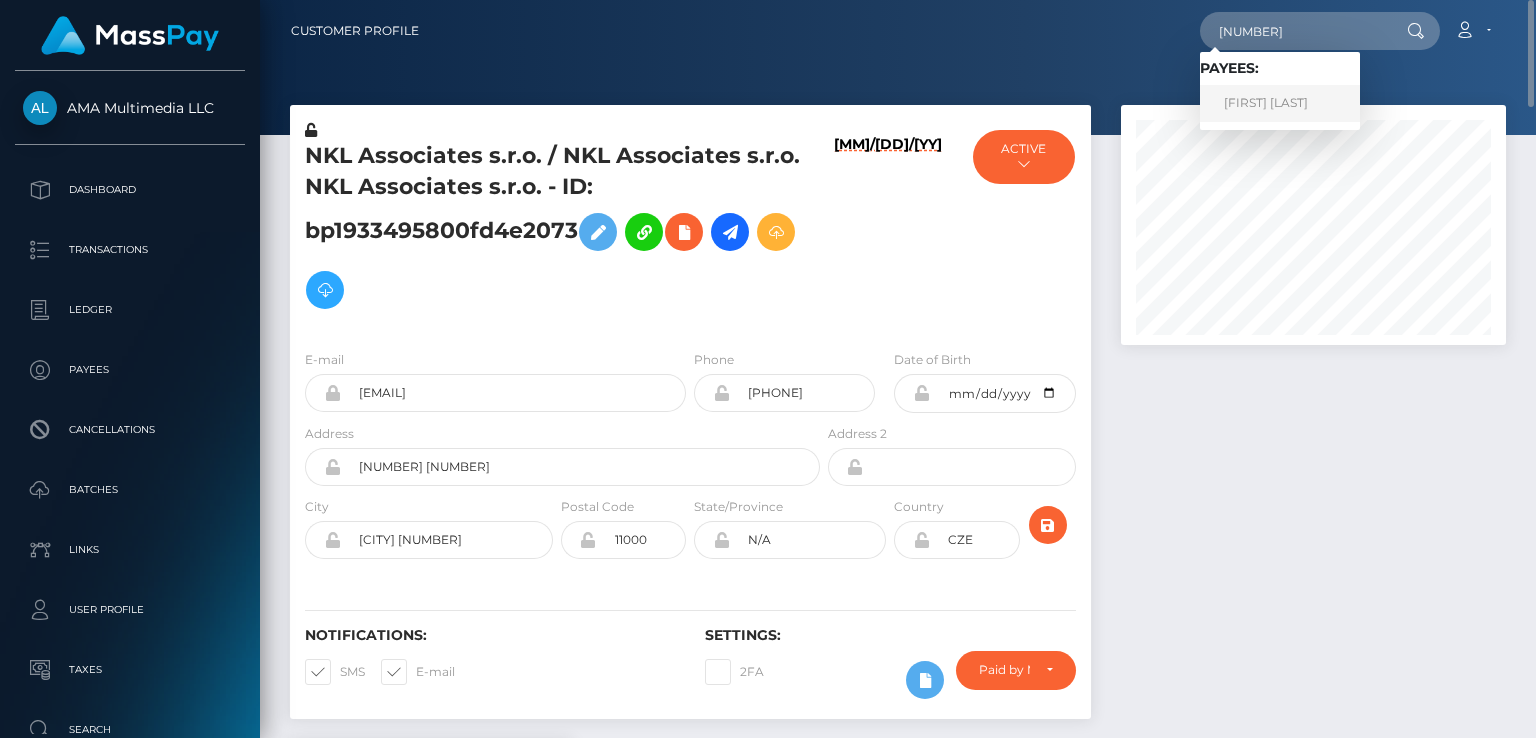 click on "Kyle  Perez" at bounding box center (1280, 103) 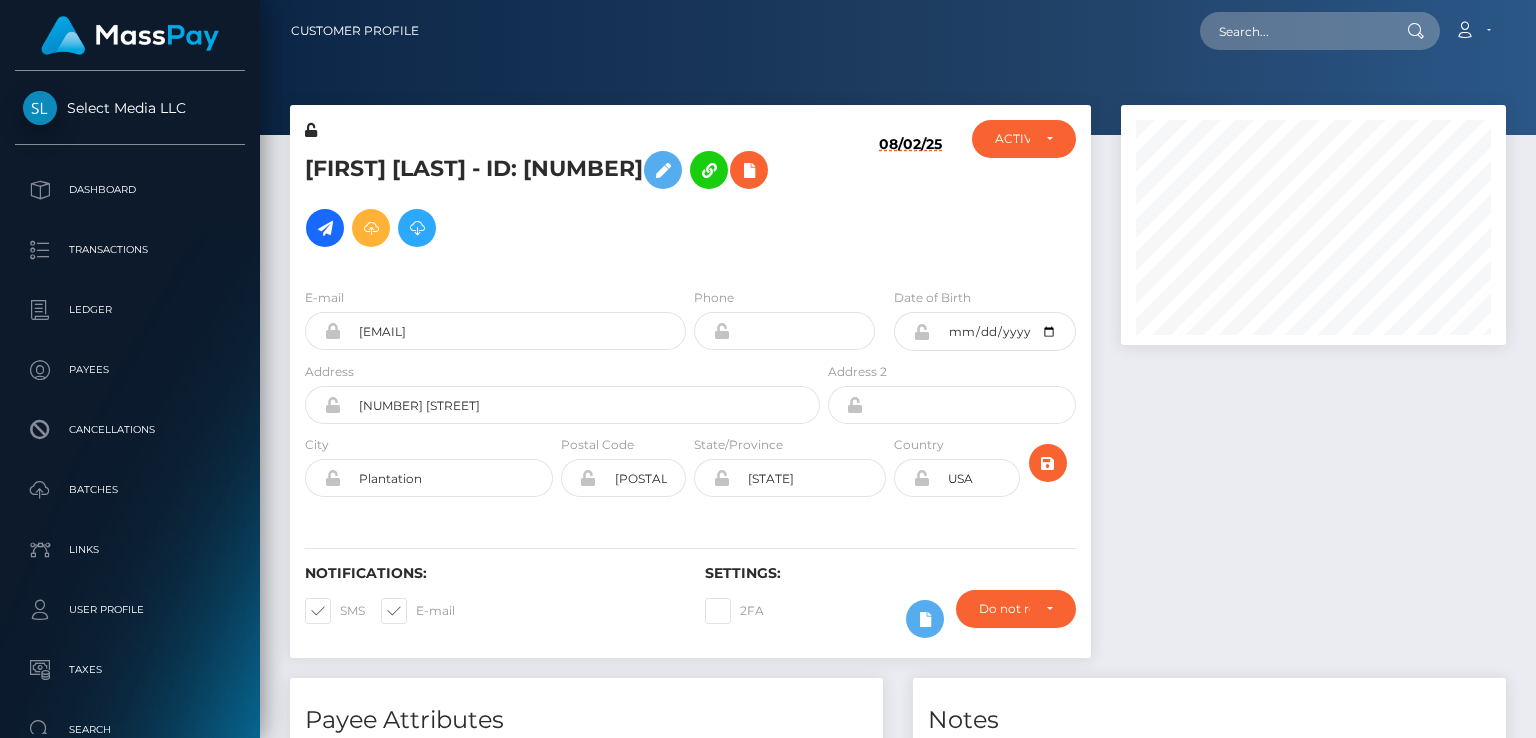 scroll, scrollTop: 0, scrollLeft: 0, axis: both 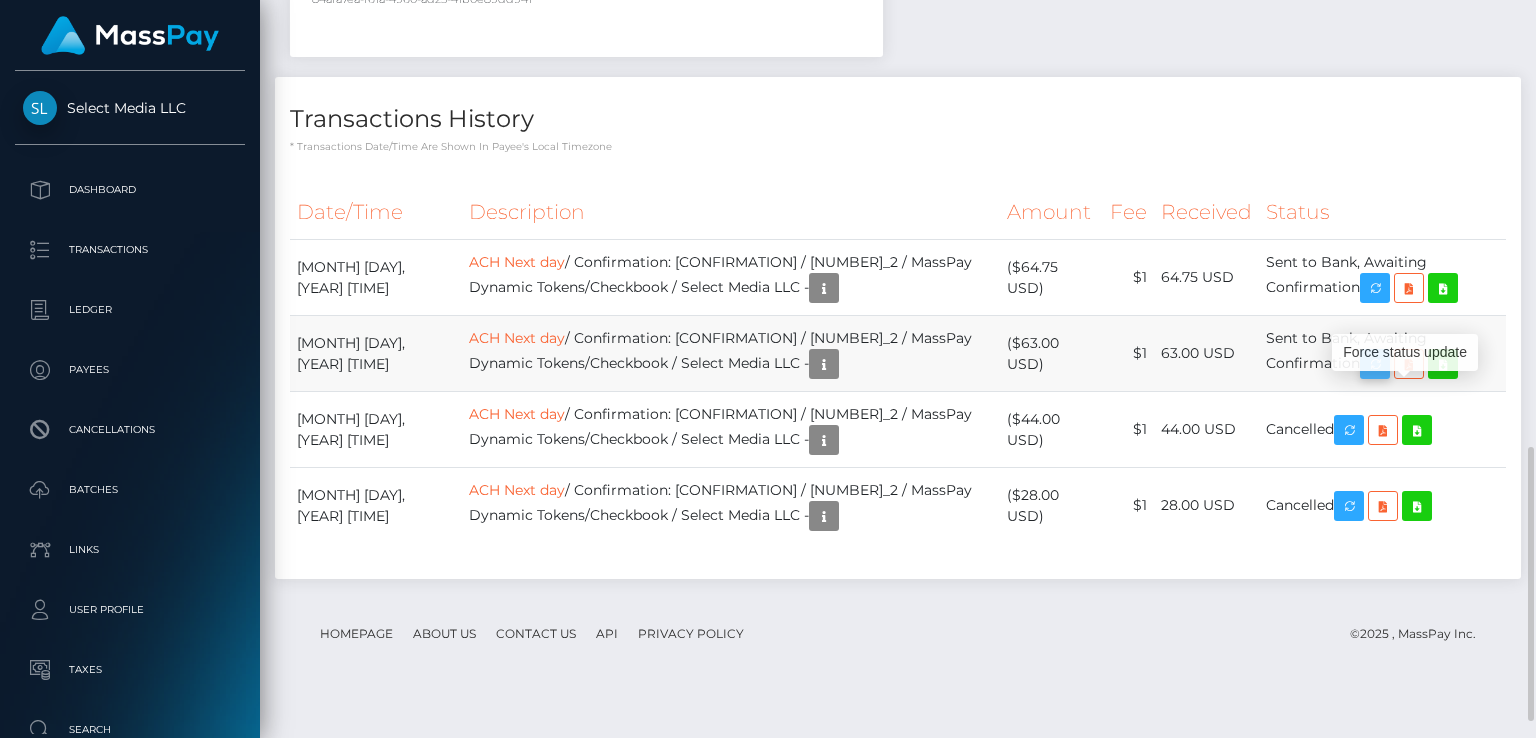 click at bounding box center [1375, 364] 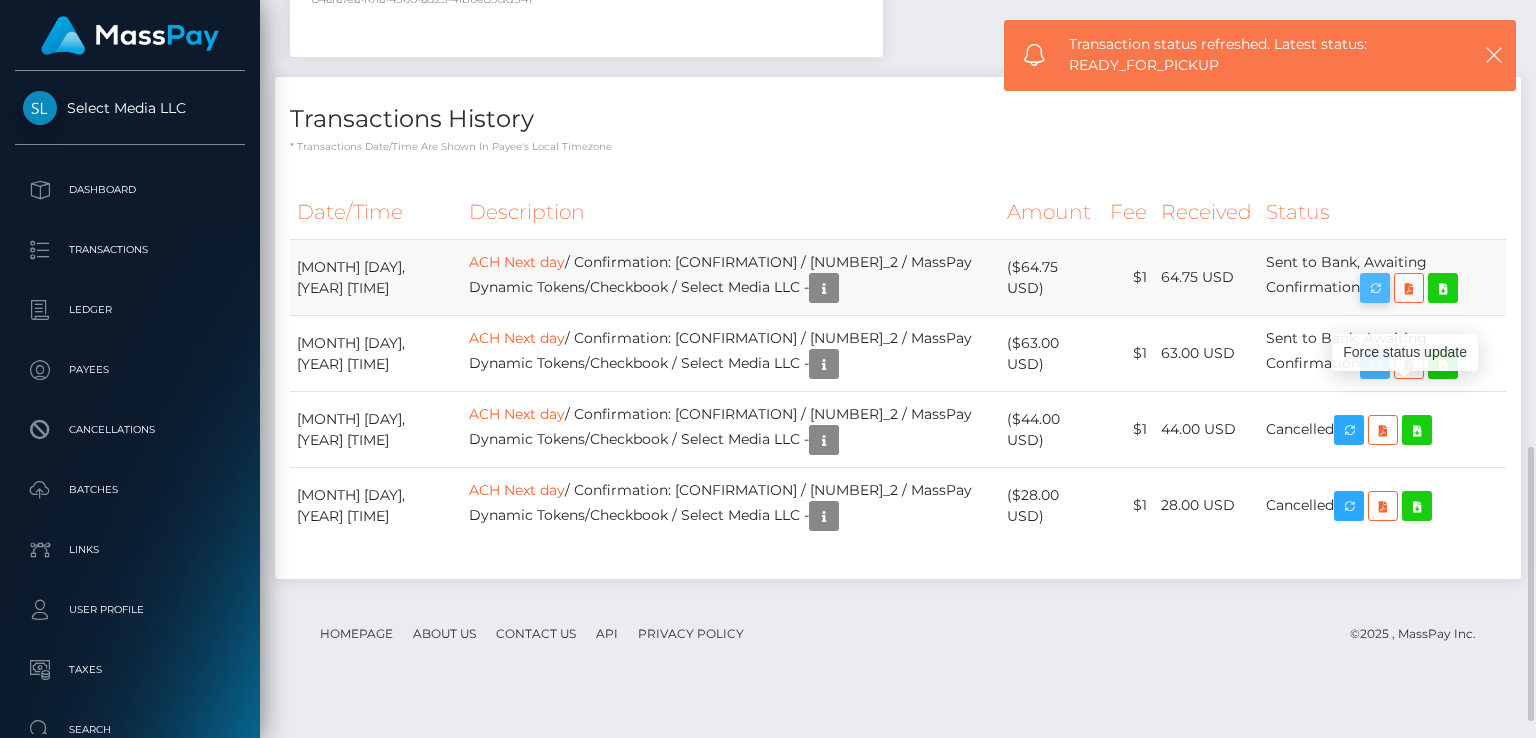 scroll, scrollTop: 240, scrollLeft: 384, axis: both 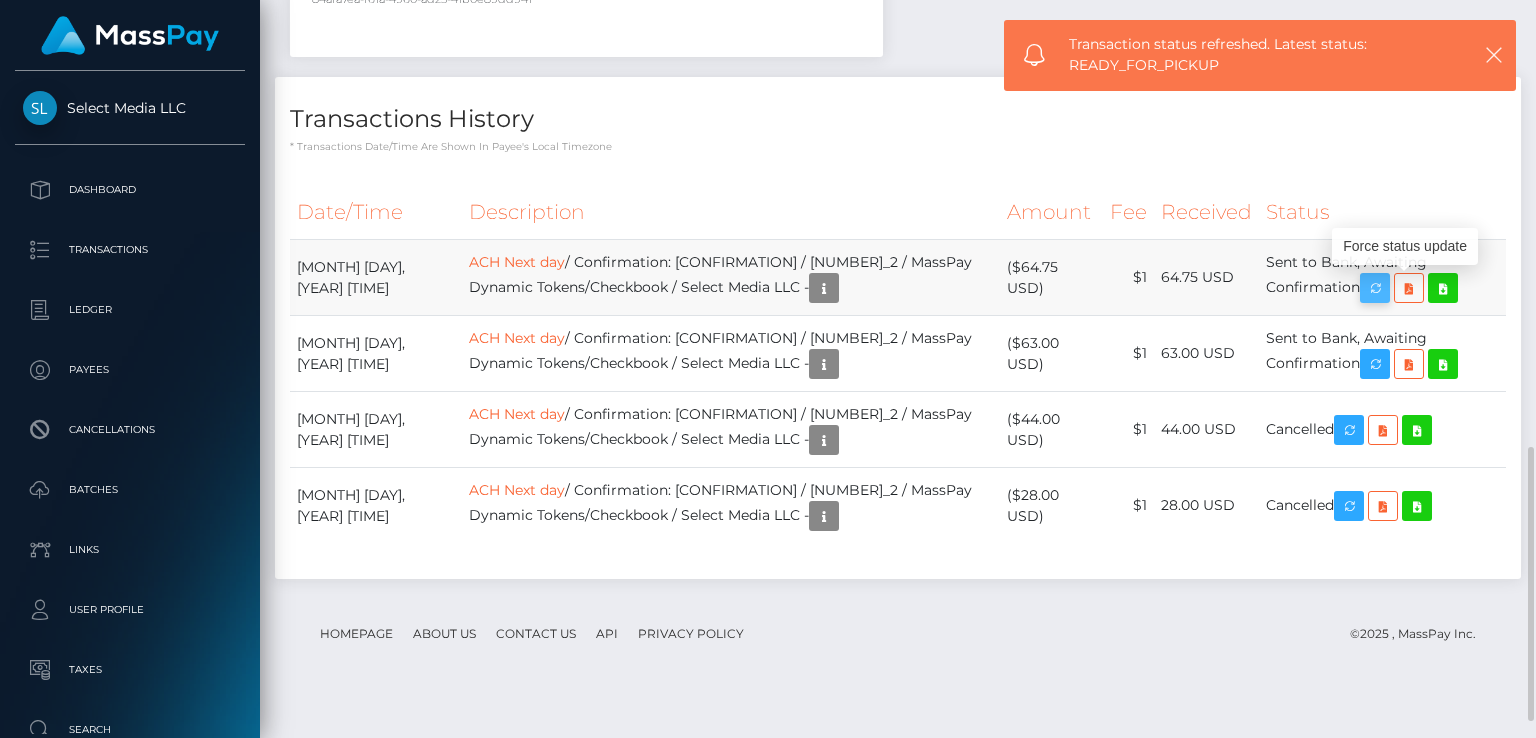 click at bounding box center (1375, 288) 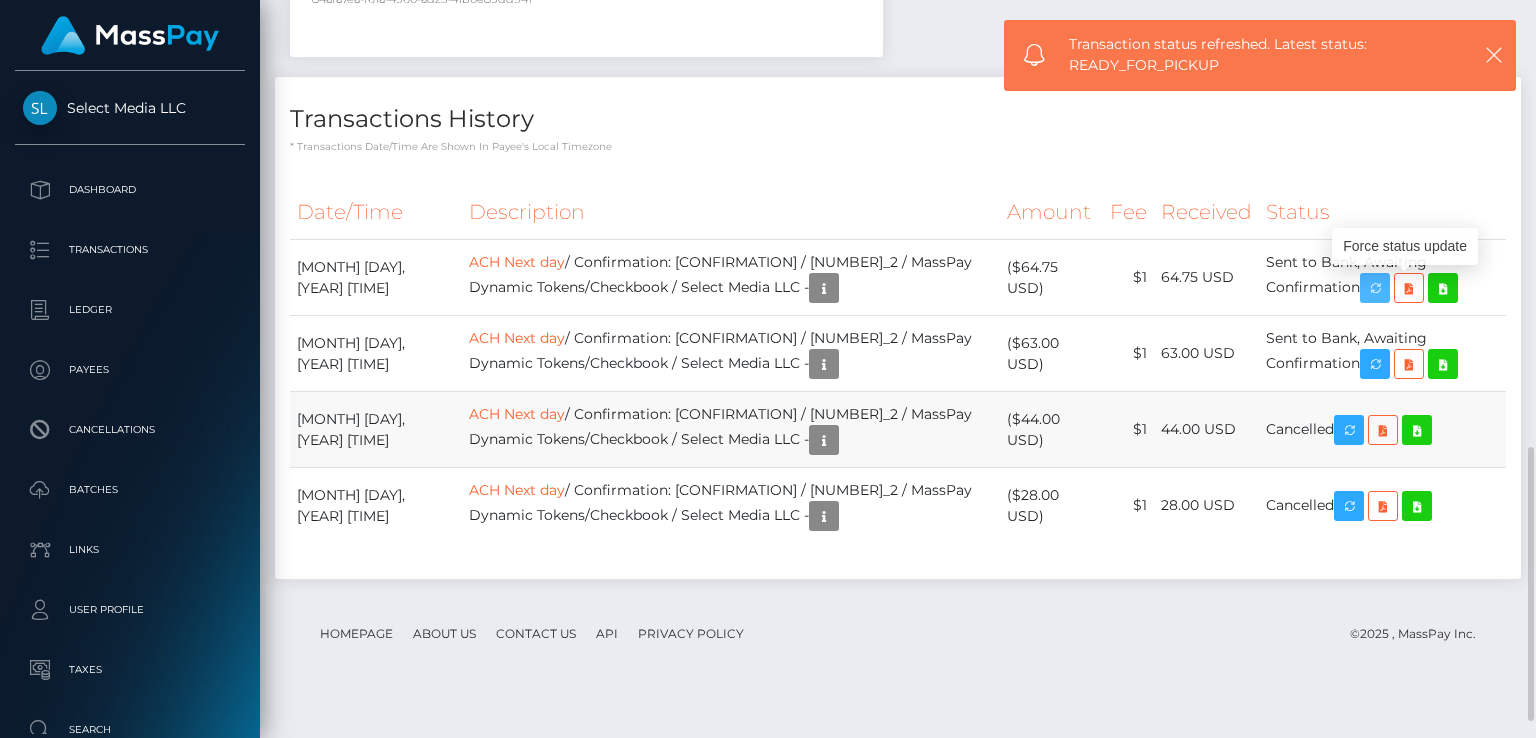 scroll, scrollTop: 240, scrollLeft: 384, axis: both 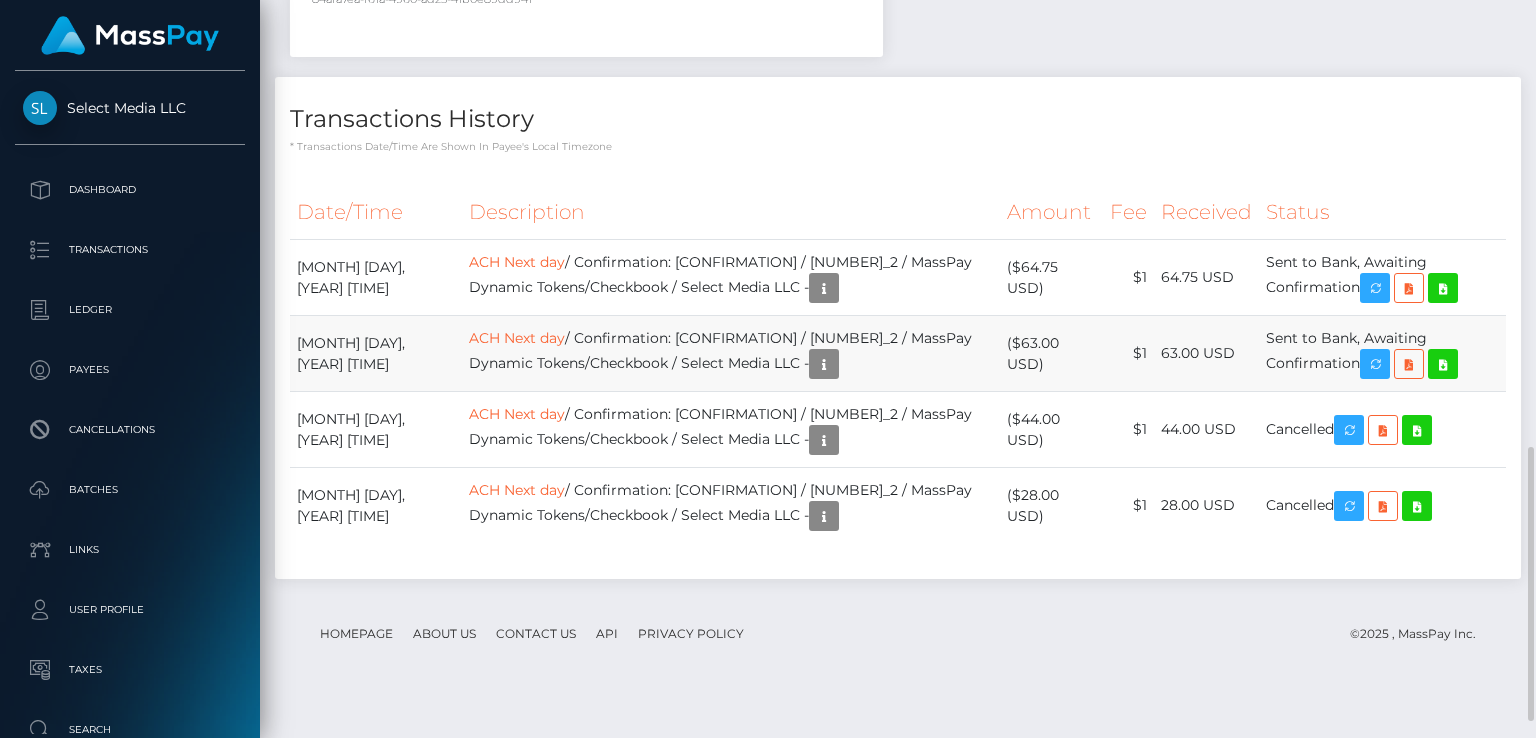 click on "ACH Next day  / Confirmation: 5e15f832a2f4409ca0011156cace824b / 807254410357915648_2  / MassPay Dynamic Tokens/Checkbook / Select Media LLC -" at bounding box center [731, 354] 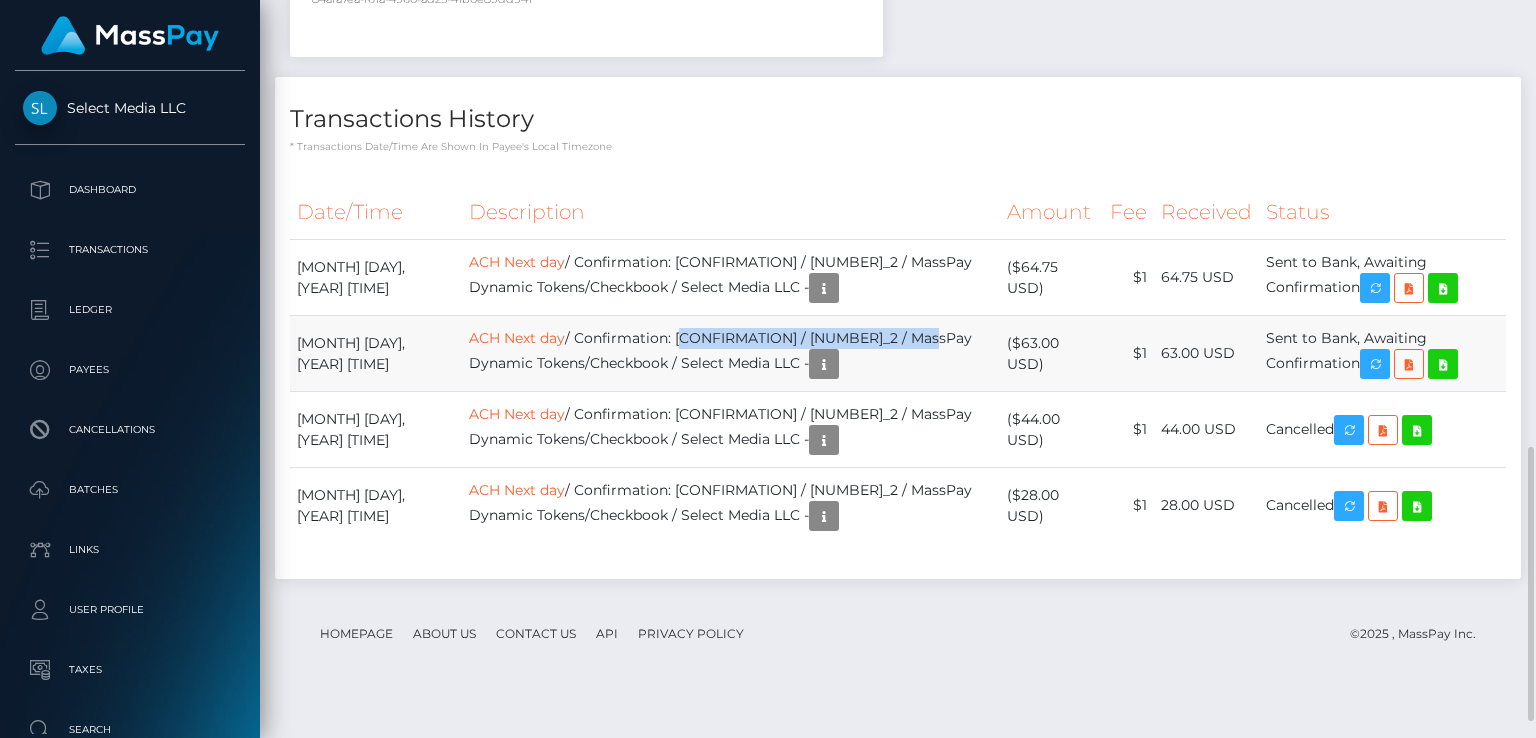 click on "ACH Next day  / Confirmation: 5e15f832a2f4409ca0011156cace824b / 807254410357915648_2  / MassPay Dynamic Tokens/Checkbook / Select Media LLC -" at bounding box center (731, 354) 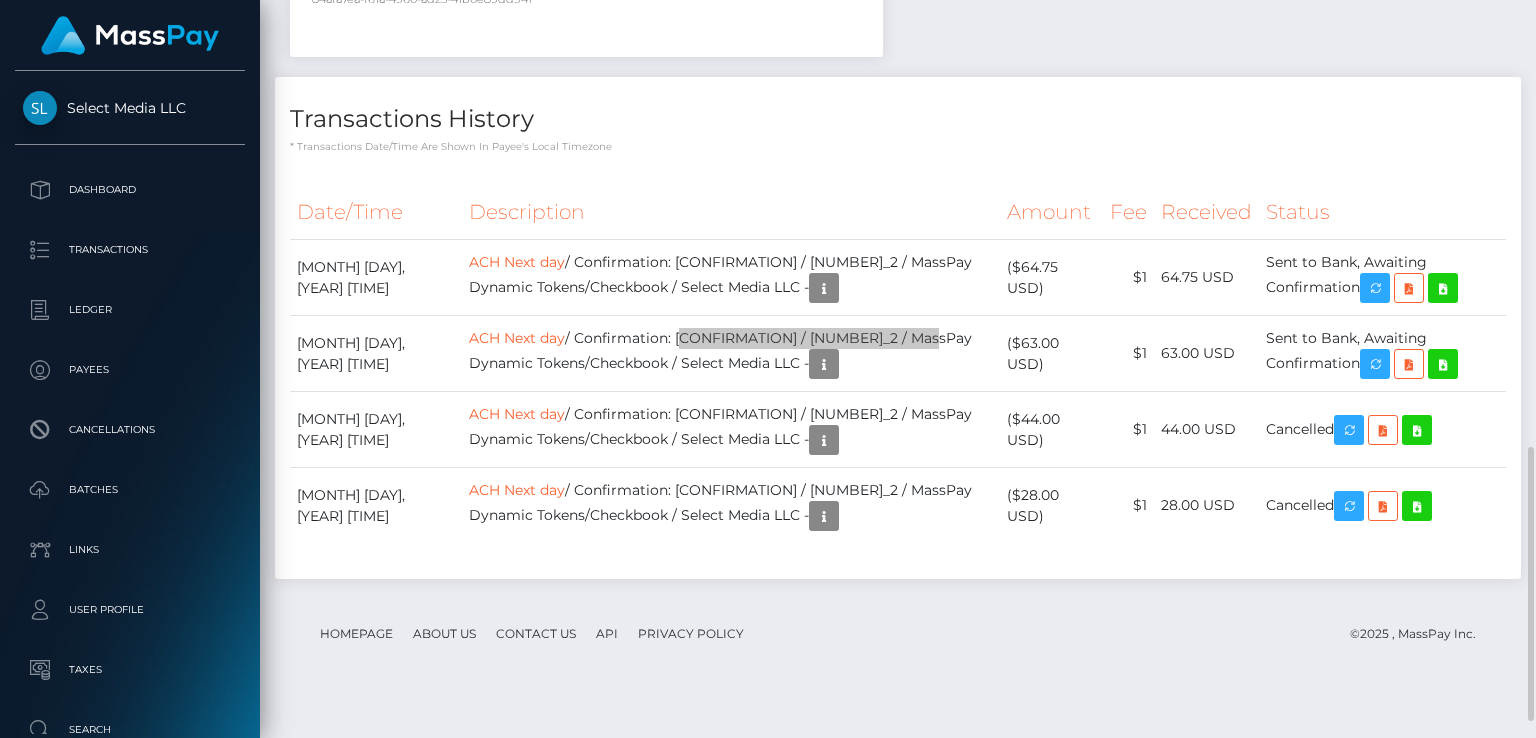 scroll, scrollTop: 0, scrollLeft: 0, axis: both 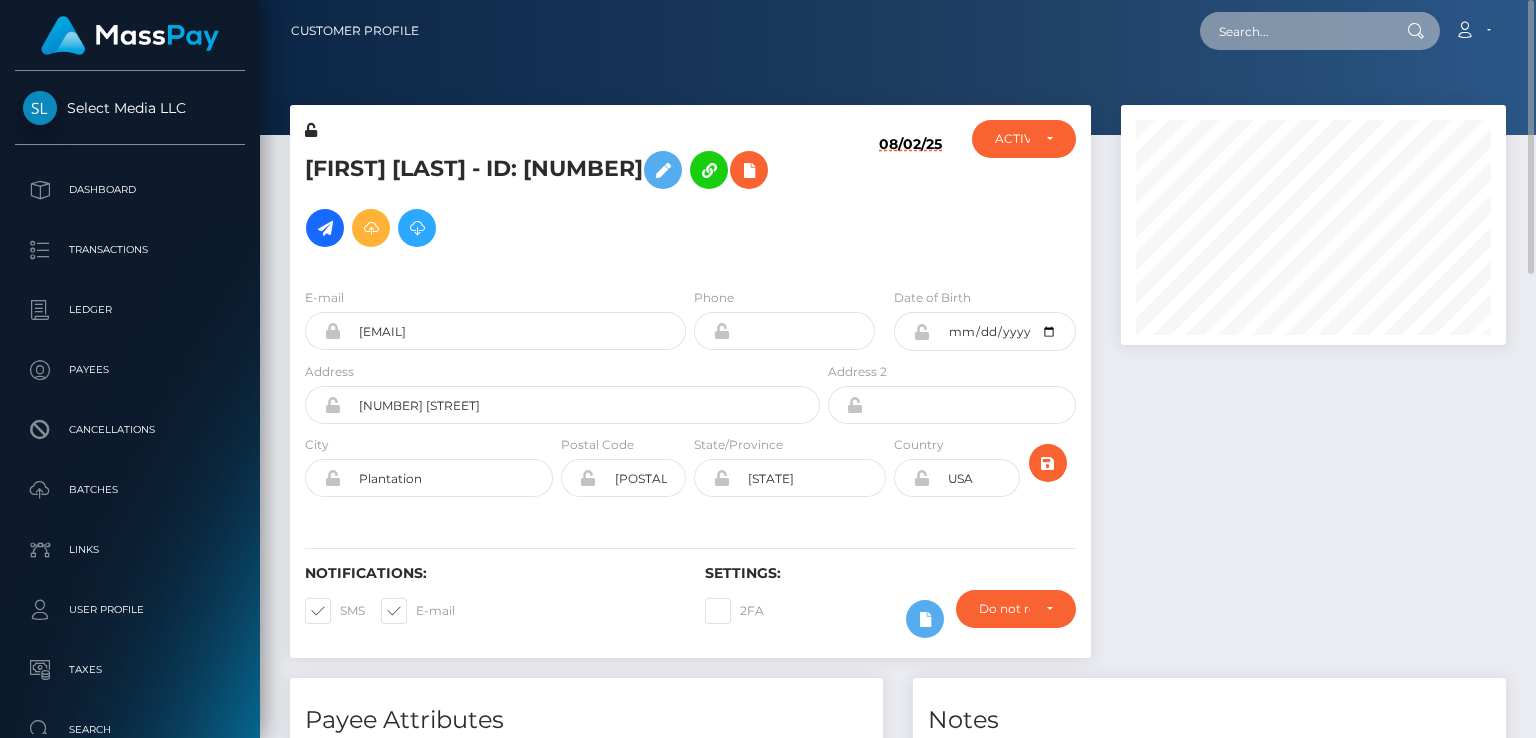 paste on "Hernandez80" 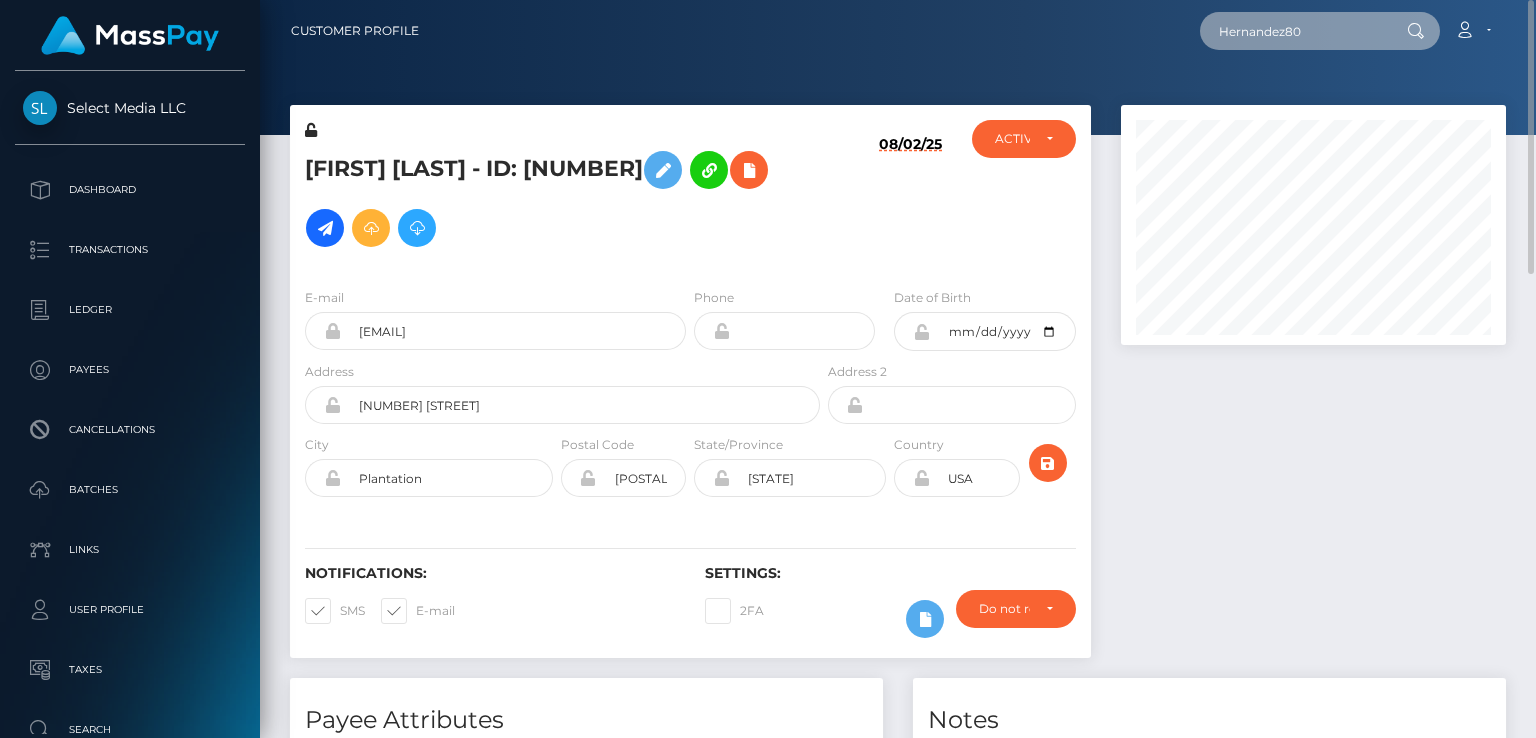 type on "Hernandez80" 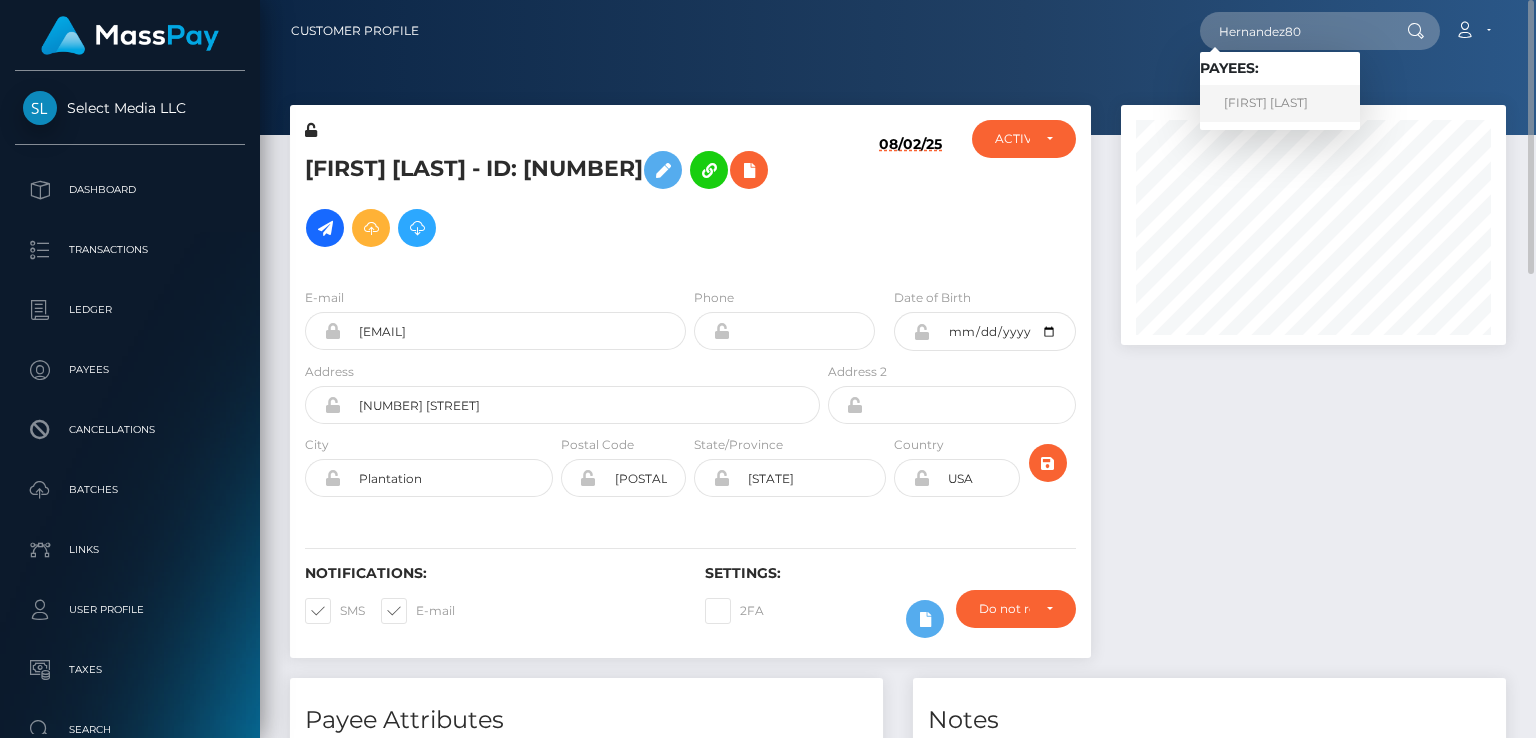 click on "Miguel  Hernandez" at bounding box center (1280, 103) 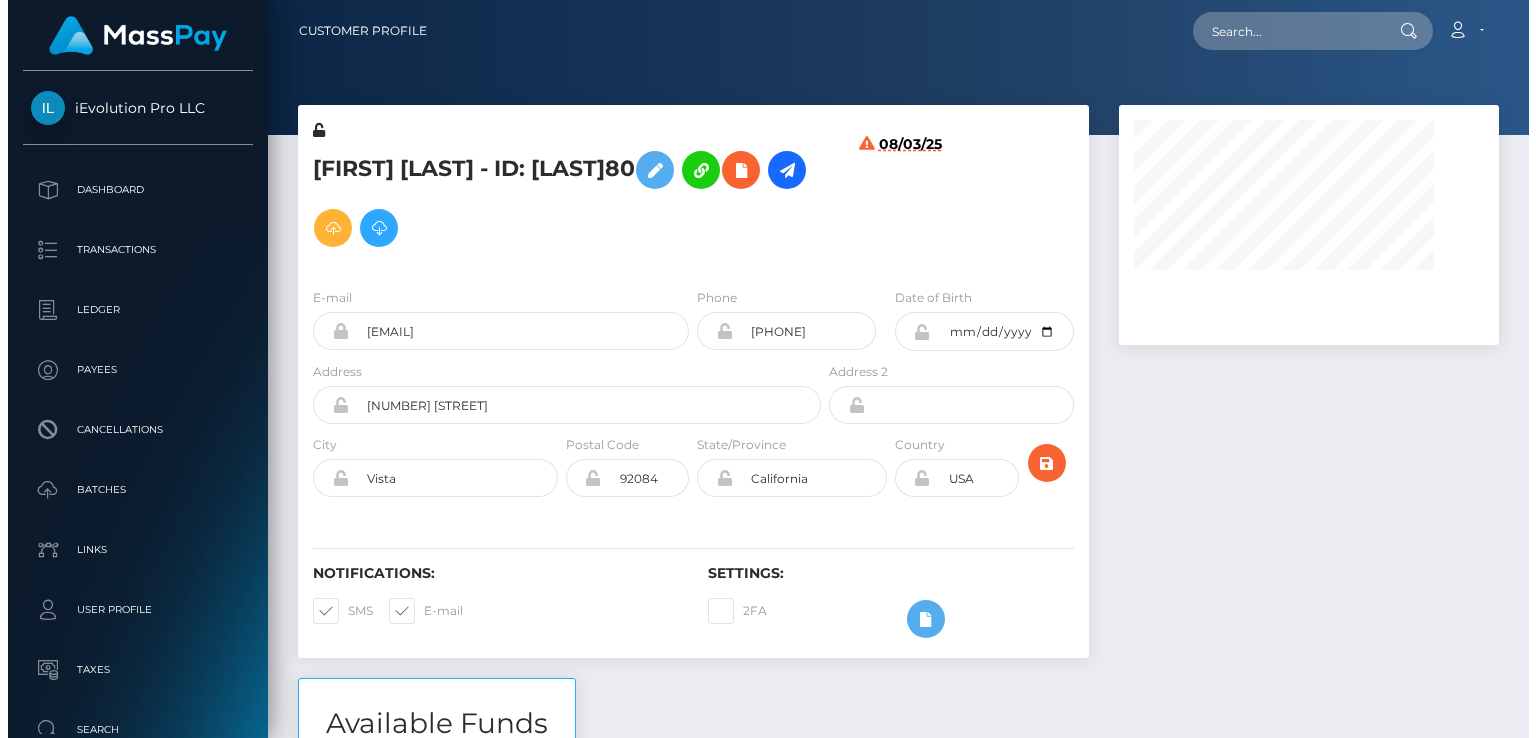 scroll, scrollTop: 0, scrollLeft: 0, axis: both 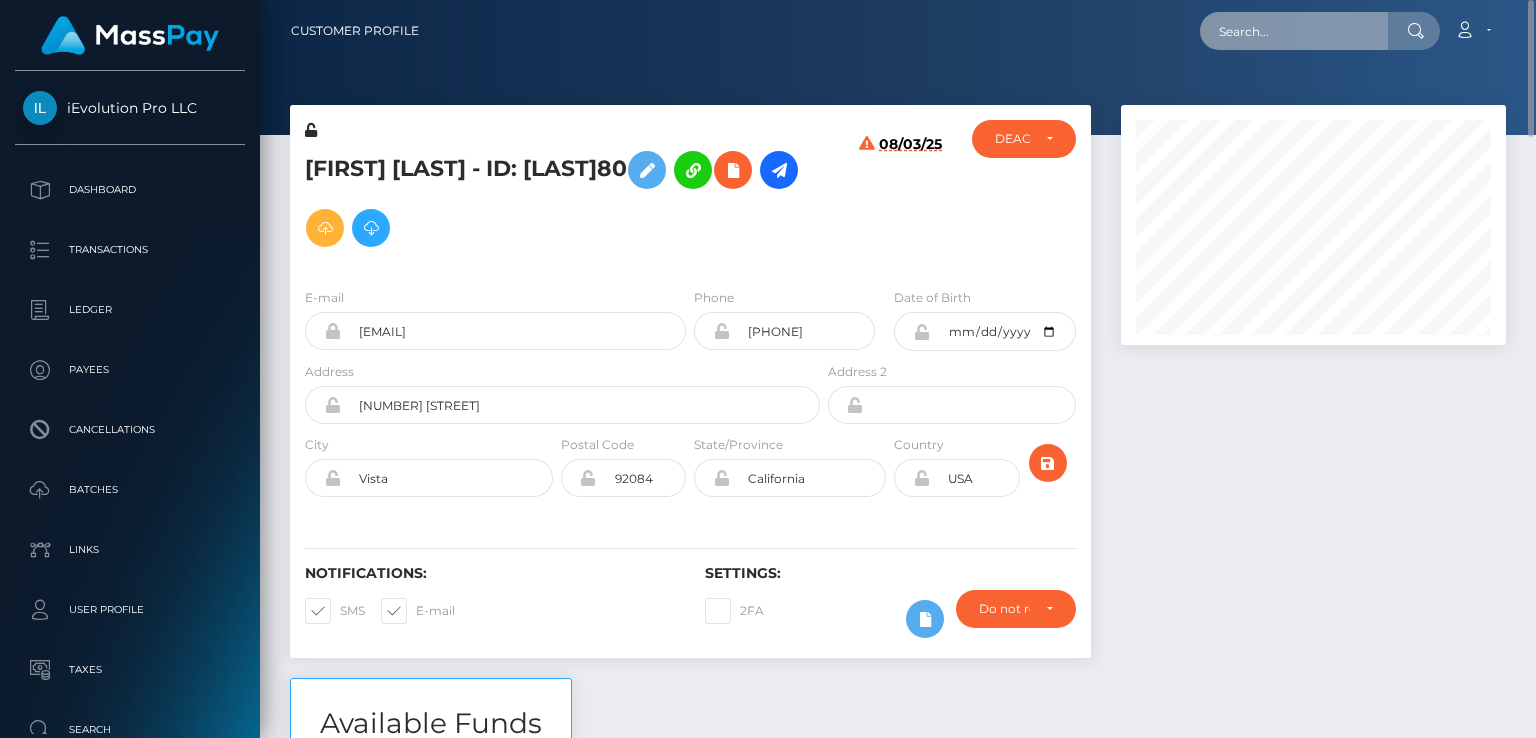 click at bounding box center [1294, 31] 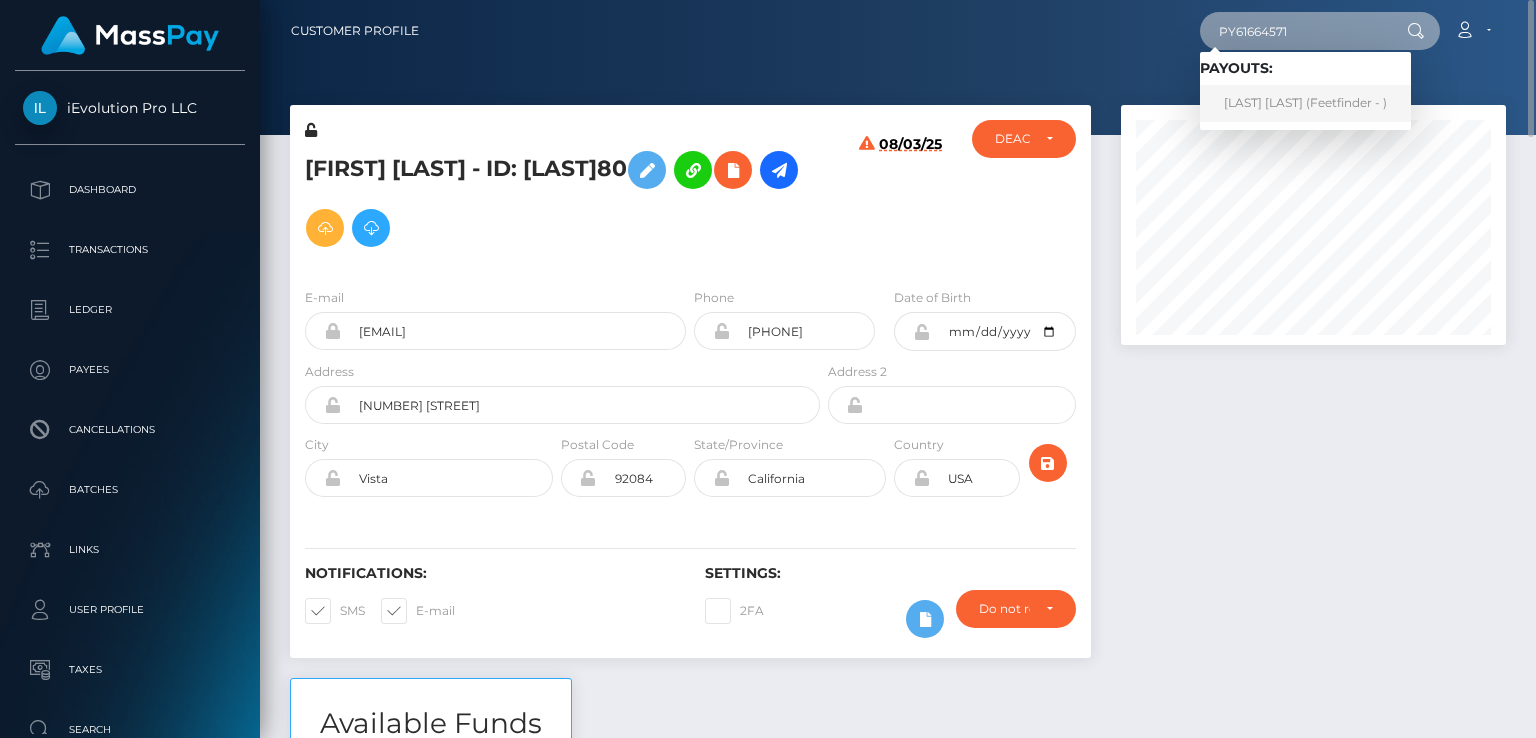type on "PY61664571" 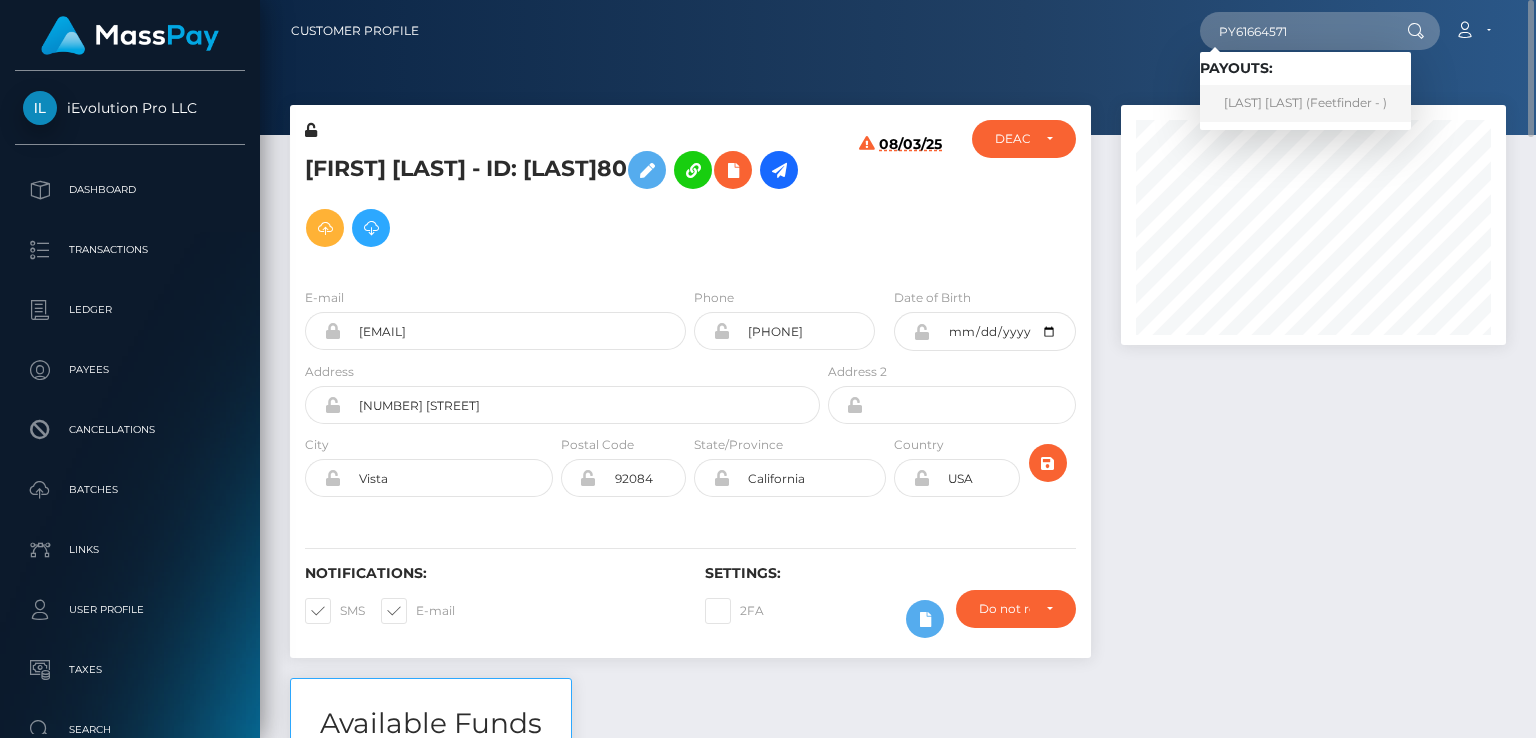 click on "Nutcha  Charoenboon (Feetfinder - )" at bounding box center (1305, 103) 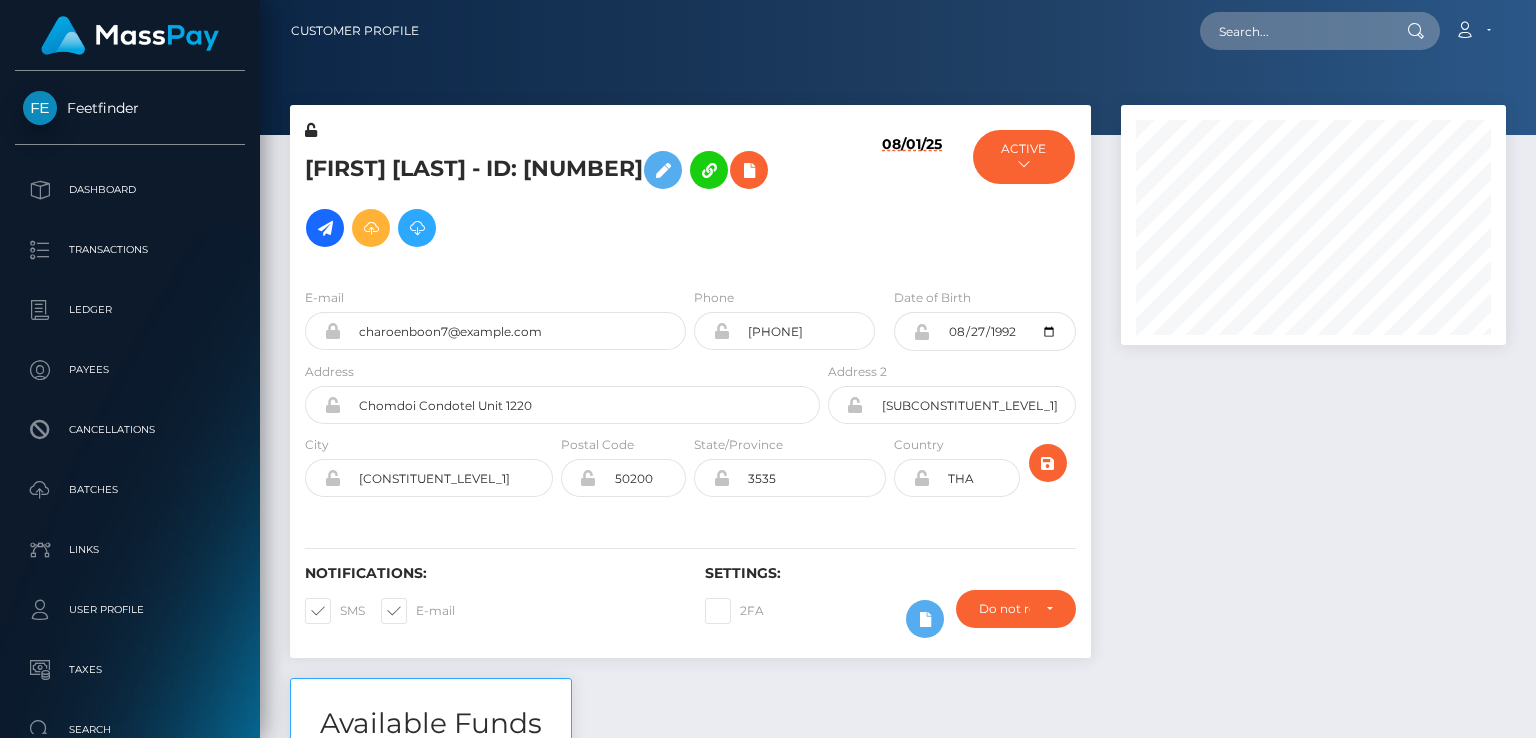 scroll, scrollTop: 0, scrollLeft: 0, axis: both 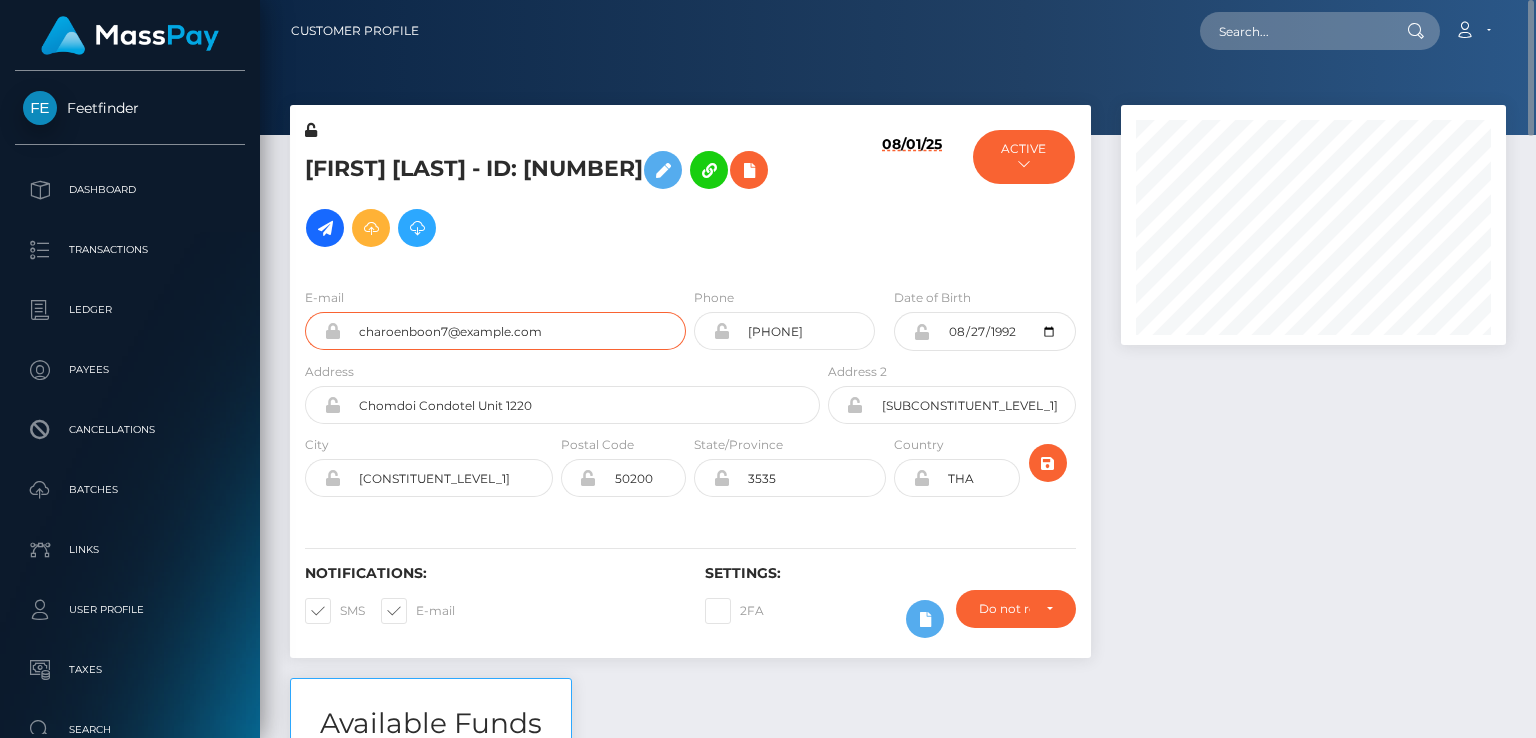 click on "charoenboon7@gmail.com" at bounding box center [513, 331] 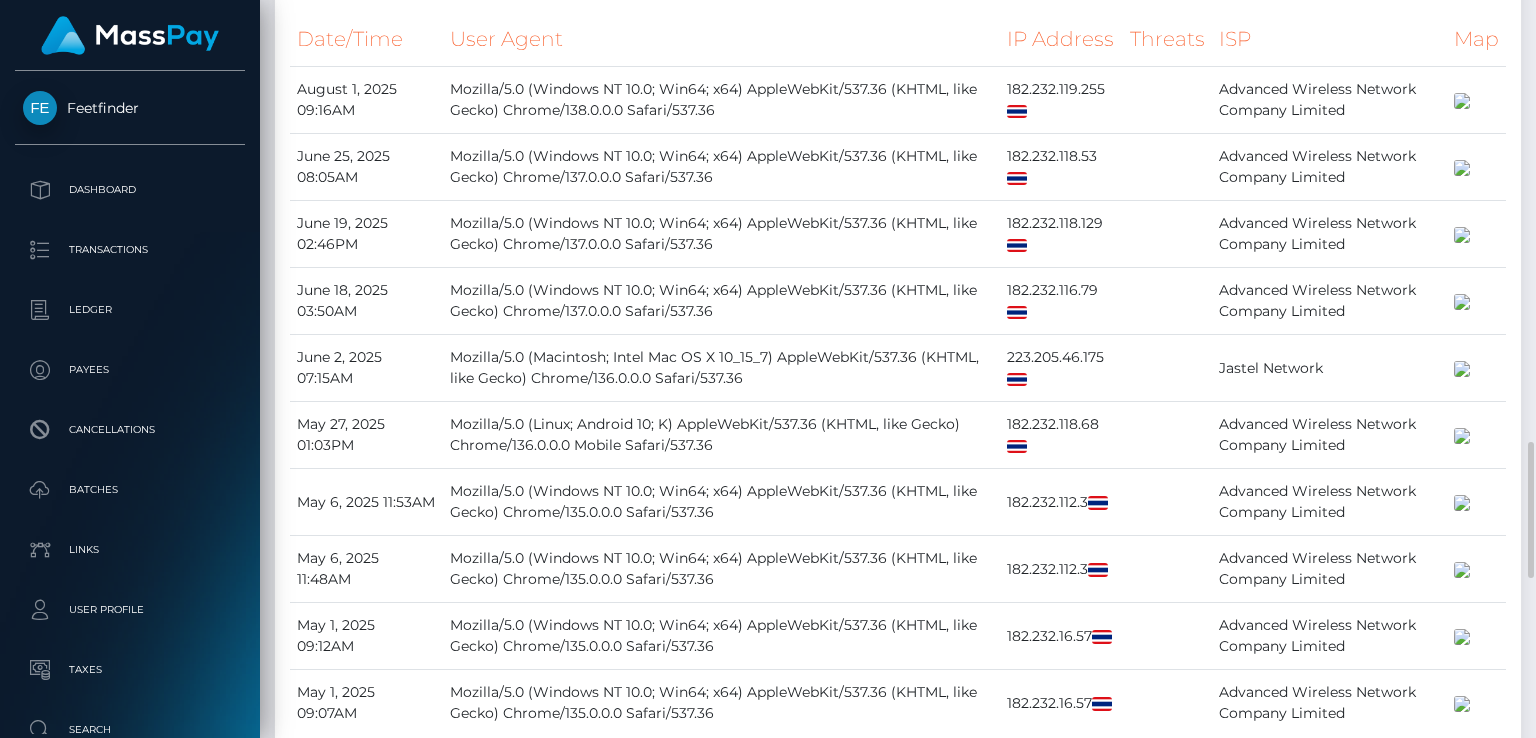 scroll, scrollTop: 3000, scrollLeft: 0, axis: vertical 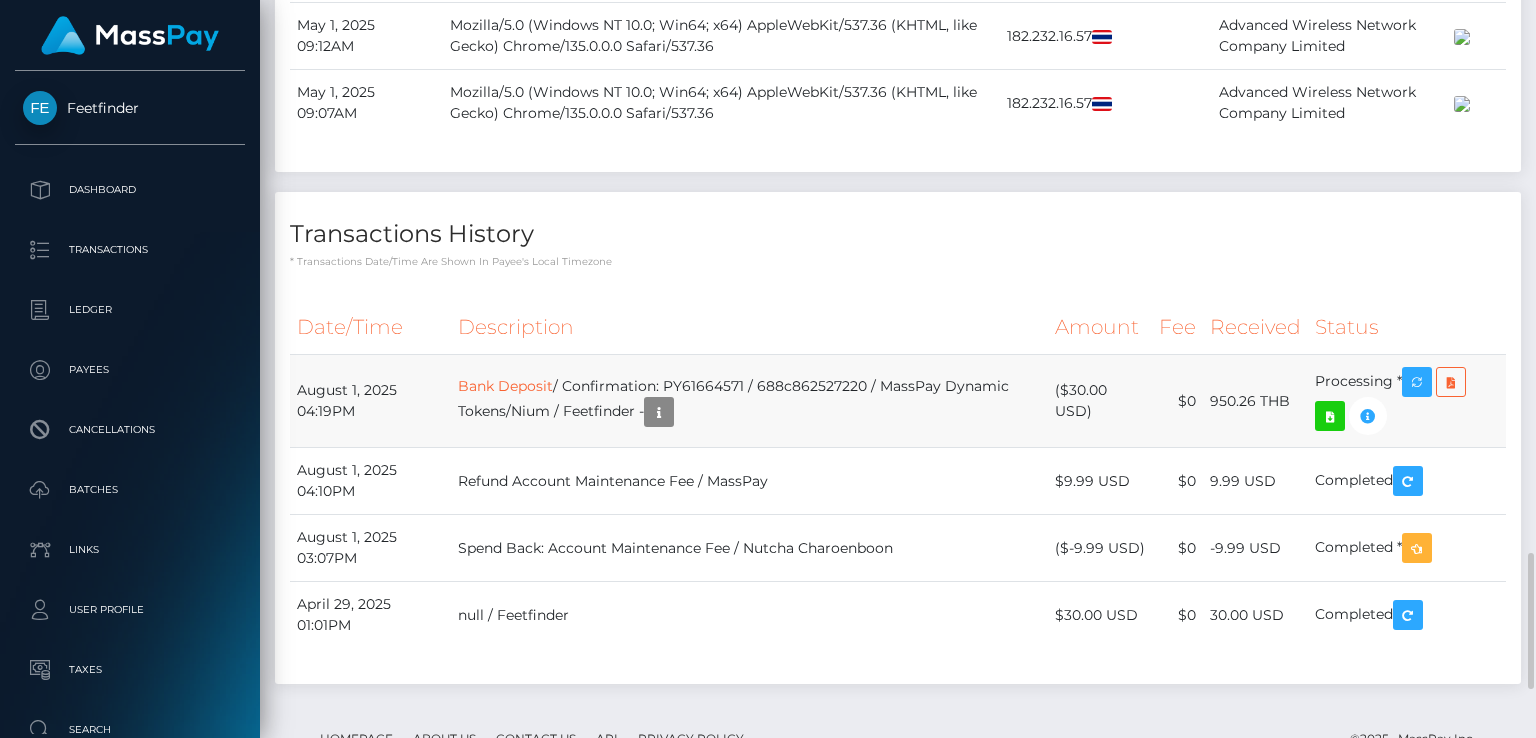 click on "Bank Deposit  / Confirmation: PY61664571 / 688c862527220  / MassPay Dynamic Tokens/Nium / Feetfinder -" at bounding box center (749, 401) 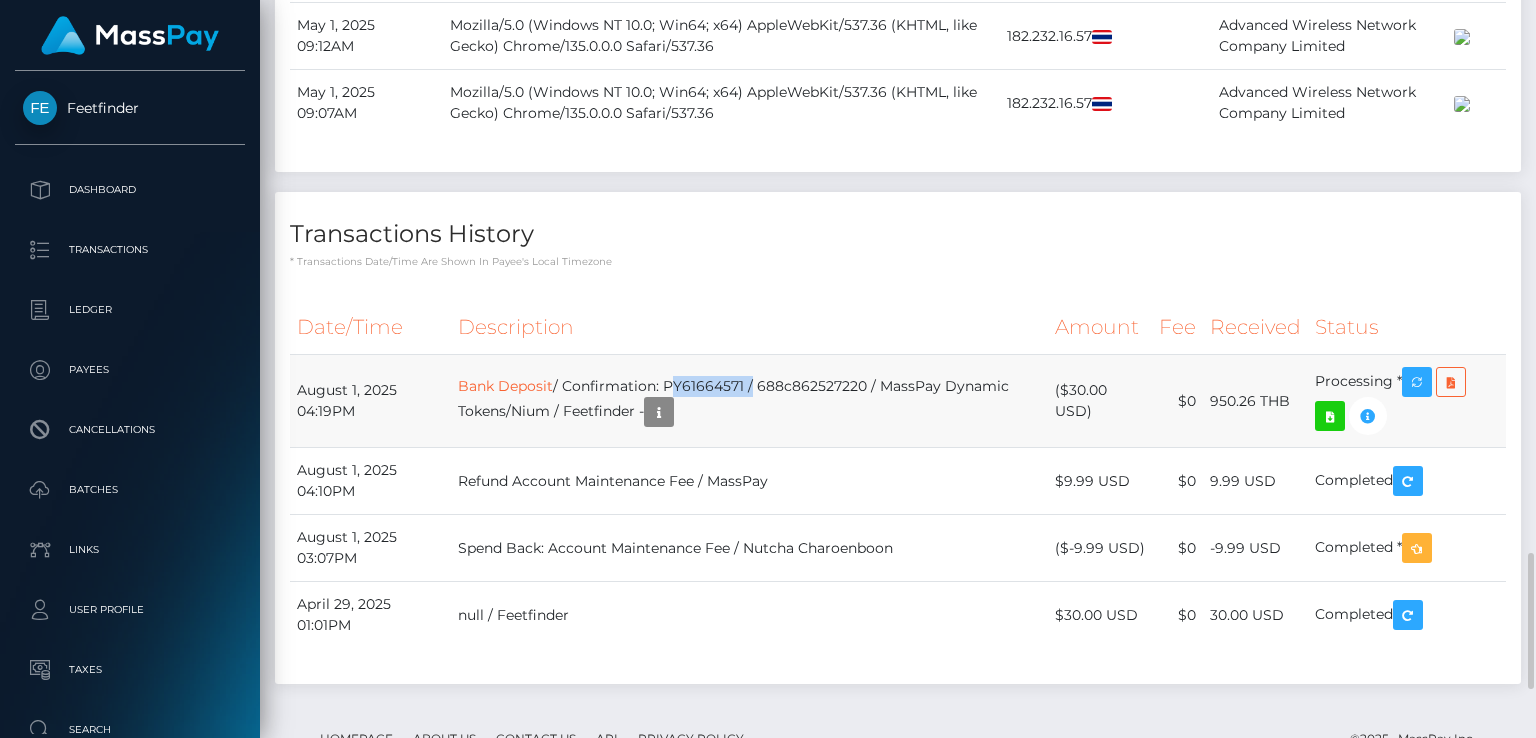 click on "Bank Deposit  / Confirmation: PY61664571 / 688c862527220  / MassPay Dynamic Tokens/Nium / Feetfinder -" at bounding box center [749, 401] 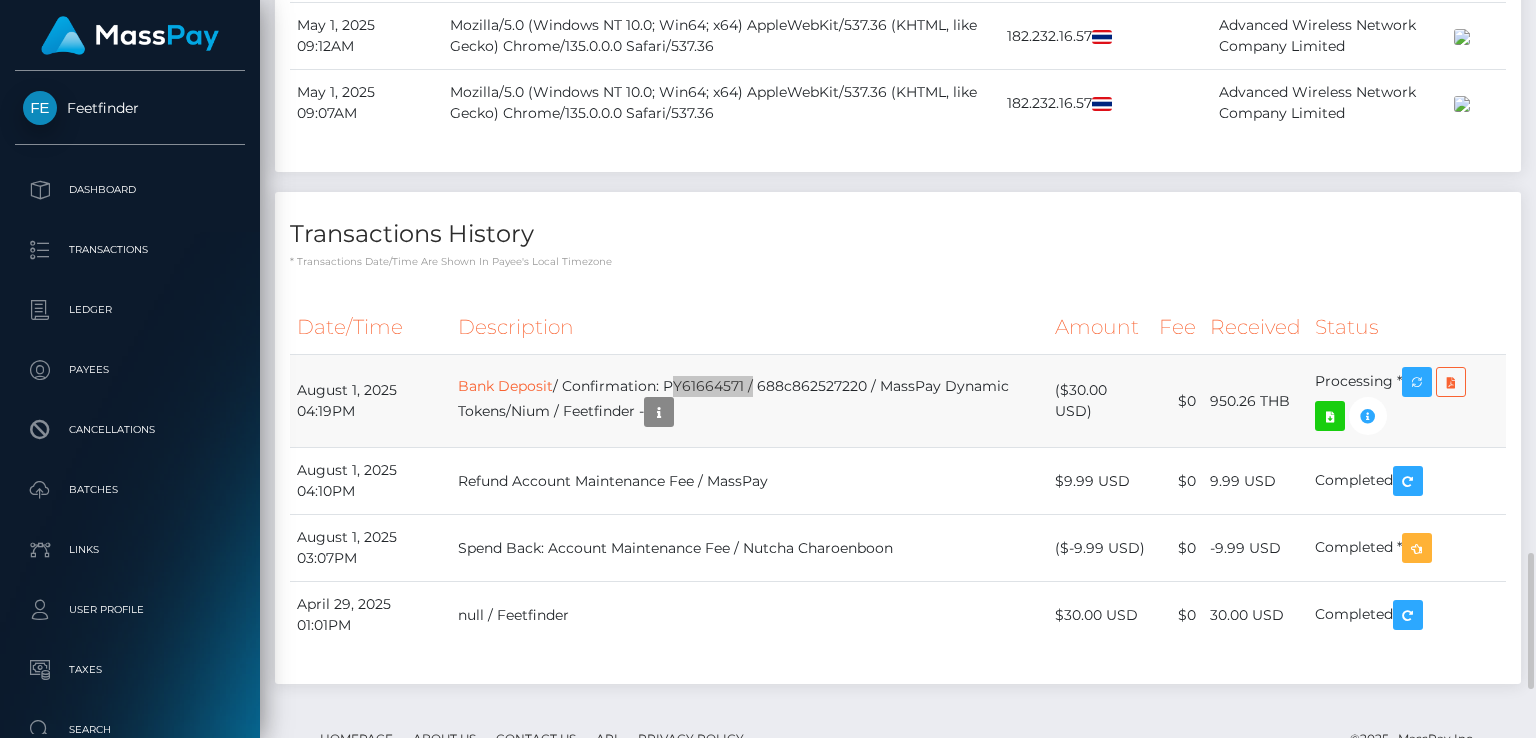 scroll, scrollTop: 3263, scrollLeft: 0, axis: vertical 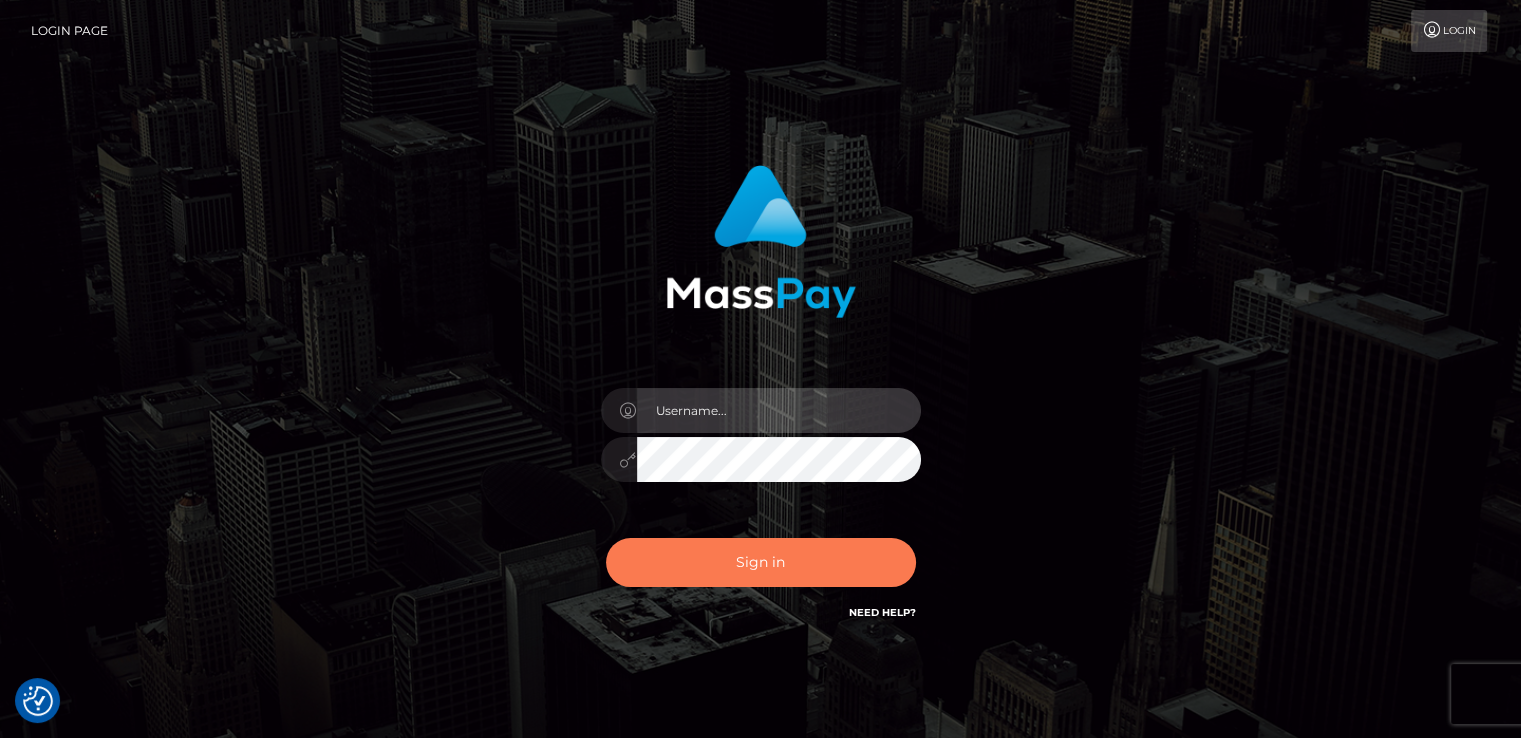 type on "catalinad" 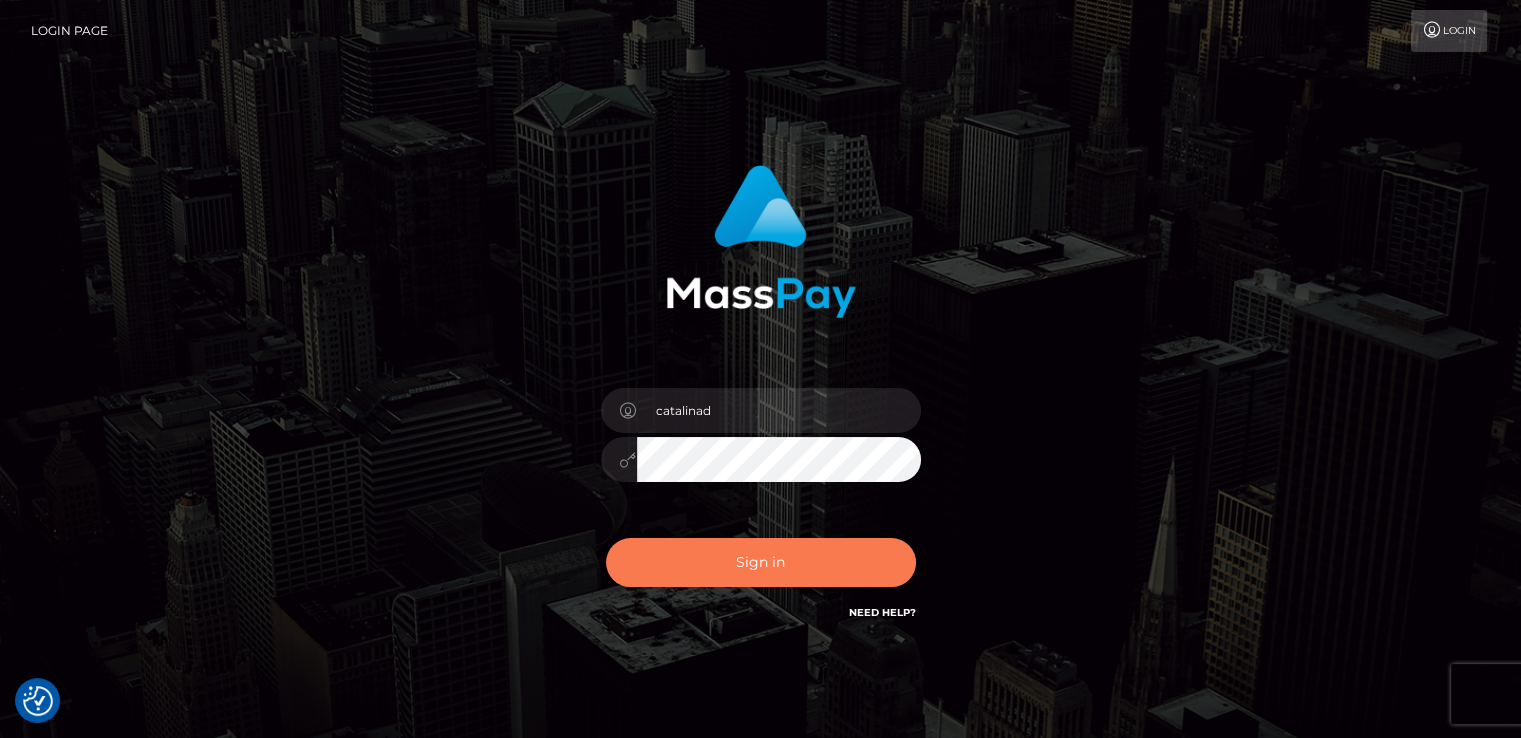 drag, startPoint x: 711, startPoint y: 558, endPoint x: 647, endPoint y: 557, distance: 64.00781 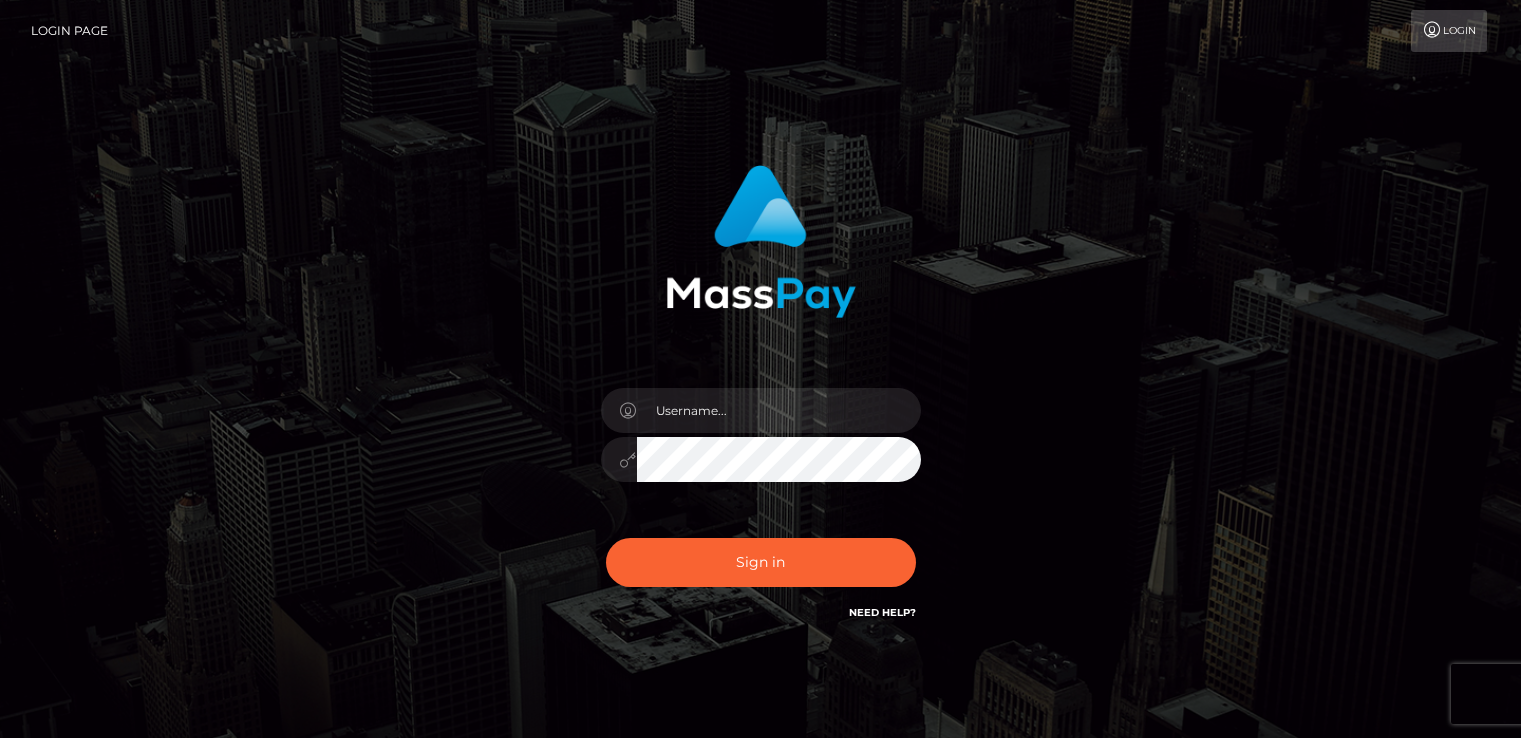 scroll, scrollTop: 0, scrollLeft: 0, axis: both 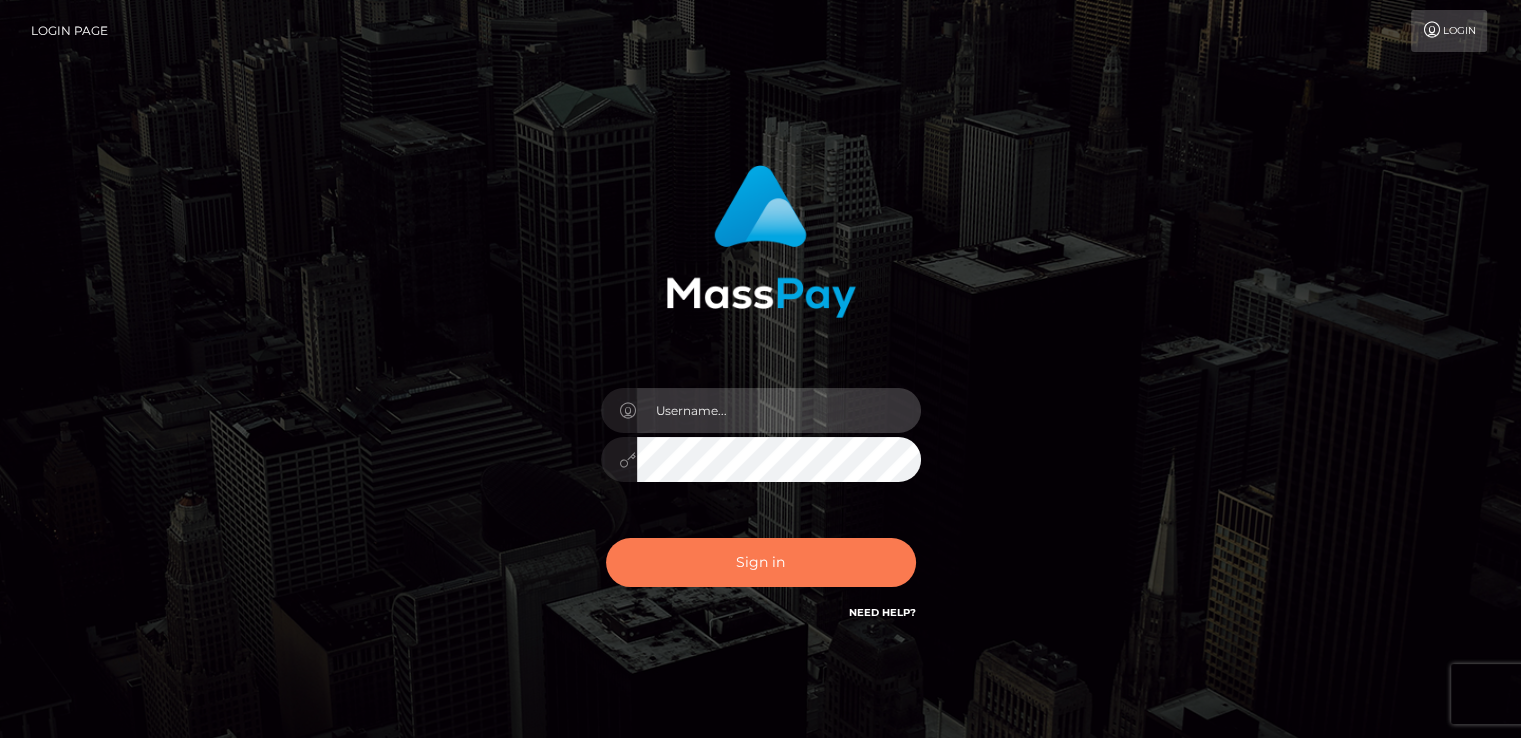 type on "catalinad" 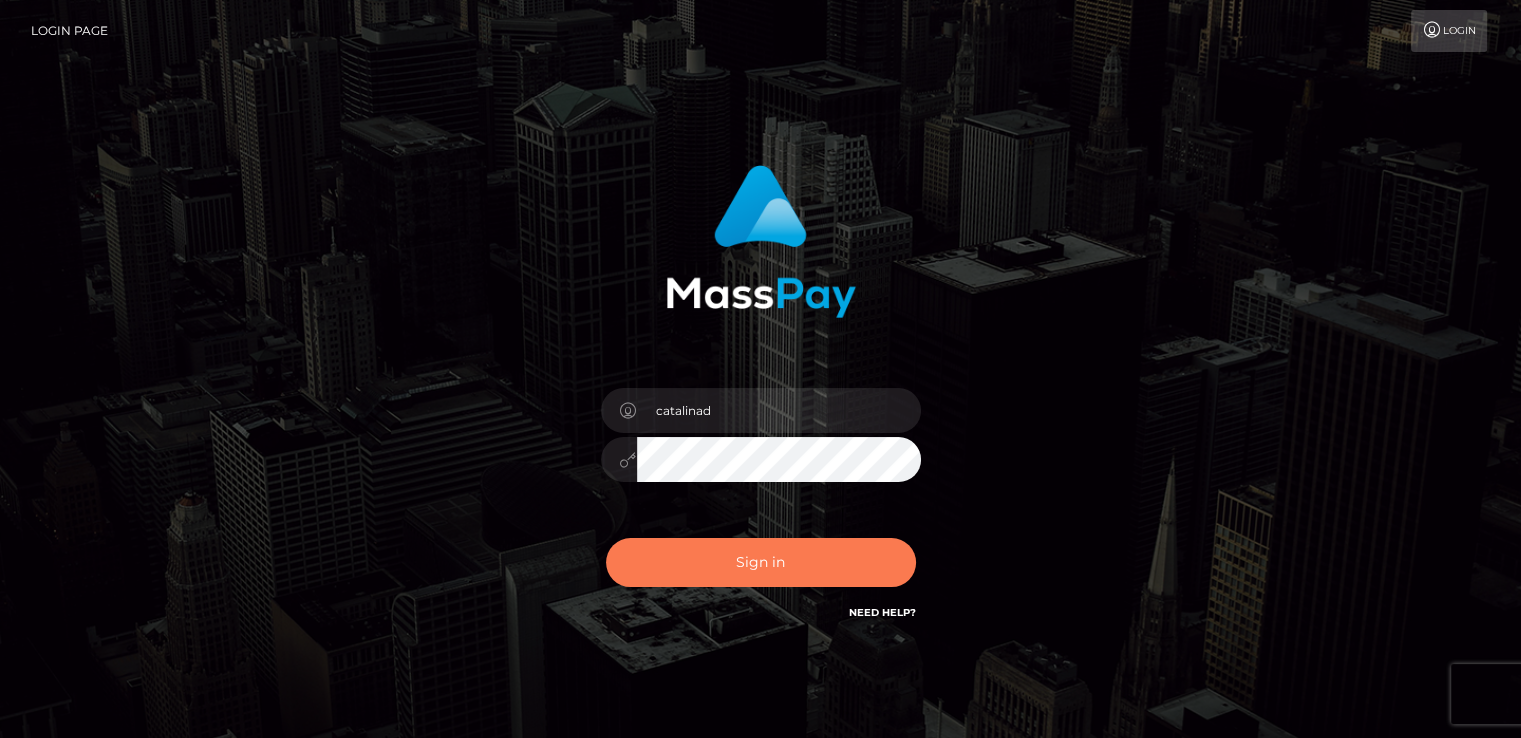 click on "Sign in" at bounding box center (761, 562) 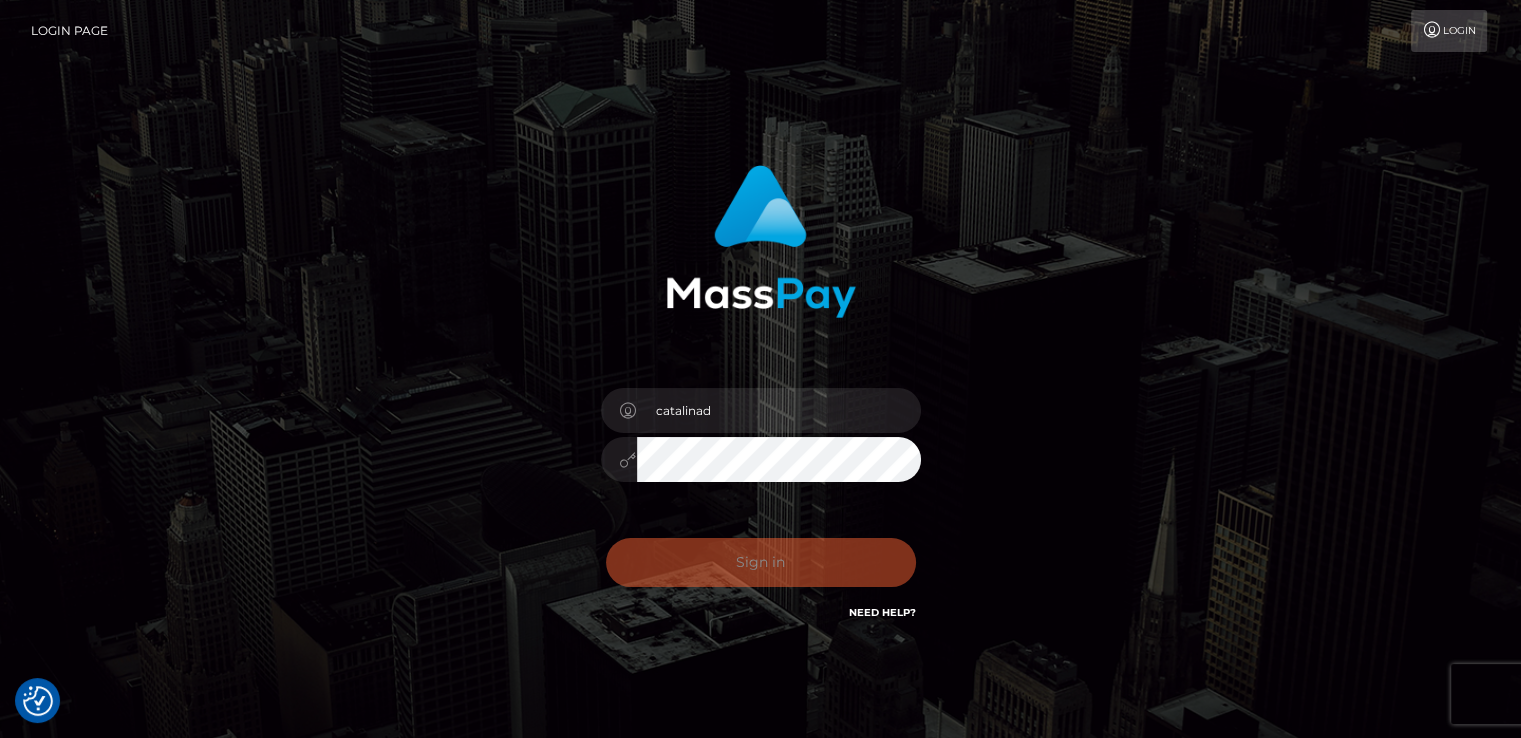 checkbox on "true" 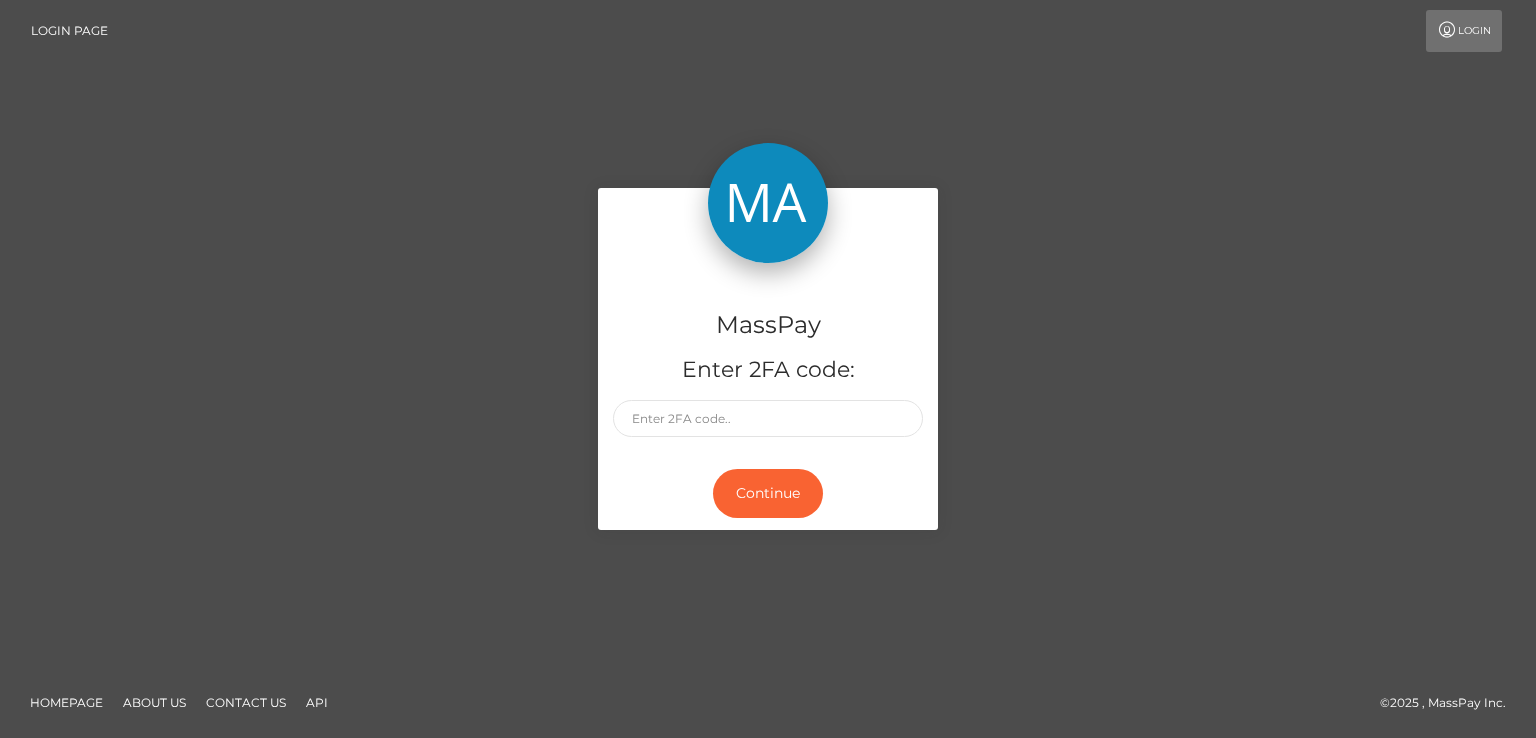 scroll, scrollTop: 0, scrollLeft: 0, axis: both 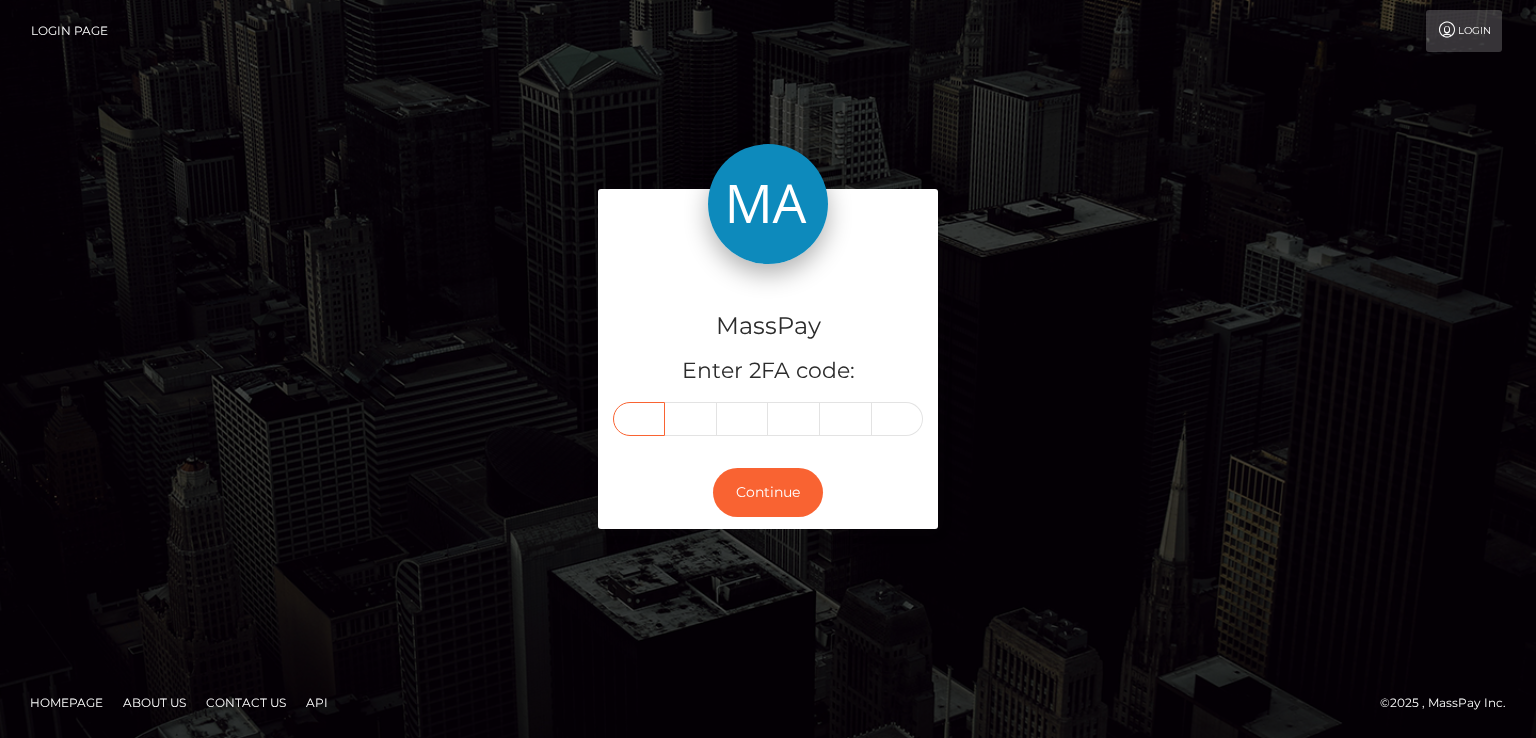 click at bounding box center [639, 419] 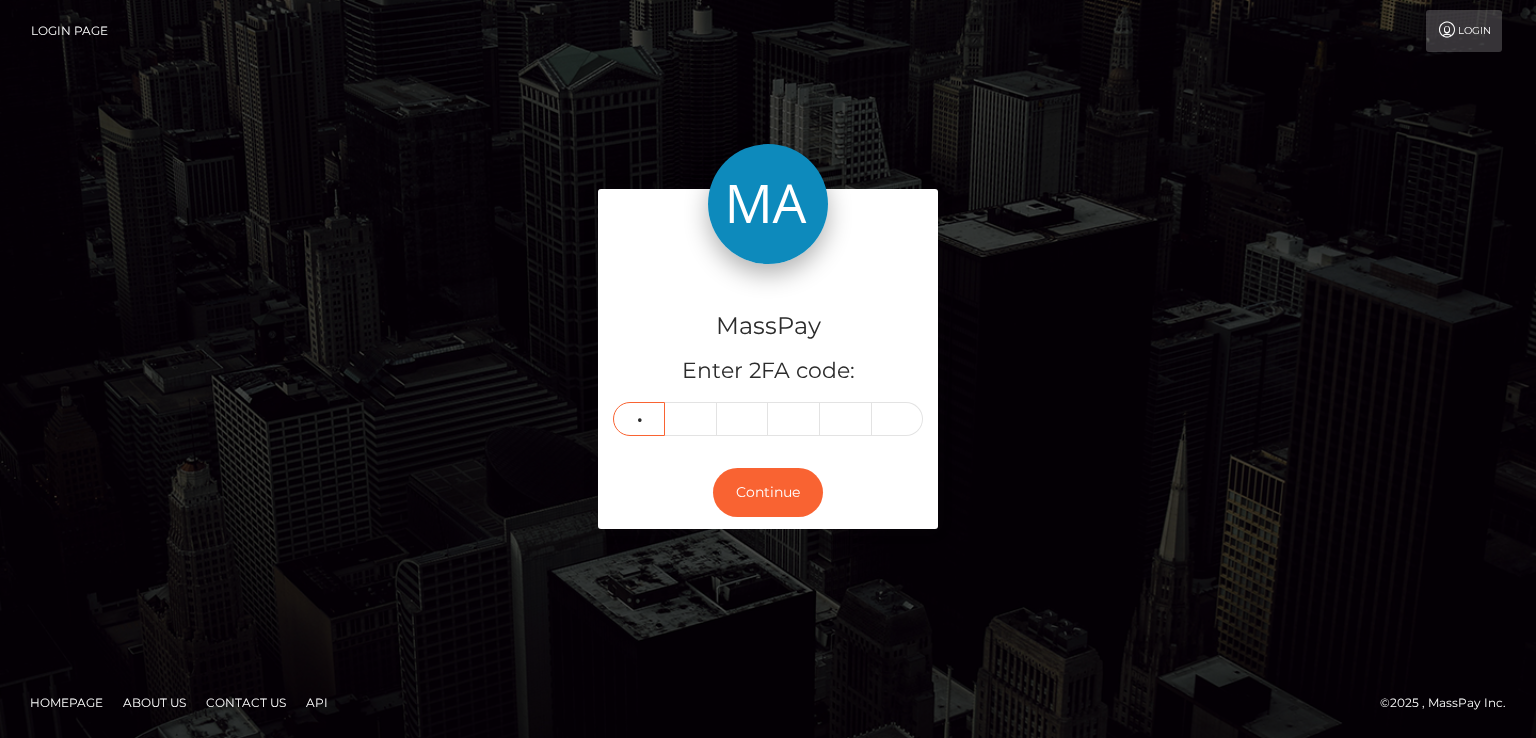 type on "1" 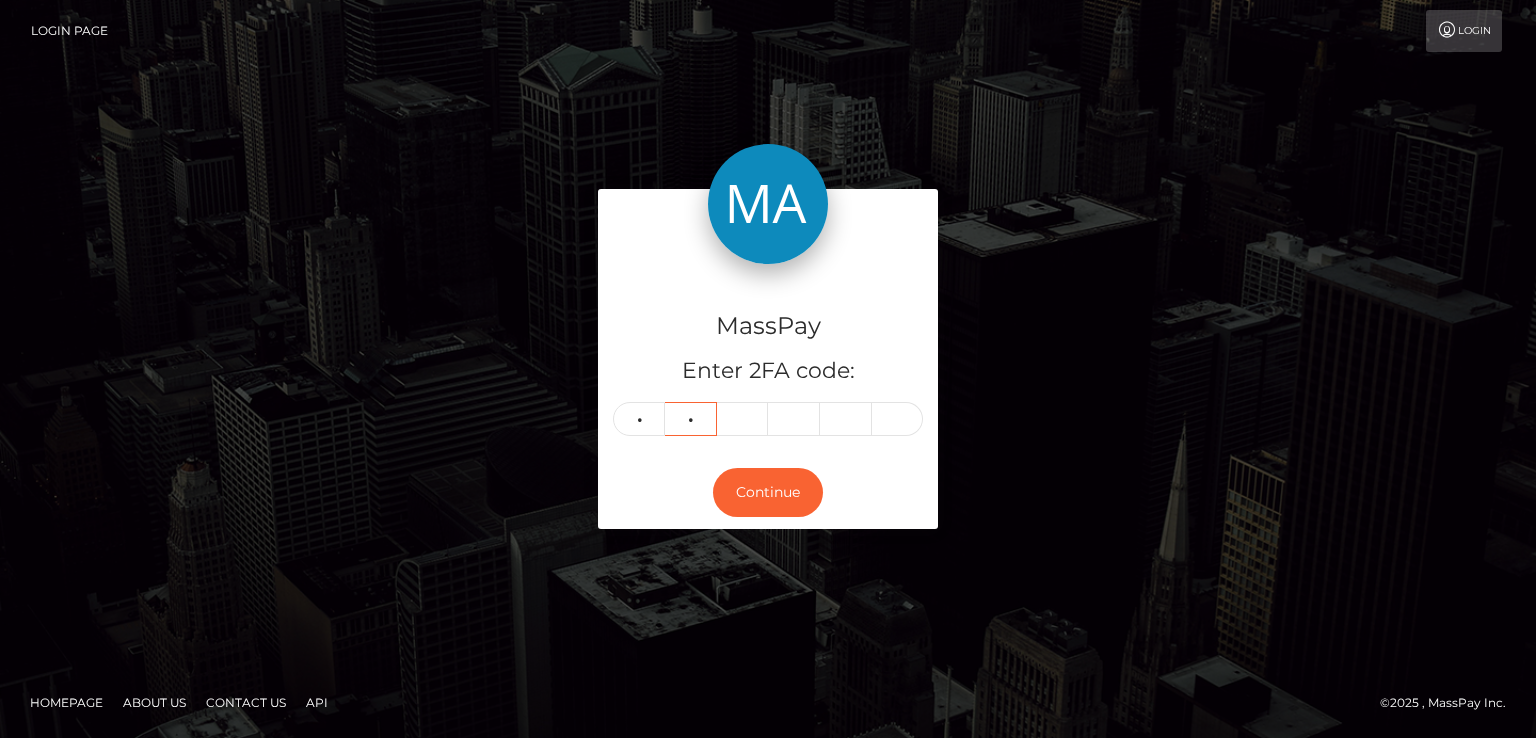 type on "7" 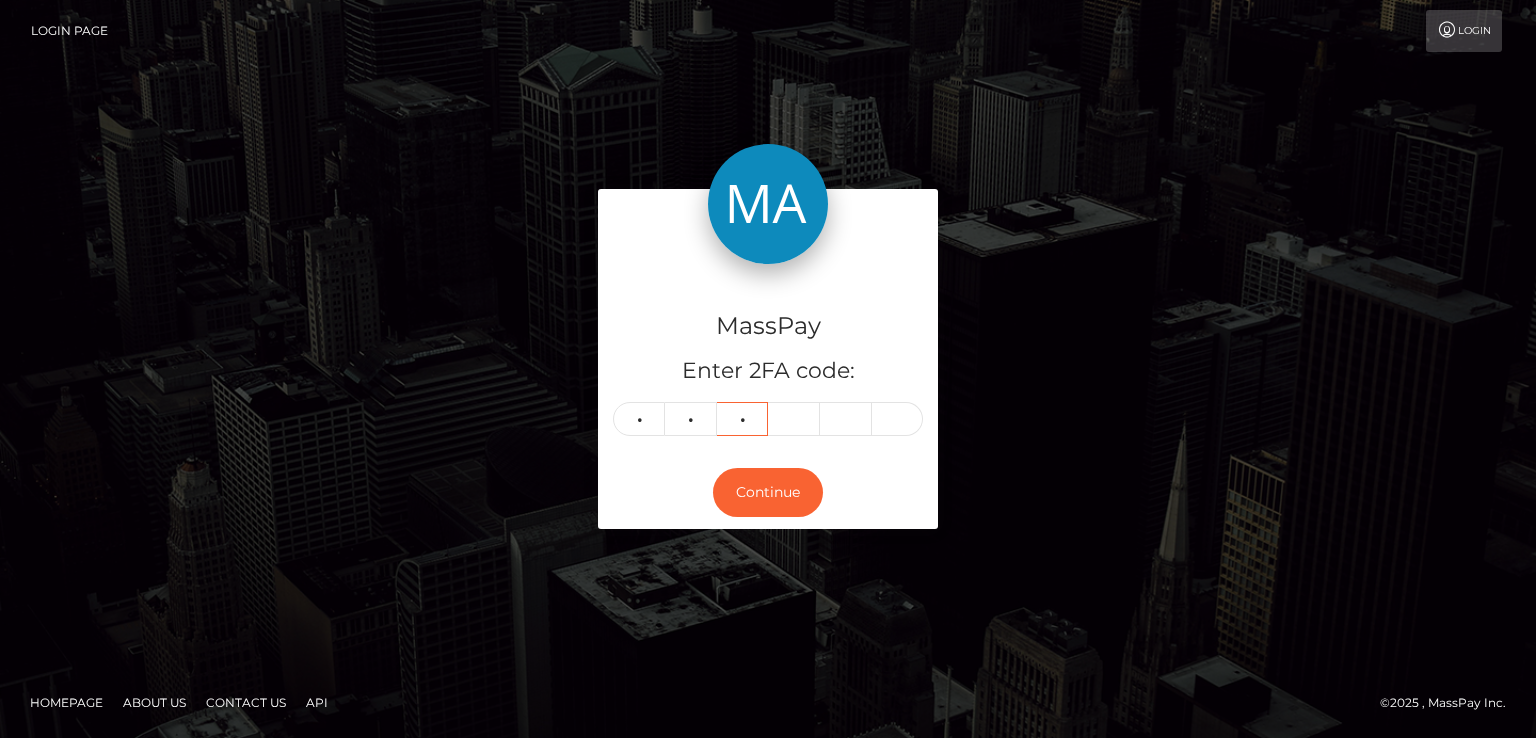 type on "4" 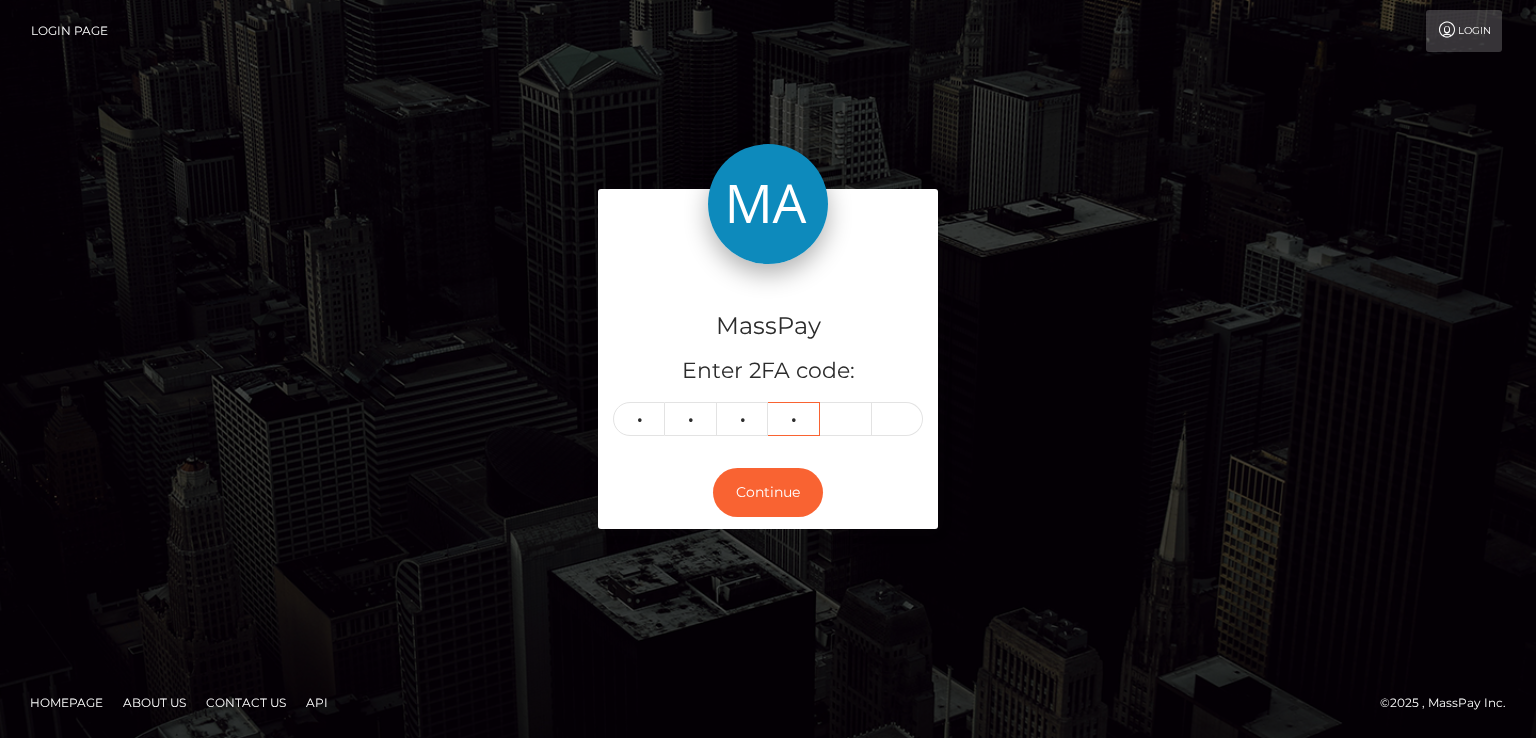 type on "4" 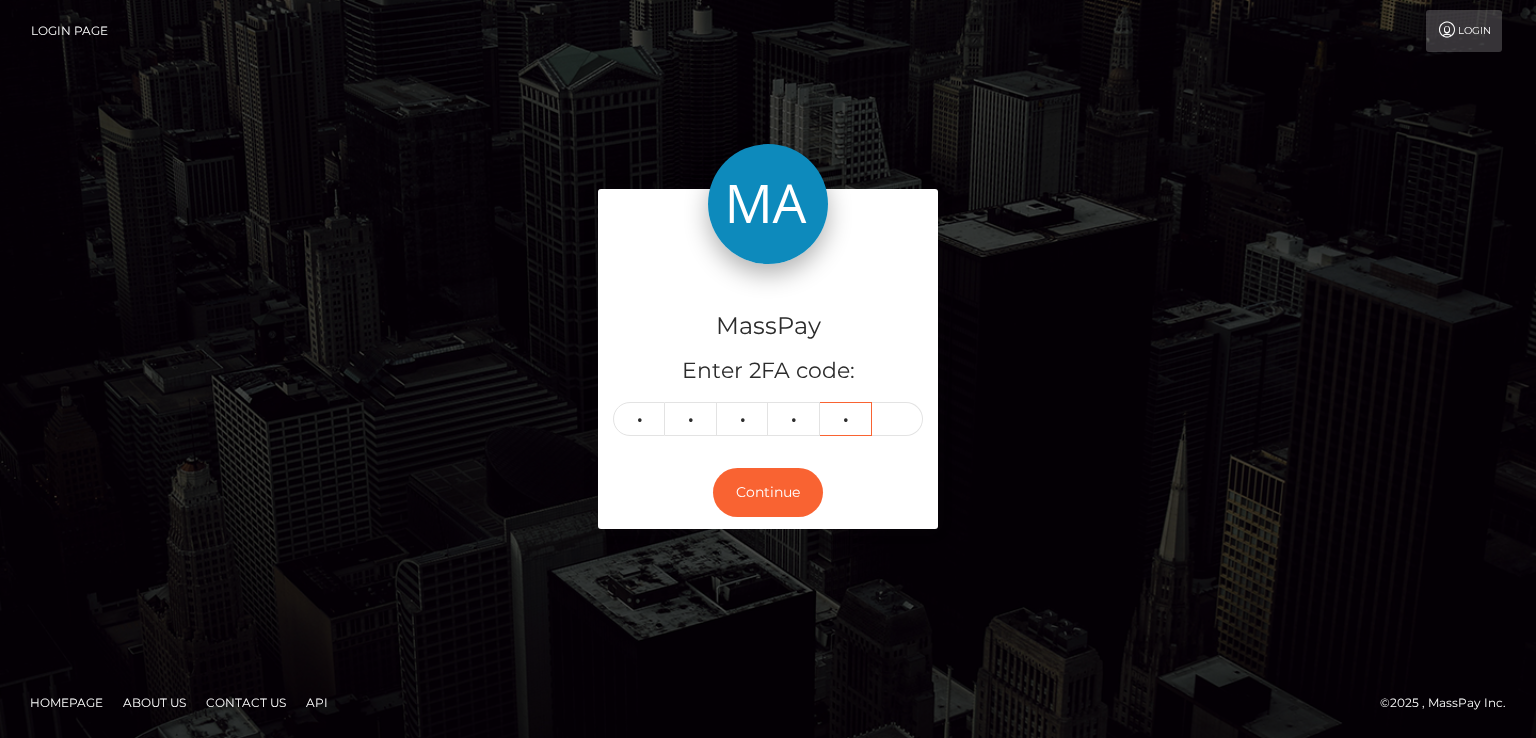 type on "3" 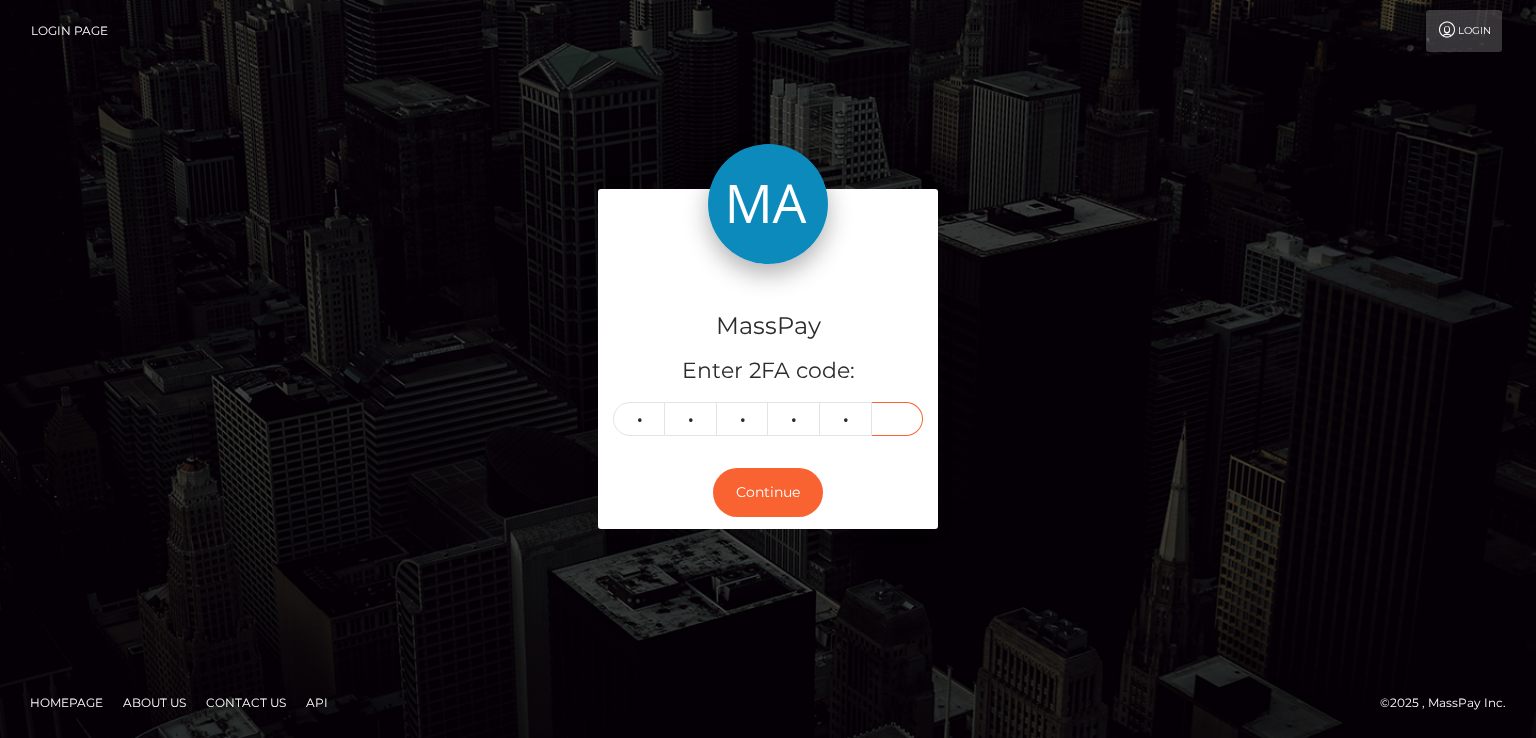 type on "5" 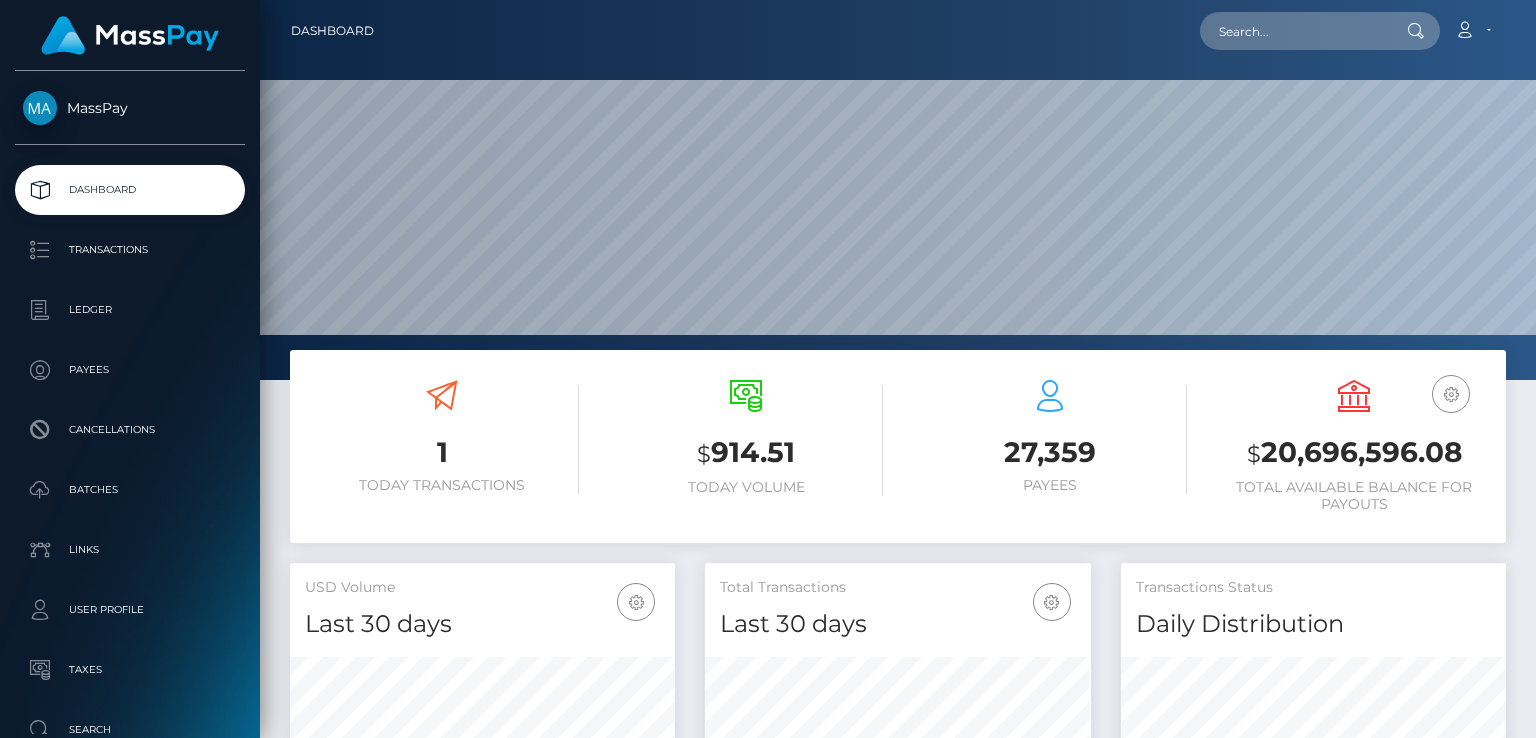 scroll, scrollTop: 0, scrollLeft: 0, axis: both 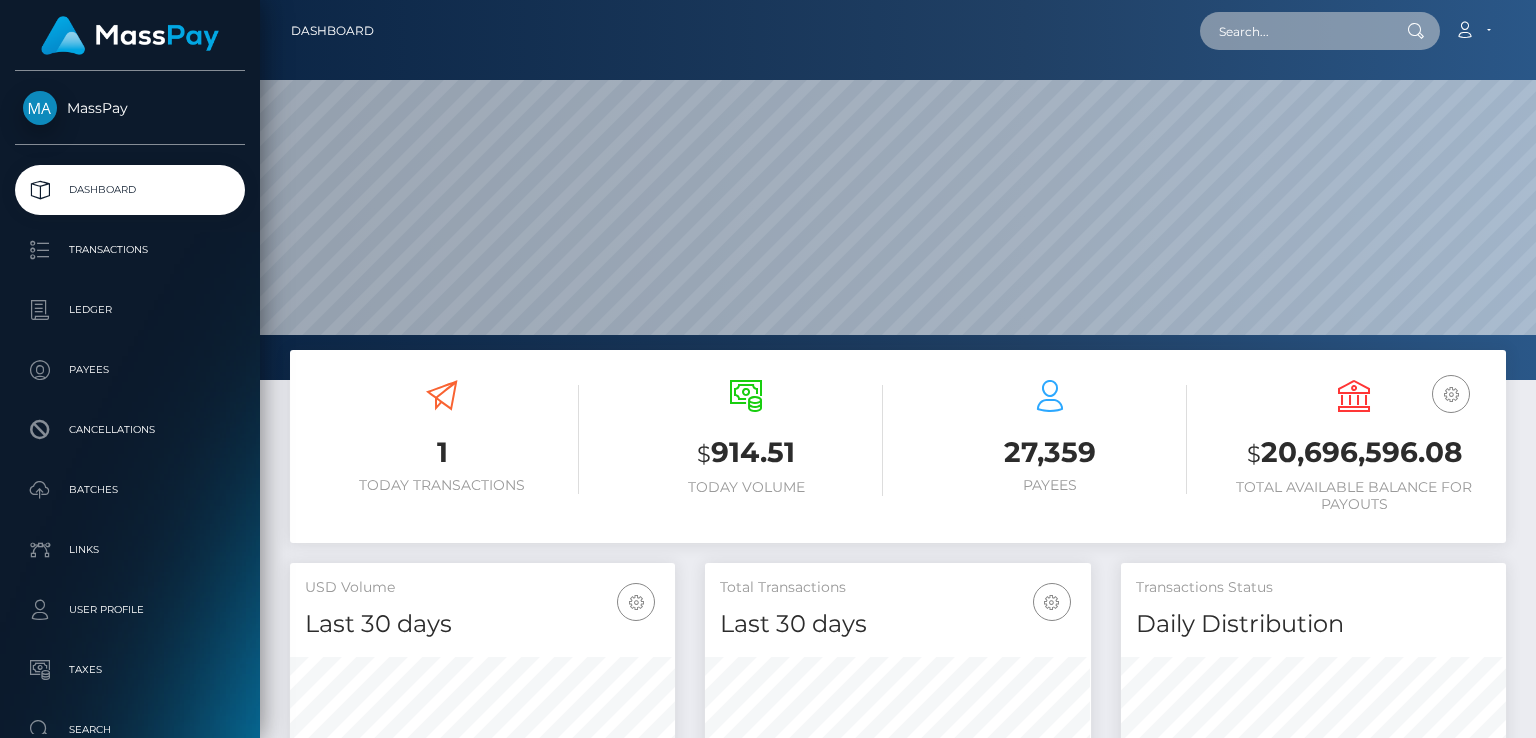 paste on "a59a8cff-d279-456e-ba56-100fafceaa19" 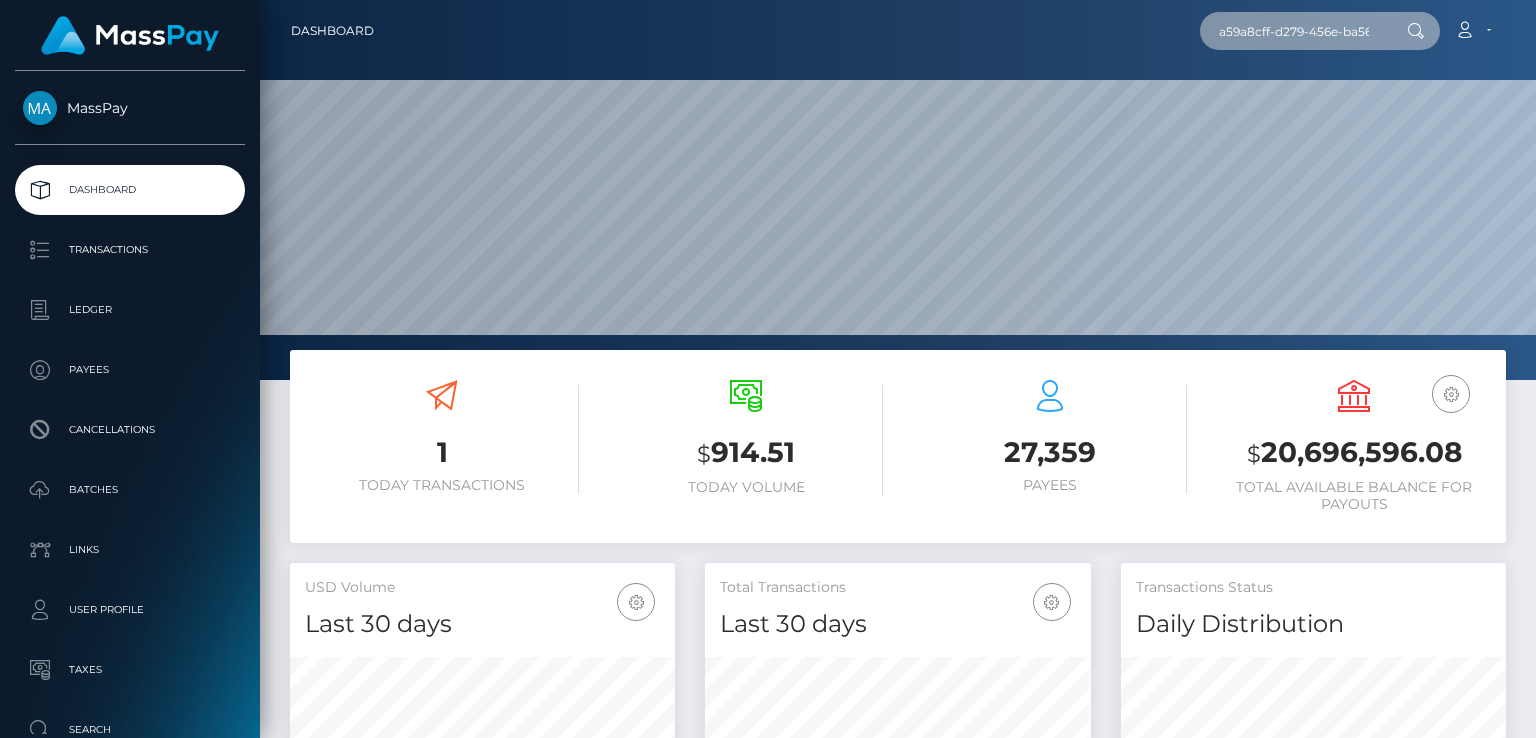 scroll, scrollTop: 0, scrollLeft: 83, axis: horizontal 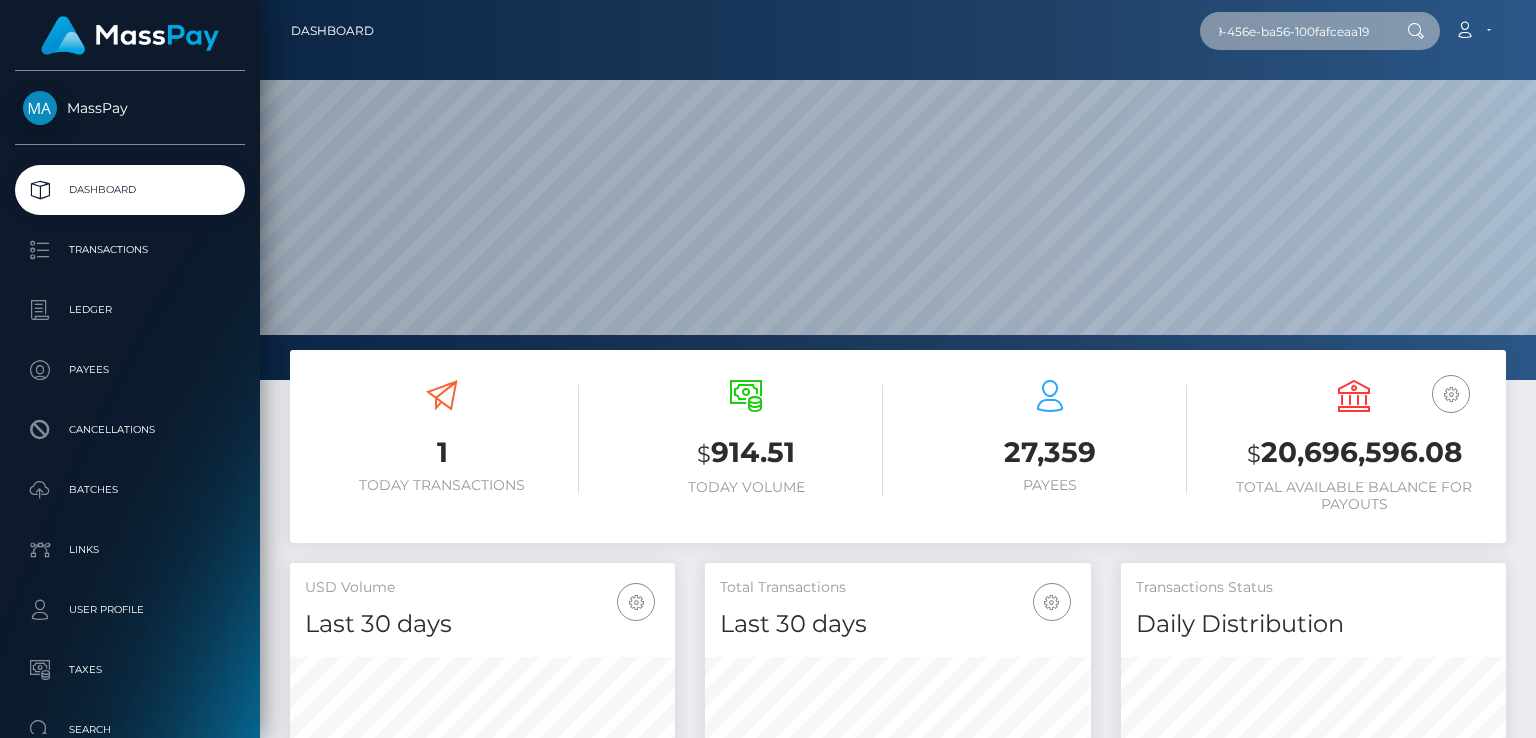 type on "a59a8cff-d279-456e-ba56-100fafceaa19" 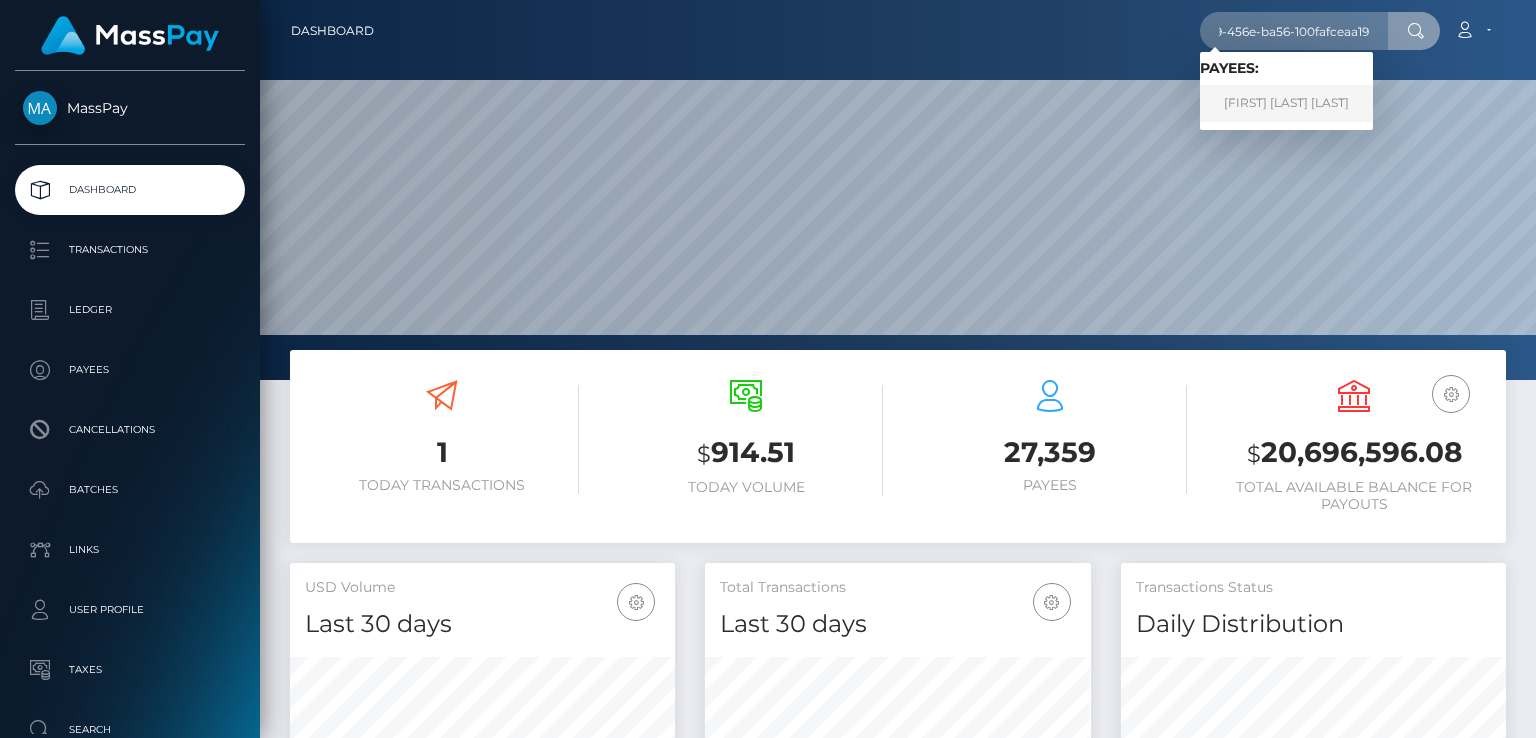 scroll, scrollTop: 0, scrollLeft: 0, axis: both 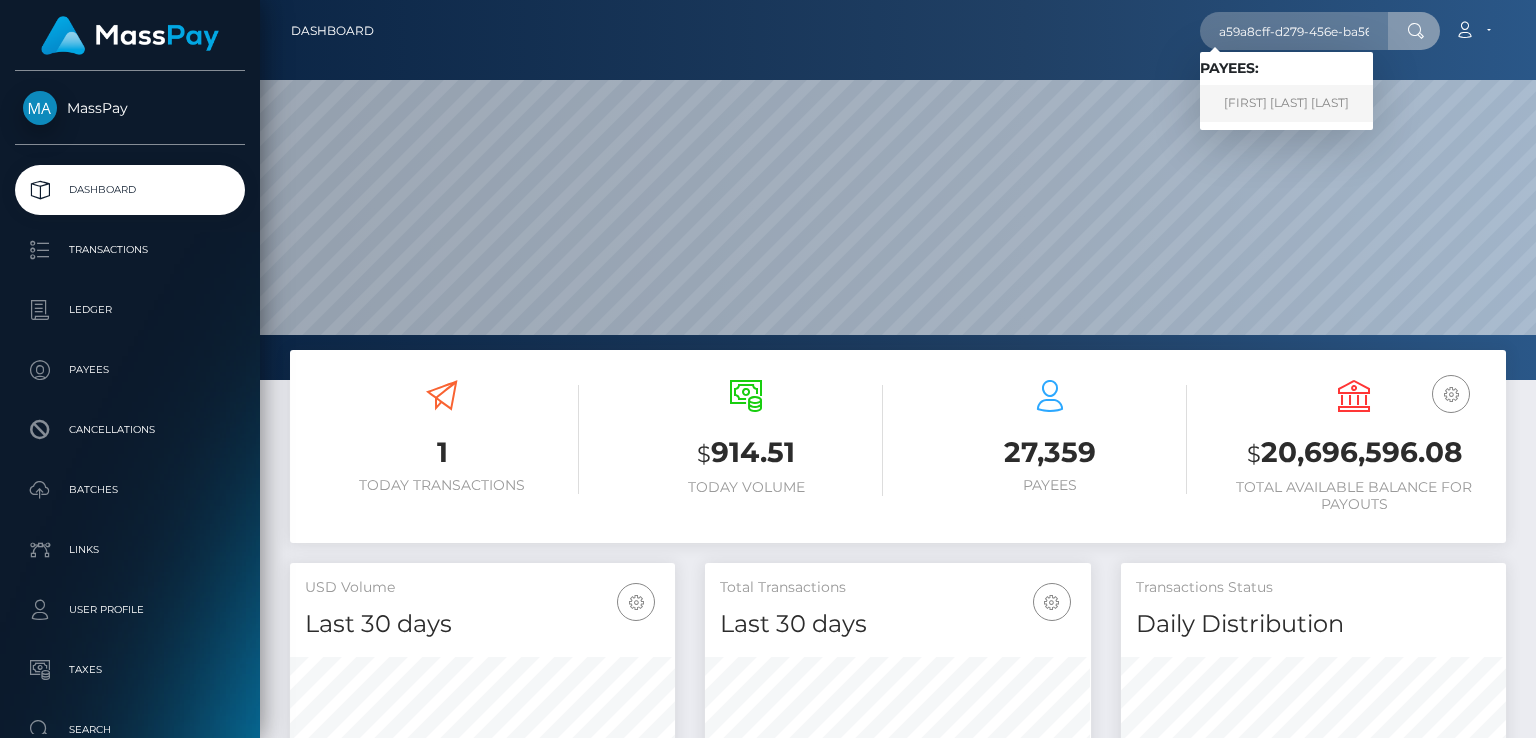 click on "[FIRST] [LAST] [LAST]" at bounding box center [1286, 103] 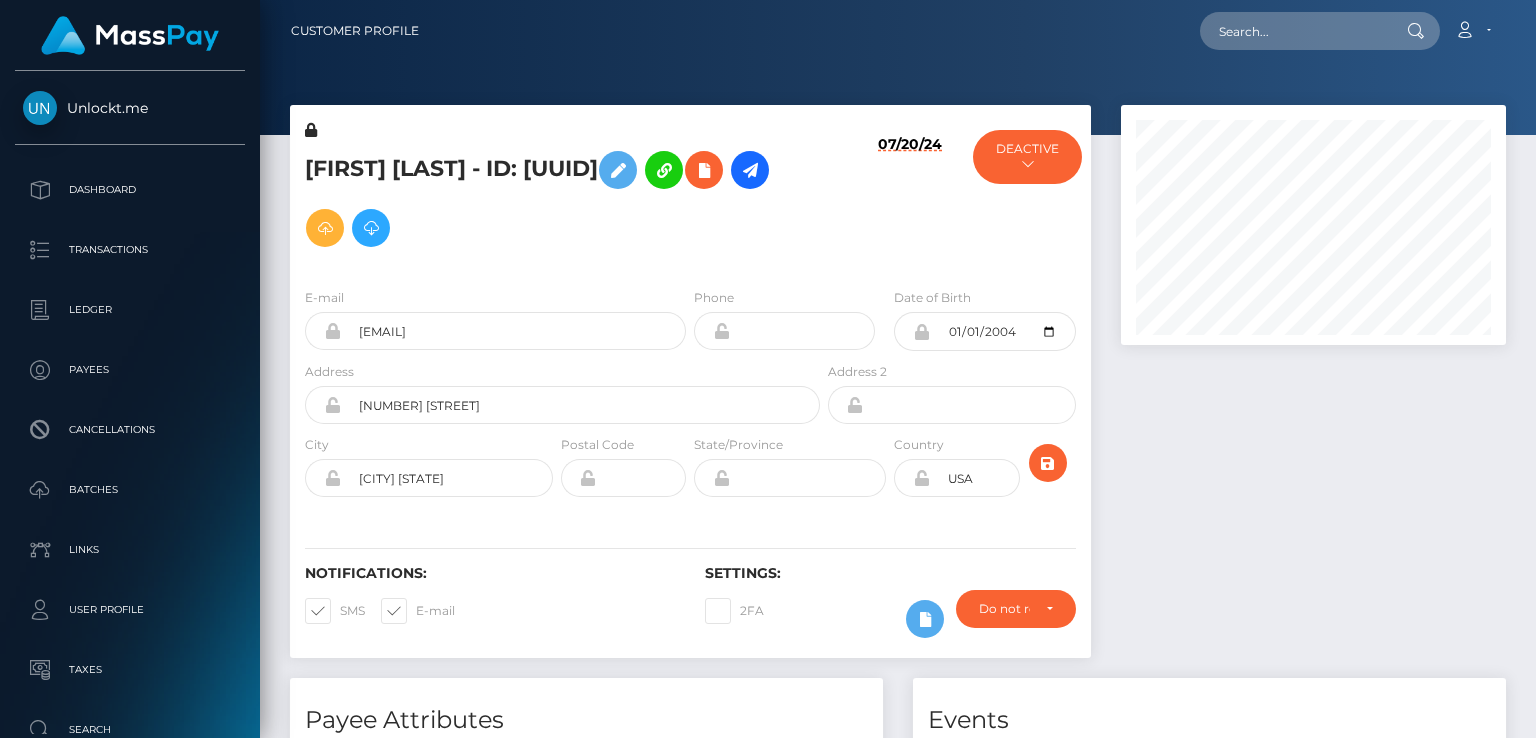scroll, scrollTop: 0, scrollLeft: 0, axis: both 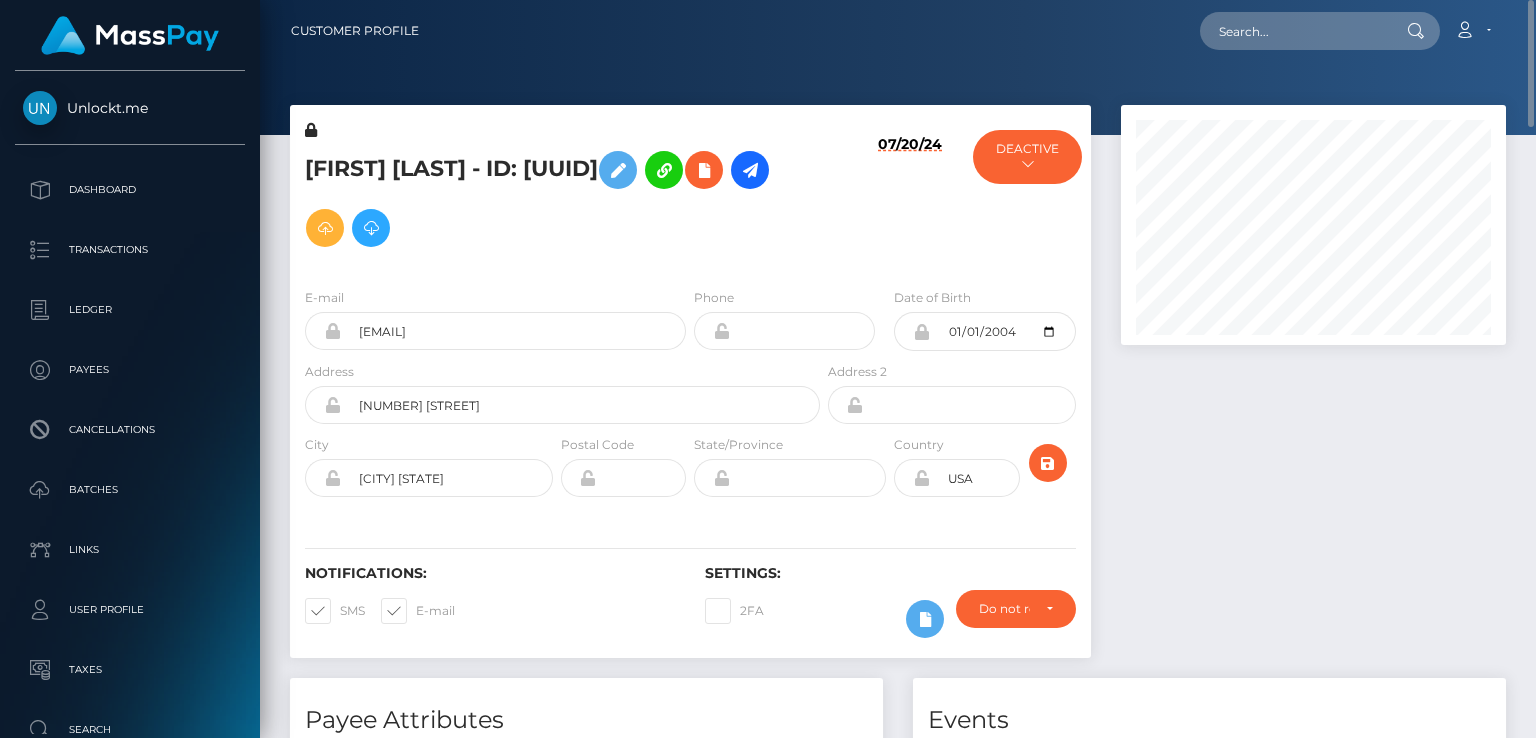 click on "YORDIELIZ  CALDERON OSORIO
- ID: a59a8cff-d279-456e-ba56-100fafceaa19" at bounding box center (557, 199) 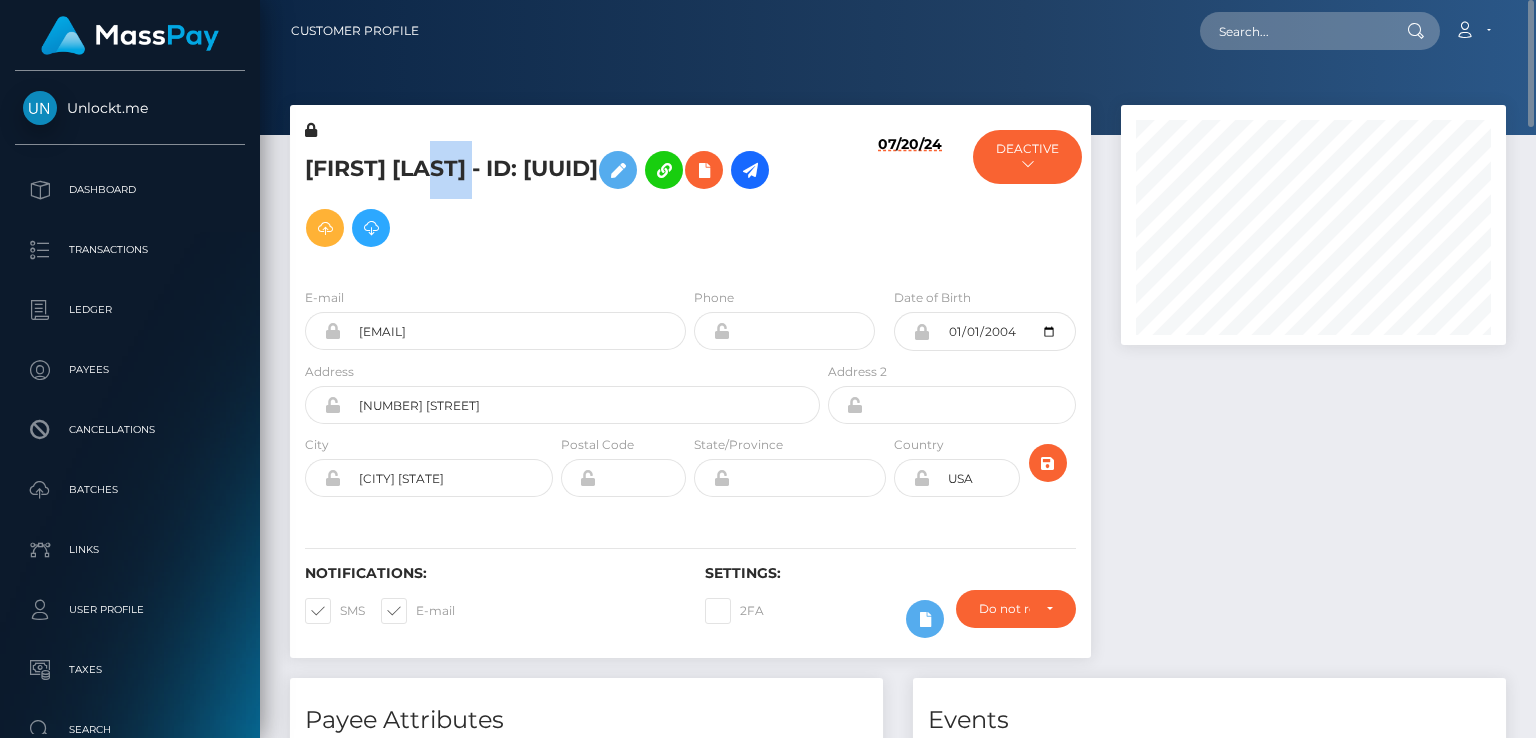 click on "YORDIELIZ  CALDERON OSORIO
- ID: a59a8cff-d279-456e-ba56-100fafceaa19" at bounding box center (557, 199) 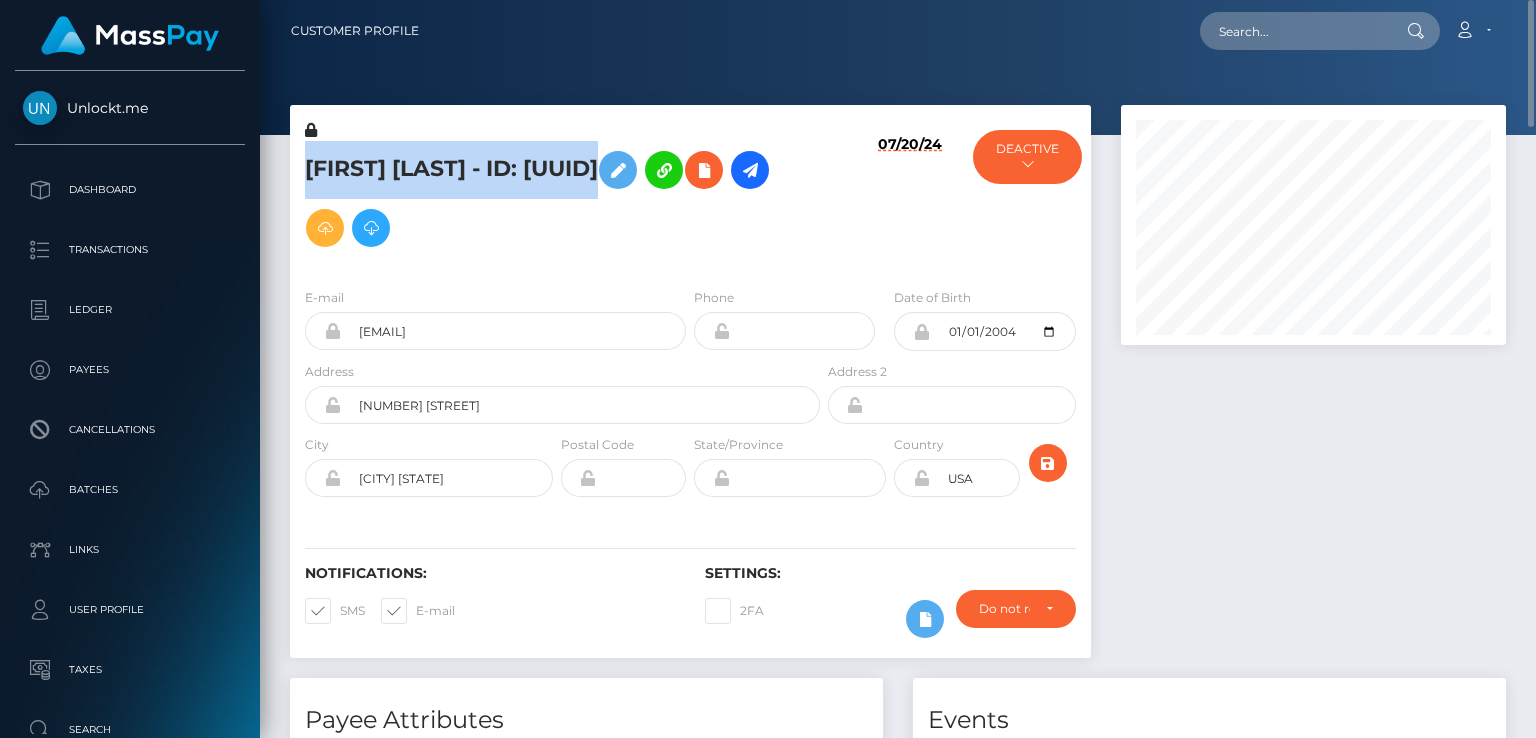copy on "YORDIELIZ  CALDERON OSORIO
- ID: a59a8cff-d279-456e-ba56-100fafceaa19" 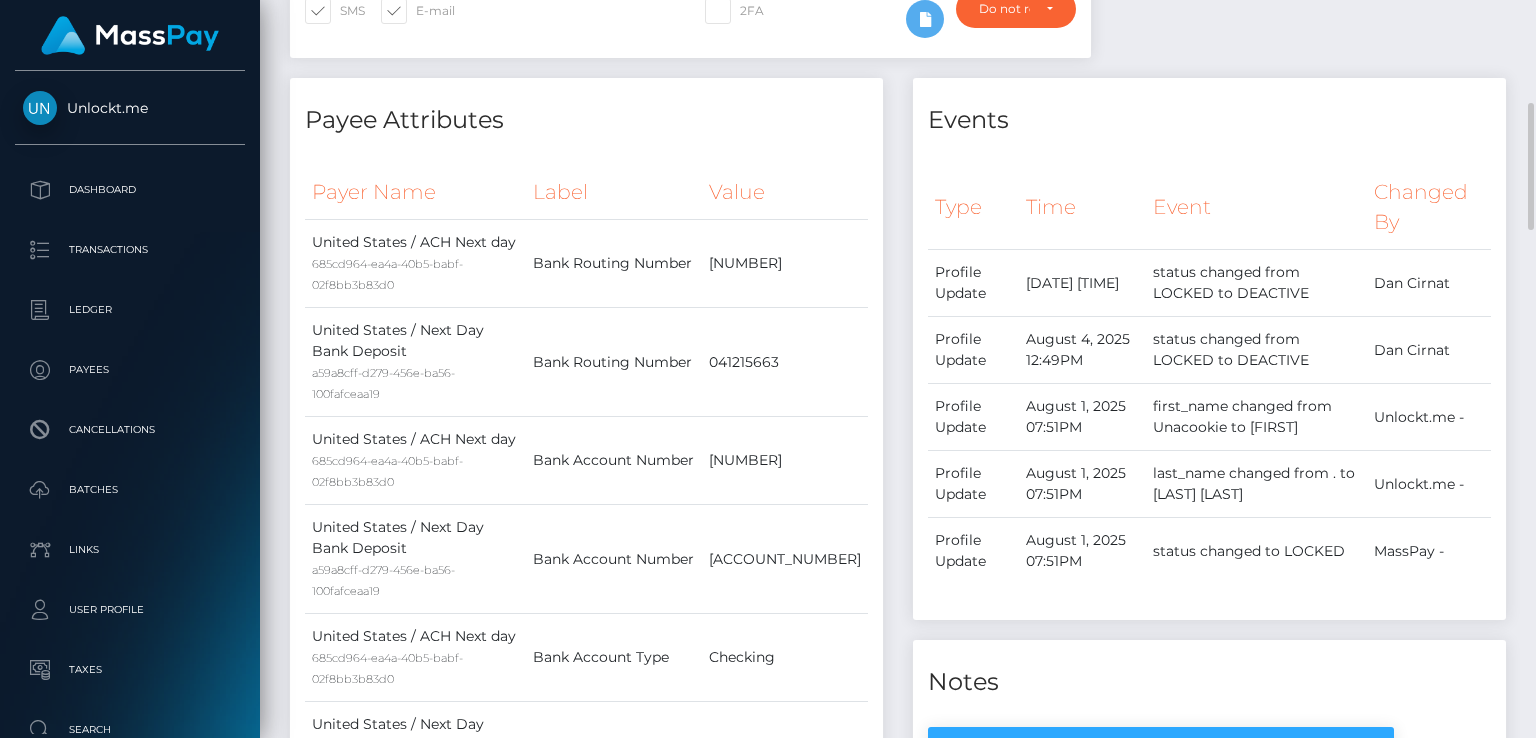 scroll, scrollTop: 900, scrollLeft: 0, axis: vertical 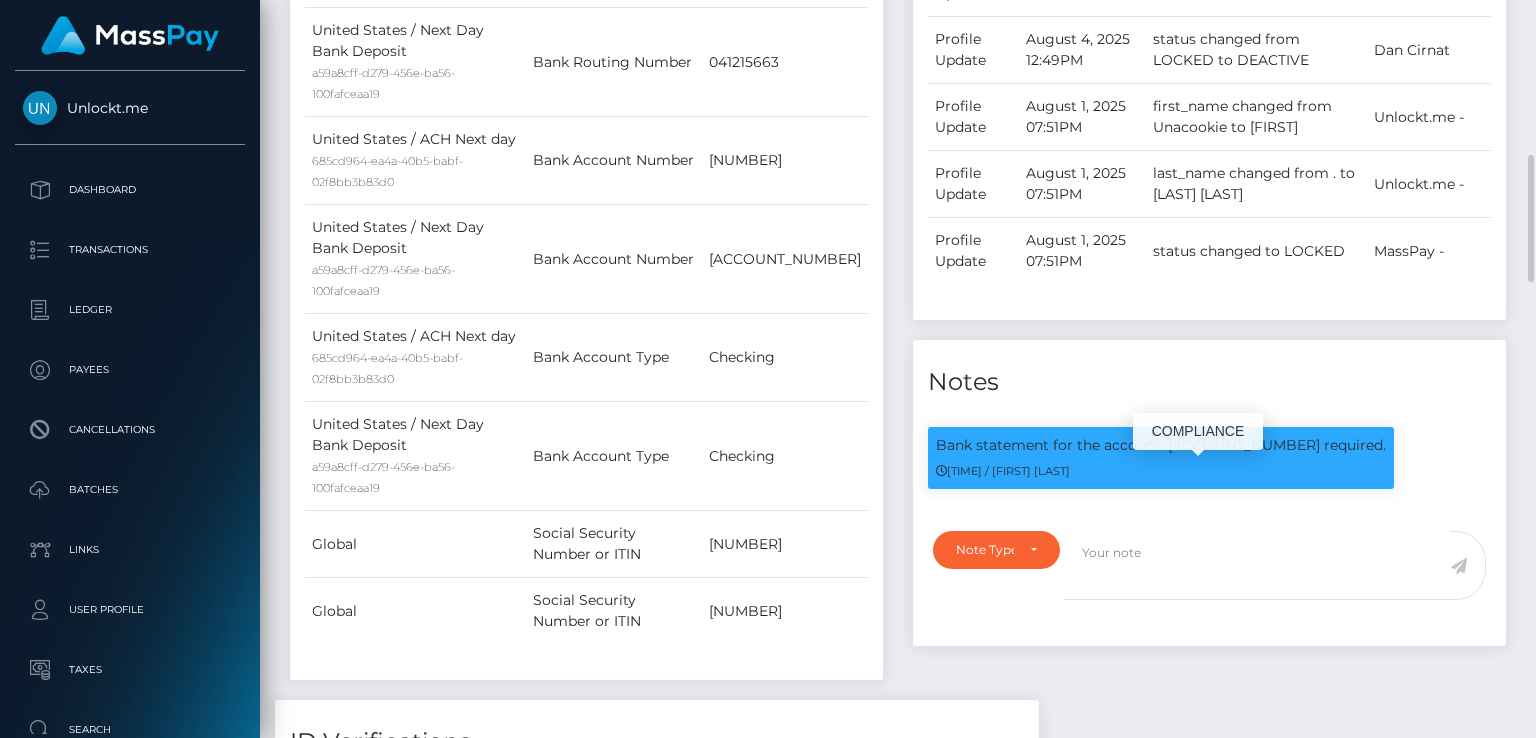 click on "Bank statement for the account: 1348631826833 required." at bounding box center (1161, 445) 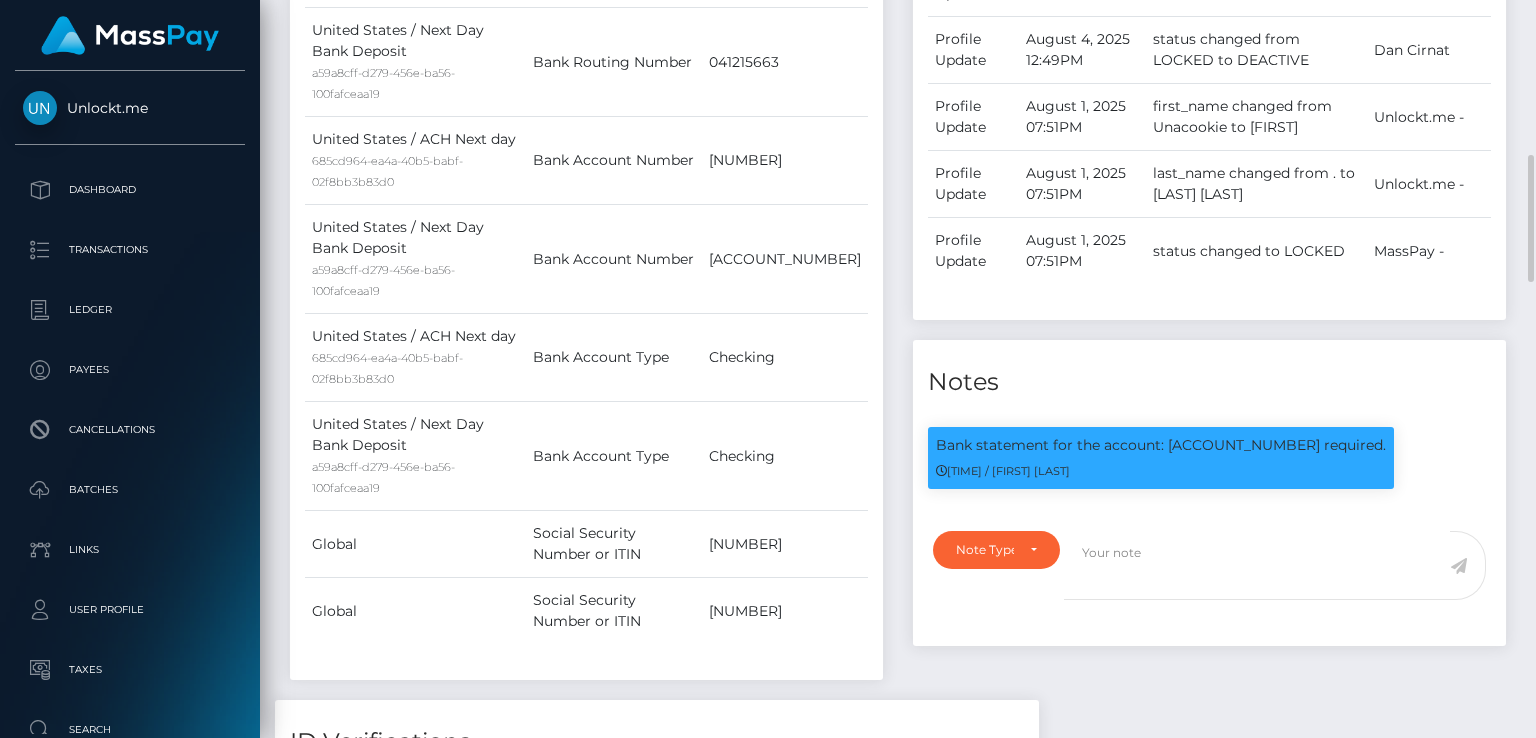 scroll, scrollTop: 0, scrollLeft: 0, axis: both 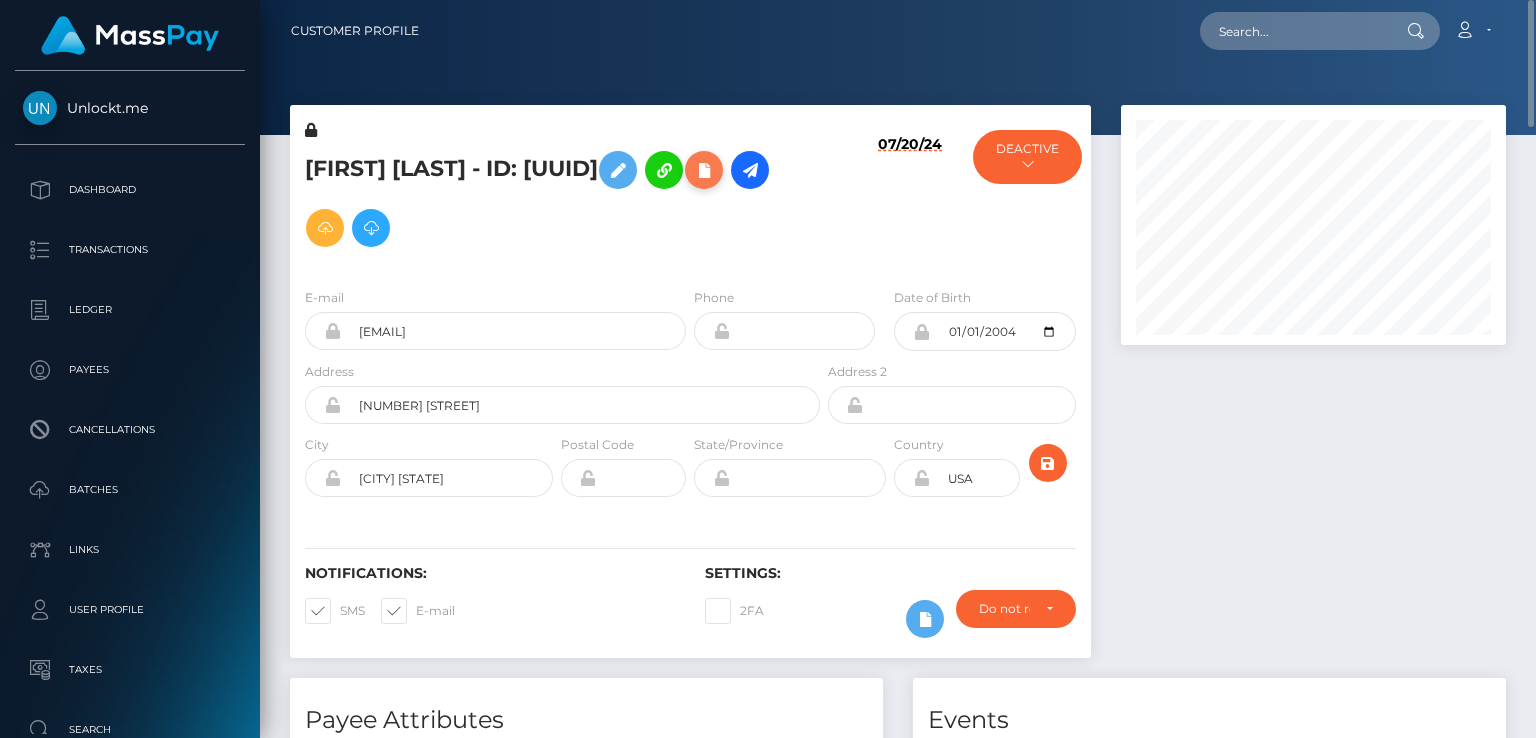 click at bounding box center (704, 170) 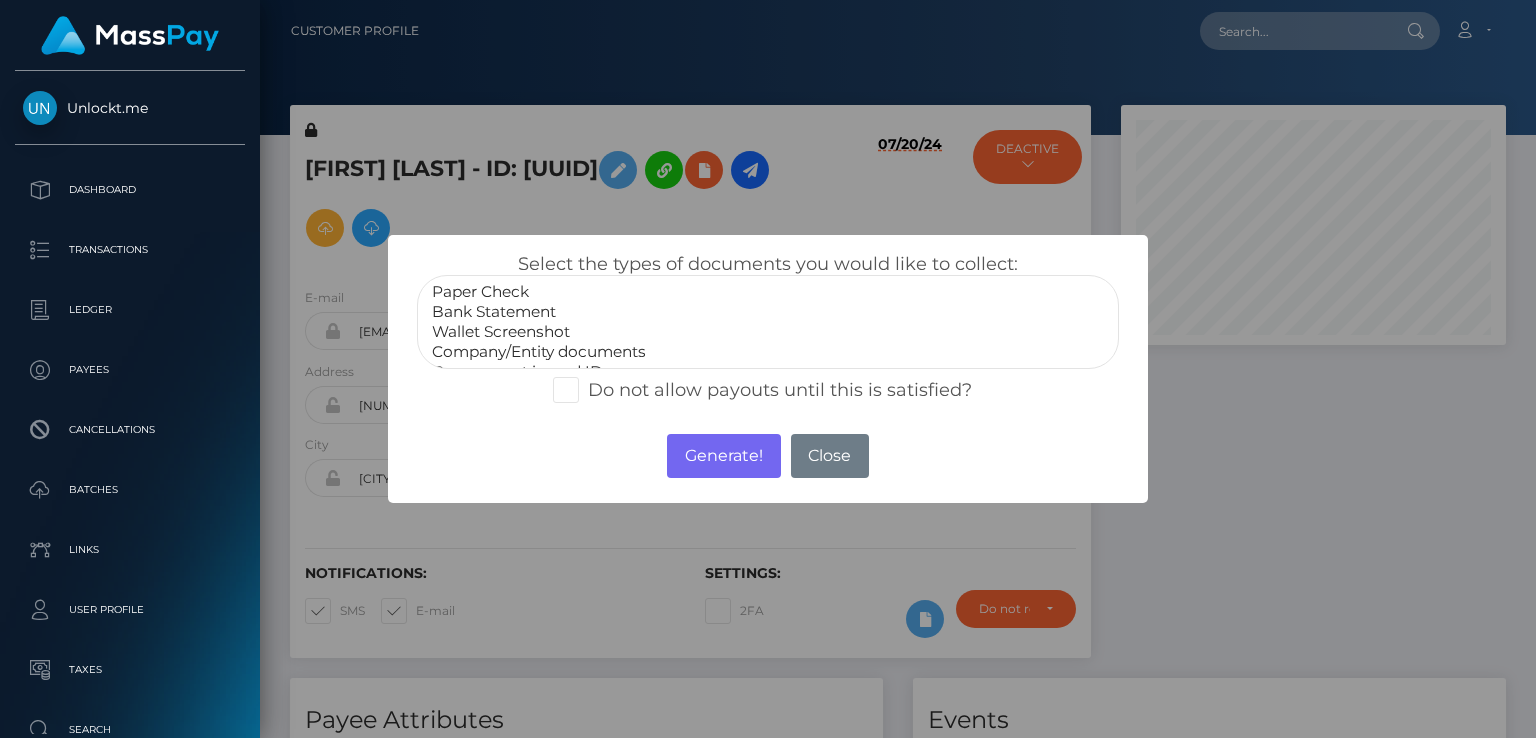 select on "Bank Statement" 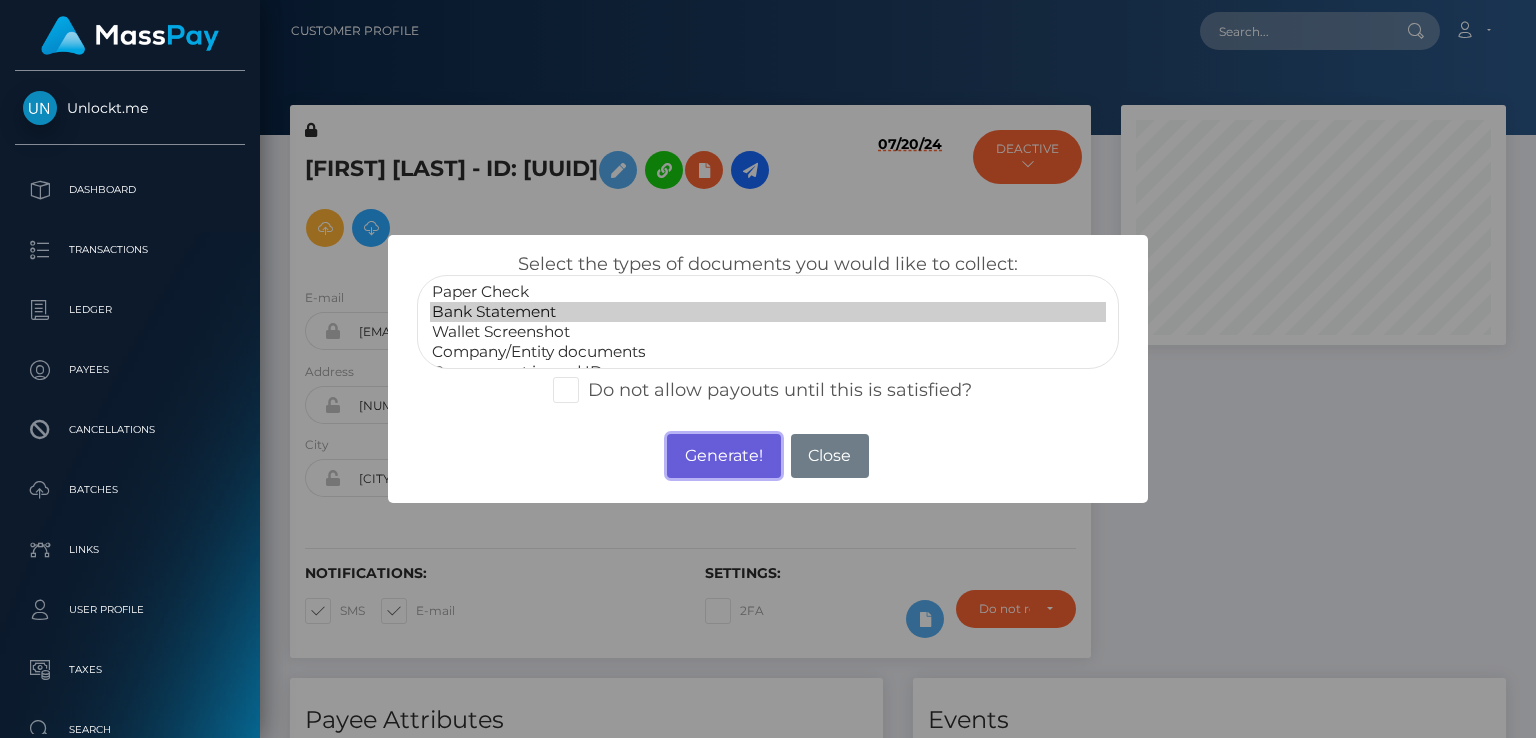 click on "Generate!" at bounding box center (723, 456) 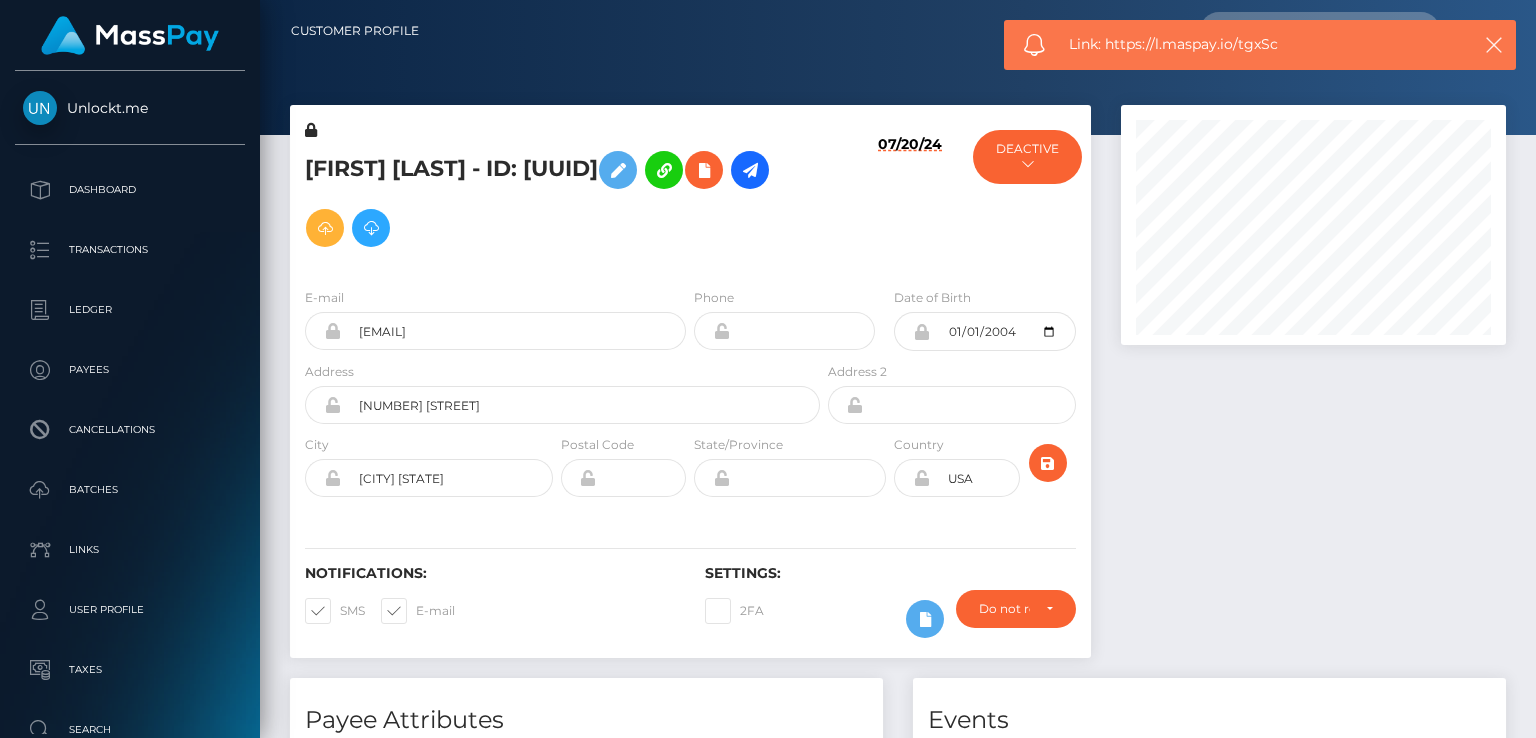 click on "Link: https://l.maspay.io/tgxSc" at bounding box center (1259, 44) 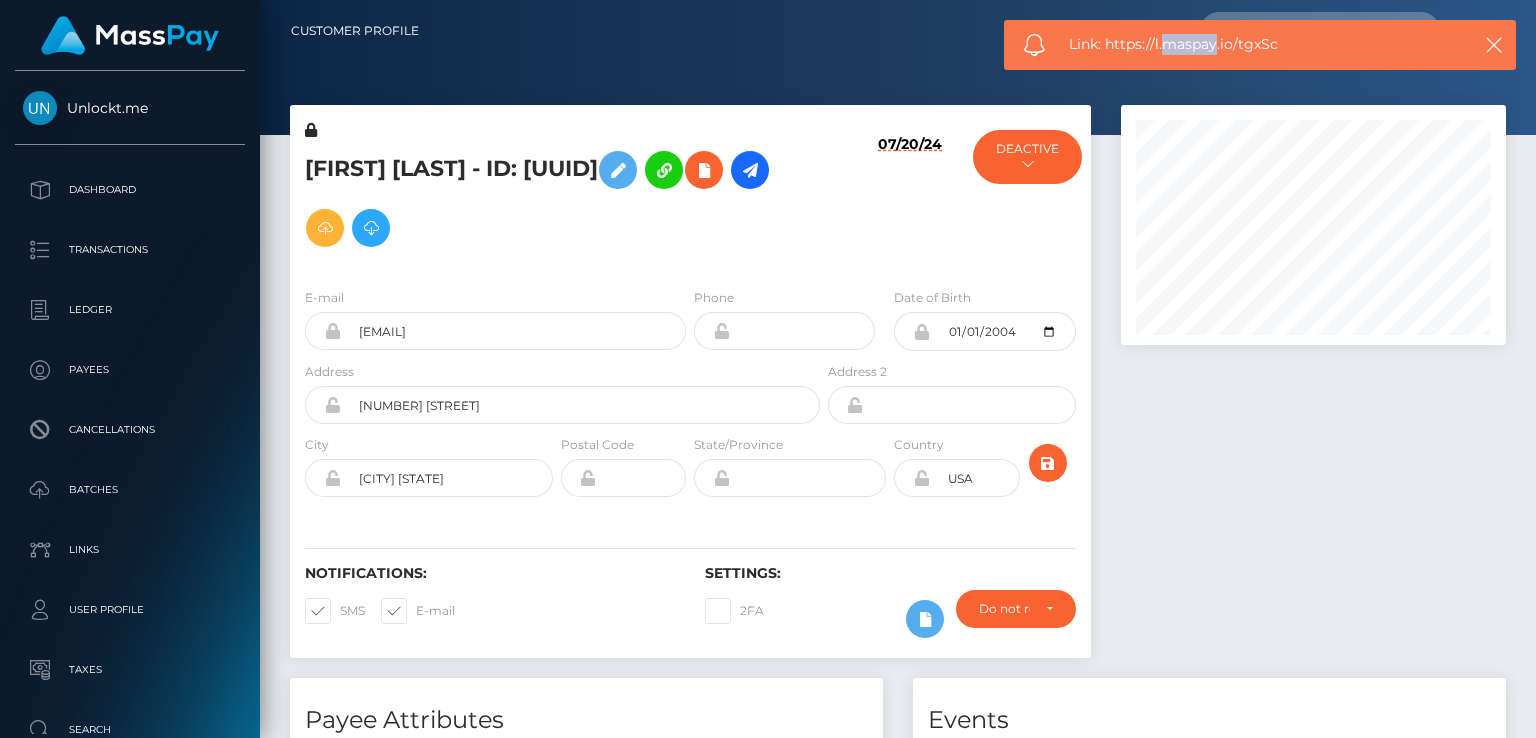 click on "Link: https://l.maspay.io/tgxSc" at bounding box center (1259, 44) 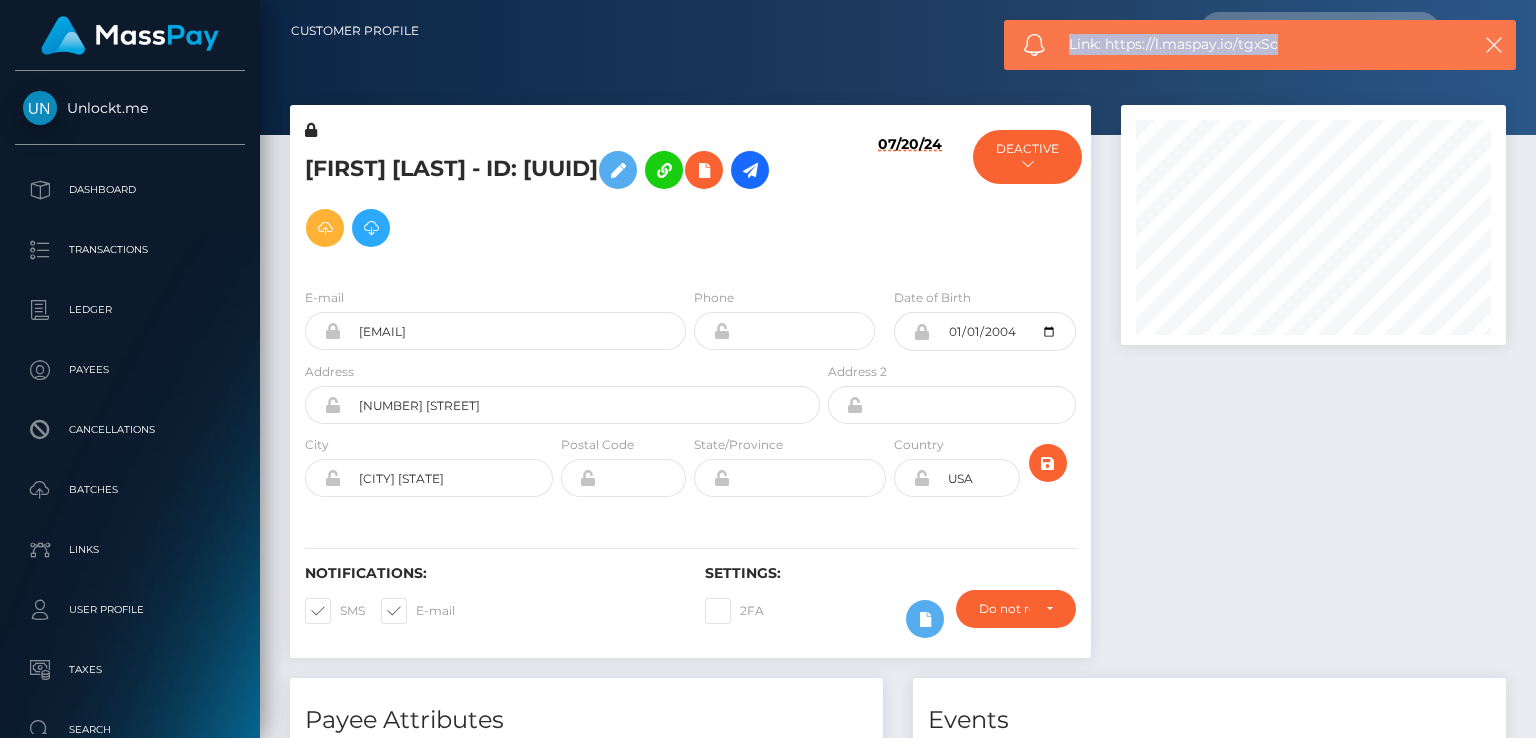 click on "Link: https://l.maspay.io/tgxSc" at bounding box center [1259, 44] 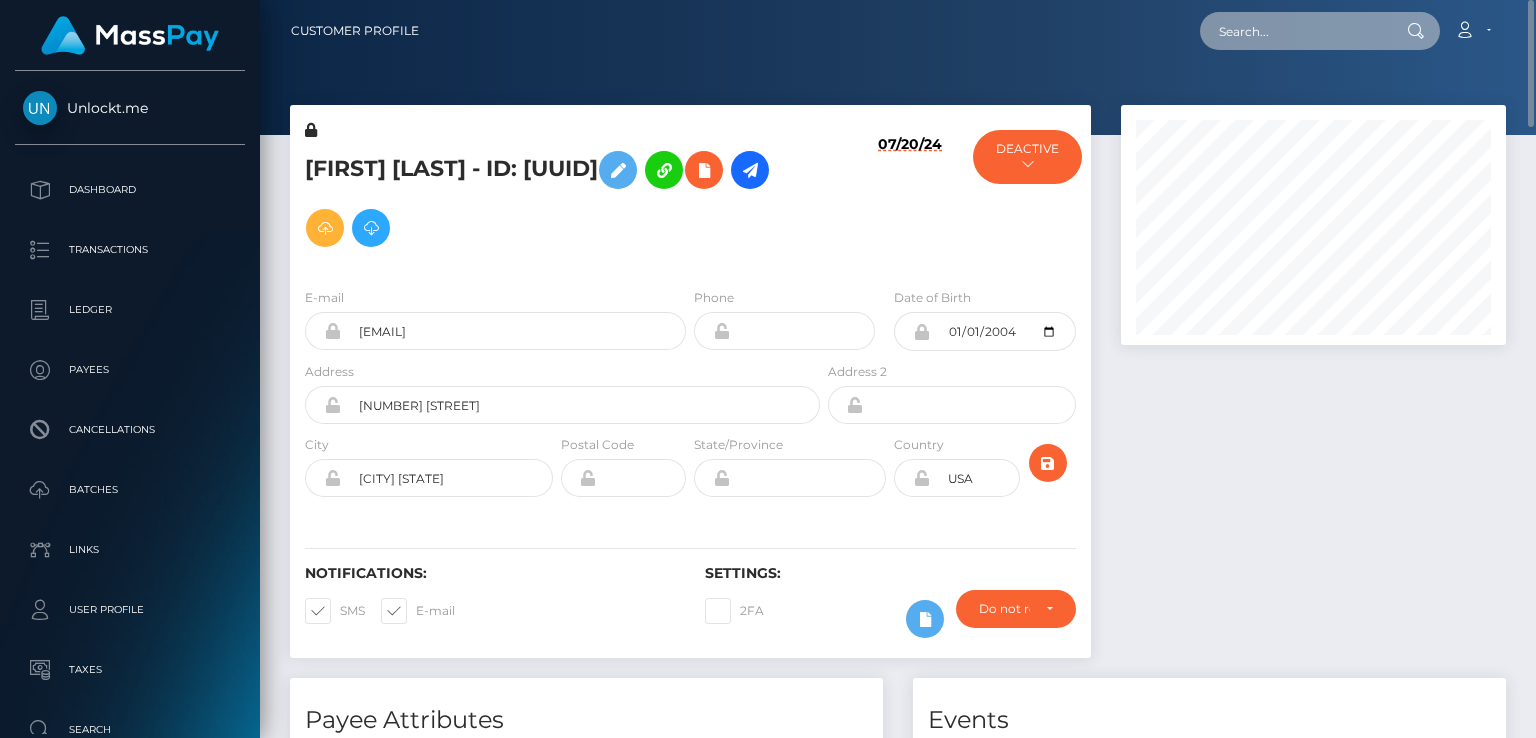 paste on "787745177975398400" 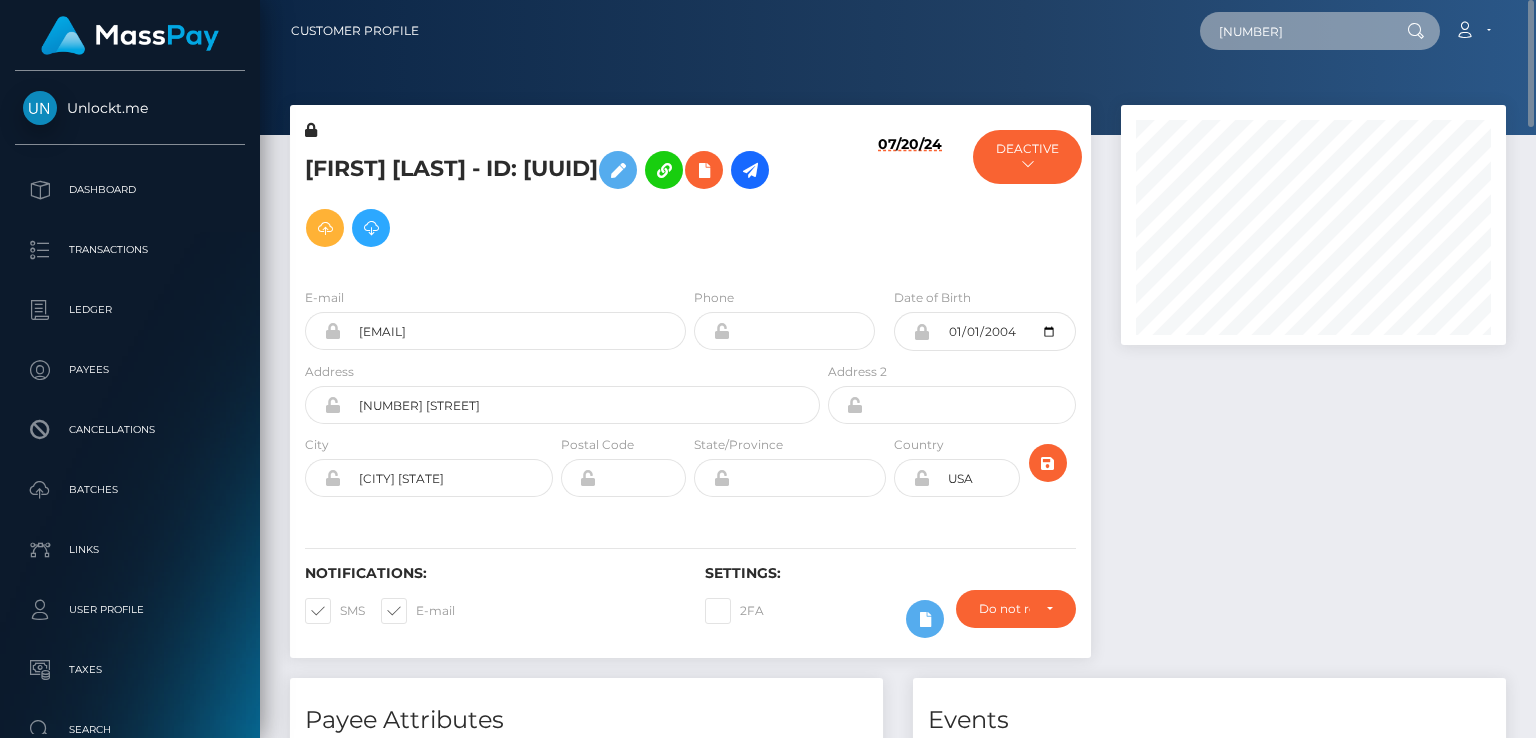type on "787745177975398400" 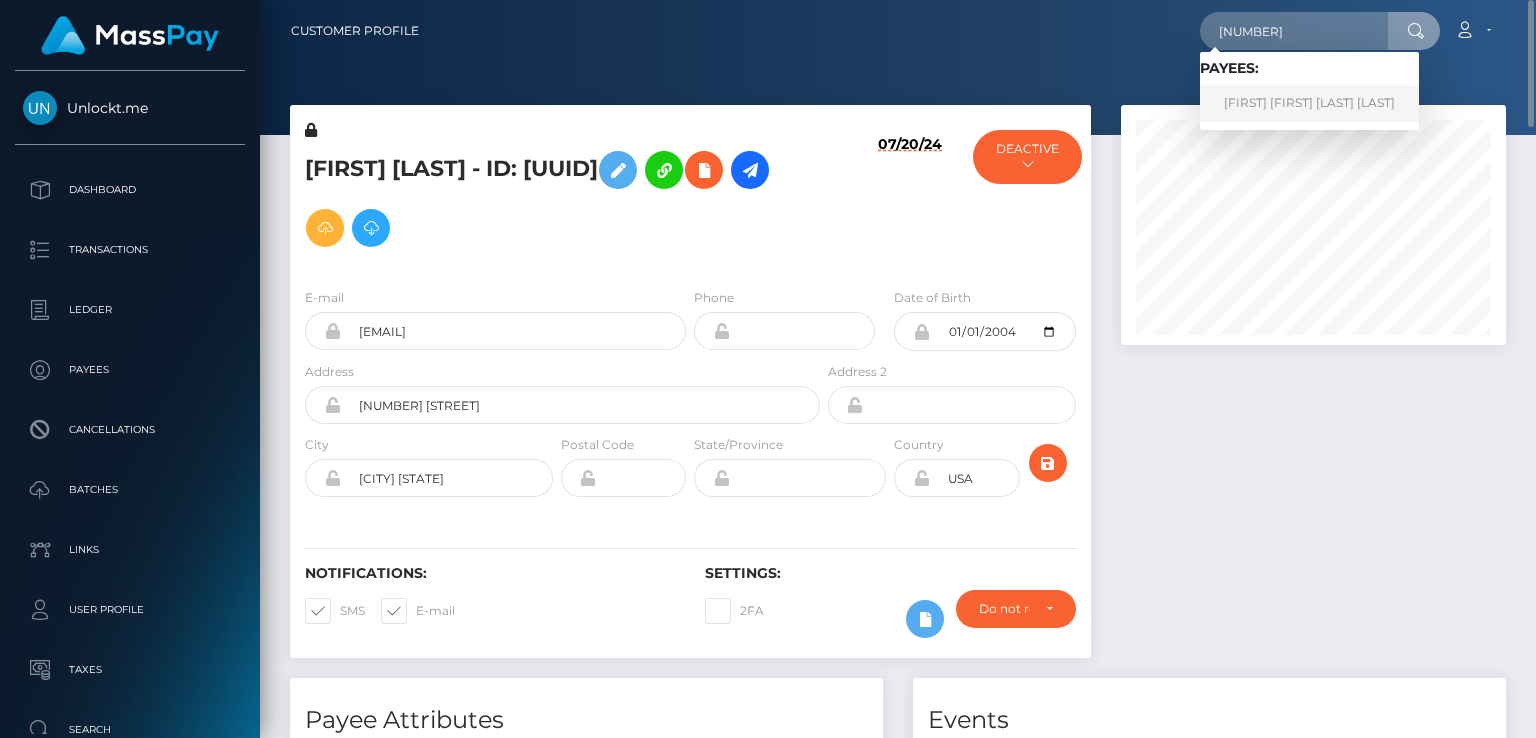 click on "Ivan David  Parimango Haro" at bounding box center [1309, 103] 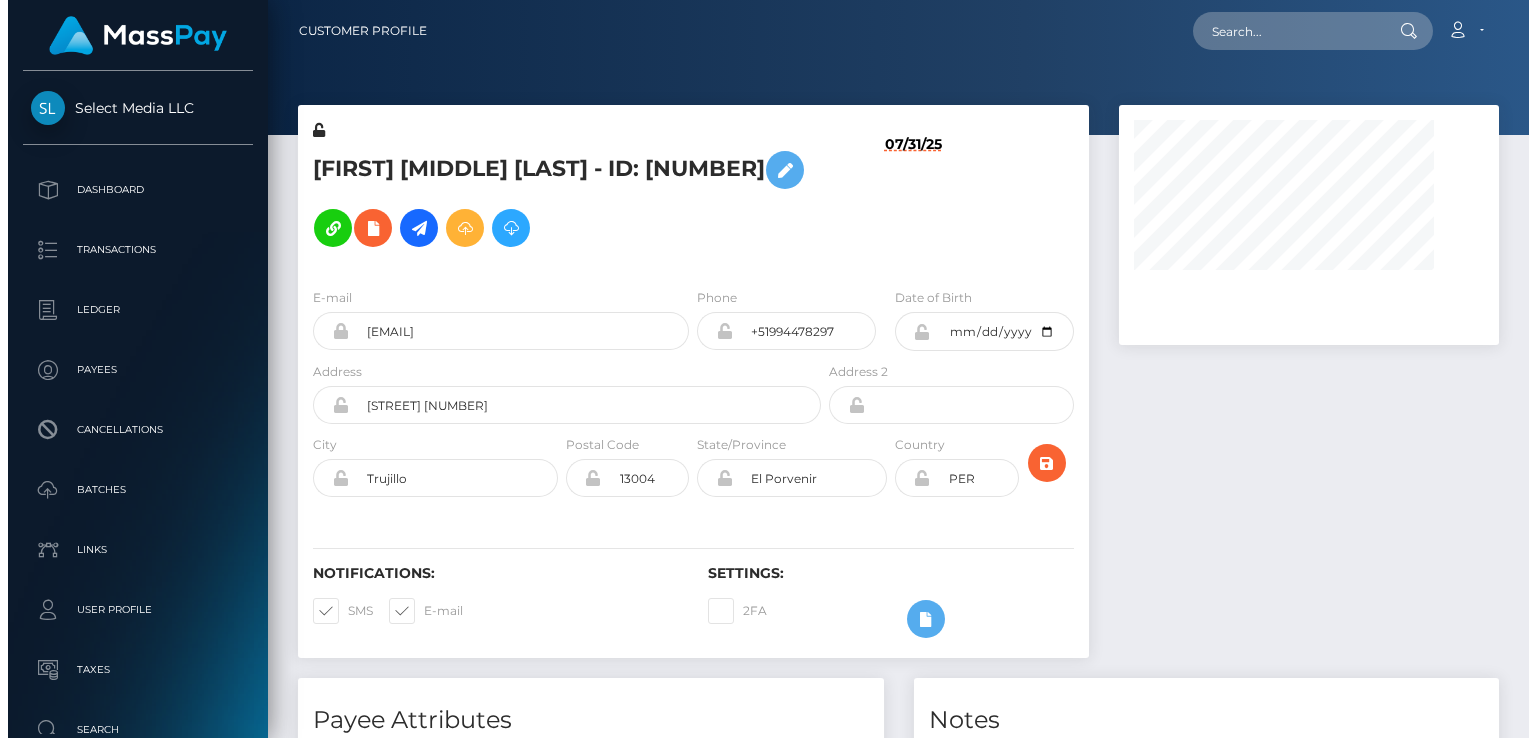 scroll, scrollTop: 0, scrollLeft: 0, axis: both 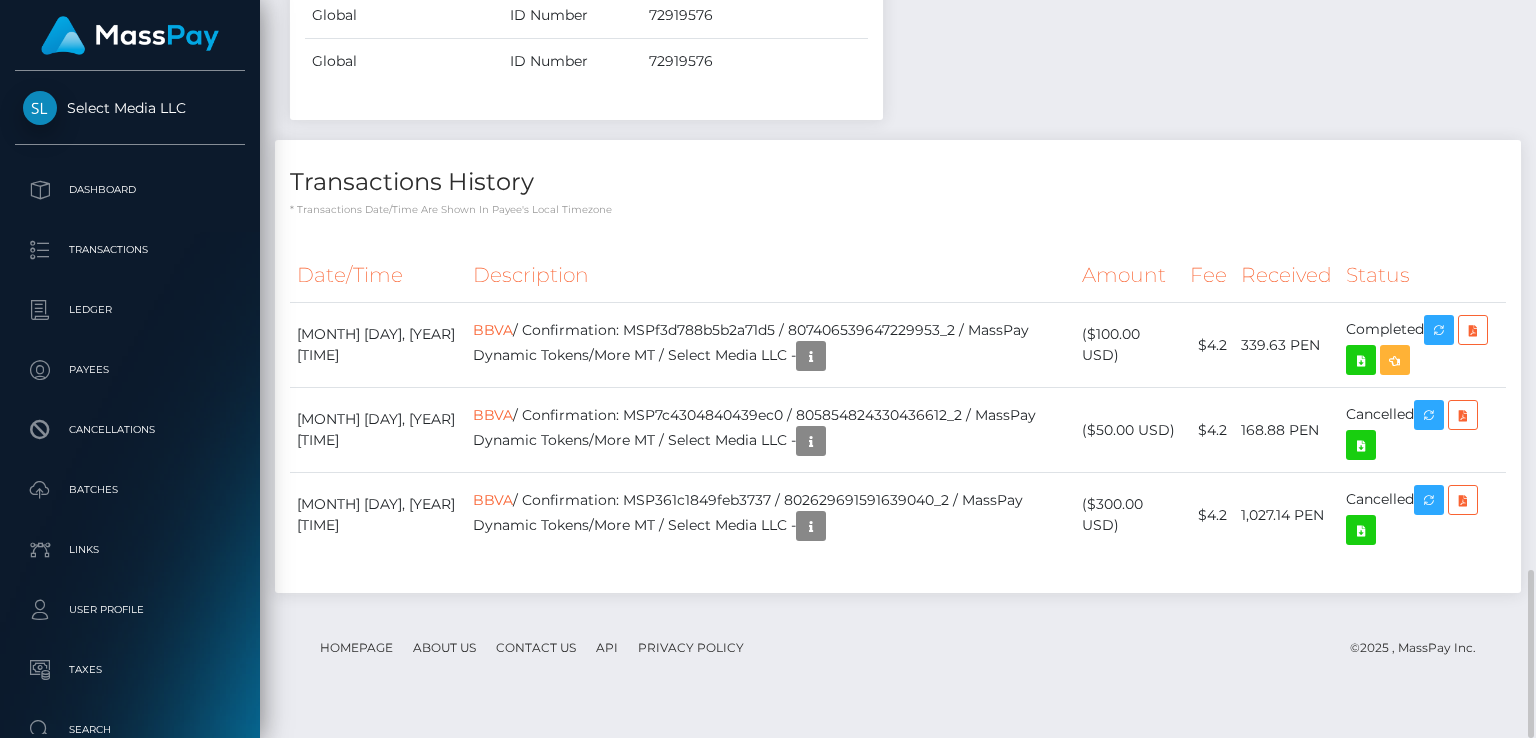 click on "Transactions History" at bounding box center [898, 182] 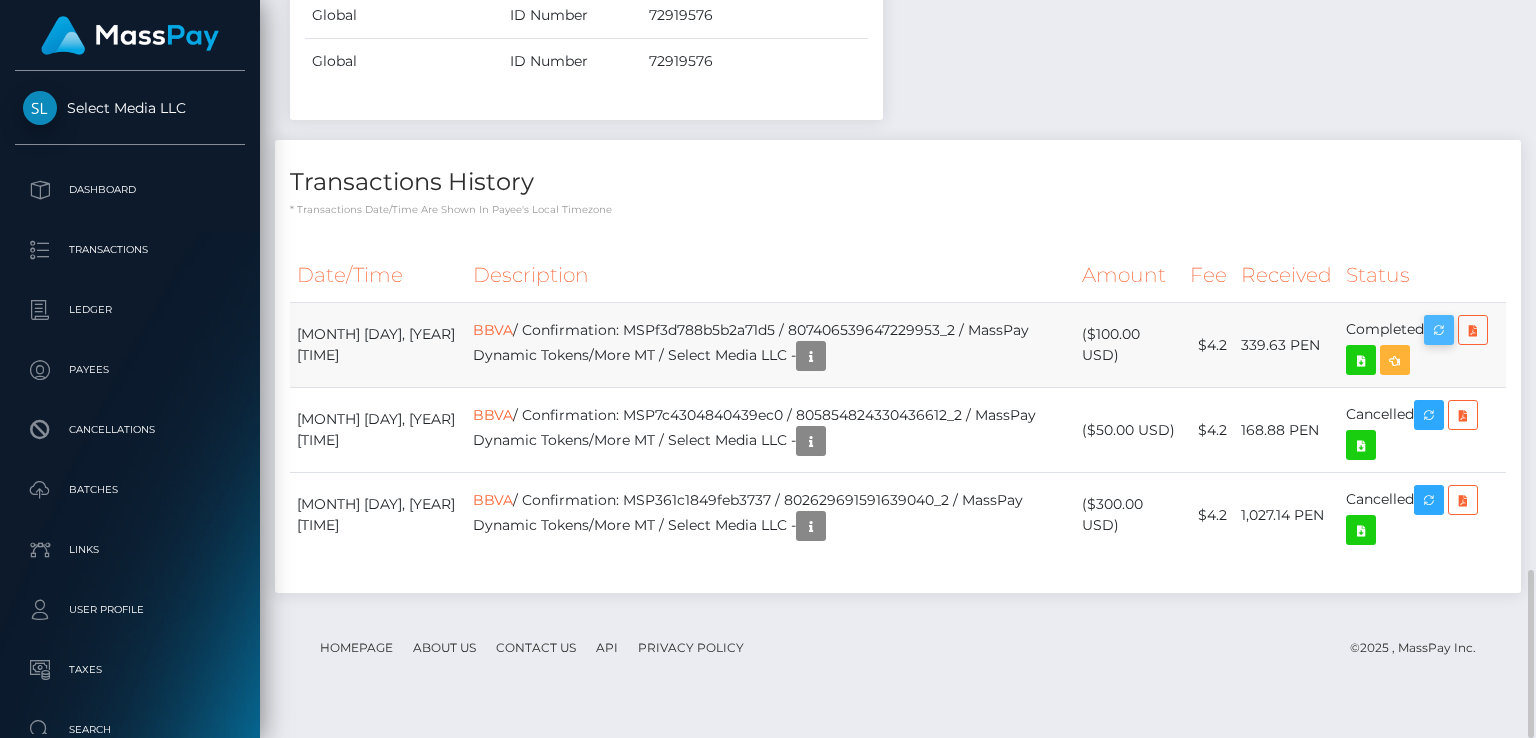 scroll, scrollTop: 240, scrollLeft: 384, axis: both 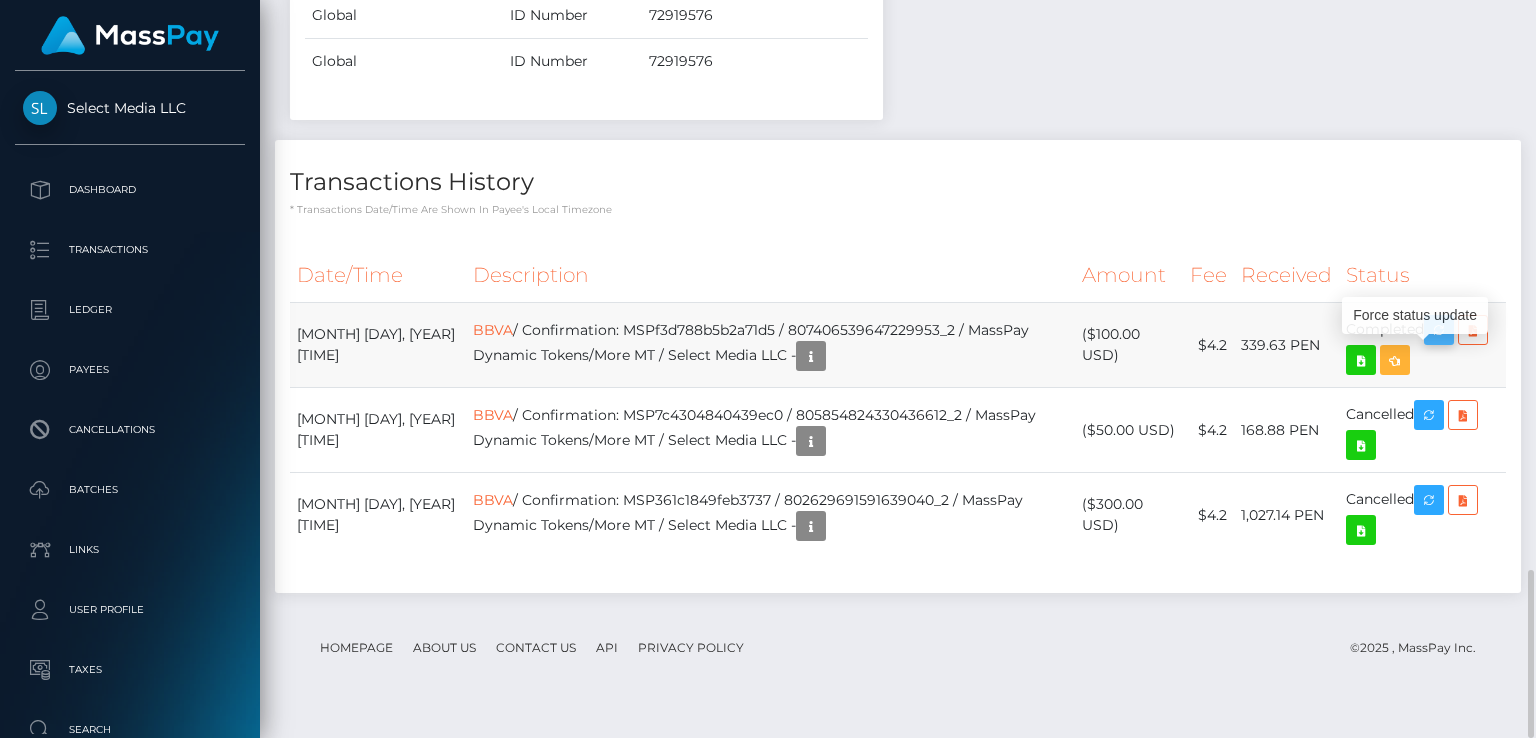 click at bounding box center [1439, 330] 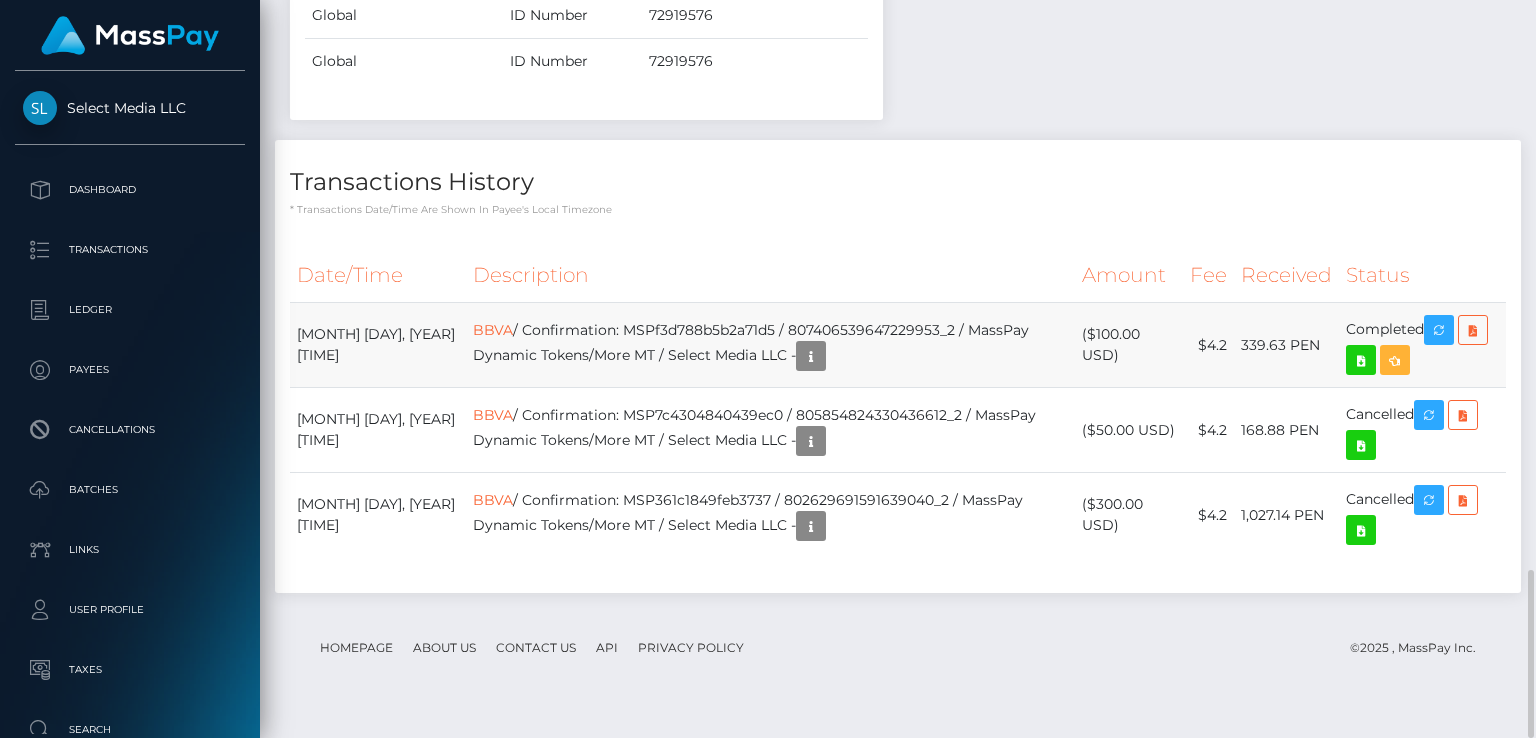 click on "BBVA  / Confirmation: MSPf3d788b5b2a71d5 / 807406539647229953_2  / MassPay Dynamic Tokens/More MT / Select Media LLC -" at bounding box center (770, 345) 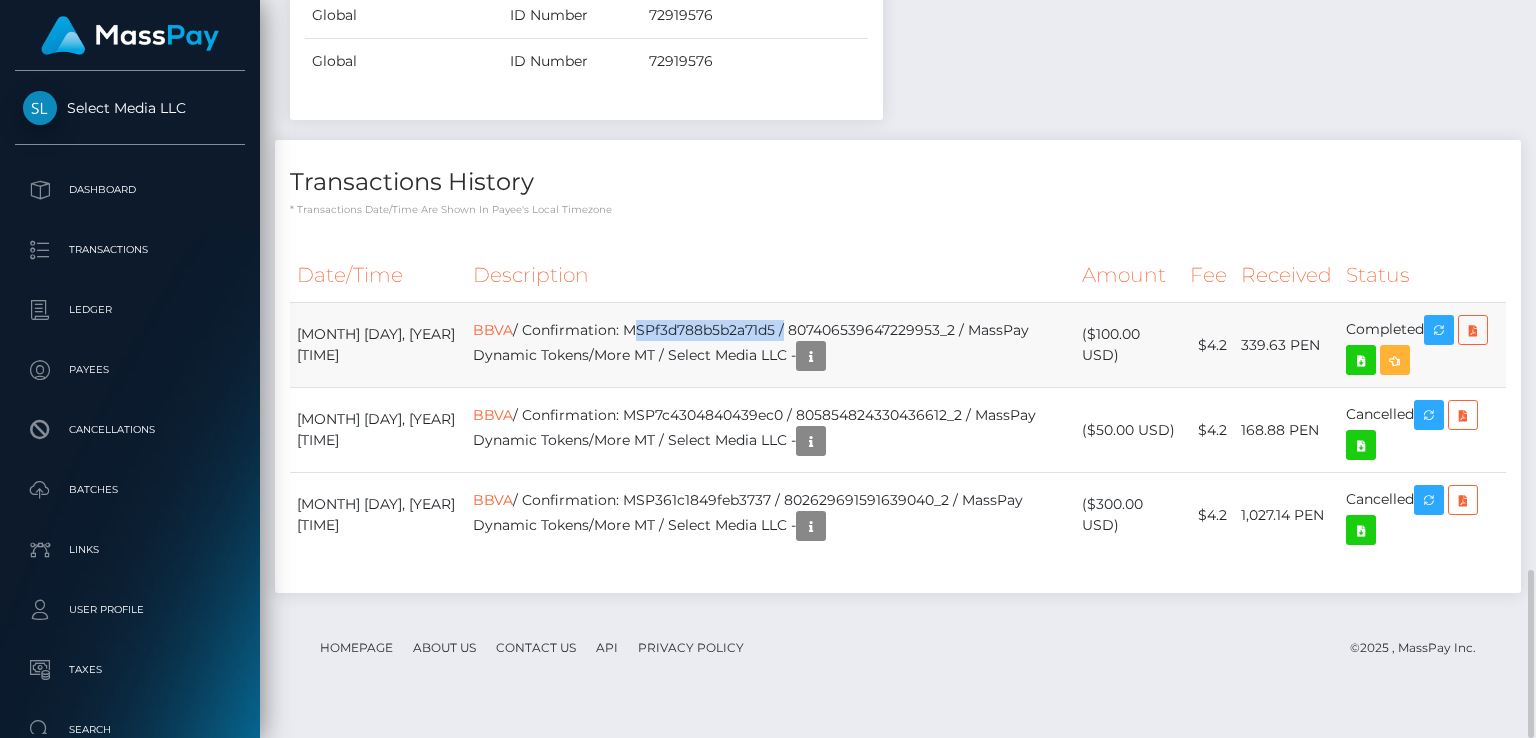 click on "BBVA  / Confirmation: MSPf3d788b5b2a71d5 / 807406539647229953_2  / MassPay Dynamic Tokens/More MT / Select Media LLC -" at bounding box center (770, 345) 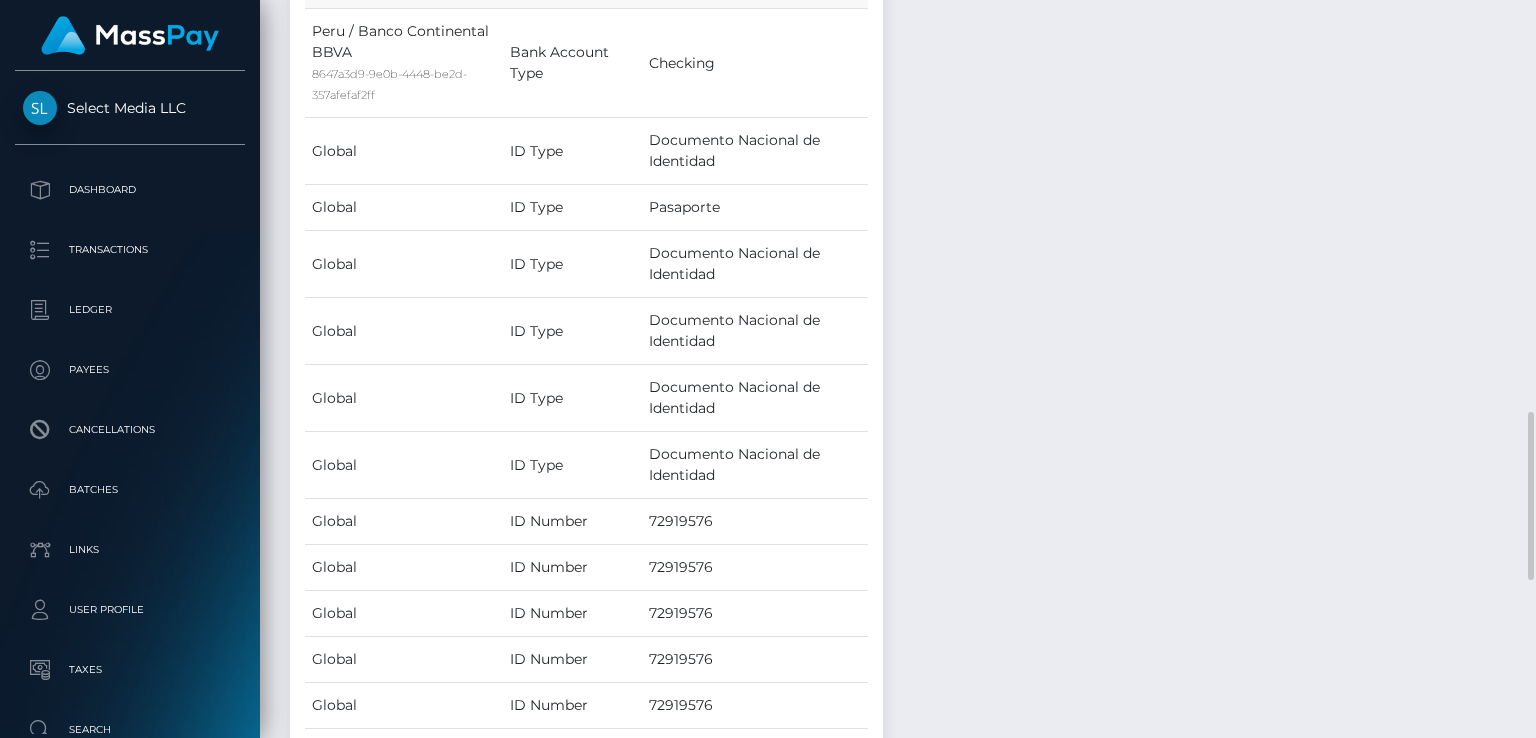 scroll, scrollTop: 2400, scrollLeft: 0, axis: vertical 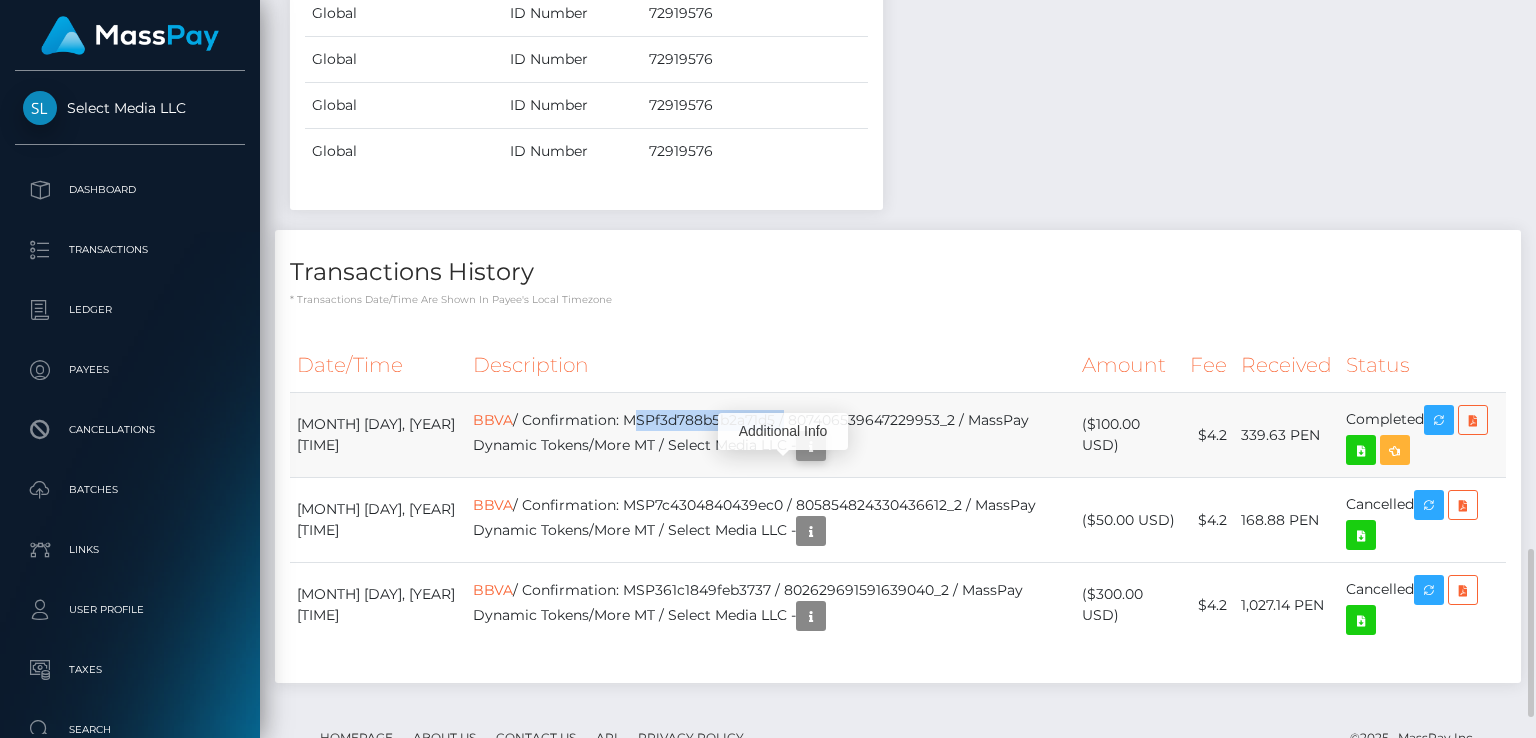 click at bounding box center [811, 446] 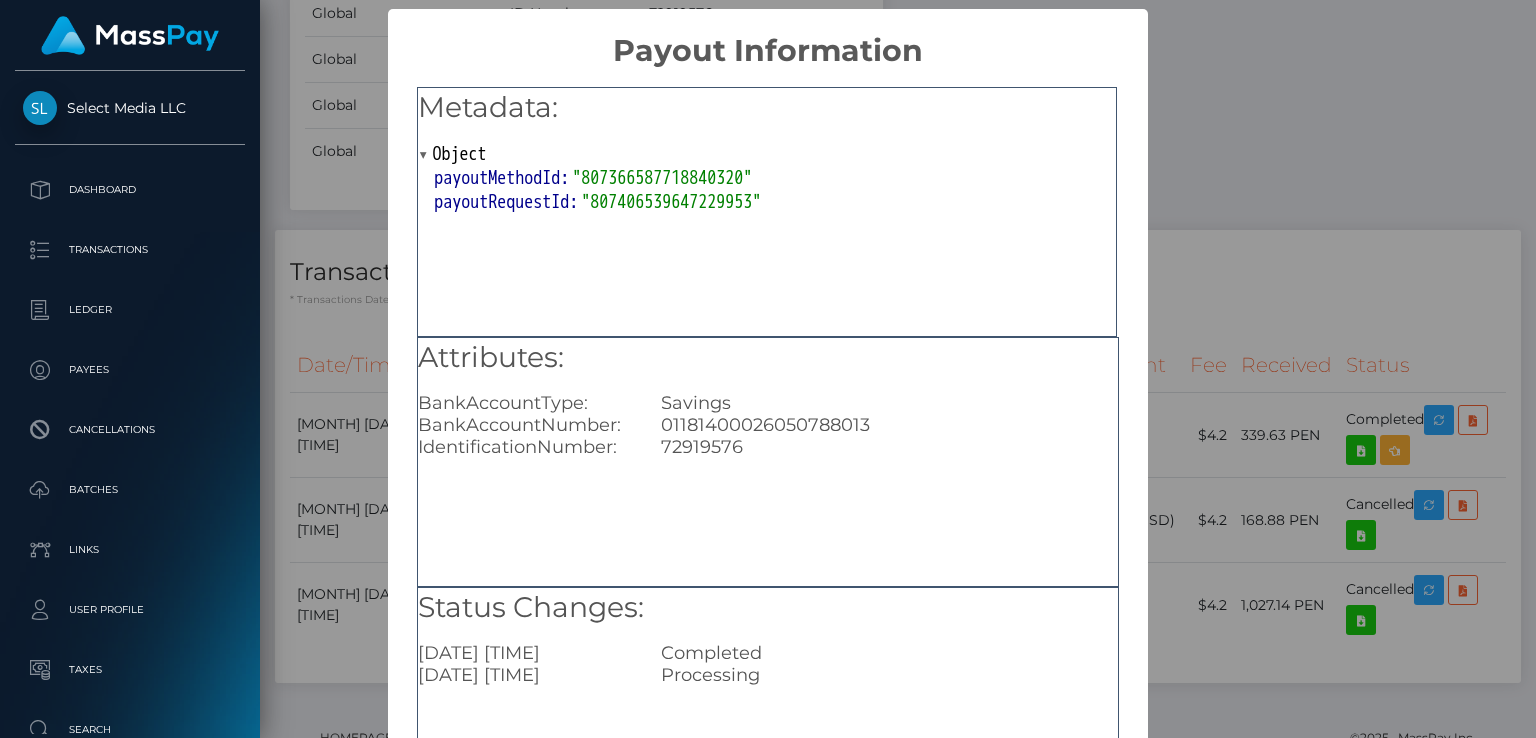 click on "× Payout Information Metadata: Object payoutMethodId: "807366587718840320" payoutRequestId: "807406539647229953" Attributes: BankAccountType: Savings BankAccountNumber: 01181400026050788013 IdentificationNumber: 72919576 Status Changes: 2025-07-31 16:24:47.469 Completed 2025-07-31 13:59:07.875 Processing OK No Cancel" at bounding box center [768, 369] 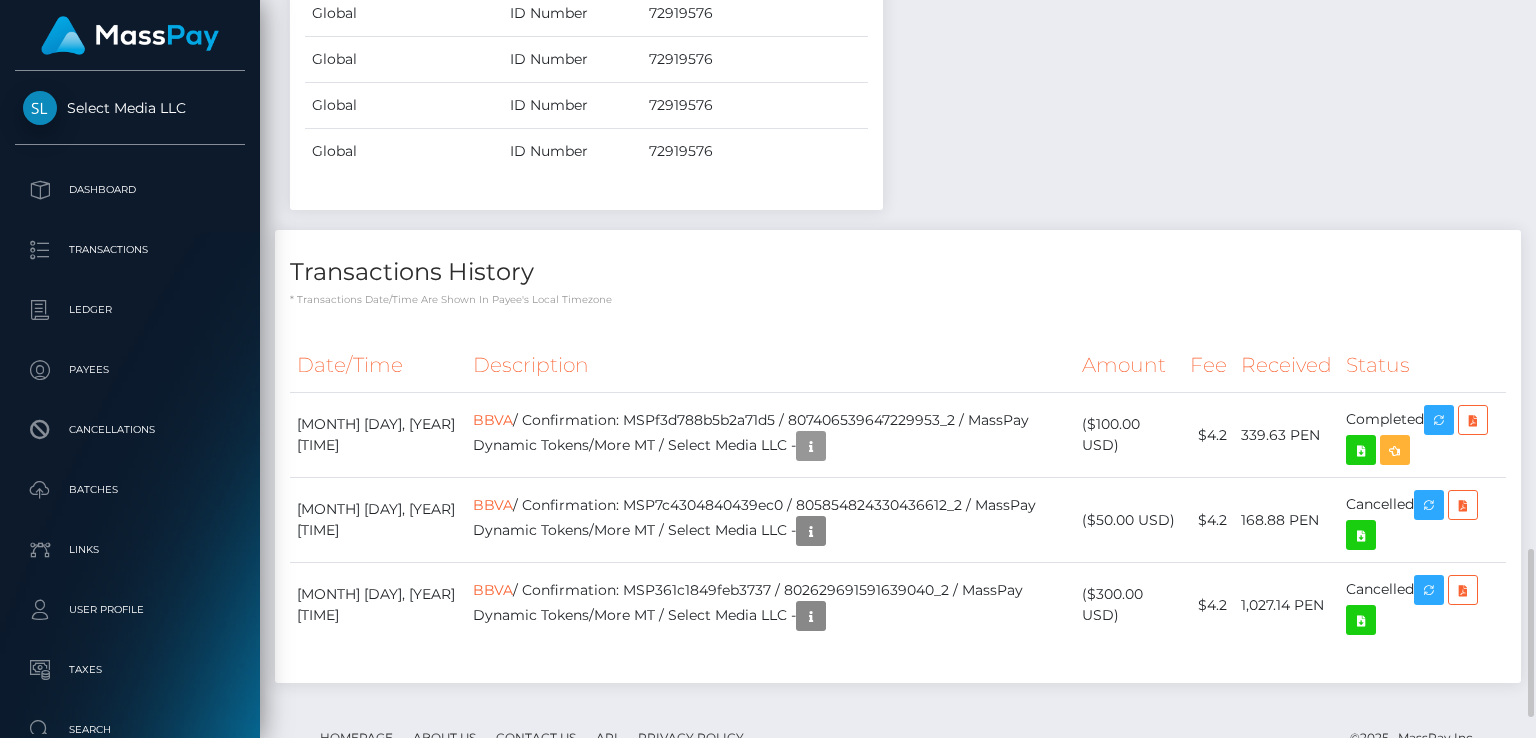 scroll, scrollTop: 1890, scrollLeft: 0, axis: vertical 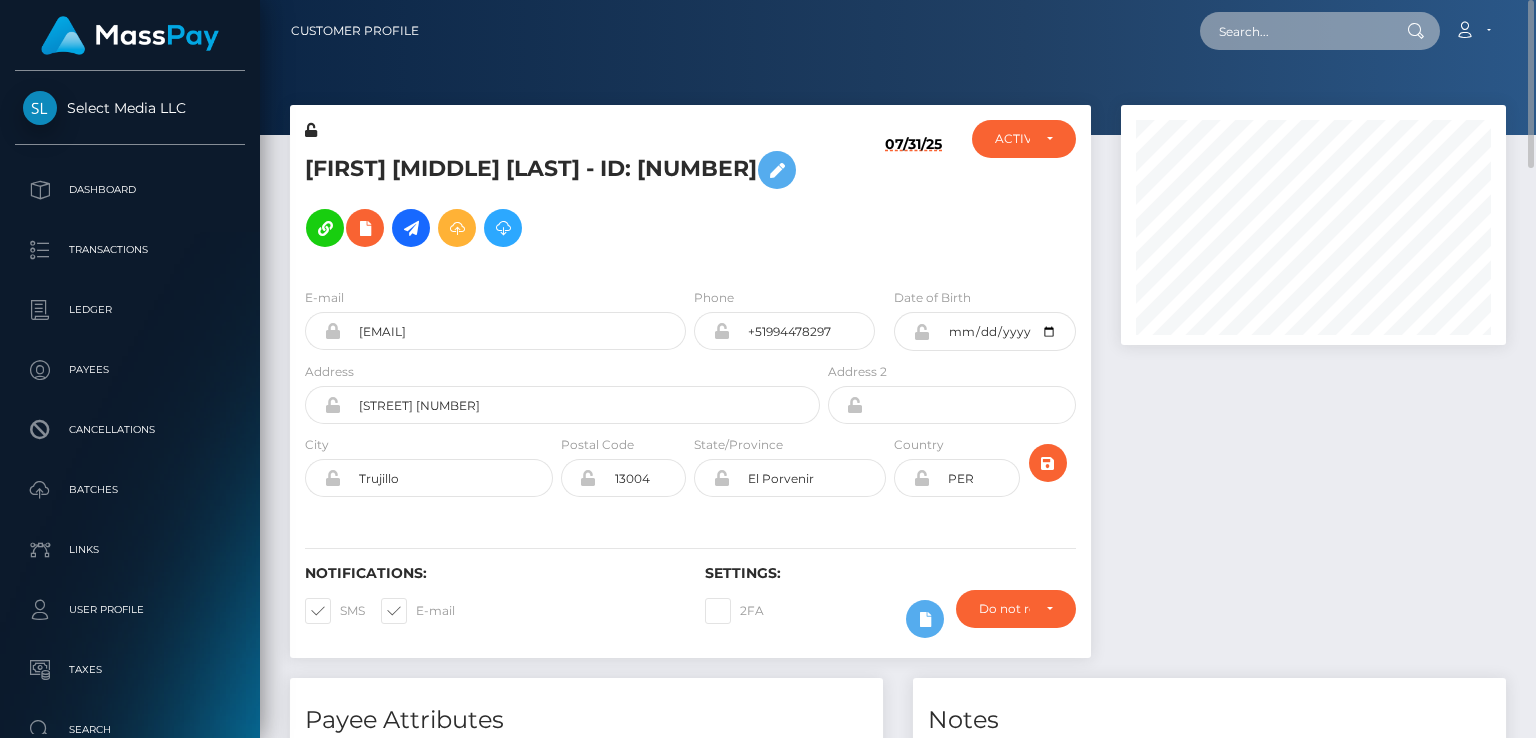 paste on "MSP895AF9B05658E9B" 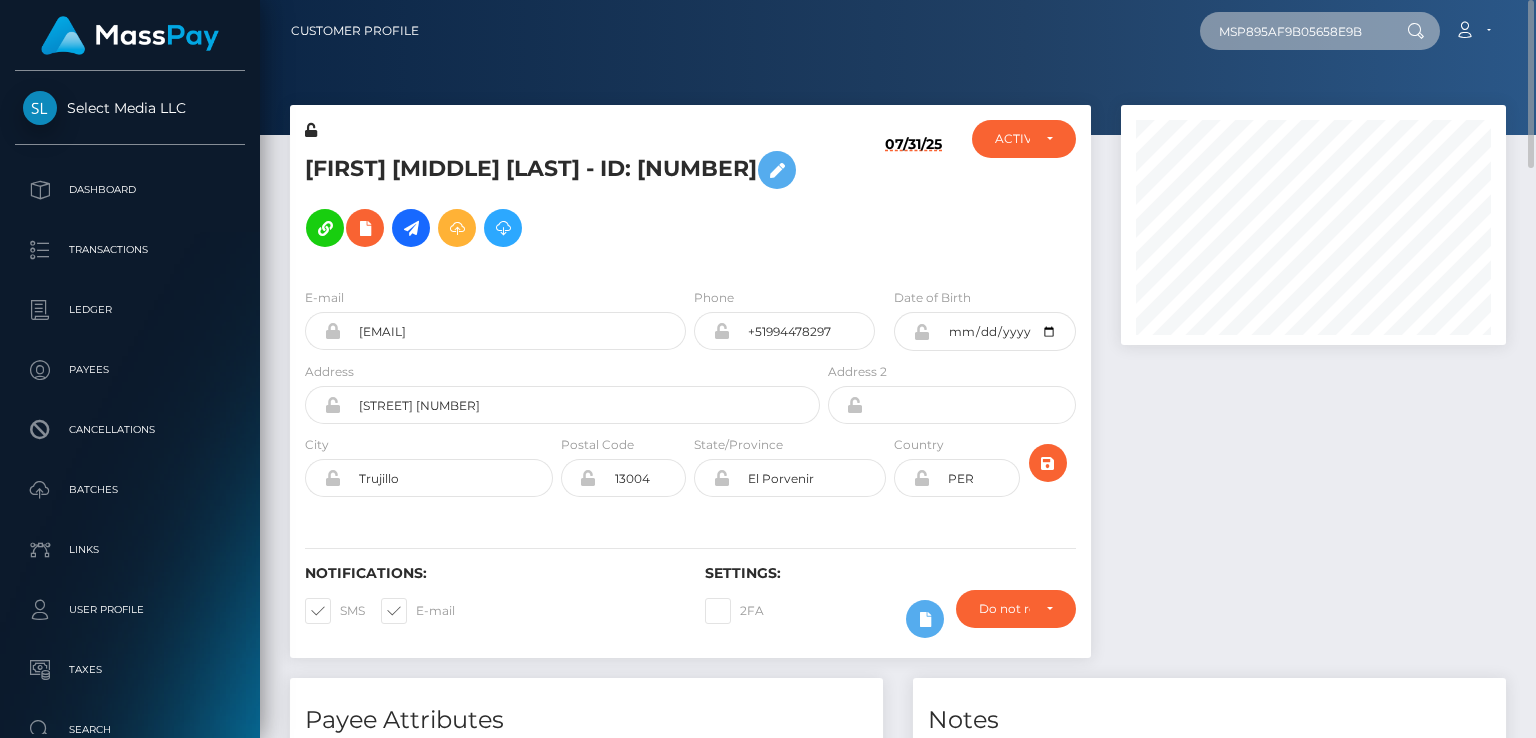 type on "MSP895AF9B05658E9B" 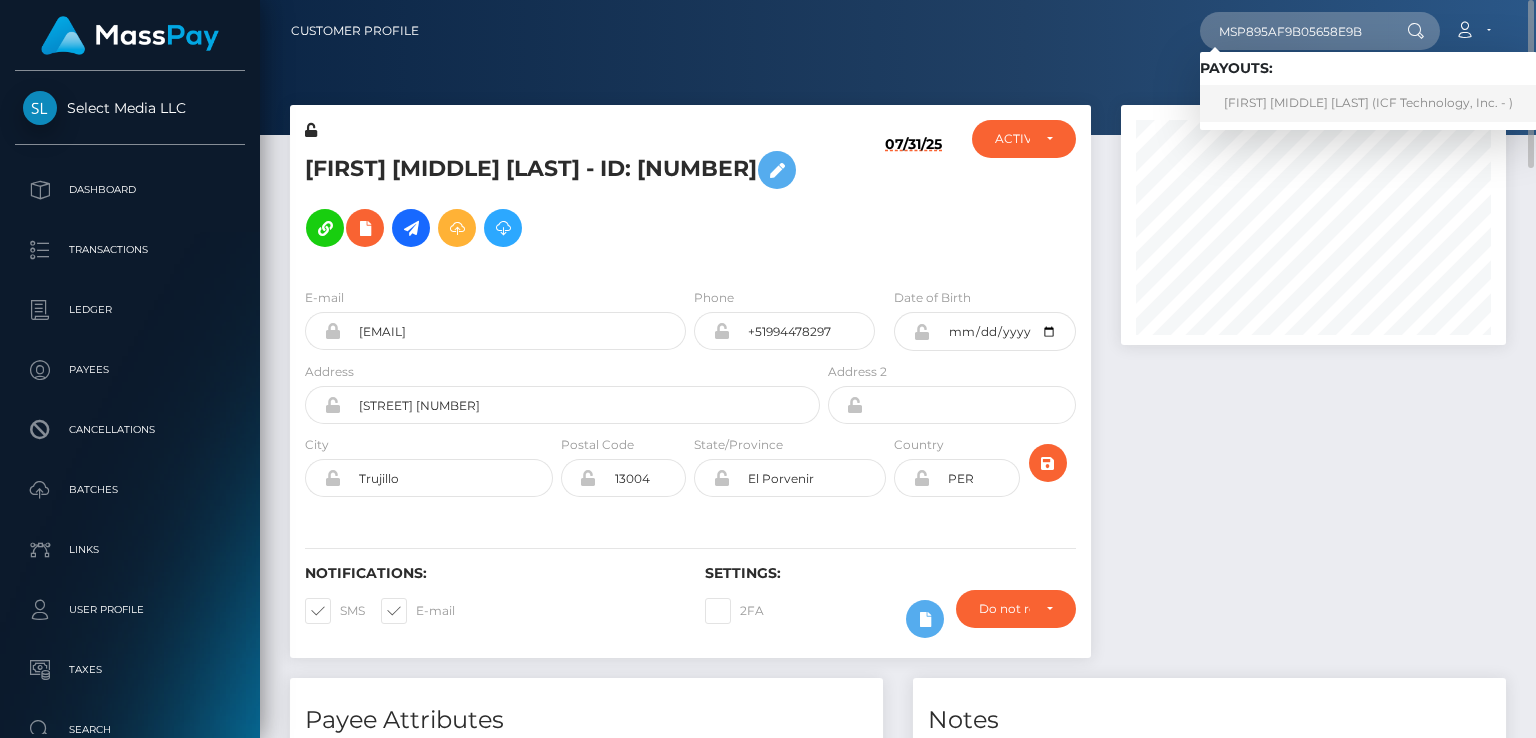 click on "GLORIA PATRICIA  RAIGOSA VALENCIA (ICF Technology, Inc. - )" at bounding box center [1368, 103] 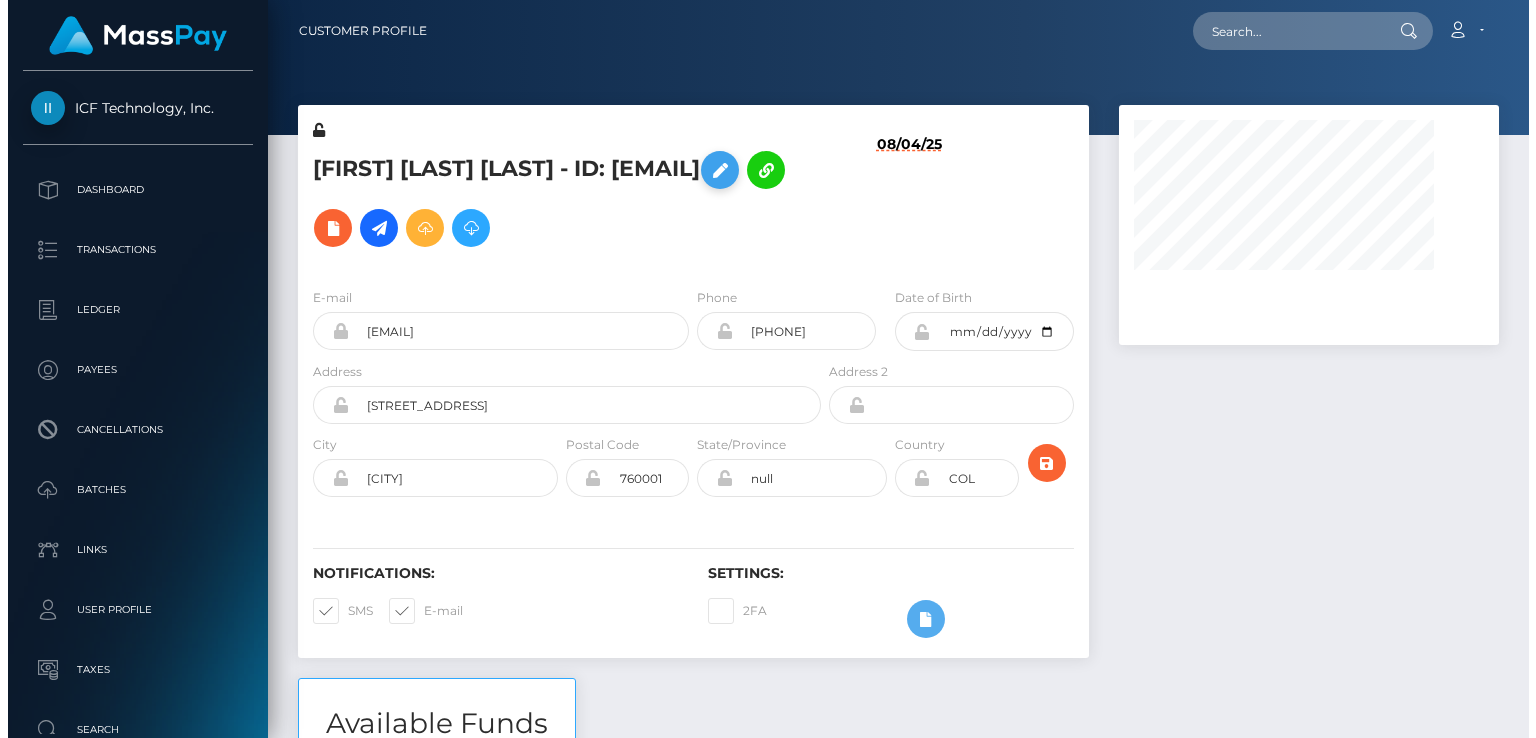 scroll, scrollTop: 0, scrollLeft: 0, axis: both 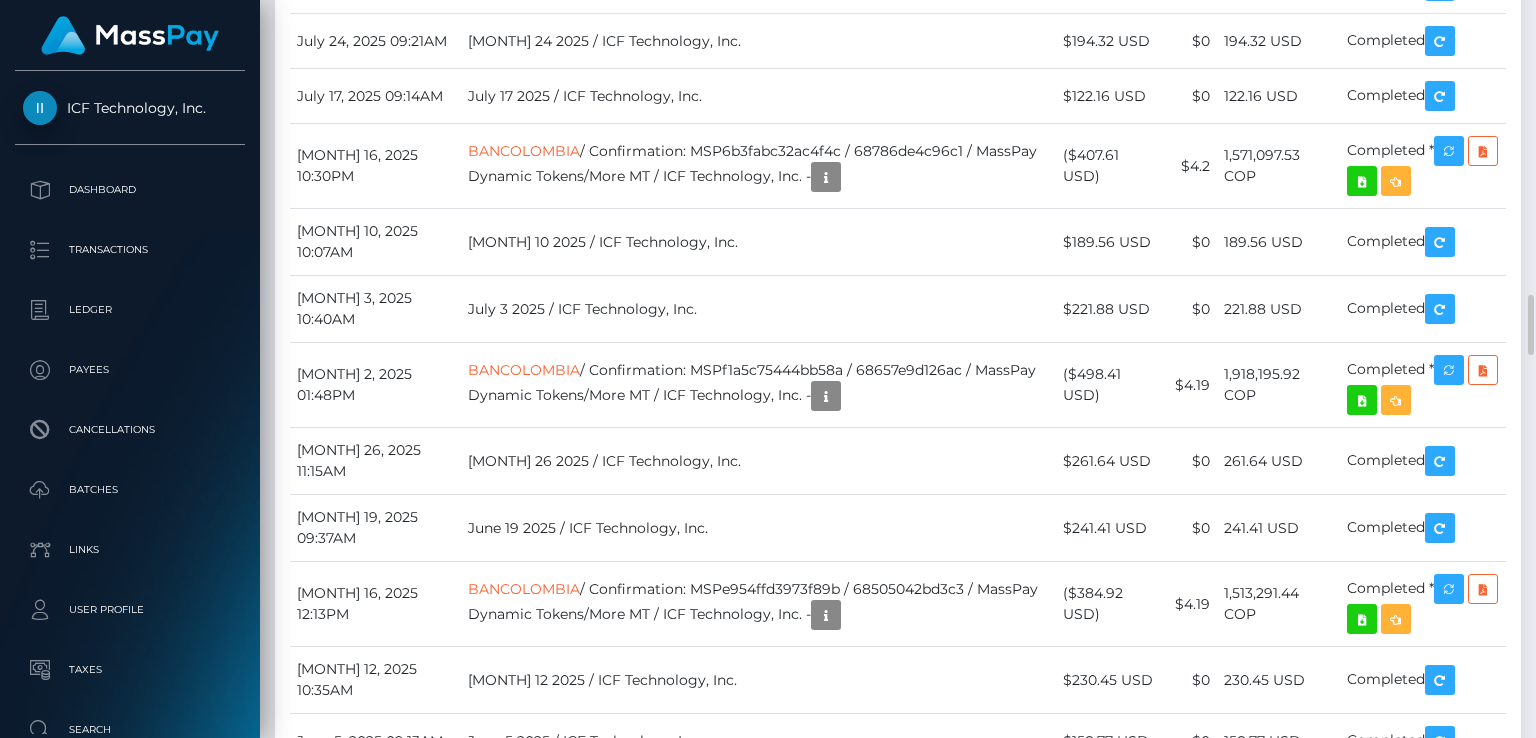 click on "Description" at bounding box center (759, -315) 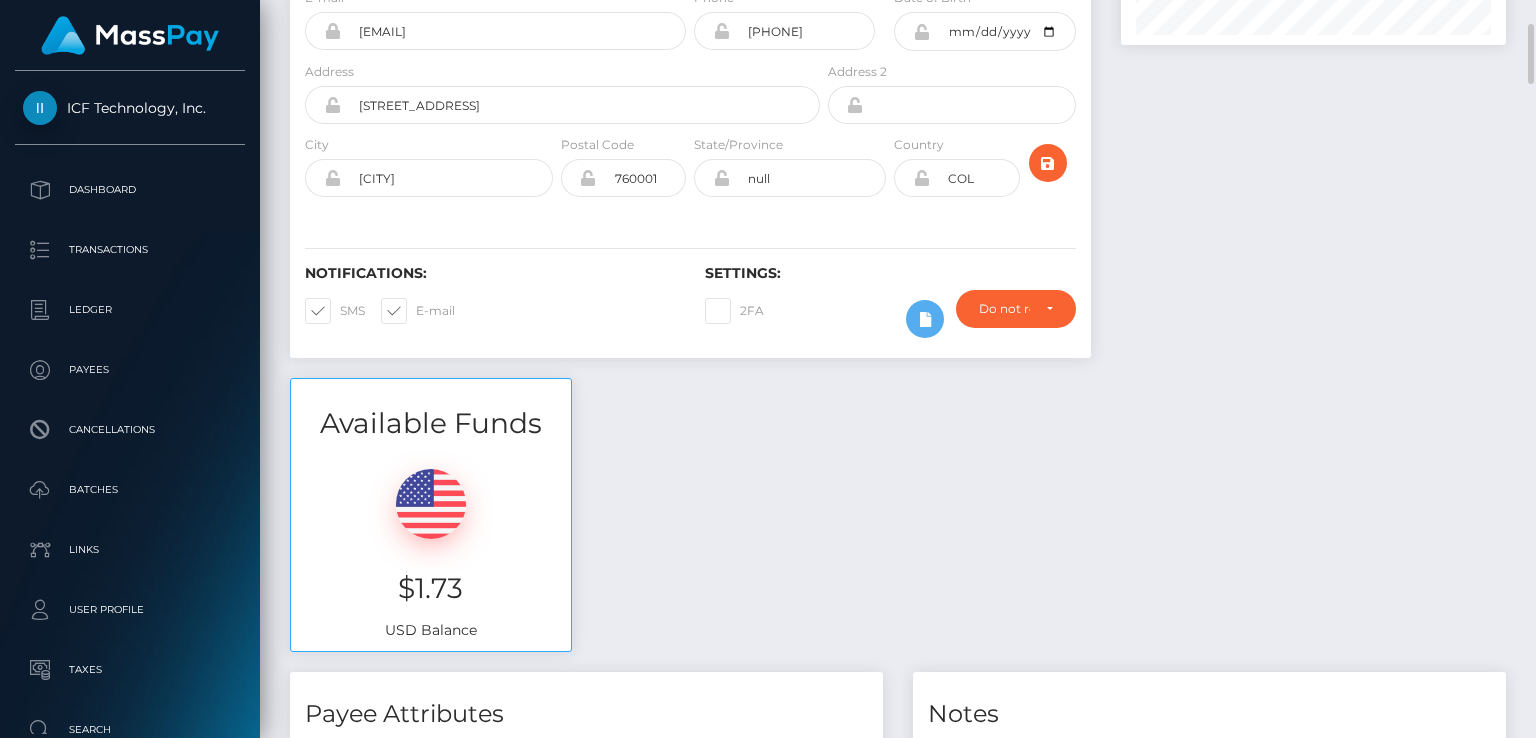 scroll, scrollTop: 0, scrollLeft: 0, axis: both 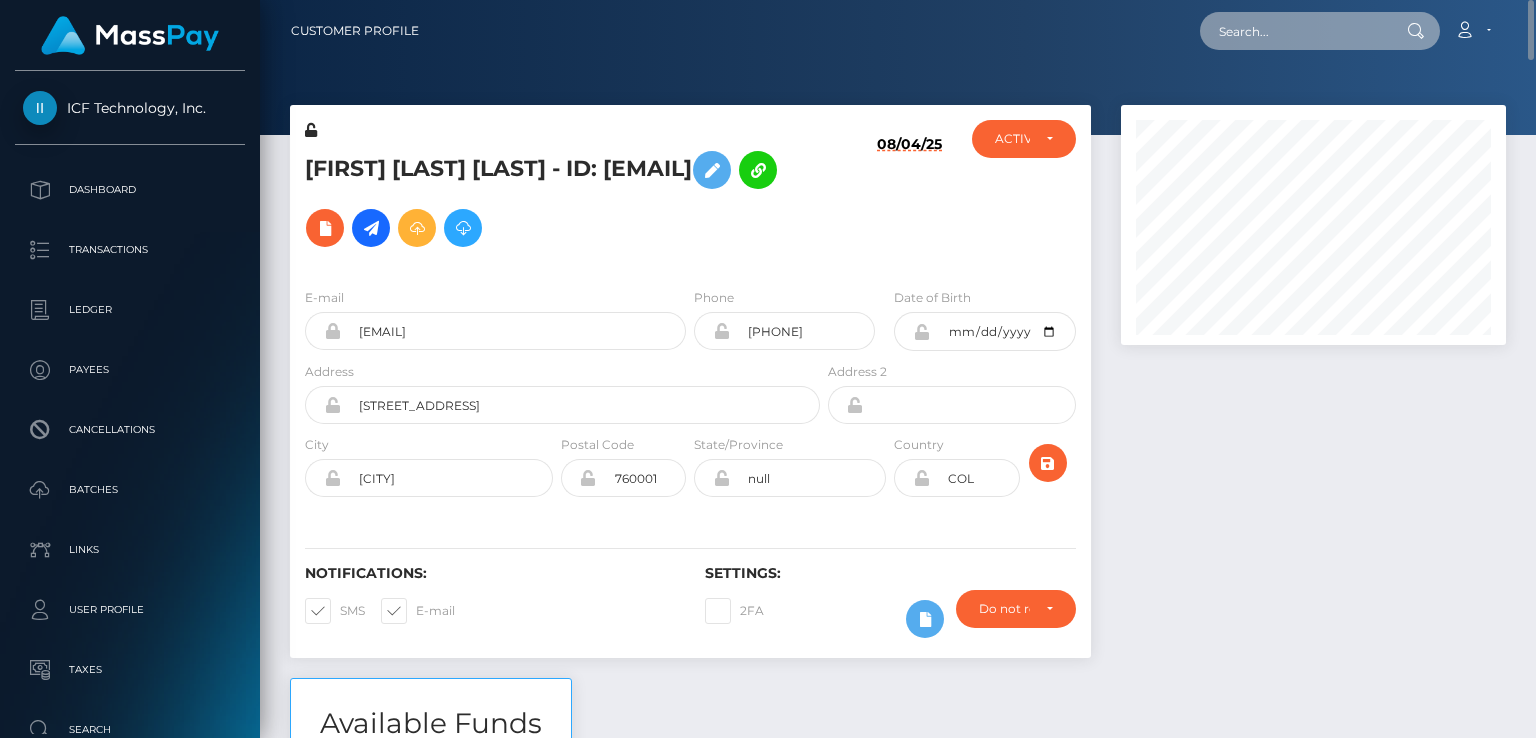 paste on "poact_PO9SGBmAKNab" 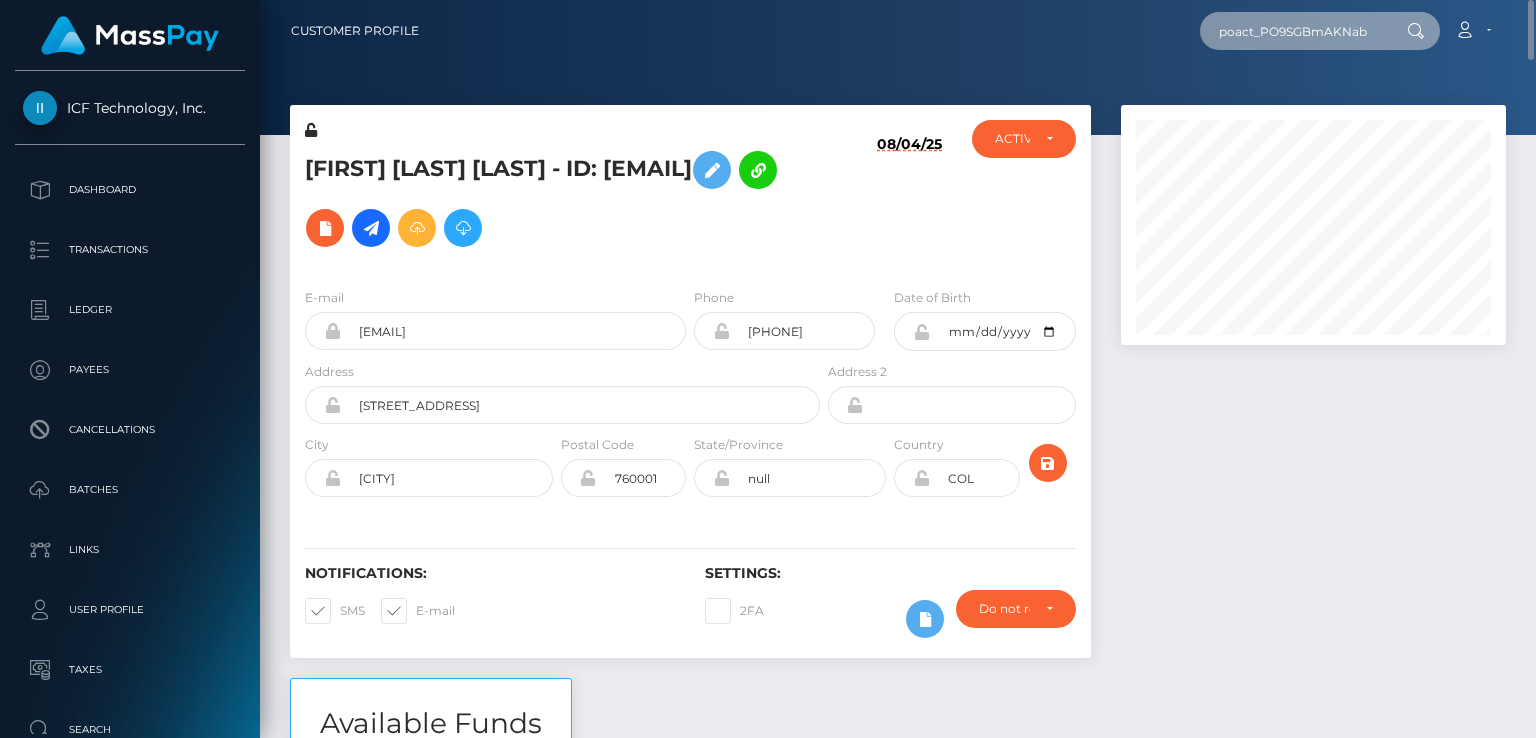 type on "poact_PO9SGBmAKNab" 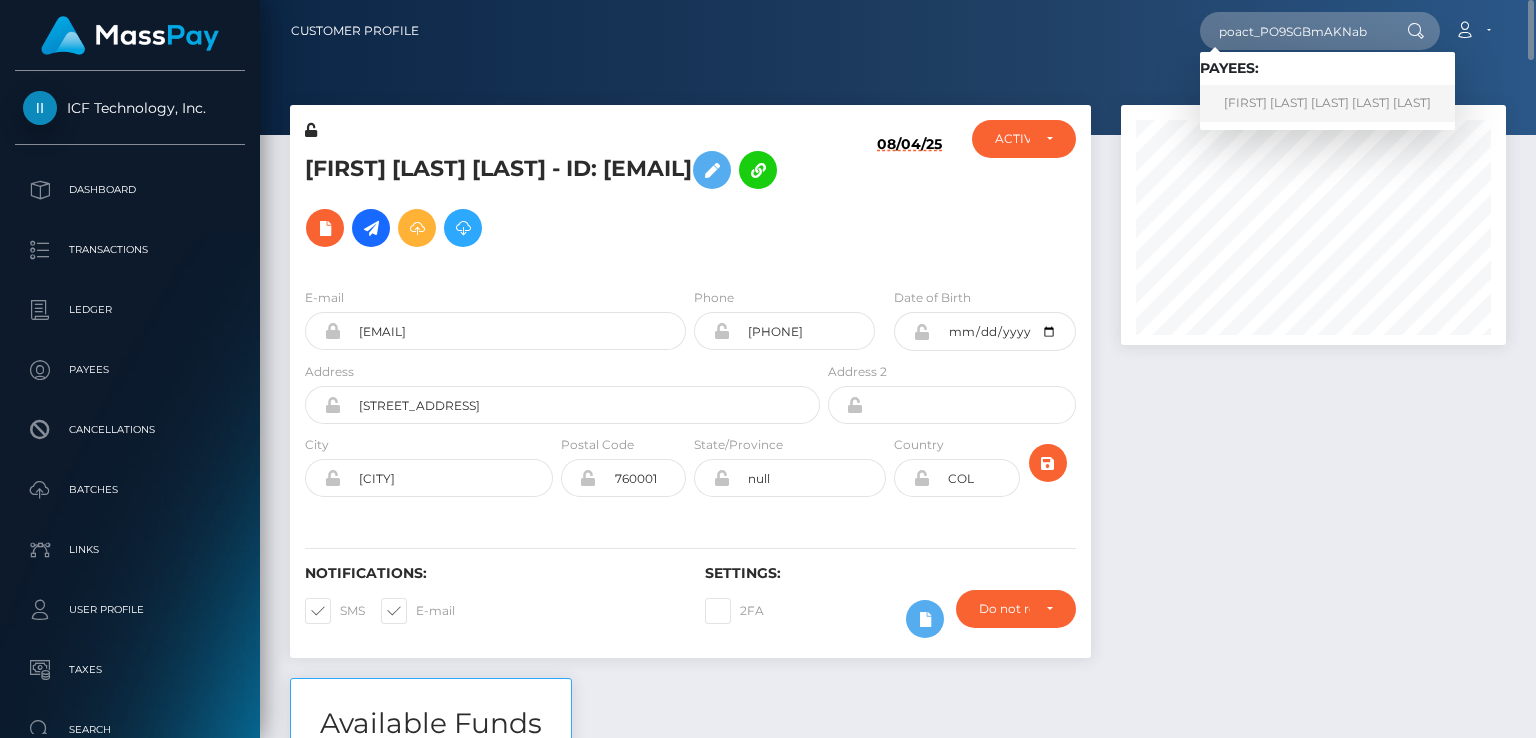 click on "AVELYN ZOILO BRENT ANTES ANTES" at bounding box center (1327, 103) 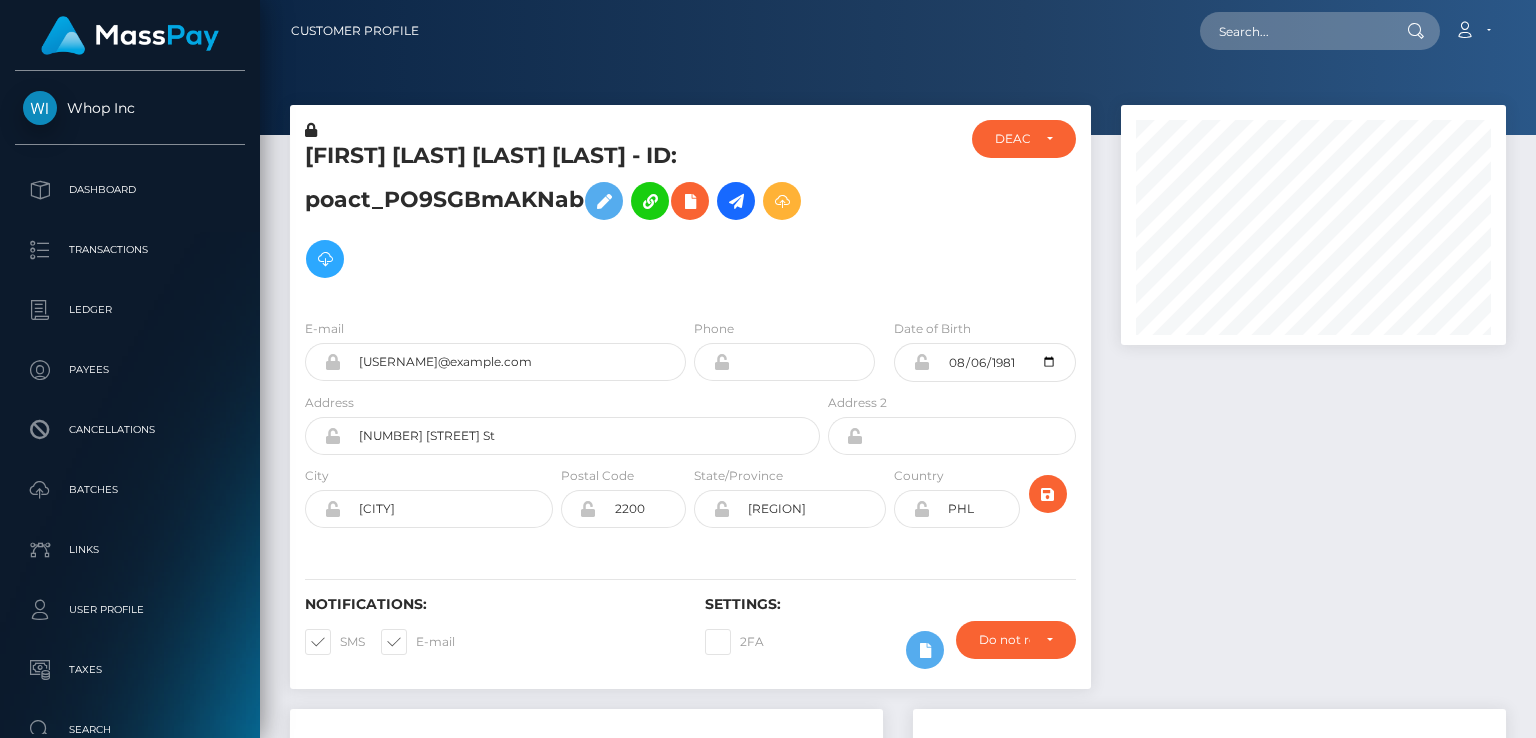 scroll, scrollTop: 0, scrollLeft: 0, axis: both 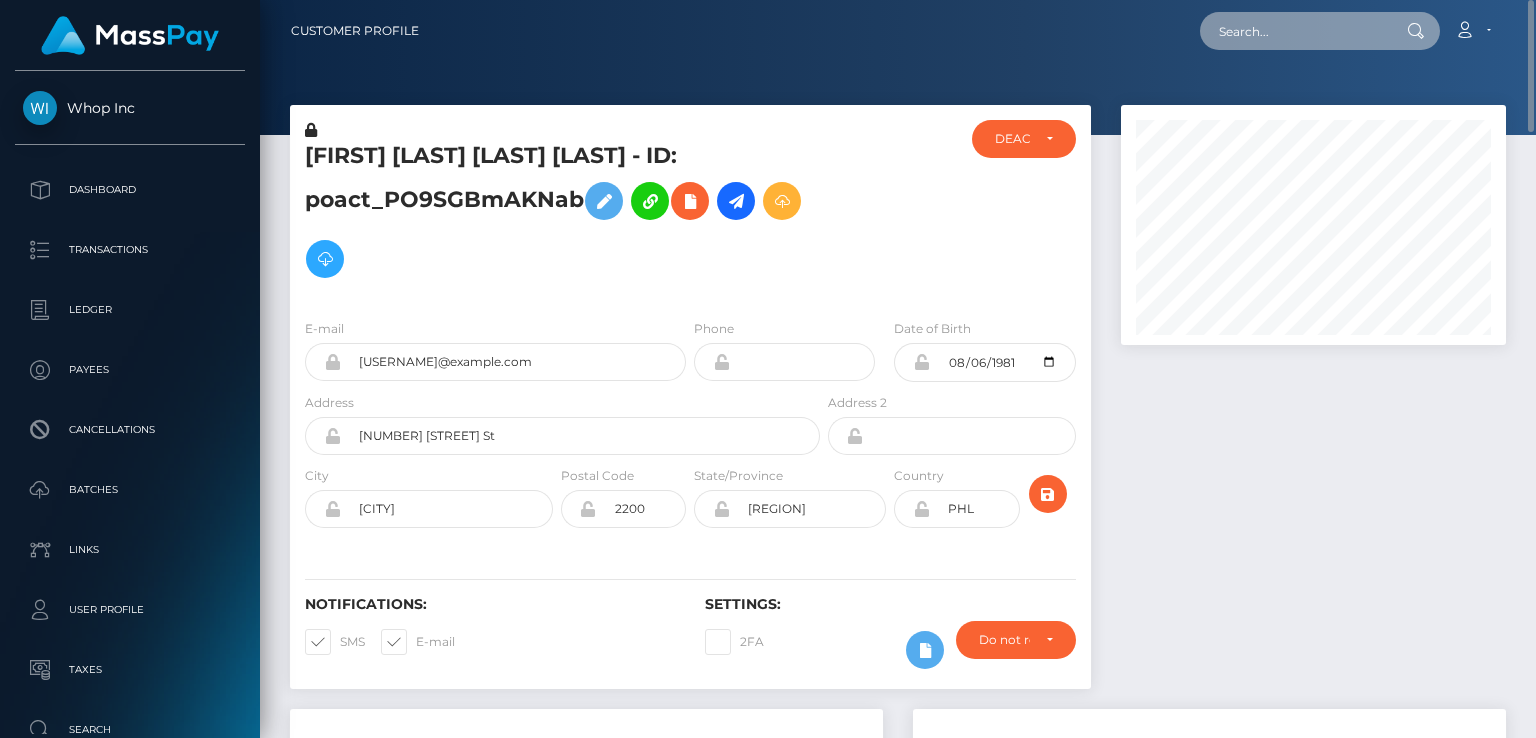 paste on "EkTMDXeilPWnqxP4Bfazk9PUEio2" 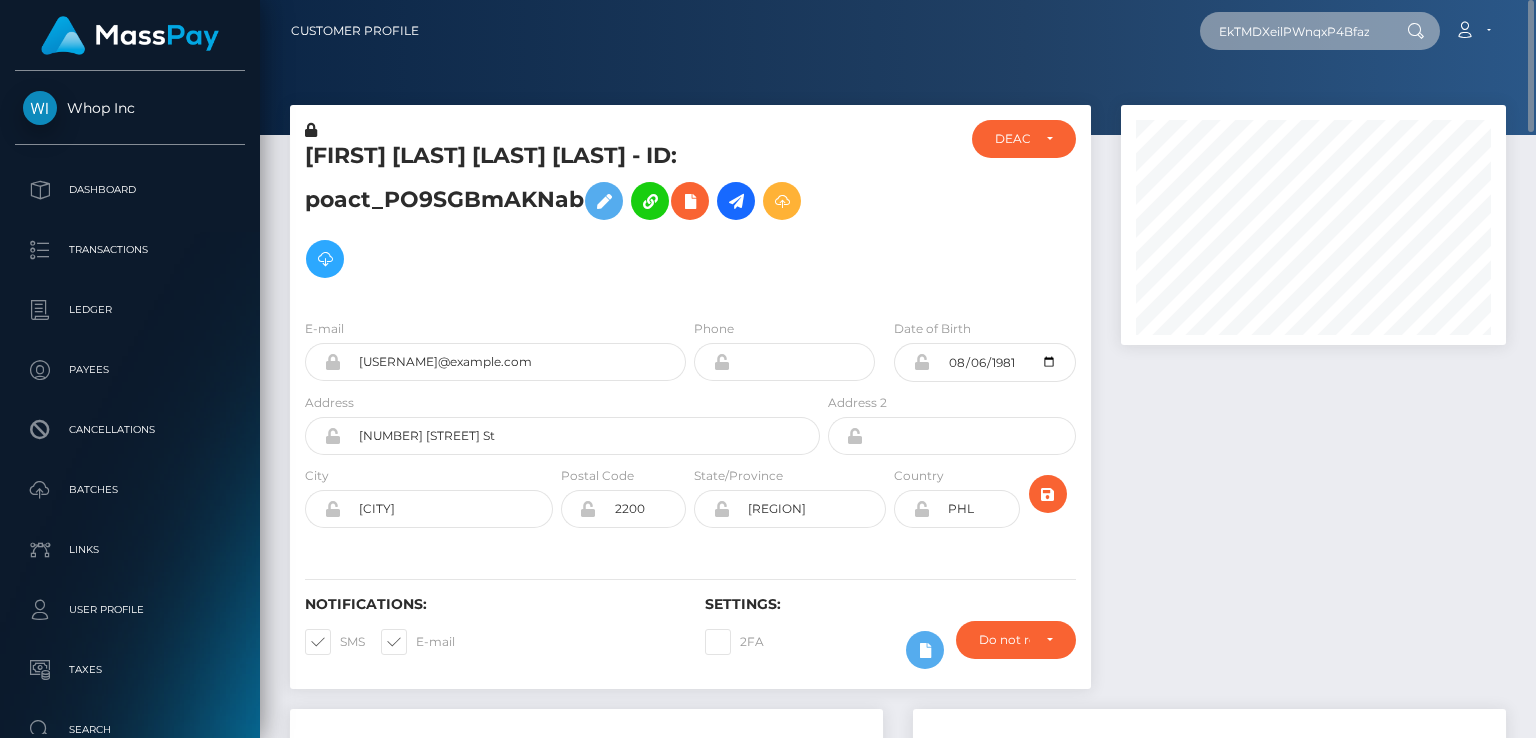 scroll, scrollTop: 0, scrollLeft: 60, axis: horizontal 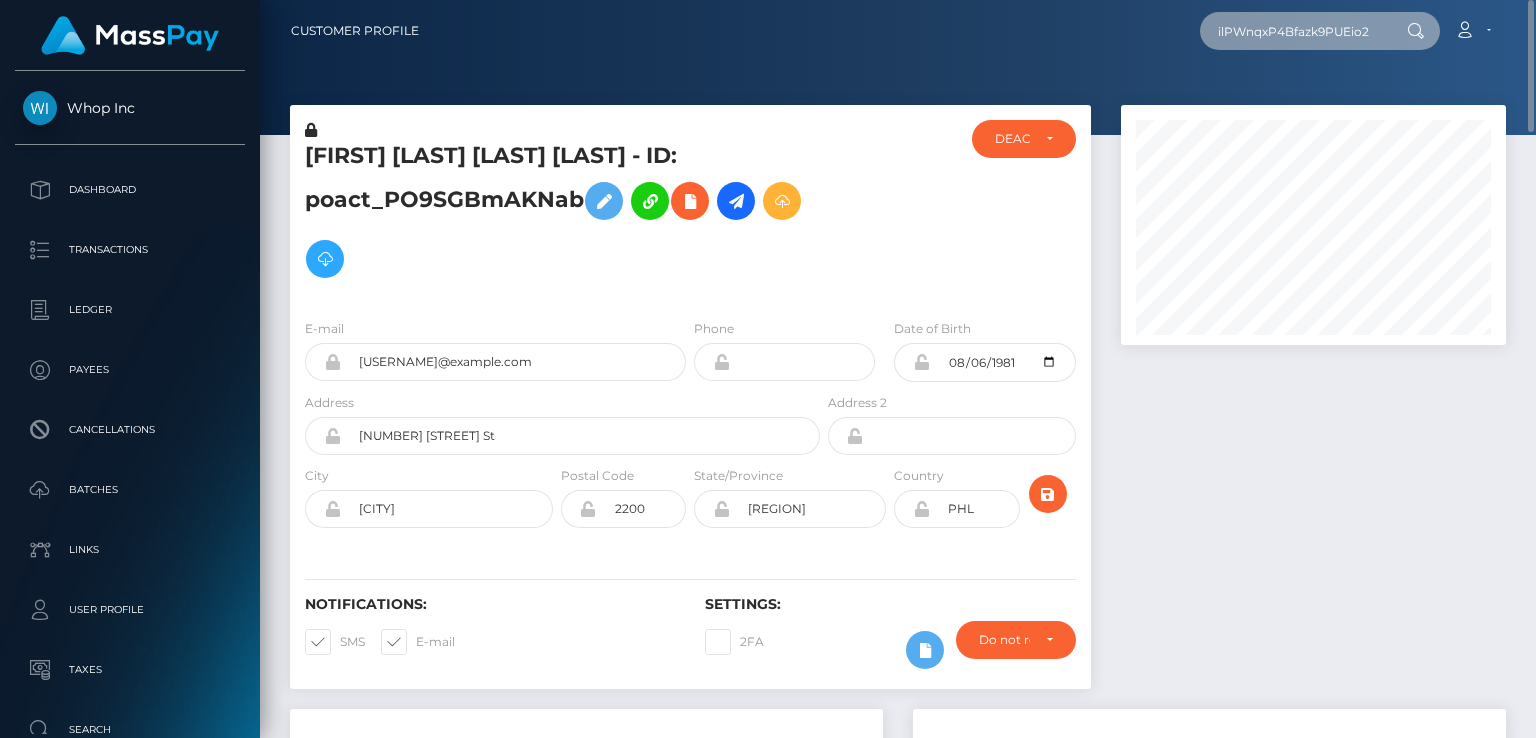 type on "EkTMDXeilPWnqxP4Bfazk9PUEio2" 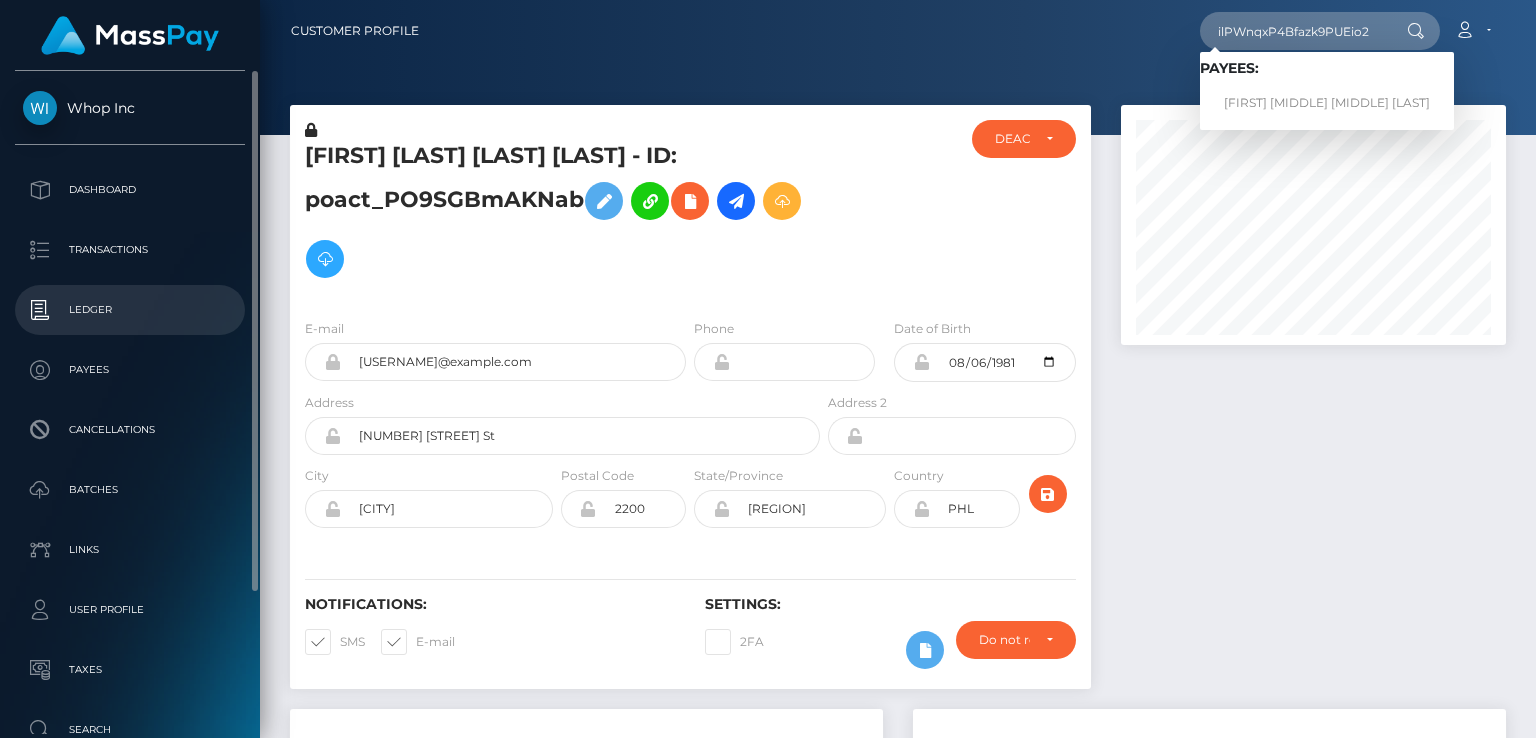 scroll, scrollTop: 0, scrollLeft: 0, axis: both 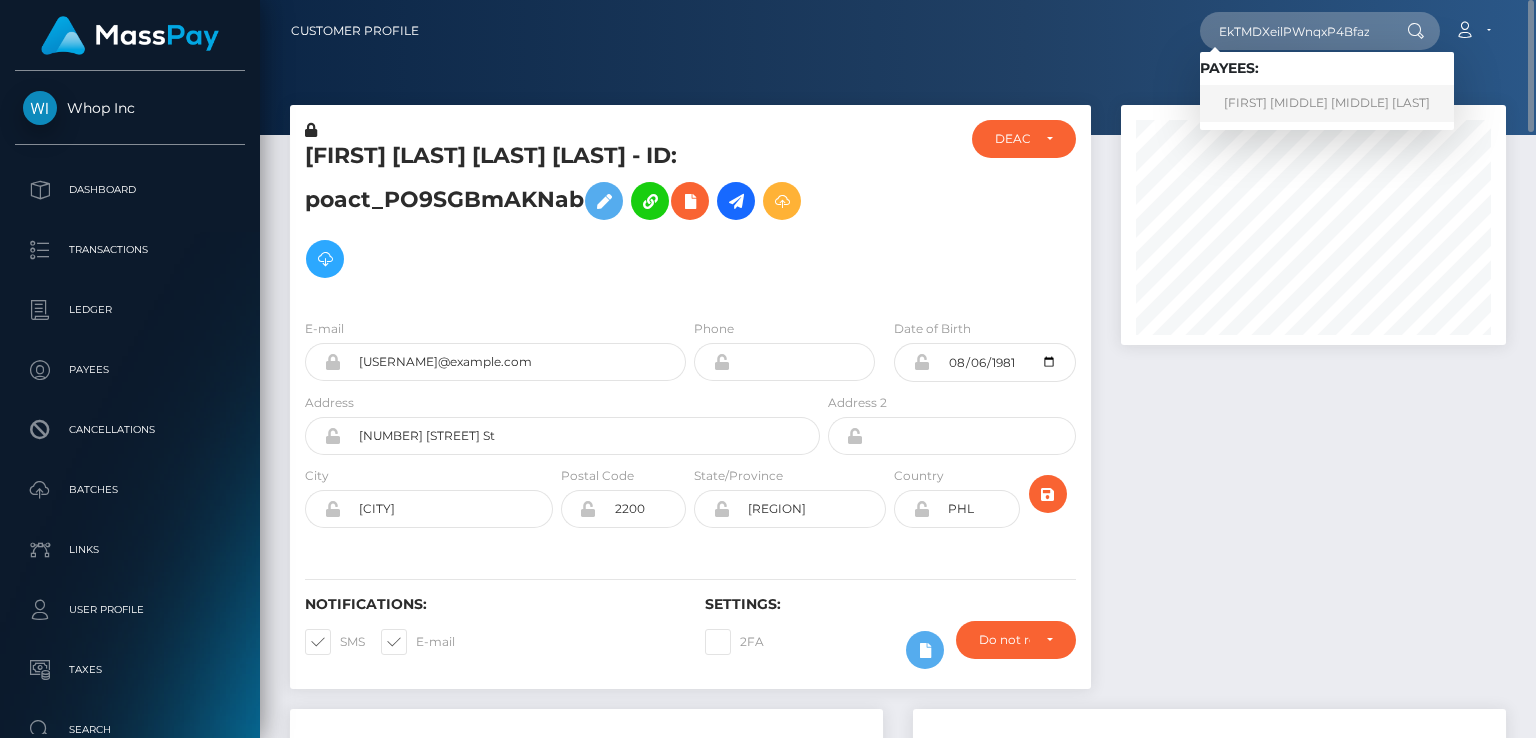 click on "[FIRST] [MIDDLE] [MIDDLE] [LAST]" at bounding box center [1327, 103] 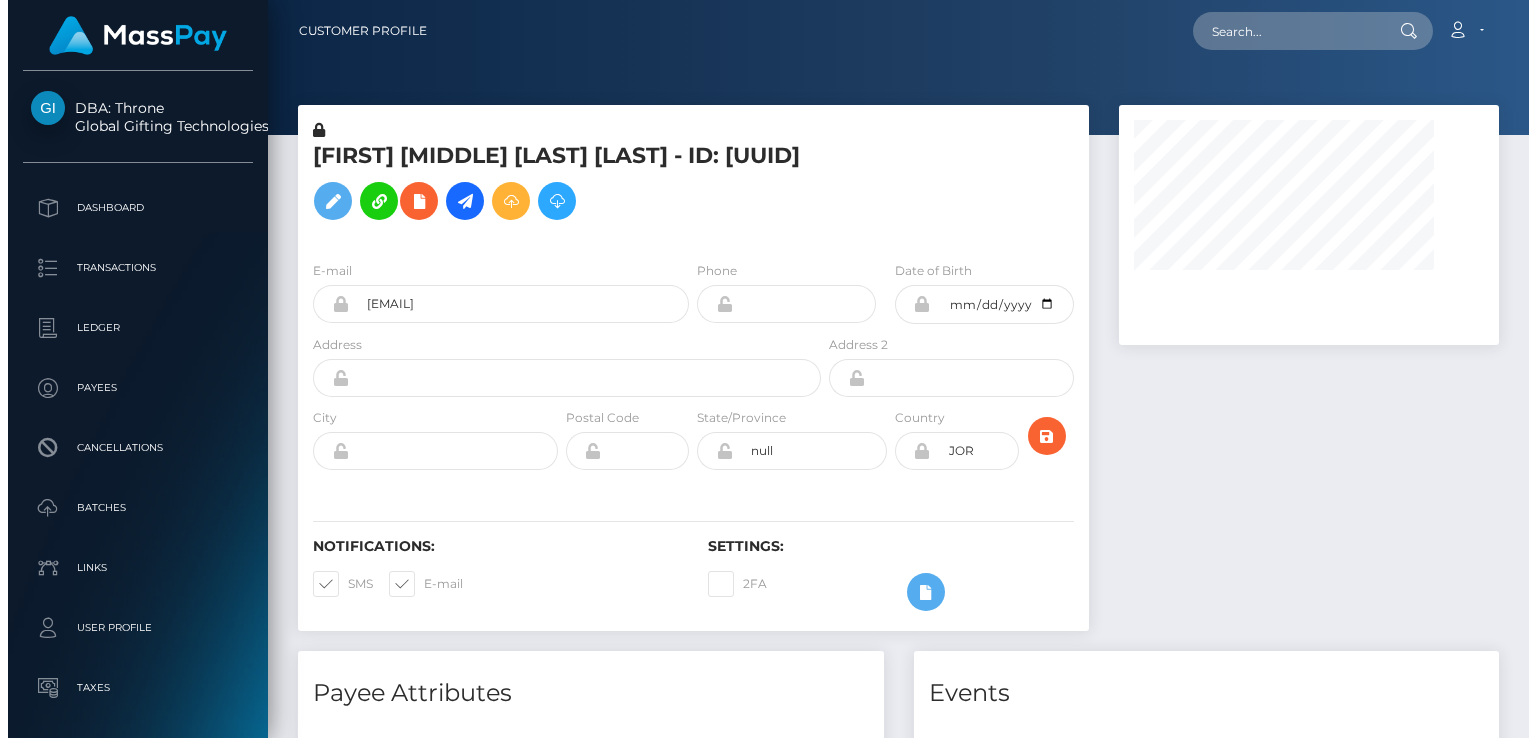 scroll, scrollTop: 0, scrollLeft: 0, axis: both 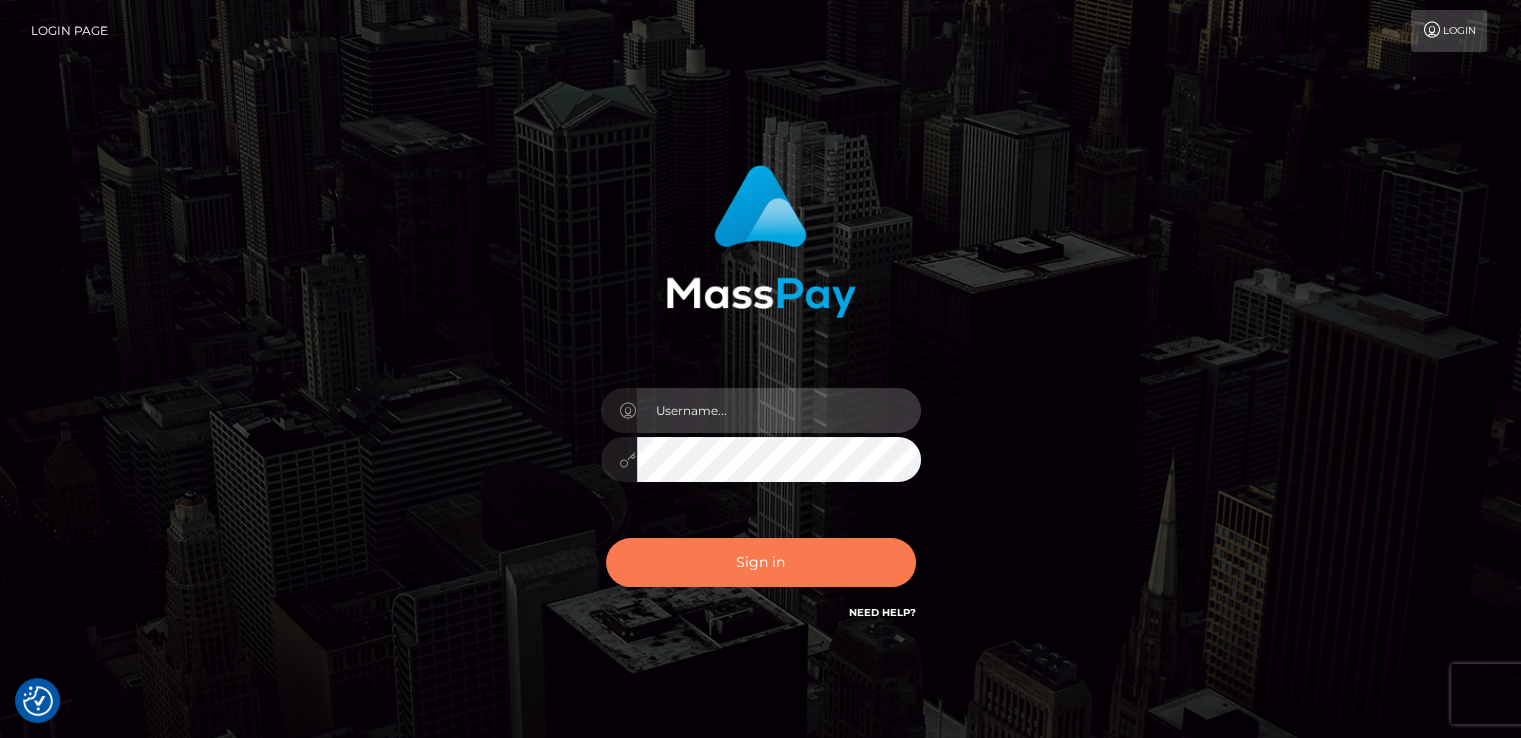 type on "catalinad" 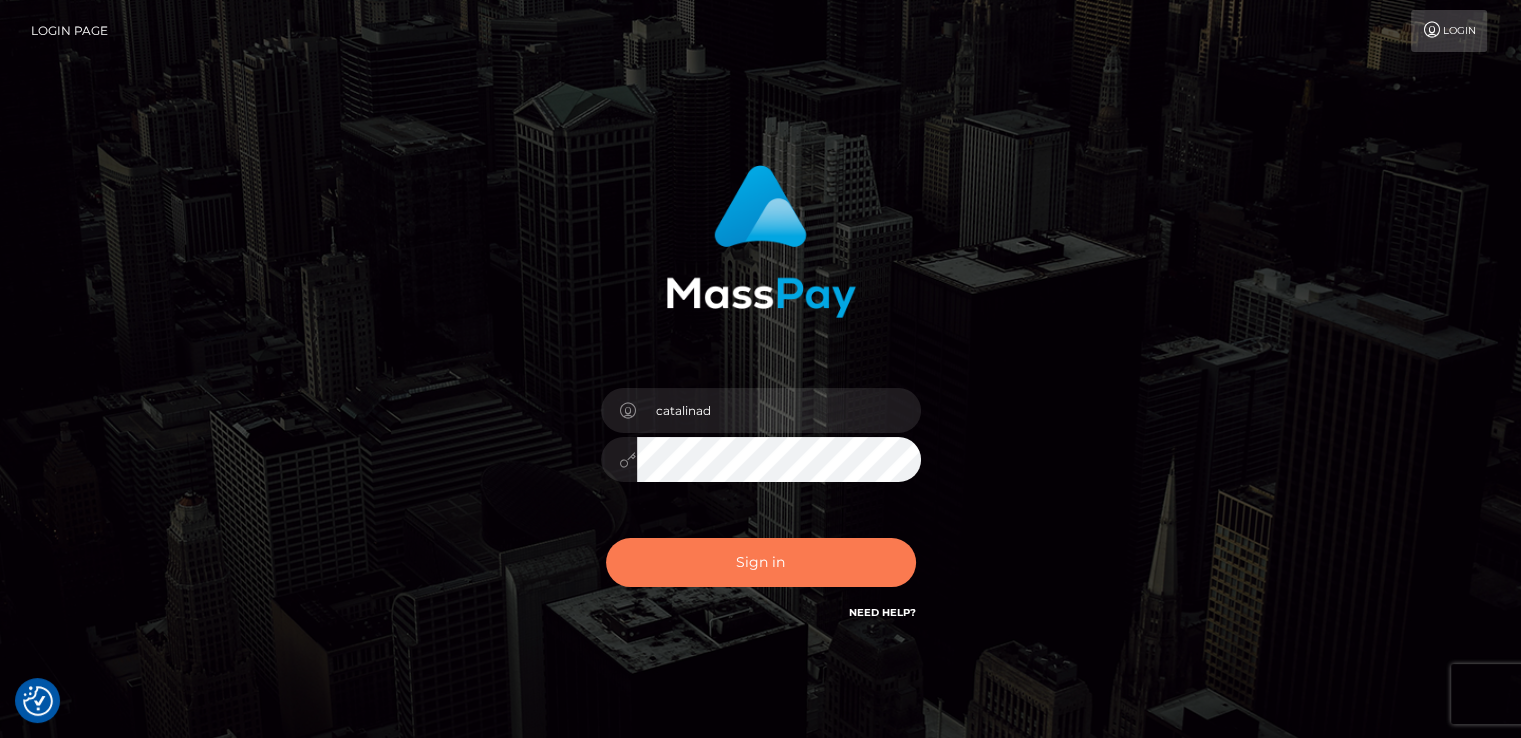 click on "Sign in" at bounding box center [761, 562] 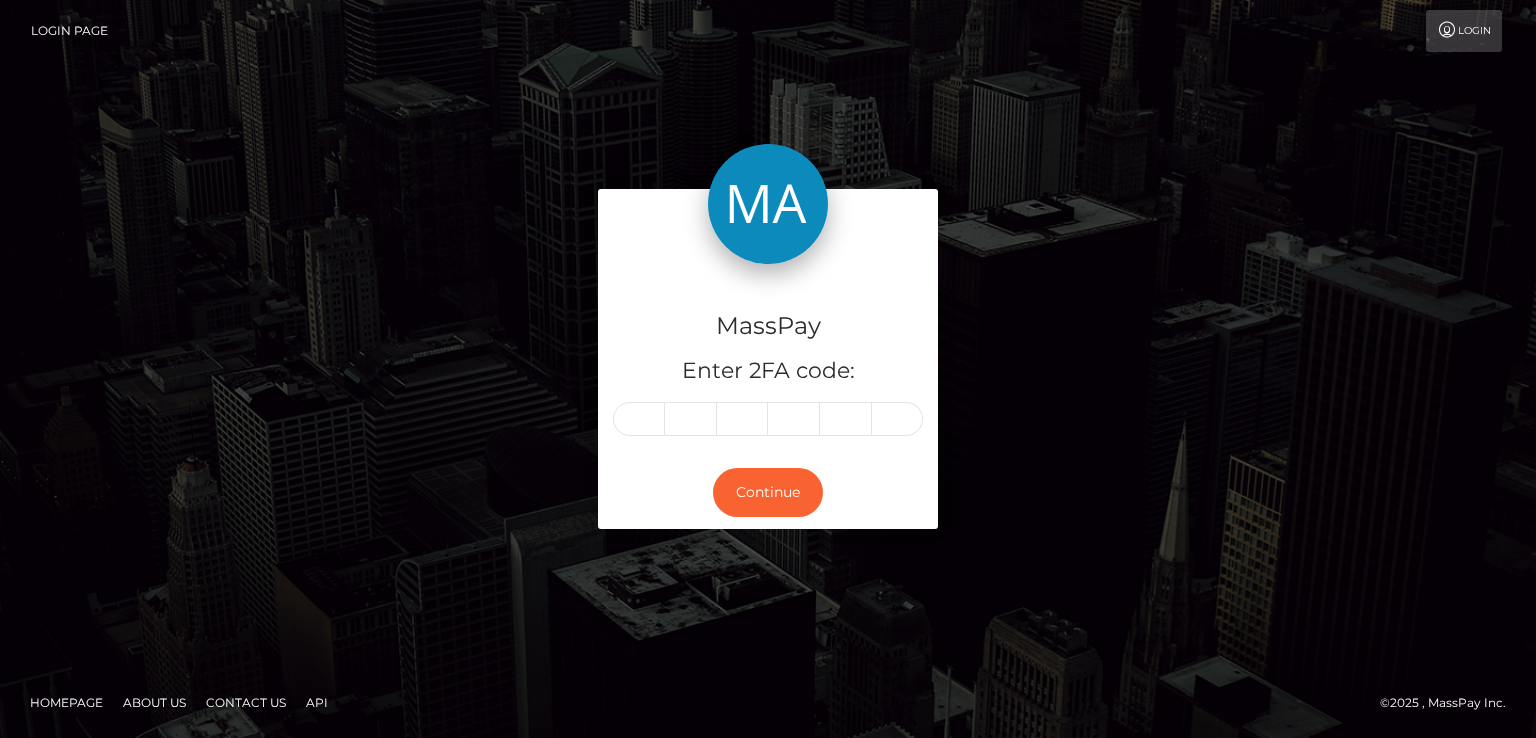 scroll, scrollTop: 0, scrollLeft: 0, axis: both 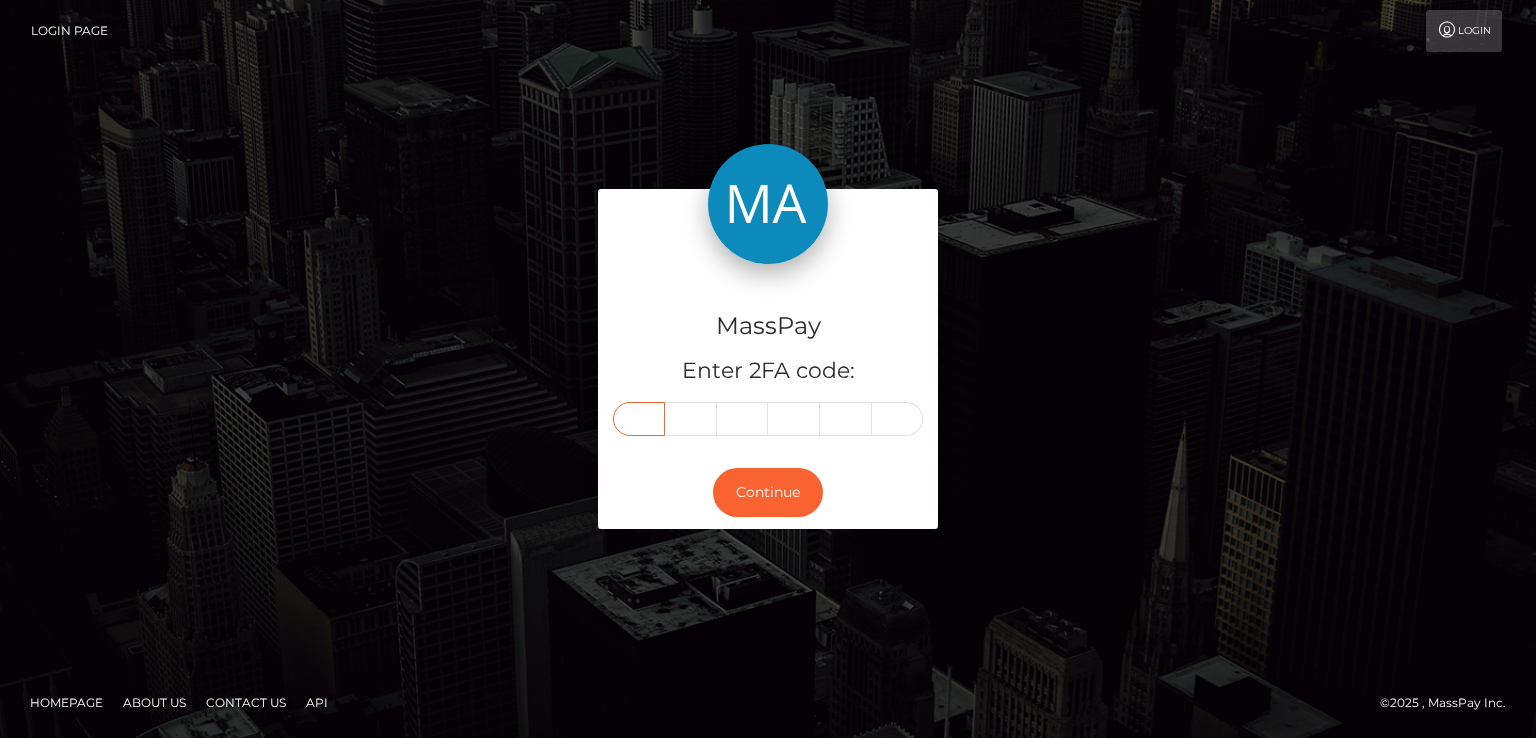 click at bounding box center [639, 419] 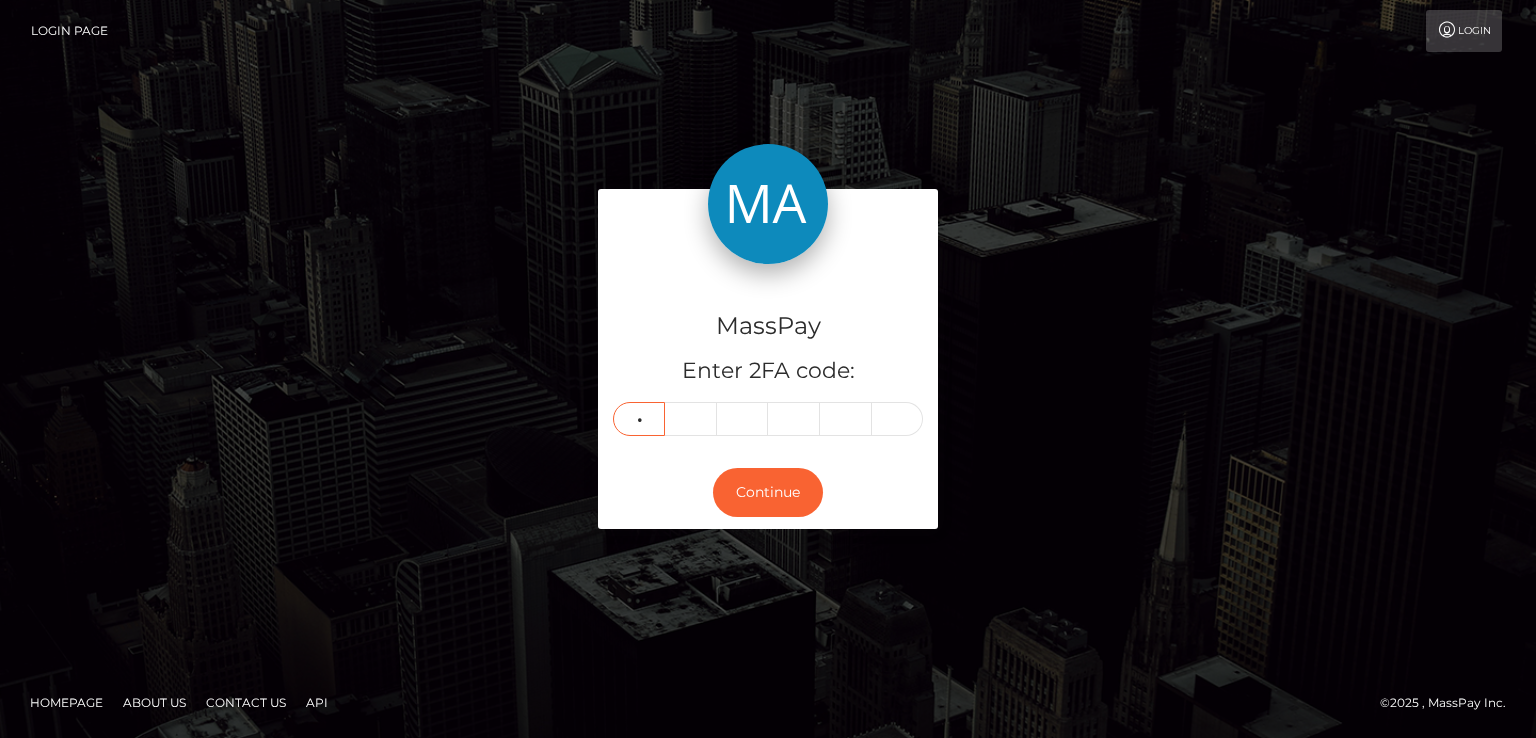 type on "7" 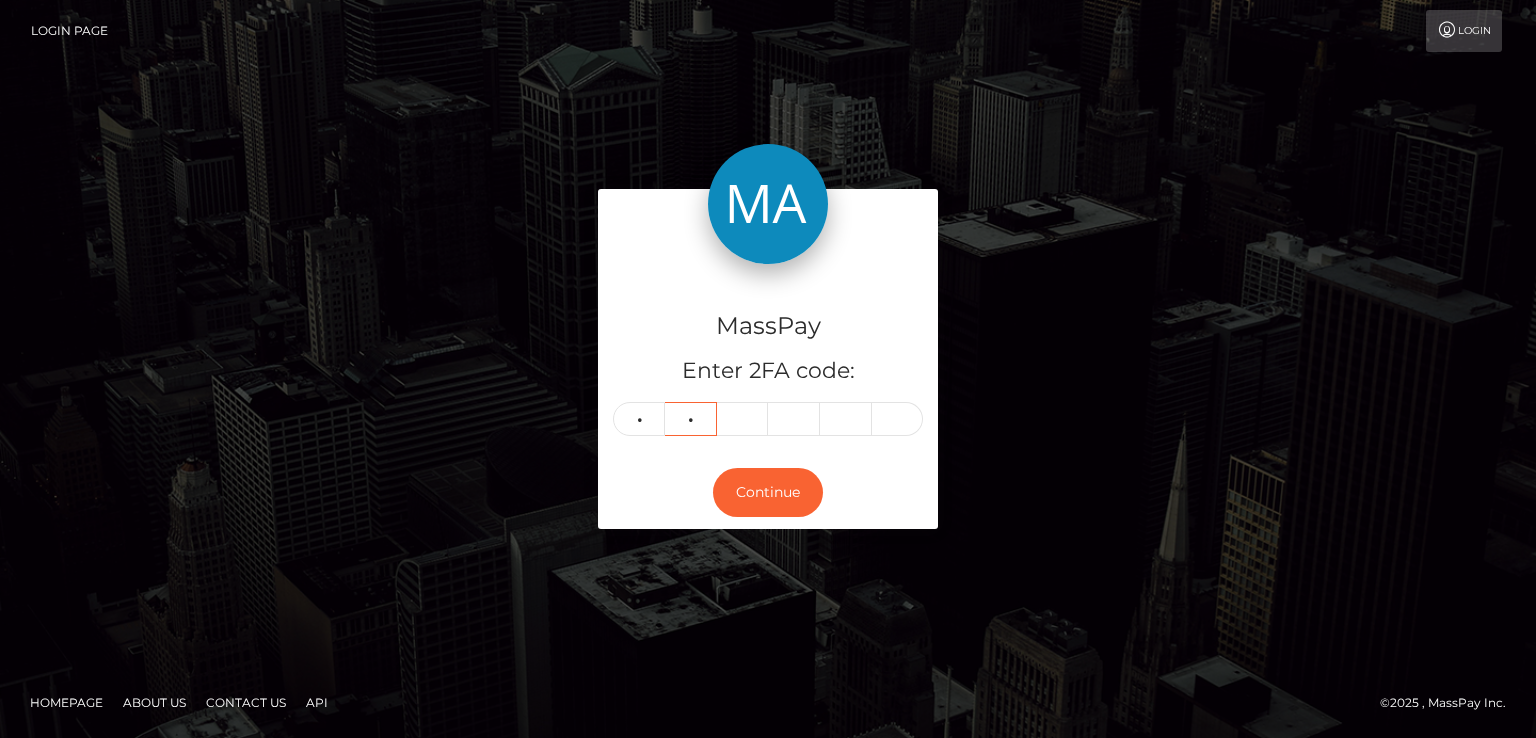 type on "5" 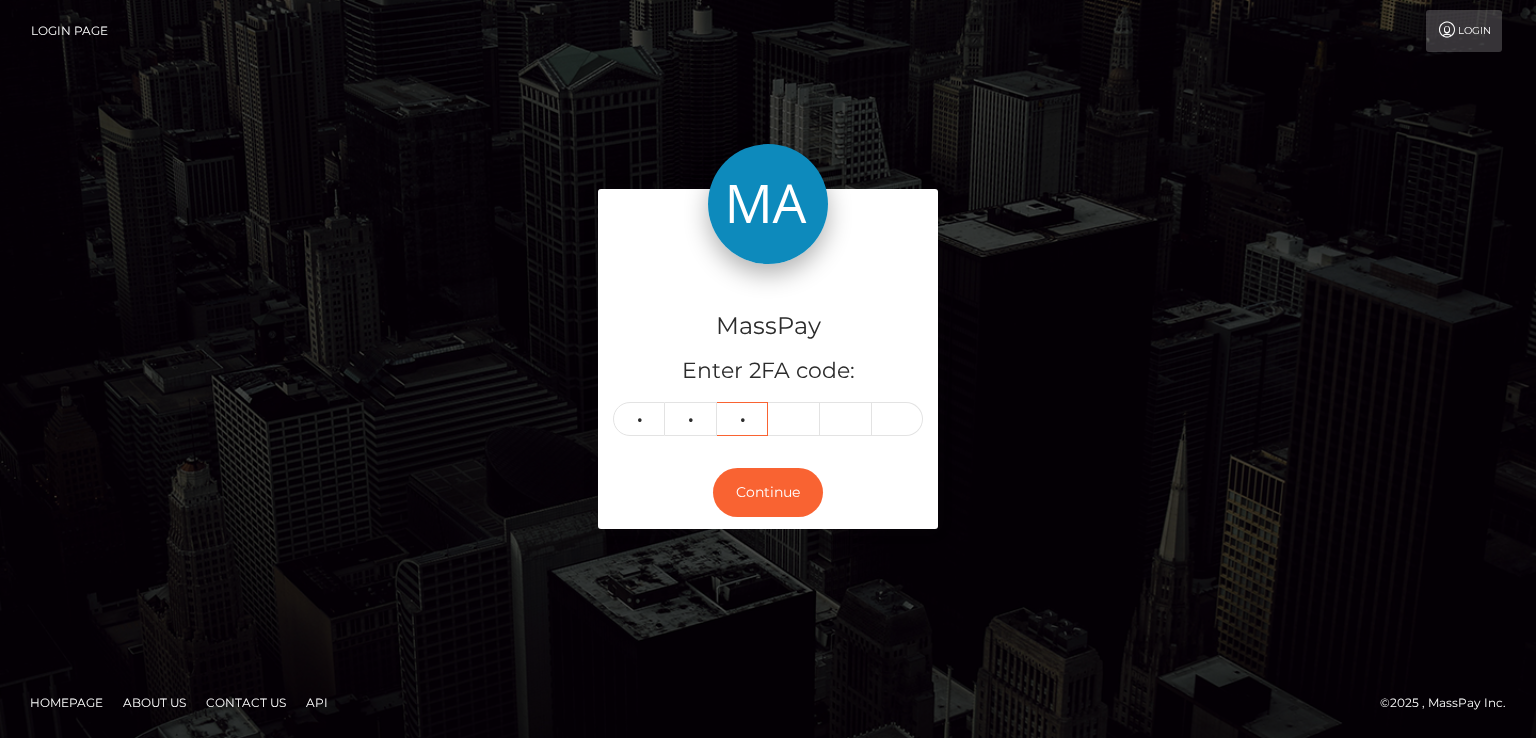 type on "0" 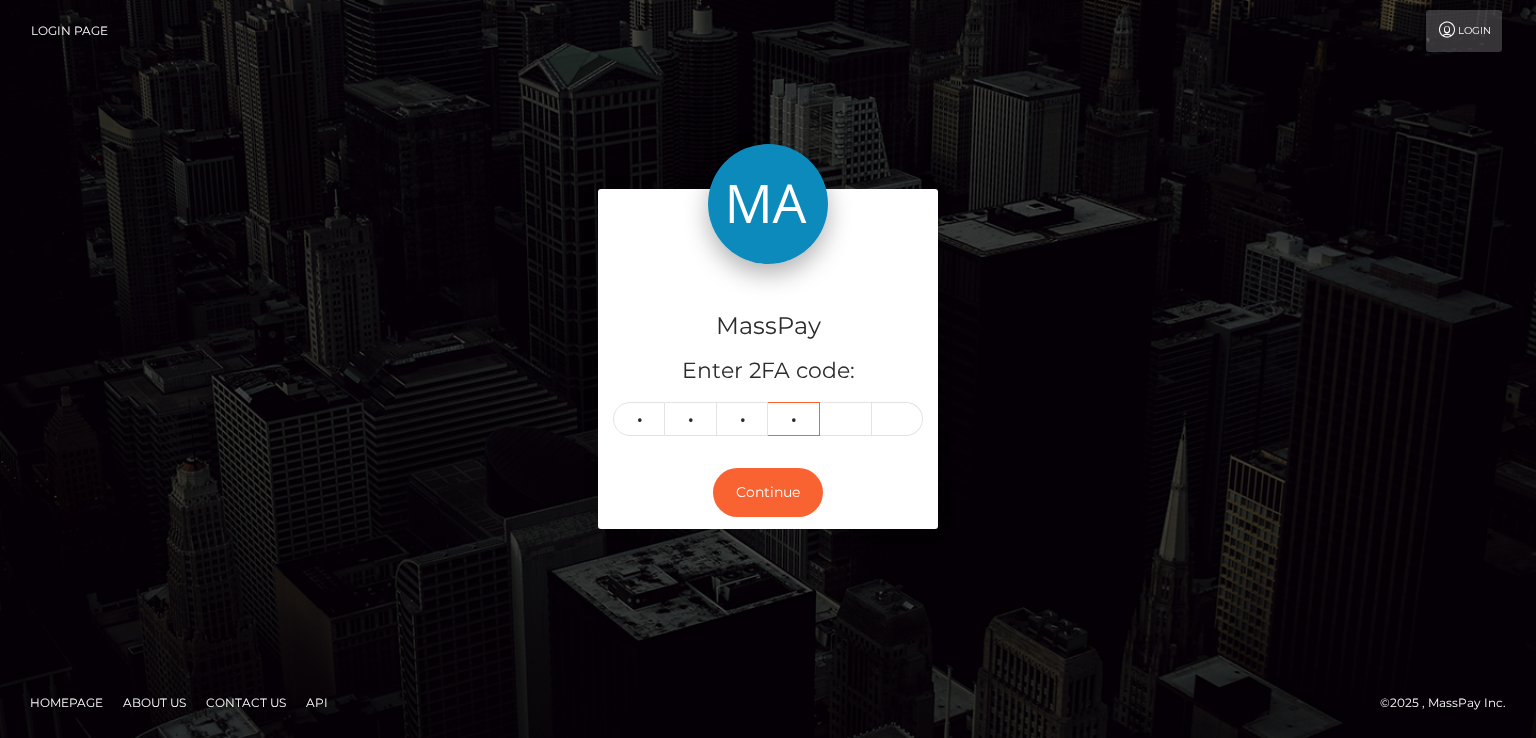 type on "8" 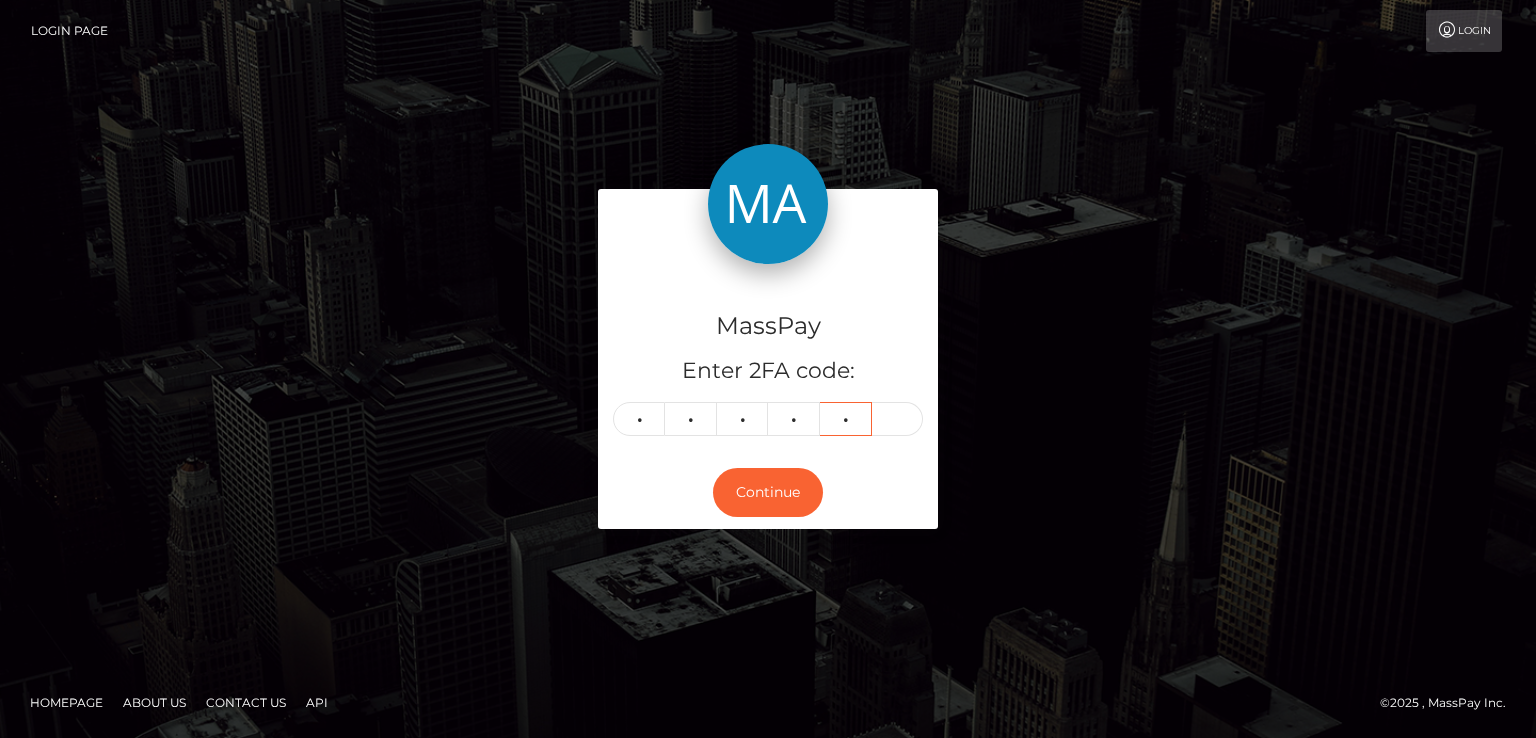type on "4" 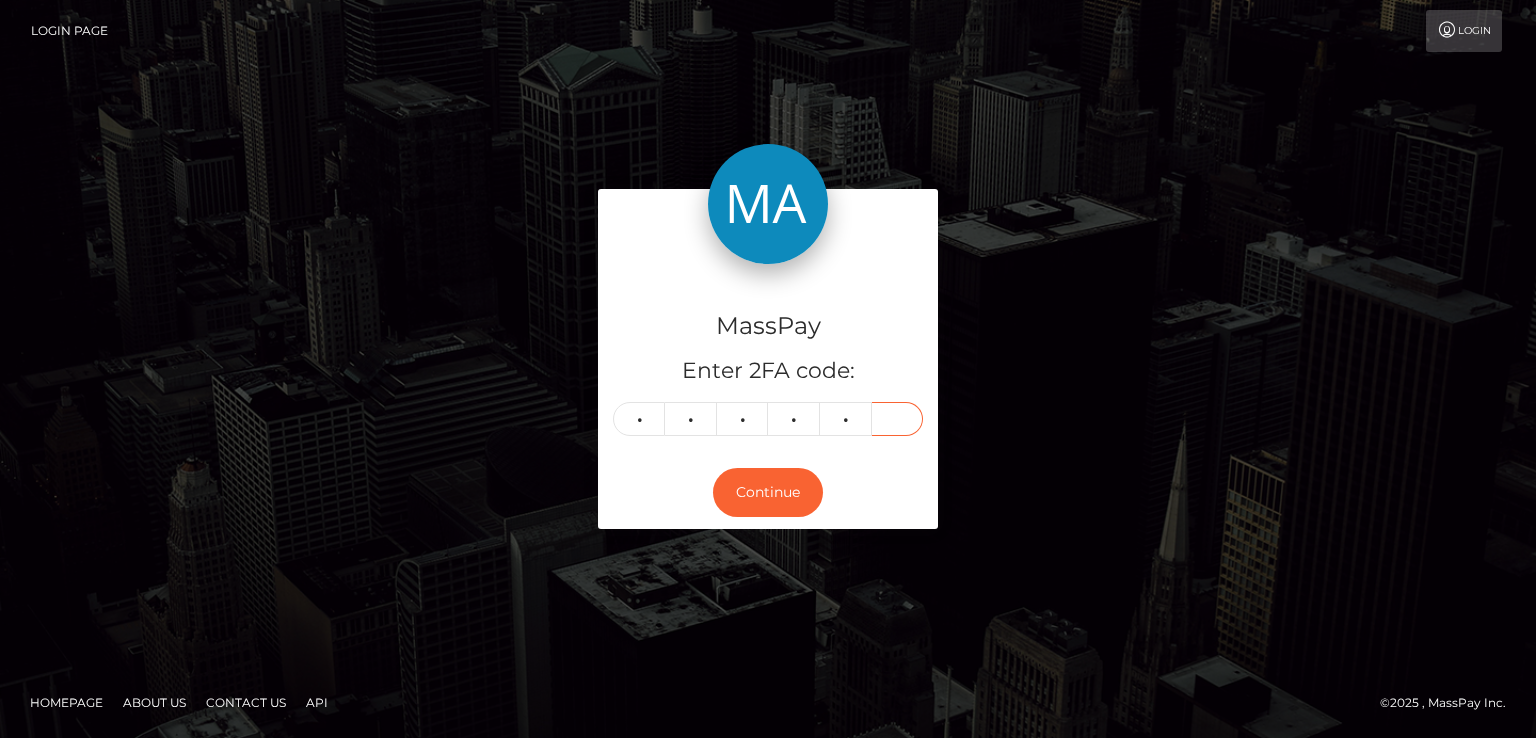 type on "5" 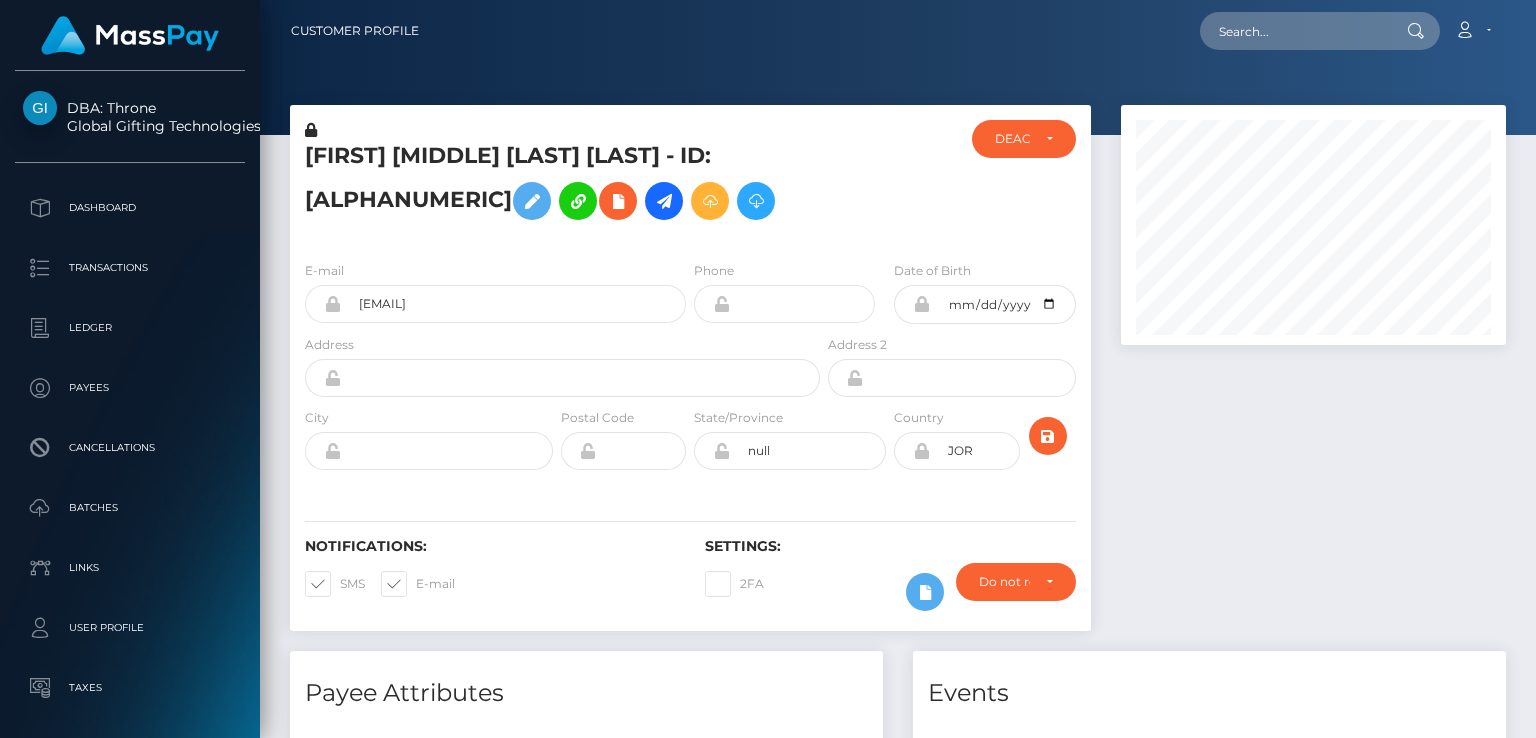 scroll, scrollTop: 0, scrollLeft: 0, axis: both 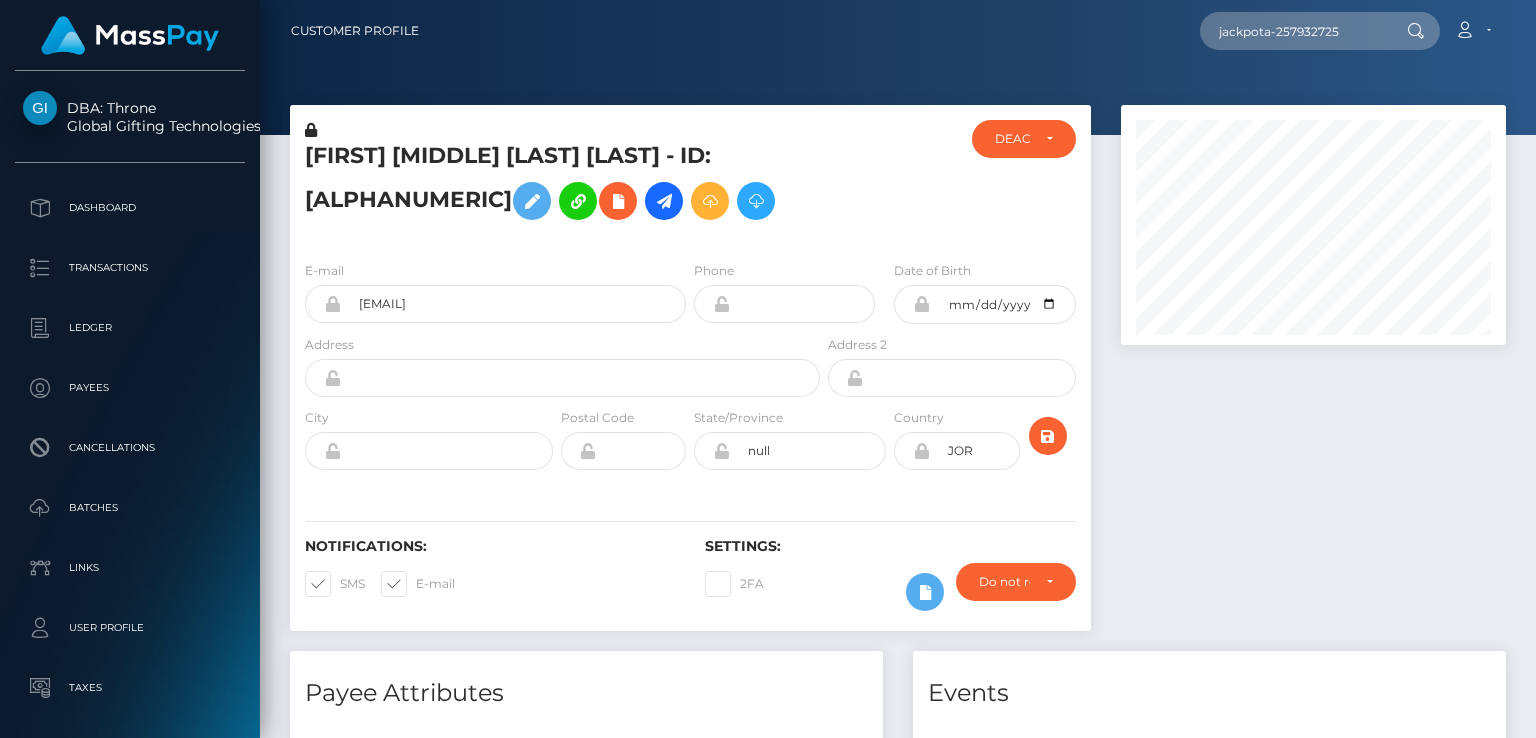type on "jackpota-257932725" 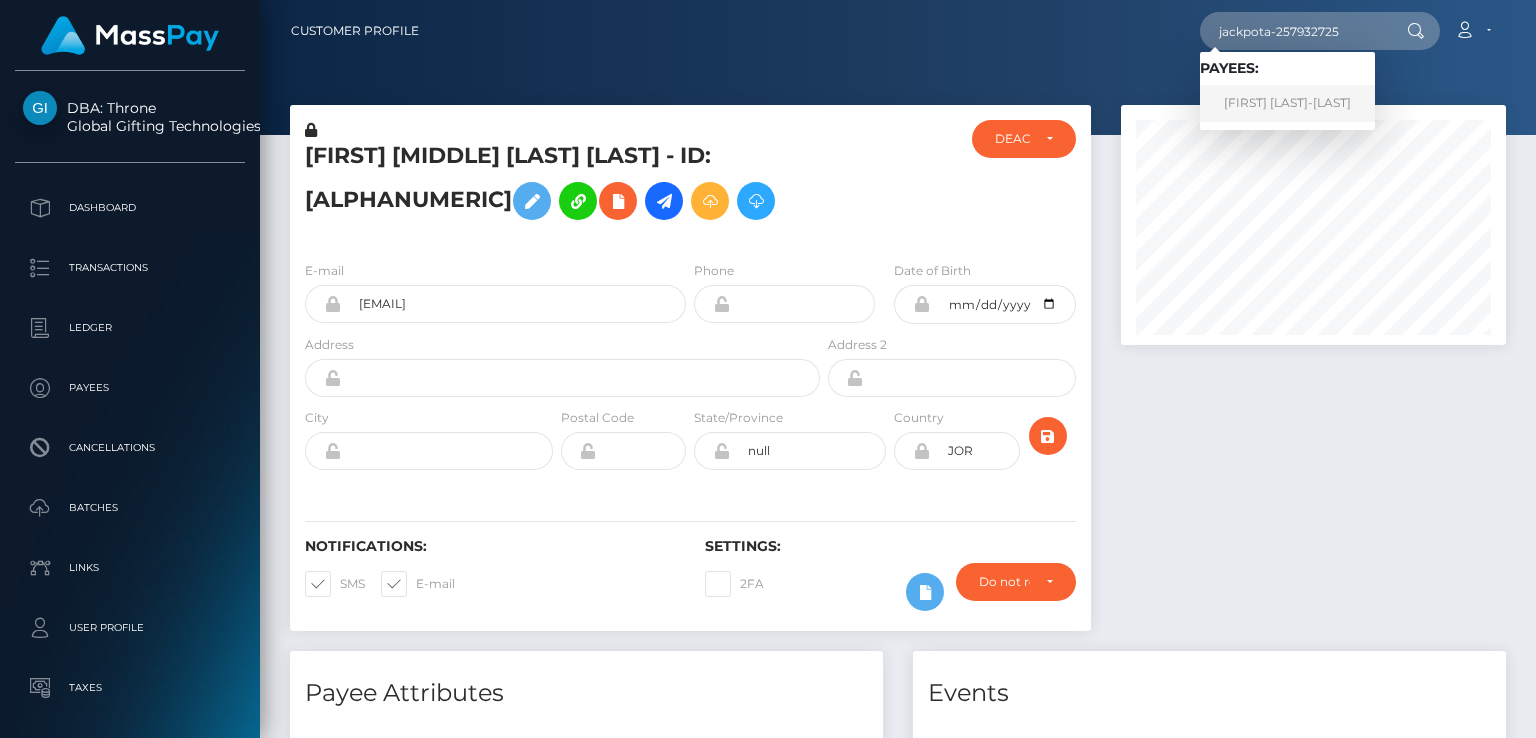 click on "ANTHONY  MEDINA-CARRANZA" at bounding box center [1287, 103] 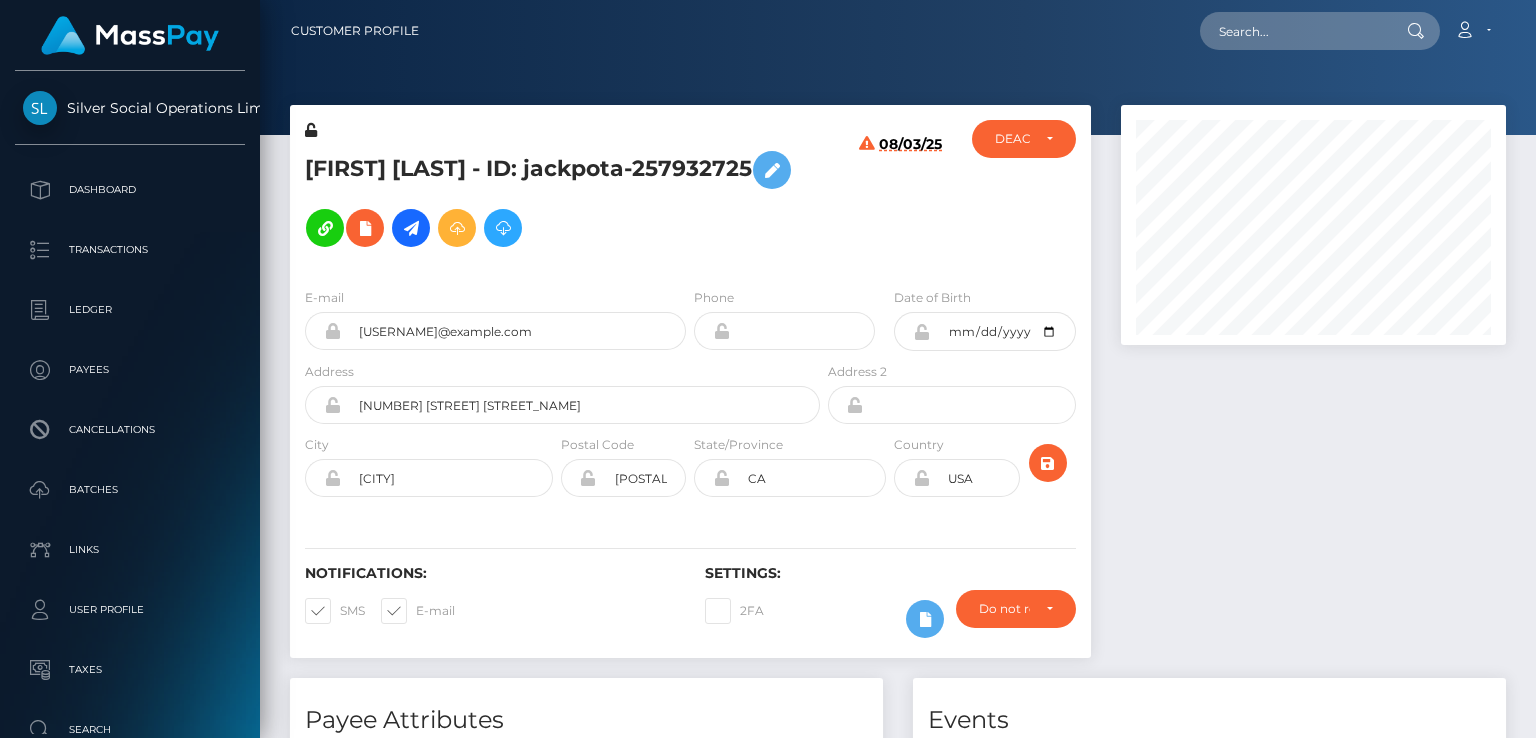 scroll, scrollTop: 0, scrollLeft: 0, axis: both 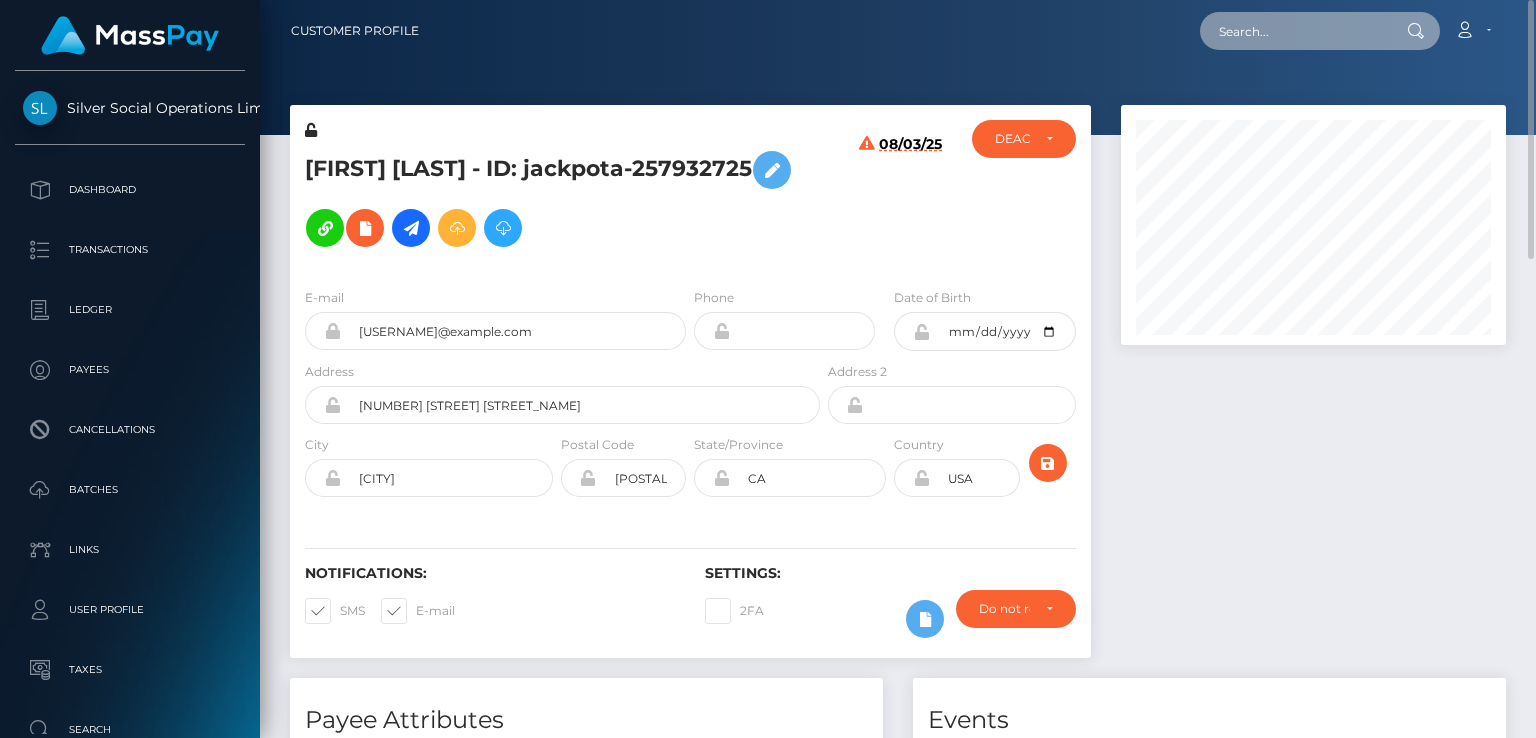 paste on "mcluck-1992008577" 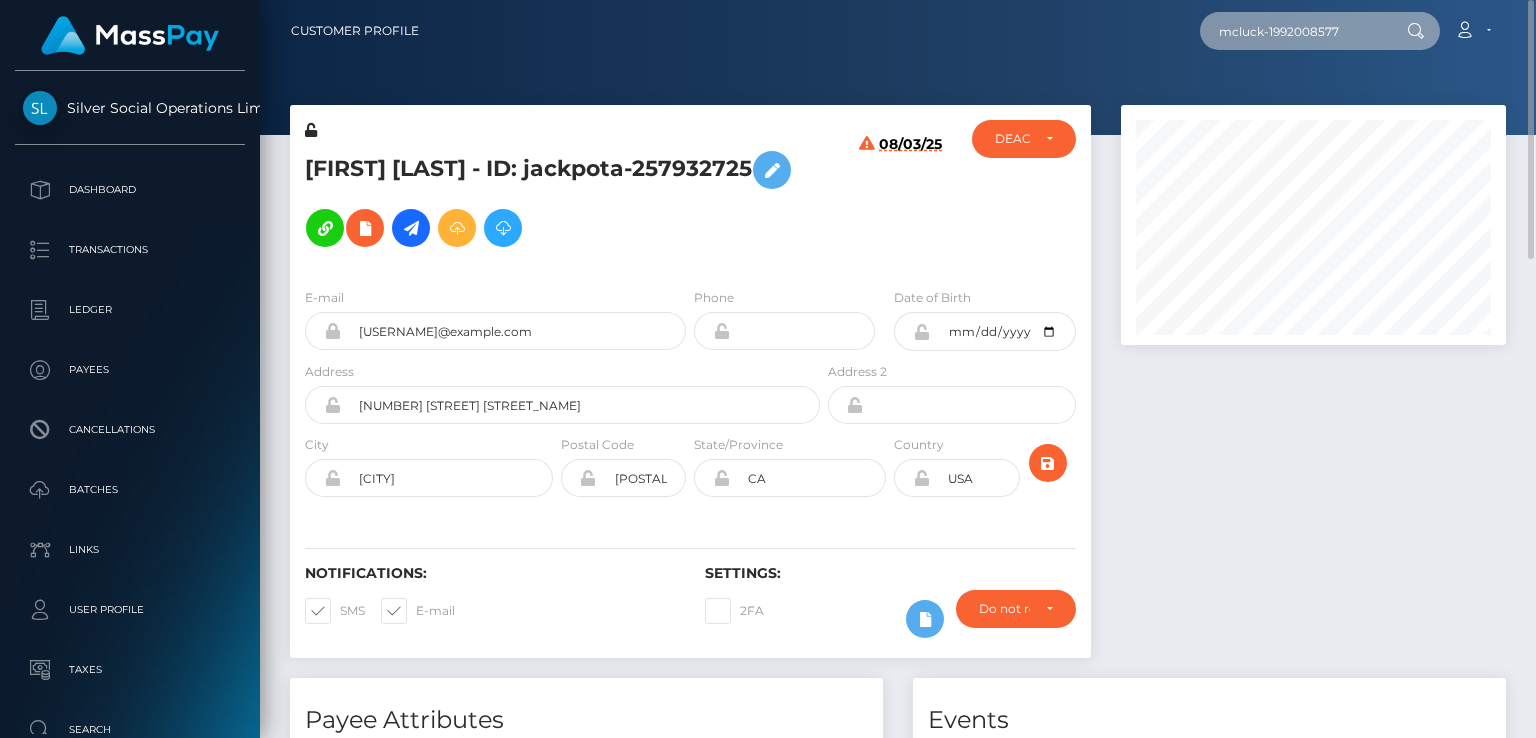 type on "mcluck-1992008577" 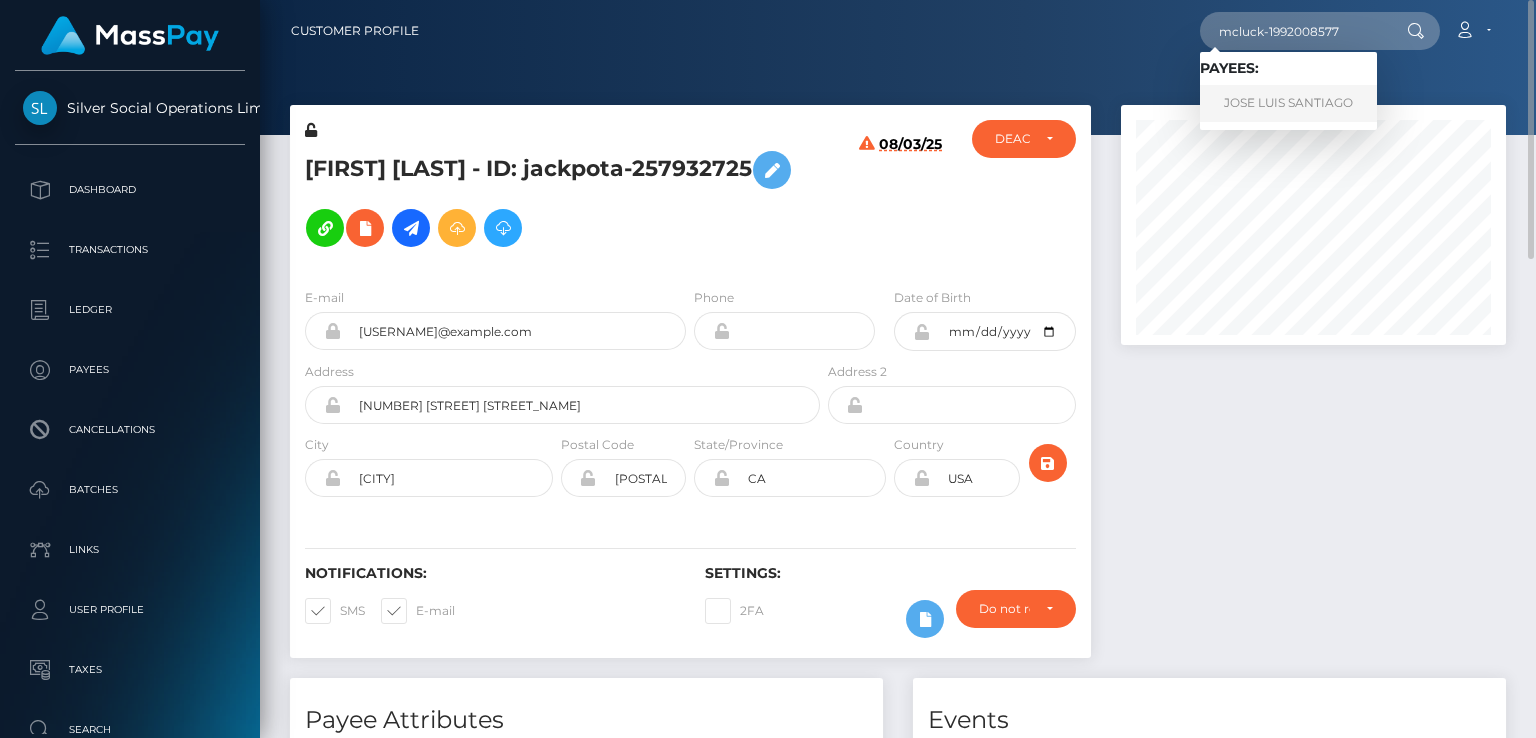 click on "JOSE LUIS  SANTIAGO" at bounding box center [1288, 103] 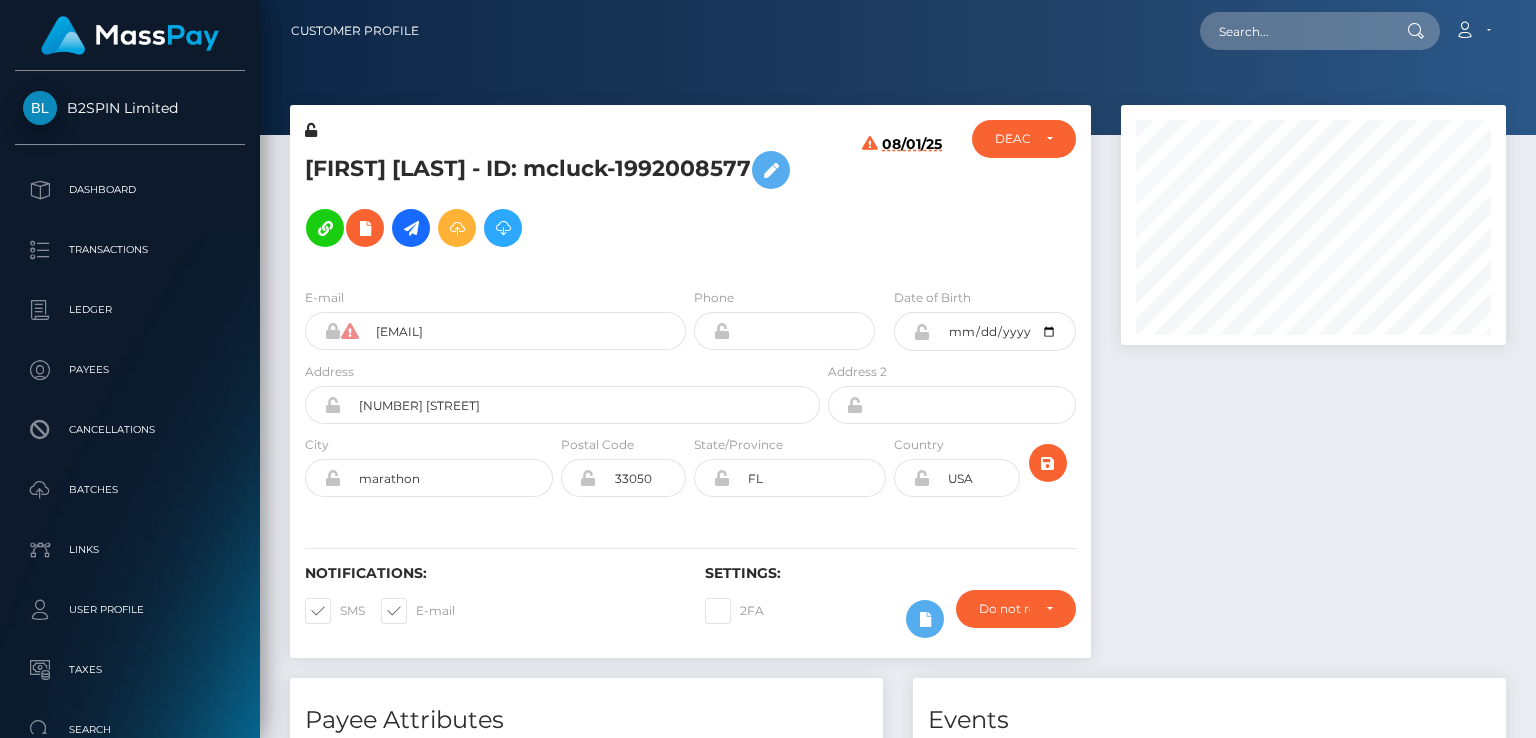 scroll, scrollTop: 0, scrollLeft: 0, axis: both 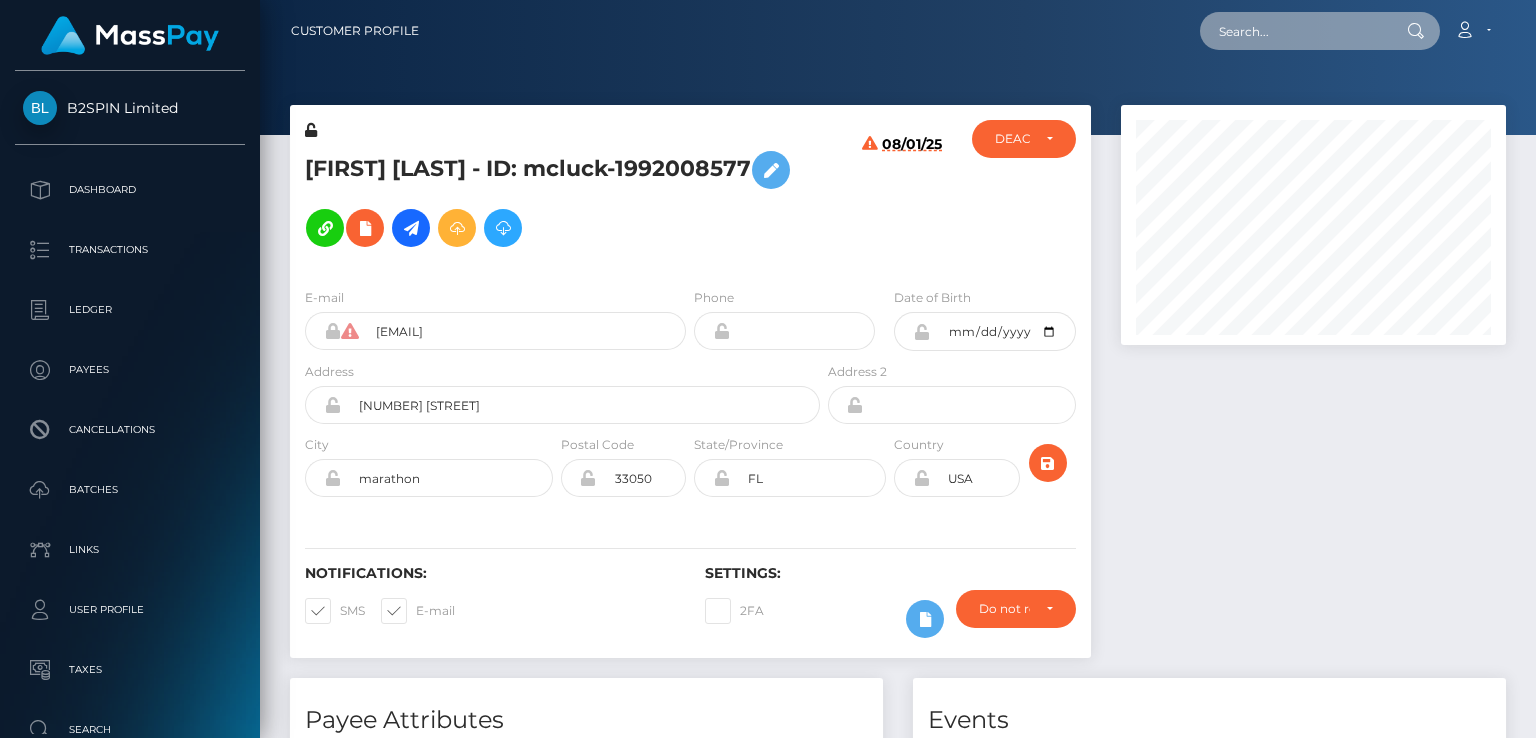 paste on "fc6329fa-c327-4648-9f59-72e1f9b4d80d" 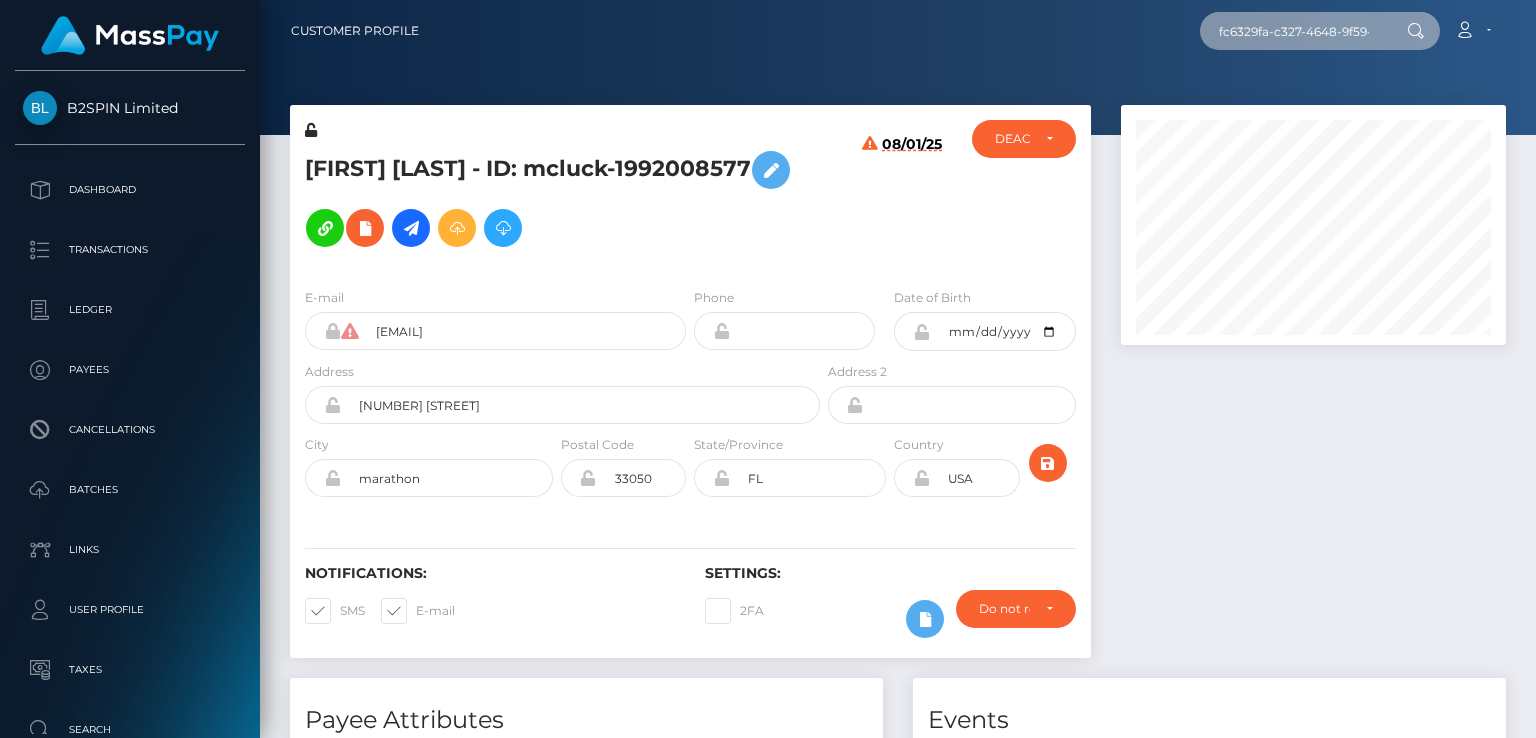 scroll, scrollTop: 0, scrollLeft: 88, axis: horizontal 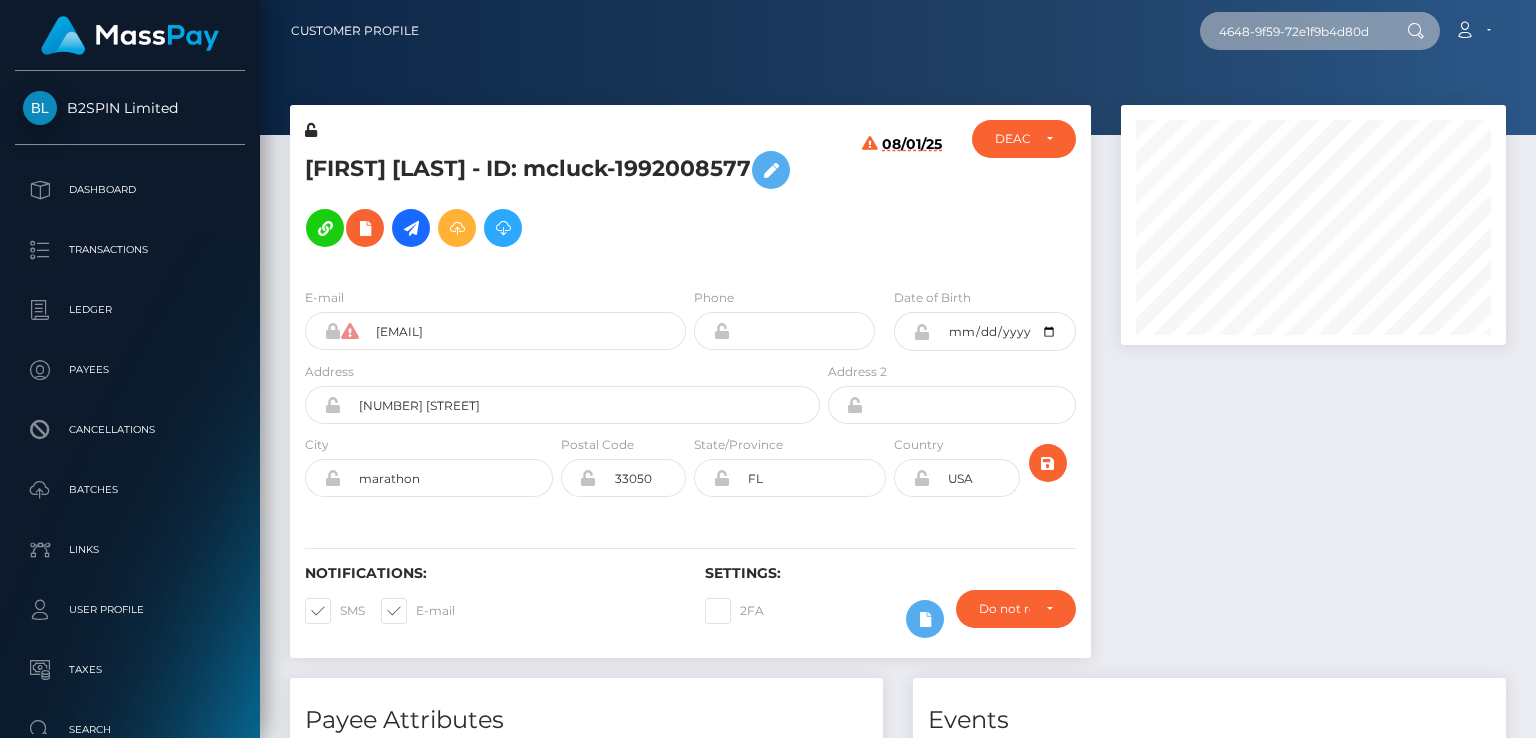 type on "fc6329fa-c327-4648-9f59-72e1f9b4d80d" 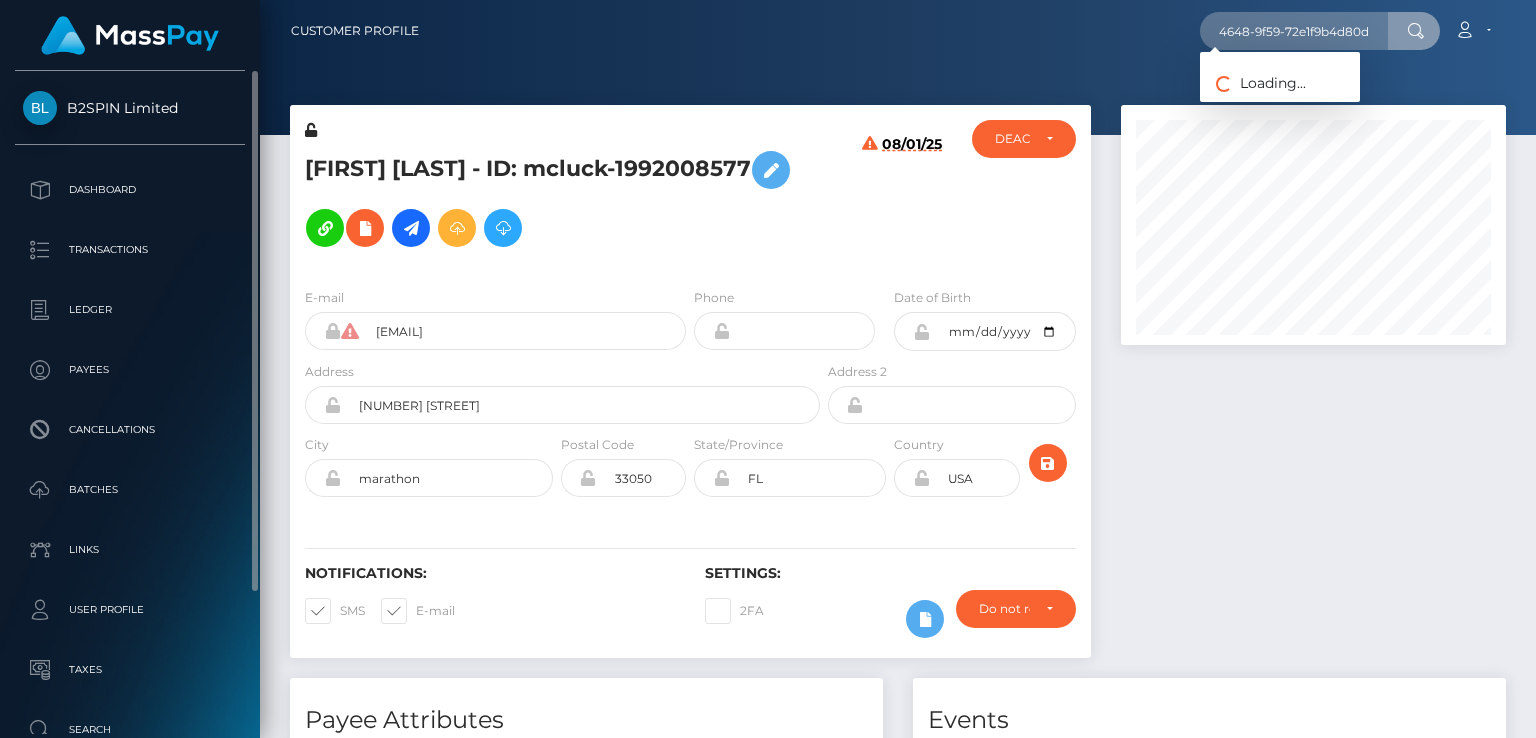 scroll, scrollTop: 0, scrollLeft: 0, axis: both 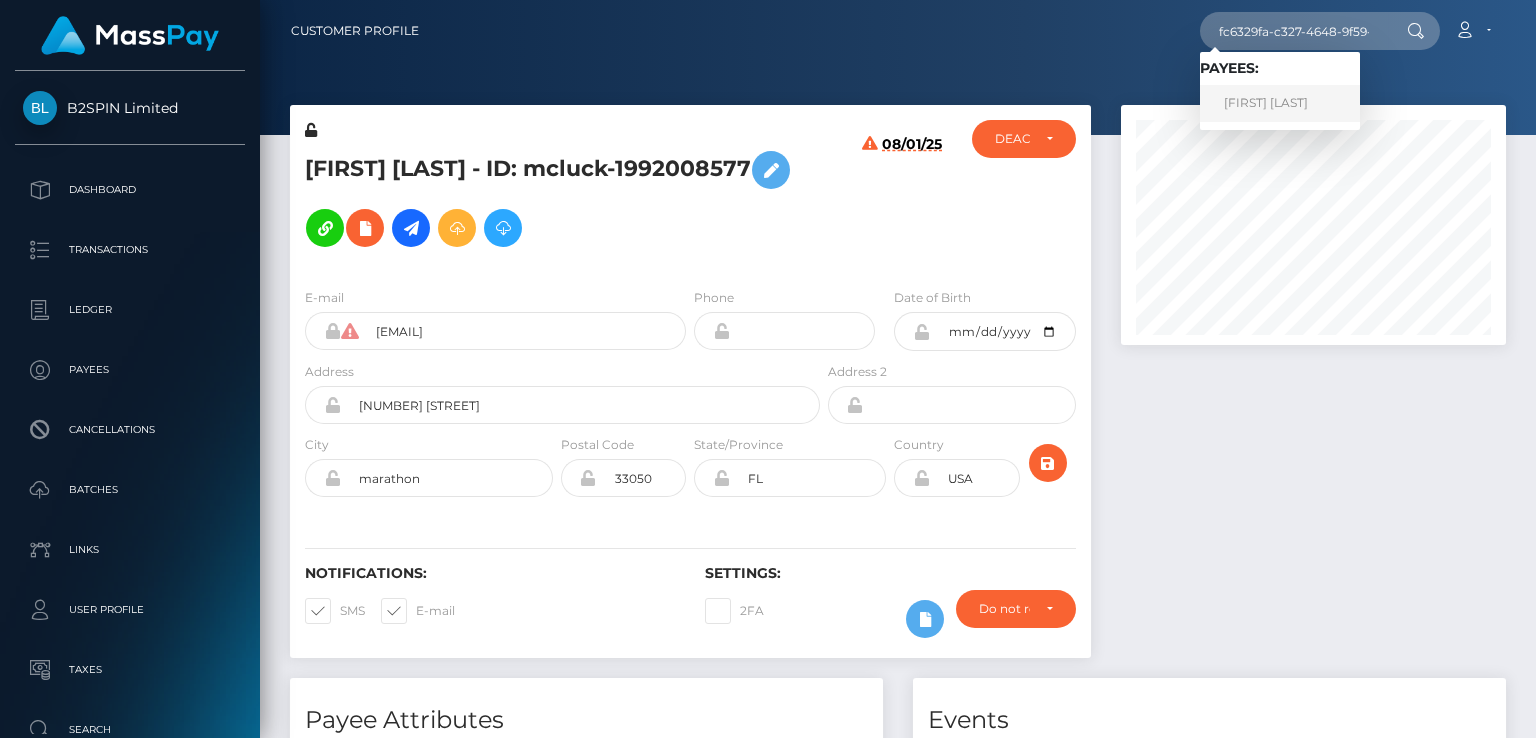click on "Alexander  Rodriguez" at bounding box center (1280, 103) 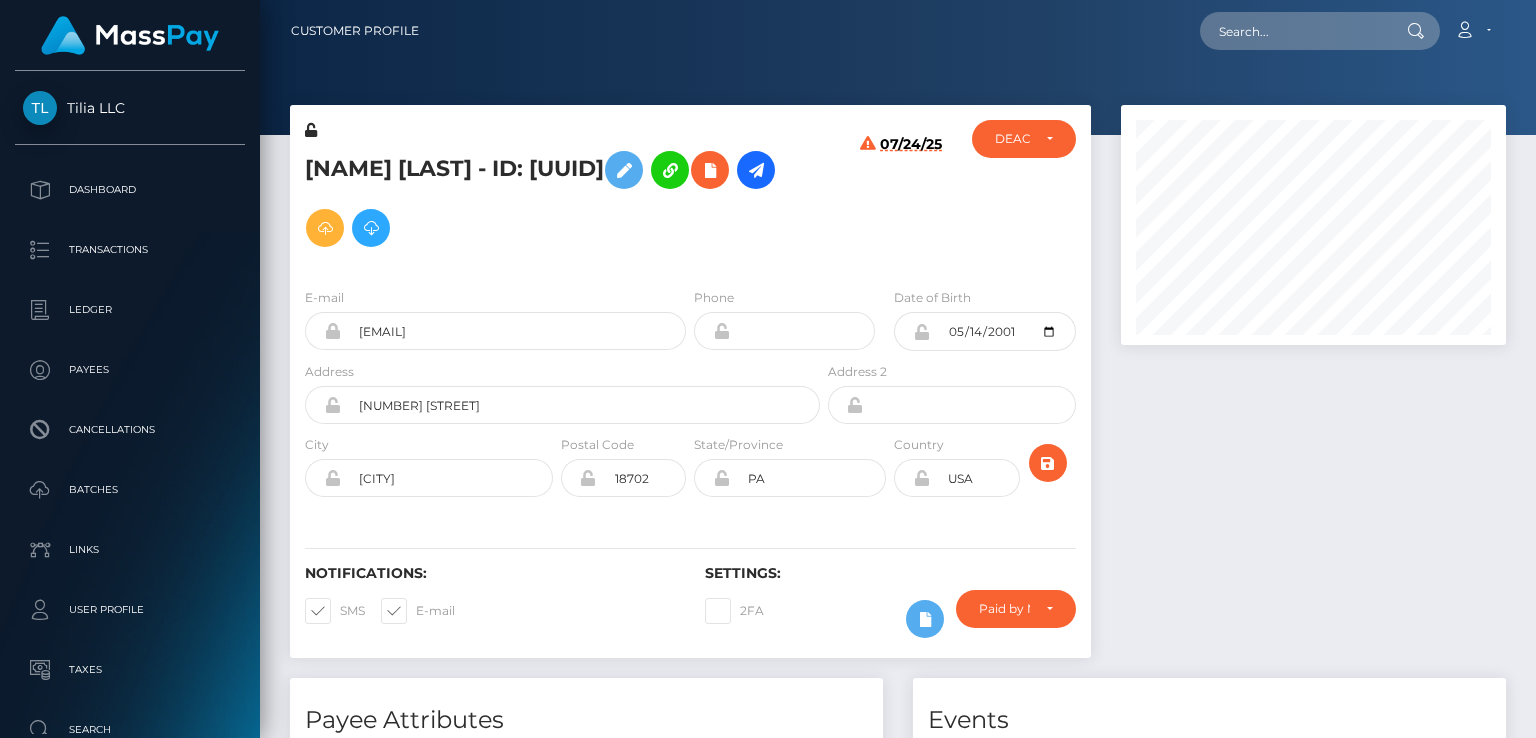 scroll, scrollTop: 0, scrollLeft: 0, axis: both 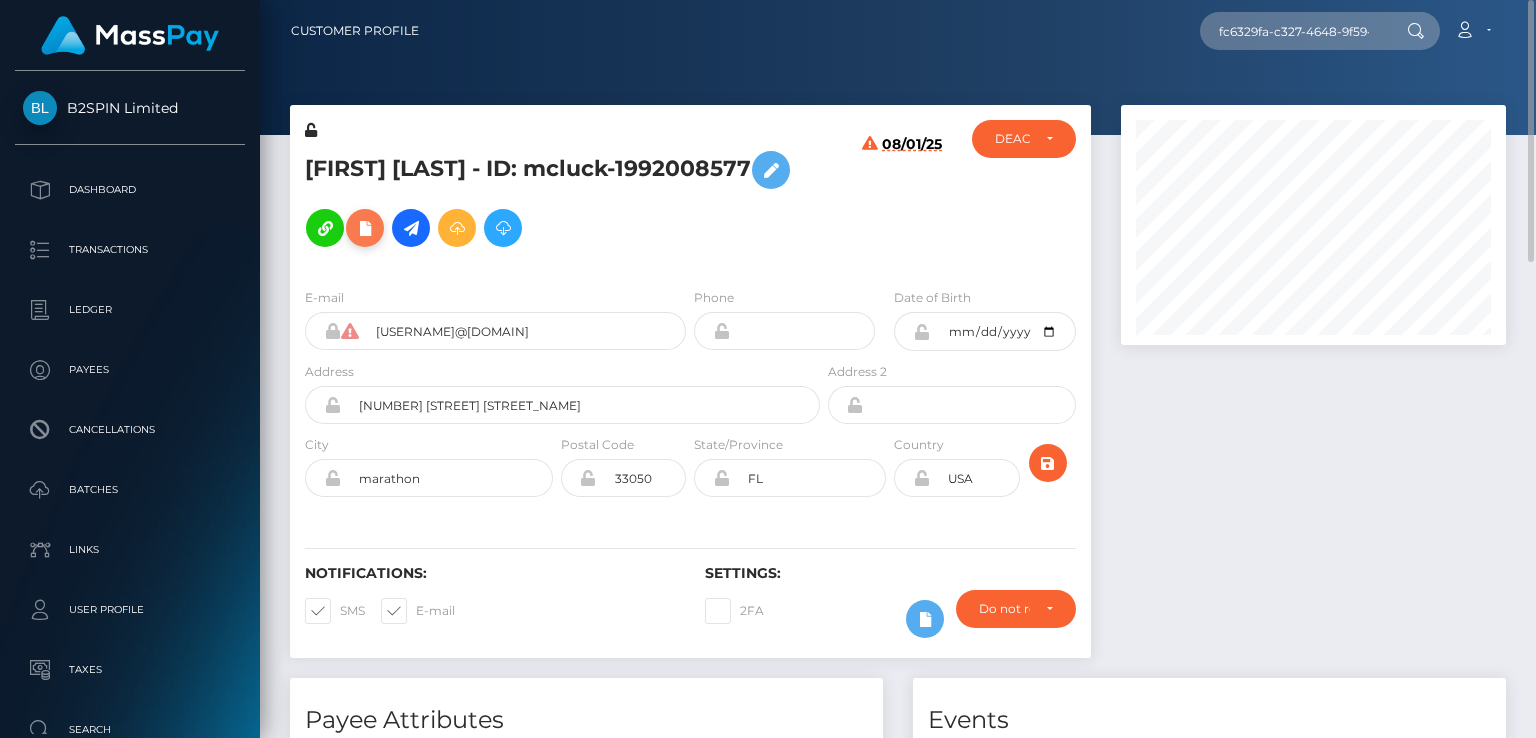 click at bounding box center [365, 228] 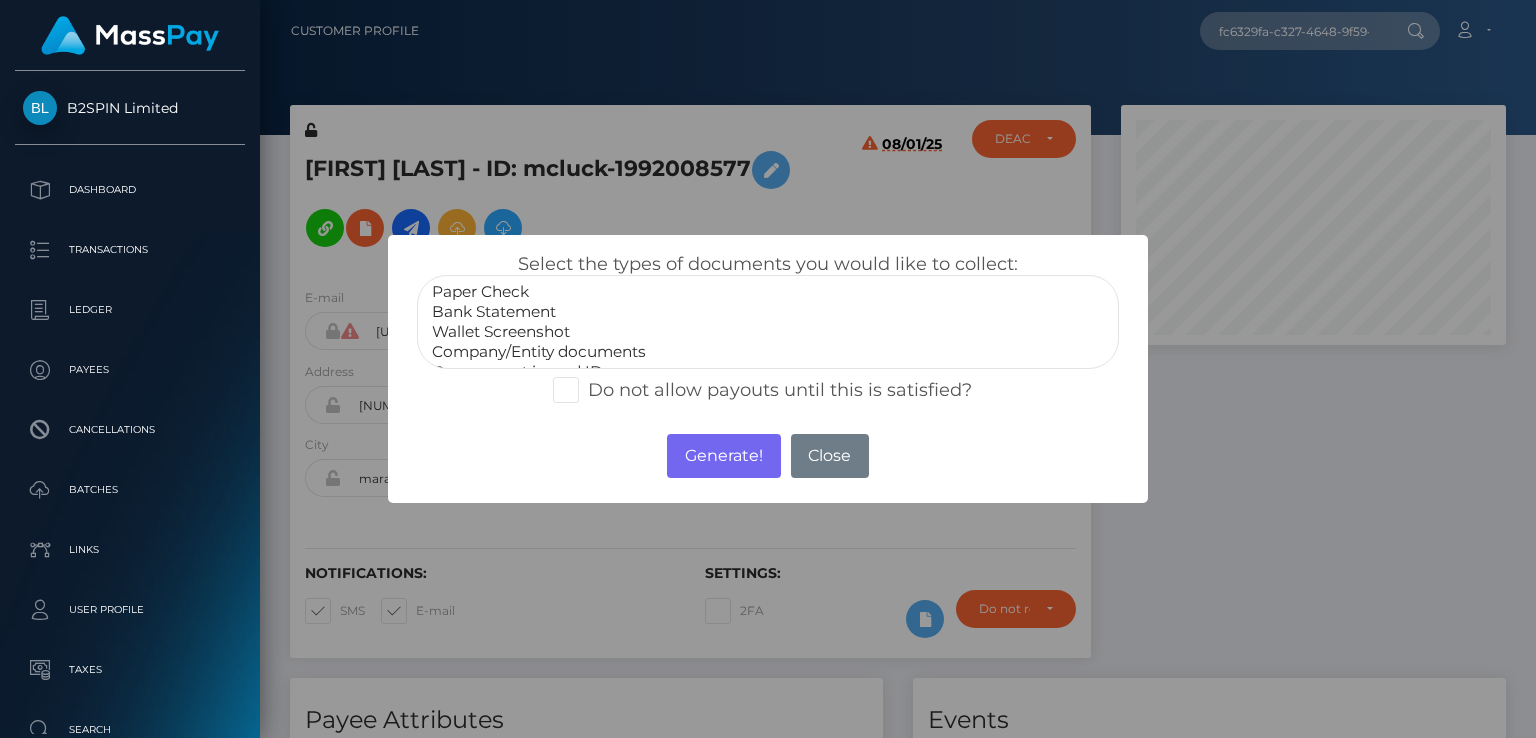 scroll, scrollTop: 40, scrollLeft: 0, axis: vertical 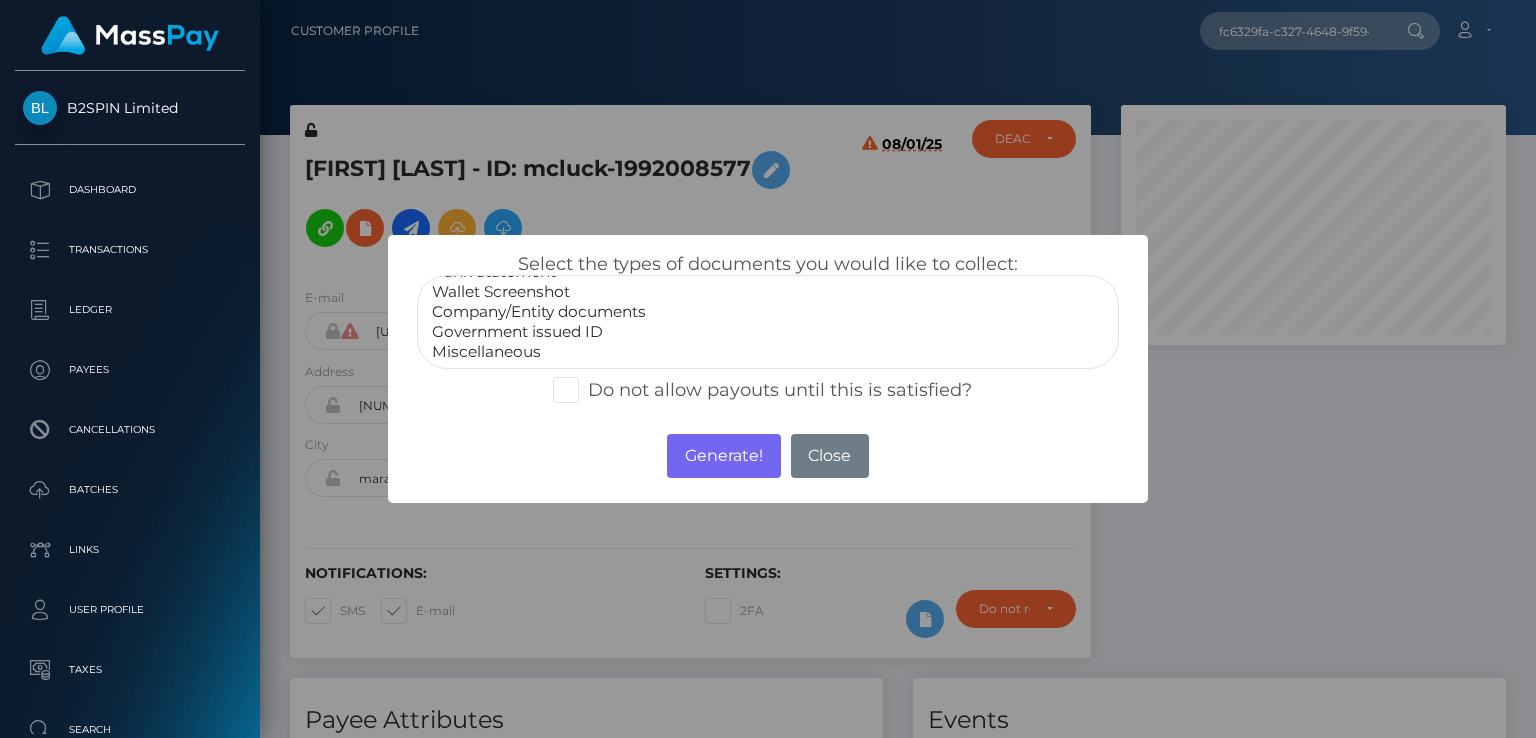 select on "Government issued ID" 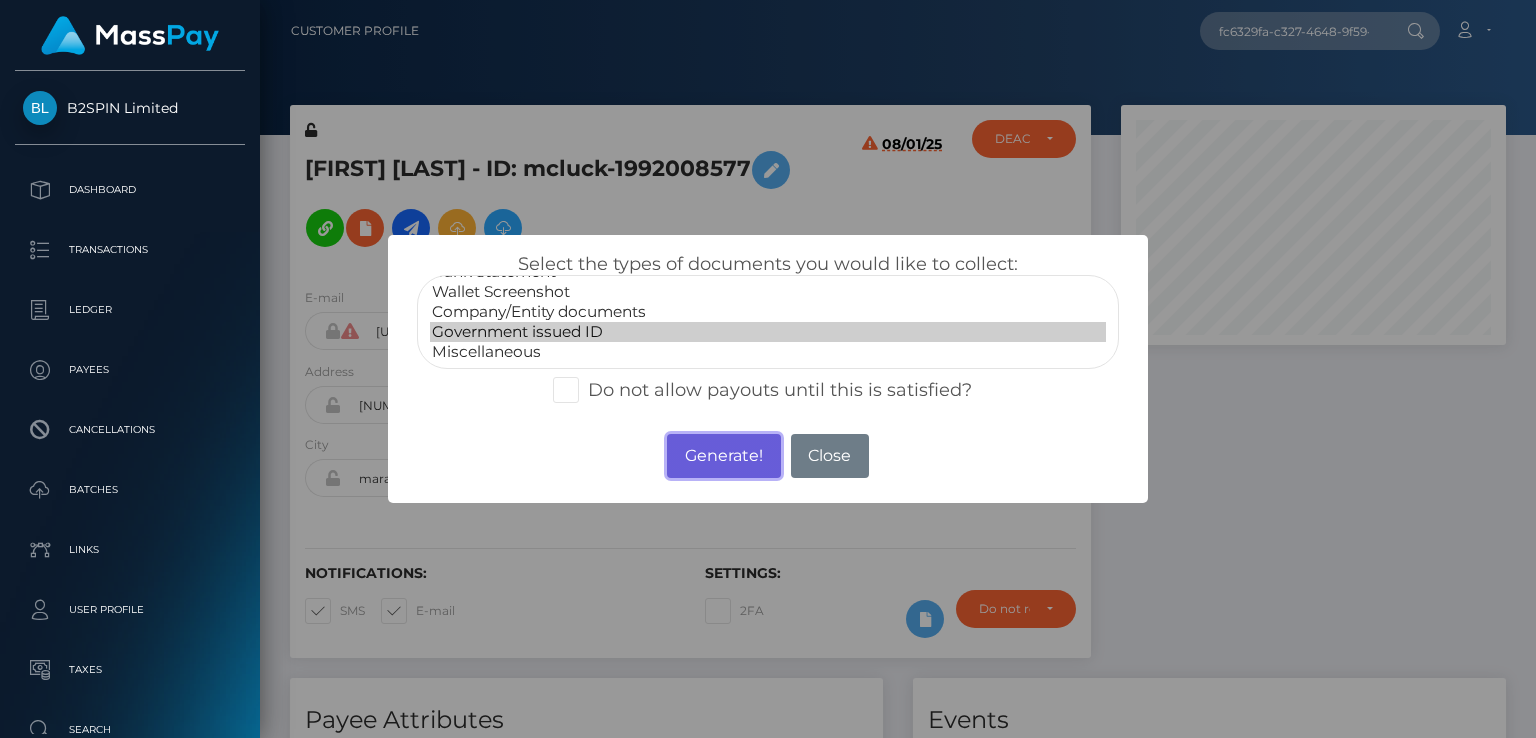 click on "Generate!" at bounding box center (723, 456) 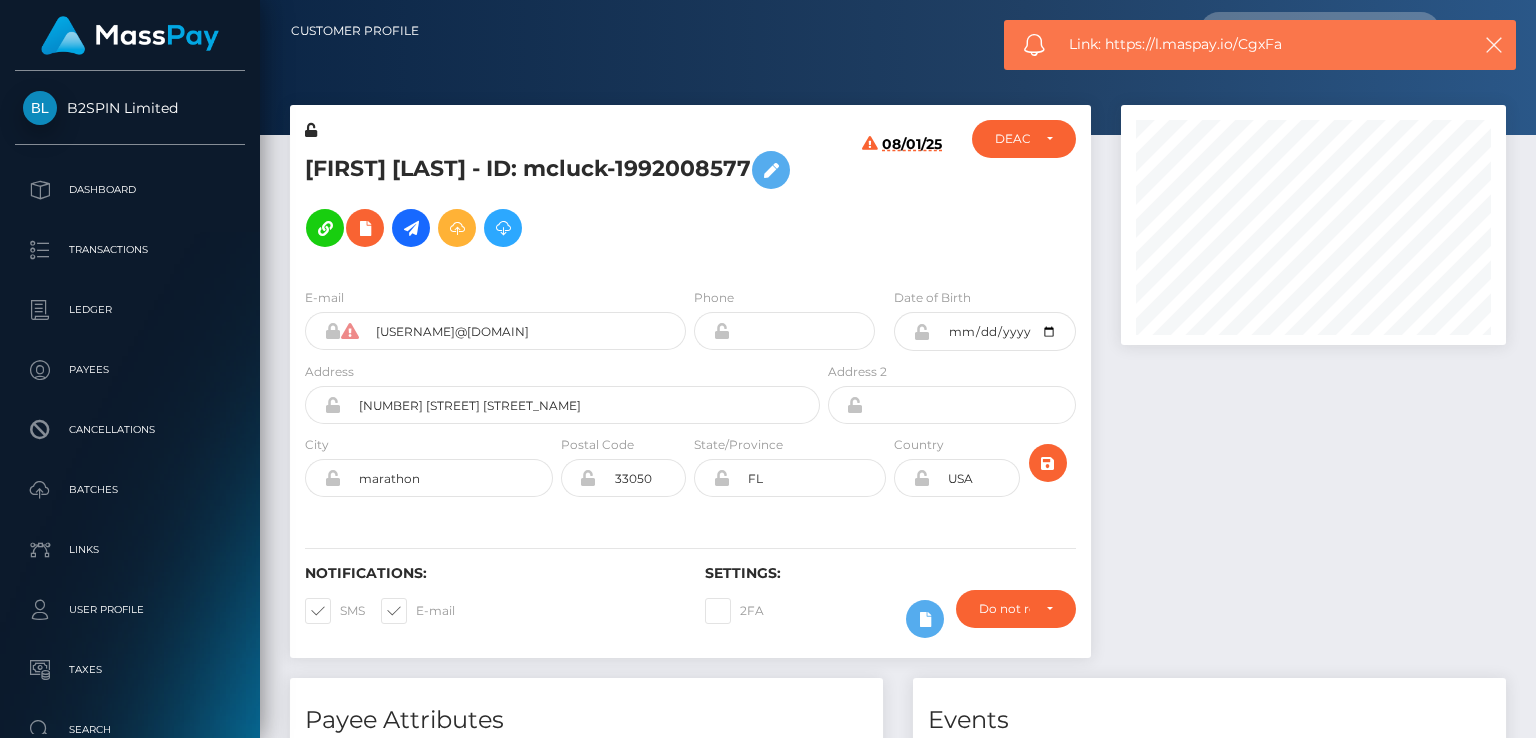 click on "Link: https://l.maspay.io/CgxFa" at bounding box center [1259, 44] 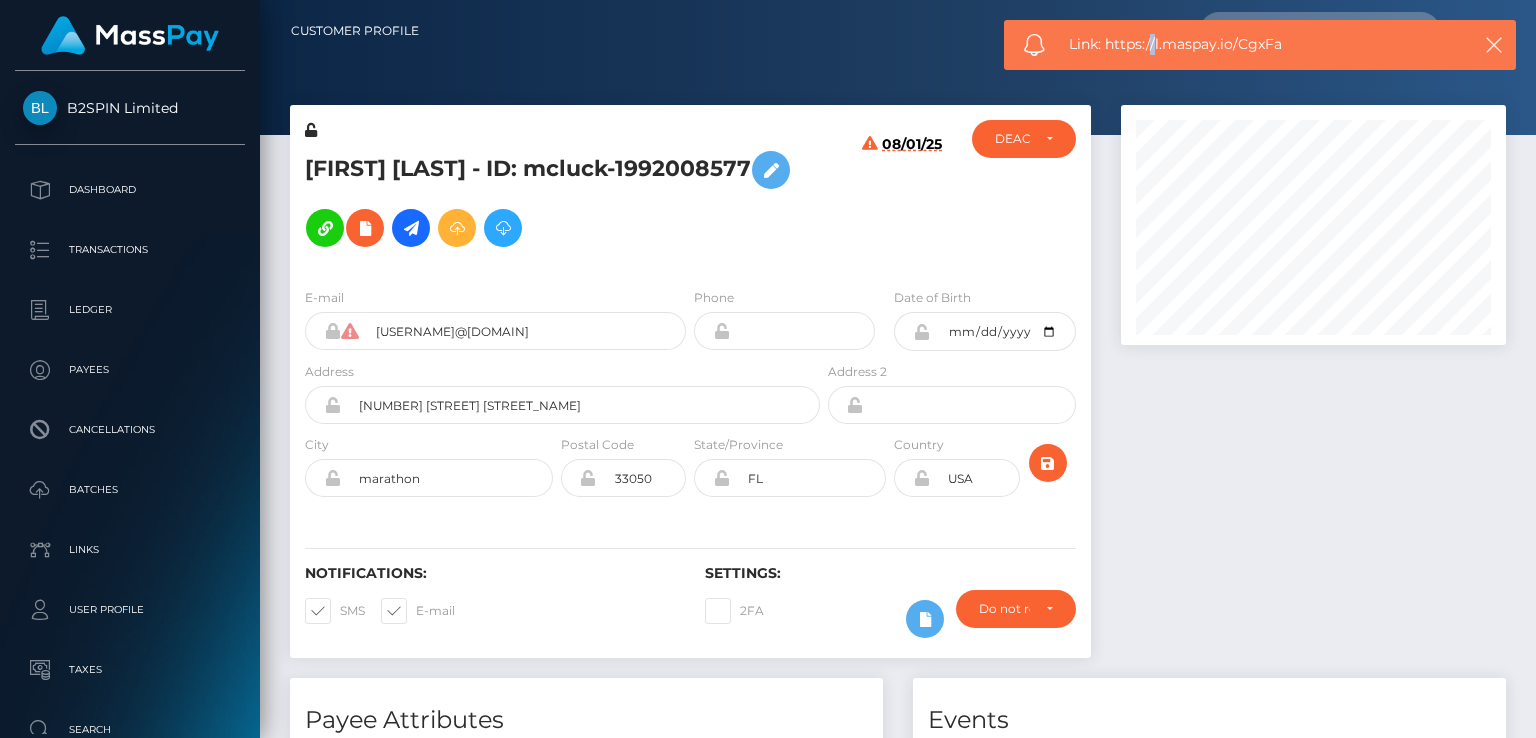 click on "Link: https://l.maspay.io/CgxFa" at bounding box center [1259, 44] 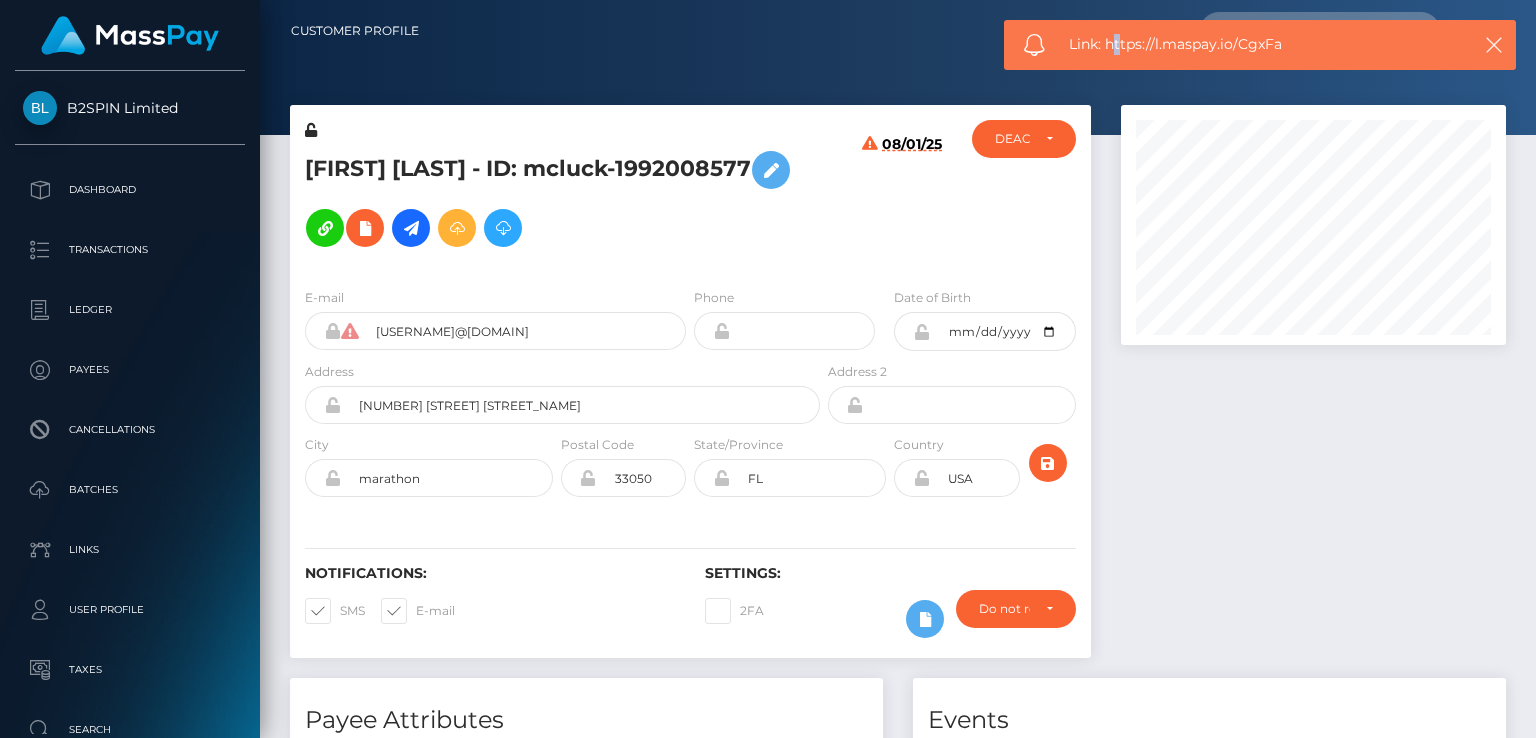 drag, startPoint x: 1149, startPoint y: 41, endPoint x: 1119, endPoint y: 47, distance: 30.594116 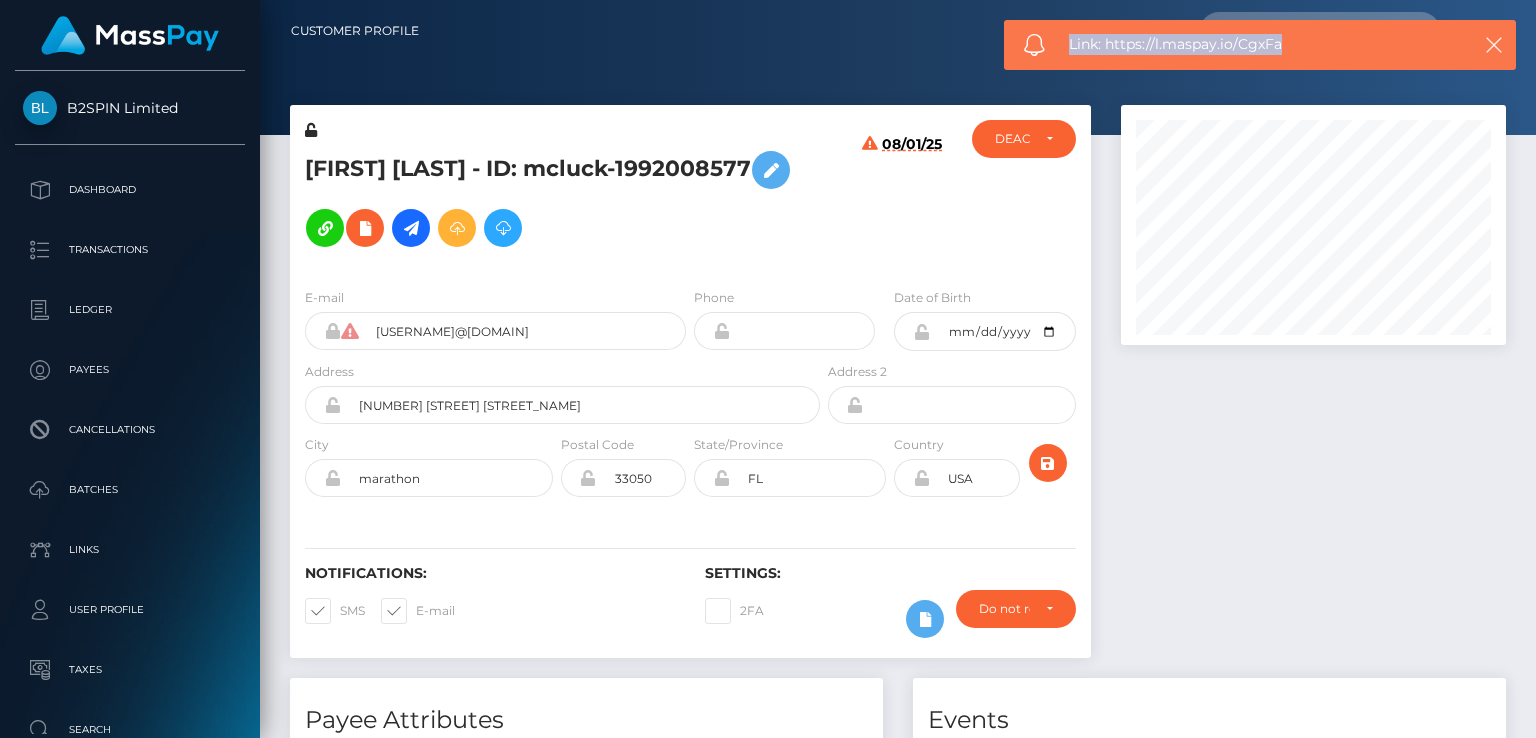 click on "Link: https://l.maspay.io/CgxFa" at bounding box center [1259, 44] 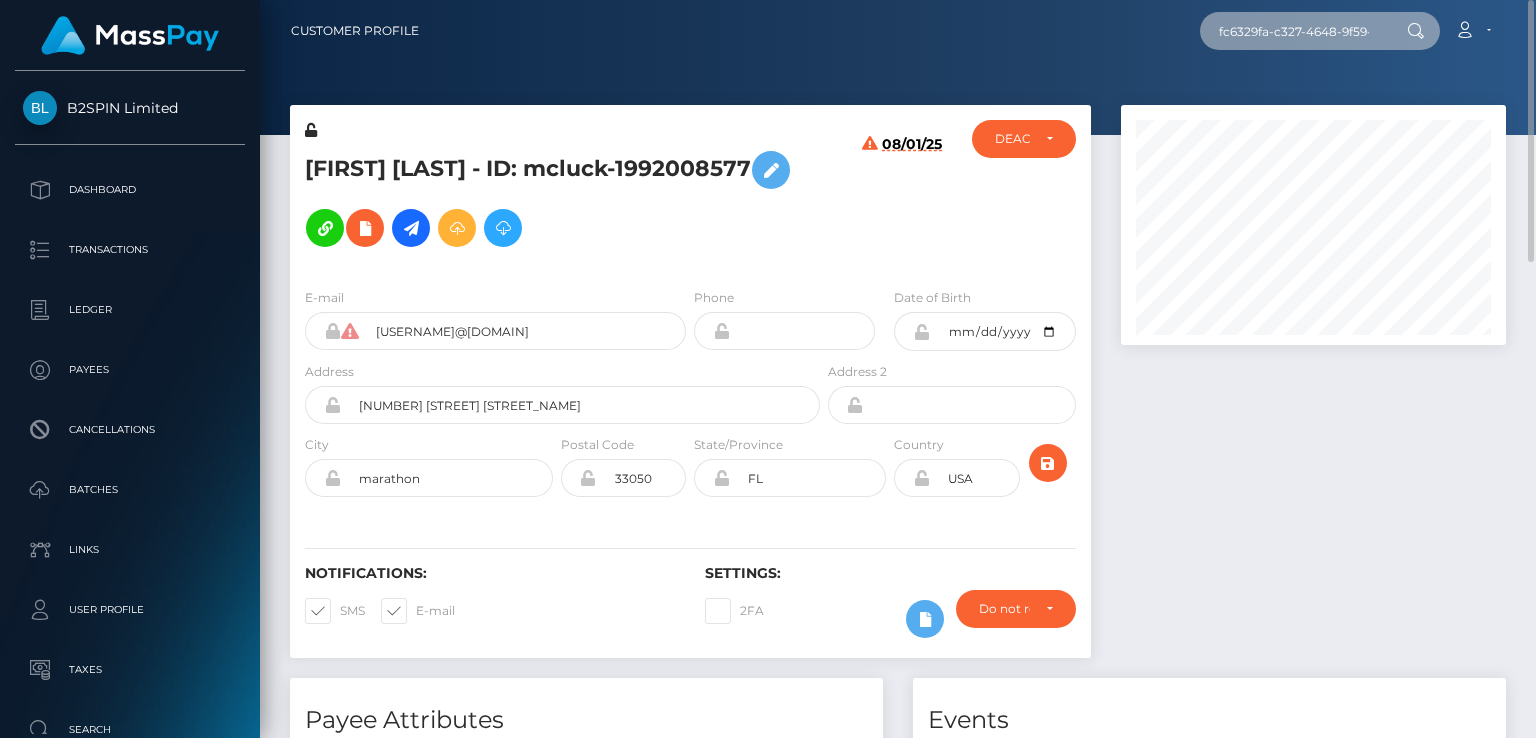 scroll, scrollTop: 0, scrollLeft: 88, axis: horizontal 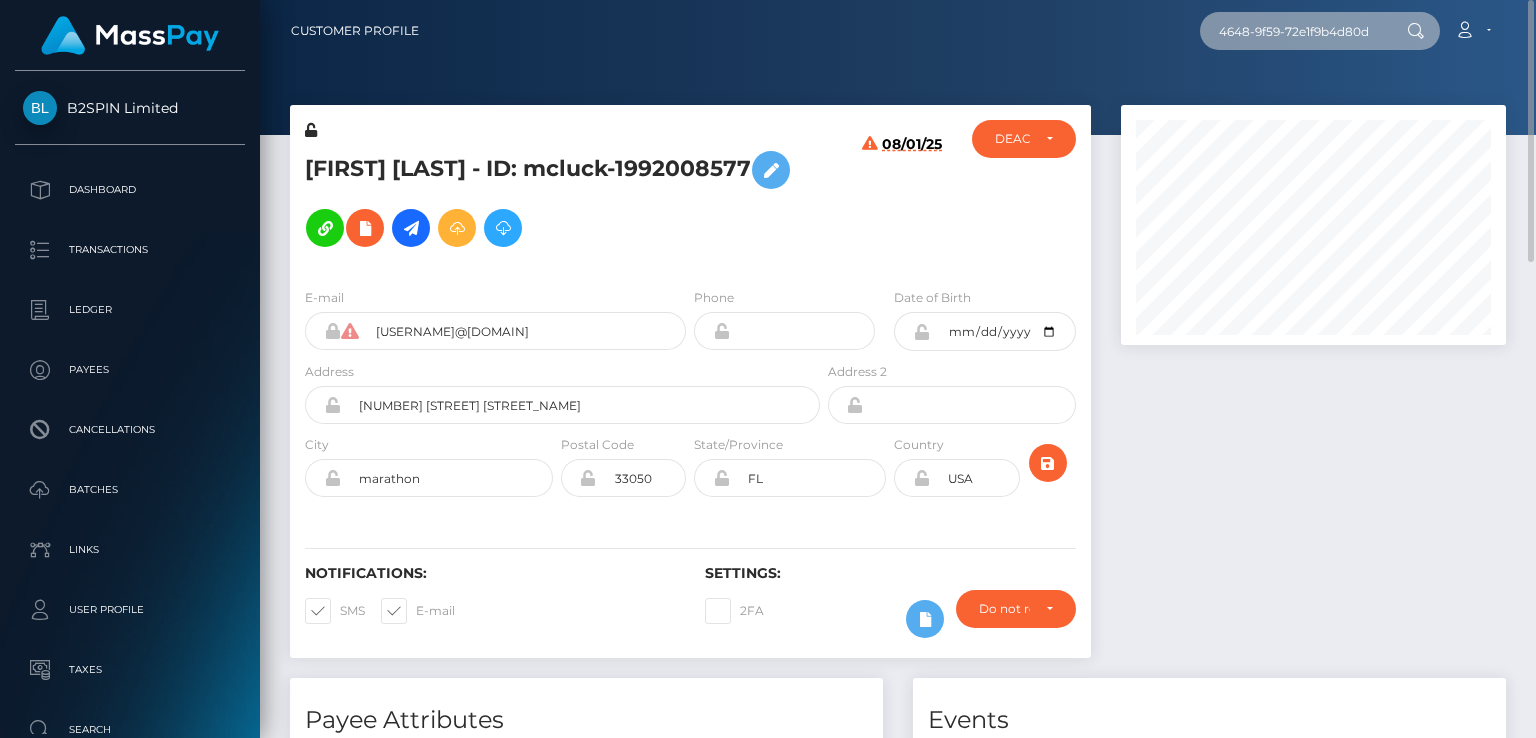 drag, startPoint x: 1220, startPoint y: 21, endPoint x: 1379, endPoint y: 30, distance: 159.25452 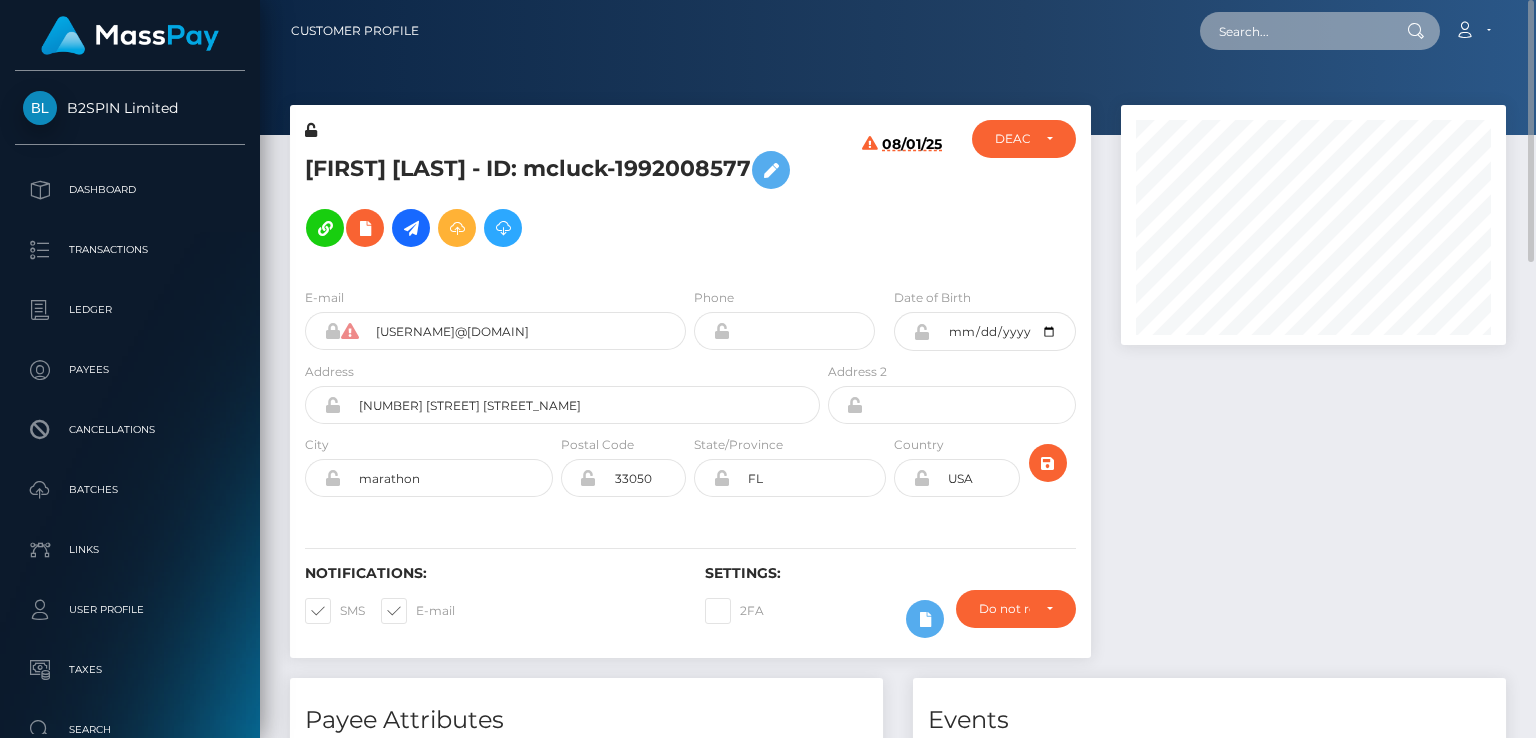scroll, scrollTop: 0, scrollLeft: 0, axis: both 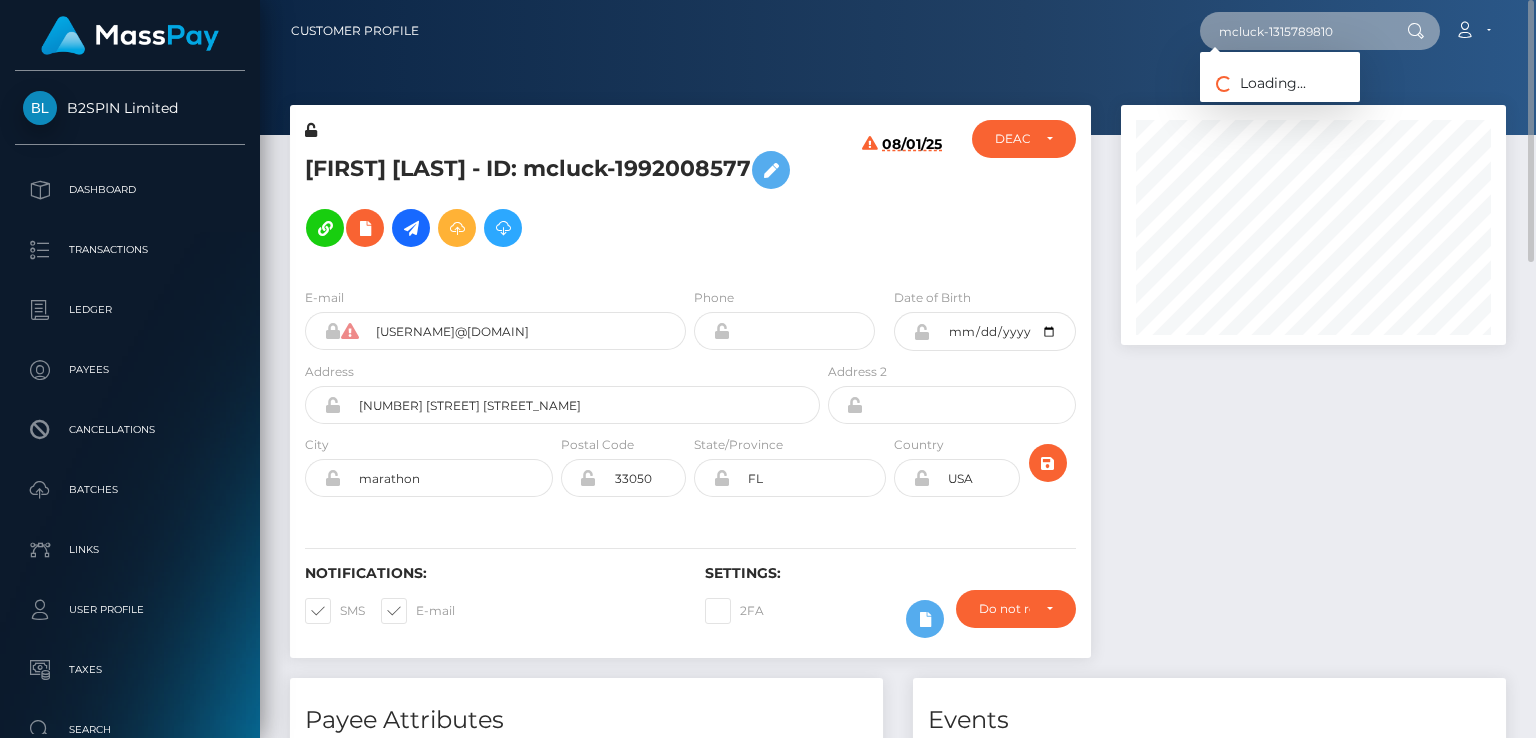 type on "mcluck-1315789810" 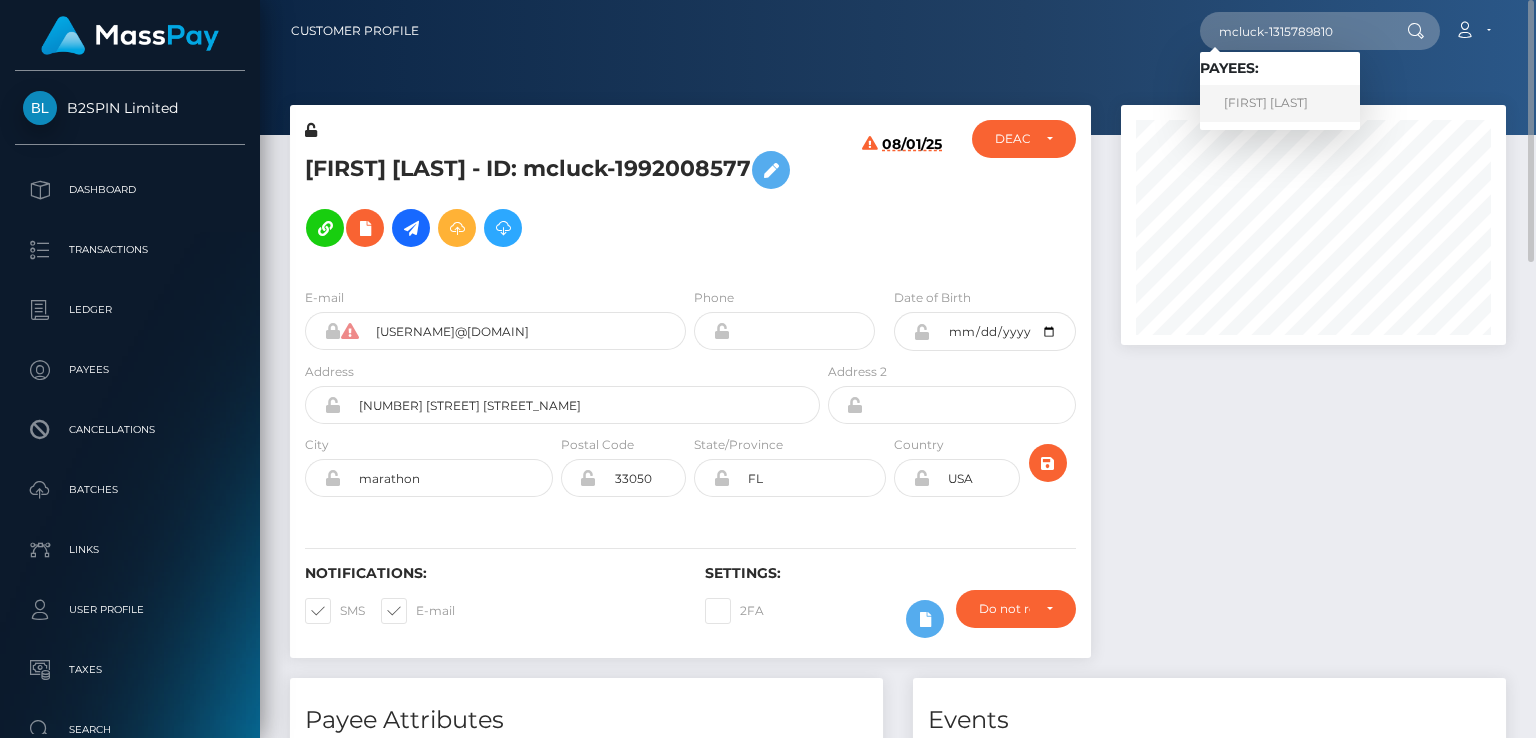 click on "ANGEL  RANGEL" at bounding box center [1280, 103] 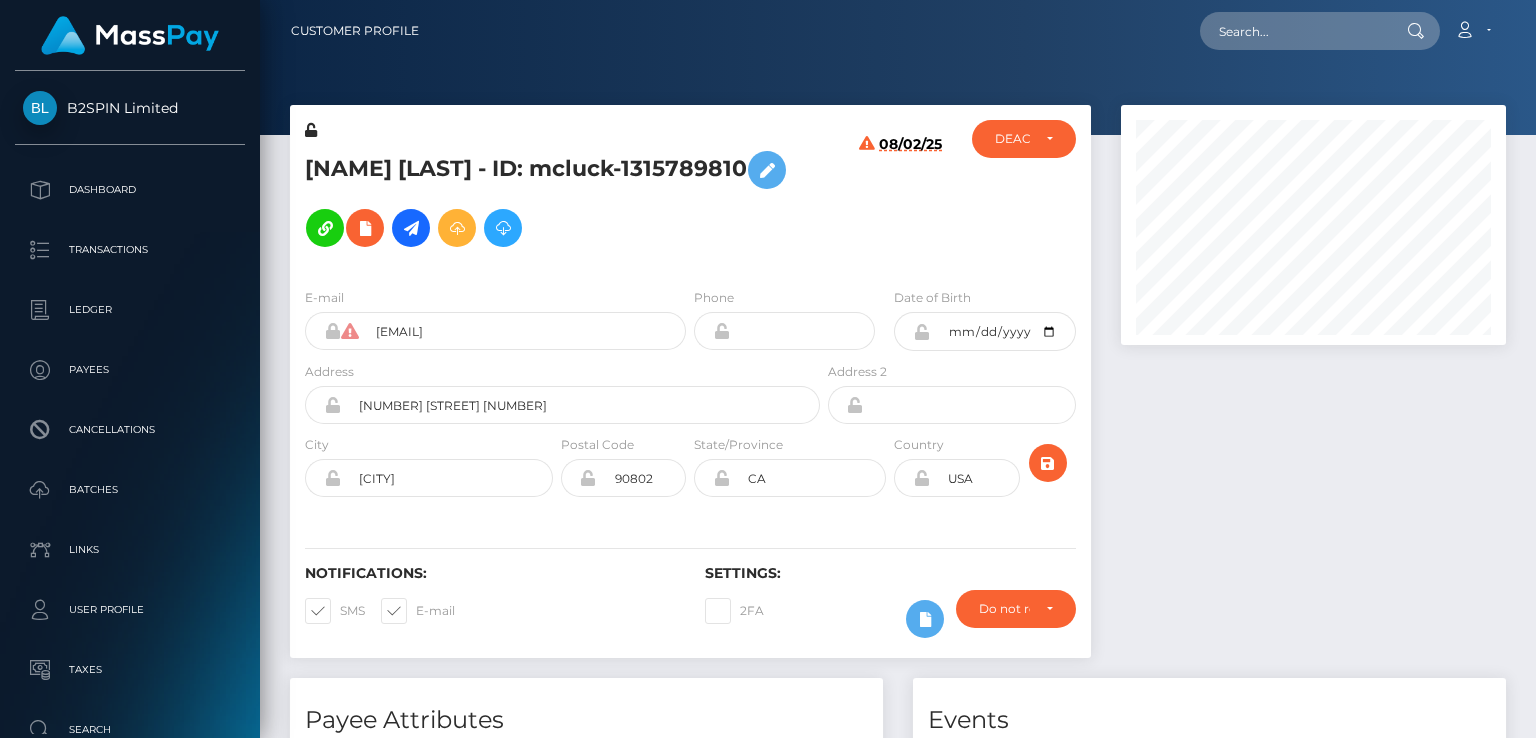 scroll, scrollTop: 0, scrollLeft: 0, axis: both 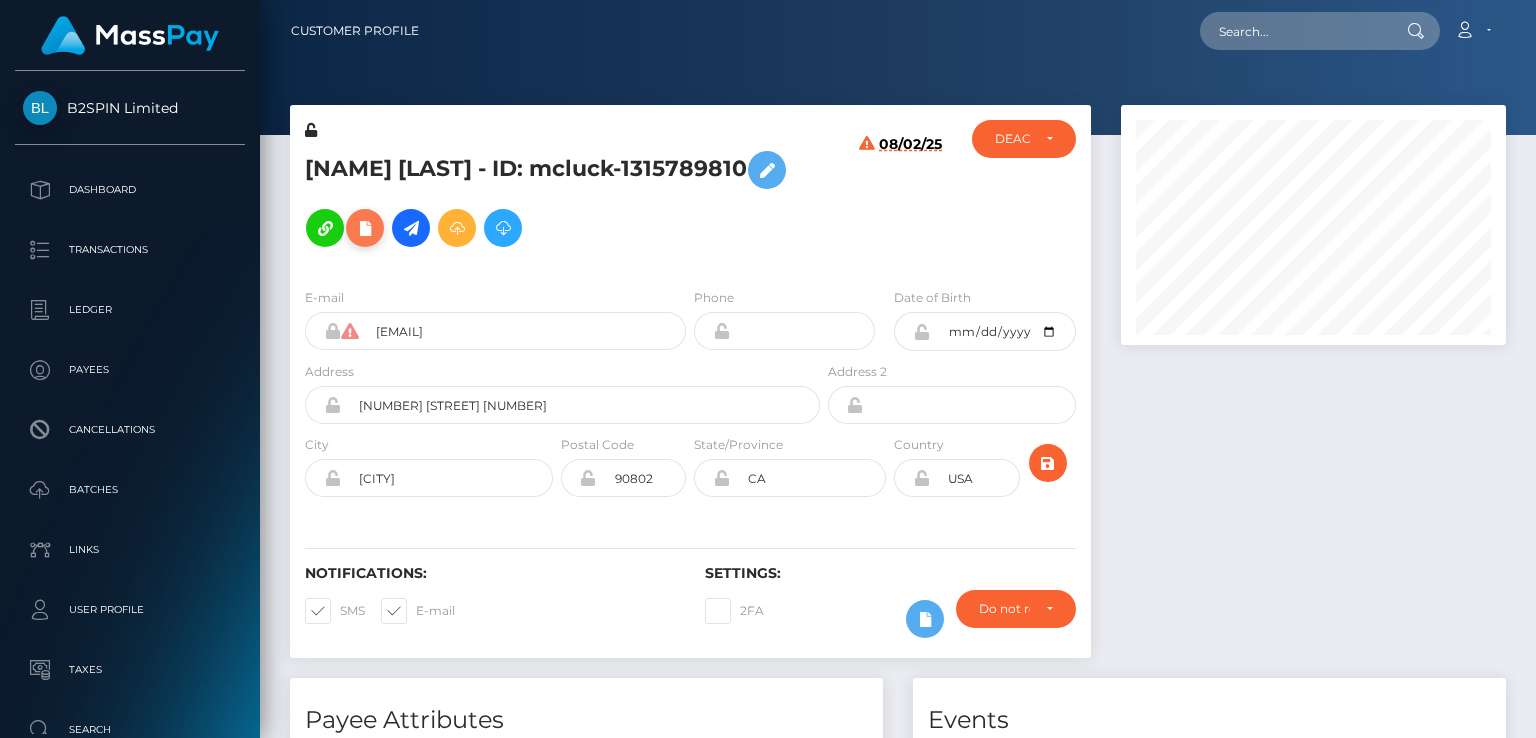 click at bounding box center (365, 228) 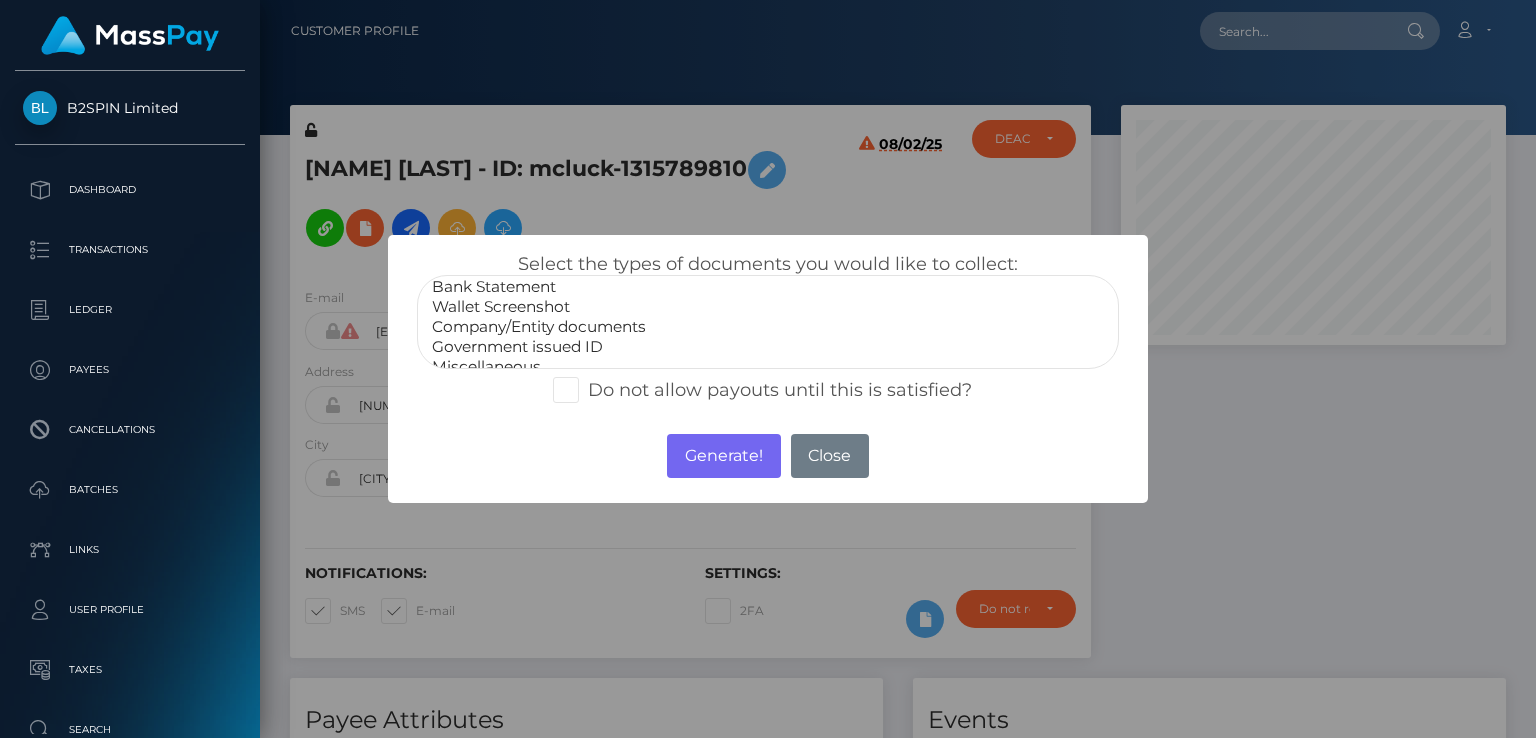 scroll, scrollTop: 40, scrollLeft: 0, axis: vertical 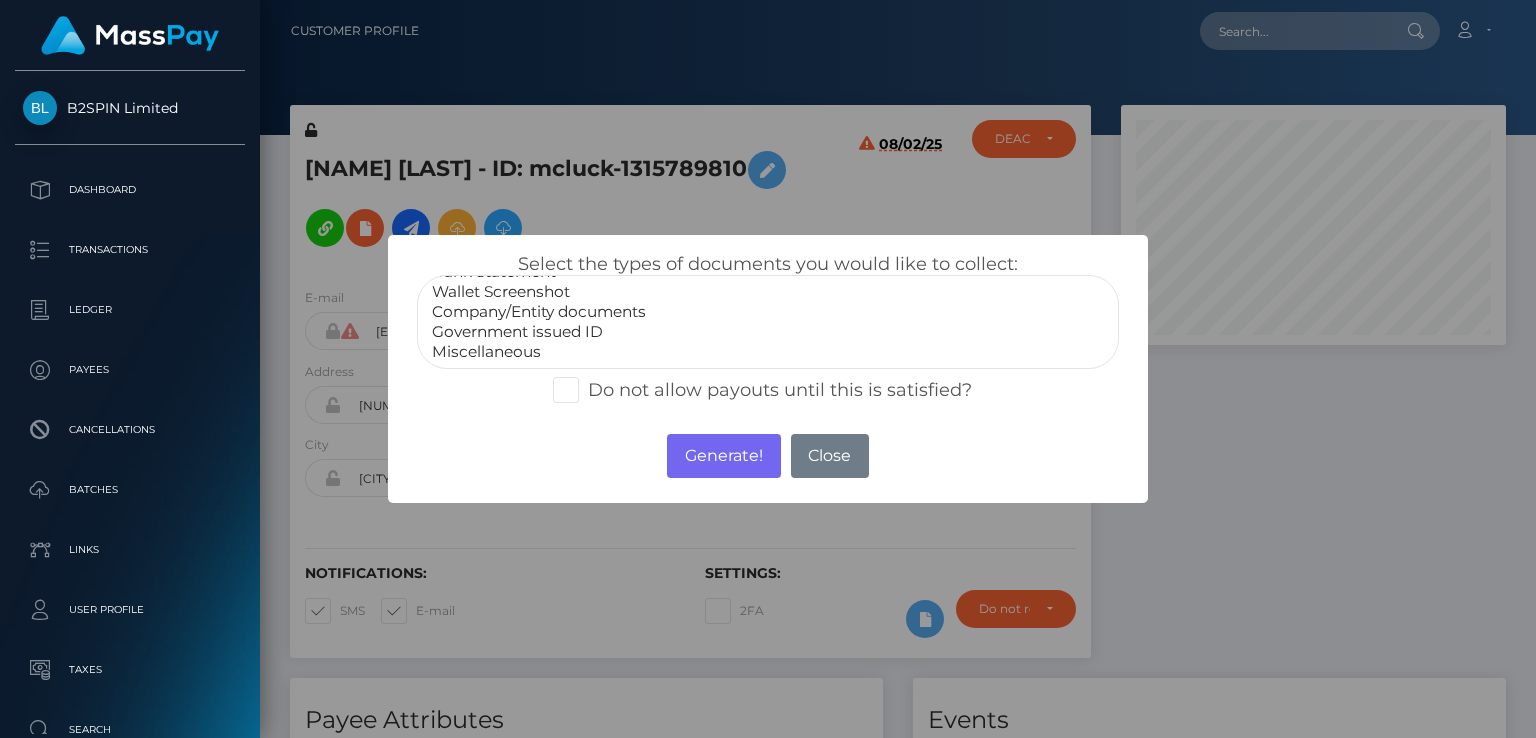 select on "Government issued ID" 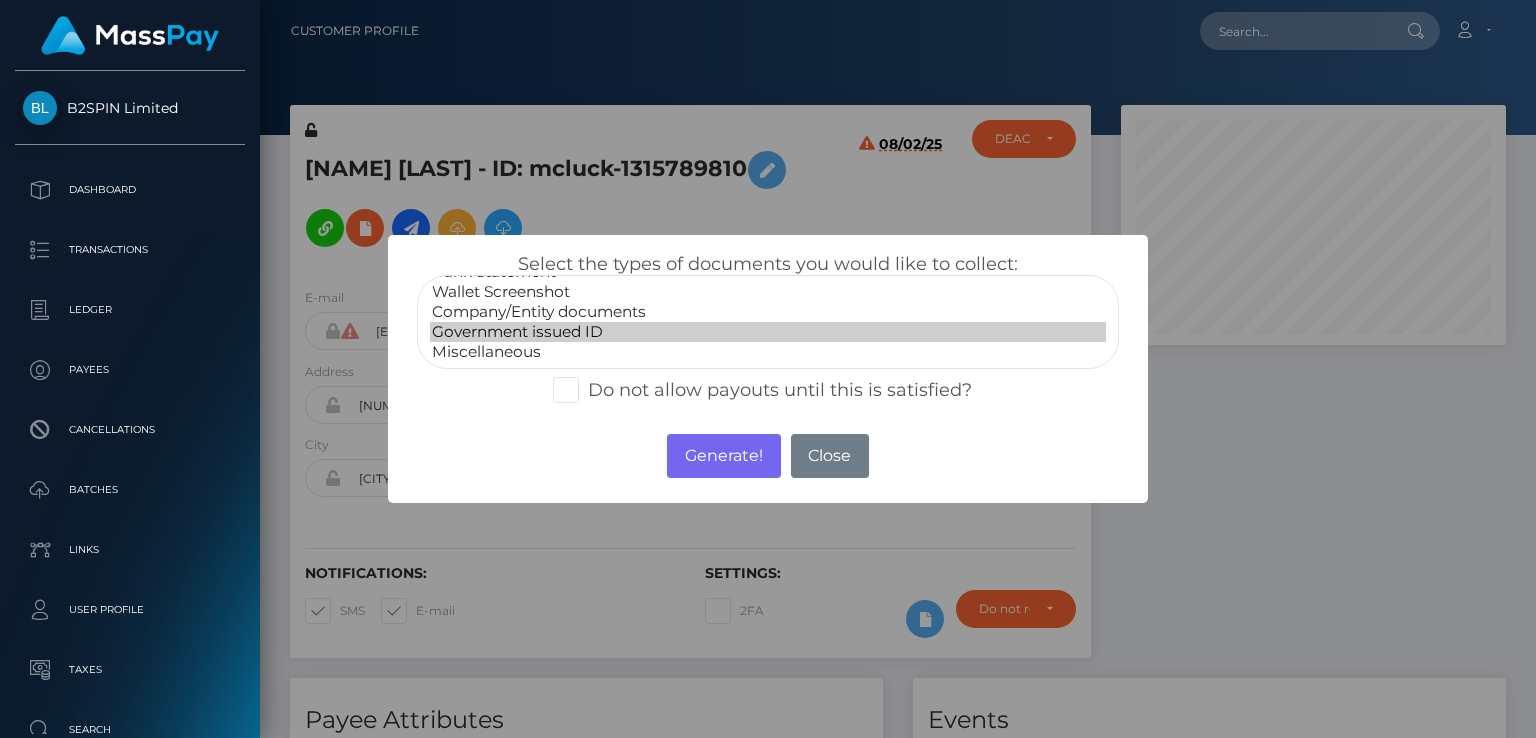 click on "Government issued ID" at bounding box center (768, 332) 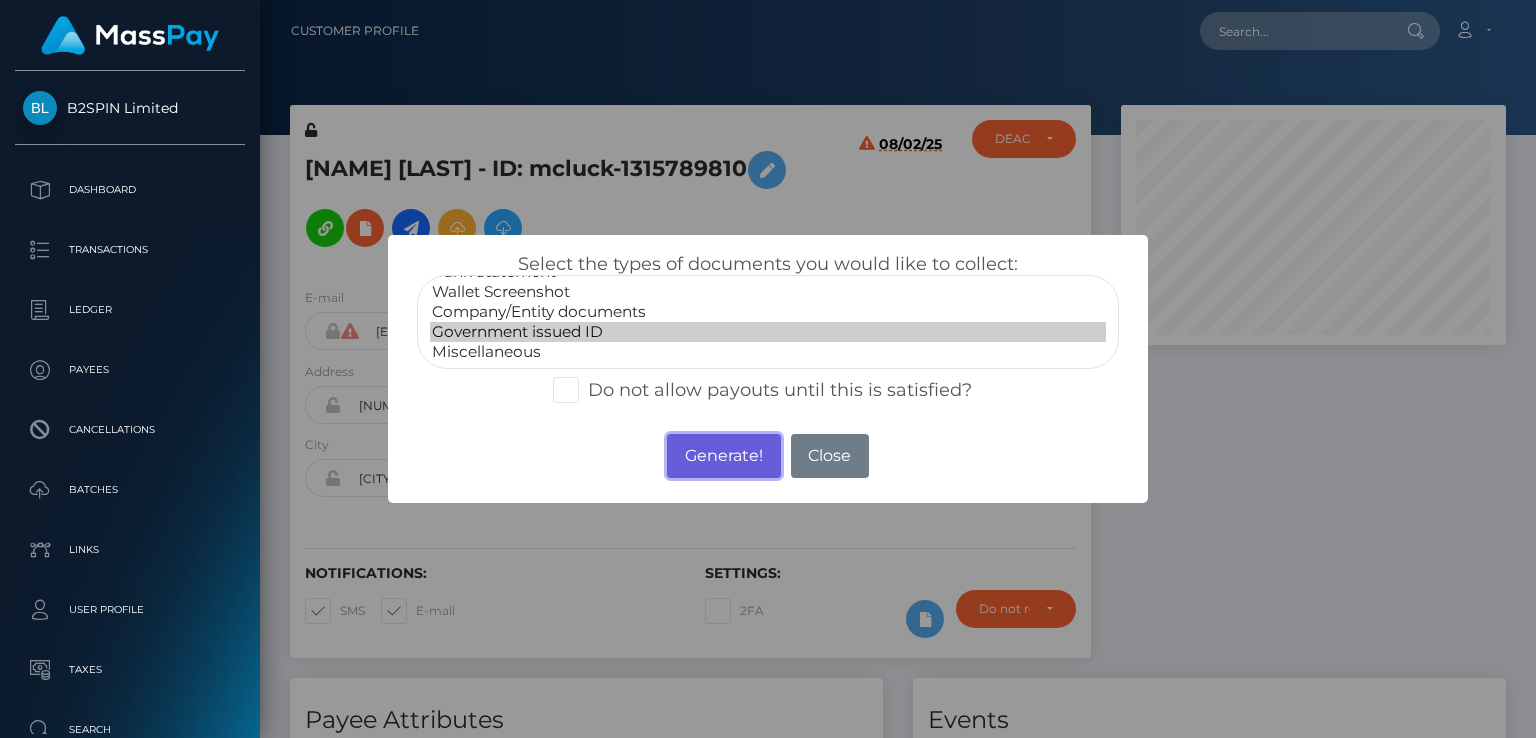 click on "Generate!" at bounding box center (723, 456) 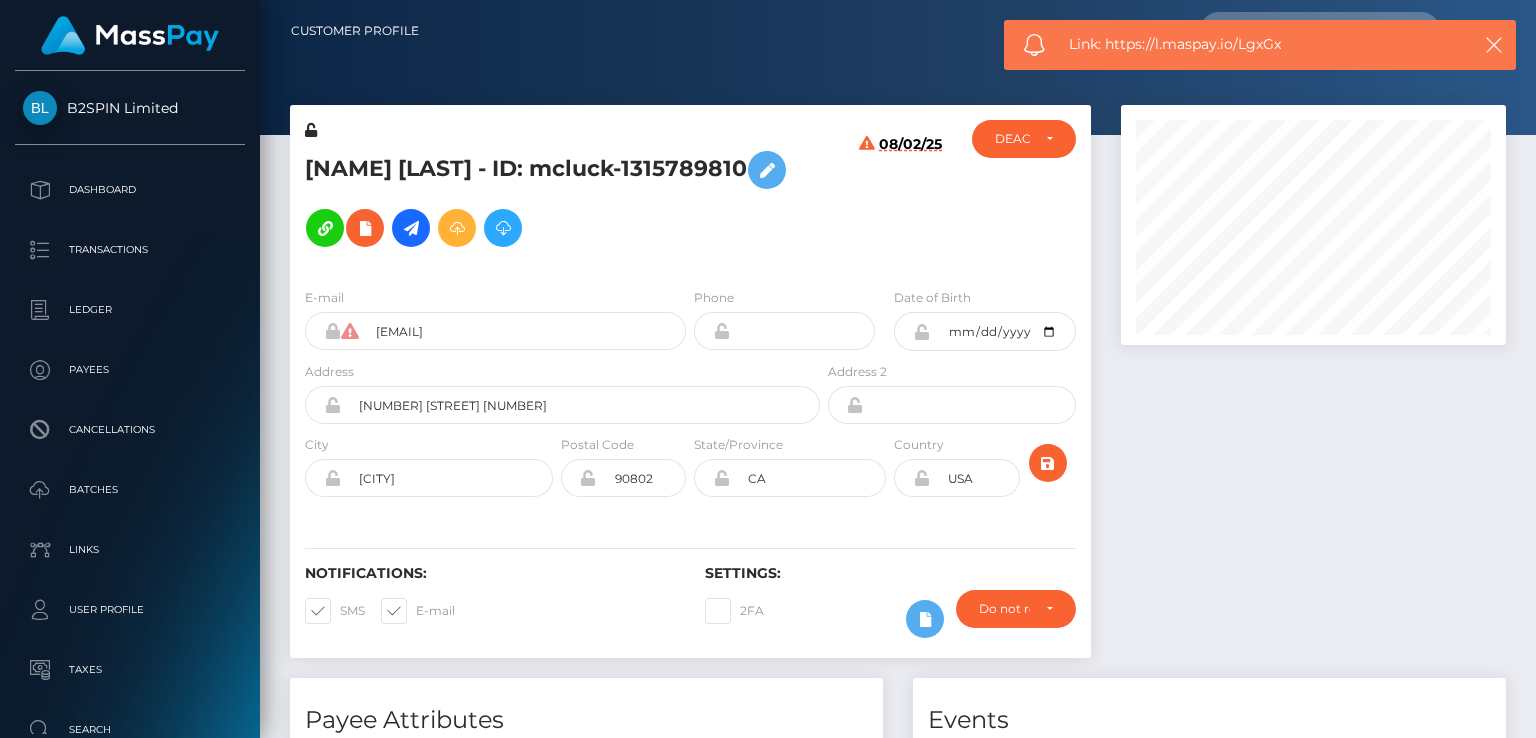 click on "Link: https://l.maspay.io/LgxGx" at bounding box center [1259, 44] 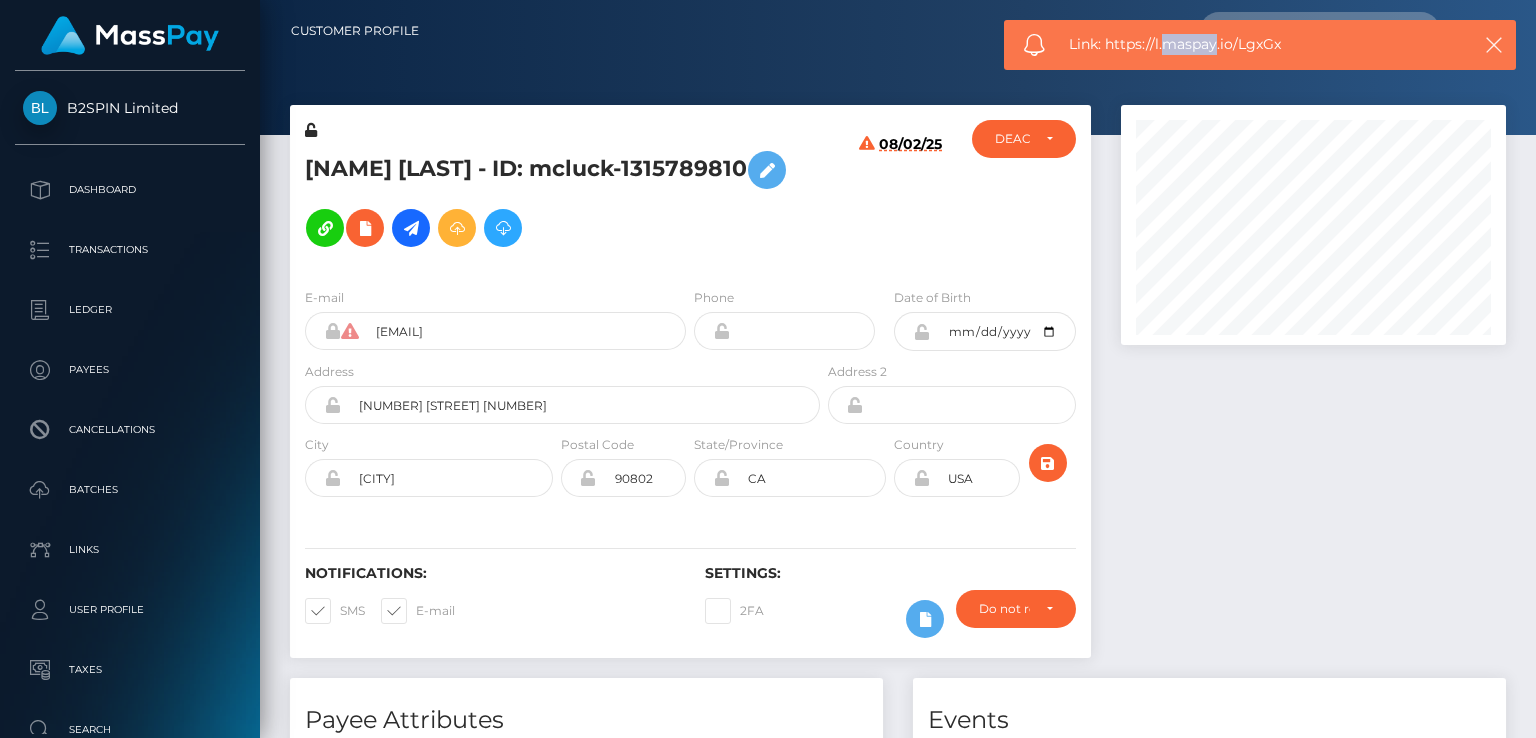 click on "Link: https://l.maspay.io/LgxGx" at bounding box center (1259, 44) 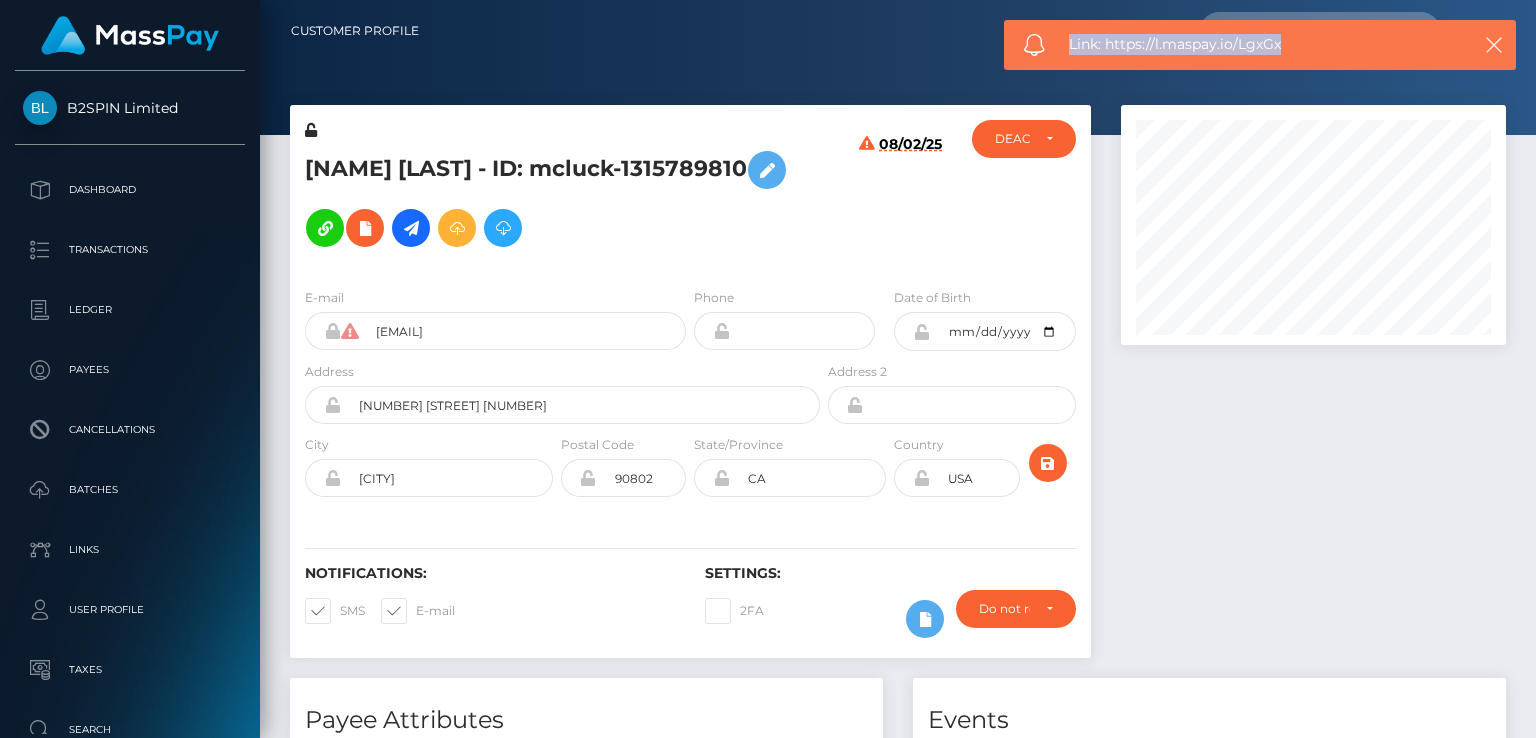 click on "Link: https://l.maspay.io/LgxGx" at bounding box center (1259, 44) 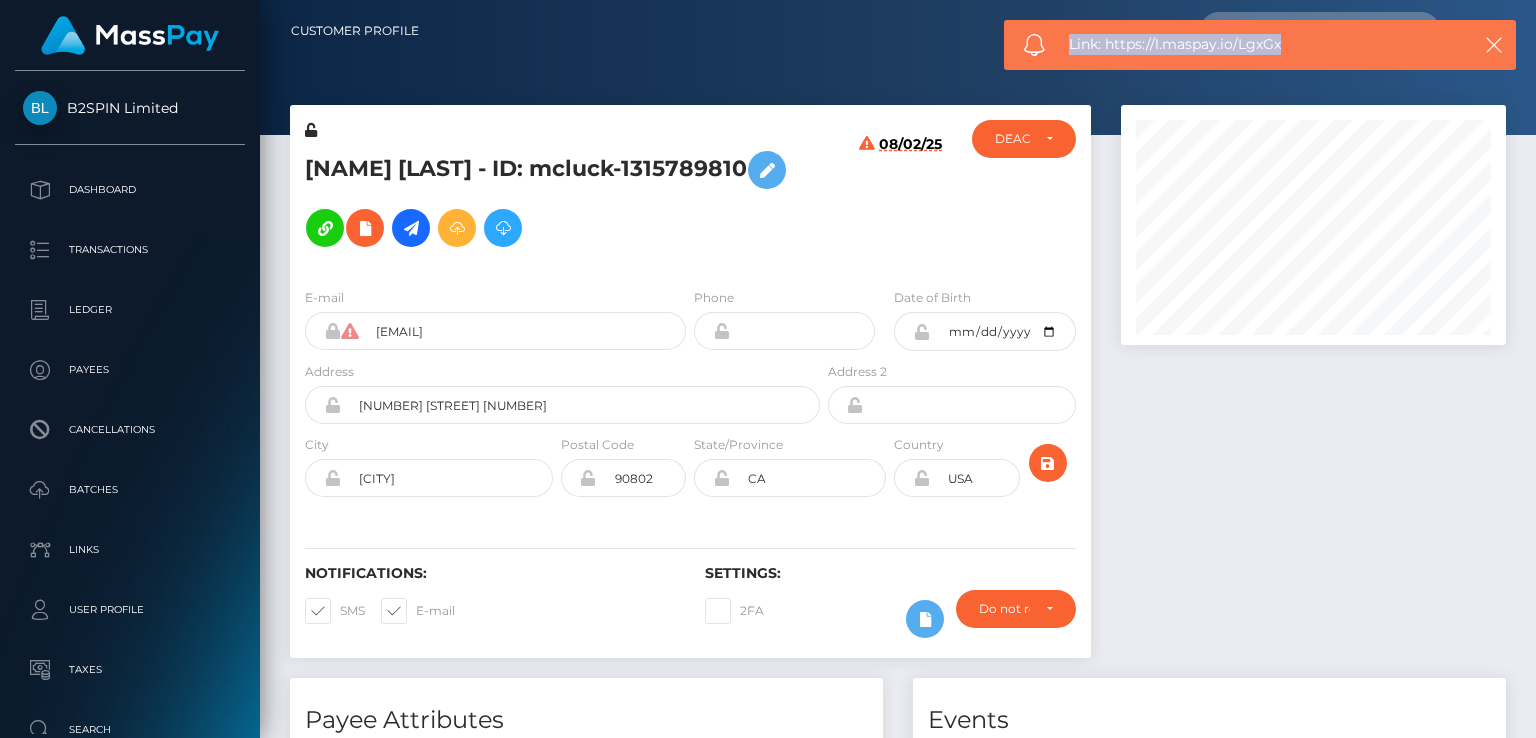 copy on "Link: https://l.maspay.io/LgxGx" 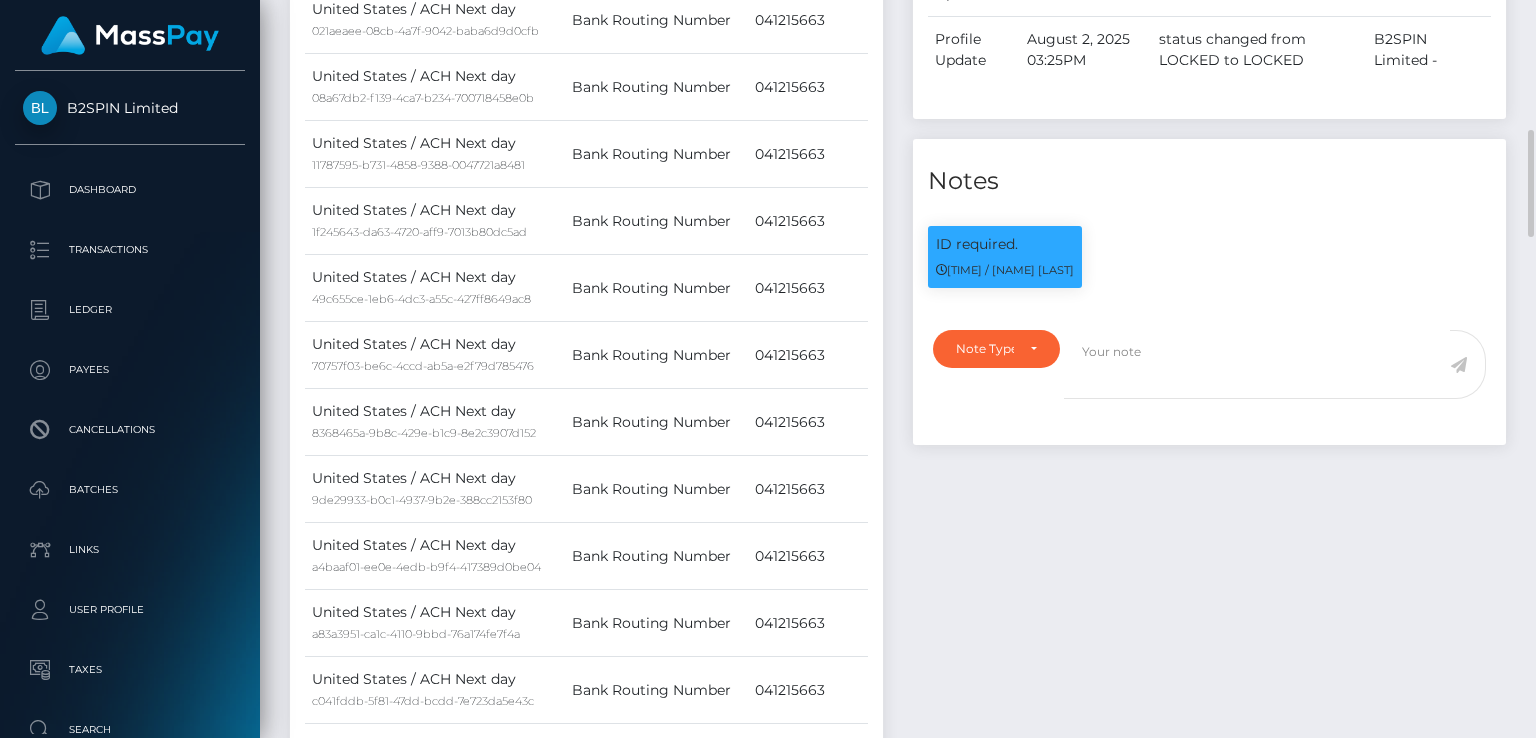 scroll, scrollTop: 0, scrollLeft: 0, axis: both 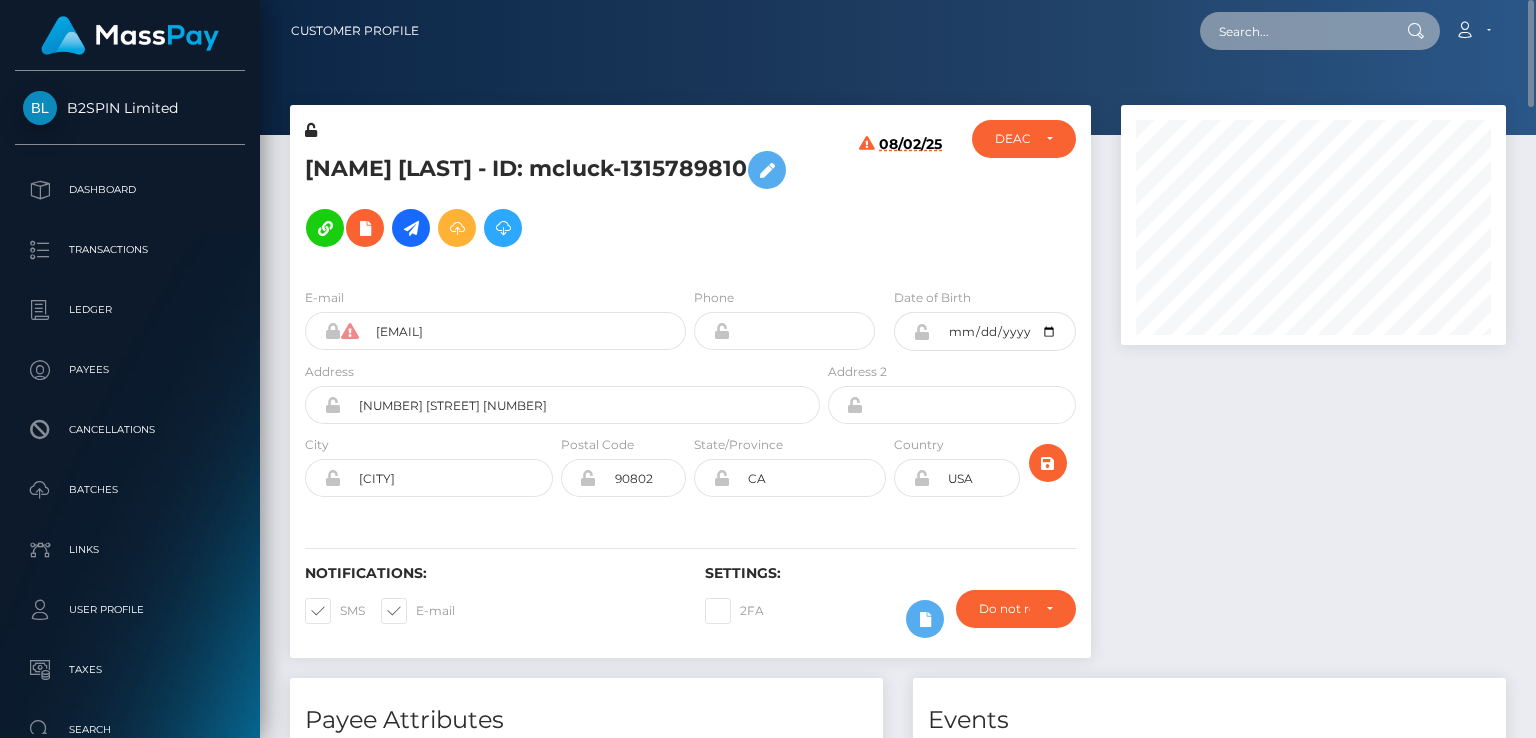 paste on "playfame-1499257175" 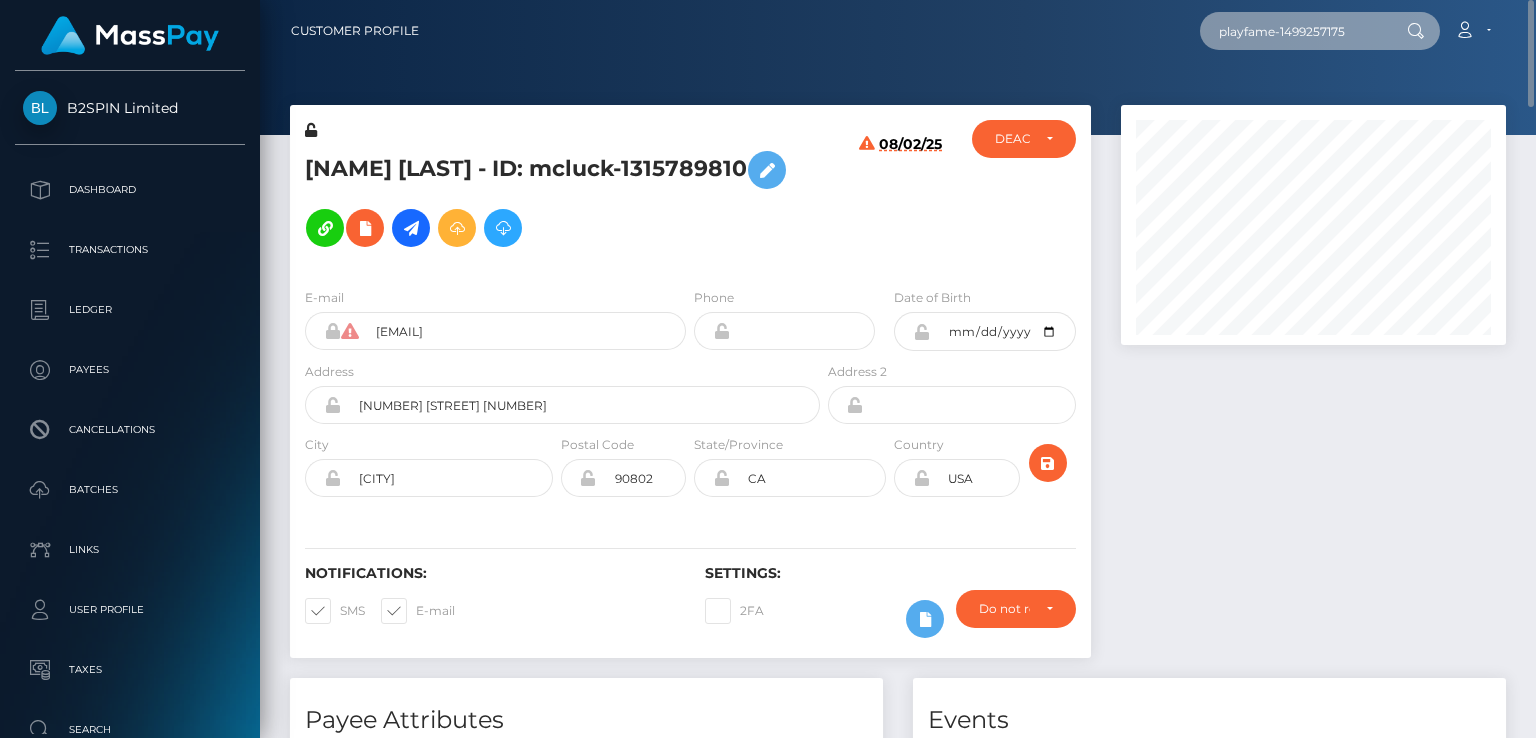 type on "playfame-1499257175" 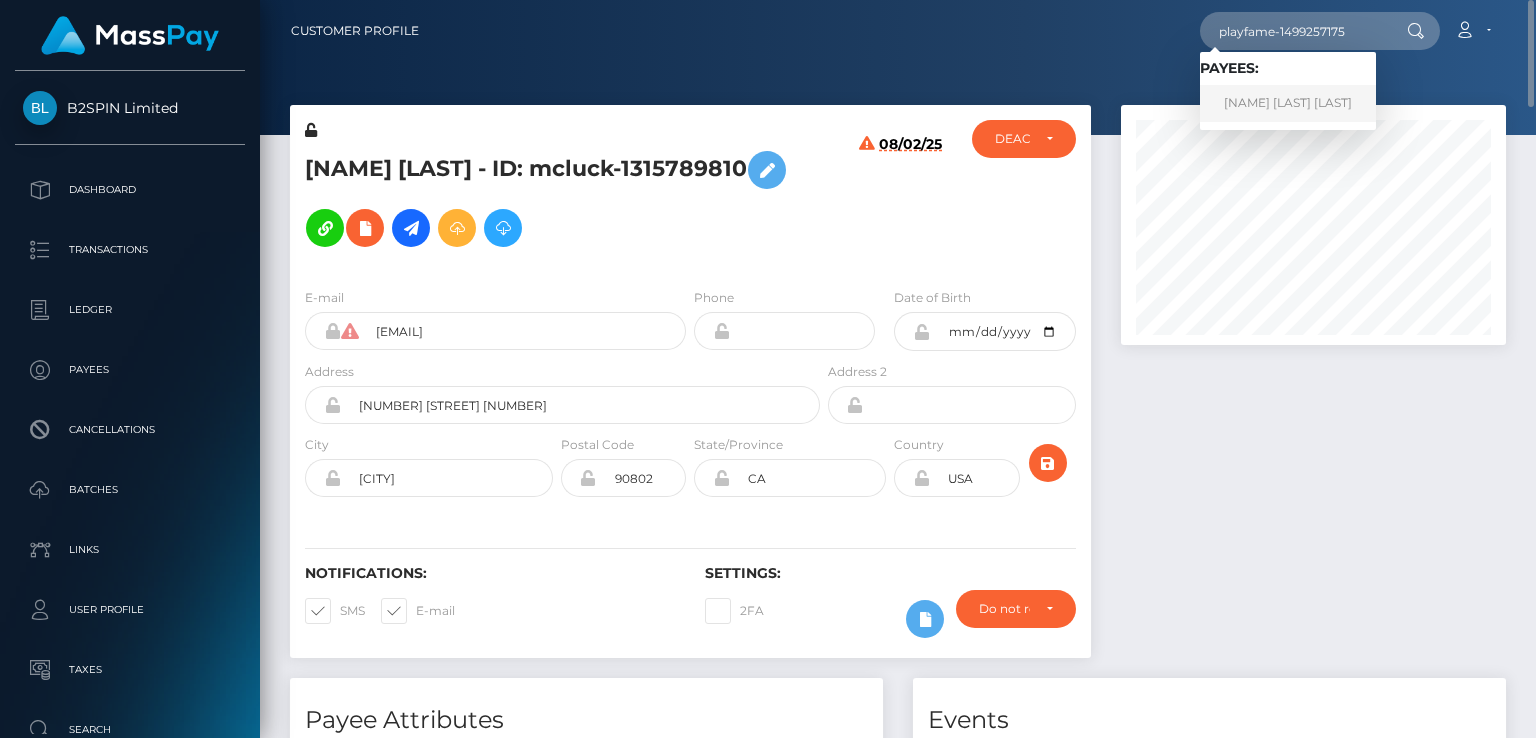 click on "DAVID RODRIGUEZ  RAMIREZ" at bounding box center [1288, 103] 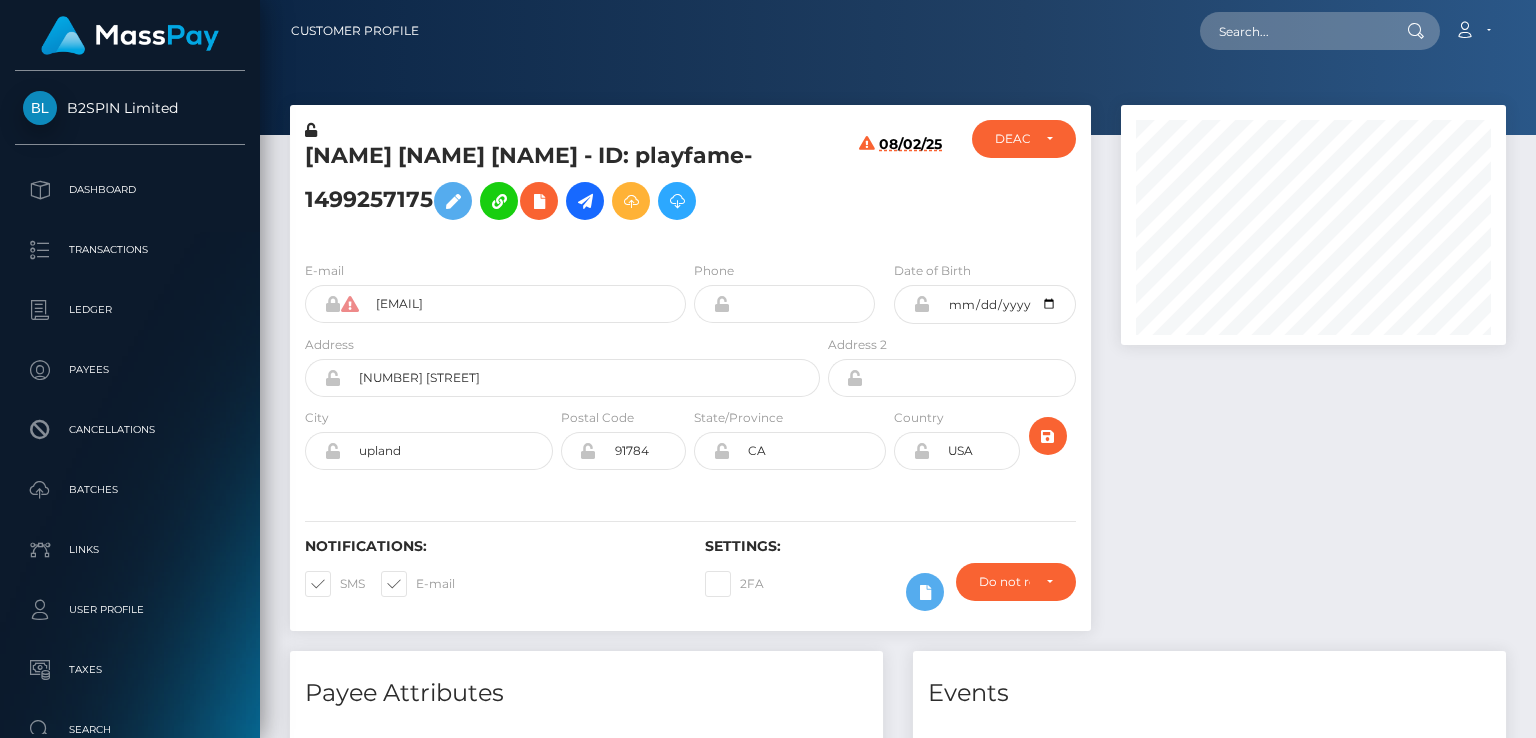 scroll, scrollTop: 0, scrollLeft: 0, axis: both 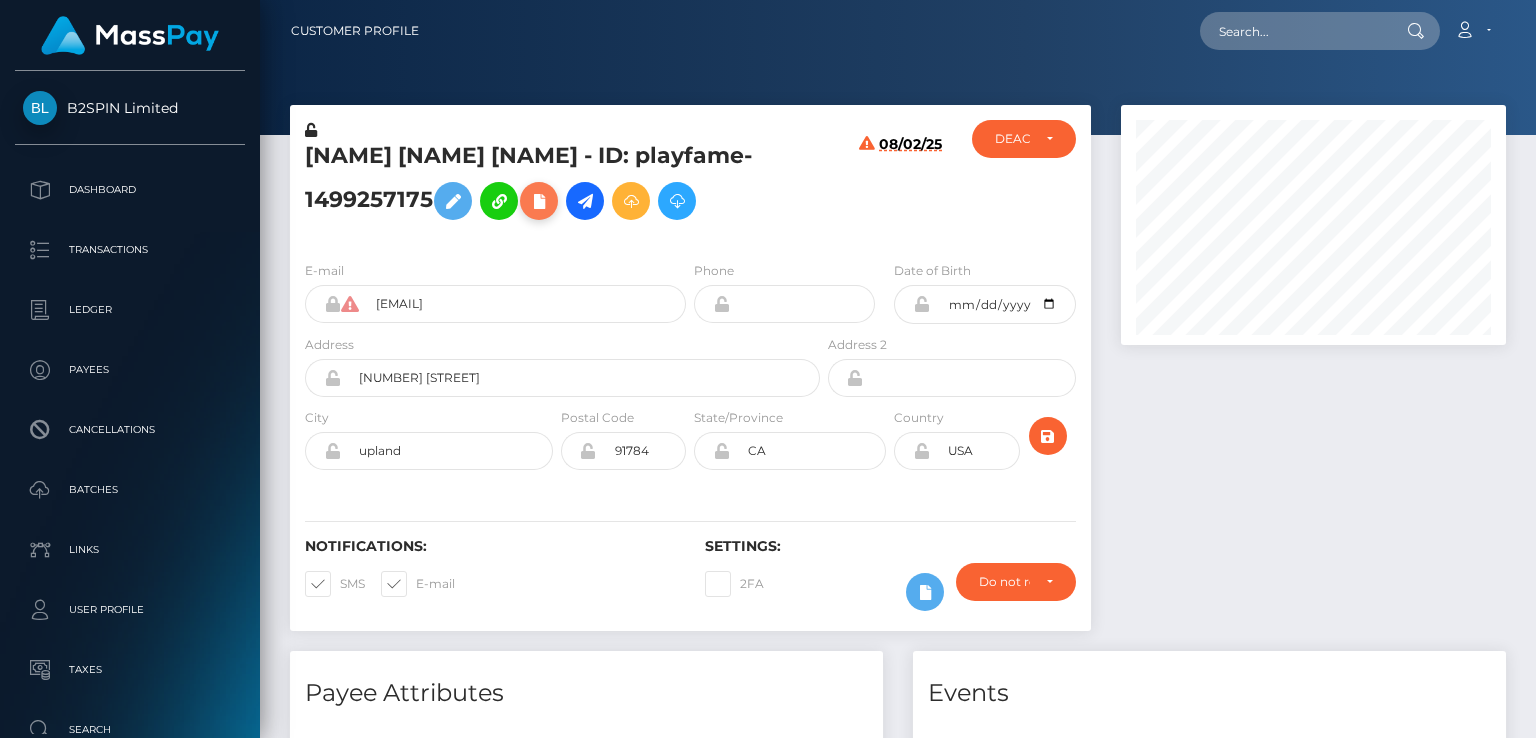 click at bounding box center [539, 201] 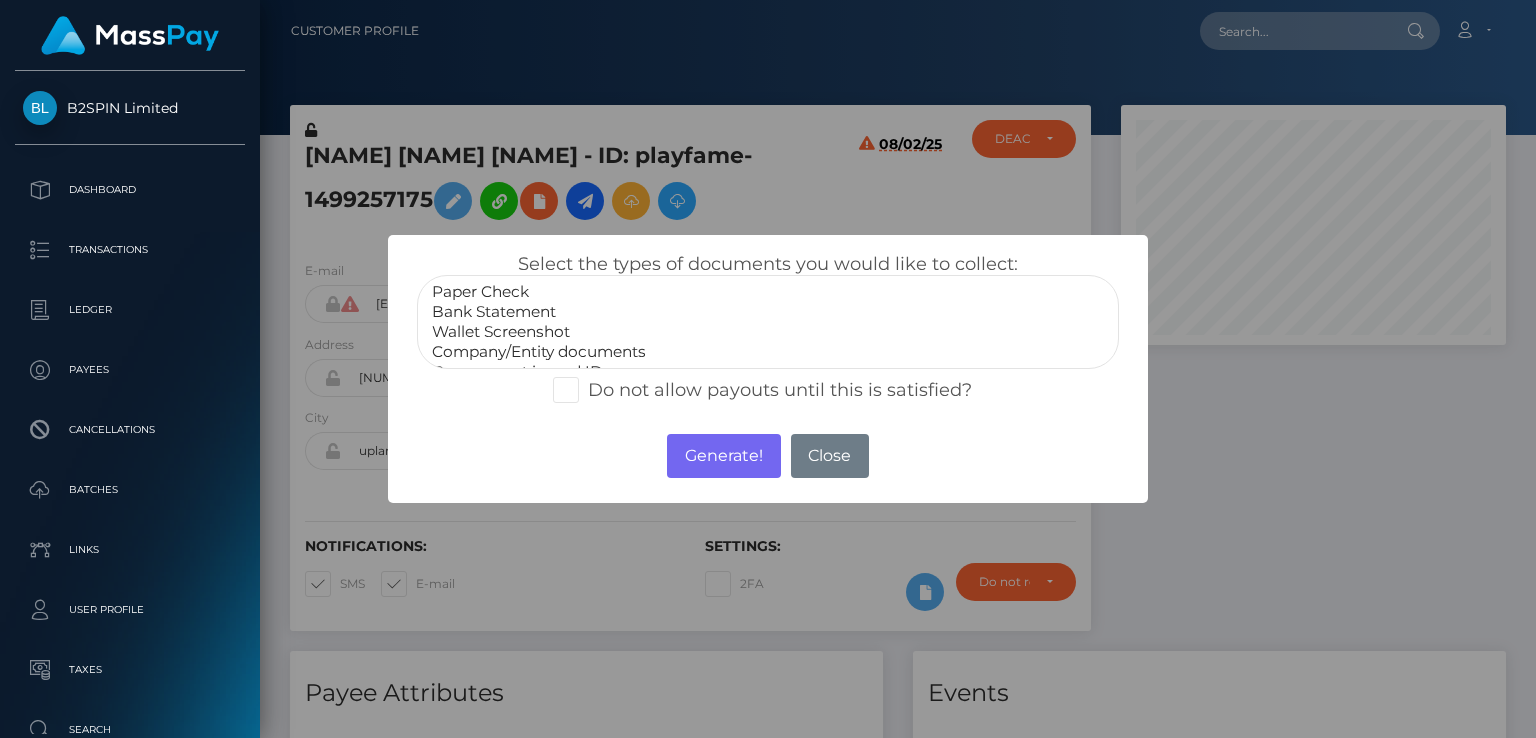 scroll, scrollTop: 40, scrollLeft: 0, axis: vertical 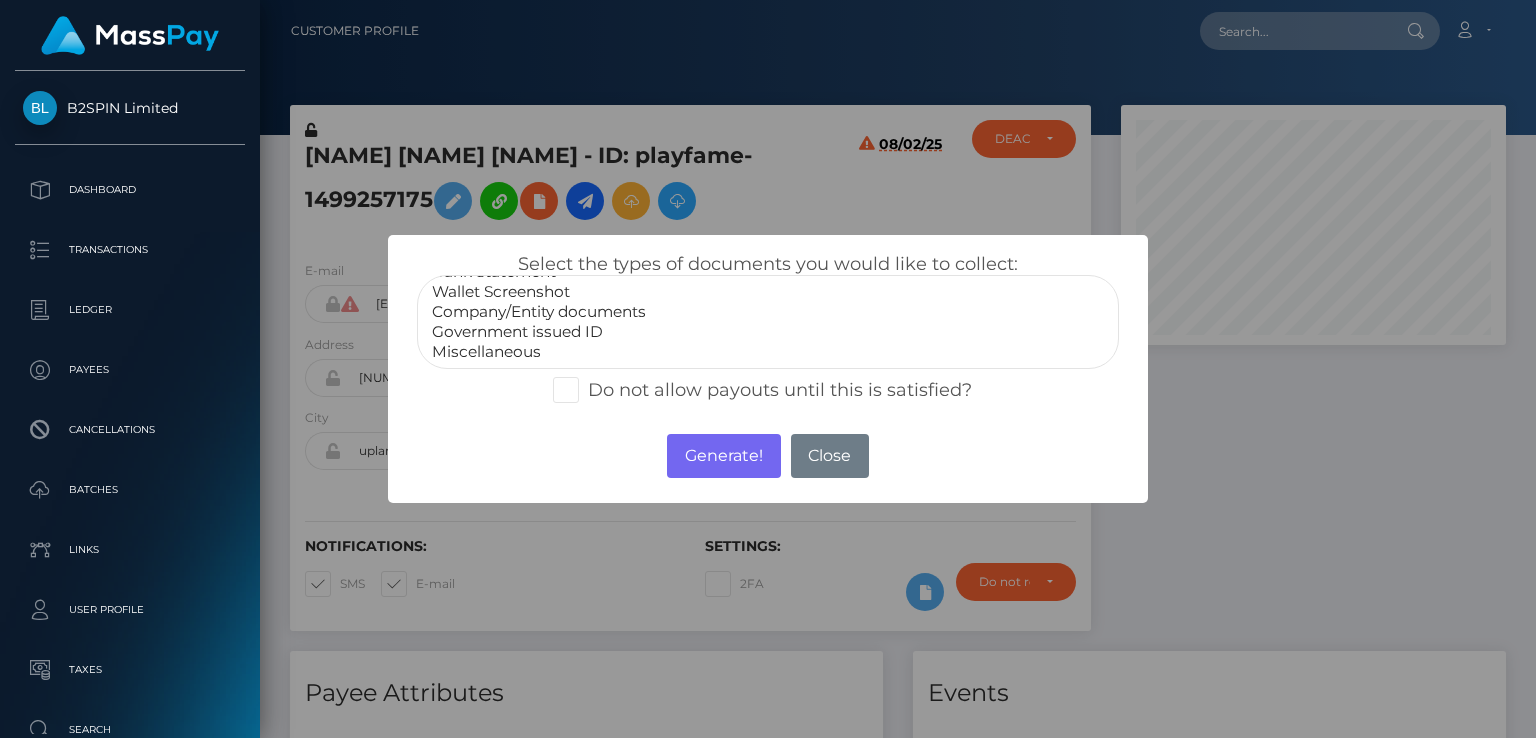 select on "Government issued ID" 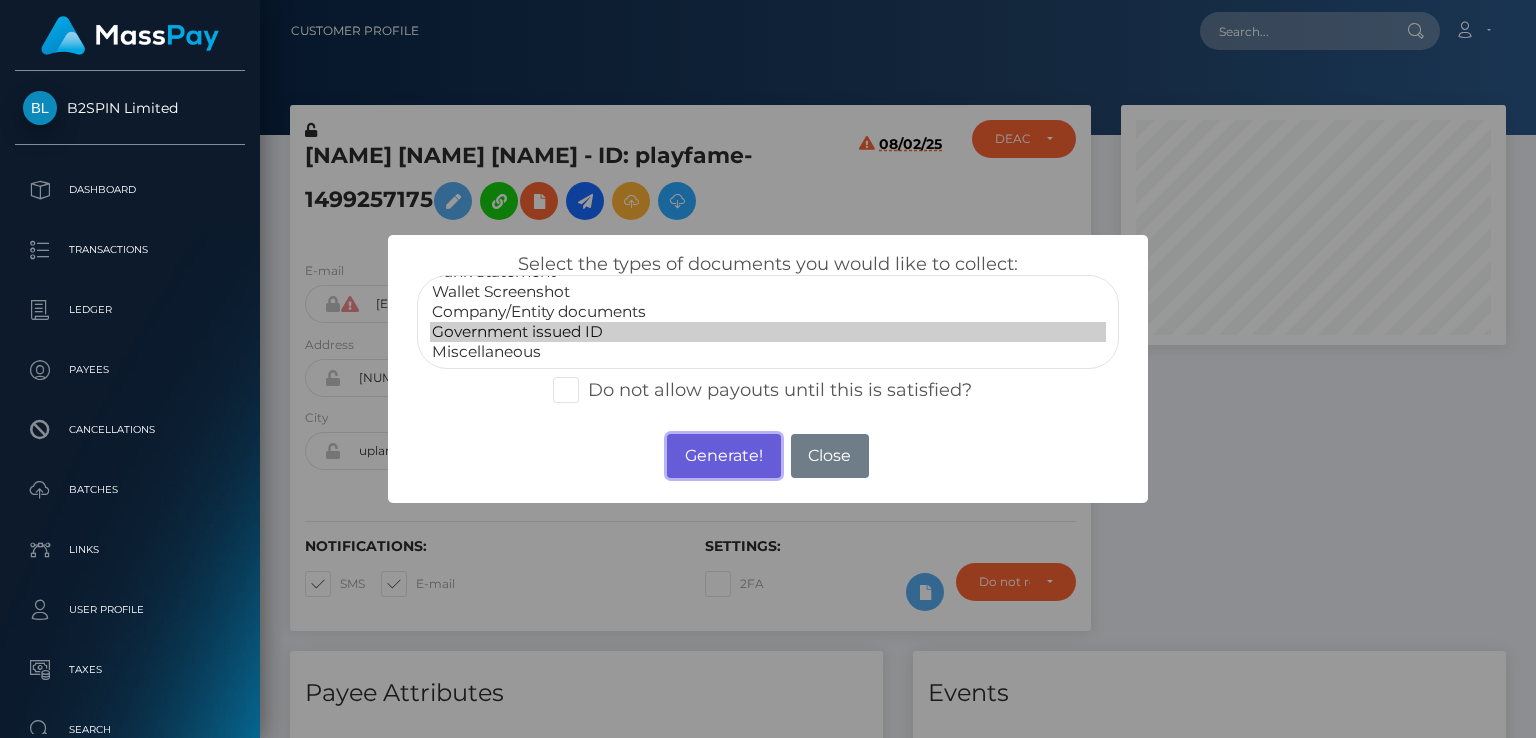 click on "Generate!" at bounding box center [723, 456] 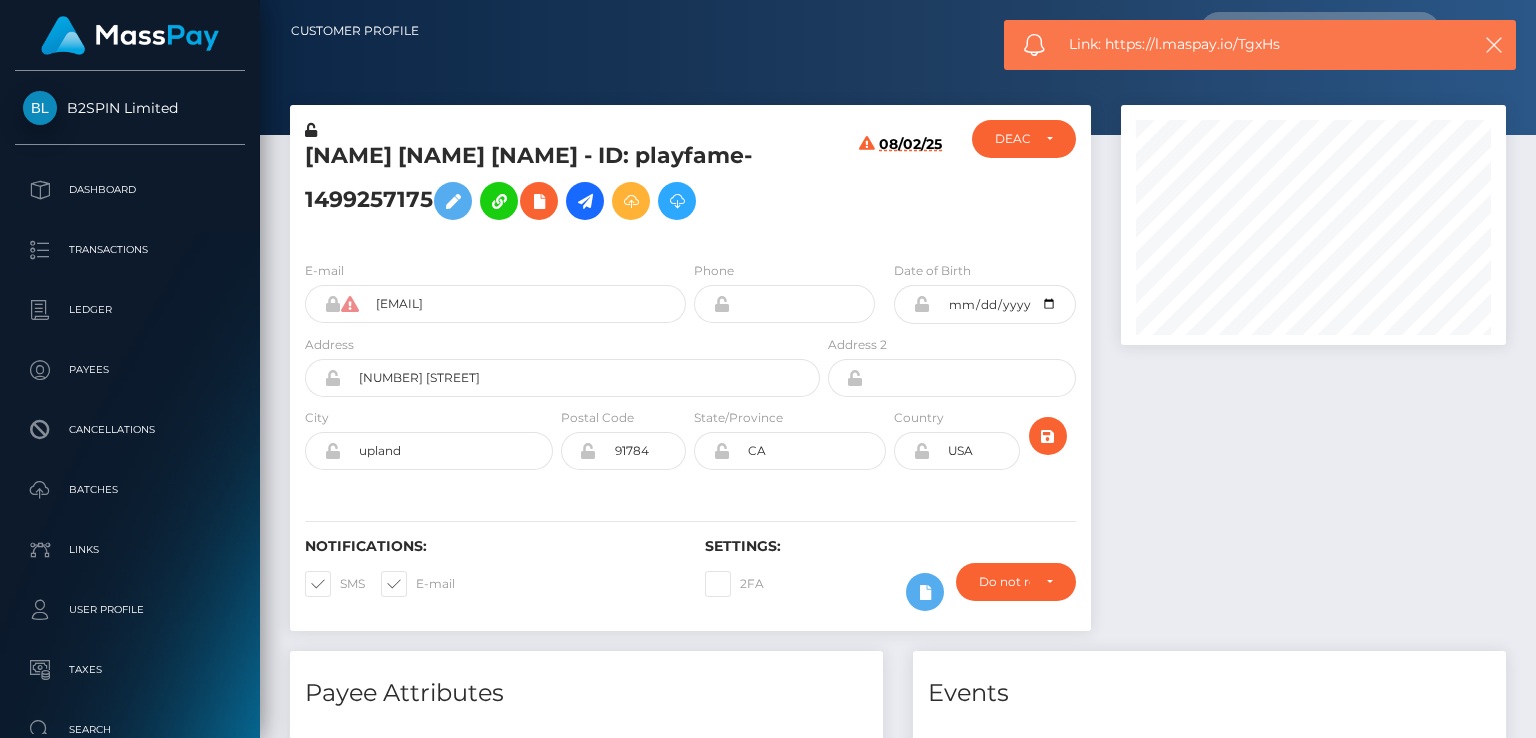 click on "Link: https://l.maspay.io/TgxHs" at bounding box center (1259, 44) 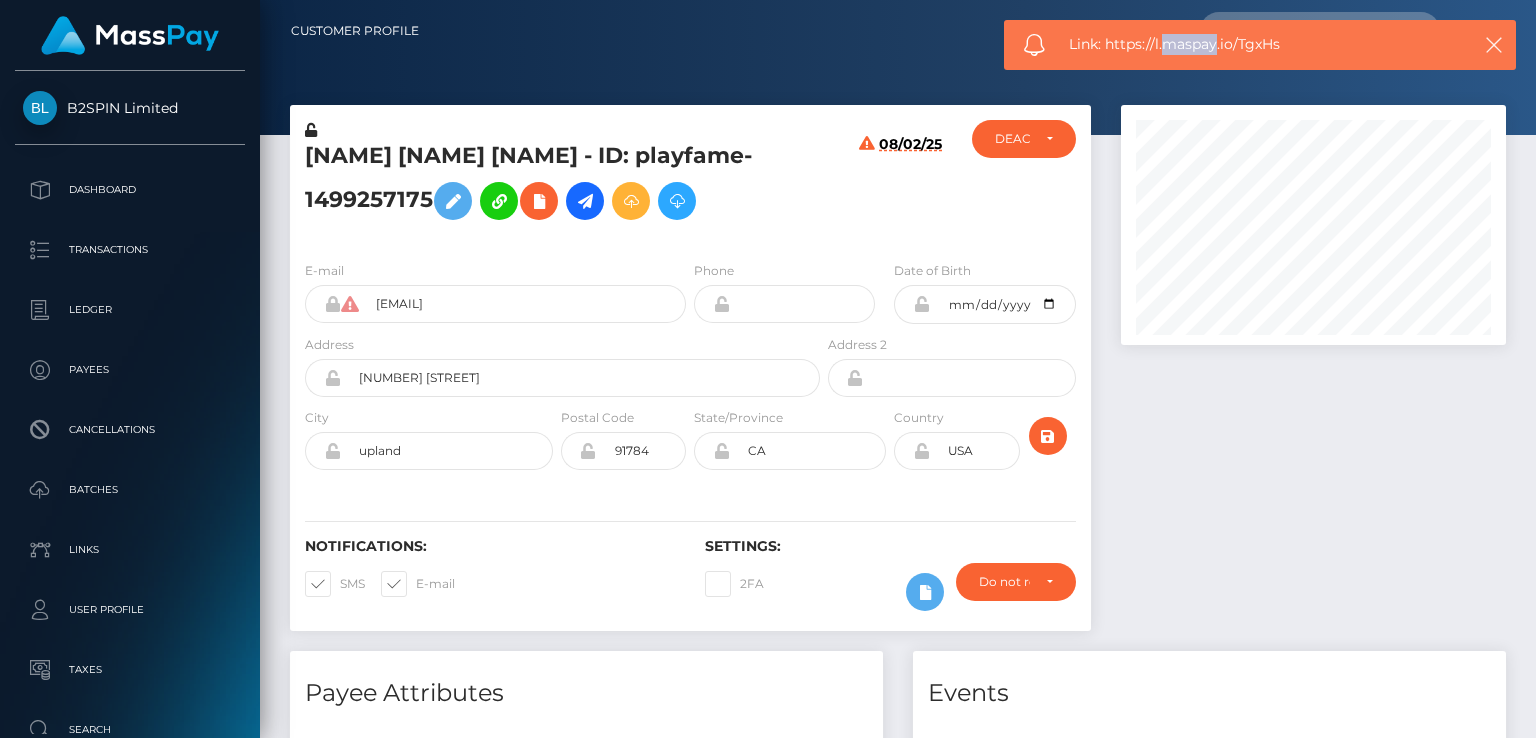 click on "Link: https://l.maspay.io/TgxHs" at bounding box center (1259, 44) 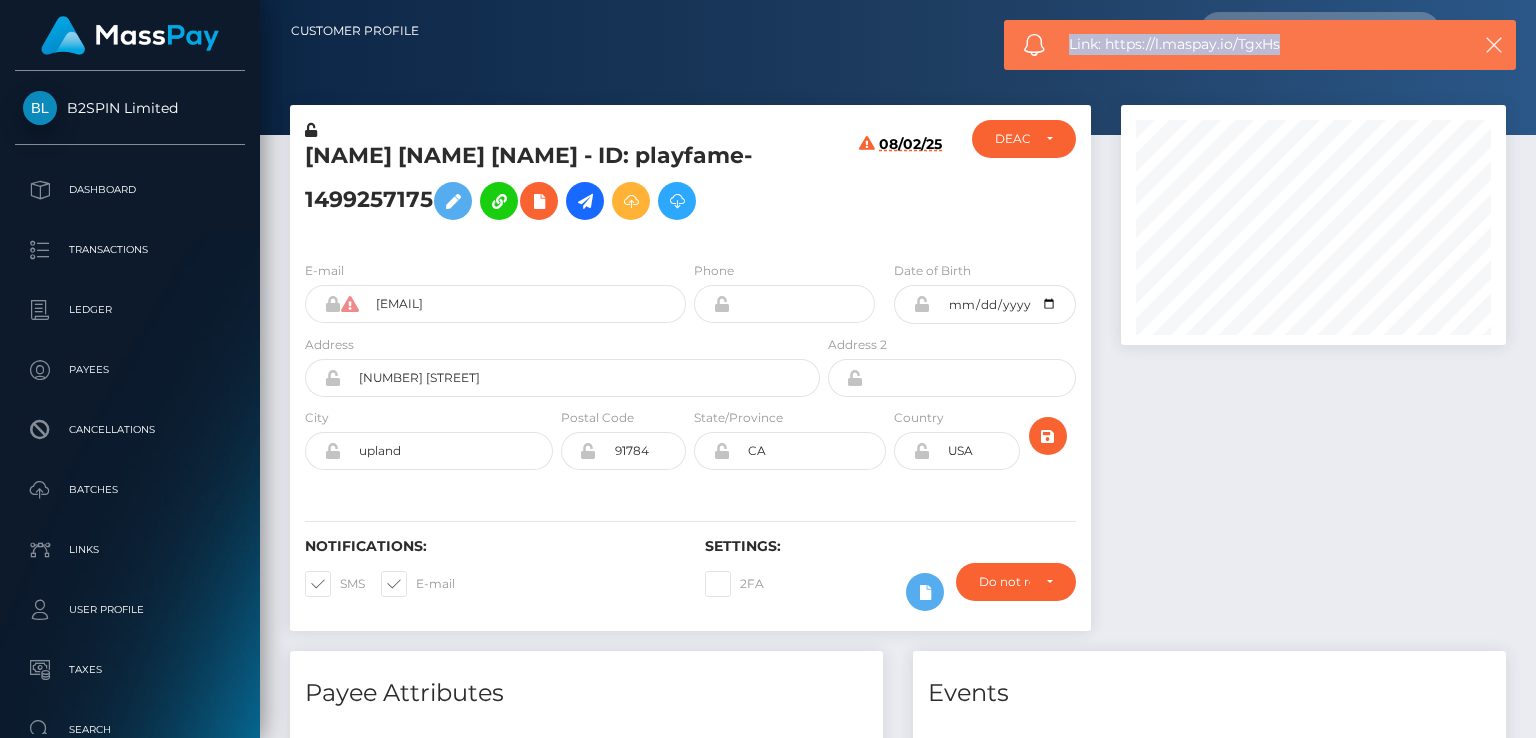 click on "Link: https://l.maspay.io/TgxHs" at bounding box center (1259, 44) 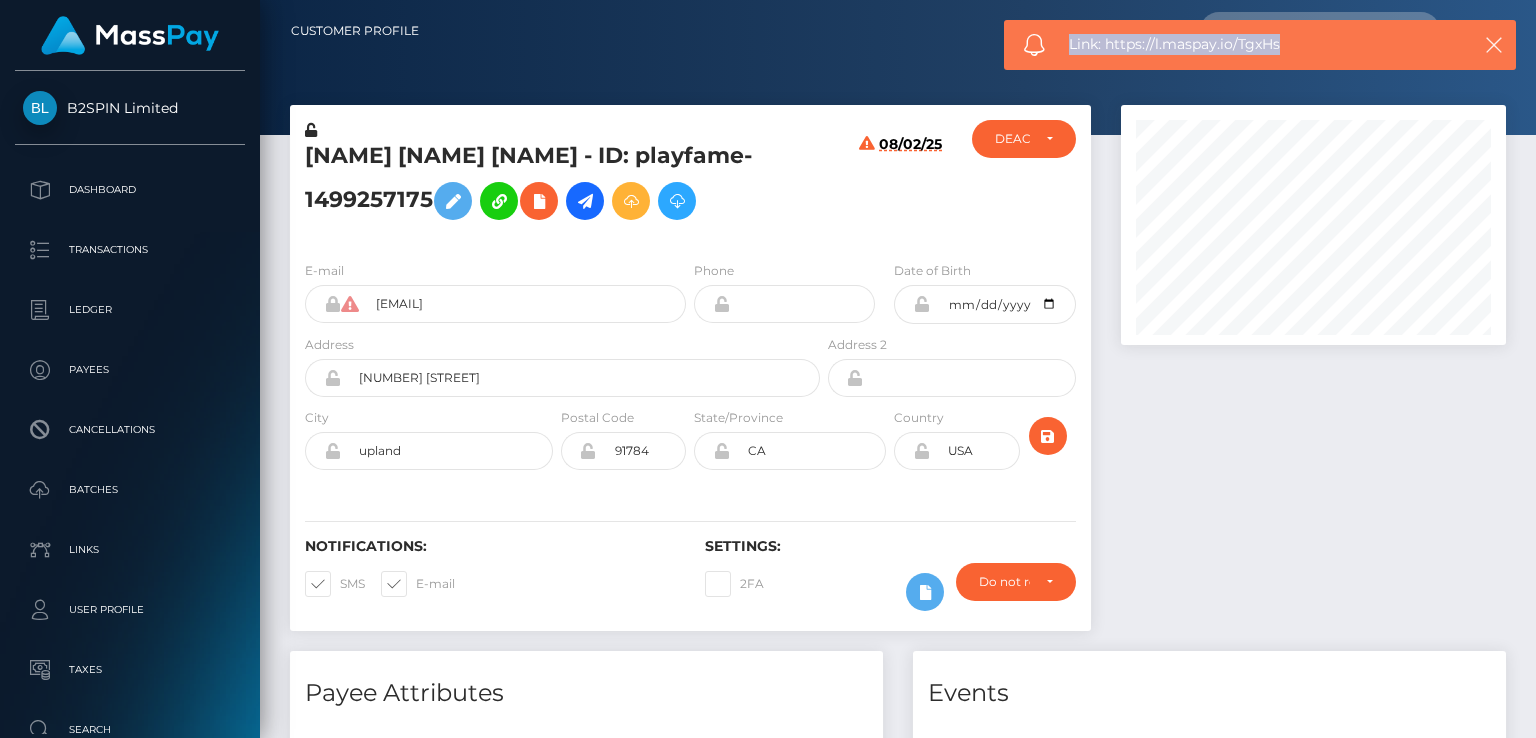 copy on "Link: https://l.maspay.io/TgxHs" 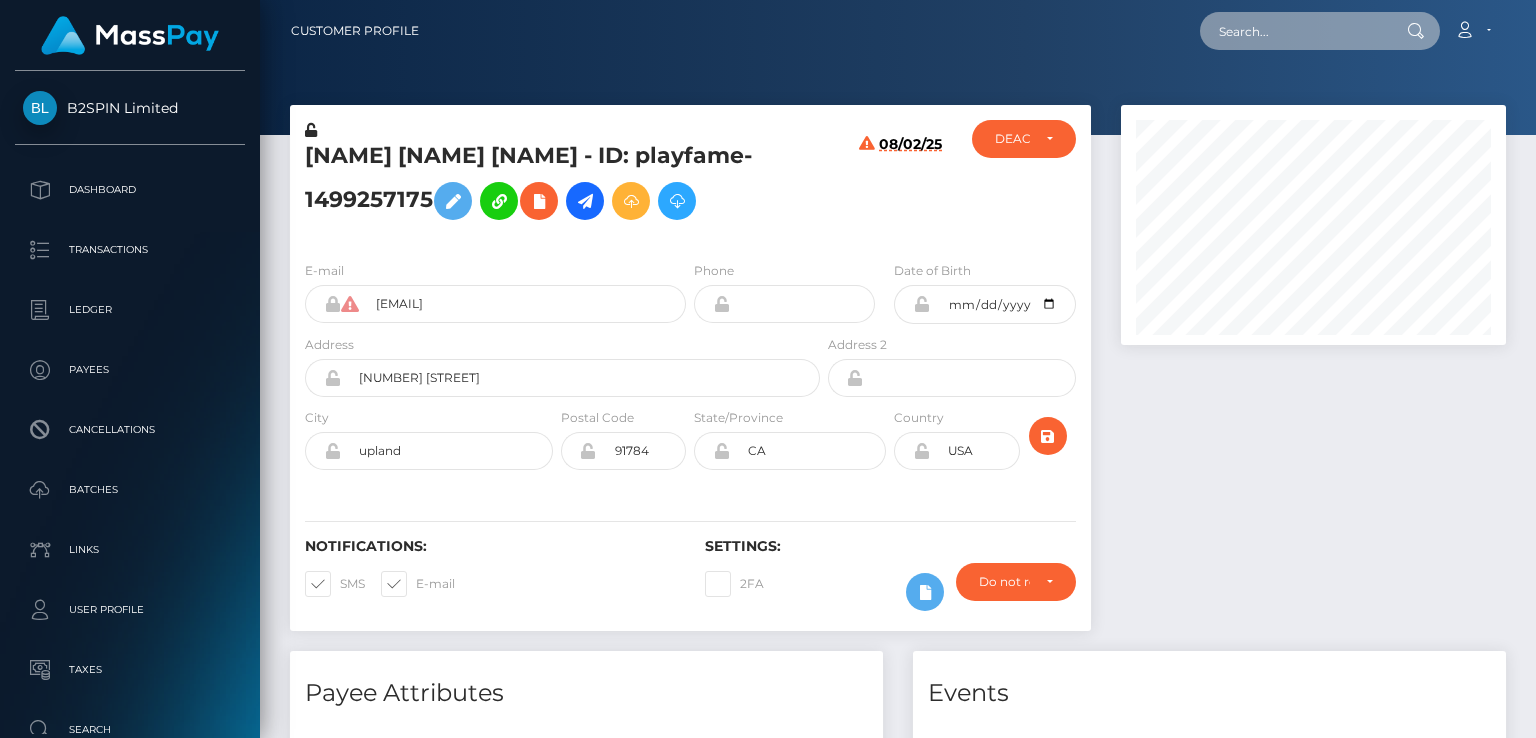 paste on "playfame-1989254417" 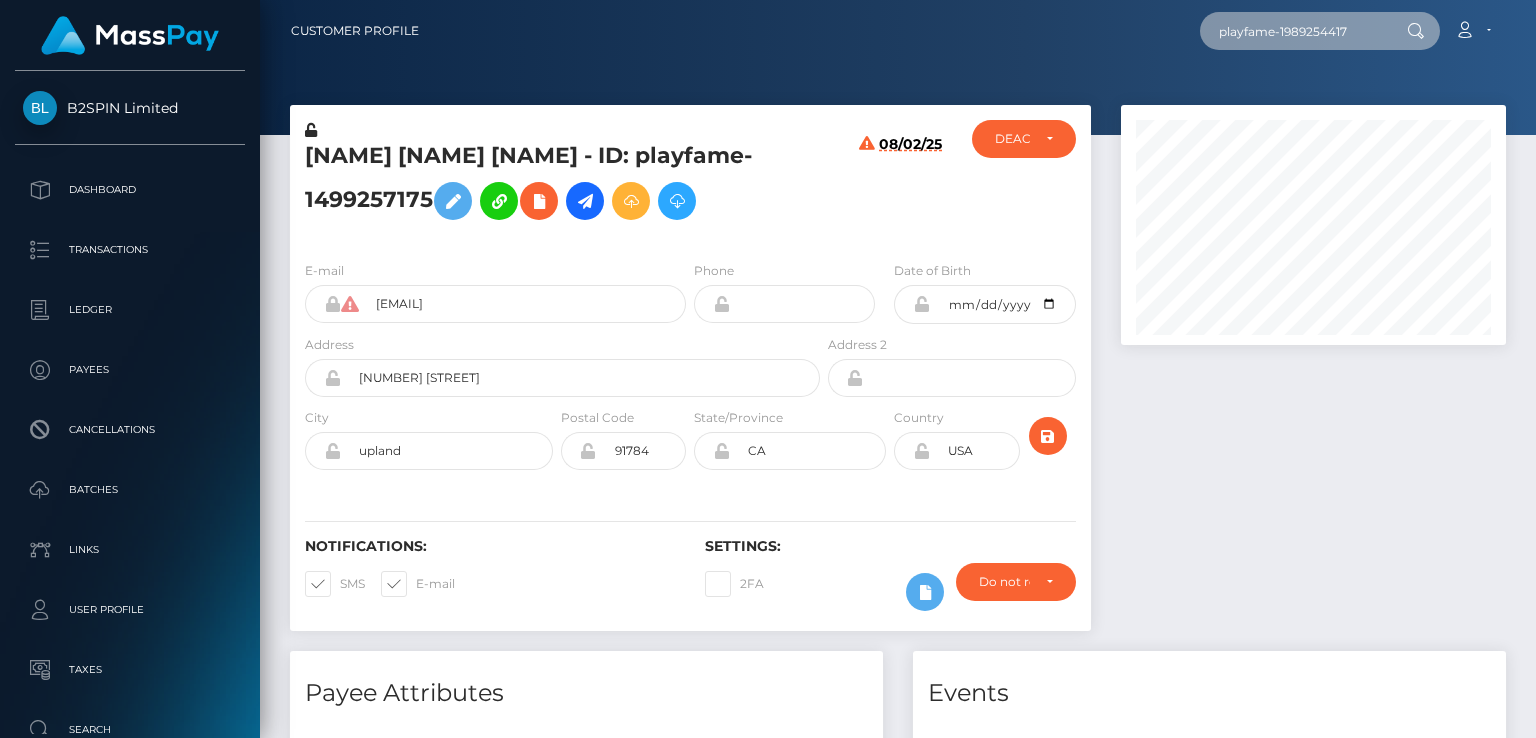 type on "playfame-1989254417" 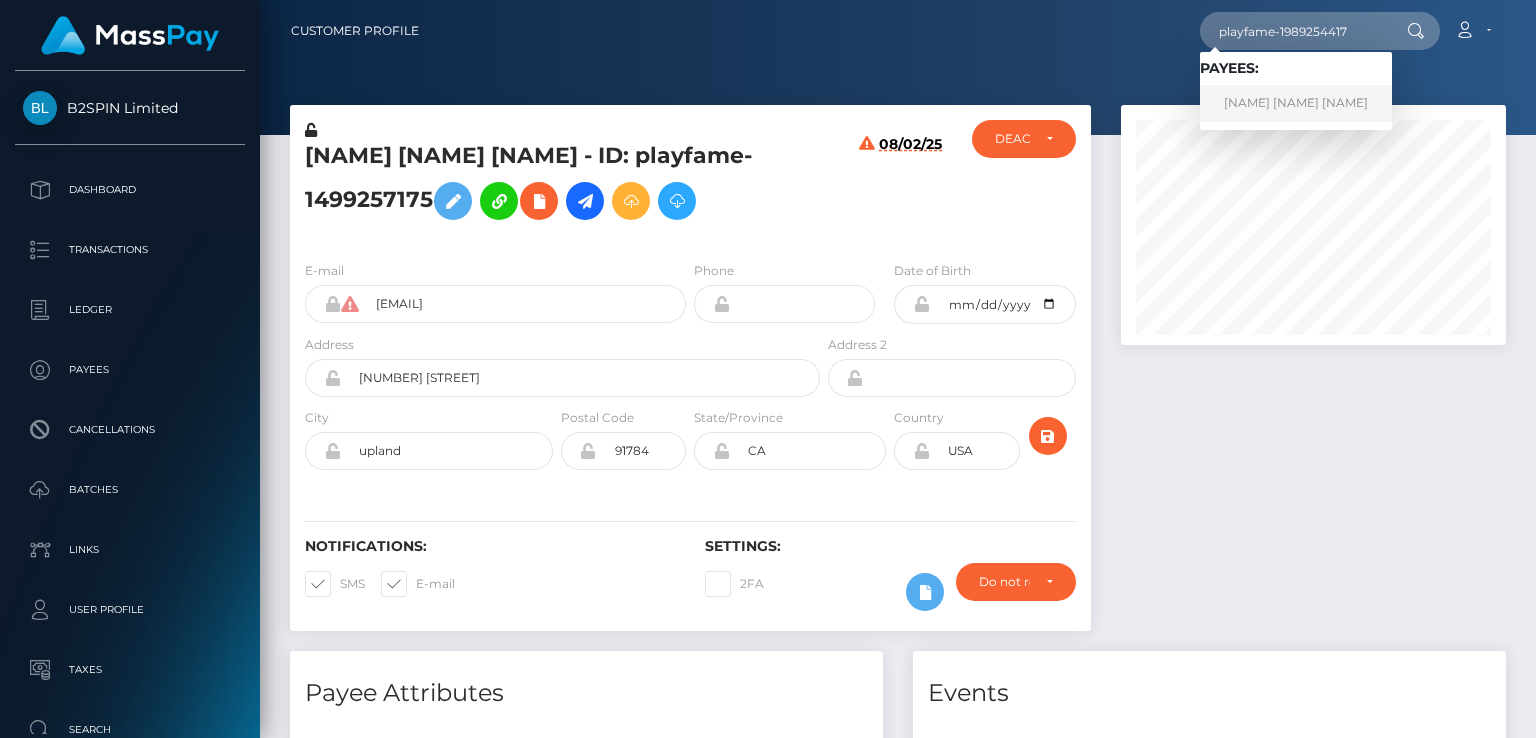 click on "[NAME] [NAME]  [NAME]" at bounding box center (1296, 103) 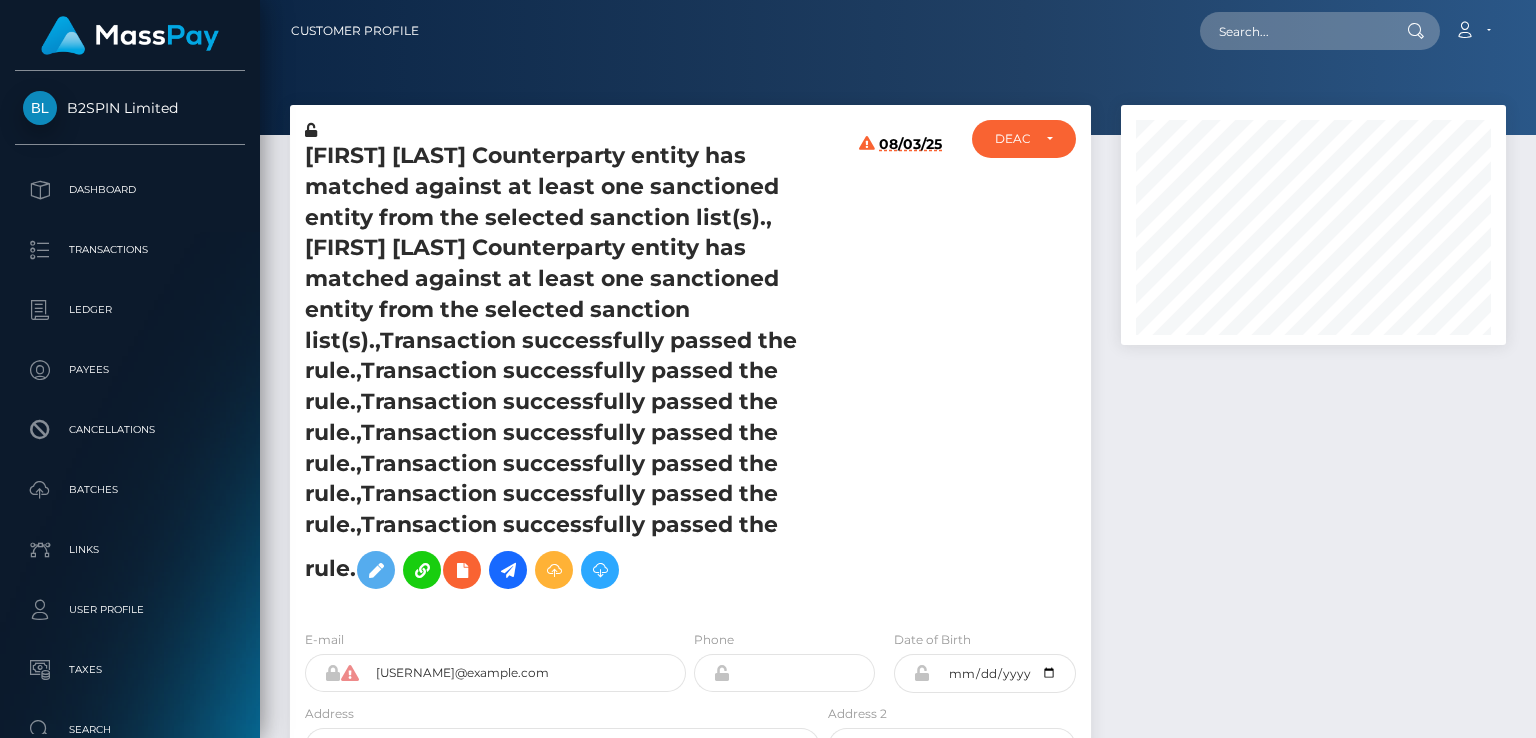 scroll, scrollTop: 0, scrollLeft: 0, axis: both 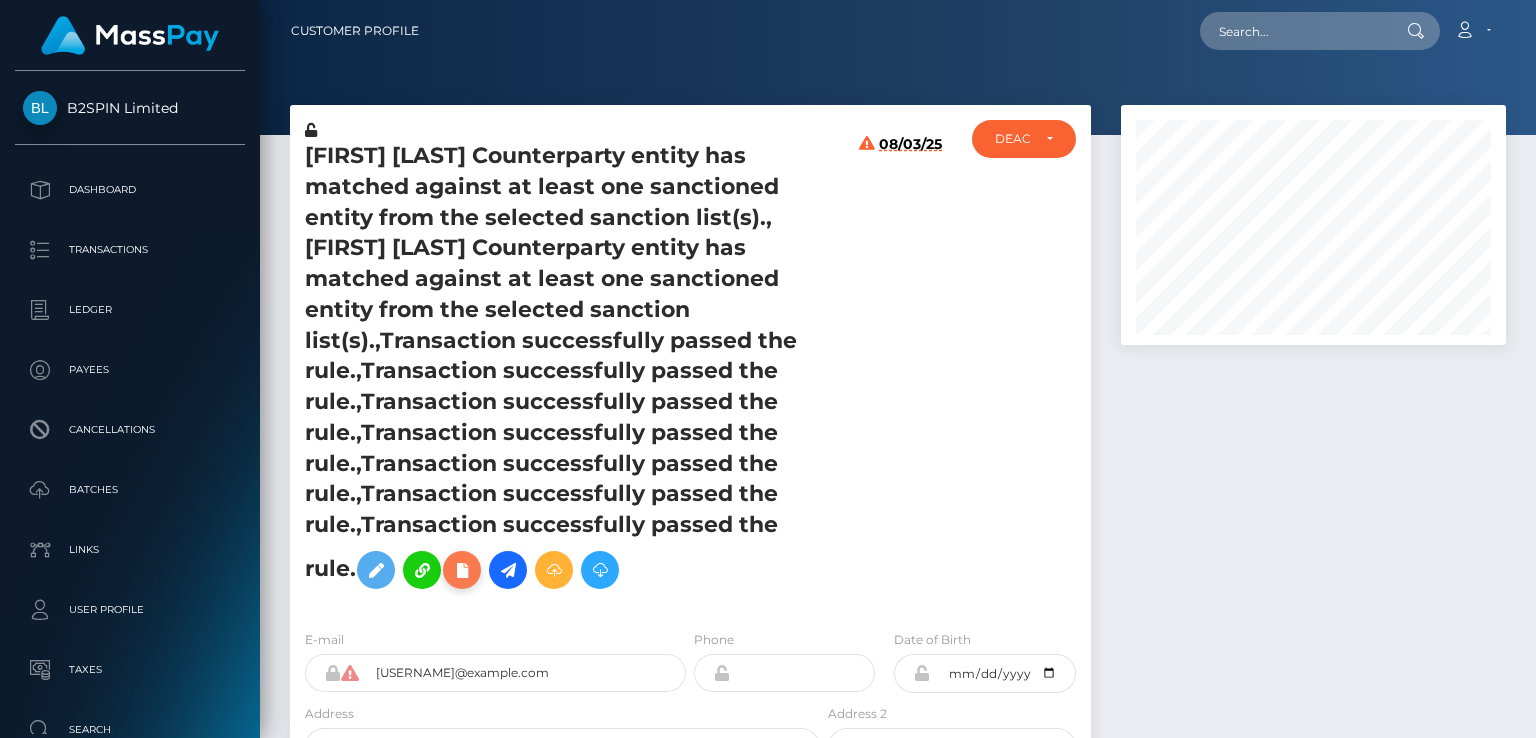 click at bounding box center (462, 570) 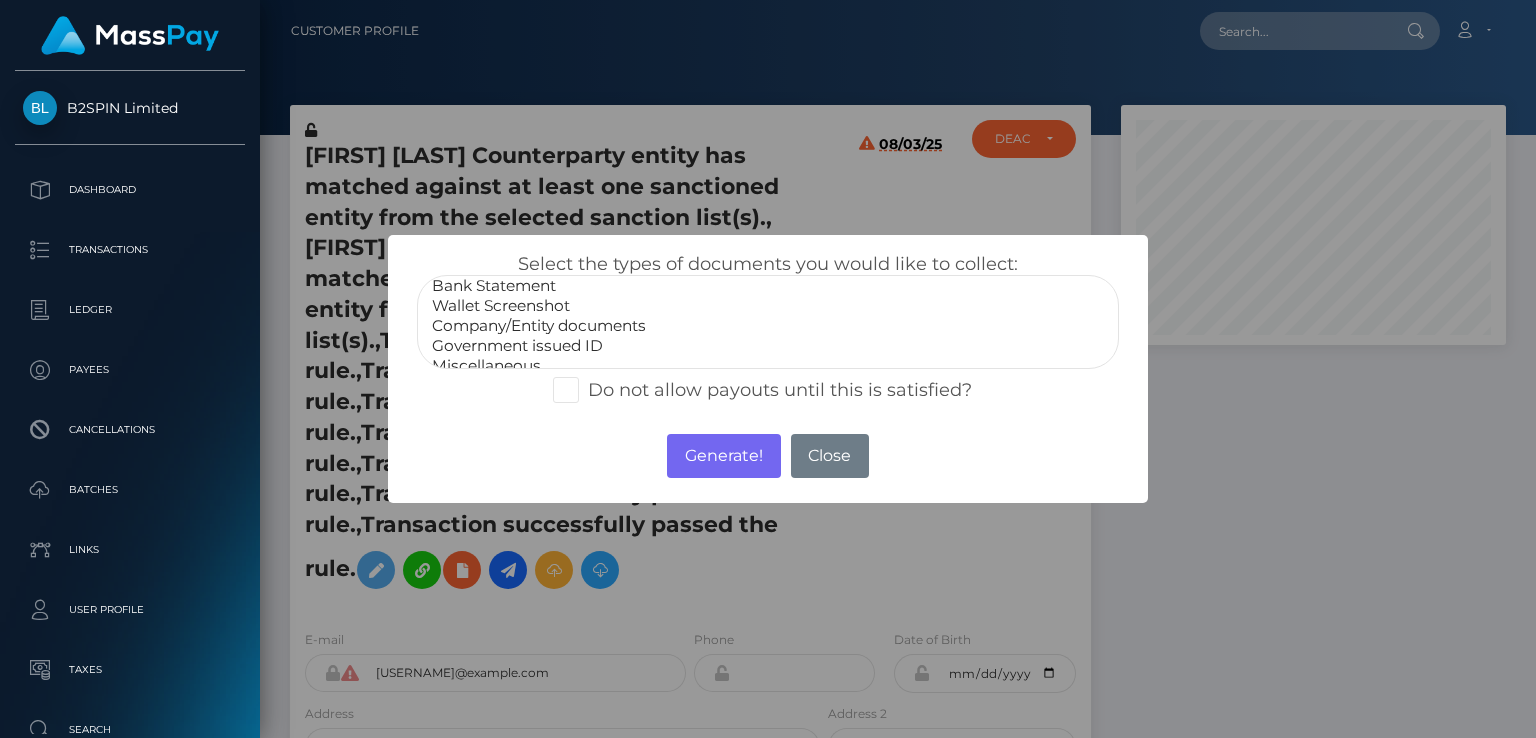 scroll, scrollTop: 40, scrollLeft: 0, axis: vertical 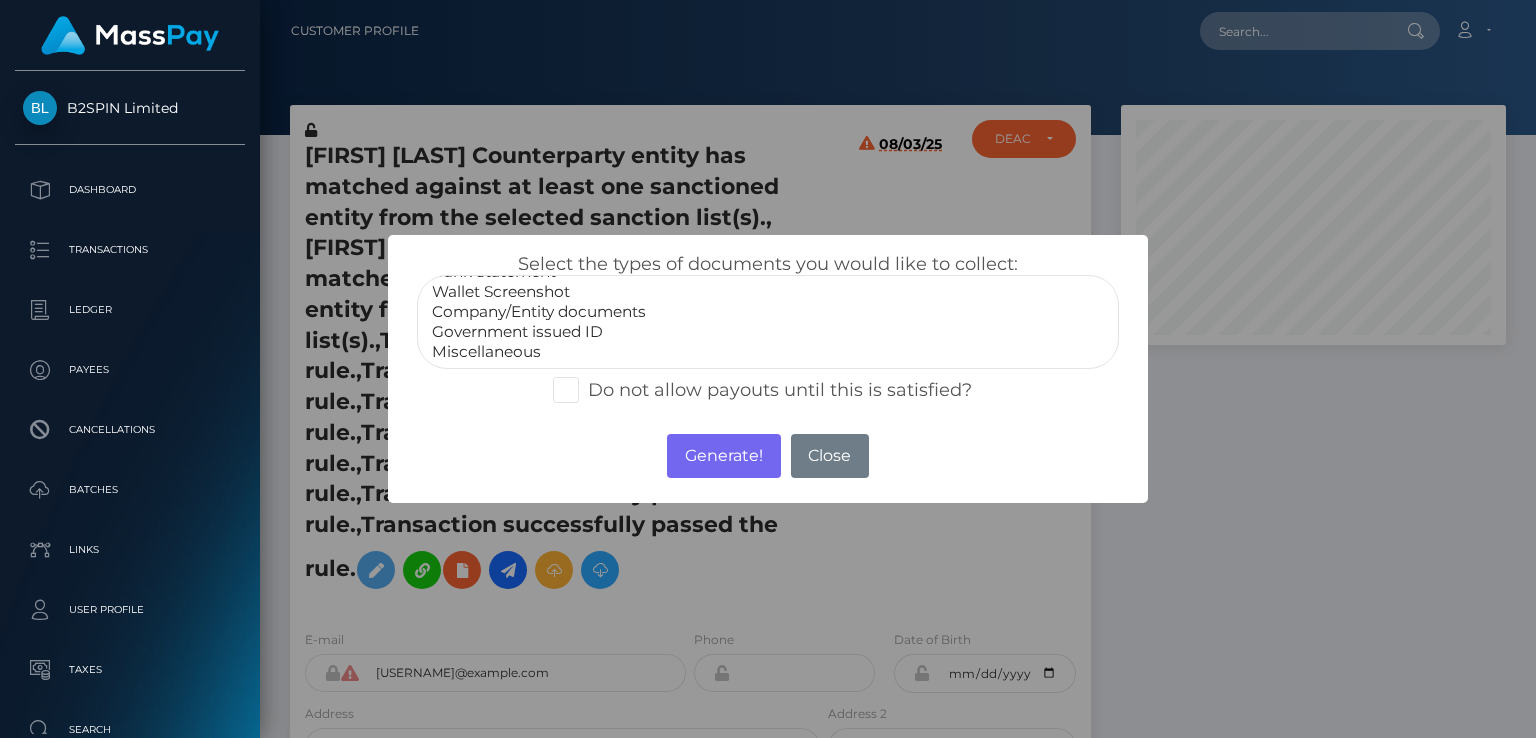 select on "Government issued ID" 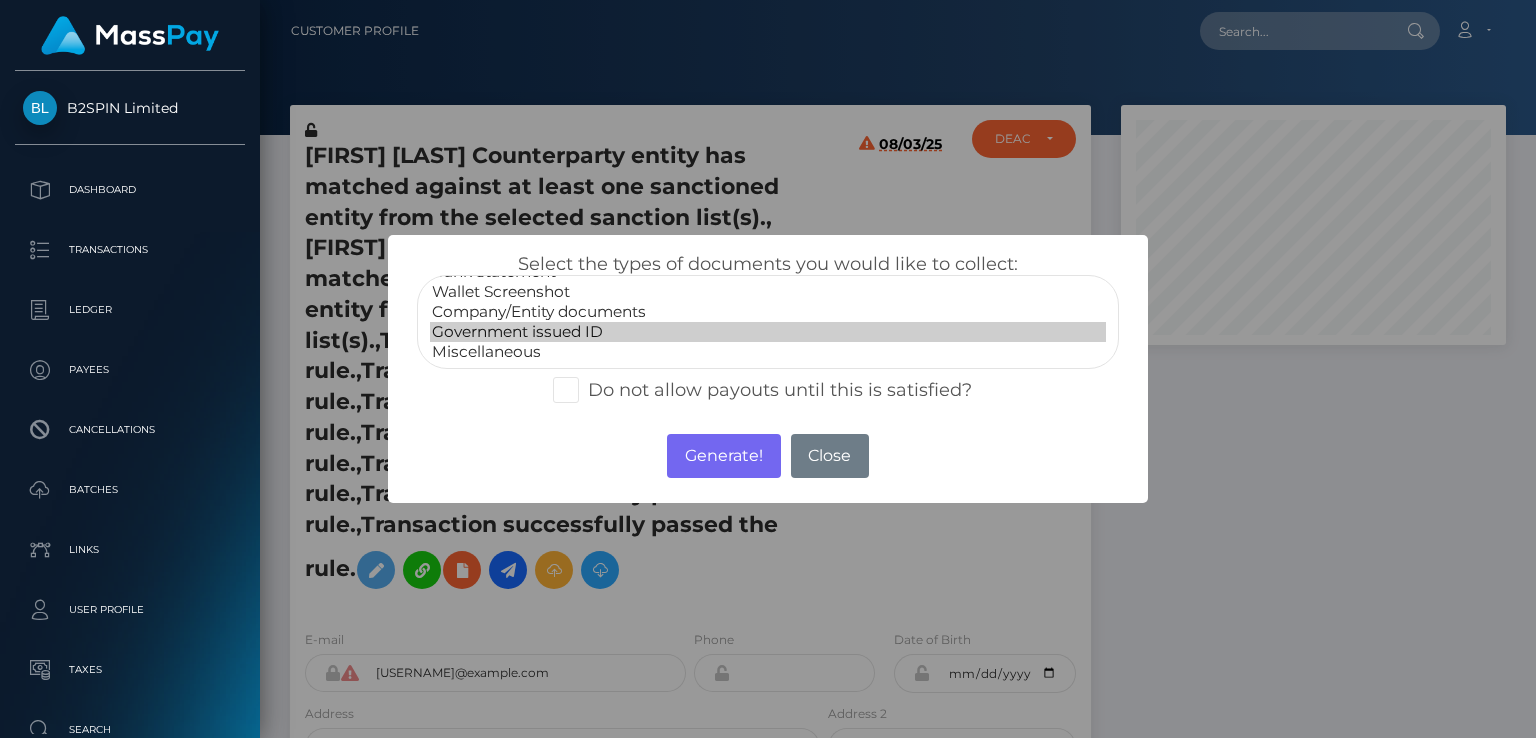 click on "Government issued ID" at bounding box center (768, 332) 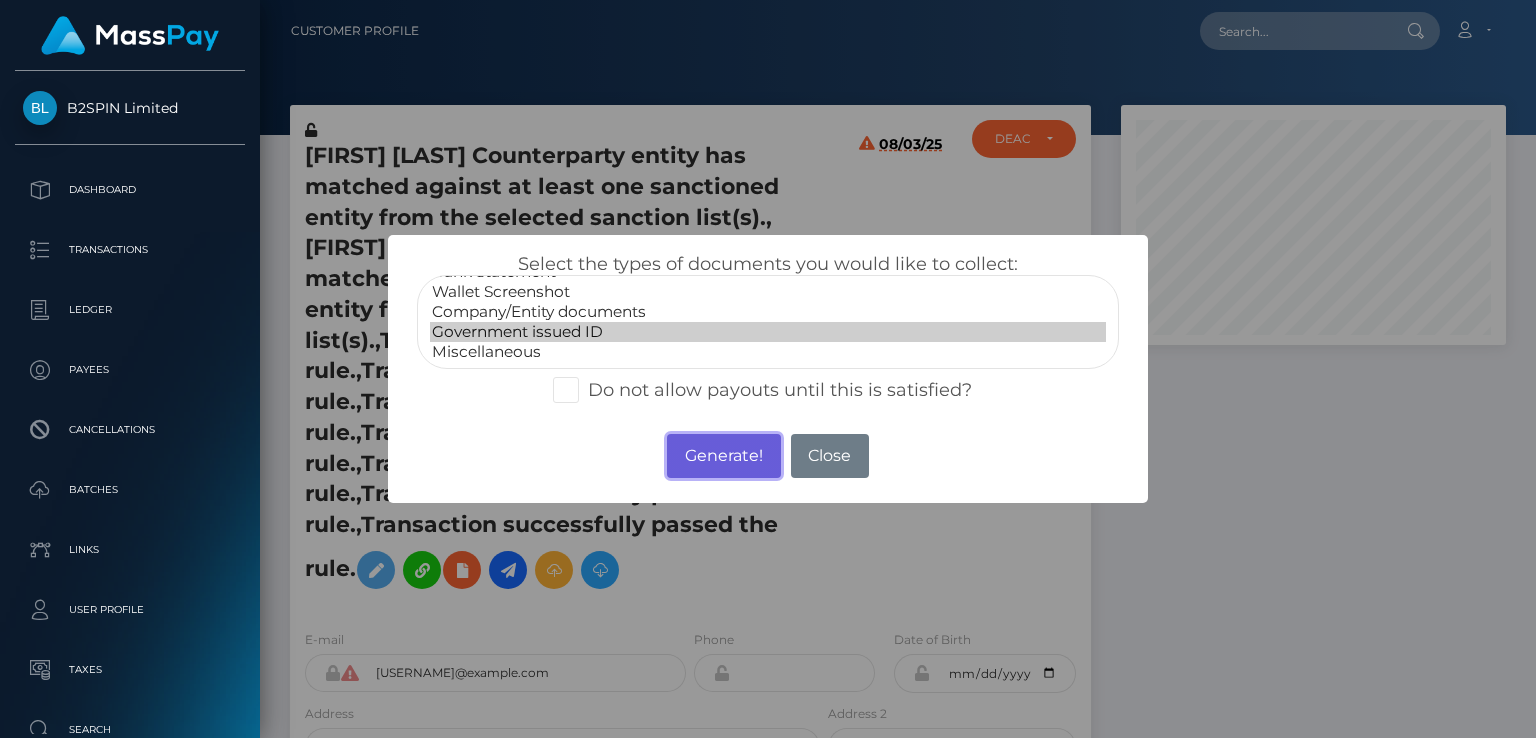 click on "Generate!" at bounding box center [723, 456] 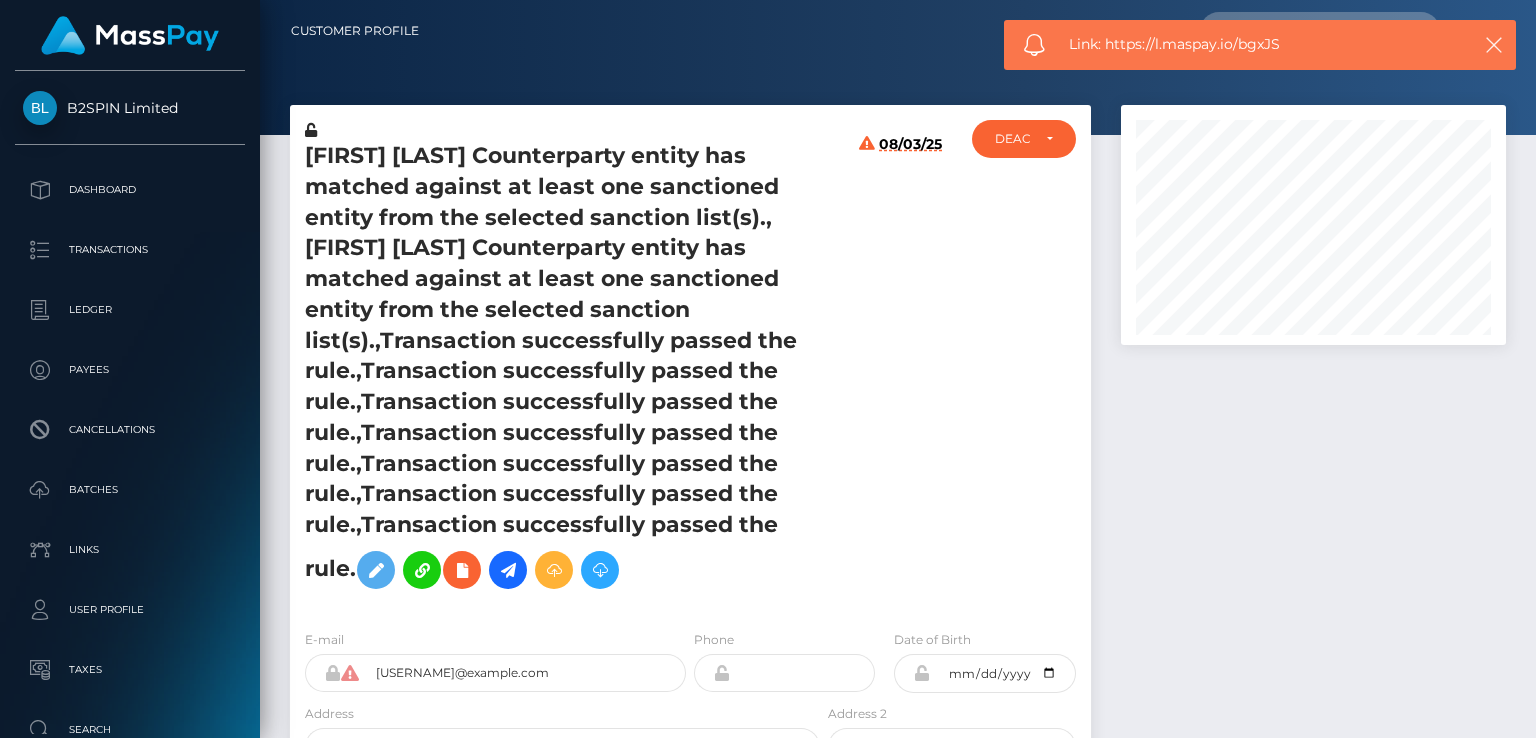 click on "Link: https://l.maspay.io/bgxJS" at bounding box center (1259, 44) 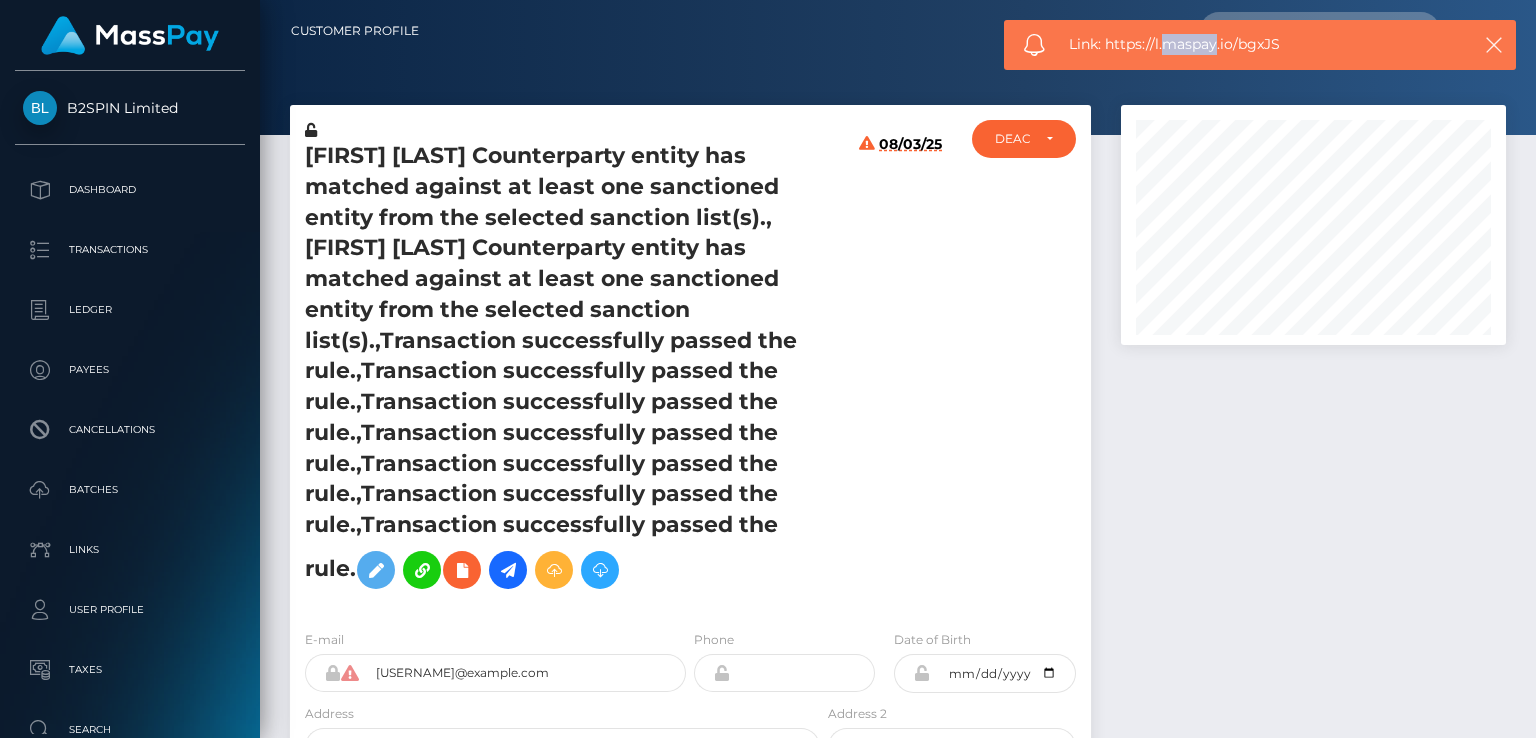 click on "Link: https://l.maspay.io/bgxJS" at bounding box center (1259, 44) 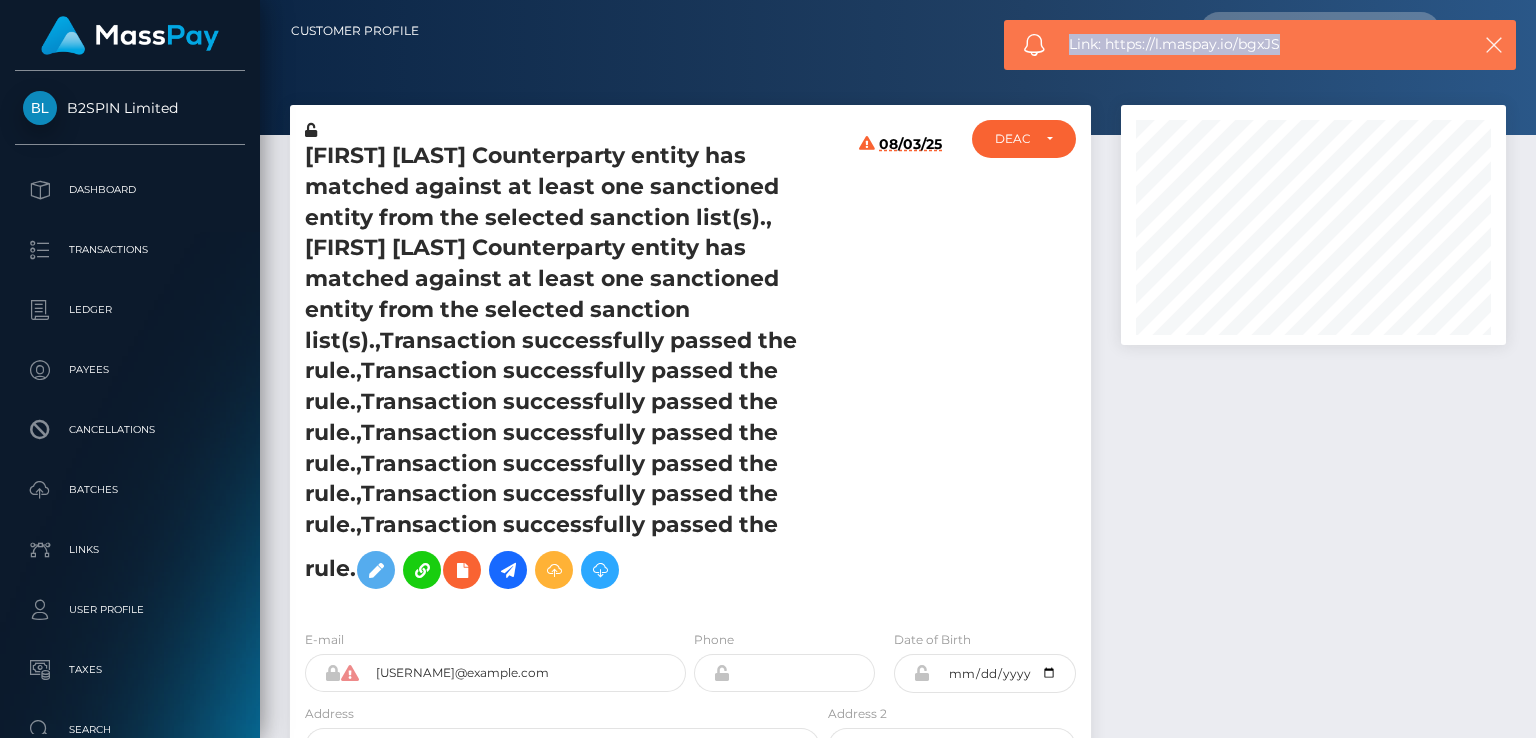 click on "Link: https://l.maspay.io/bgxJS" at bounding box center (1259, 44) 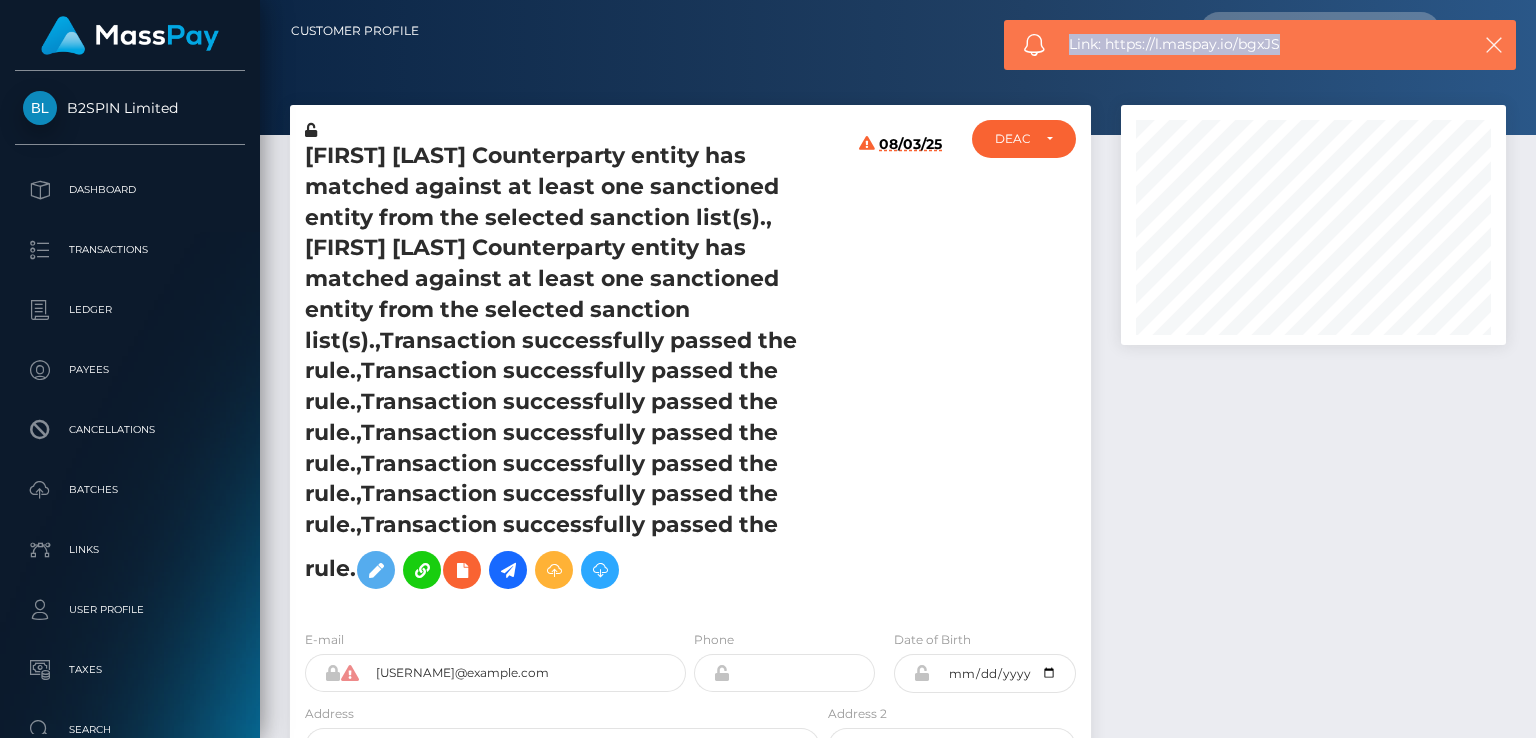 copy on "Link: https://l.maspay.io/bgxJS" 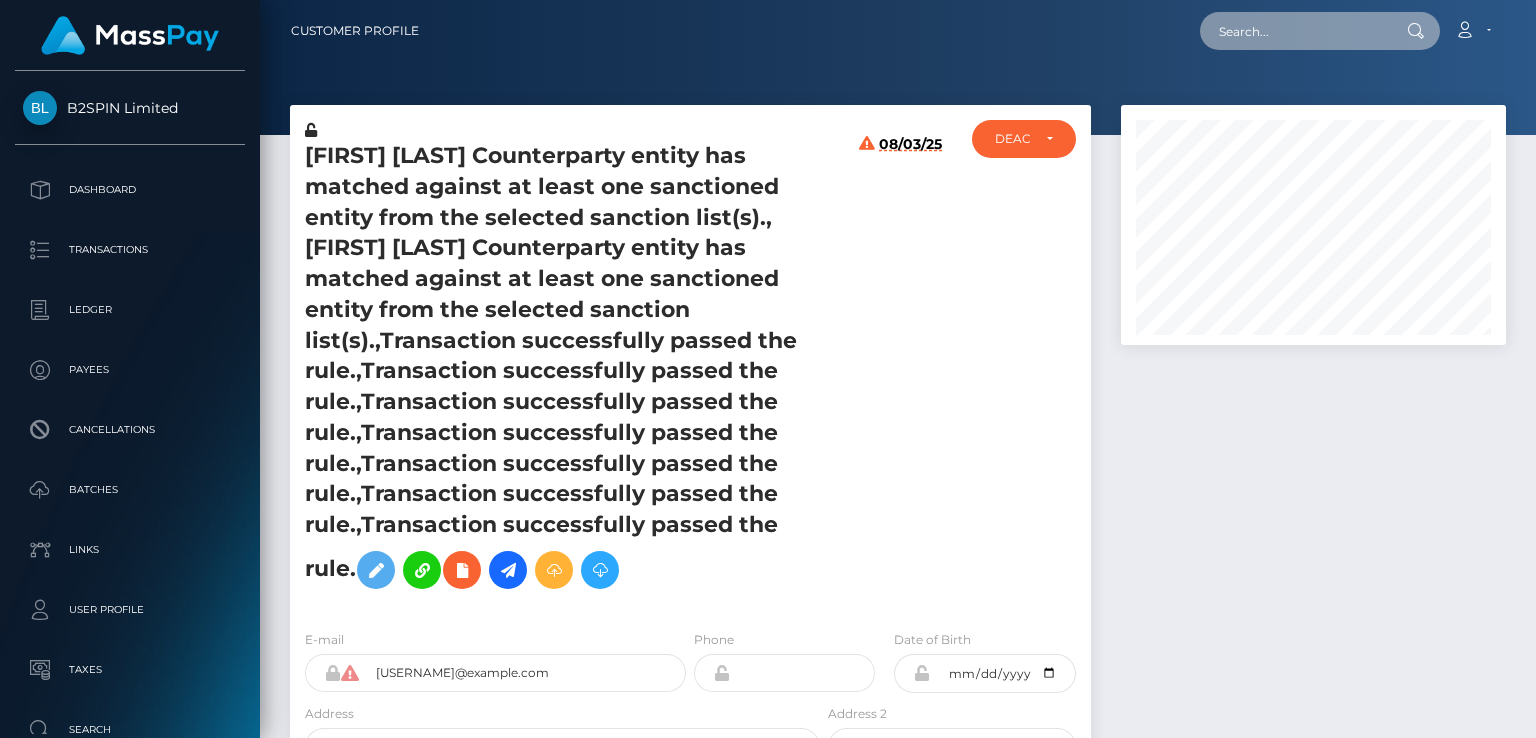 paste on "jackpota-257932725" 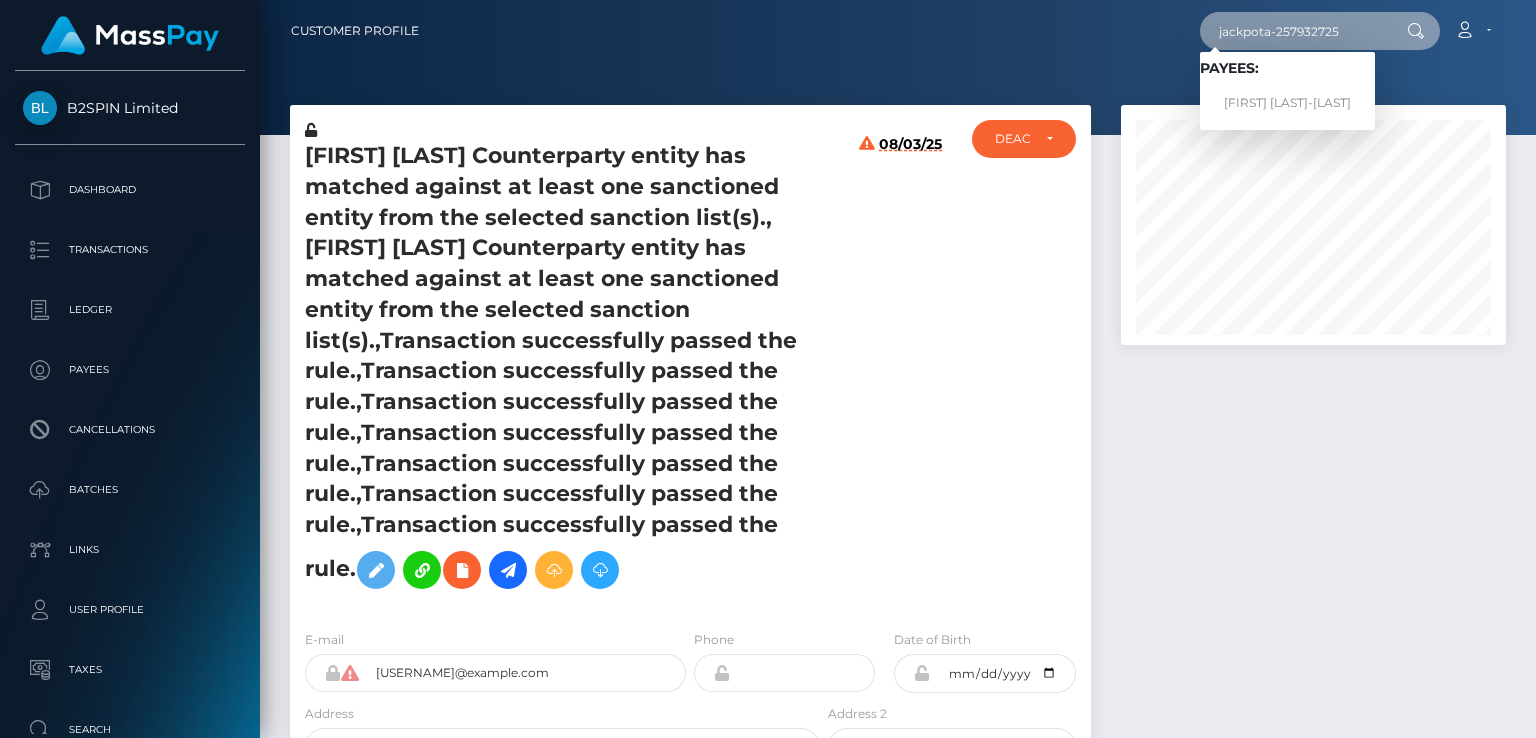 drag, startPoint x: 1361, startPoint y: 36, endPoint x: 1211, endPoint y: 32, distance: 150.05333 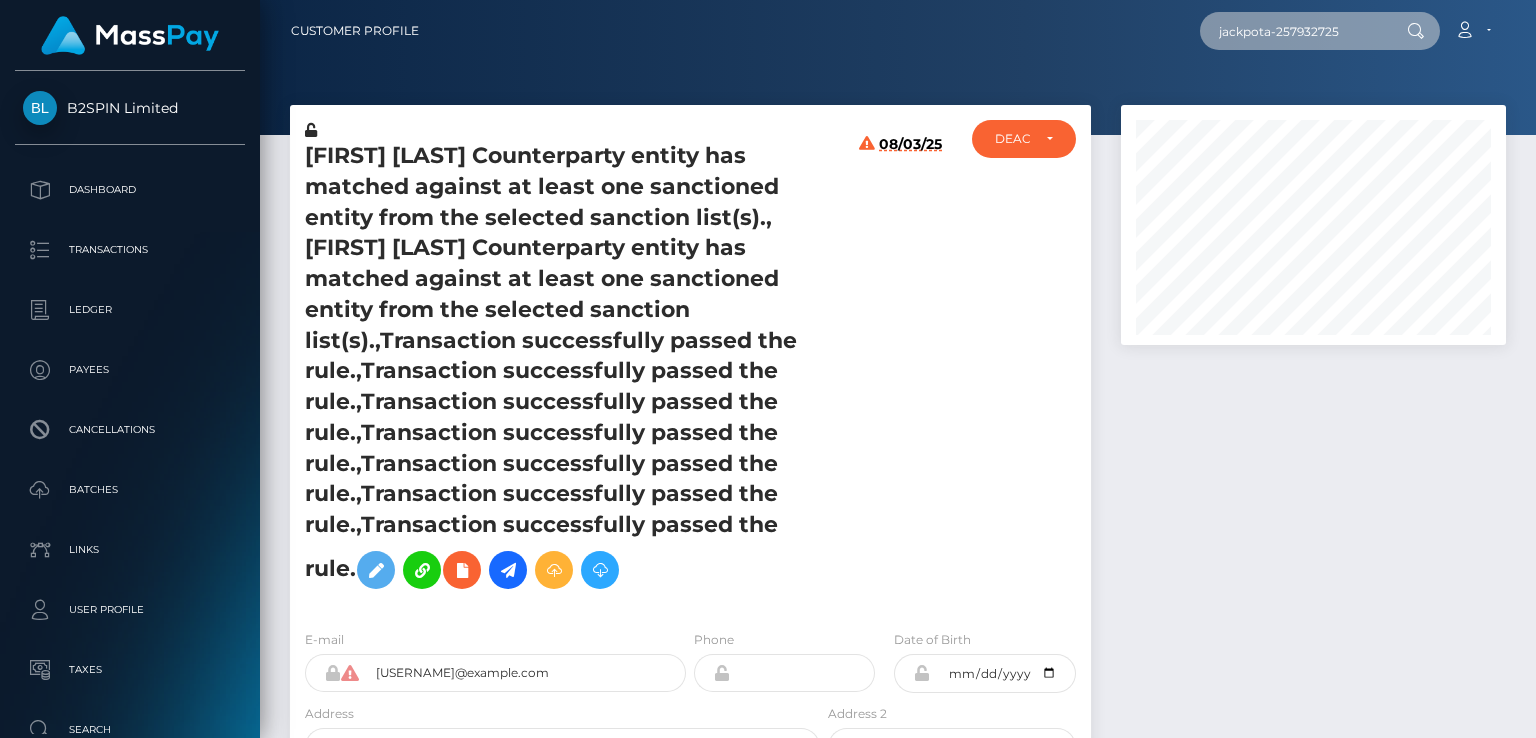 paste on "20320449" 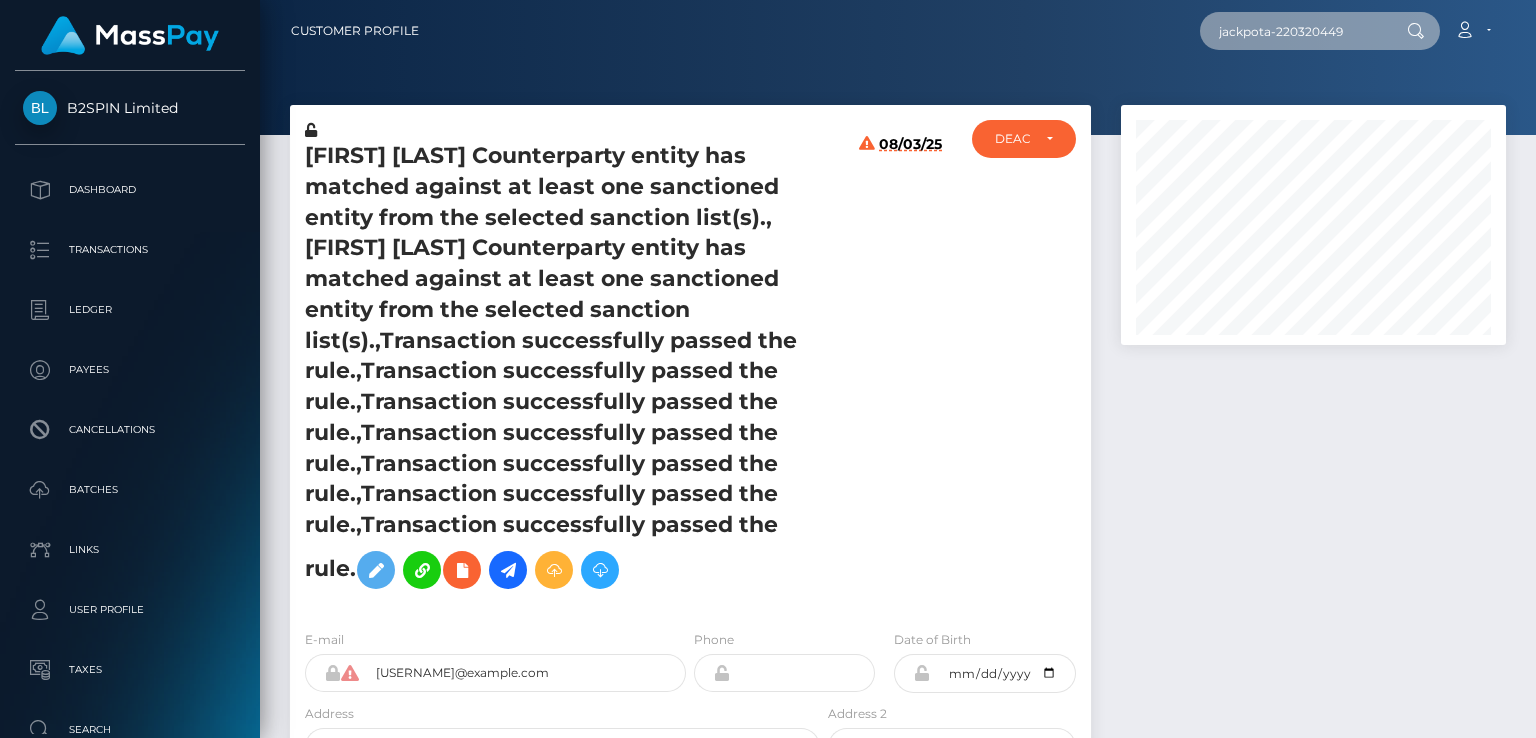 type on "jackpota-220320449" 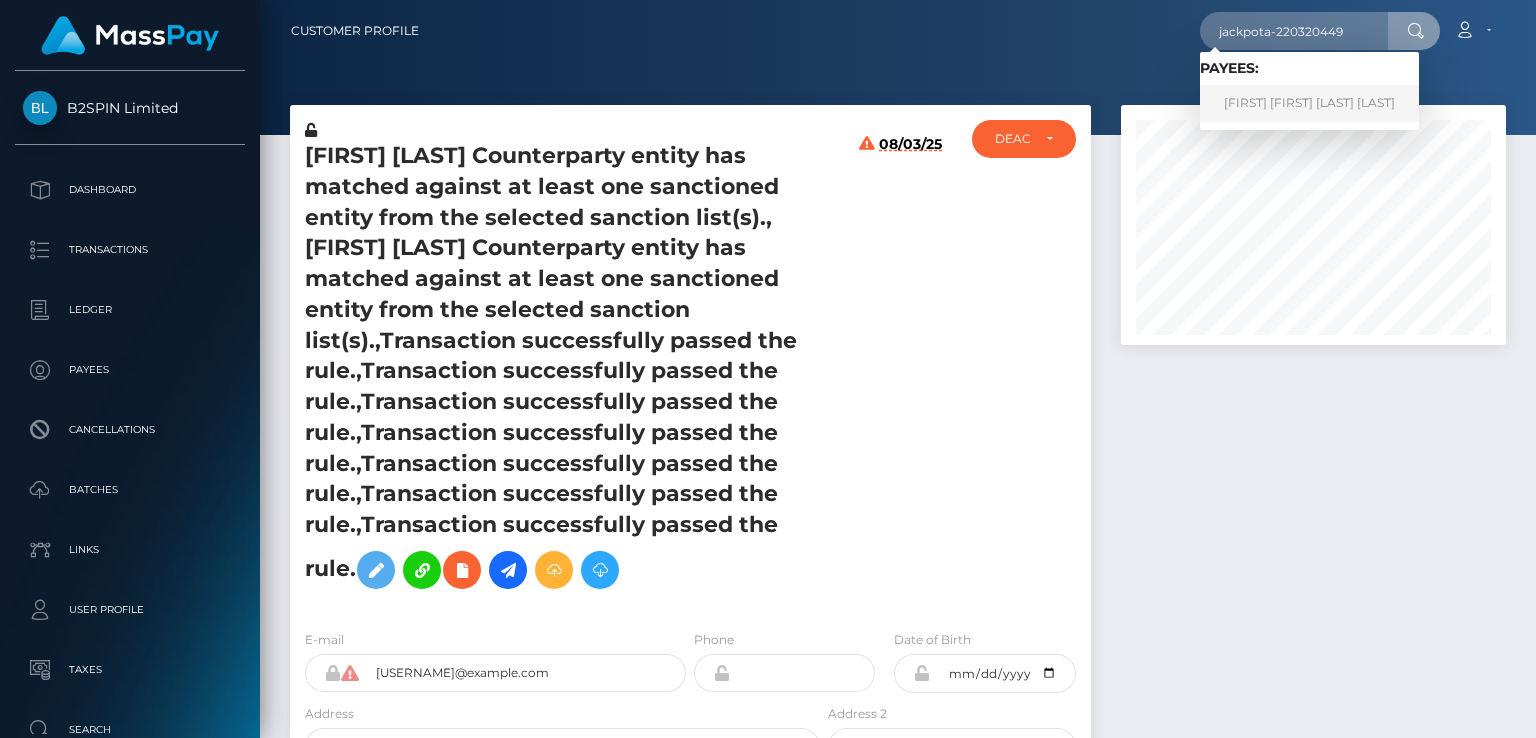 click on "CARLOS DANIEL  RIOS RODRIGUEZ" at bounding box center (1309, 103) 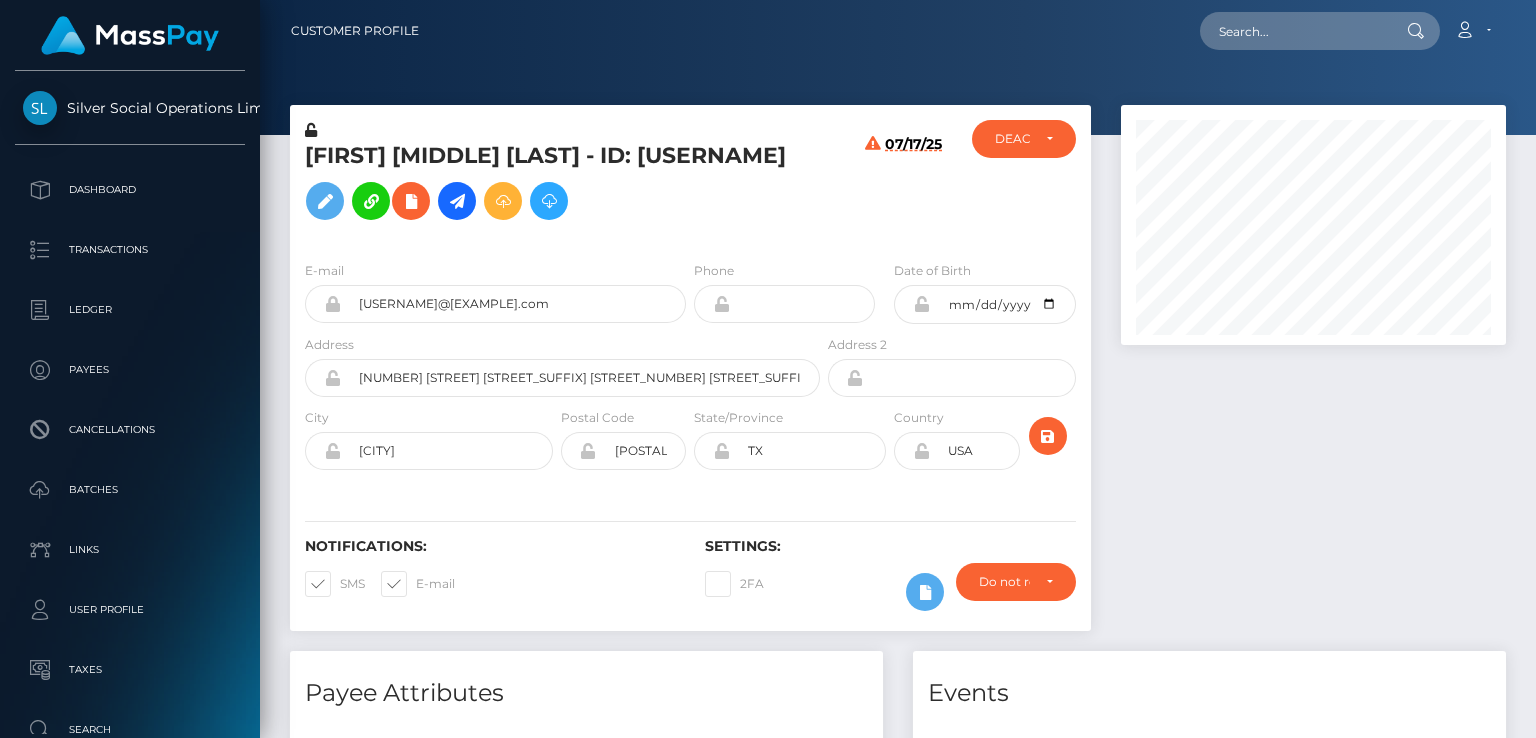 scroll, scrollTop: 0, scrollLeft: 0, axis: both 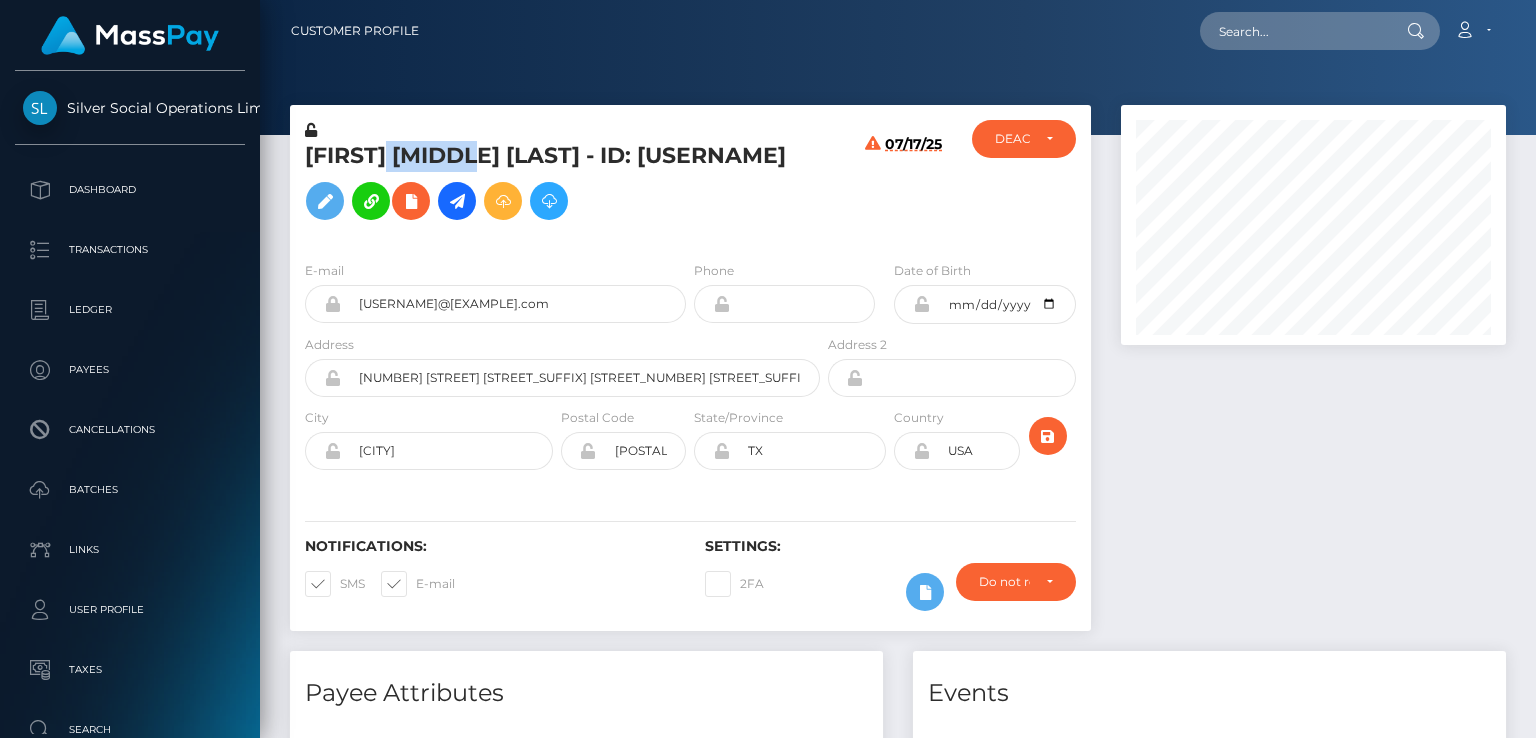 click on "CARLOS DANIEL  RIOS RODRIGUEZ
- ID: jackpota-220320449" at bounding box center [557, 185] 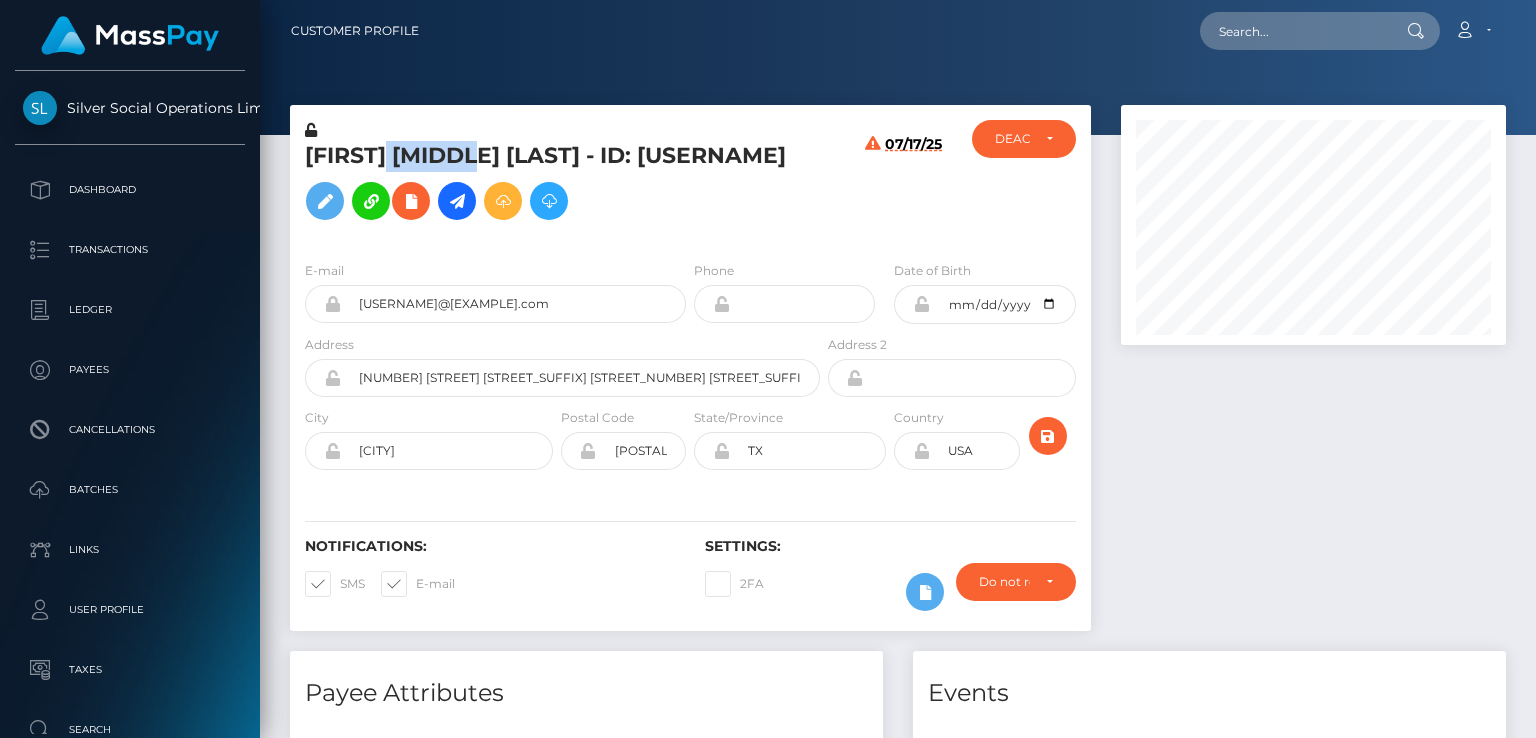 copy on "CARLOS DANIEL  RIOS RODRIGUEZ
- ID: jackpota-220320449" 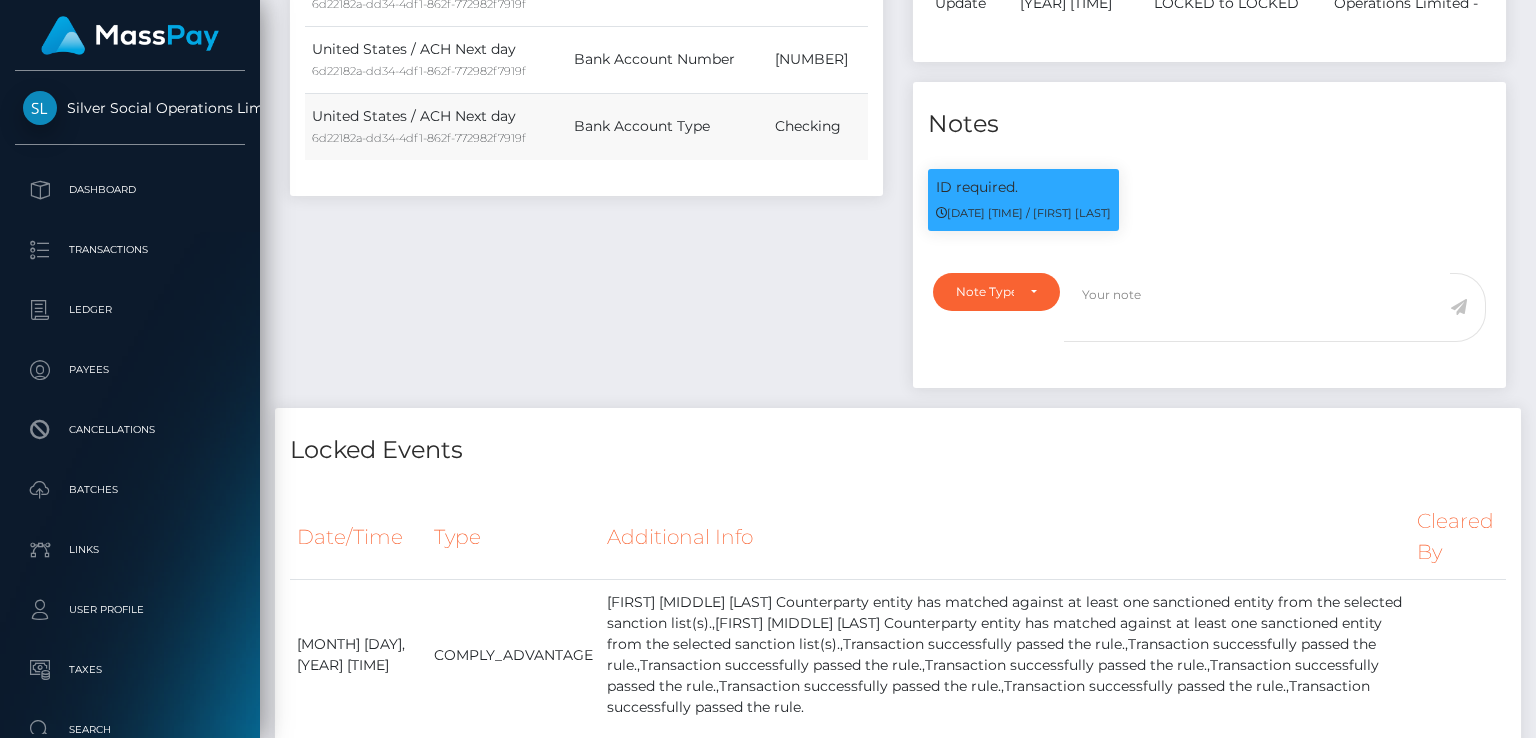 scroll, scrollTop: 1416, scrollLeft: 0, axis: vertical 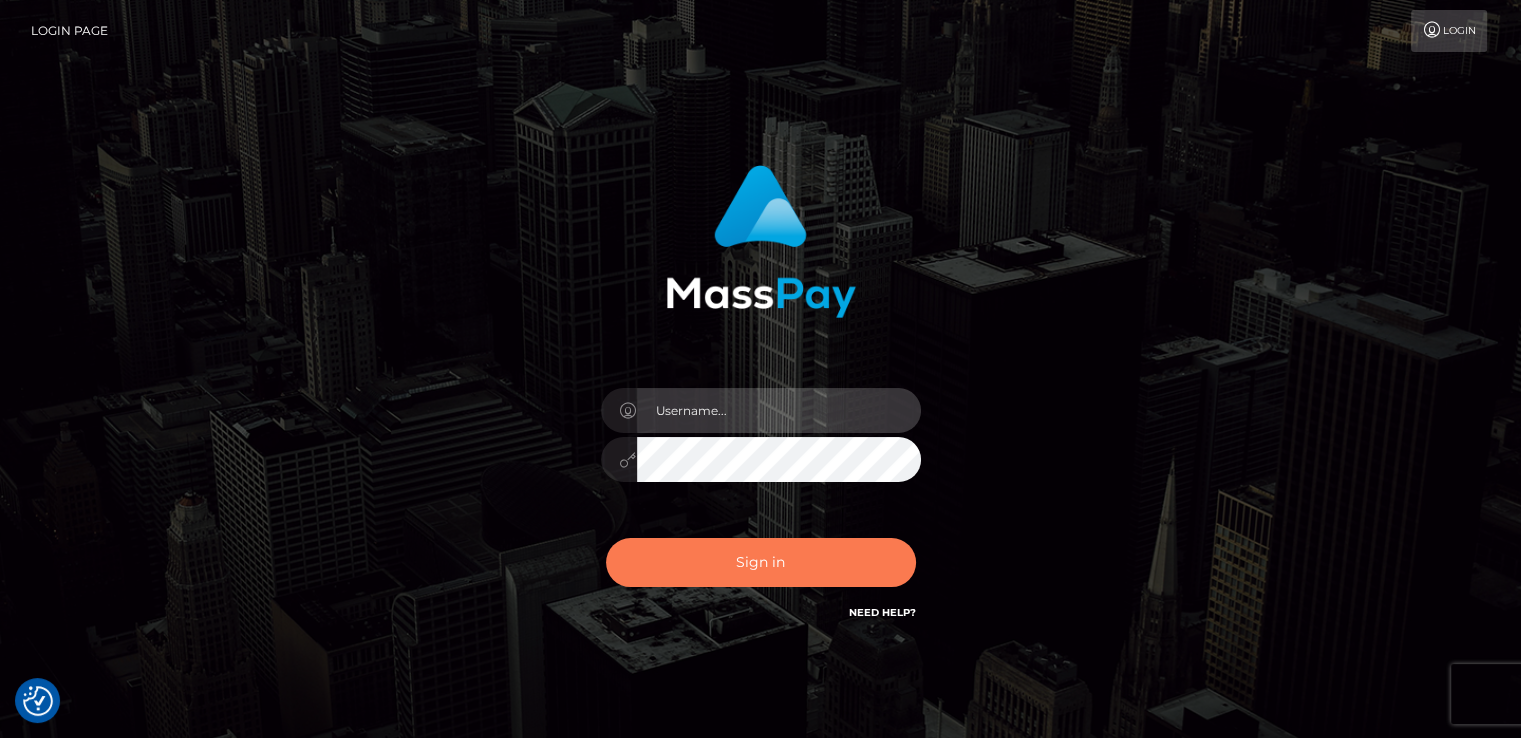 type on "catalinad" 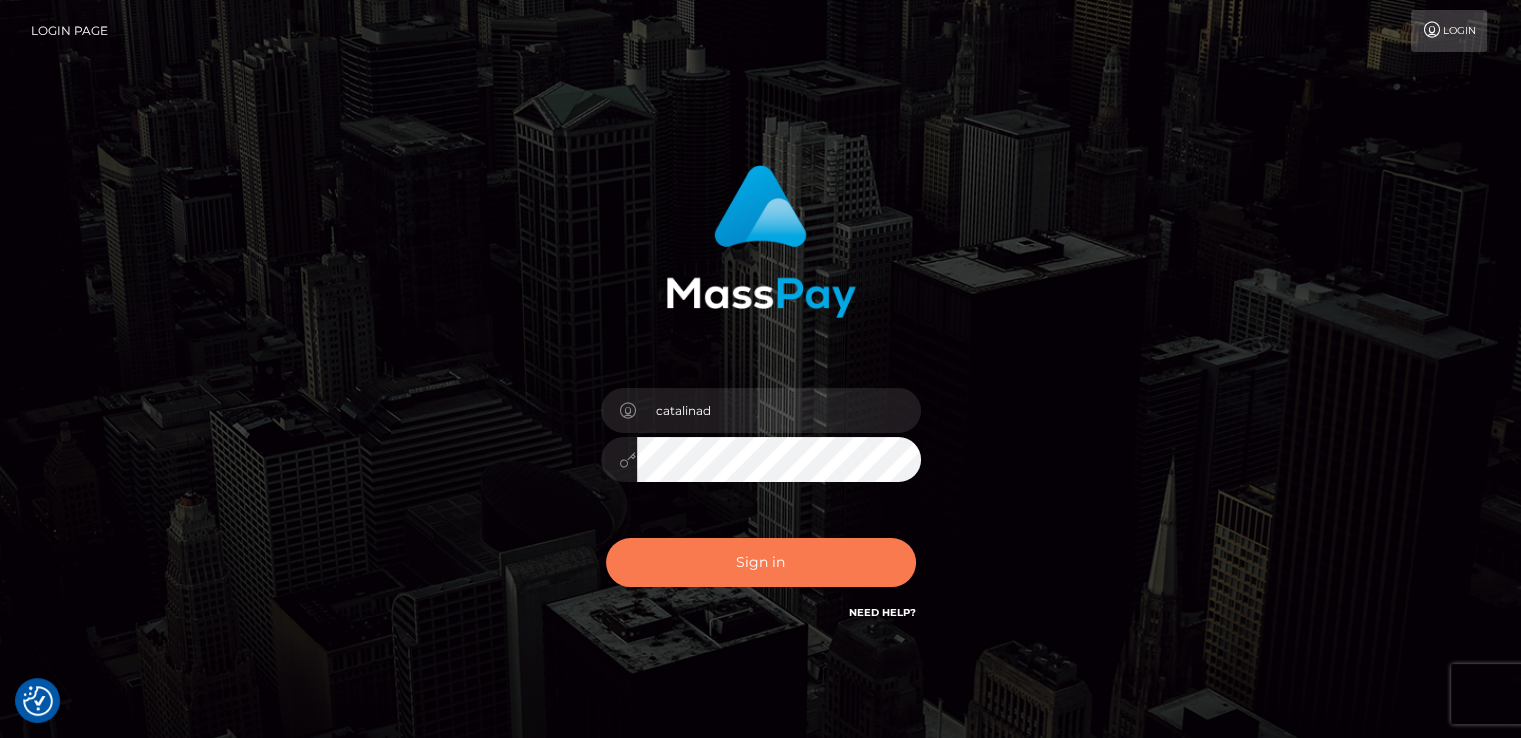 click on "Sign in" at bounding box center [761, 562] 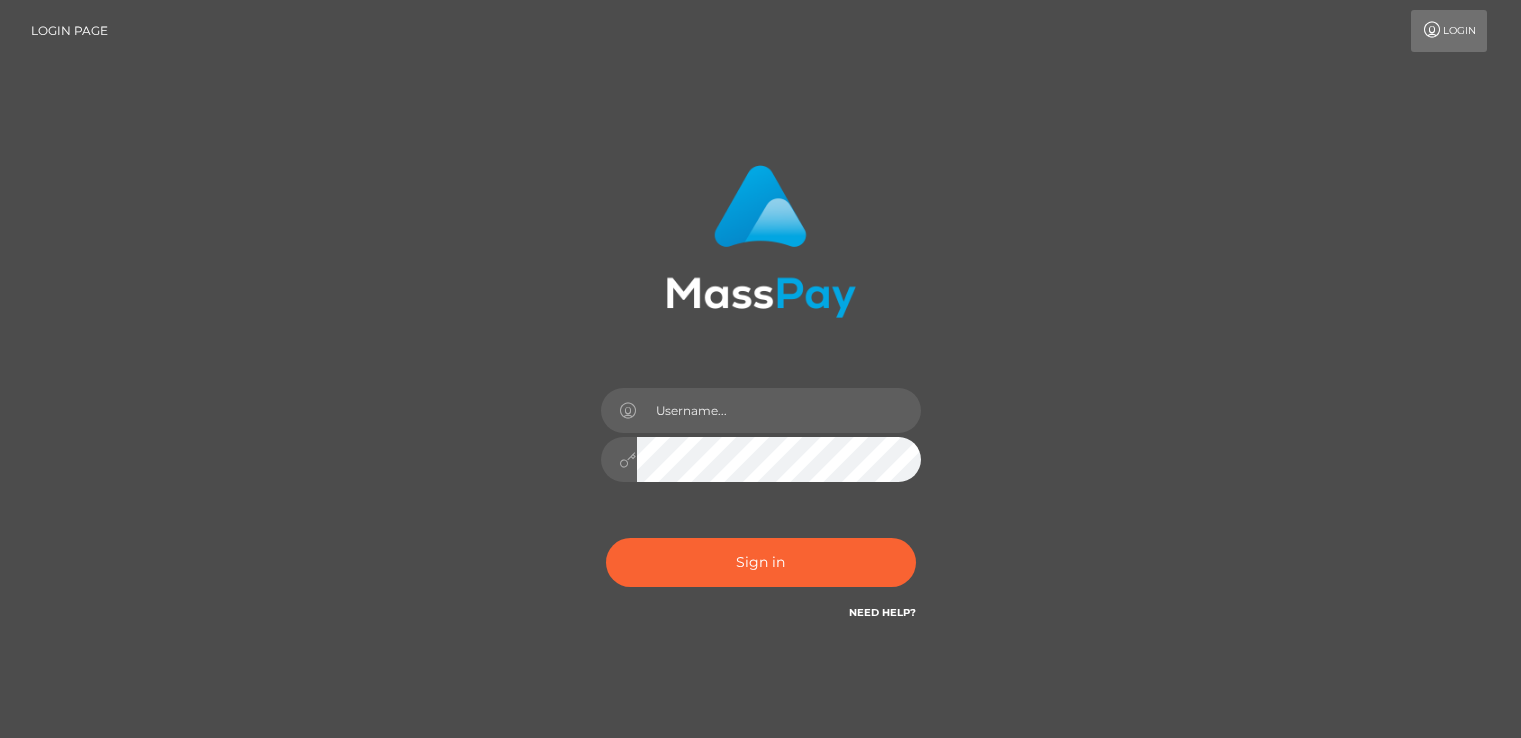 scroll, scrollTop: 0, scrollLeft: 0, axis: both 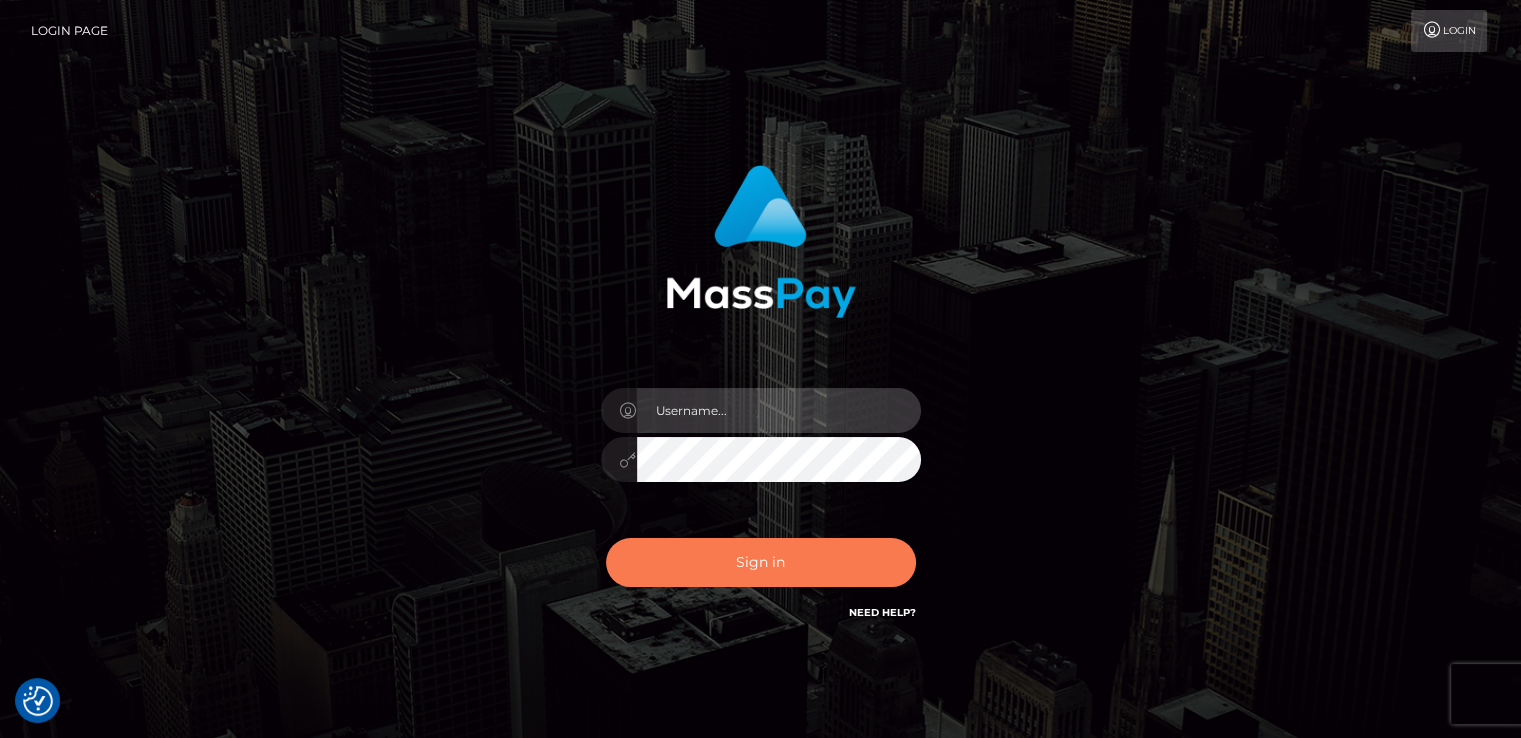 type on "catalinad" 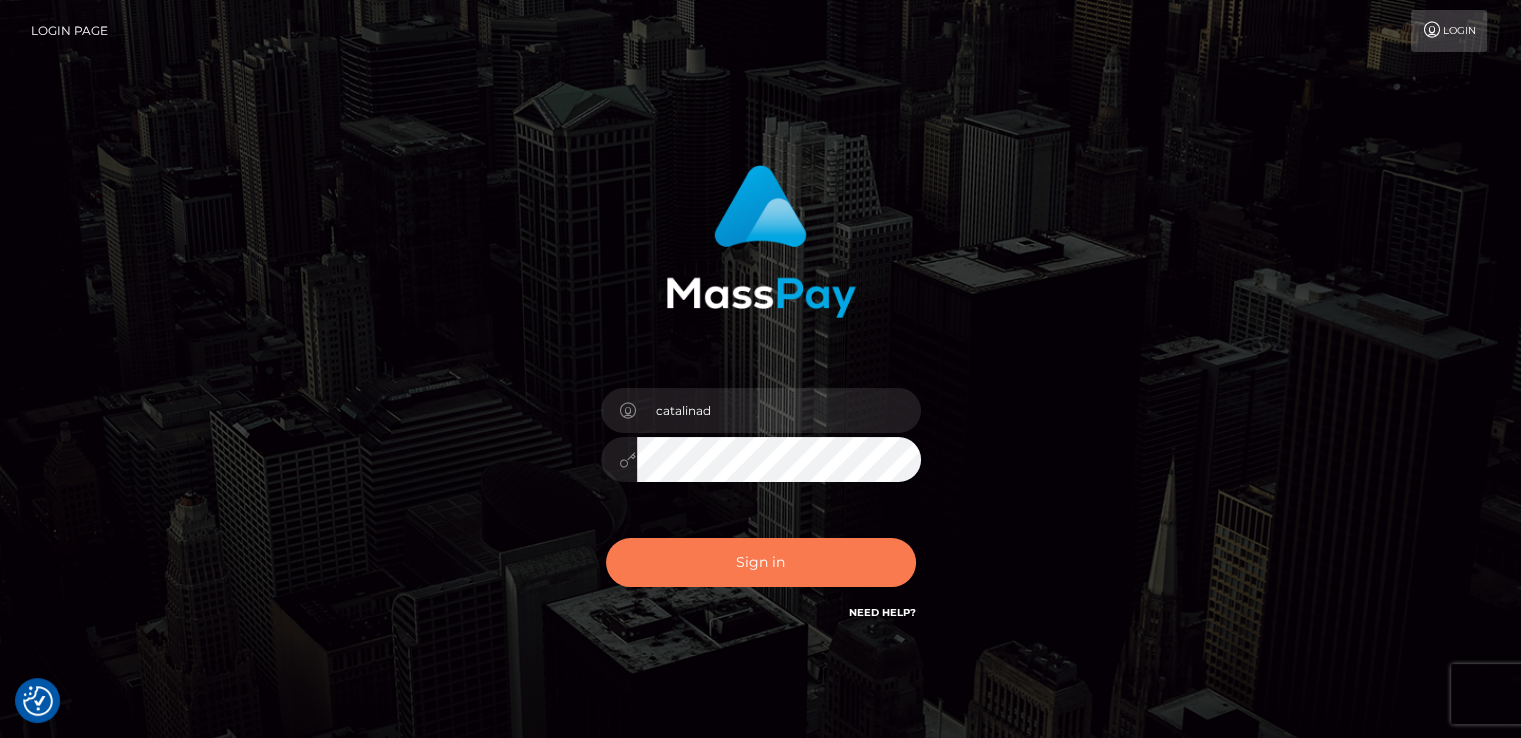 click on "Sign in" at bounding box center (761, 562) 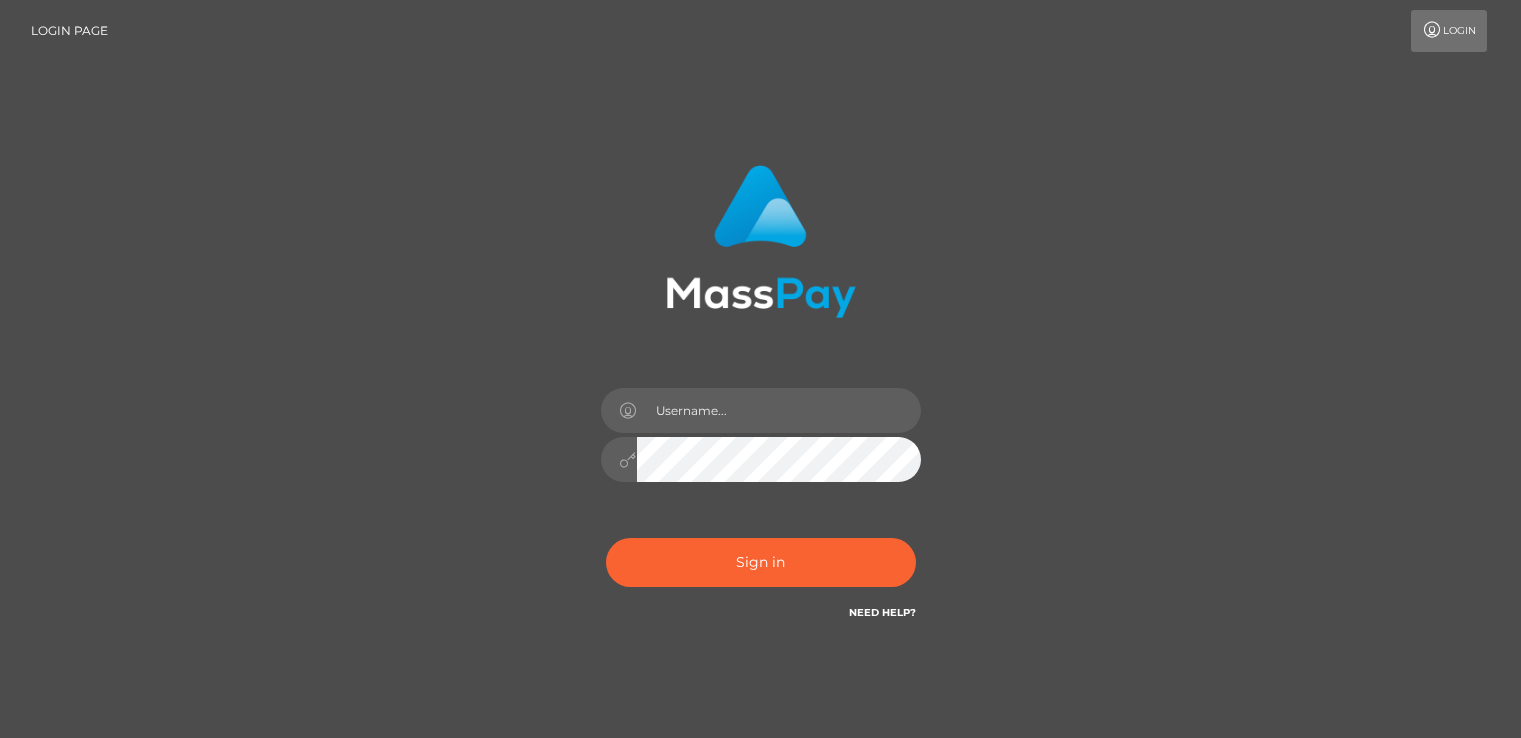 scroll, scrollTop: 0, scrollLeft: 0, axis: both 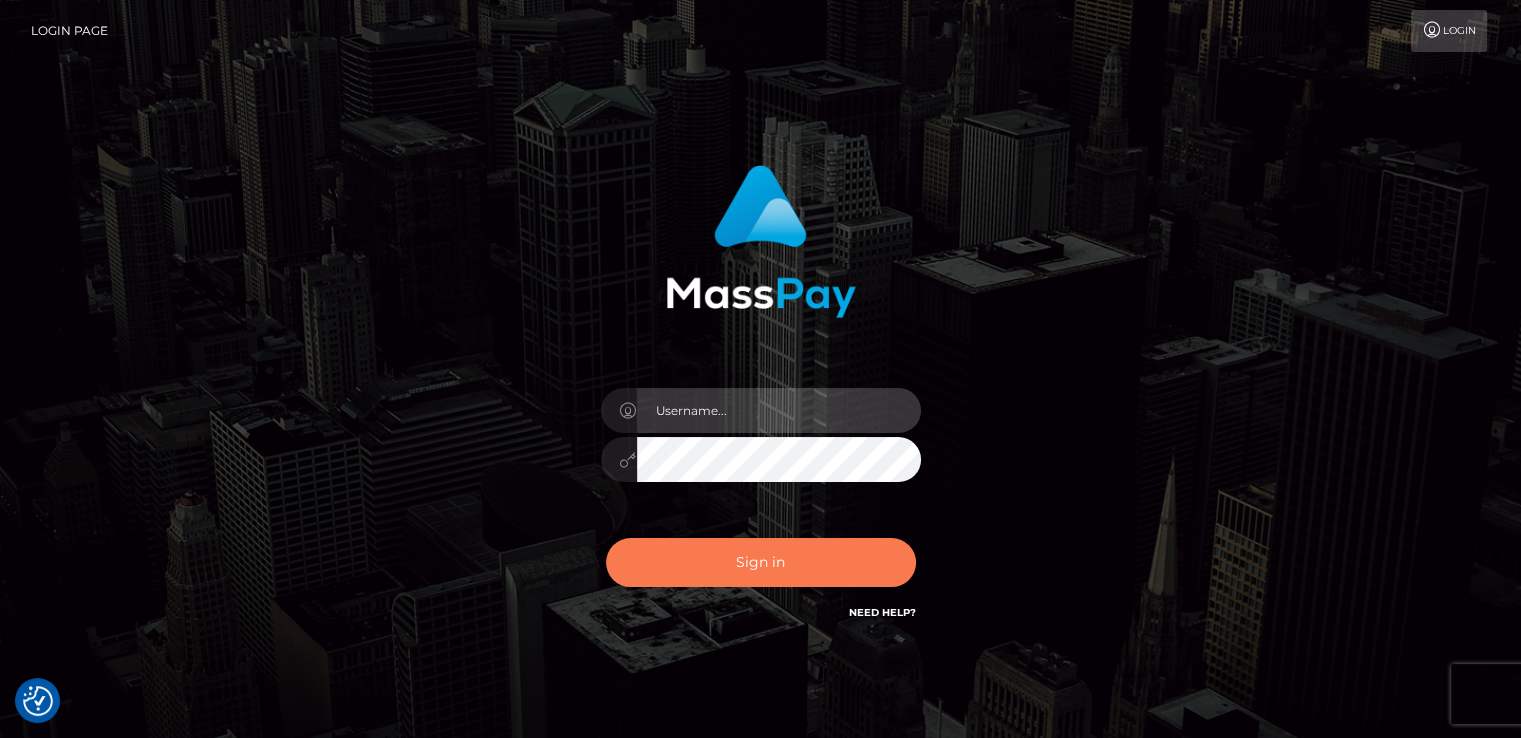 type on "catalinad" 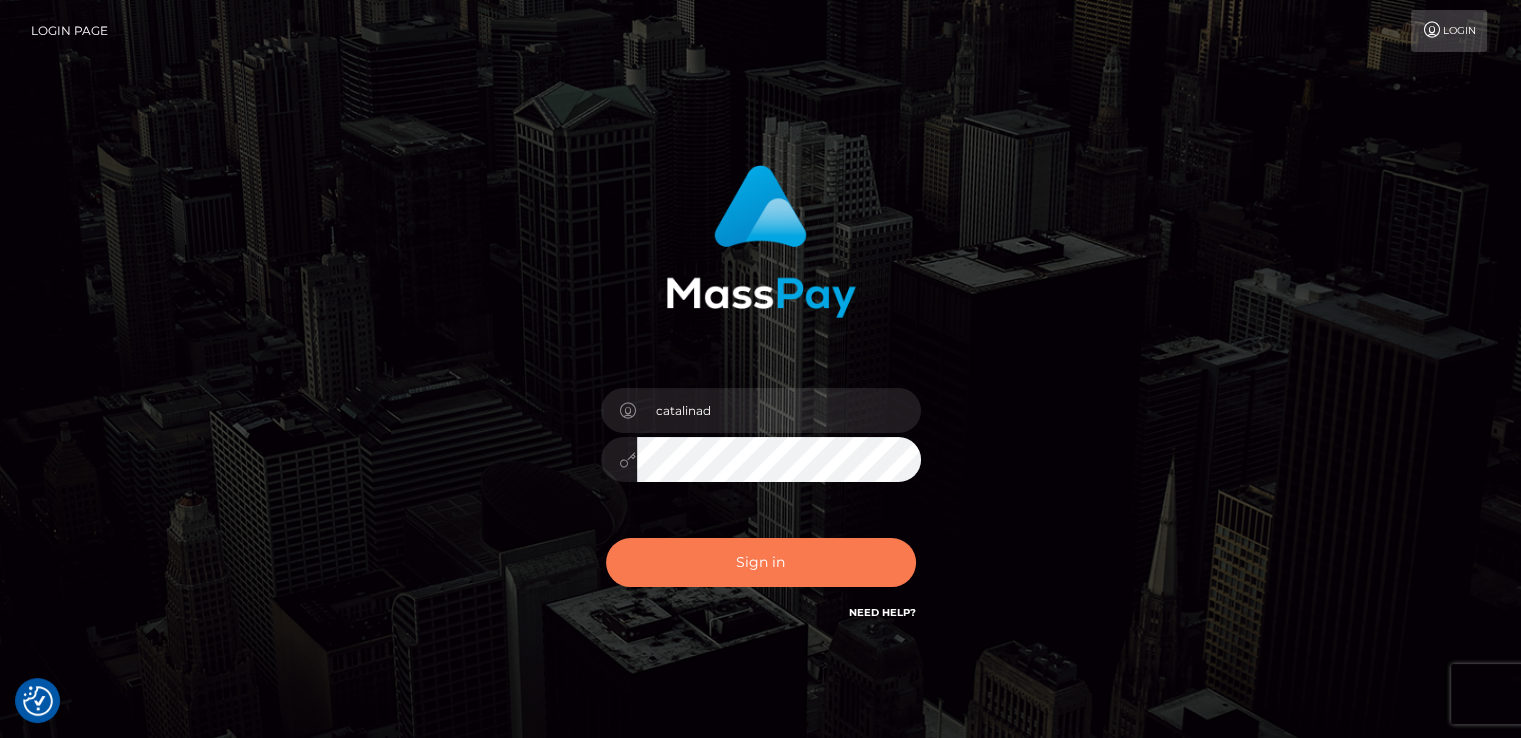 click on "Sign in" at bounding box center (761, 562) 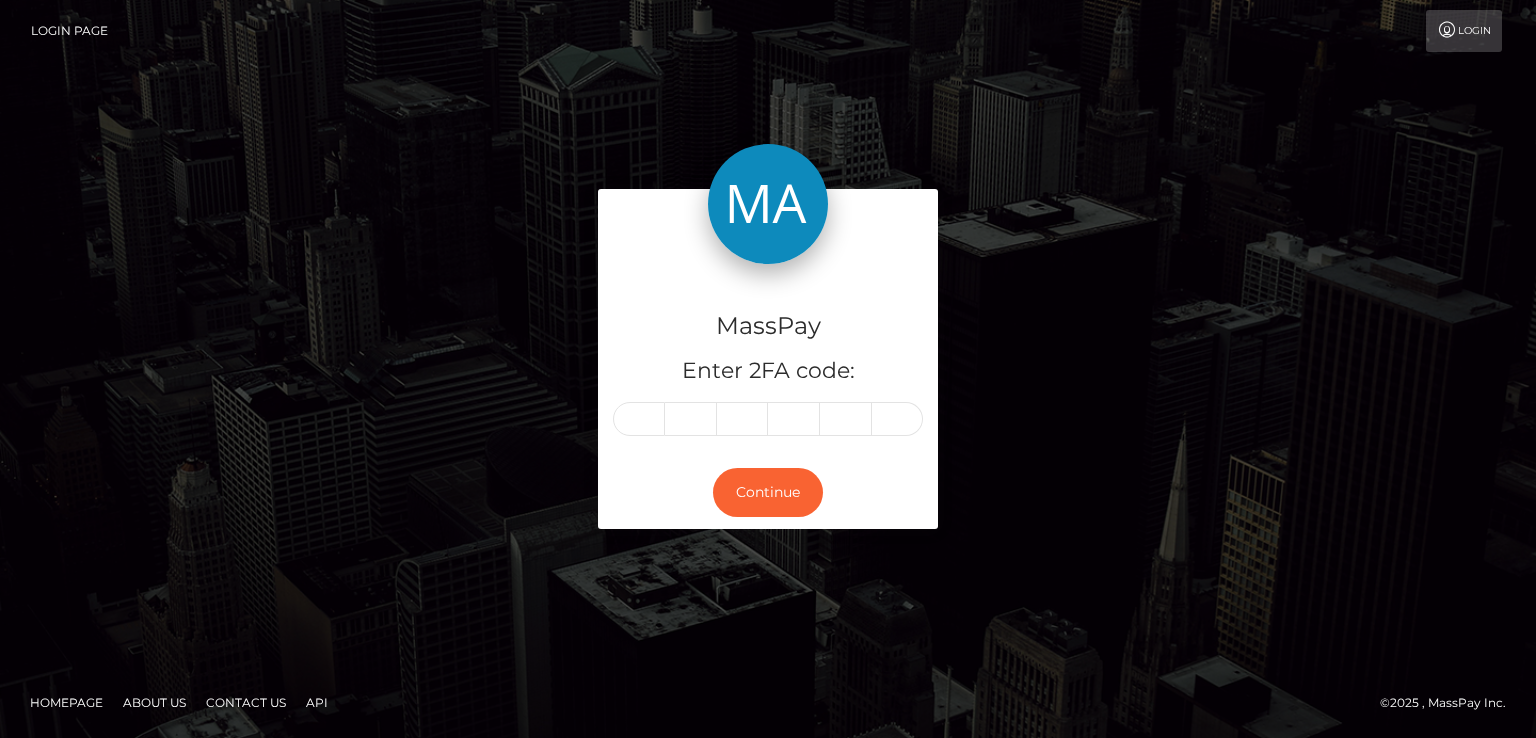 scroll, scrollTop: 0, scrollLeft: 0, axis: both 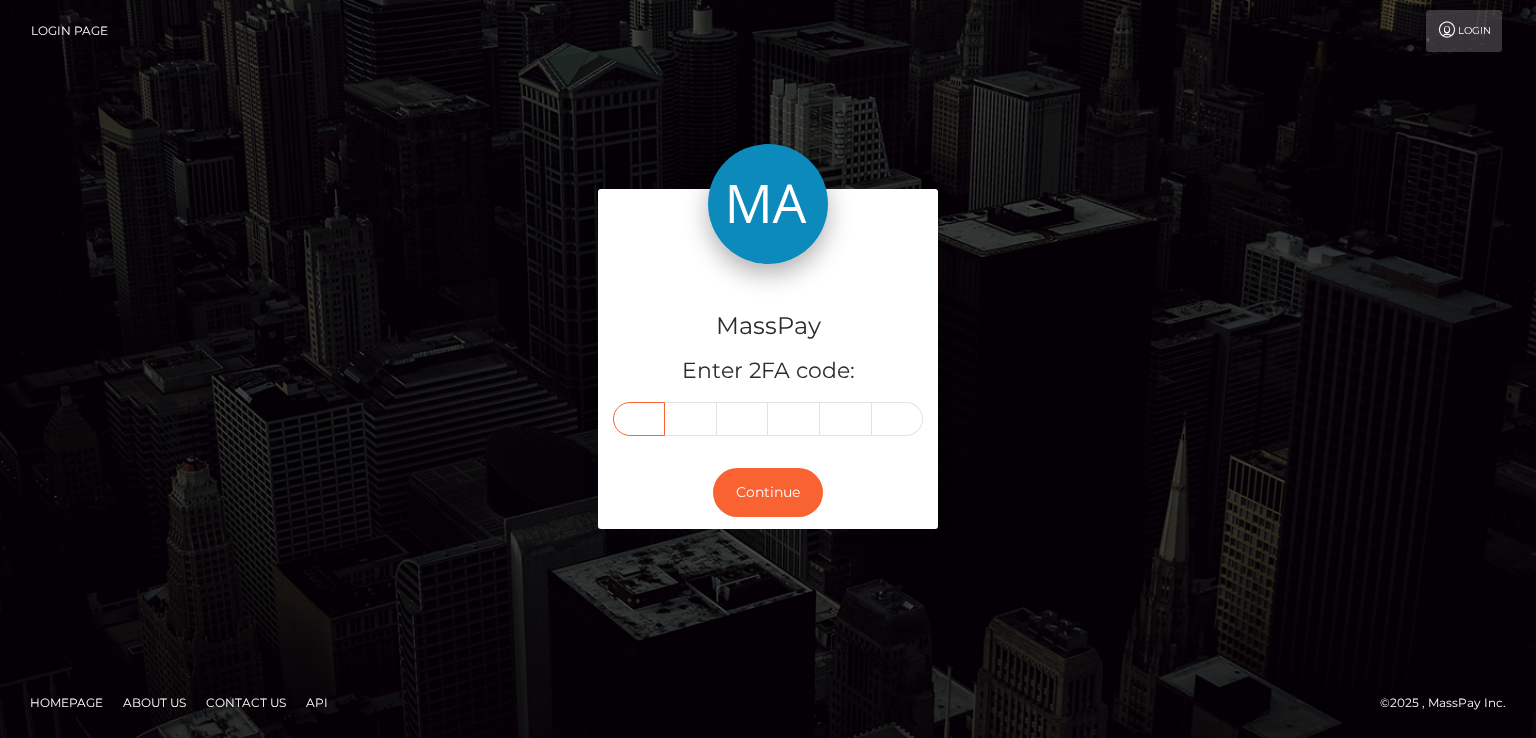 click at bounding box center [639, 419] 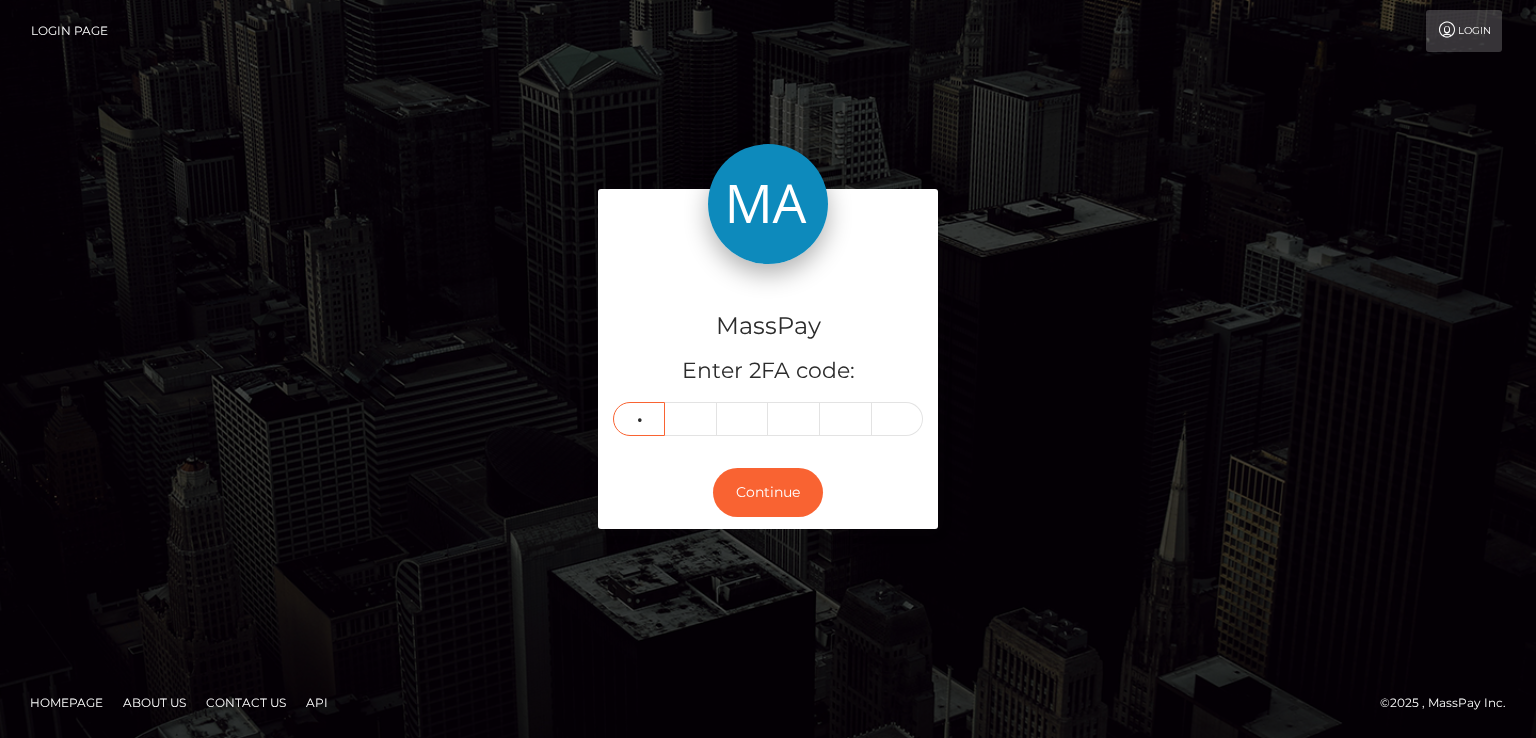 type on "6" 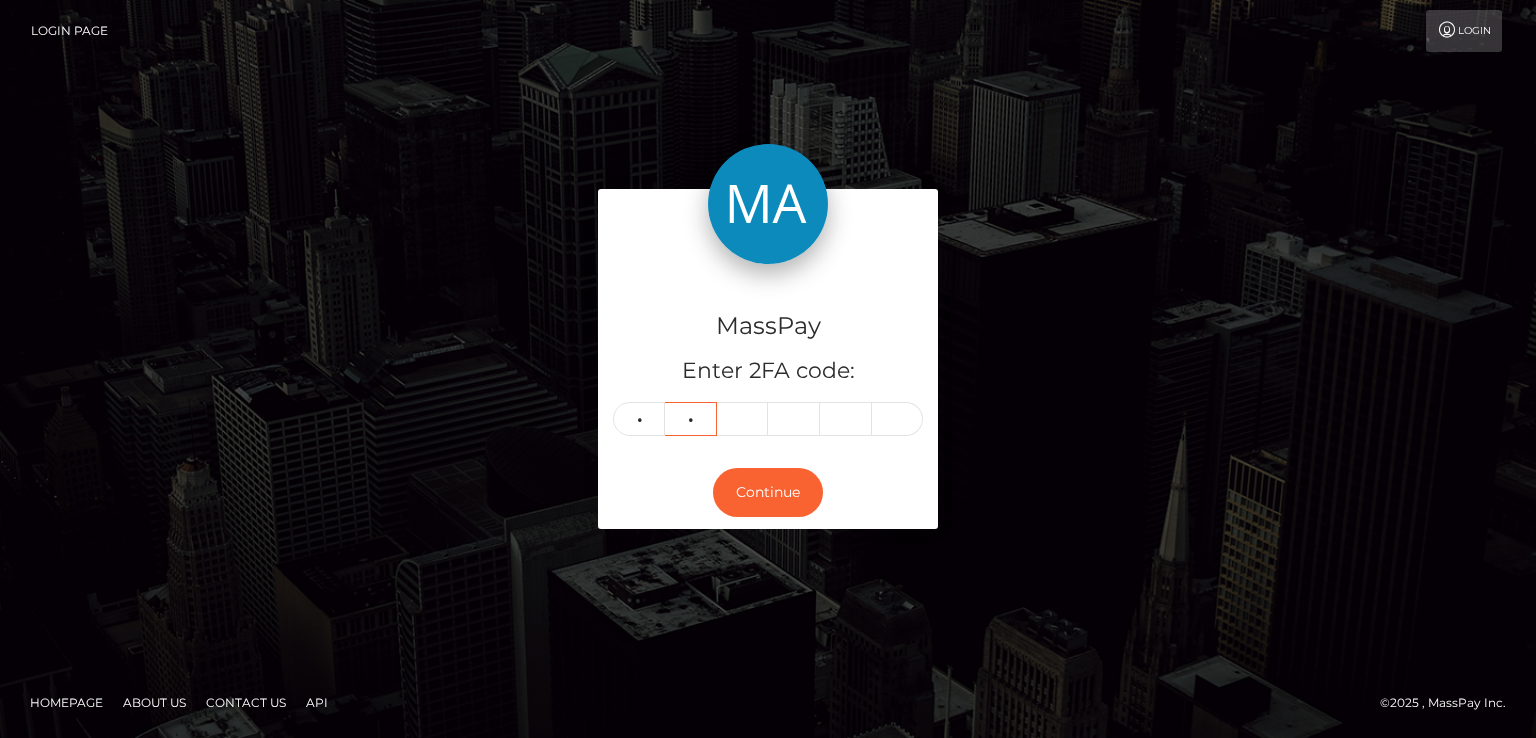 type on "9" 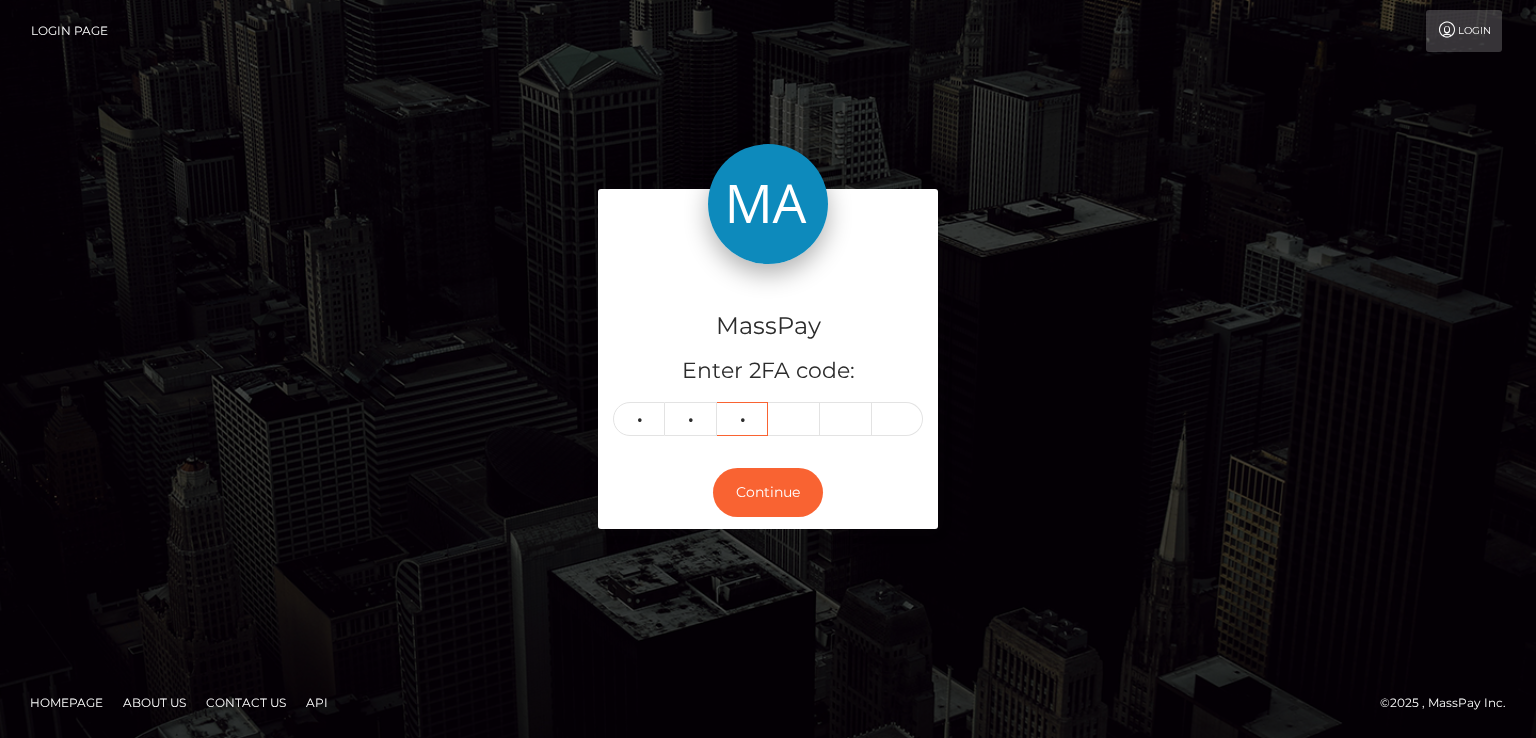 type on "2" 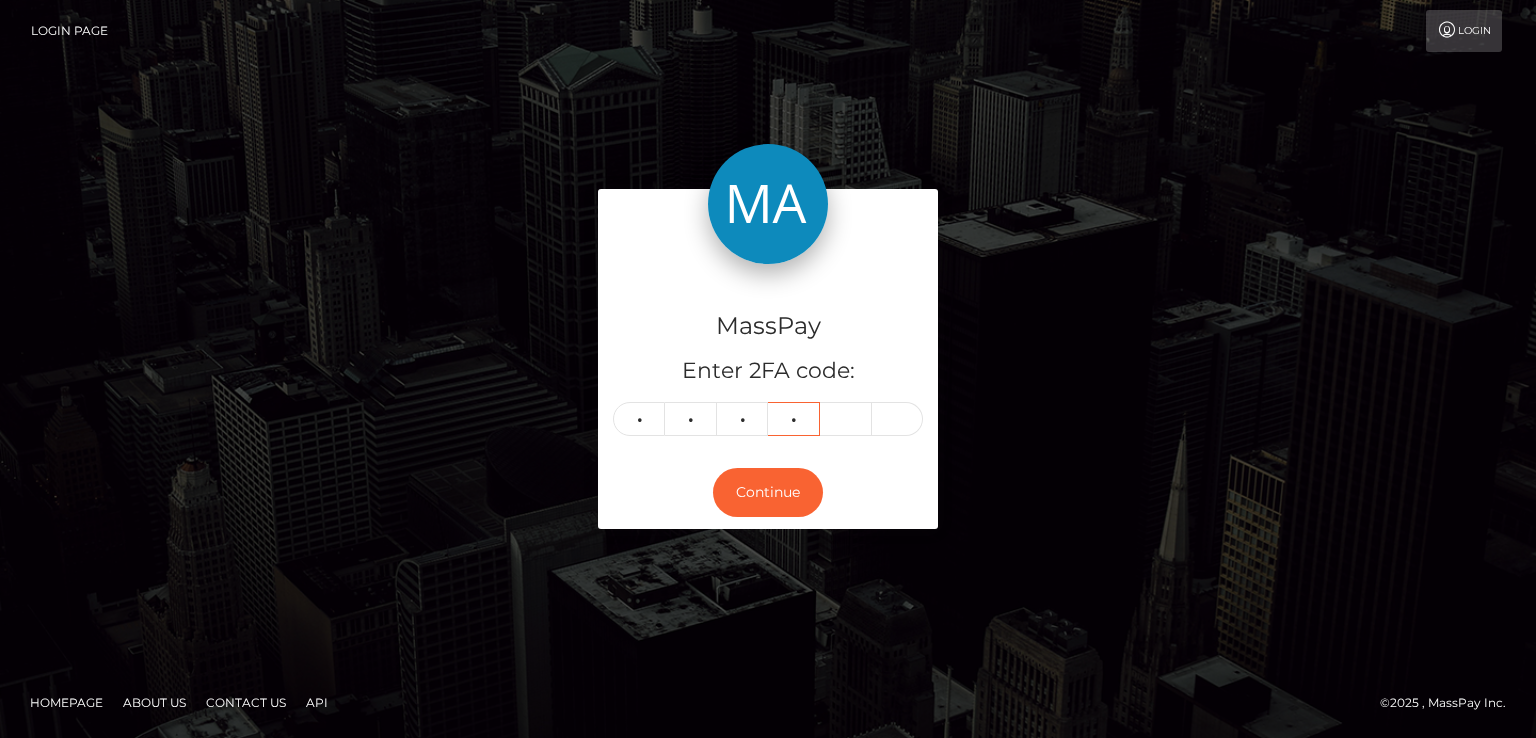 type on "4" 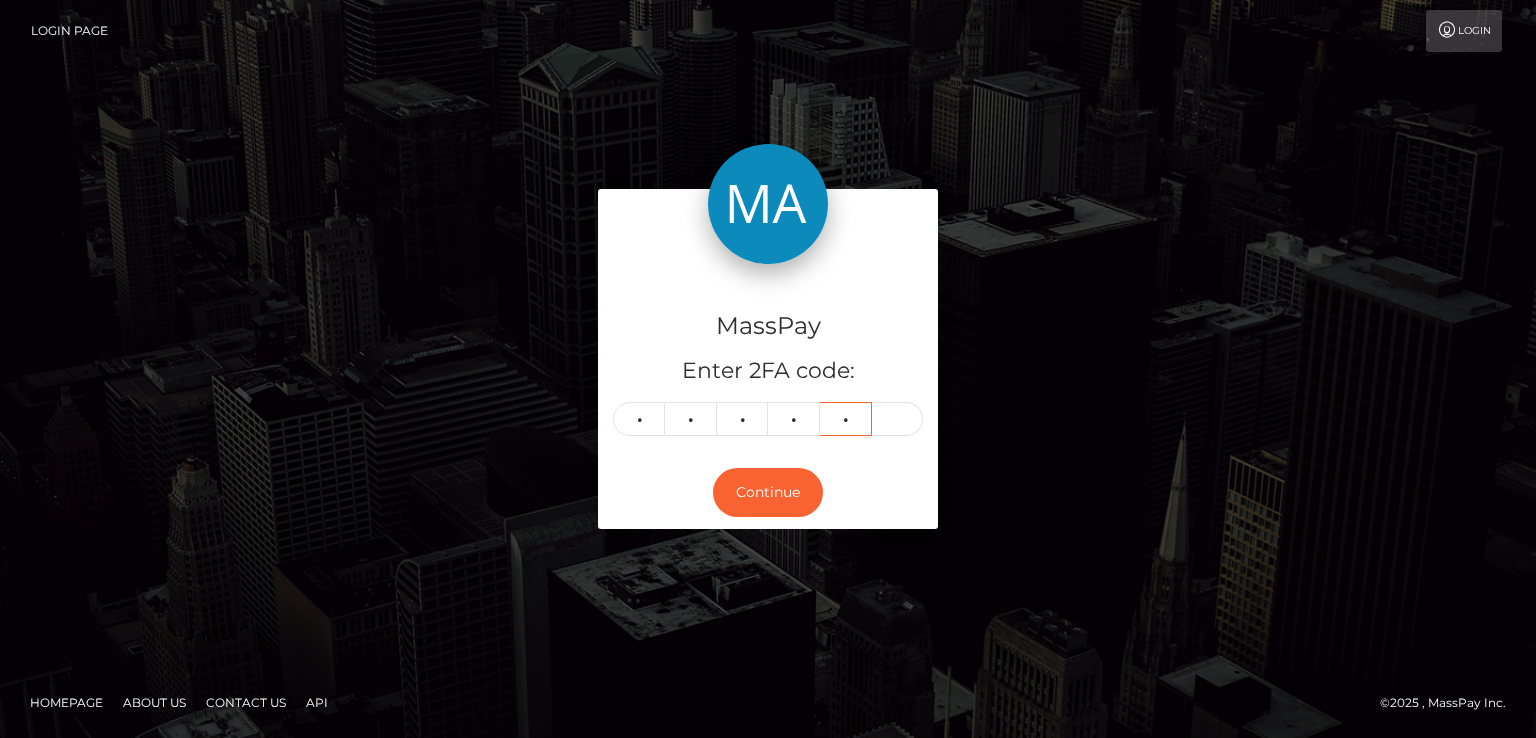 type on "7" 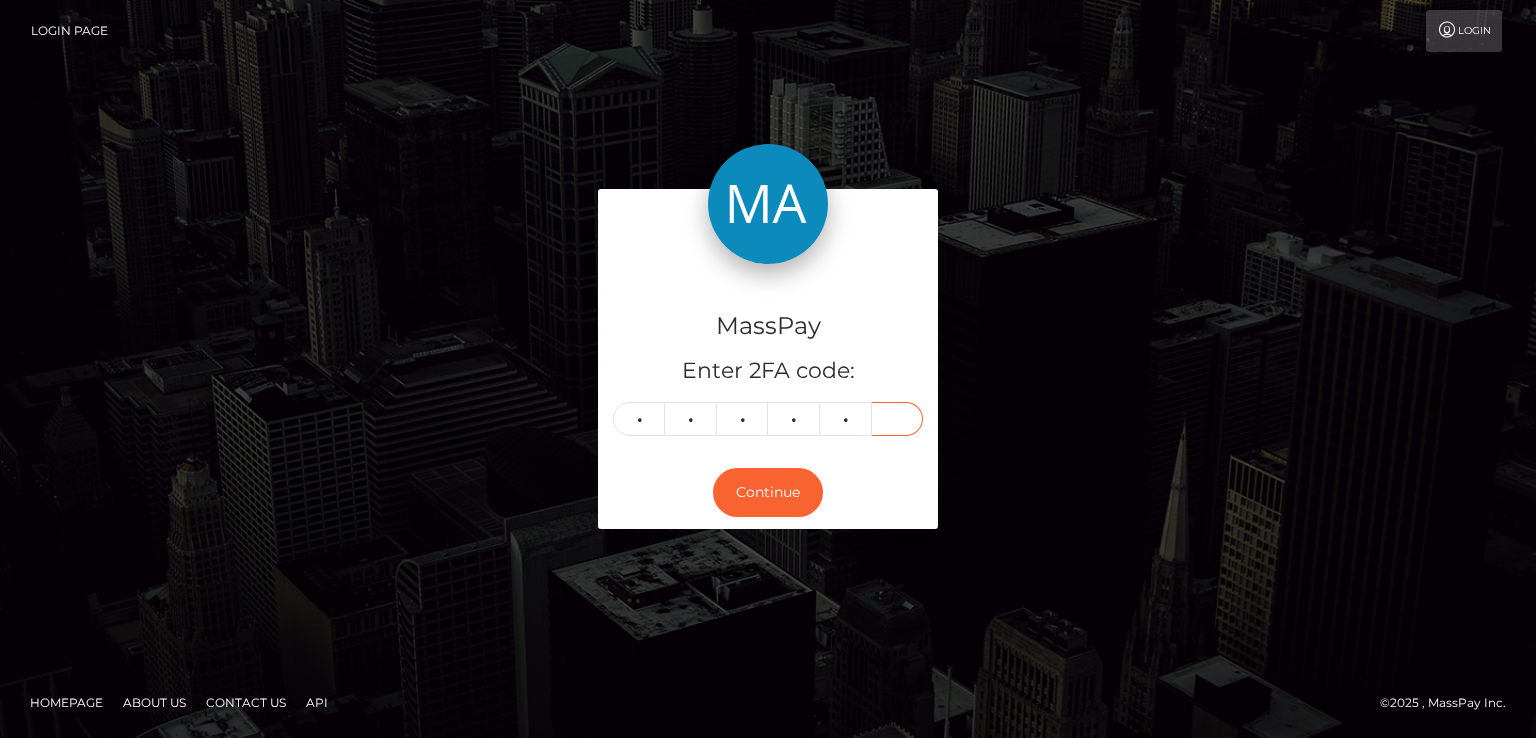 type on "4" 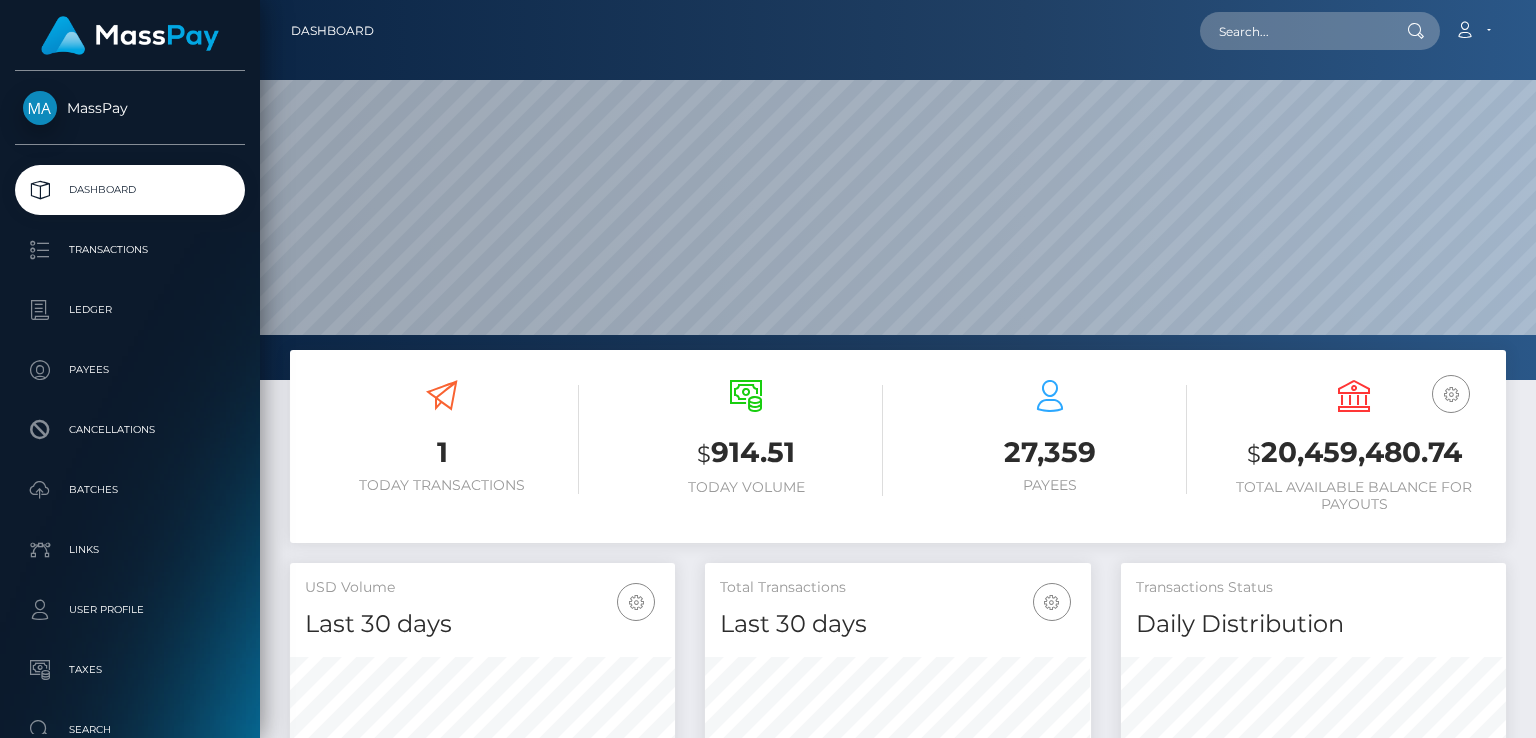 scroll, scrollTop: 0, scrollLeft: 0, axis: both 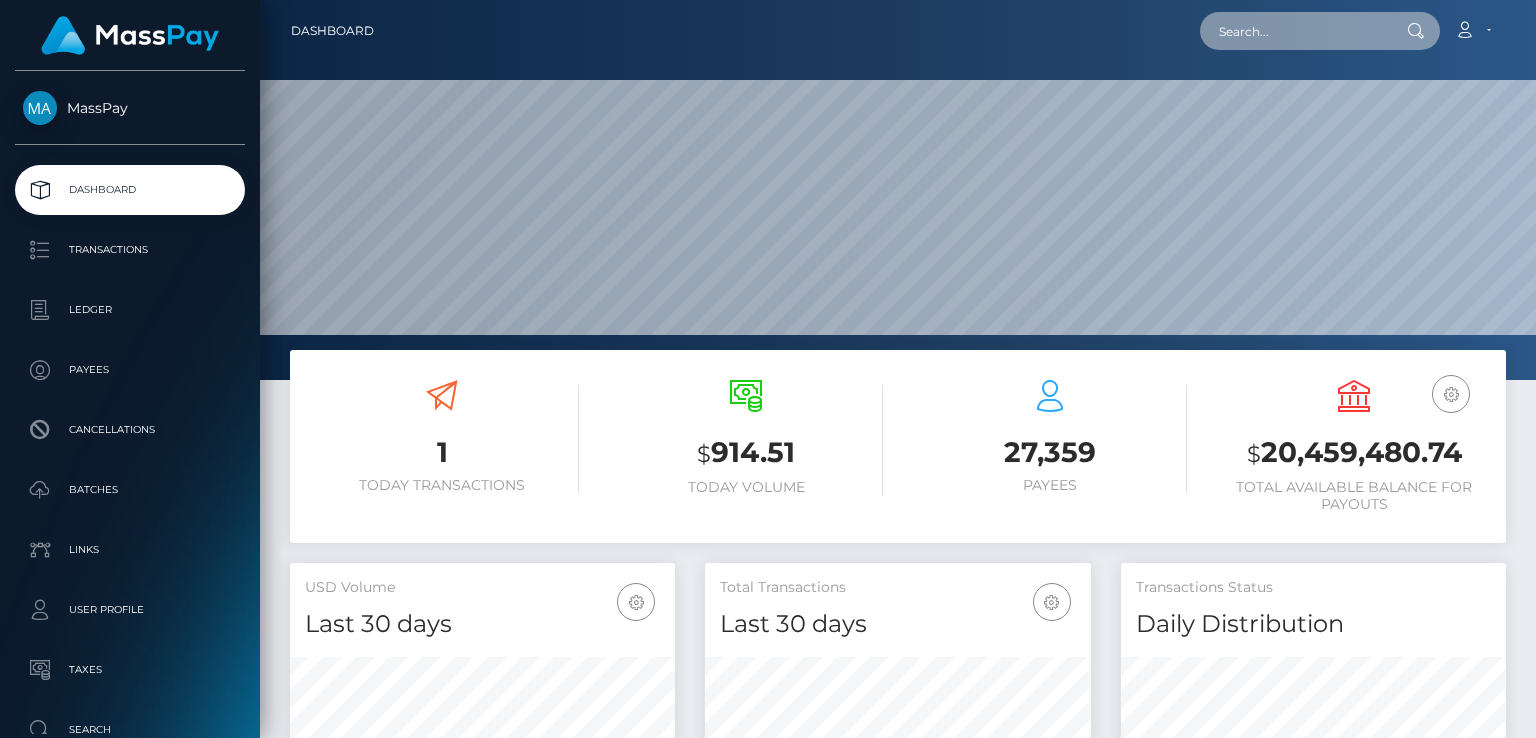 paste on "441893049954476032" 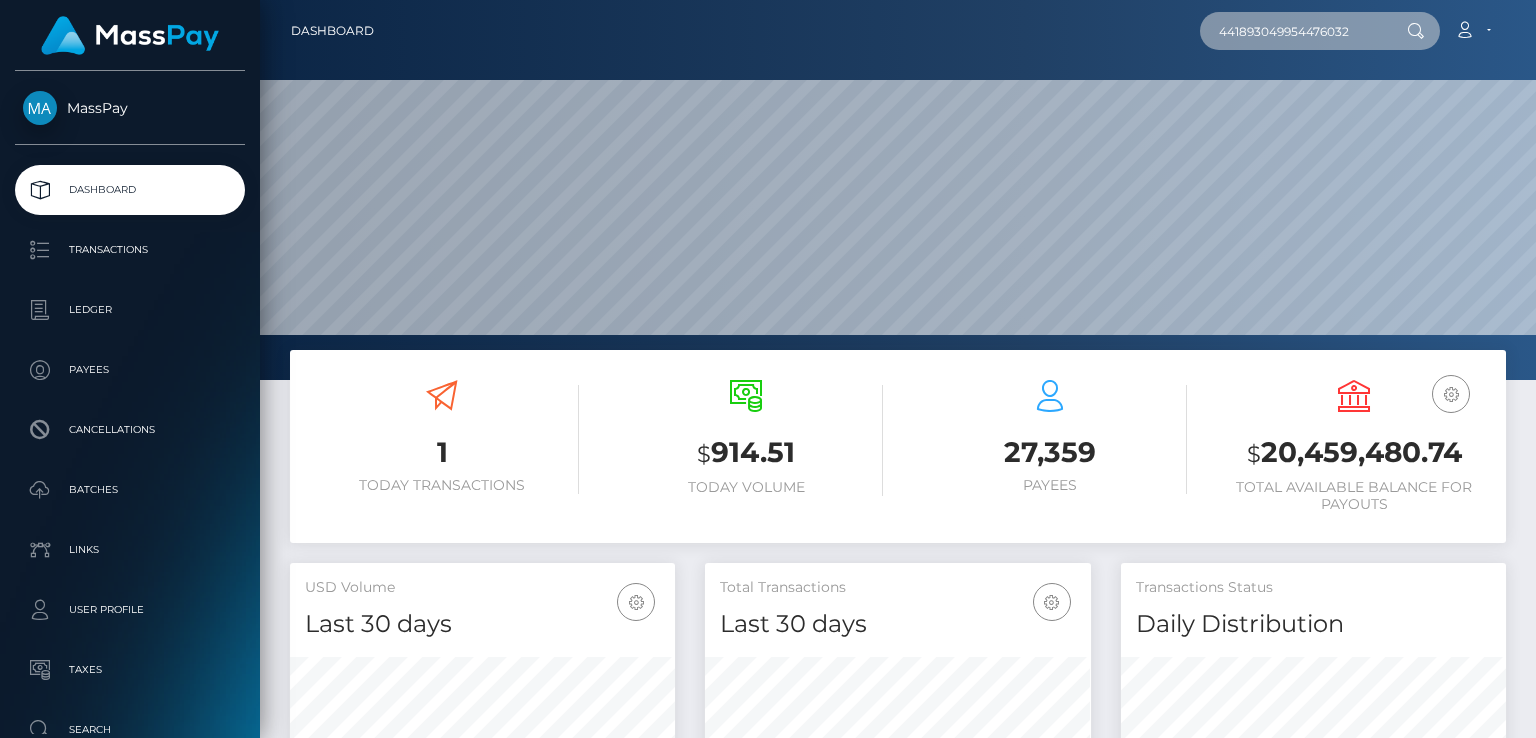 type on "441893049954476032" 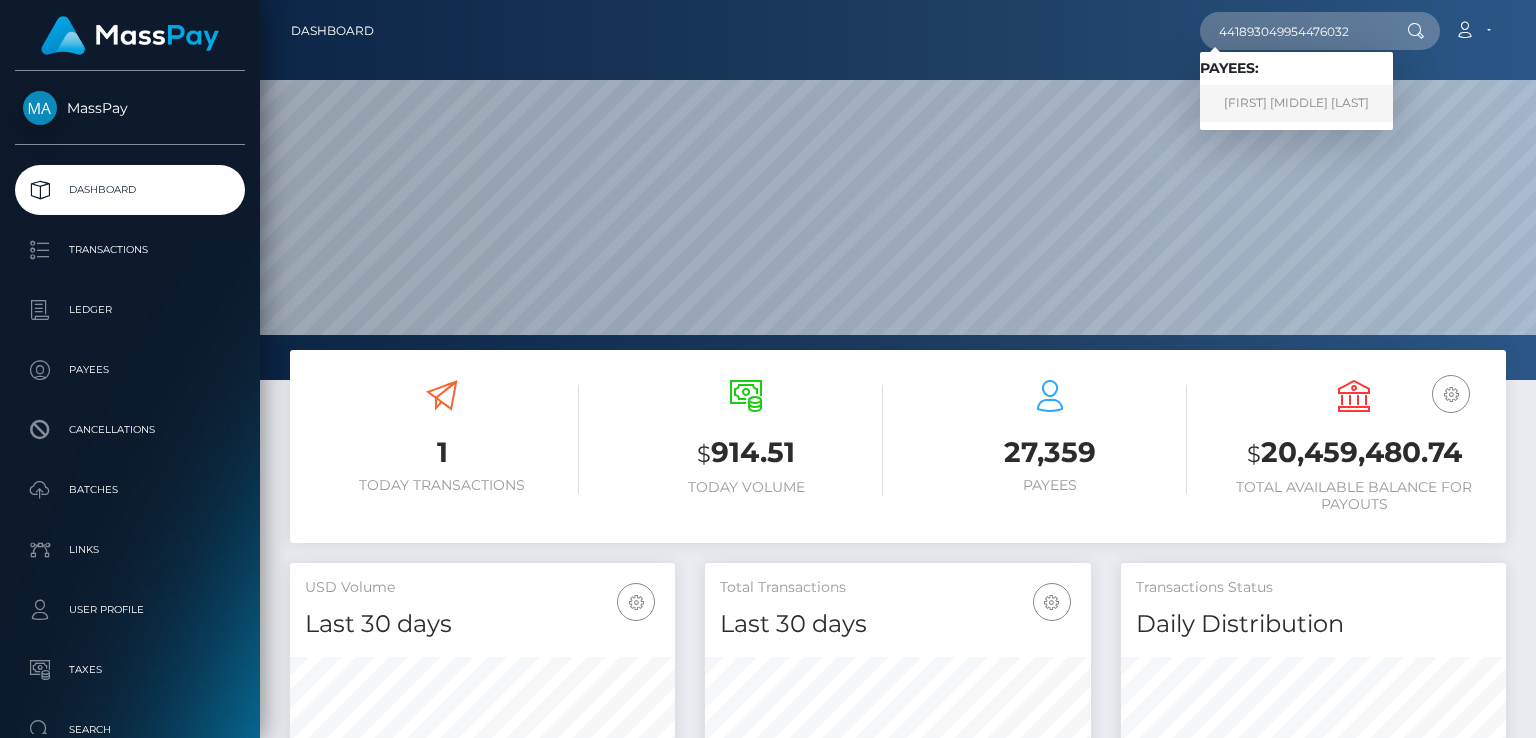 click on "Nikita Alexeyevich Serkov" at bounding box center (1296, 103) 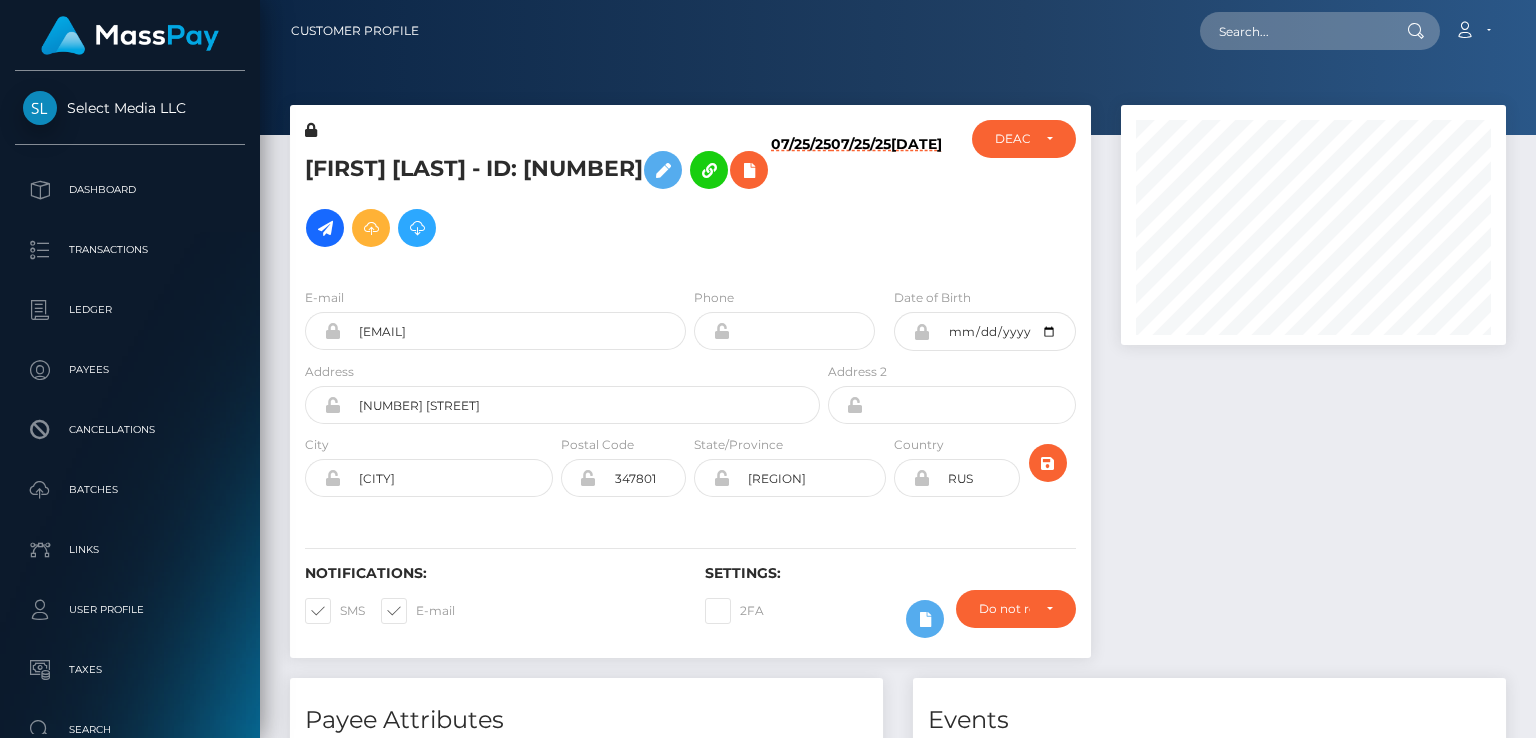 scroll, scrollTop: 0, scrollLeft: 0, axis: both 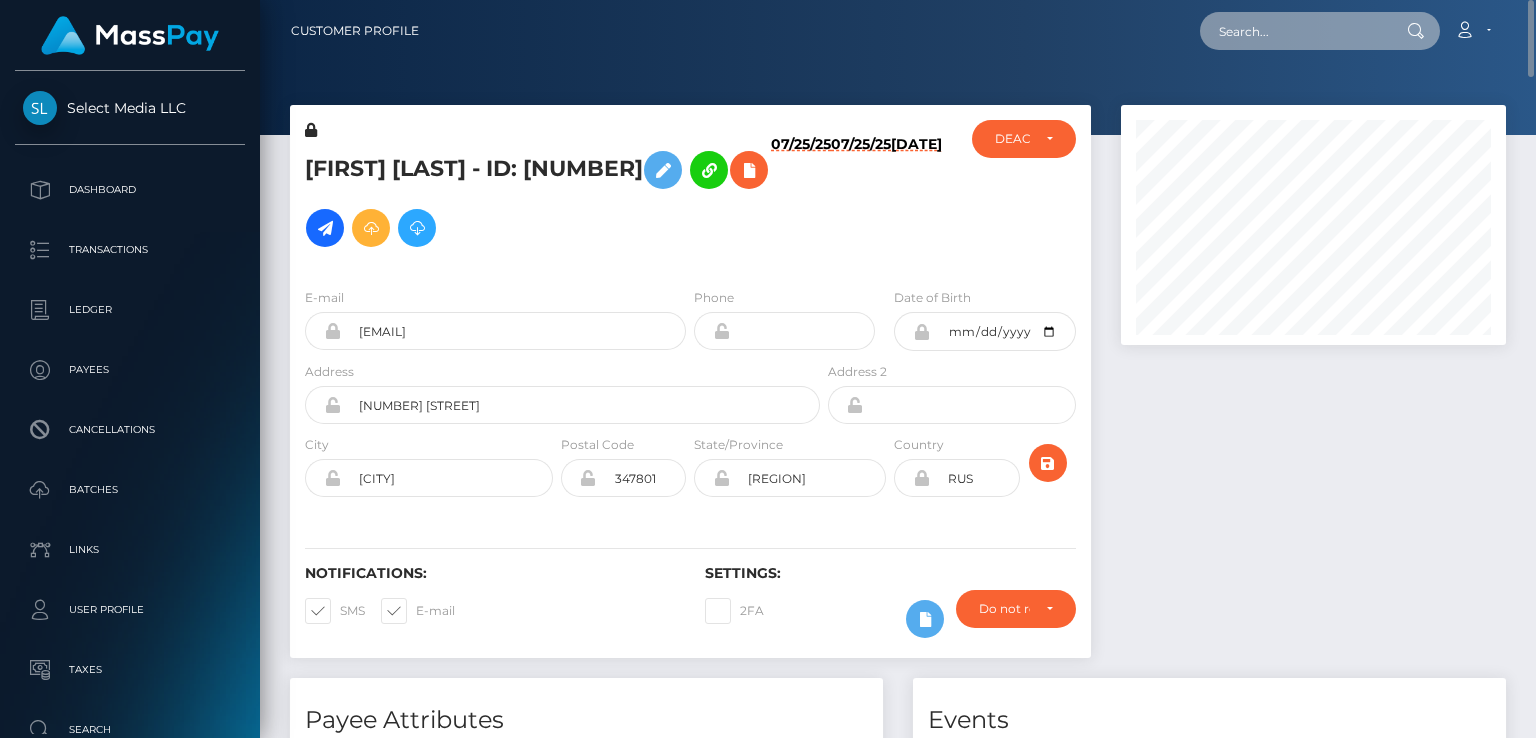 paste on "MSP895af9b05658e9b" 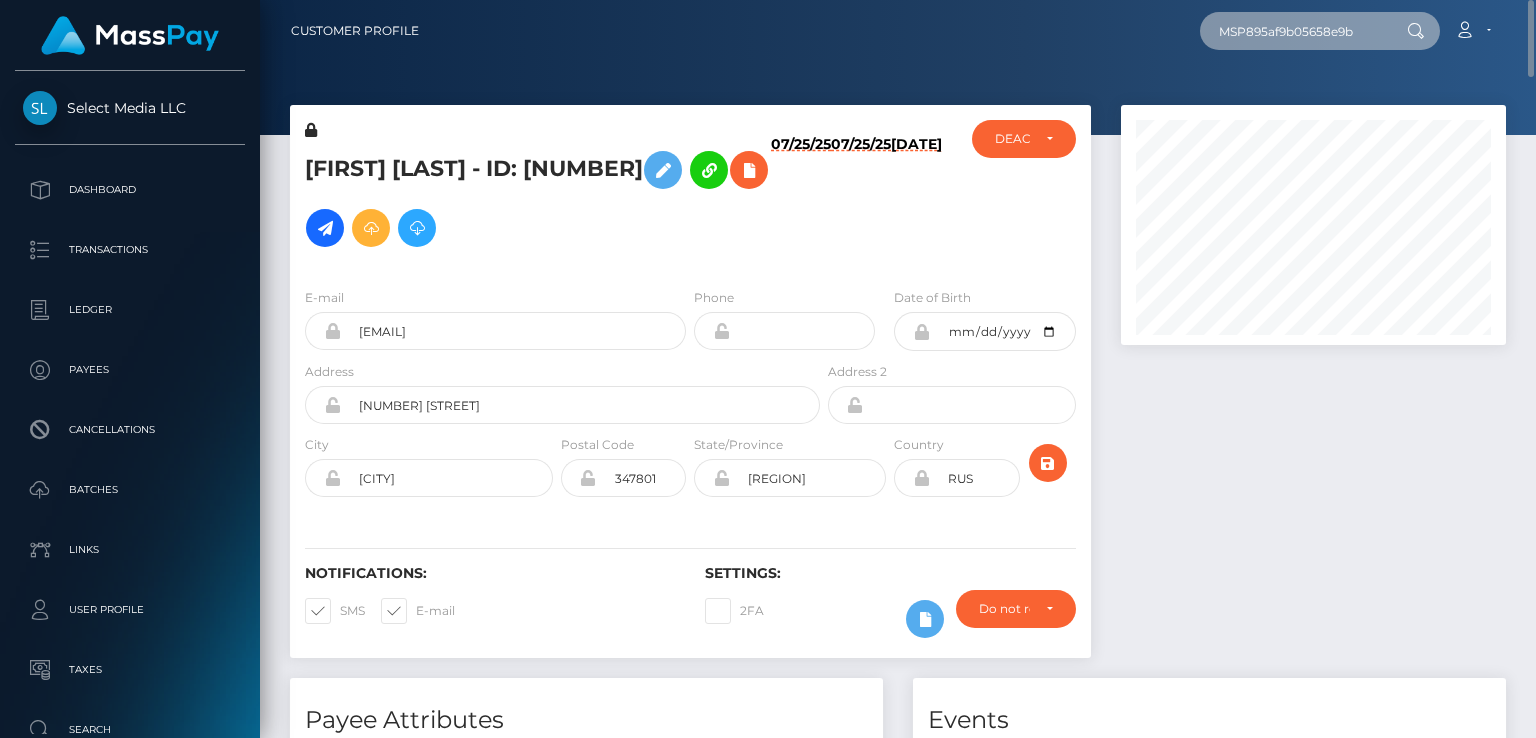type on "MSP895af9b05658e9b" 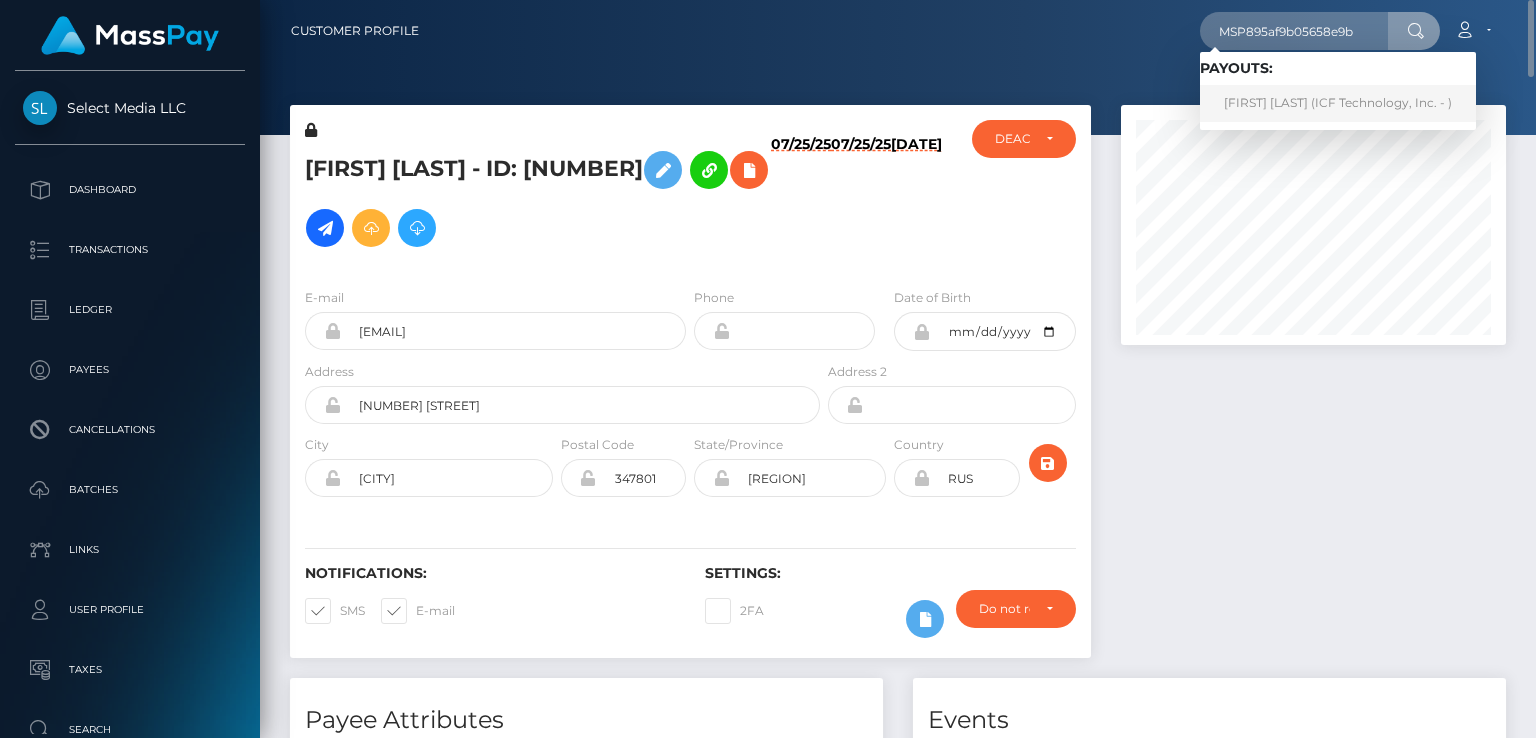 click on "GLORIA PATRICIA  RAIGOSA VALENCIA (ICF Technology, Inc. - )" at bounding box center (1338, 103) 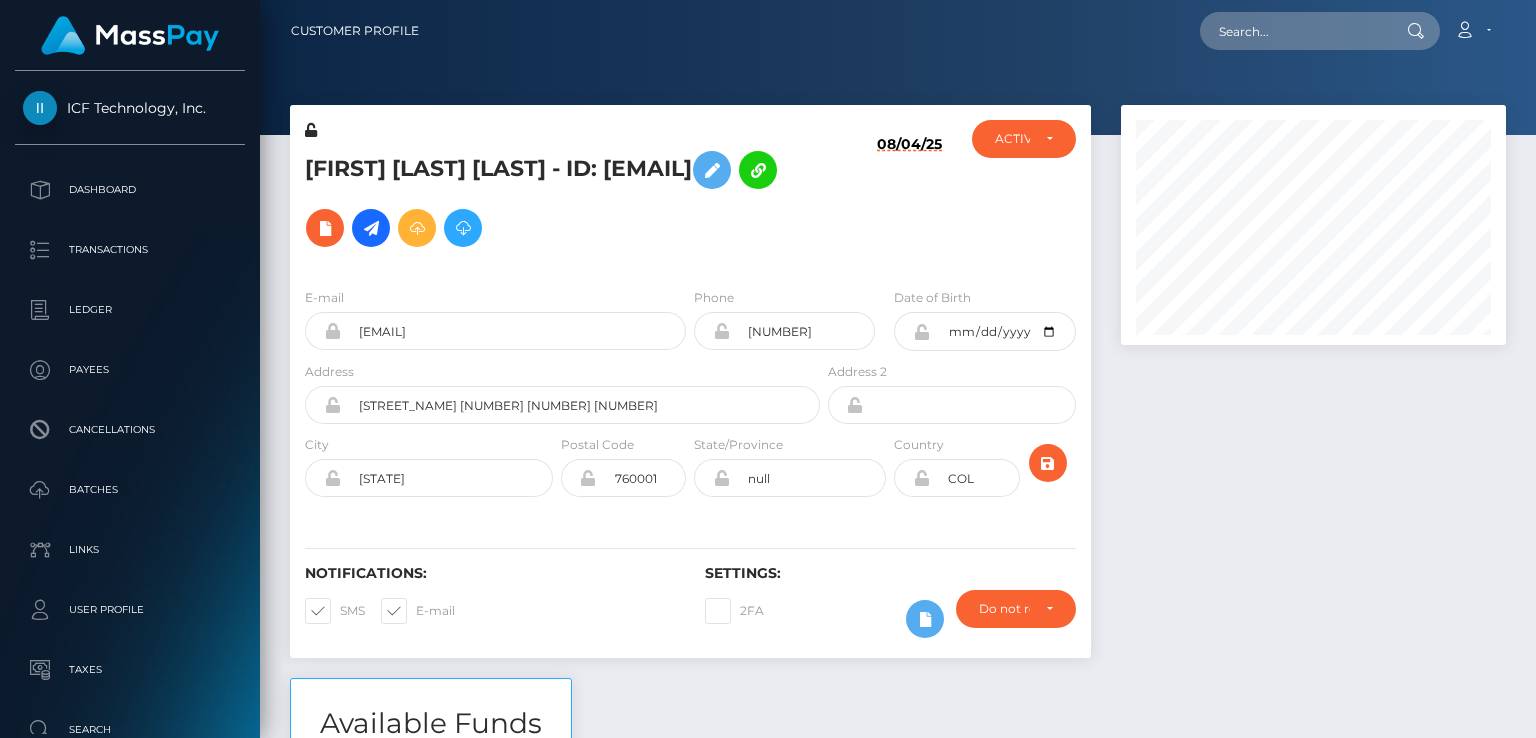 scroll, scrollTop: 0, scrollLeft: 0, axis: both 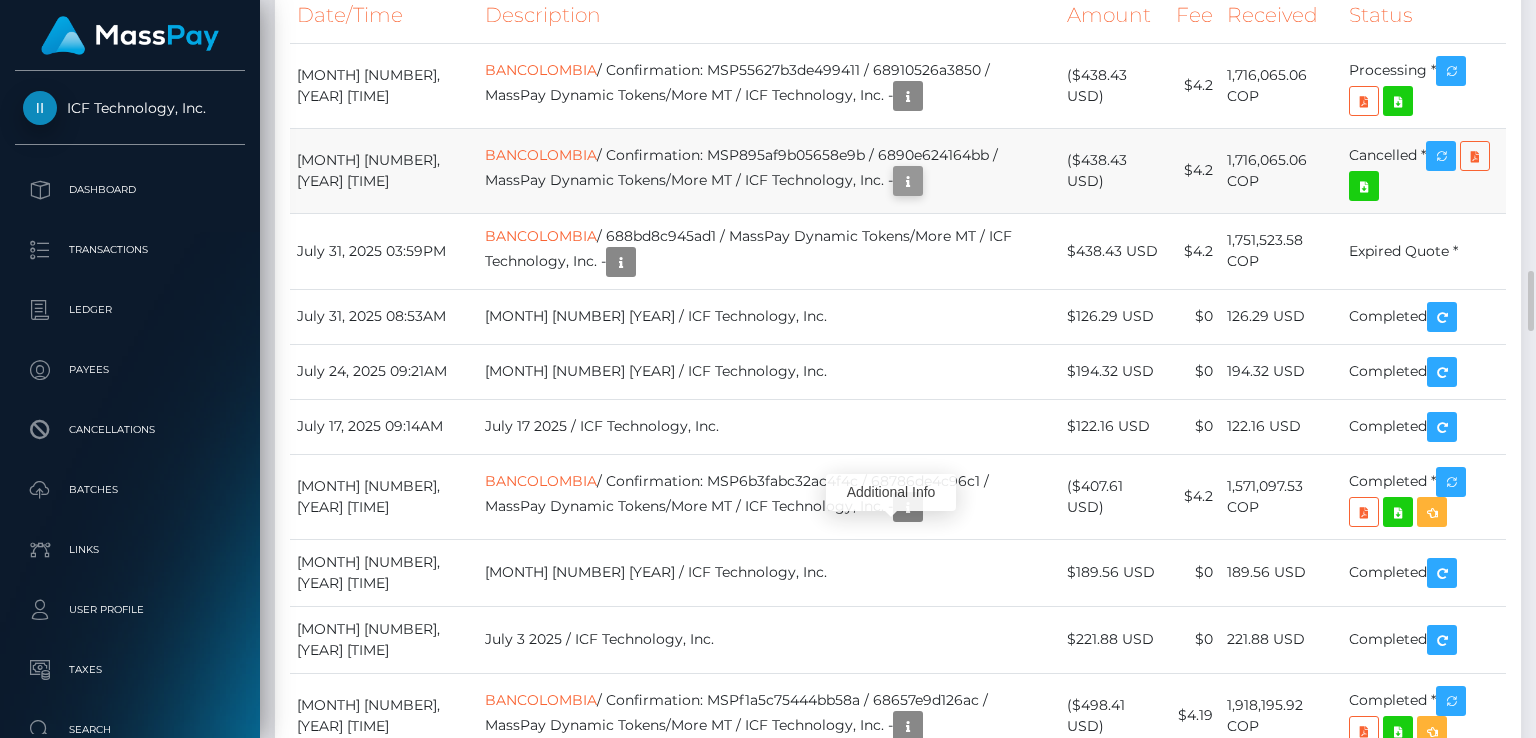 click at bounding box center (908, 181) 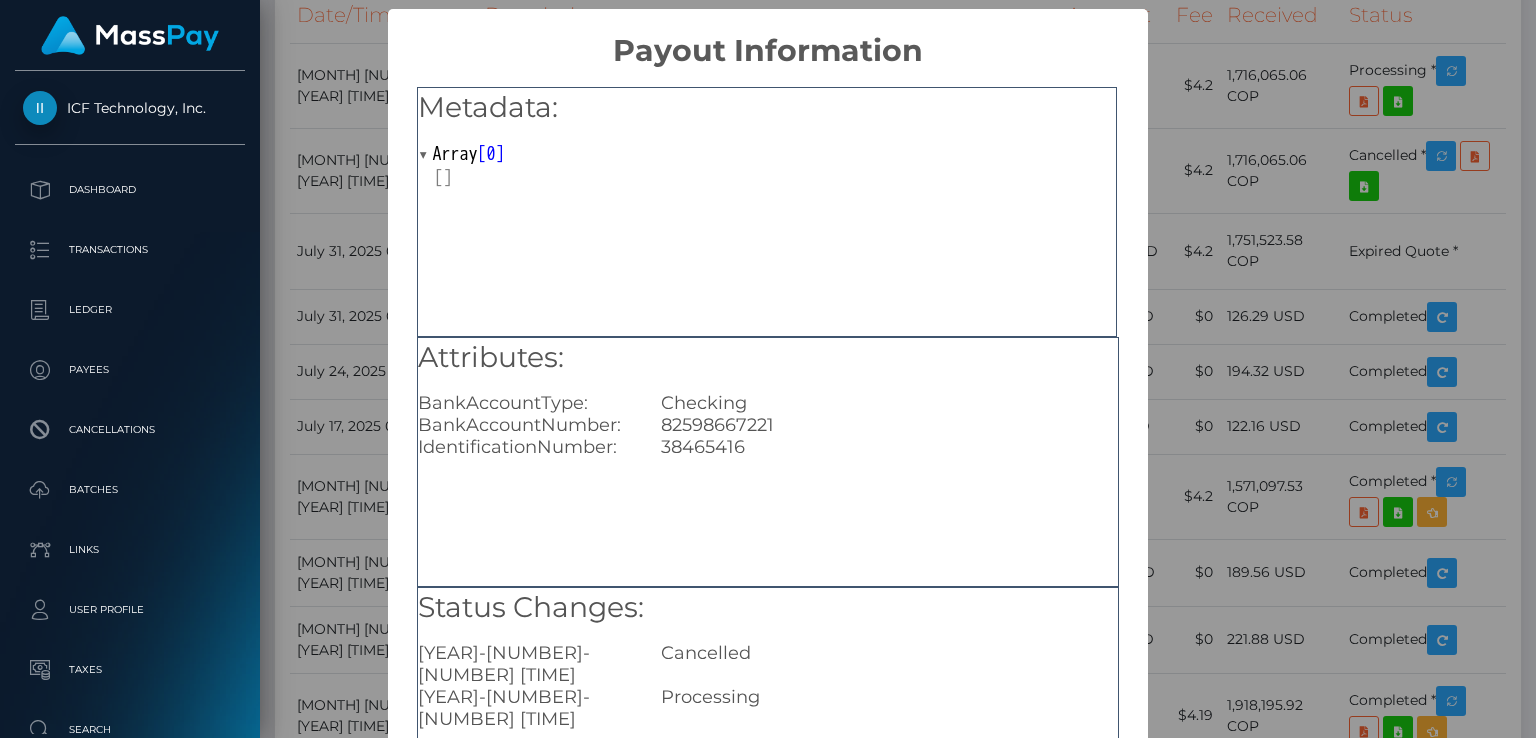 click on "× Payout Information Metadata: Array [ 0 ] Attributes: BankAccountType: Checking BankAccountNumber: 82598667221 IdentificationNumber: 38465416 Status Changes: 2025-08-04 10:19:39.889 Cancelled 2025-08-04 09:56:11.284 Processing OK No Cancel" at bounding box center [768, 369] 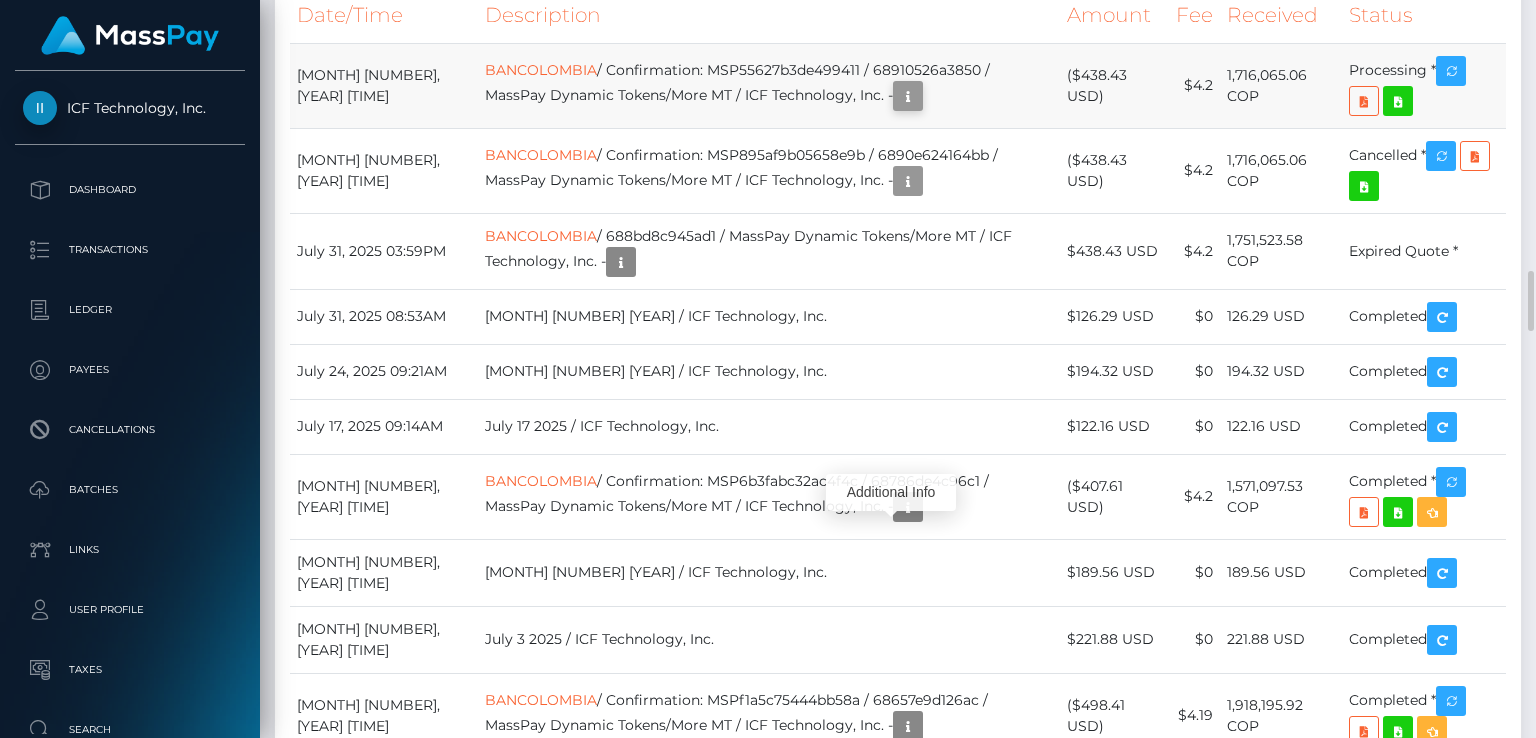scroll, scrollTop: 240, scrollLeft: 384, axis: both 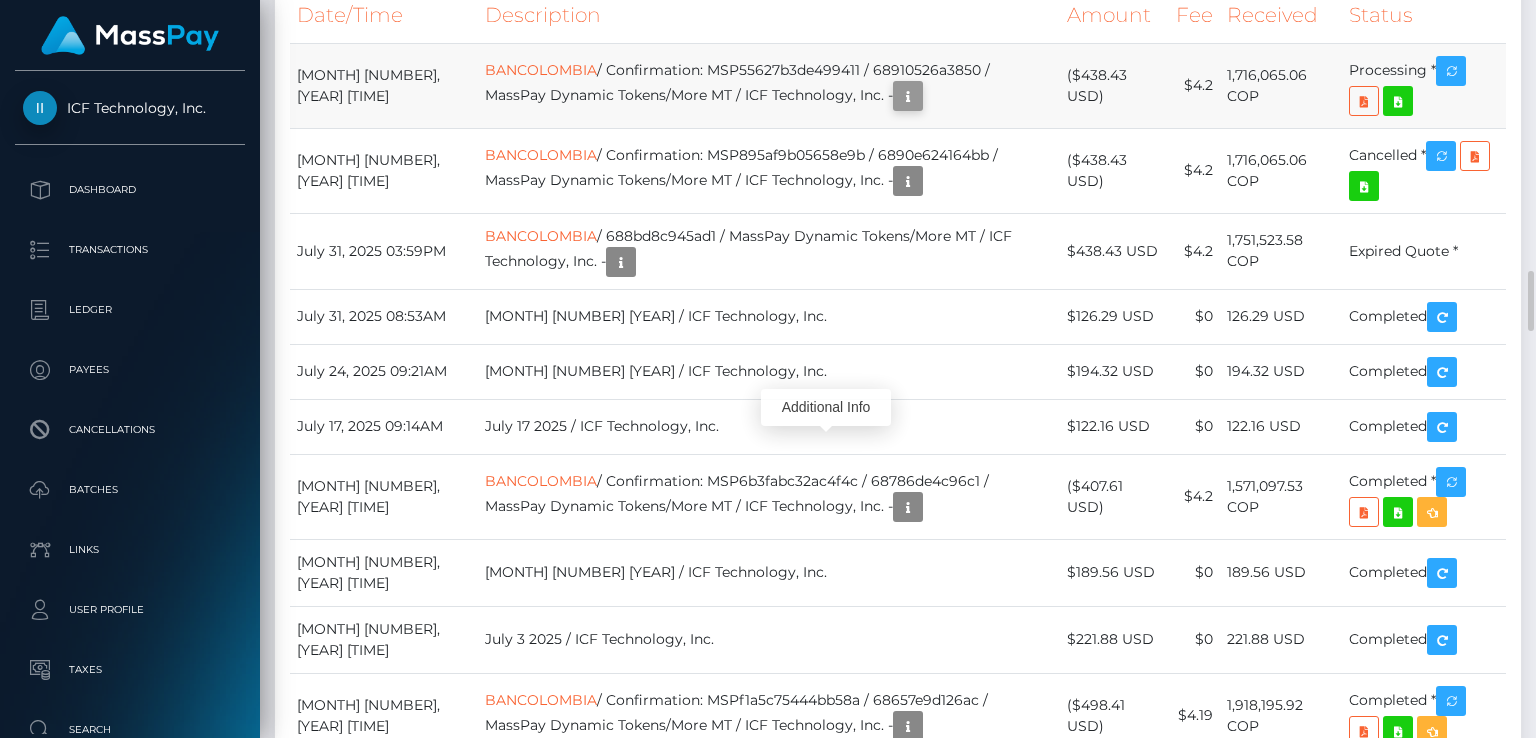 click at bounding box center [908, 96] 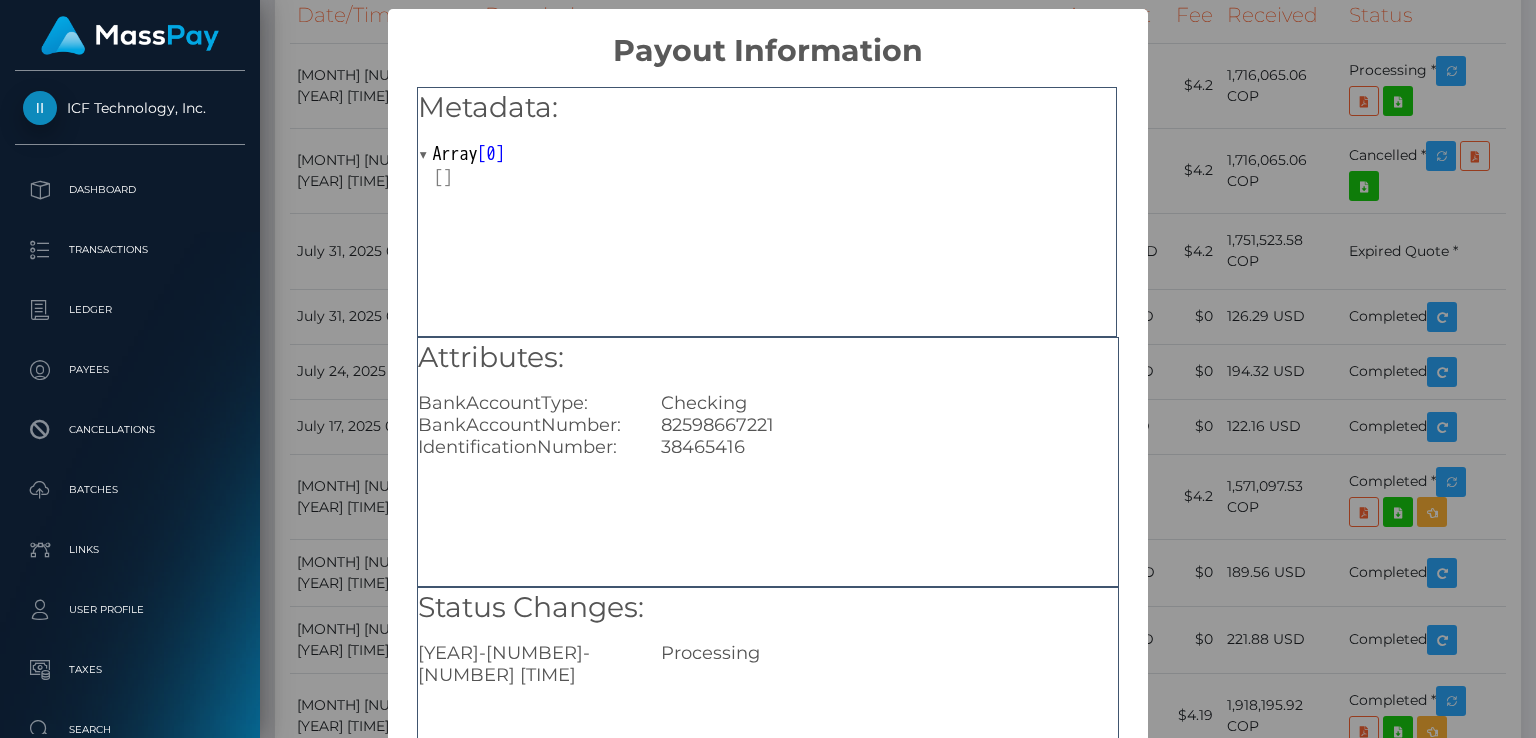 click on "× Payout Information Metadata: Array [ 0 ] Attributes: BankAccountType: Checking BankAccountNumber: 82598667221 IdentificationNumber: 38465416 Status Changes: 2025-08-04 12:08:34.026 Processing OK No Cancel" at bounding box center (768, 369) 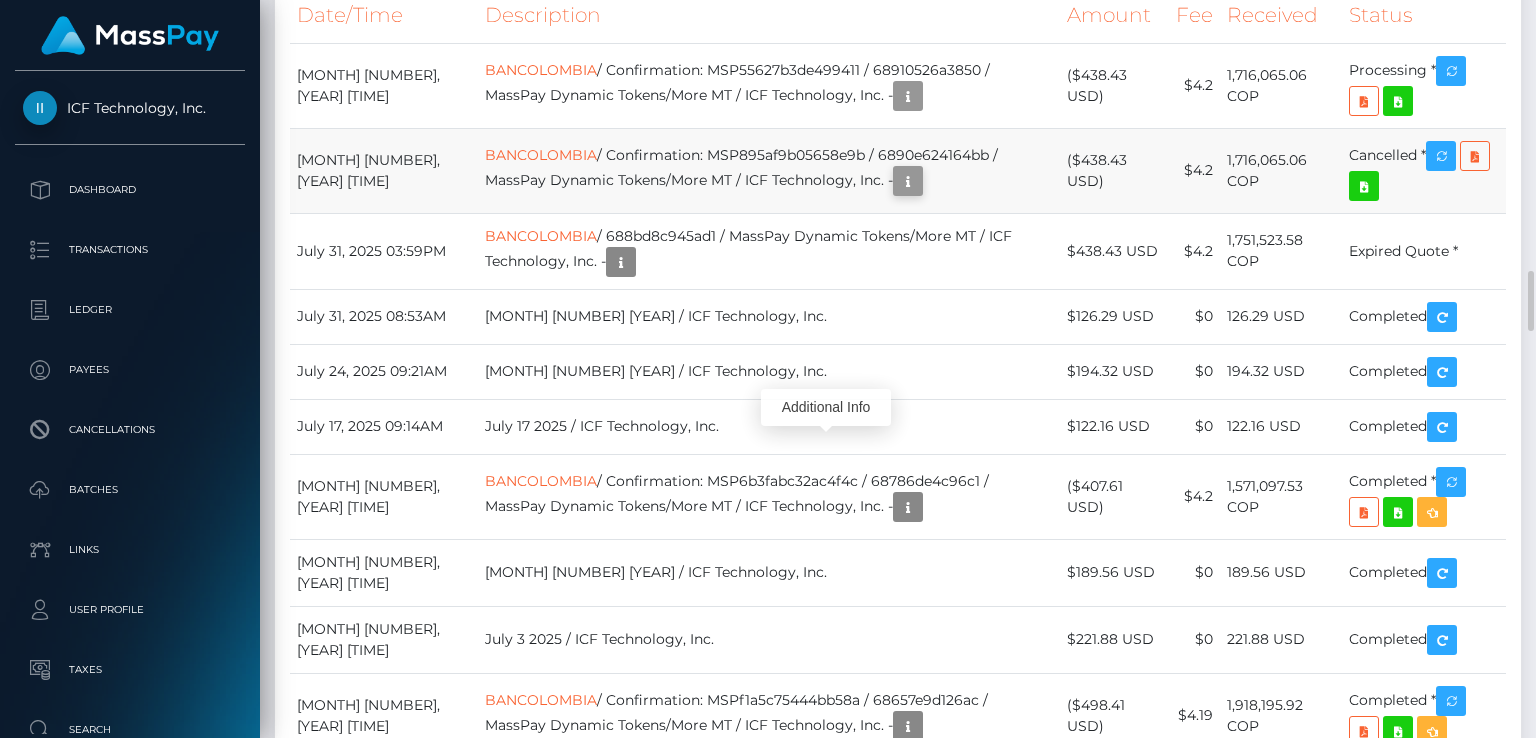 scroll, scrollTop: 240, scrollLeft: 384, axis: both 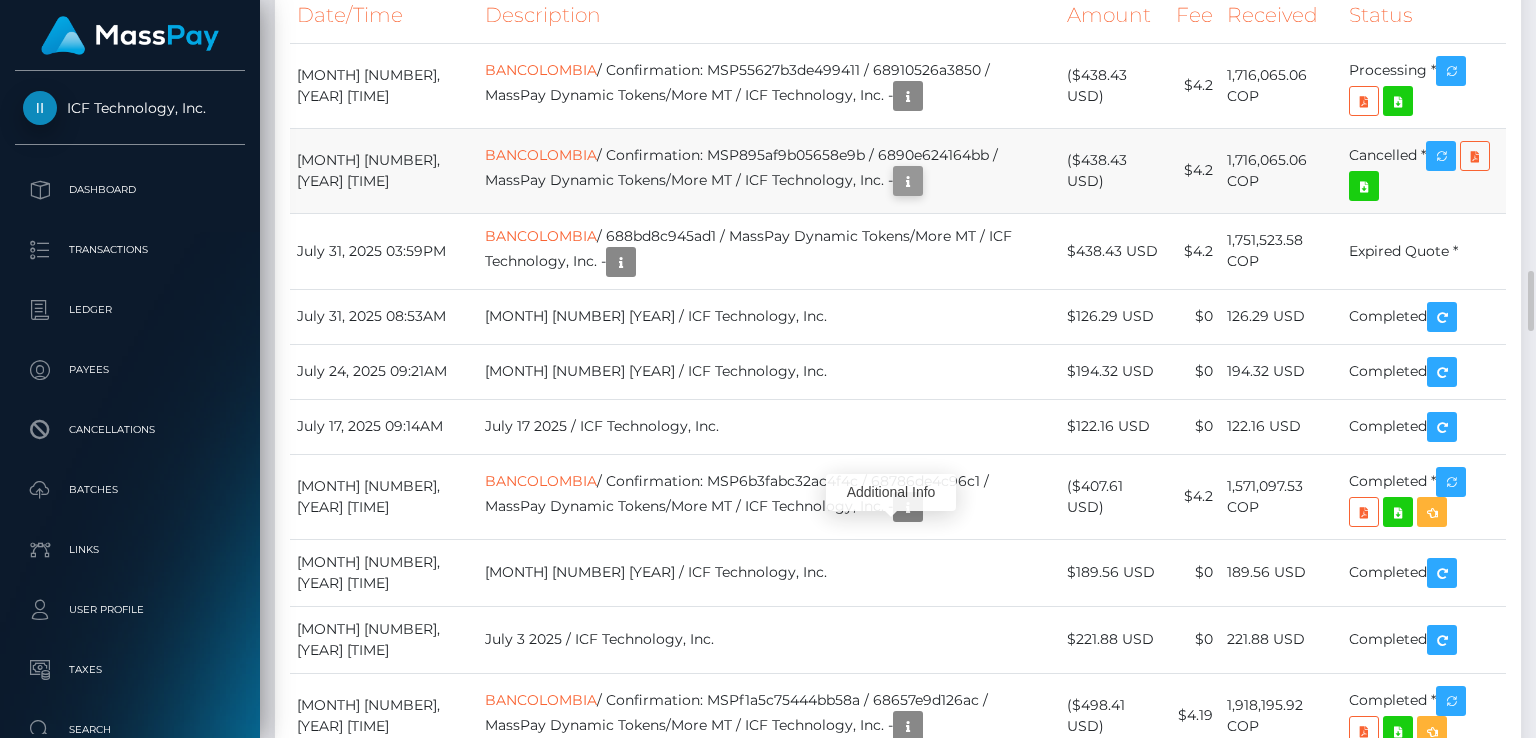 click at bounding box center [908, 181] 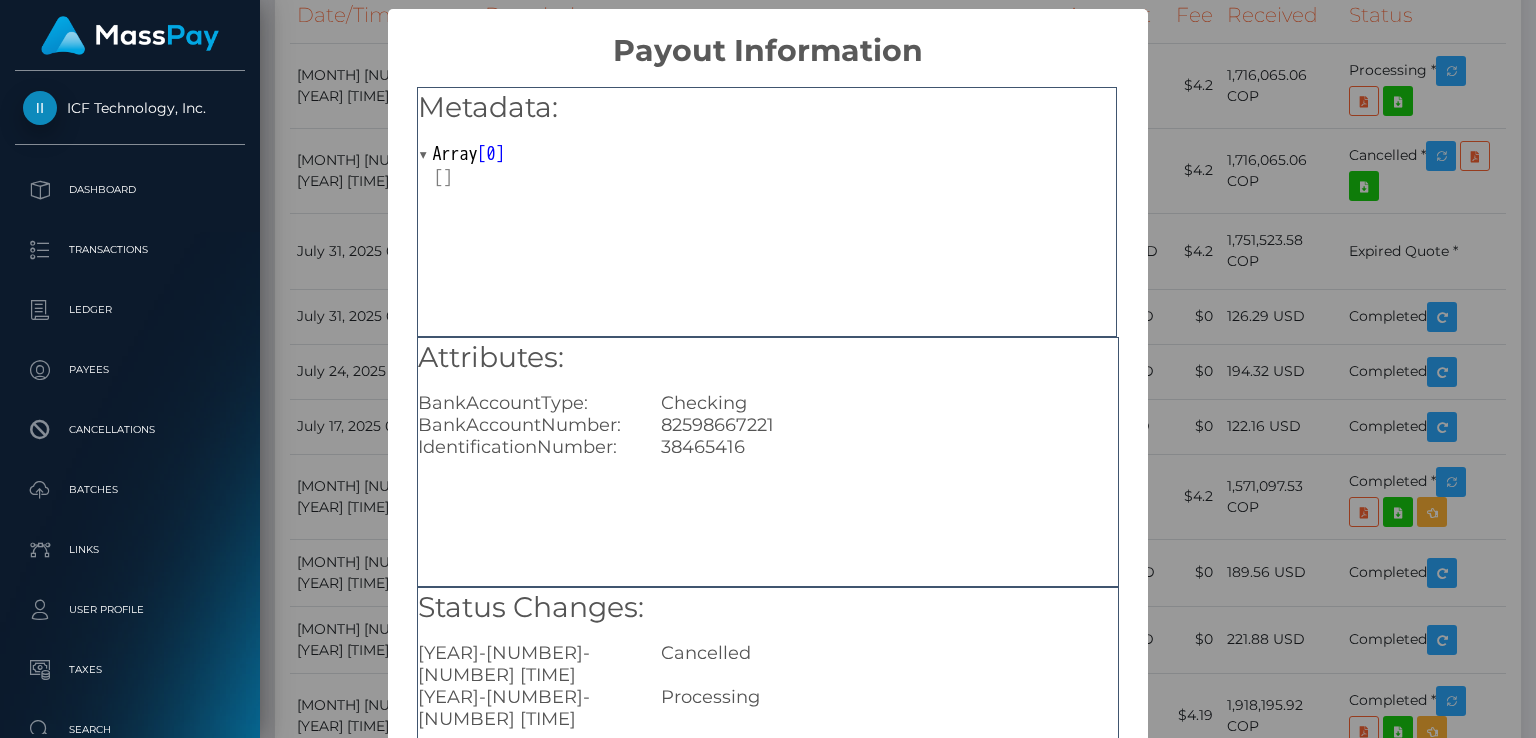 click on "× Payout Information Metadata: Array [ 0 ] Attributes: BankAccountType: Checking BankAccountNumber: 82598667221 IdentificationNumber: 38465416 Status Changes: 2025-08-04 10:19:39.889 Cancelled 2025-08-04 09:56:11.284 Processing OK No Cancel" at bounding box center (768, 369) 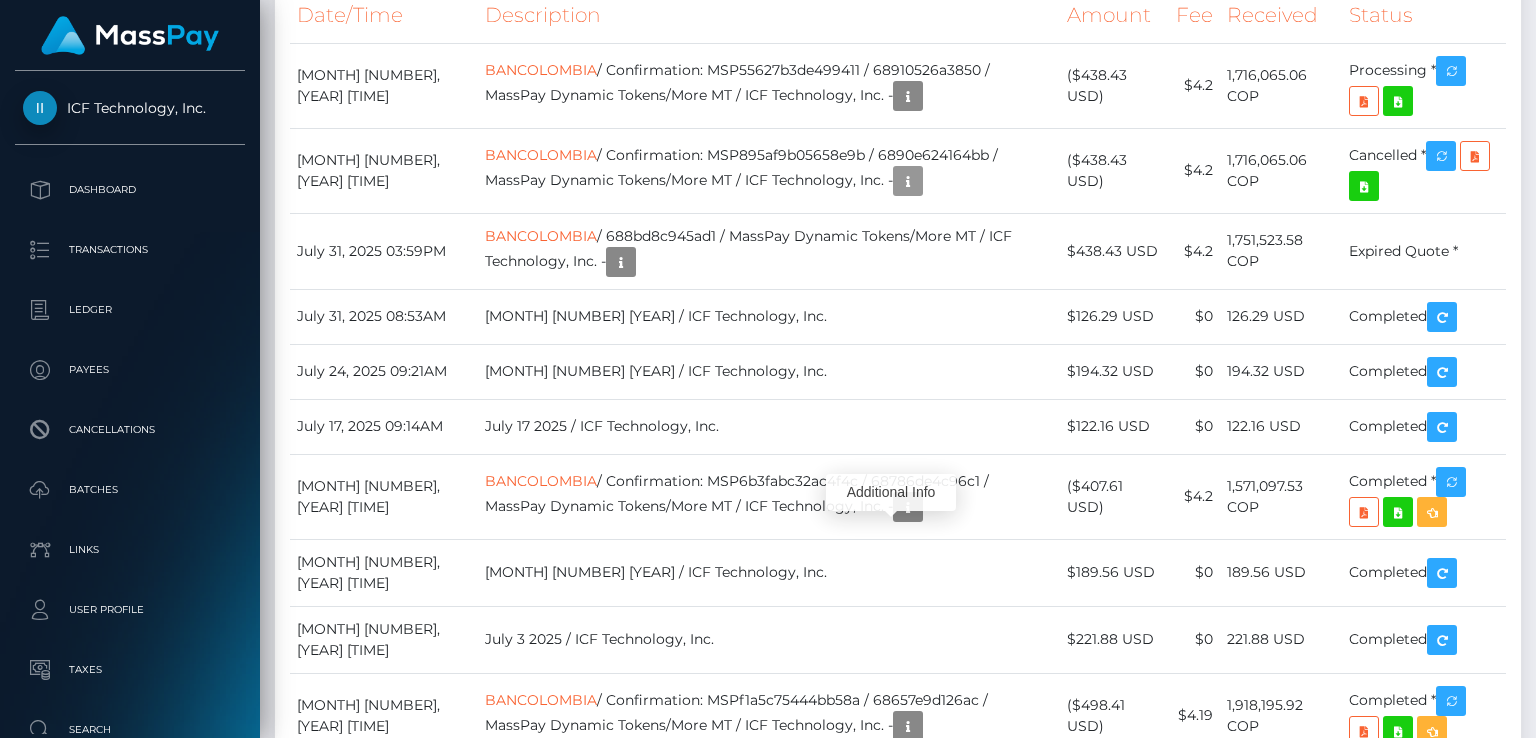 scroll, scrollTop: 240, scrollLeft: 384, axis: both 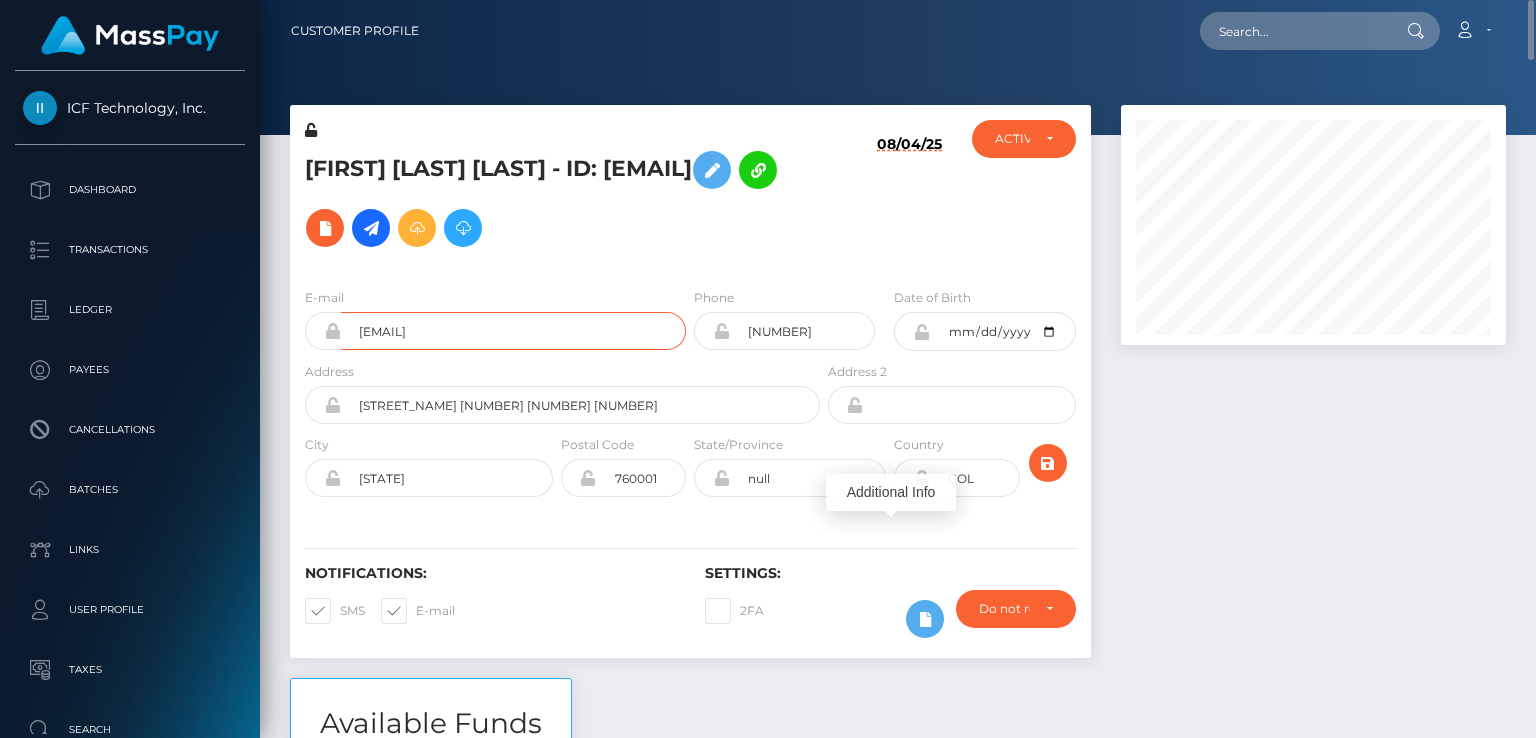 click on "[EMAIL]" at bounding box center (513, 331) 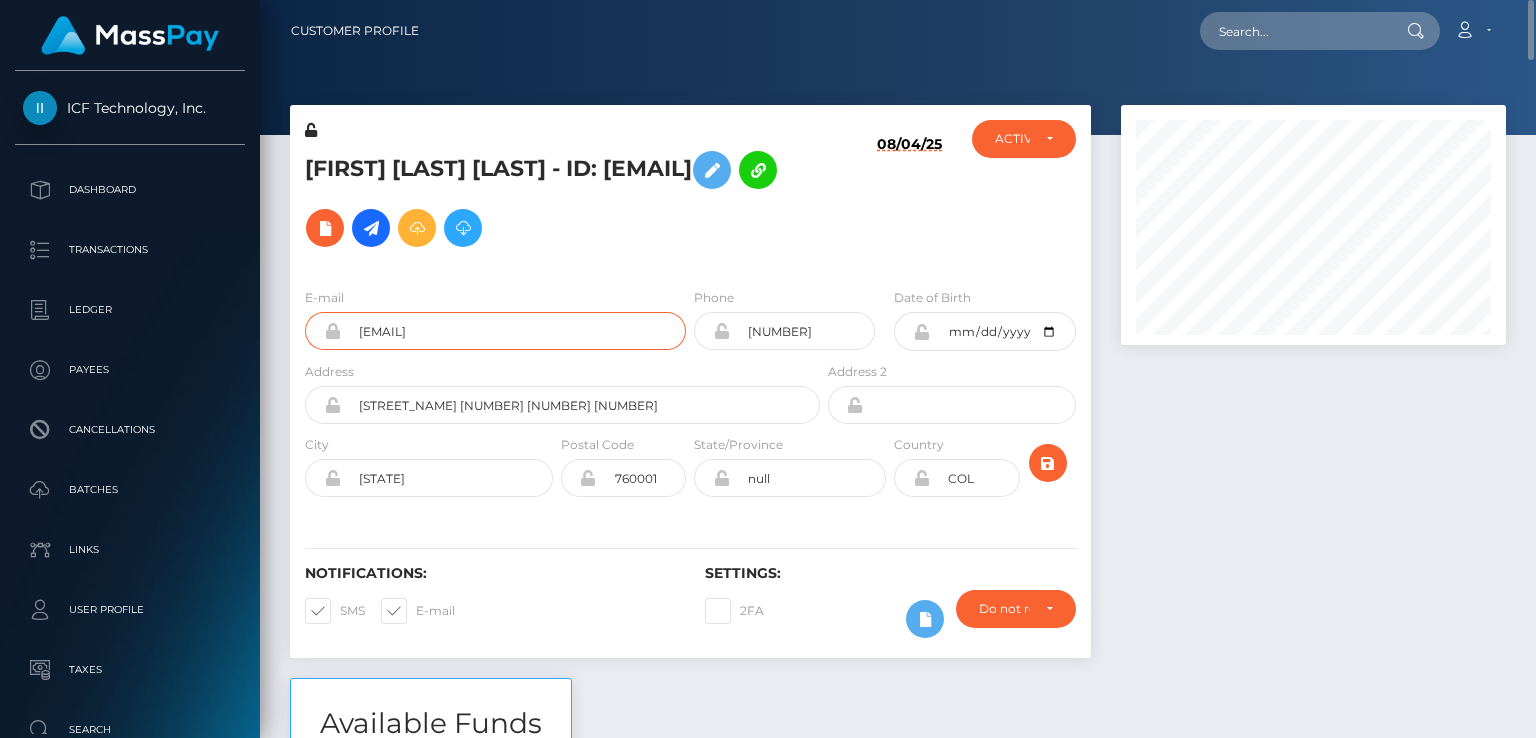 click on "gloriapatriciav2211@gmail.com" at bounding box center (513, 331) 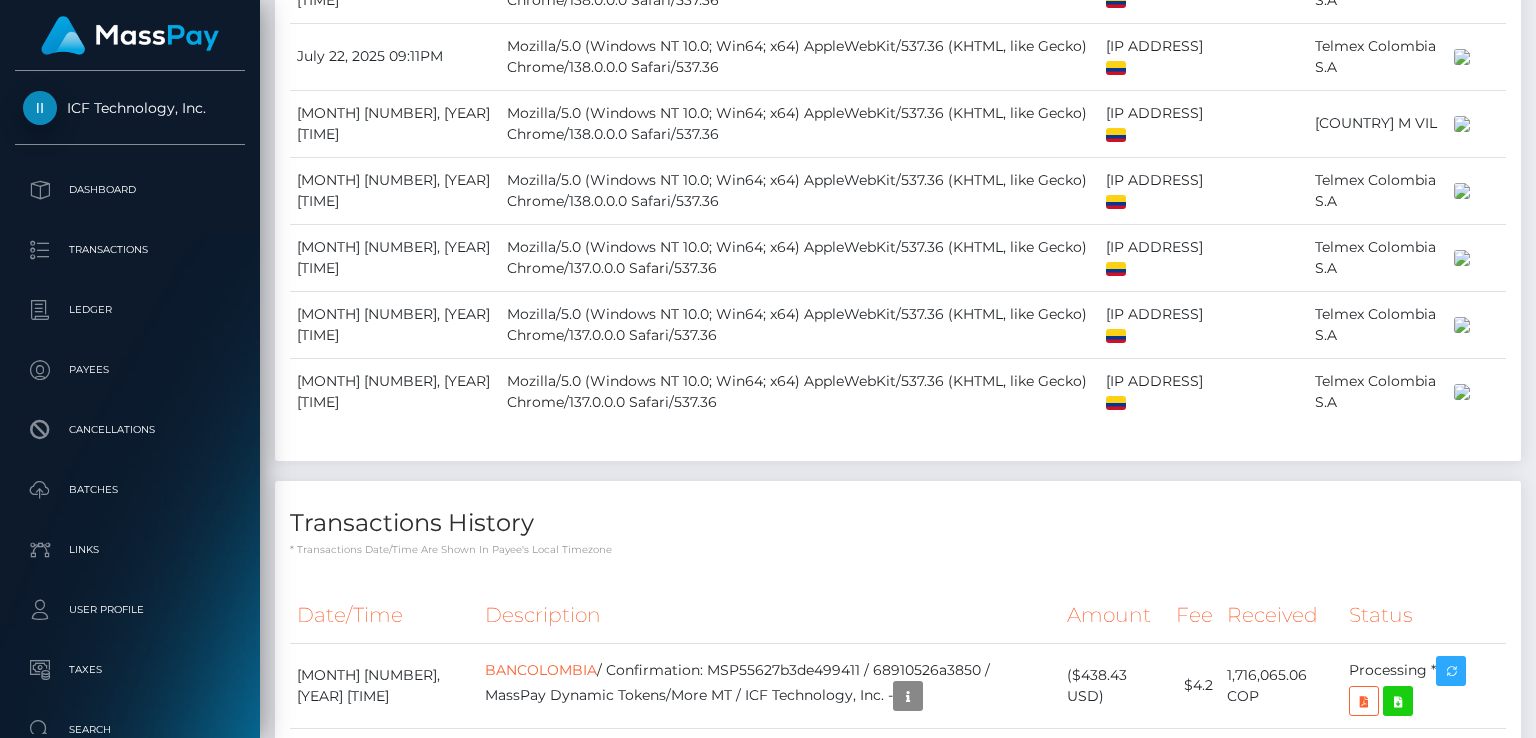scroll, scrollTop: 3300, scrollLeft: 0, axis: vertical 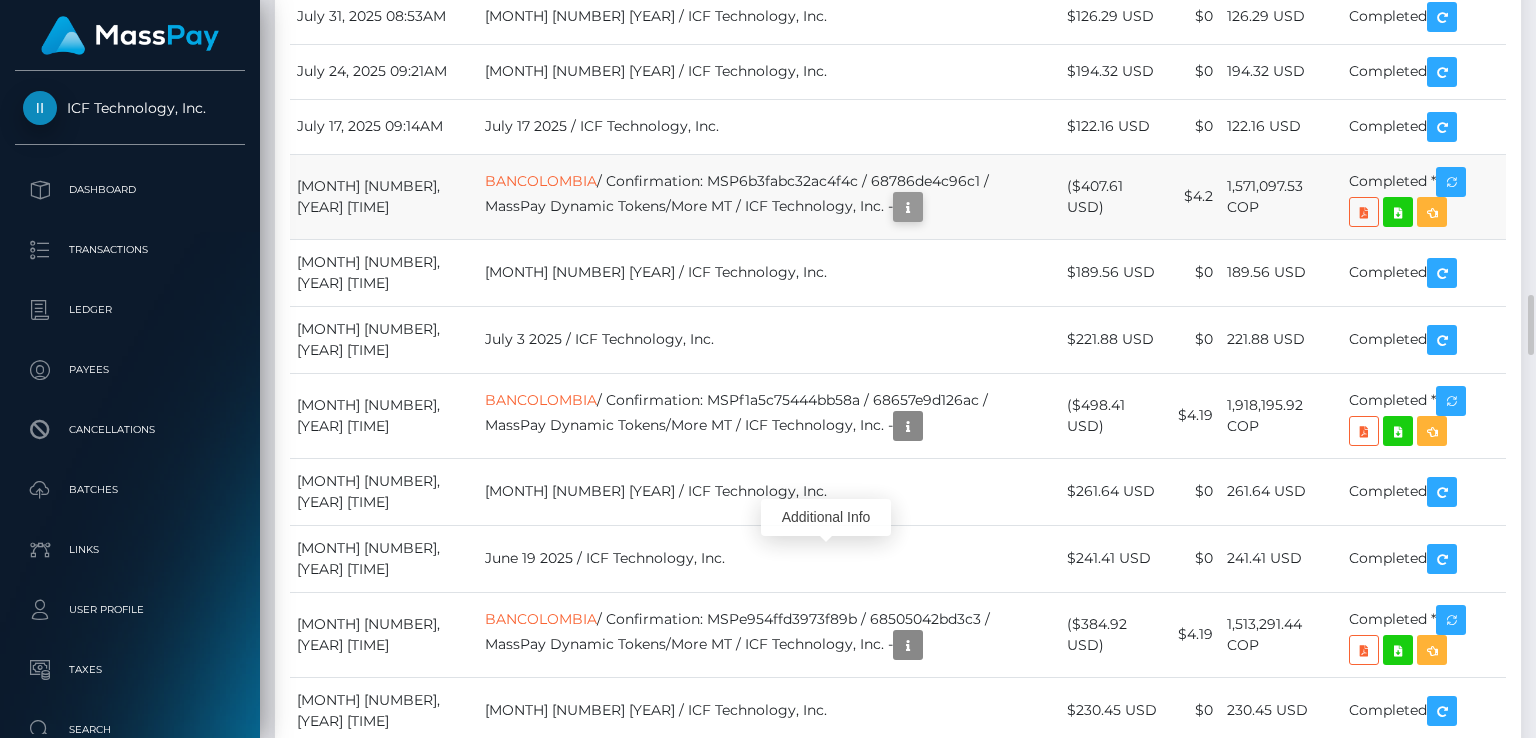 click at bounding box center [908, 207] 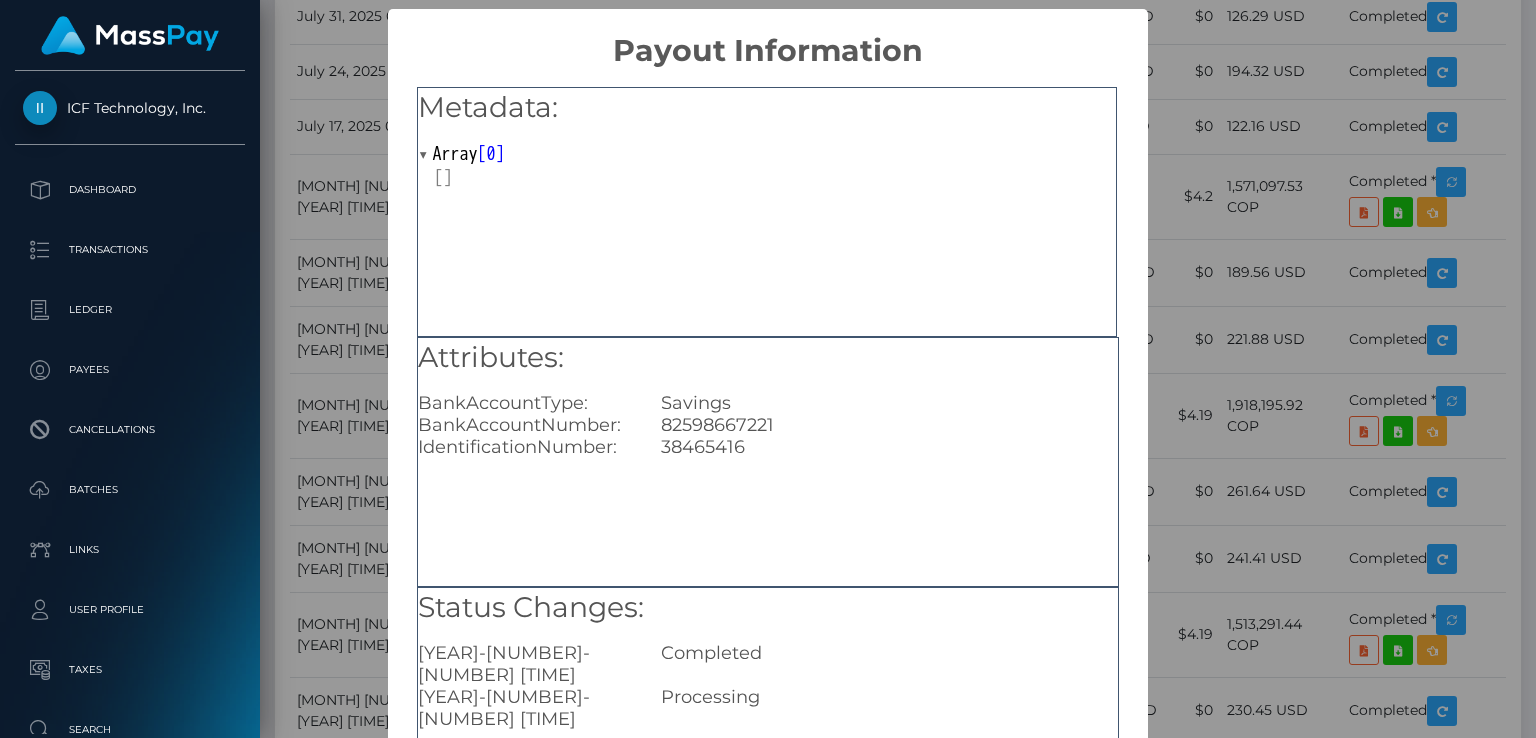 click on "× Payout Information Metadata: Array [ 0 ] Attributes: BankAccountType: Savings BankAccountNumber: 82598667221 IdentificationNumber: 38465416 Status Changes: 2025-07-17 00:39:47.321 Completed 2025-07-16 20:28:48.827 Processing OK No Cancel" at bounding box center [768, 369] 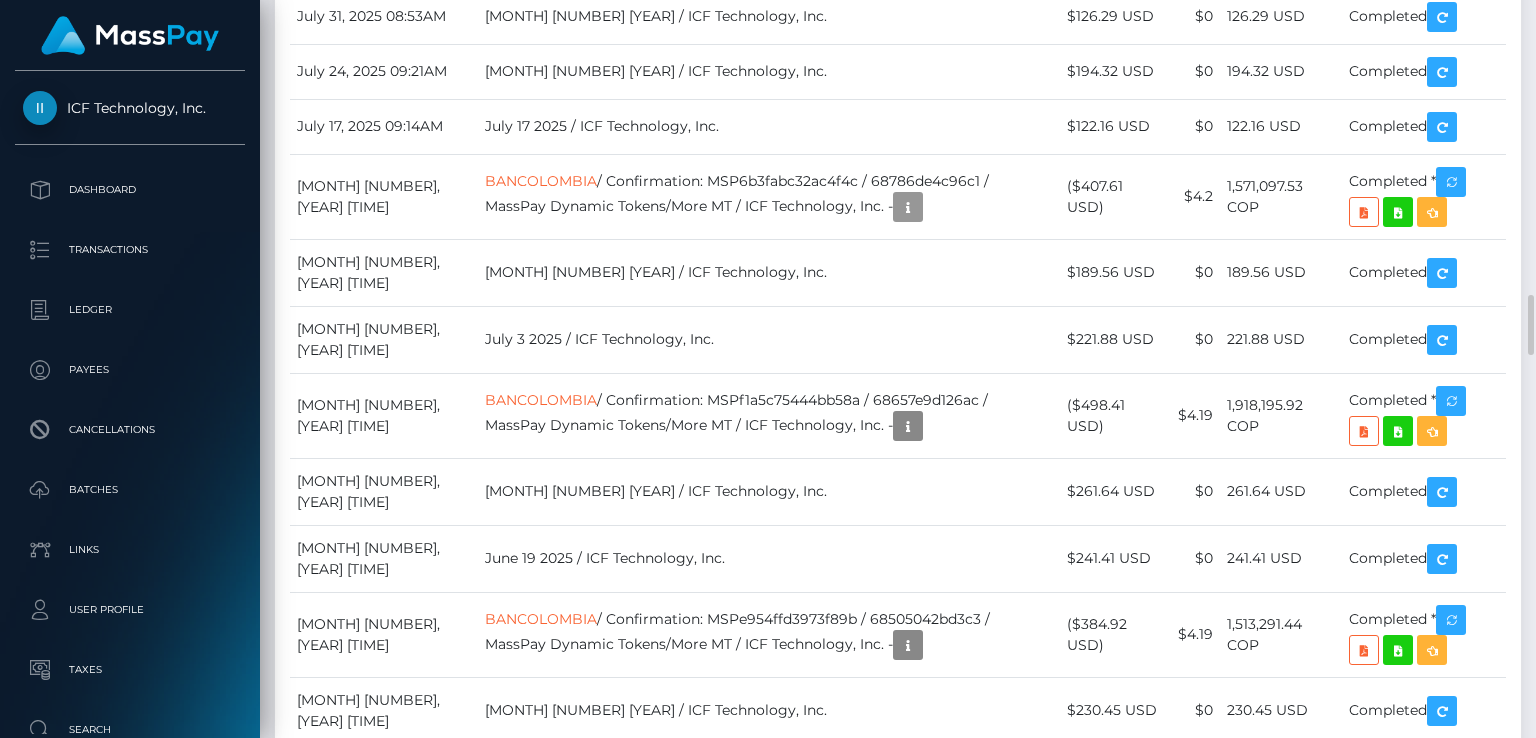 scroll, scrollTop: 240, scrollLeft: 384, axis: both 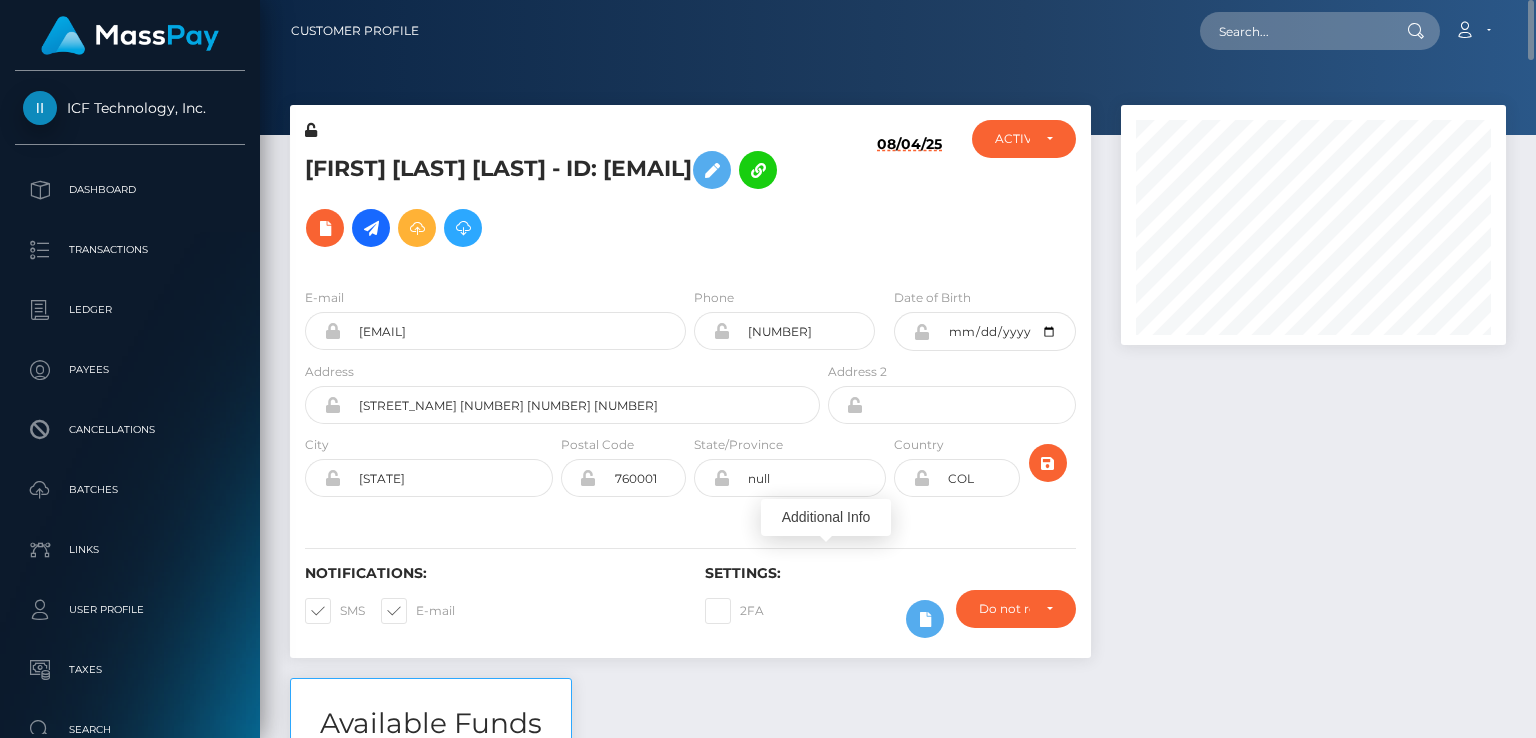 click on "GLORIA PATRICIA  RAIGOSA VALENCIA
- ID: gloriapatriciav2211@gmail.com" at bounding box center (557, 199) 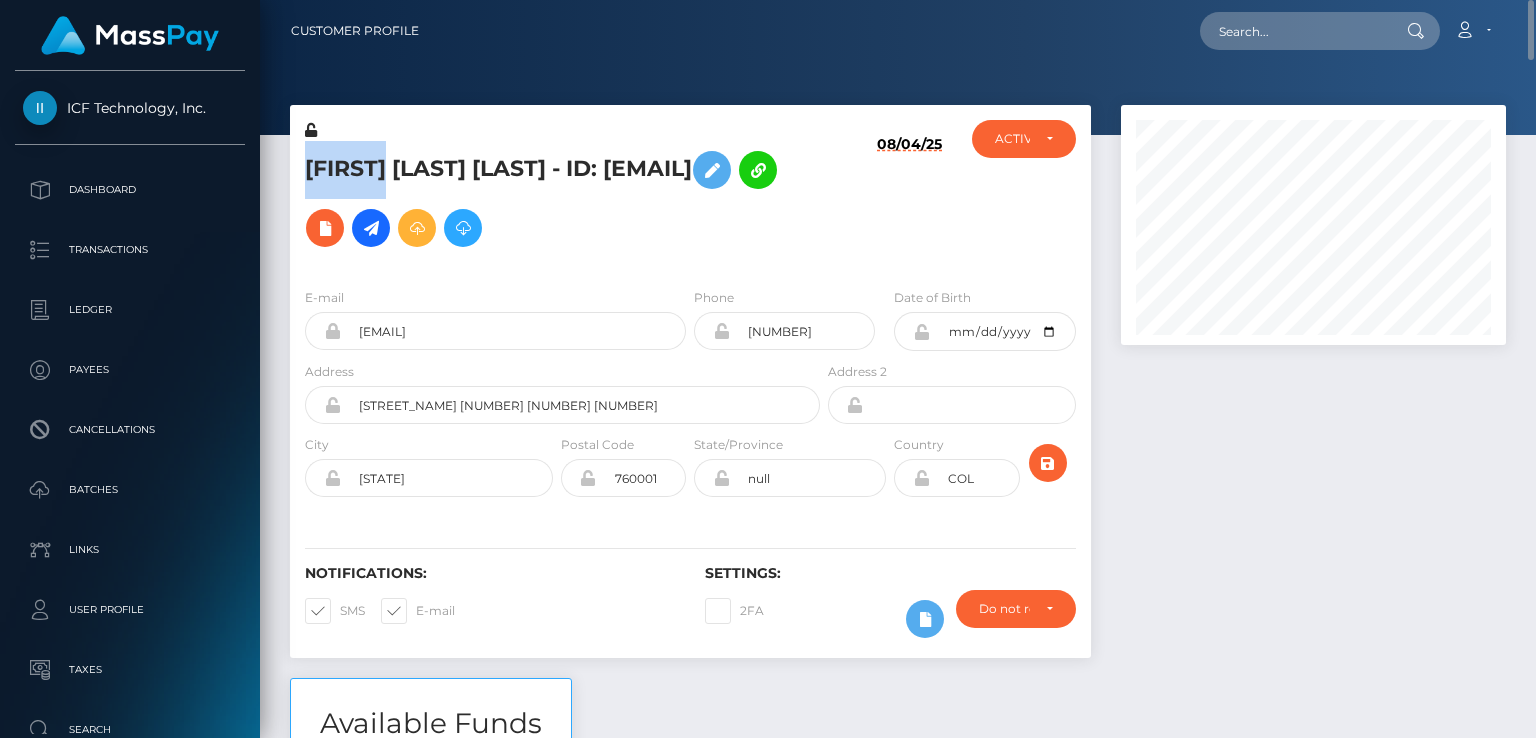 click on "GLORIA PATRICIA  RAIGOSA VALENCIA
- ID: gloriapatriciav2211@gmail.com" at bounding box center (557, 199) 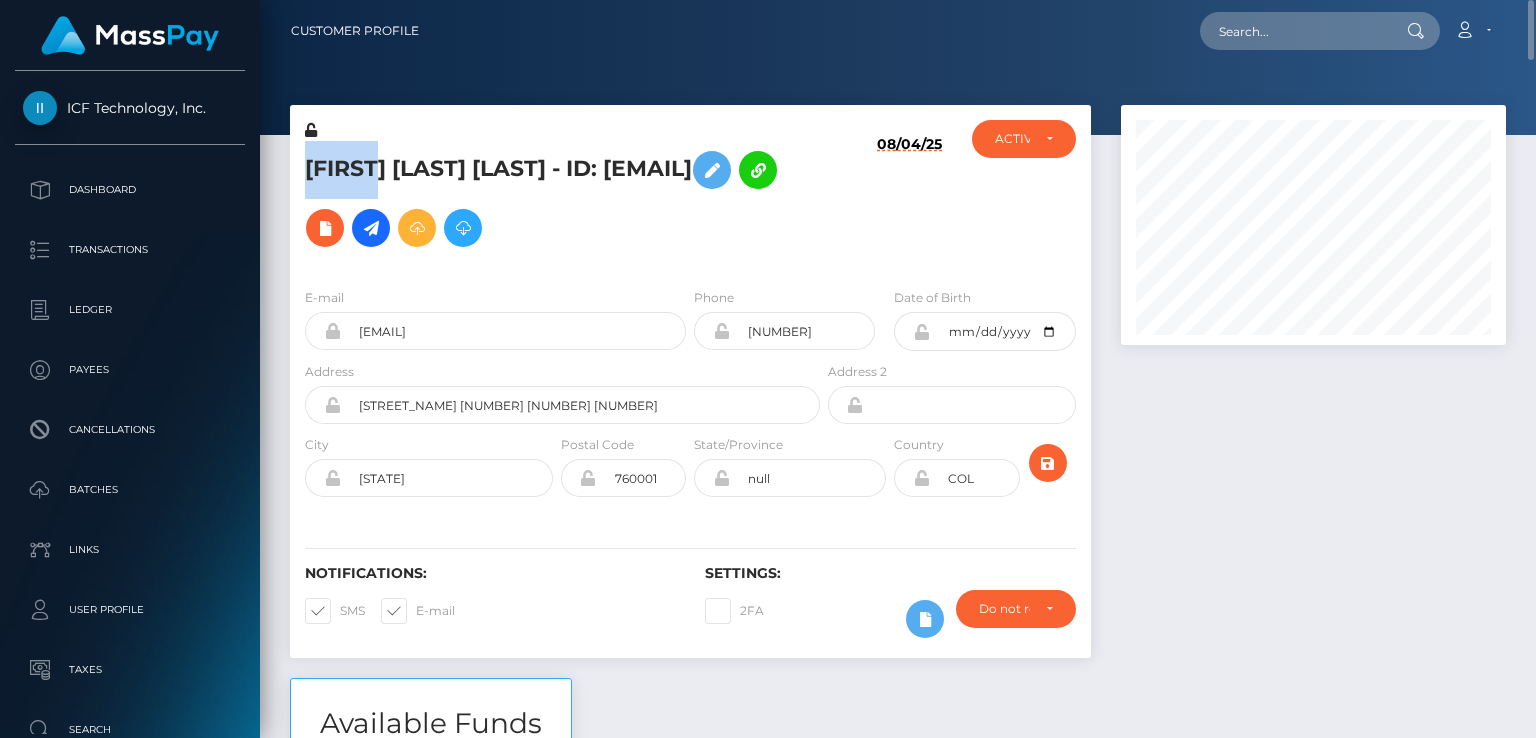 copy on "GLORIA" 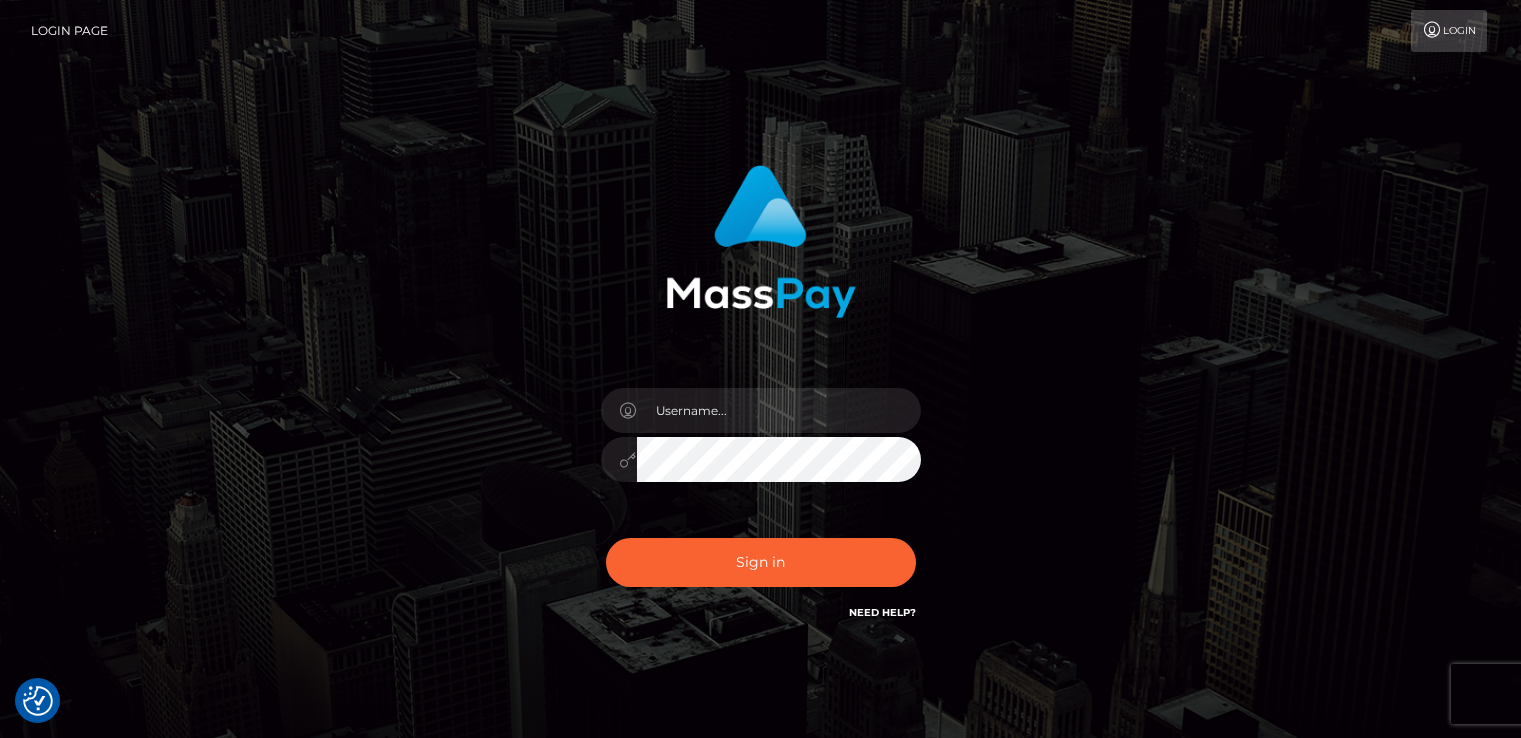scroll, scrollTop: 0, scrollLeft: 0, axis: both 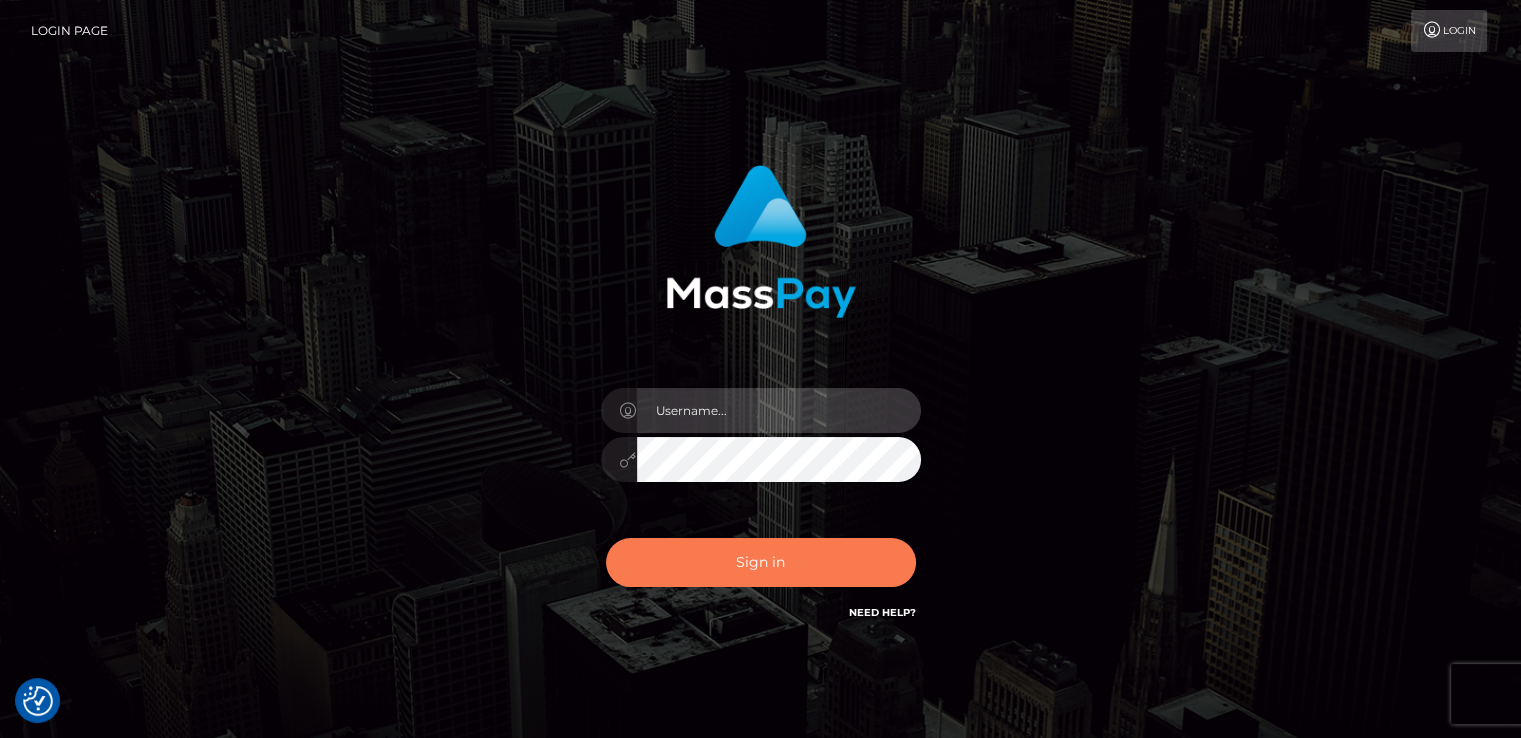 type on "catalinad" 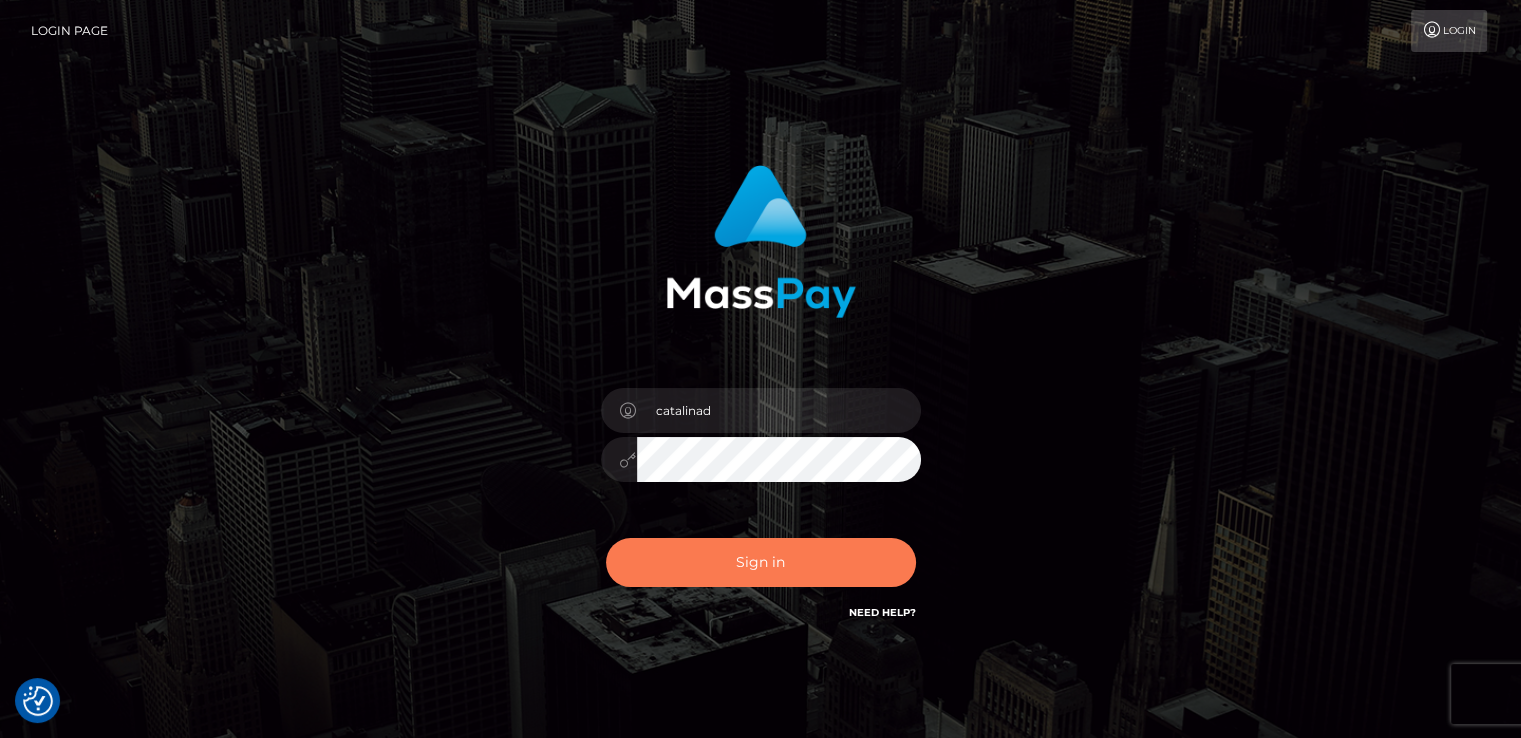 click on "Sign in" at bounding box center (761, 562) 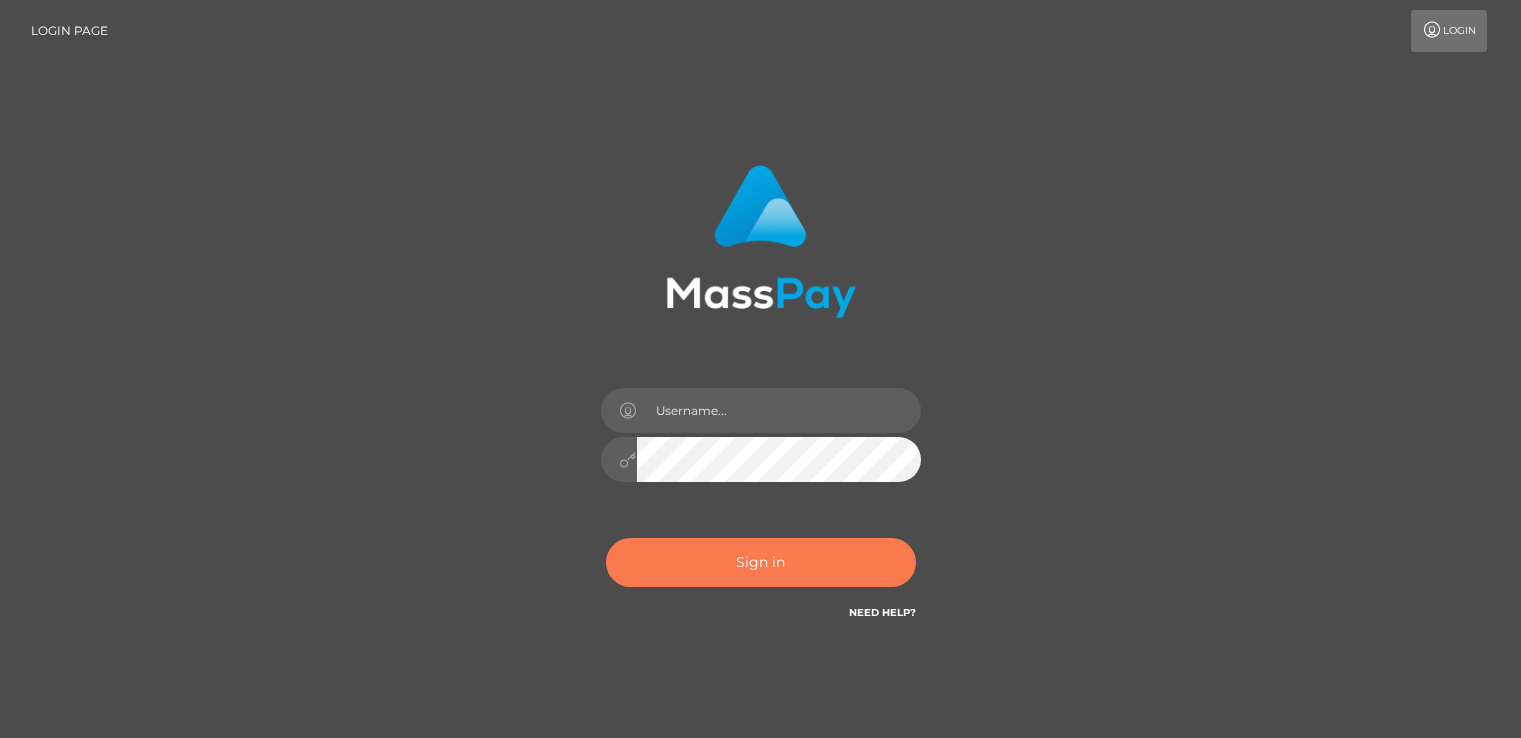 scroll, scrollTop: 0, scrollLeft: 0, axis: both 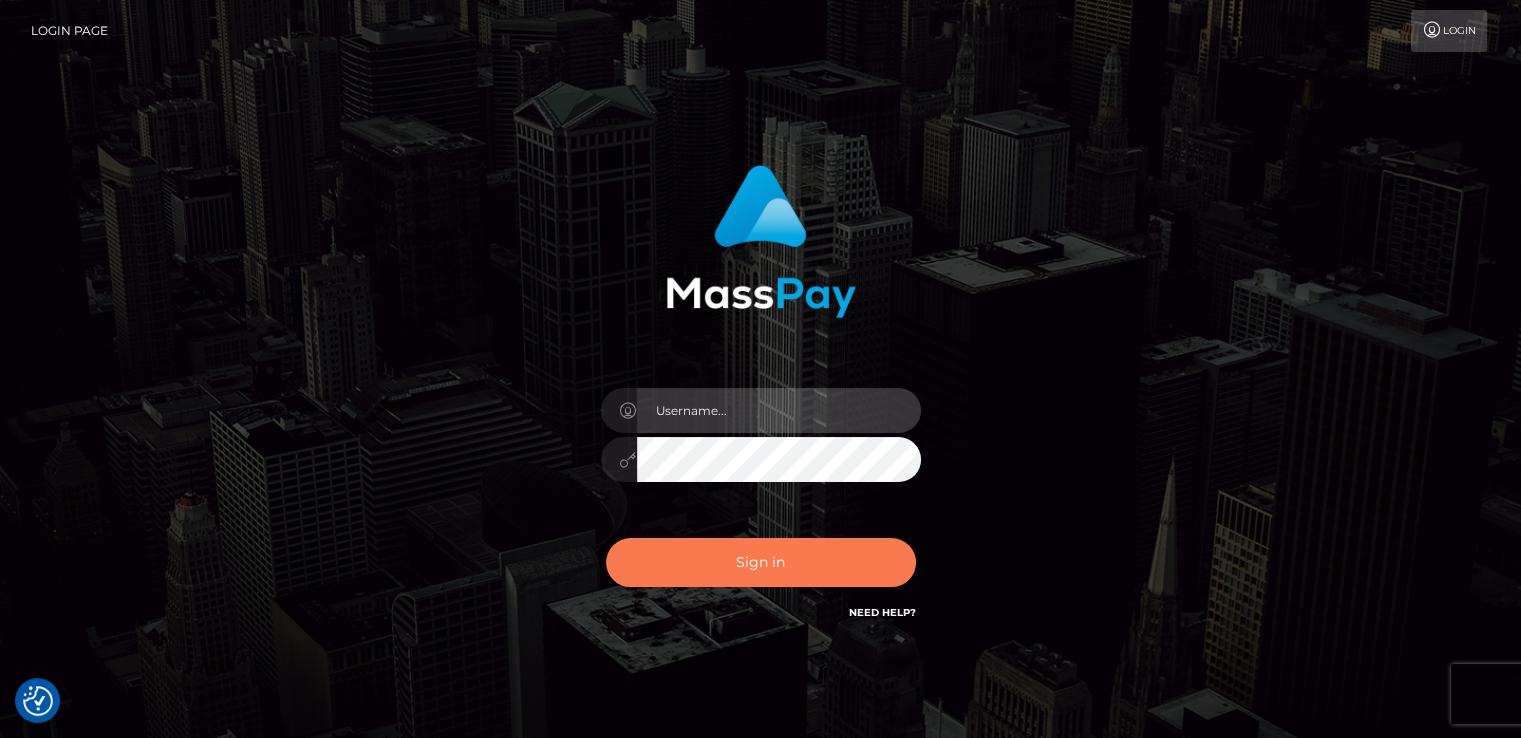 type on "catalinad" 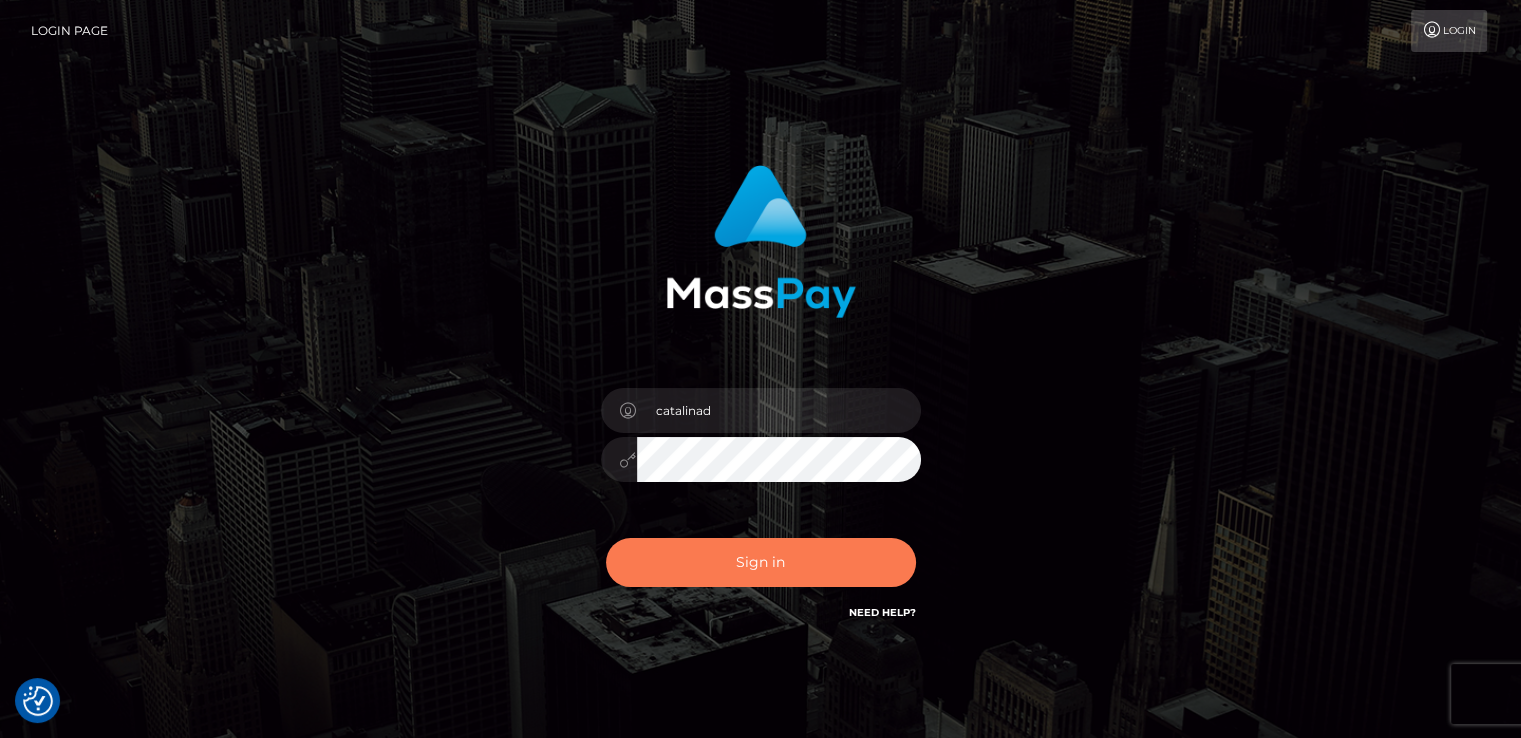 click on "Sign in" at bounding box center [761, 562] 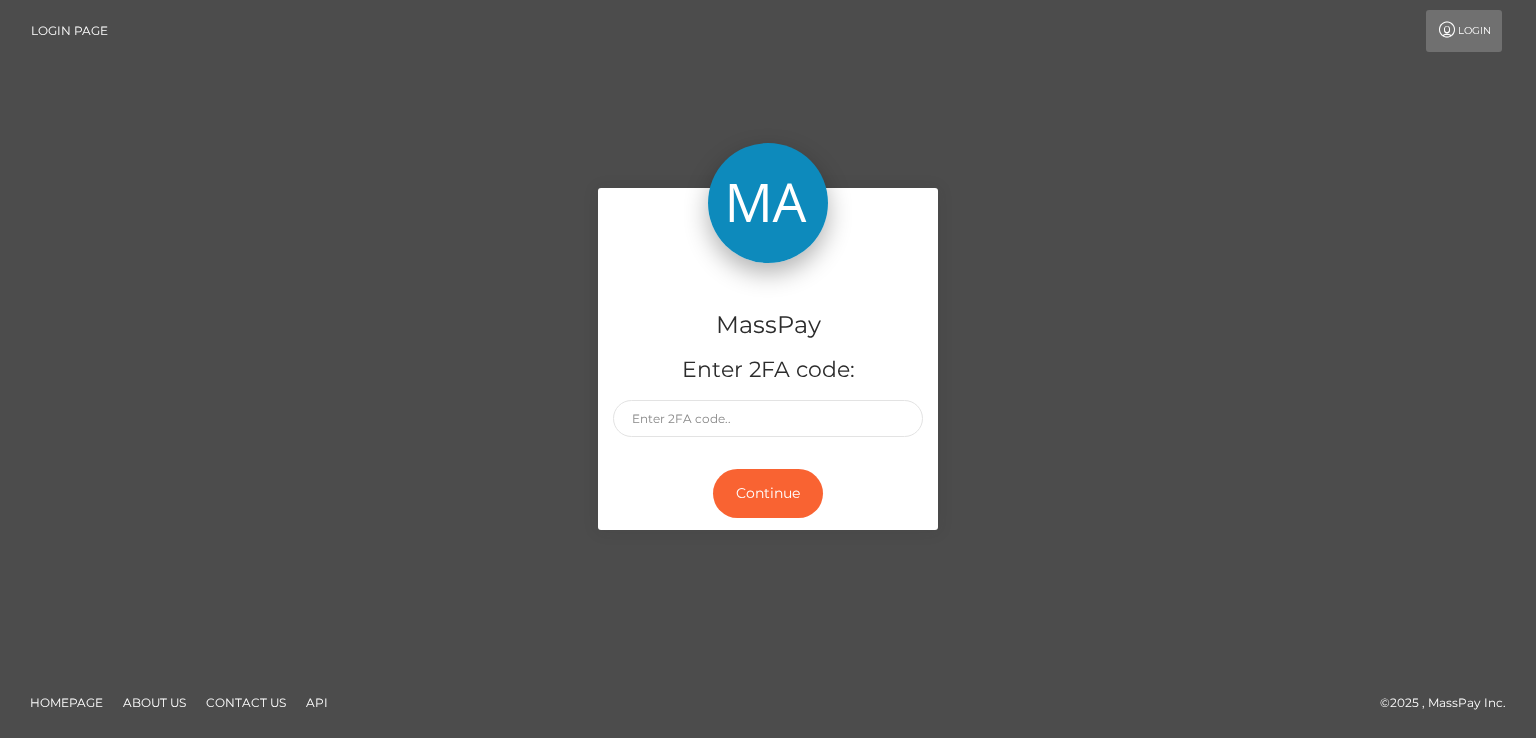 scroll, scrollTop: 0, scrollLeft: 0, axis: both 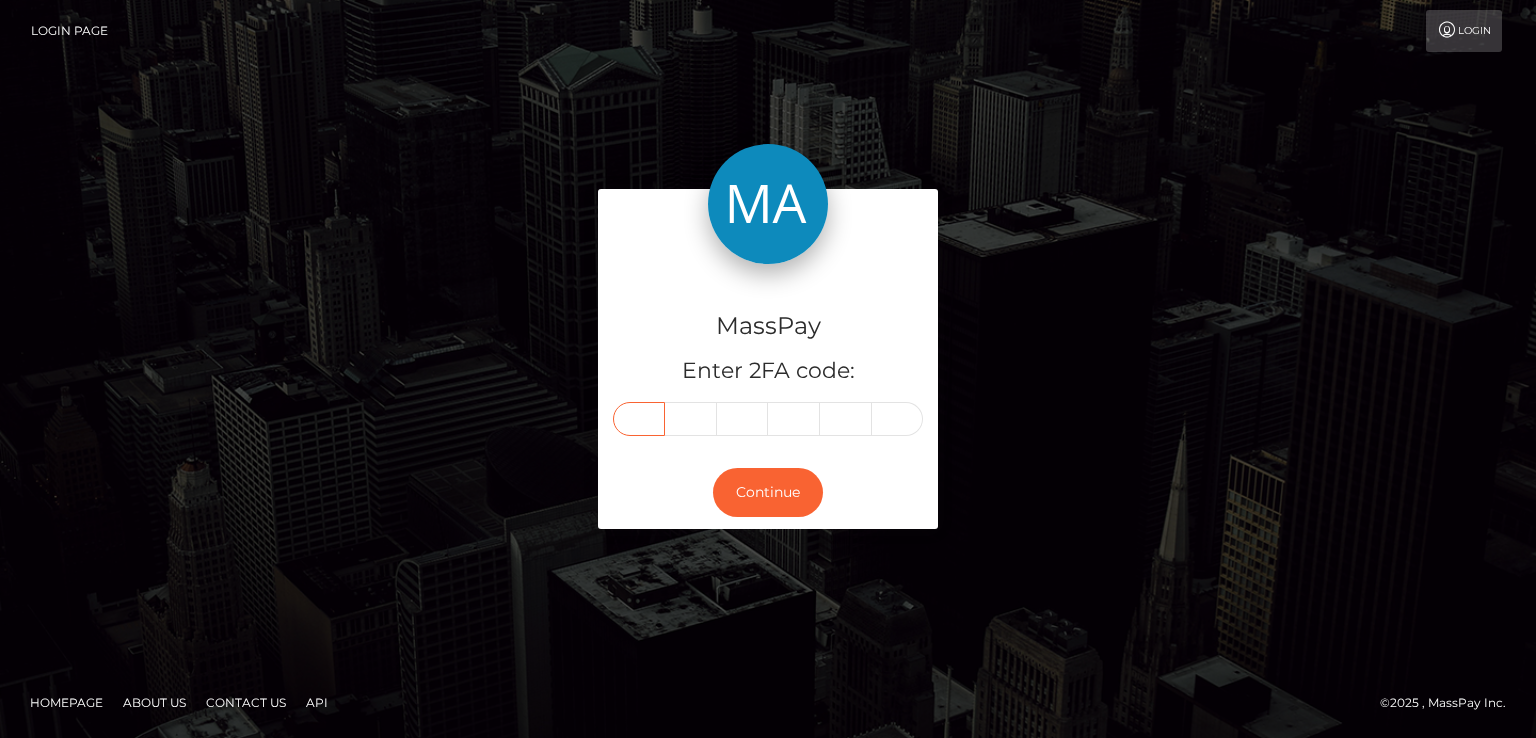 click at bounding box center (639, 419) 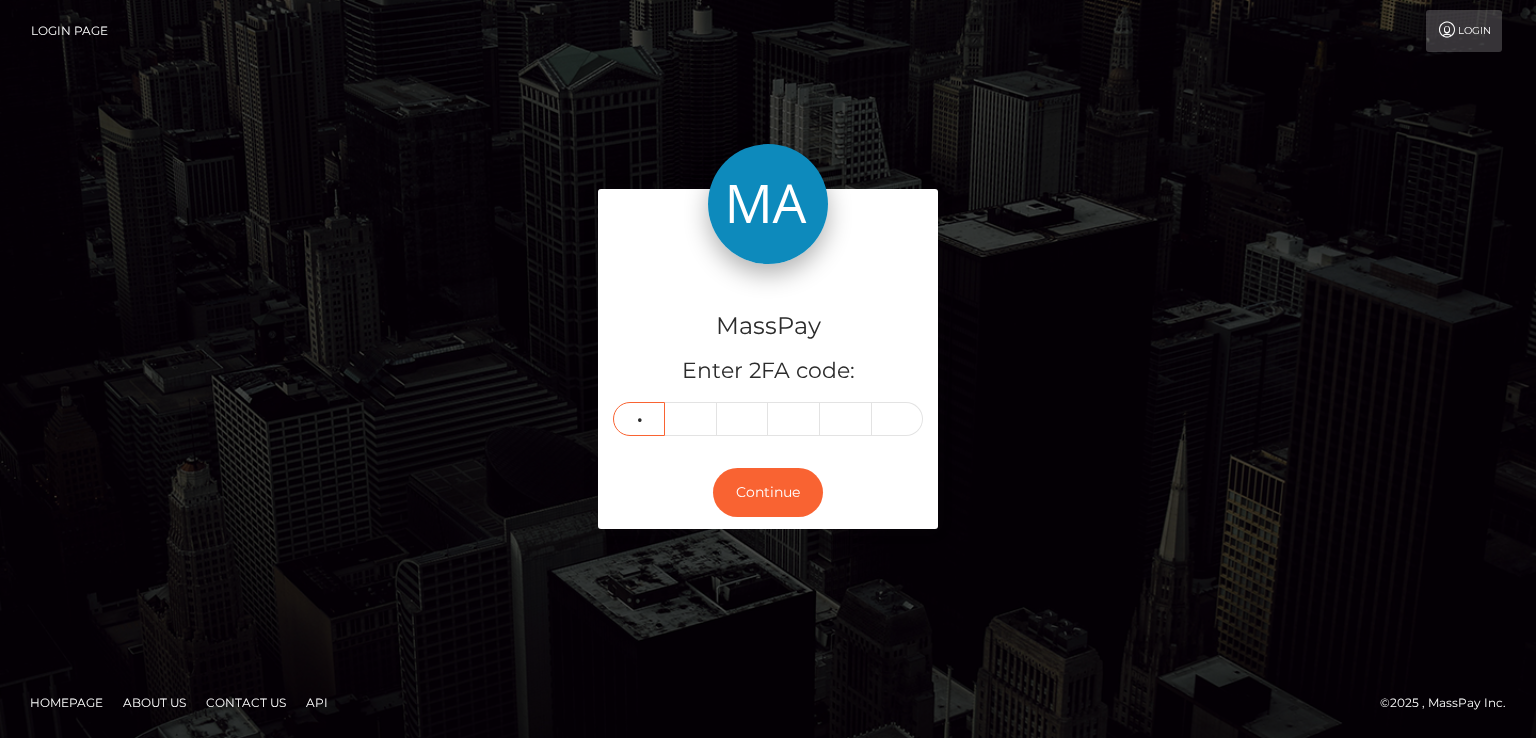 type on "6" 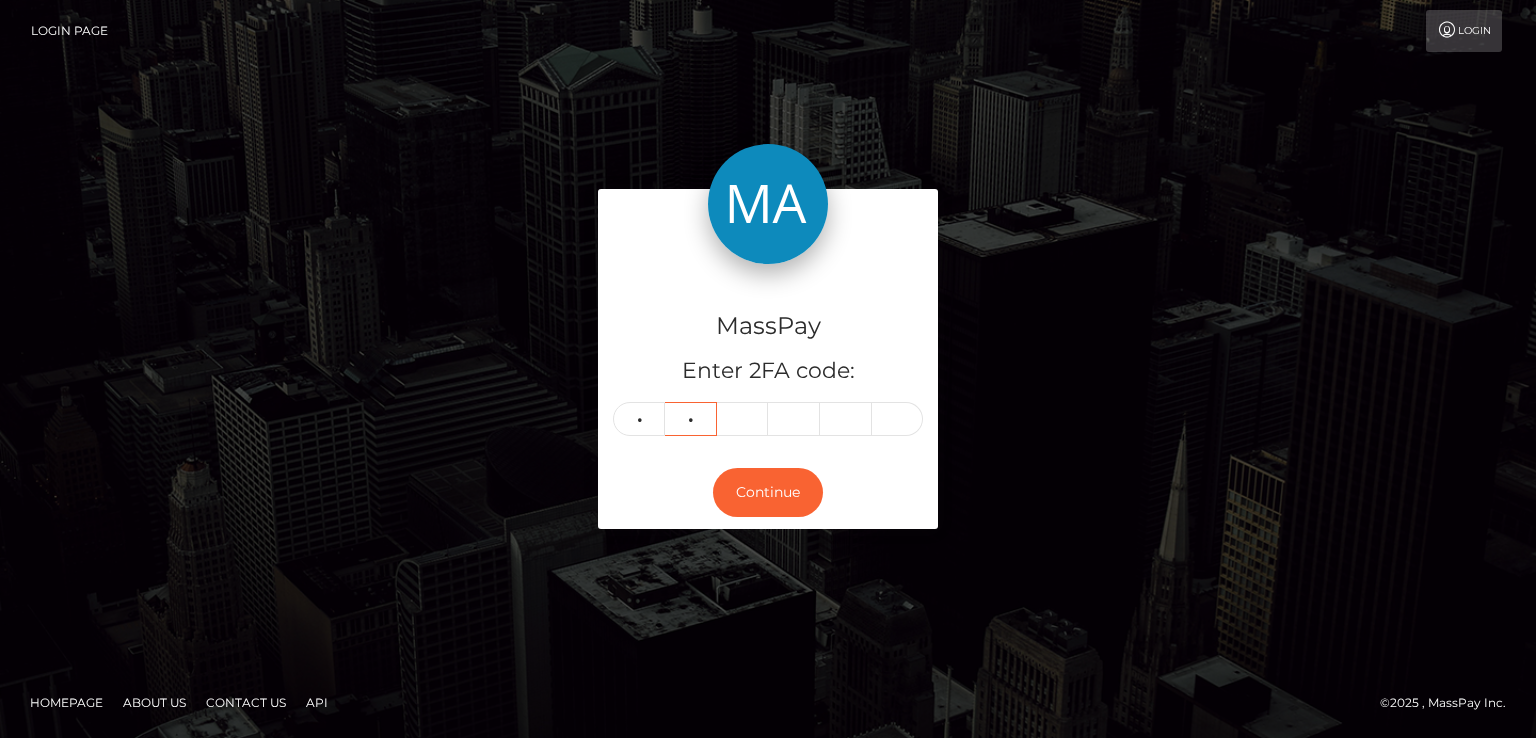 type on "8" 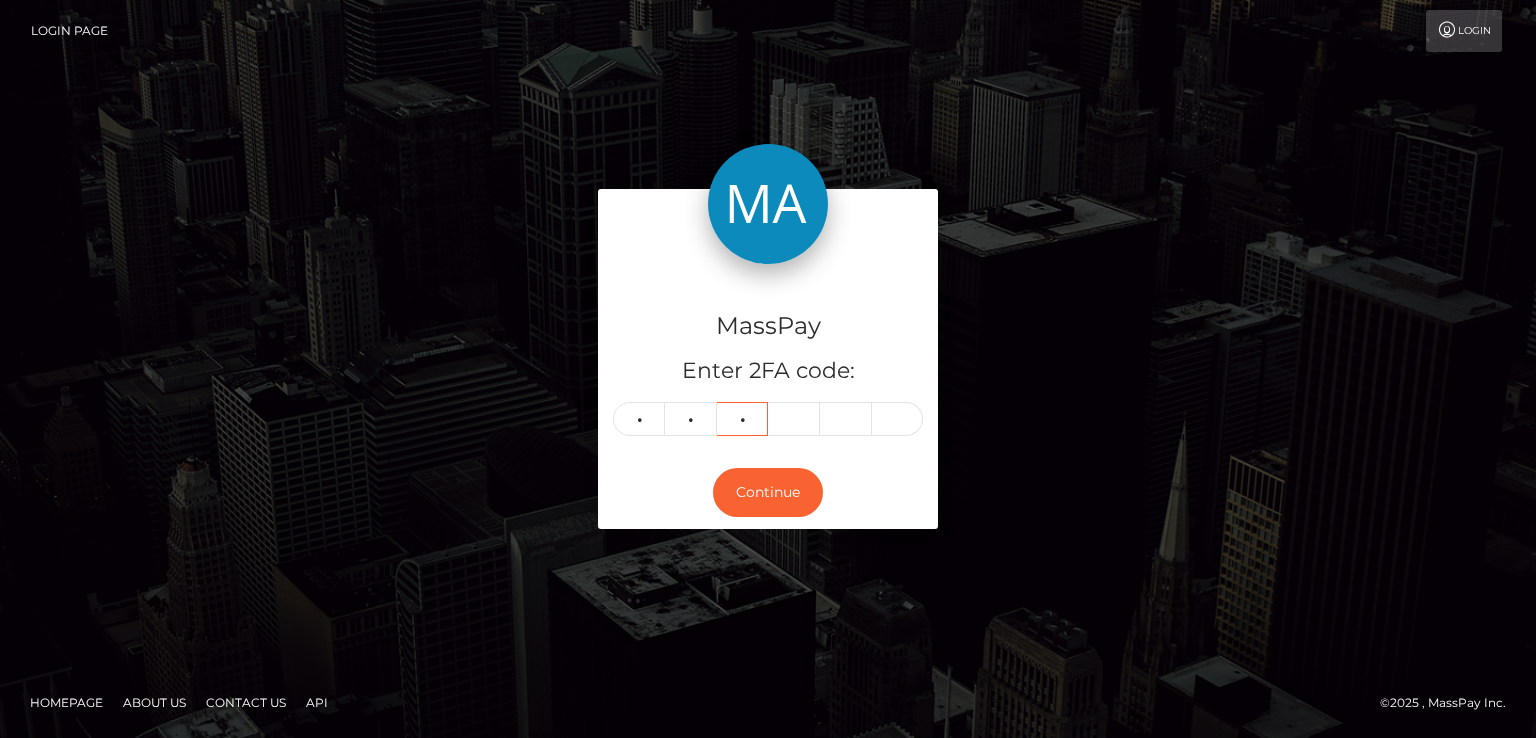 type on "3" 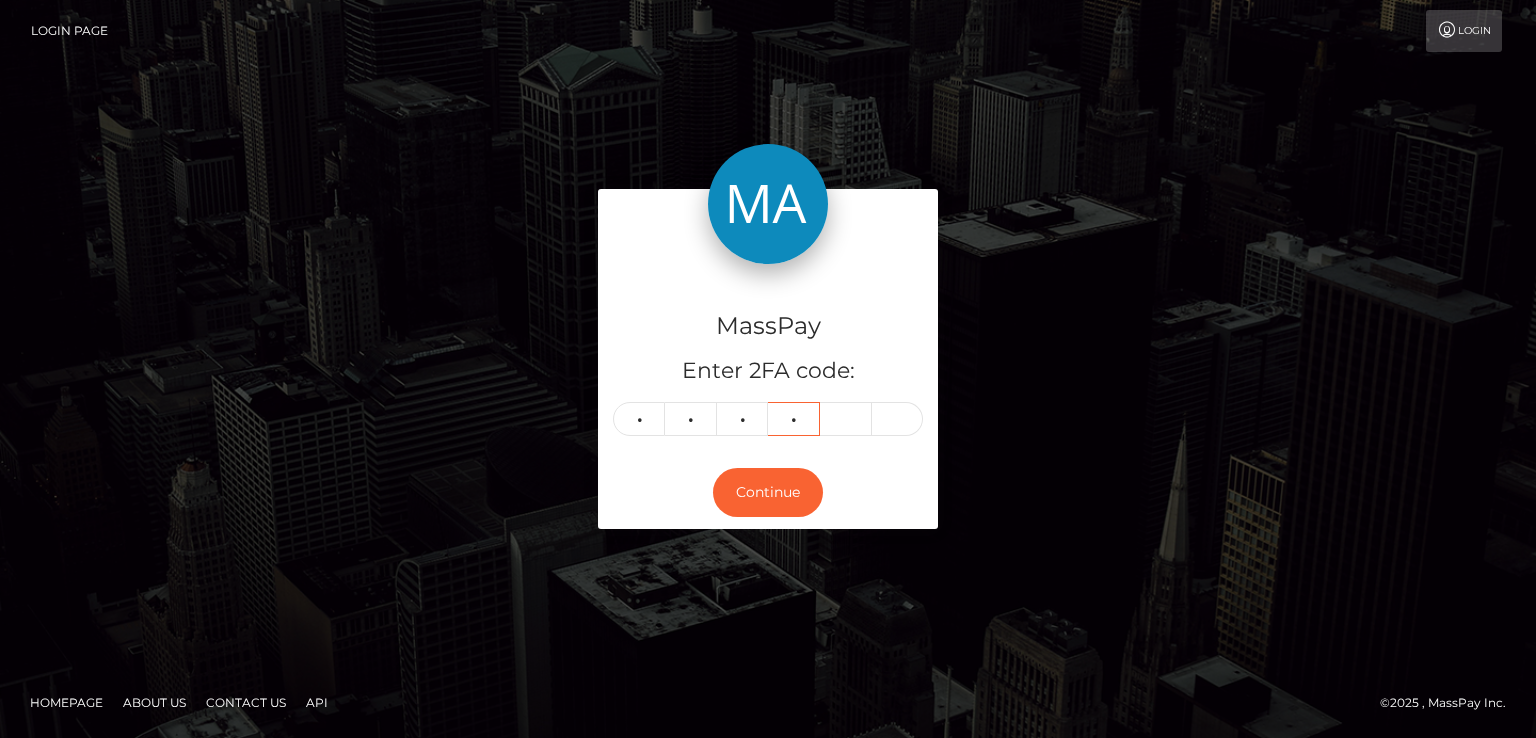 type on "0" 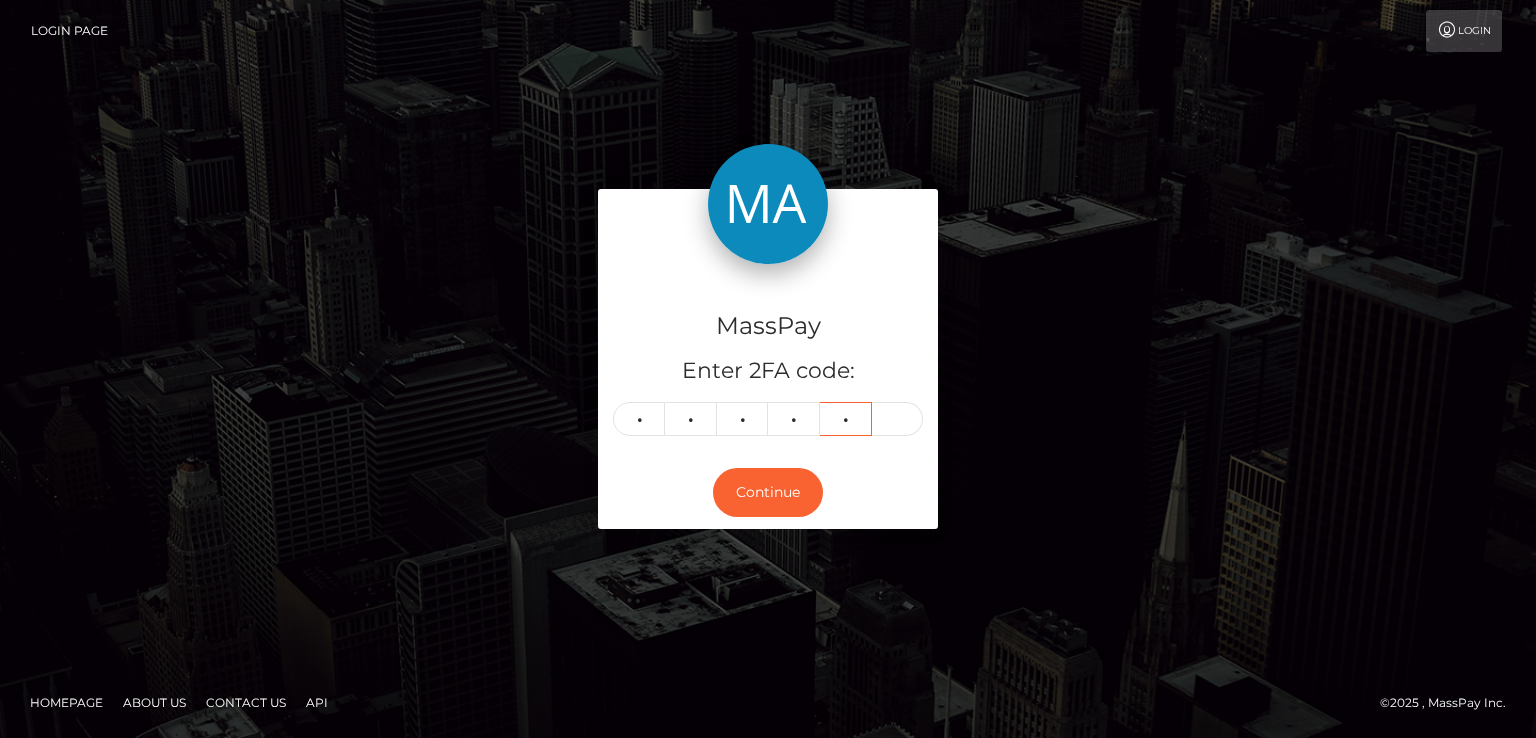type on "4" 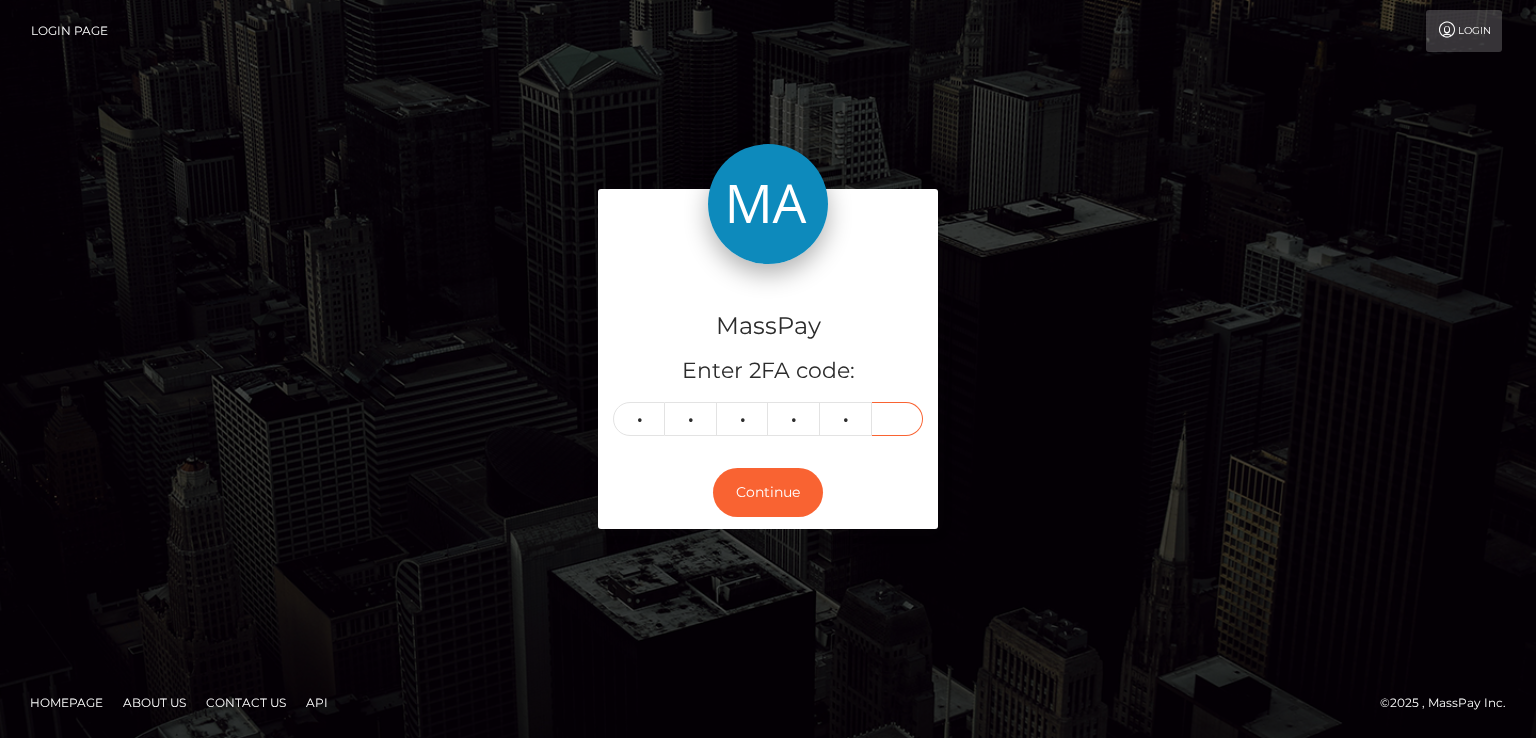 type on "6" 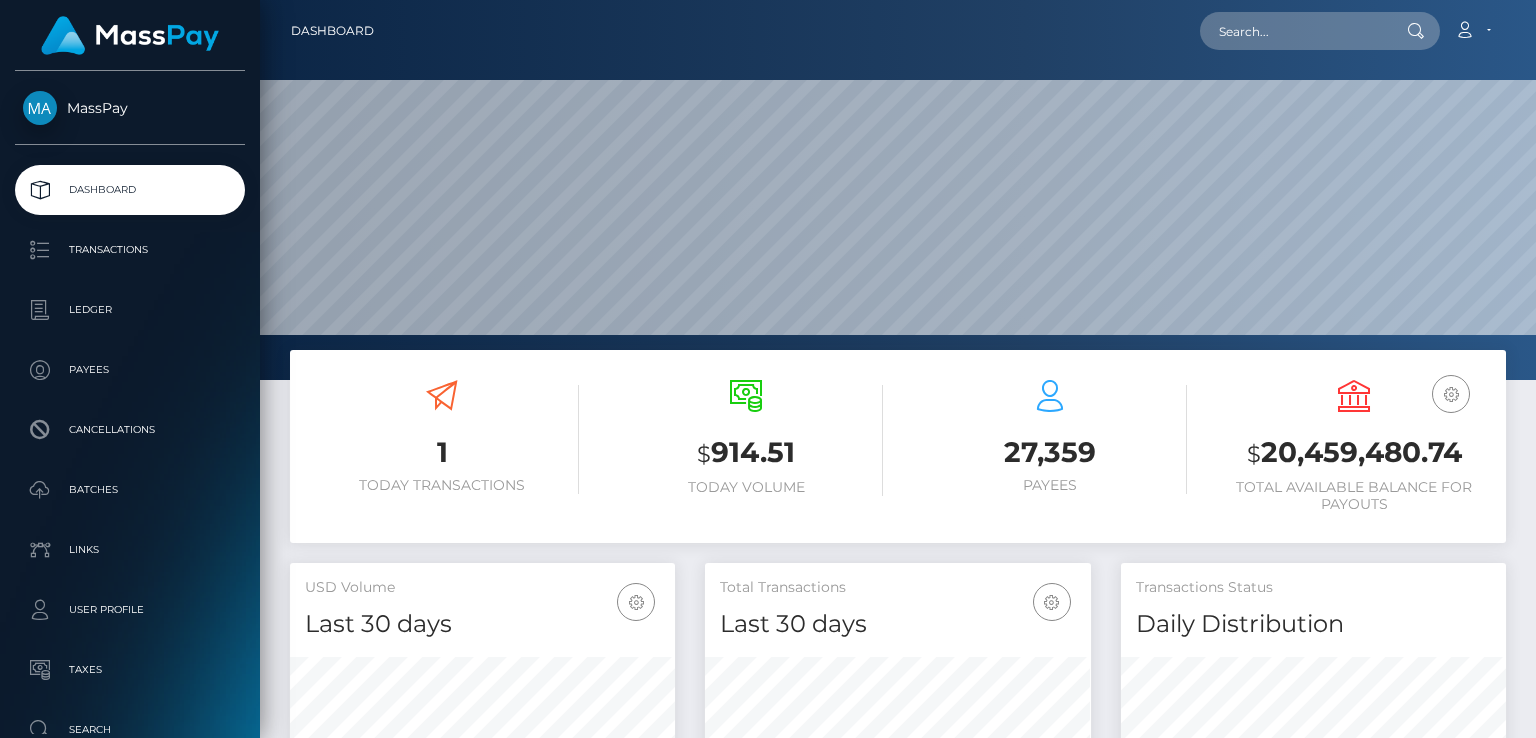 scroll, scrollTop: 0, scrollLeft: 0, axis: both 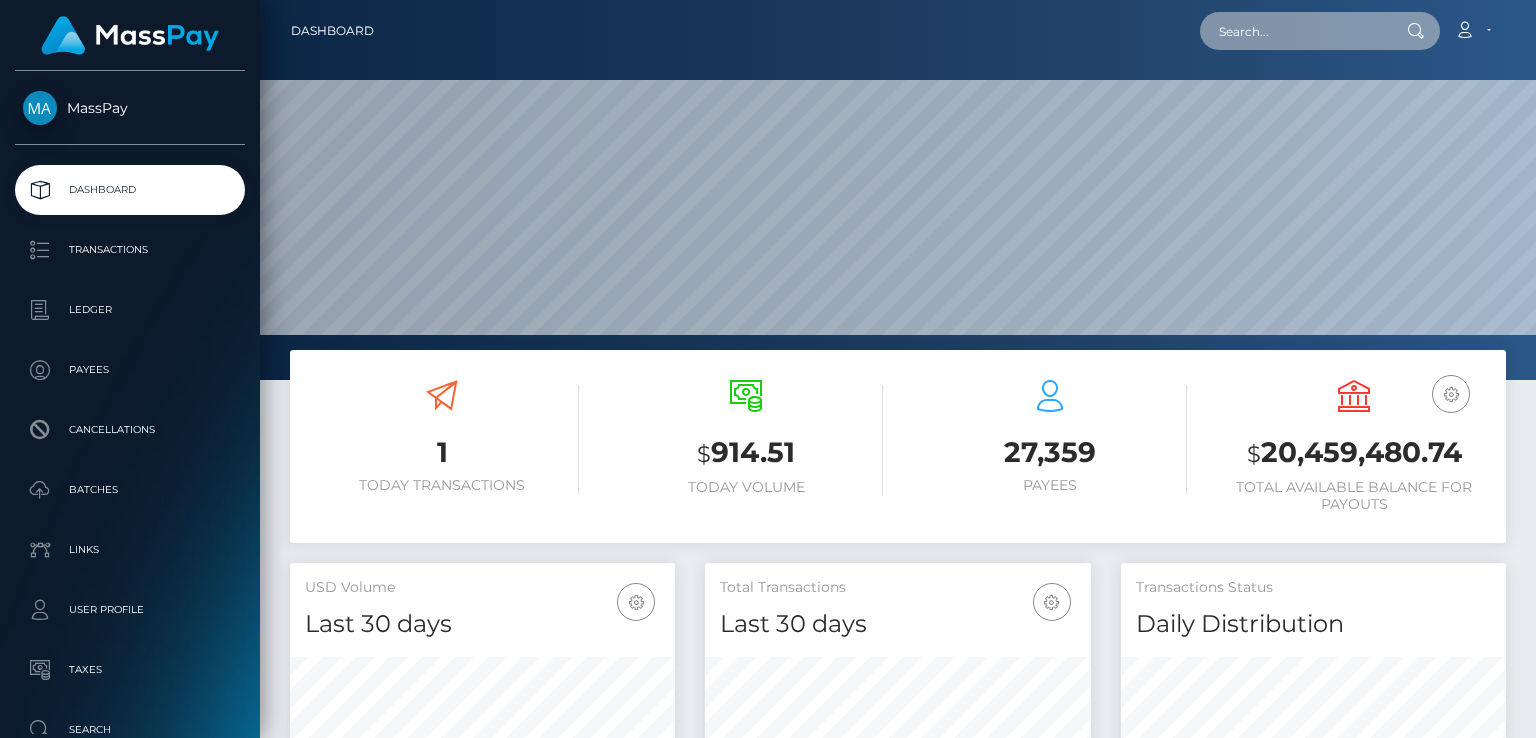 paste on "[EMAIL]" 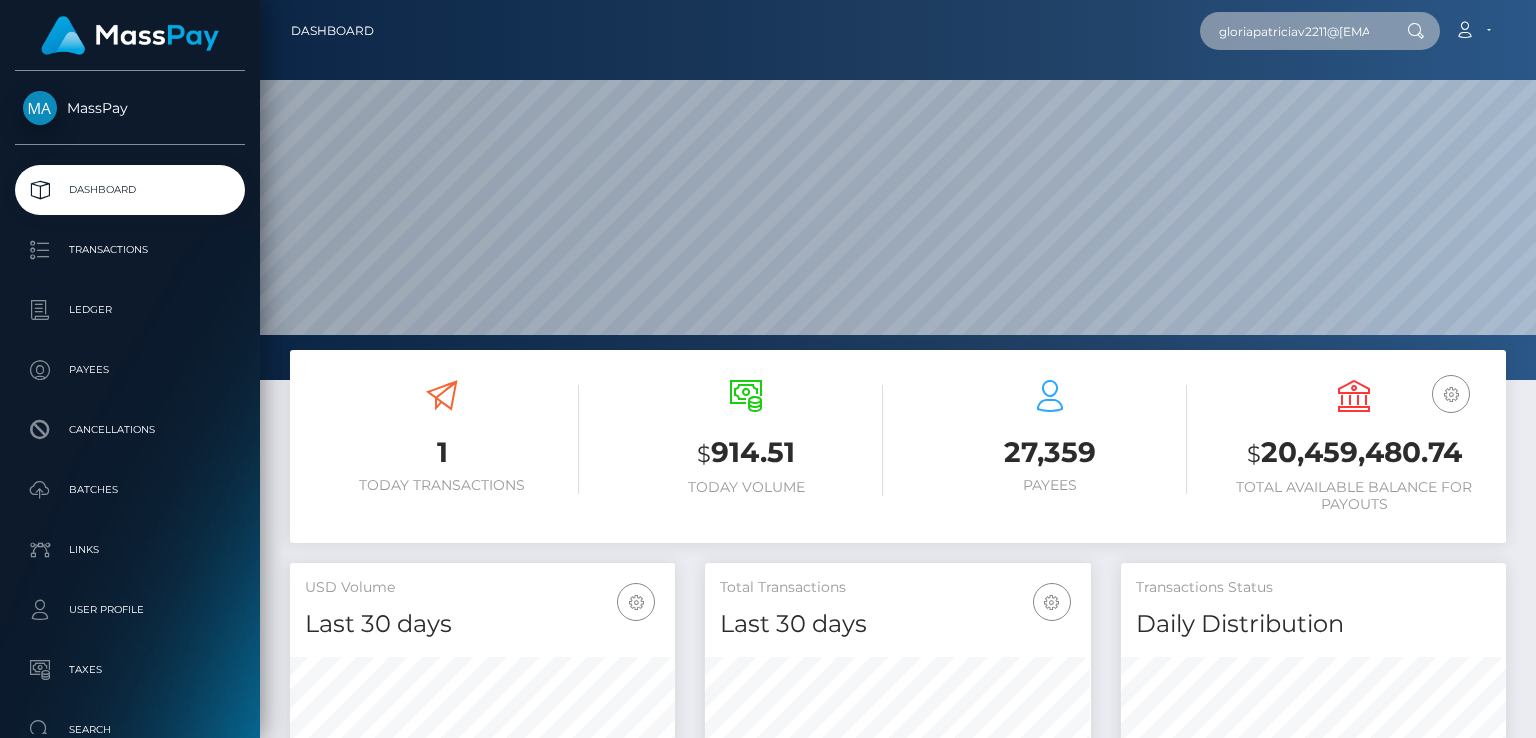 scroll, scrollTop: 0, scrollLeft: 36, axis: horizontal 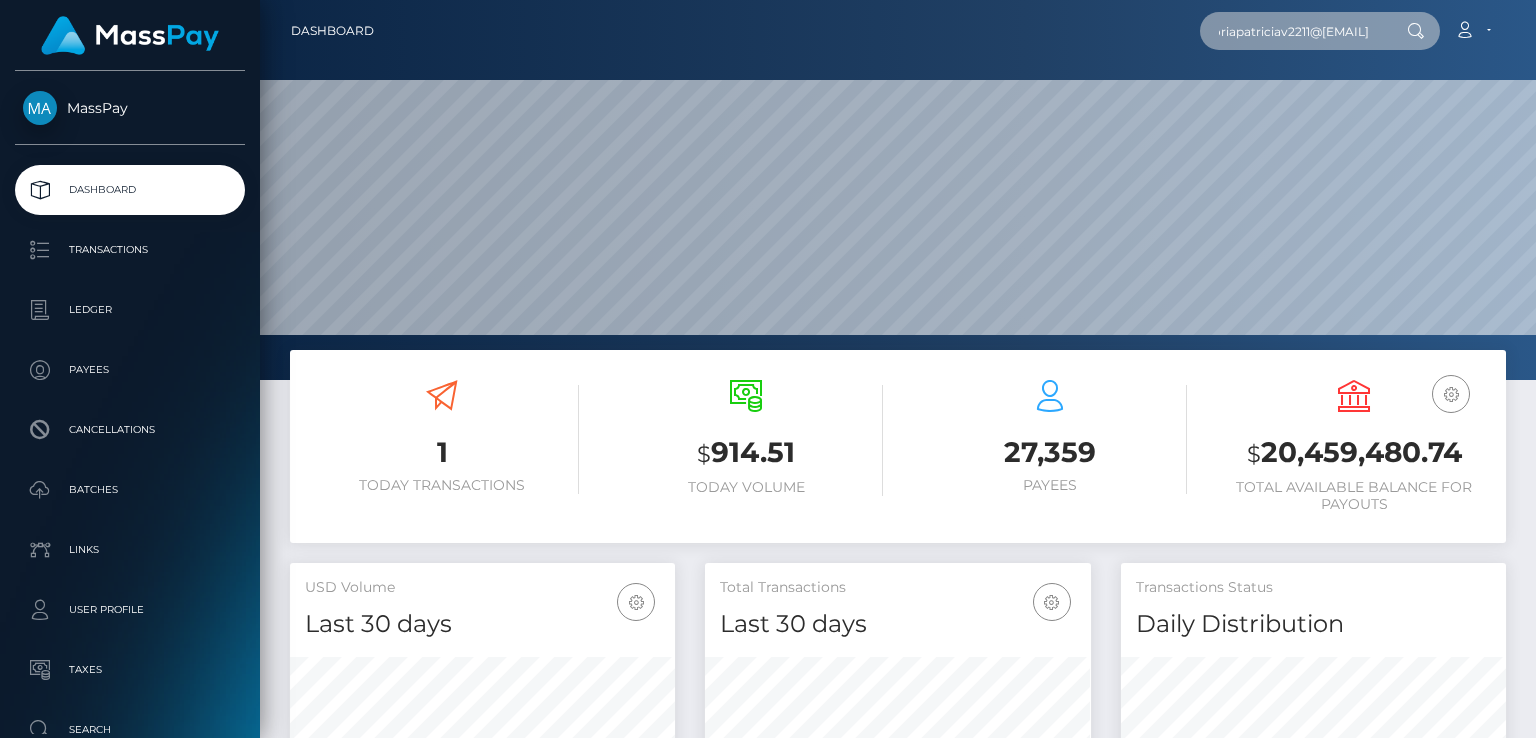 type on "gloriapatriciav2211@gmail.com" 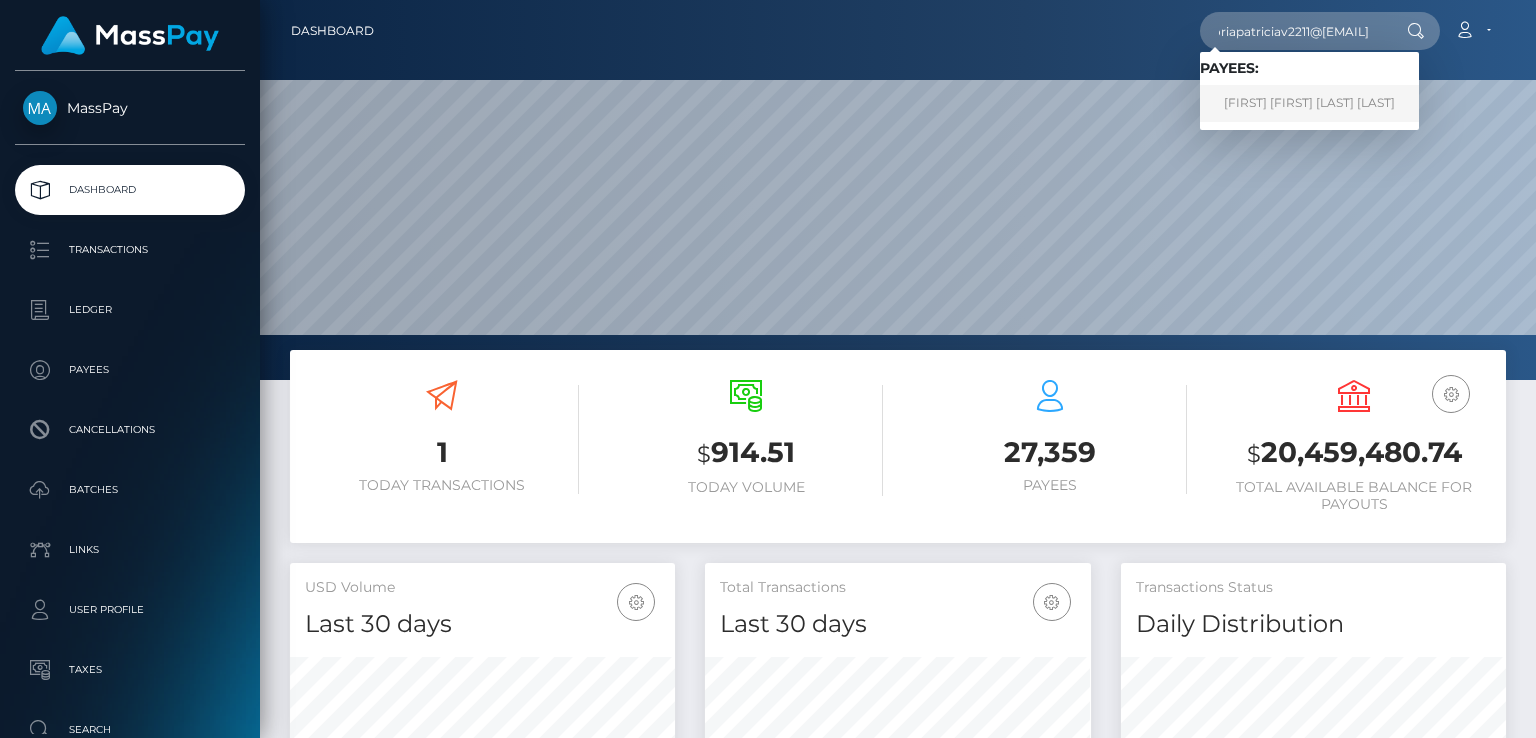 scroll, scrollTop: 0, scrollLeft: 0, axis: both 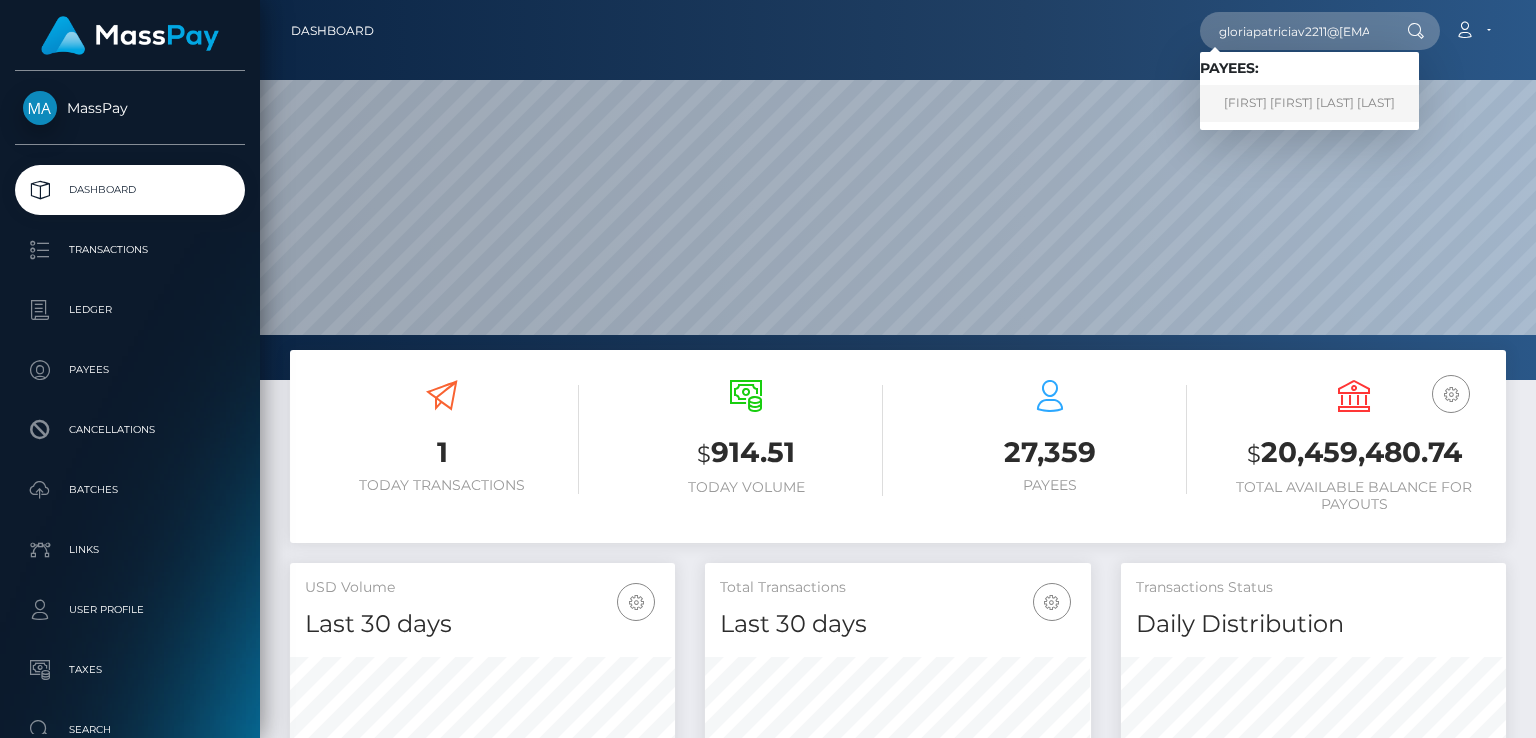click on "GLORIA PATRICIA  RAIGOSA VALENCIA" at bounding box center [1309, 103] 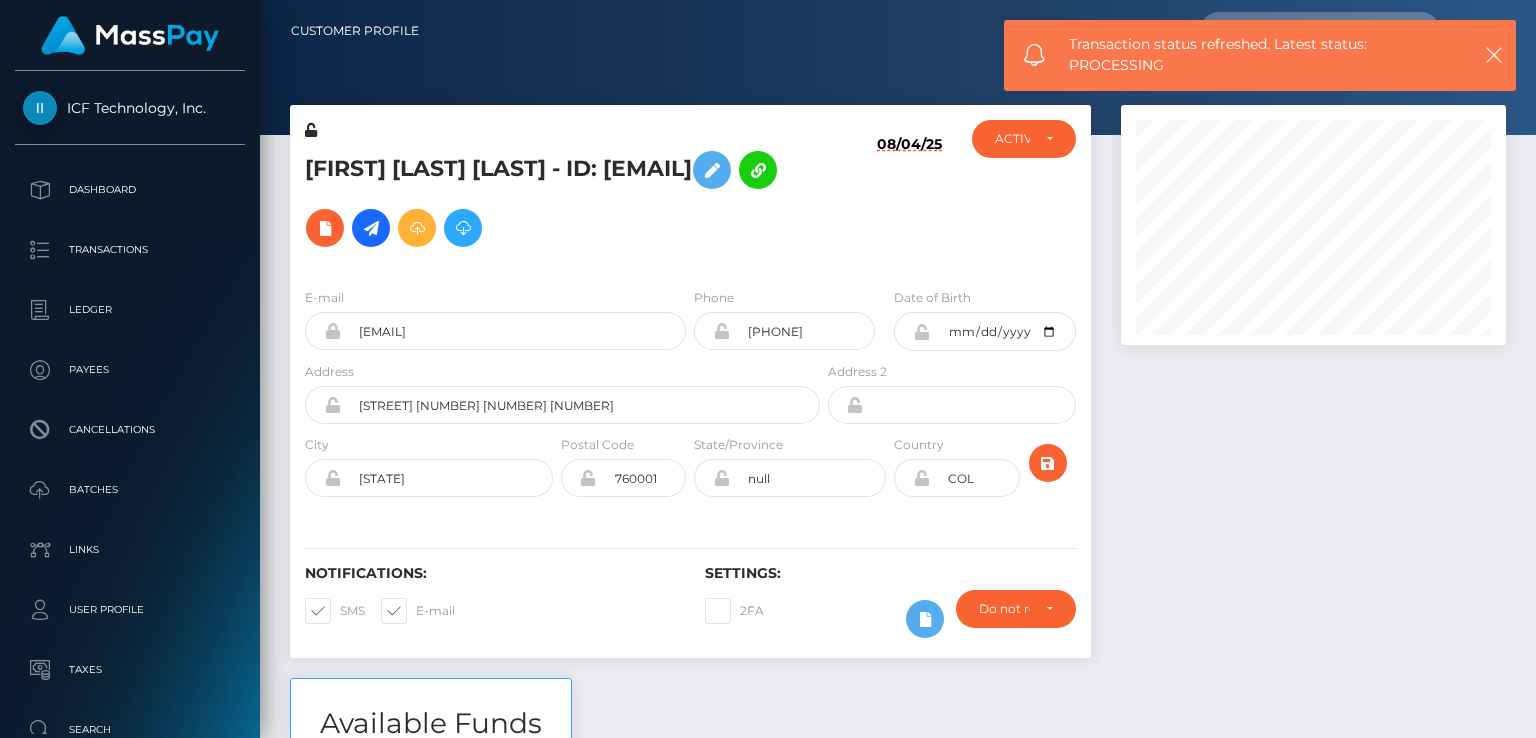 scroll, scrollTop: 0, scrollLeft: 0, axis: both 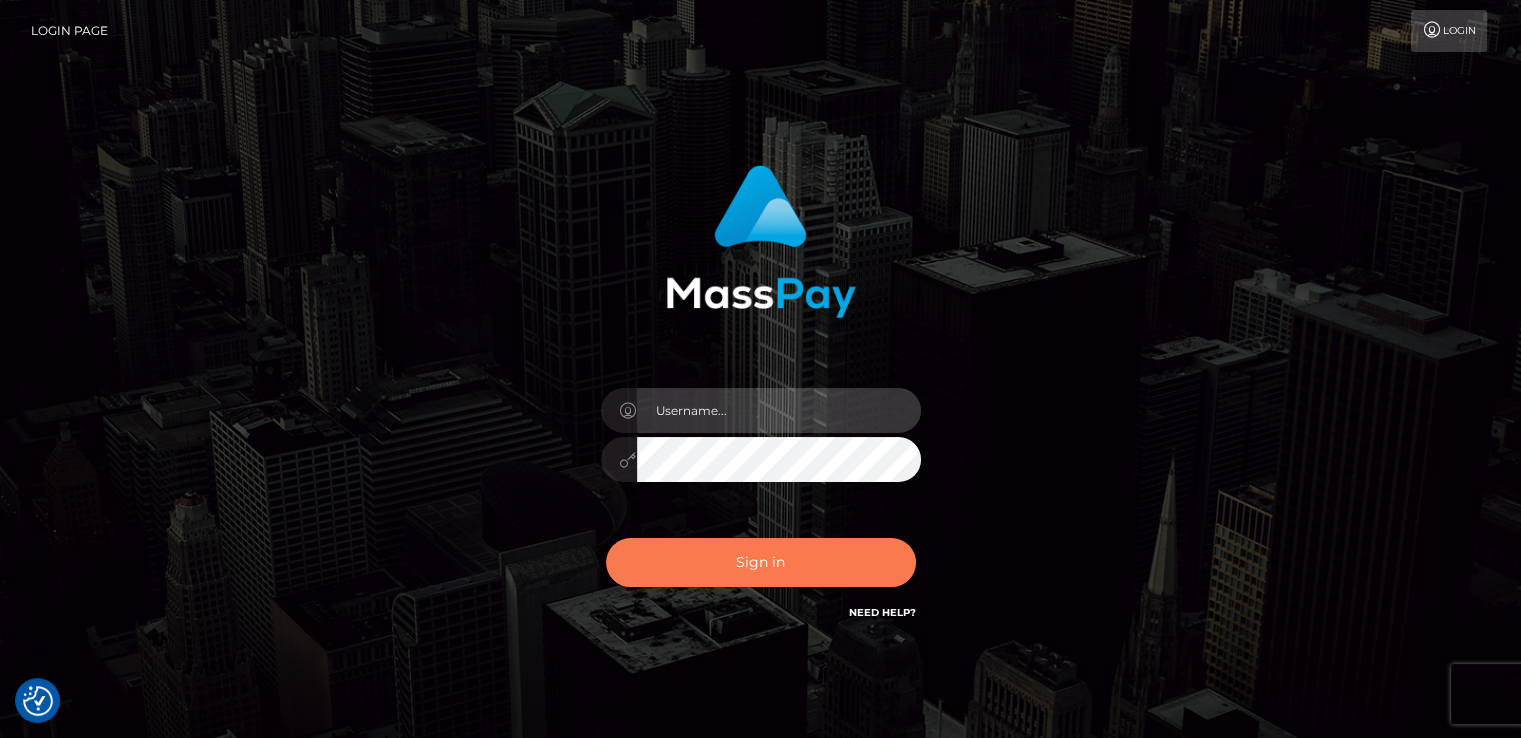 type on "catalinad" 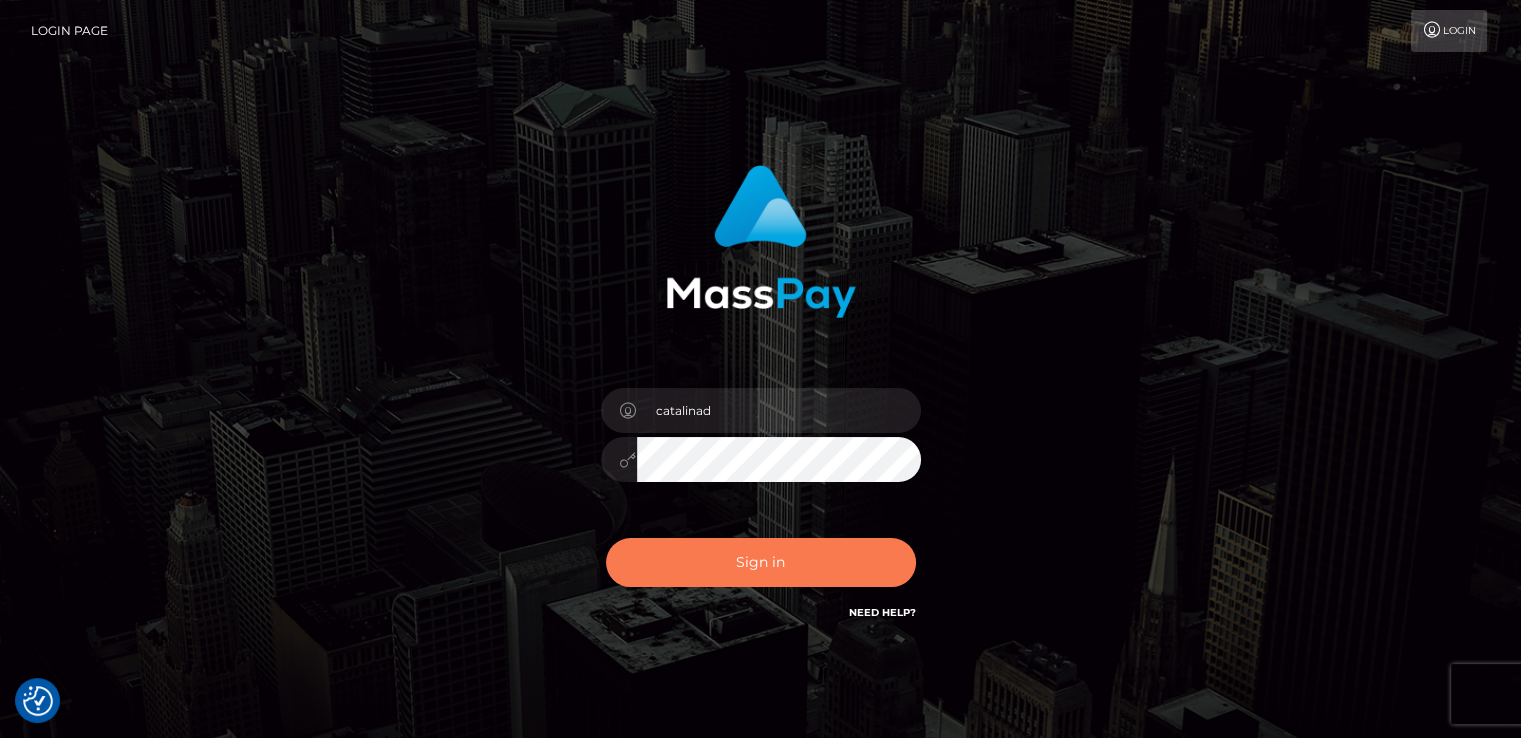click on "Sign in" at bounding box center (761, 562) 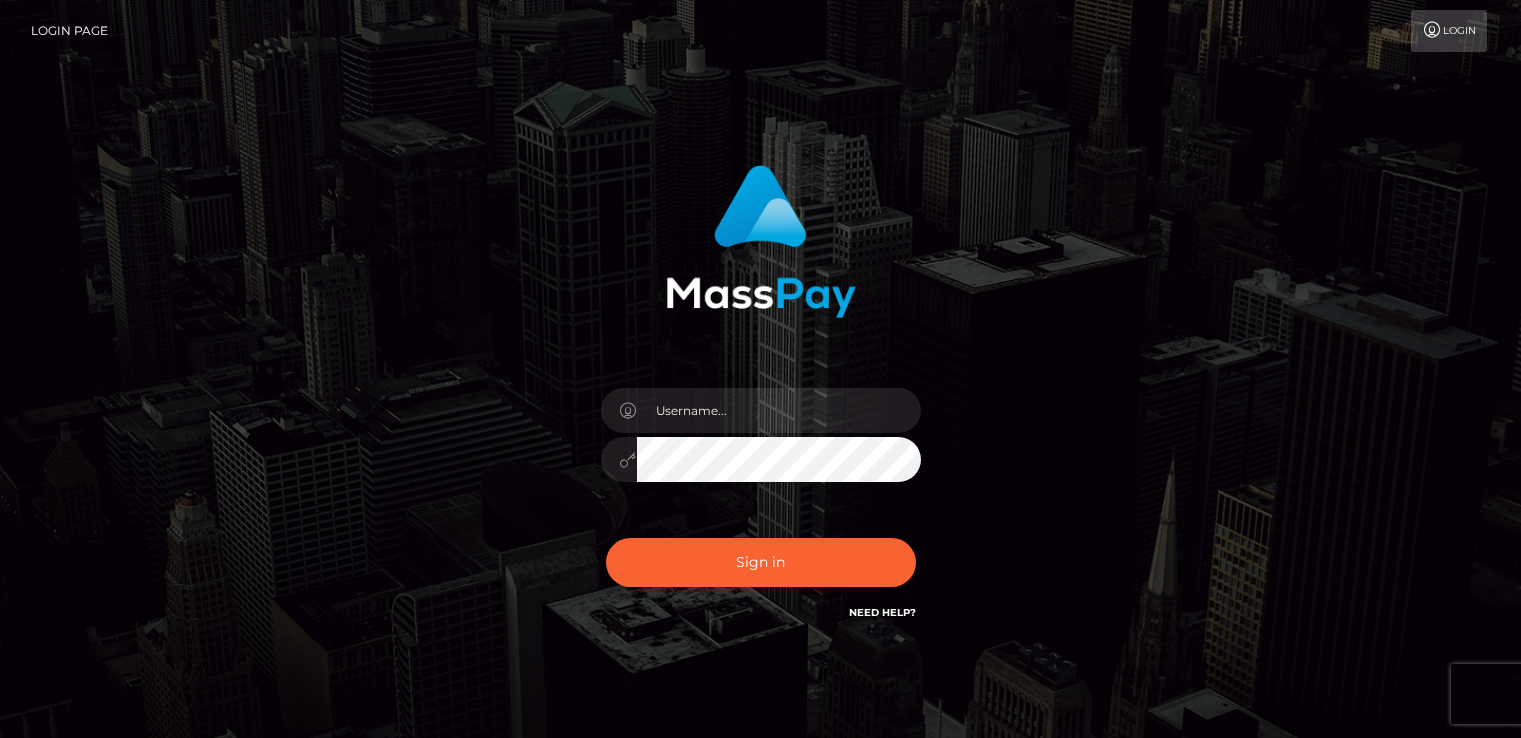 scroll, scrollTop: 0, scrollLeft: 0, axis: both 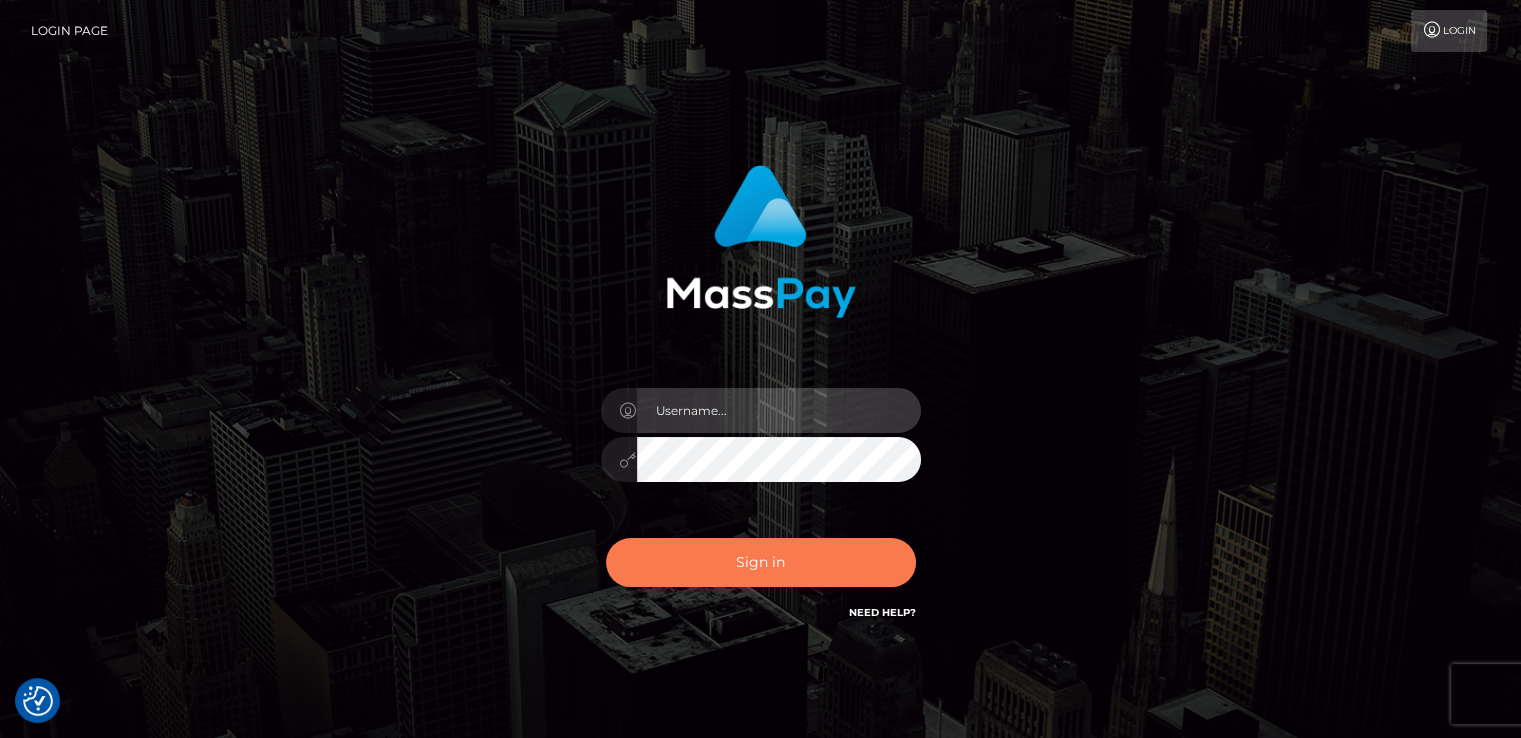type on "catalinad" 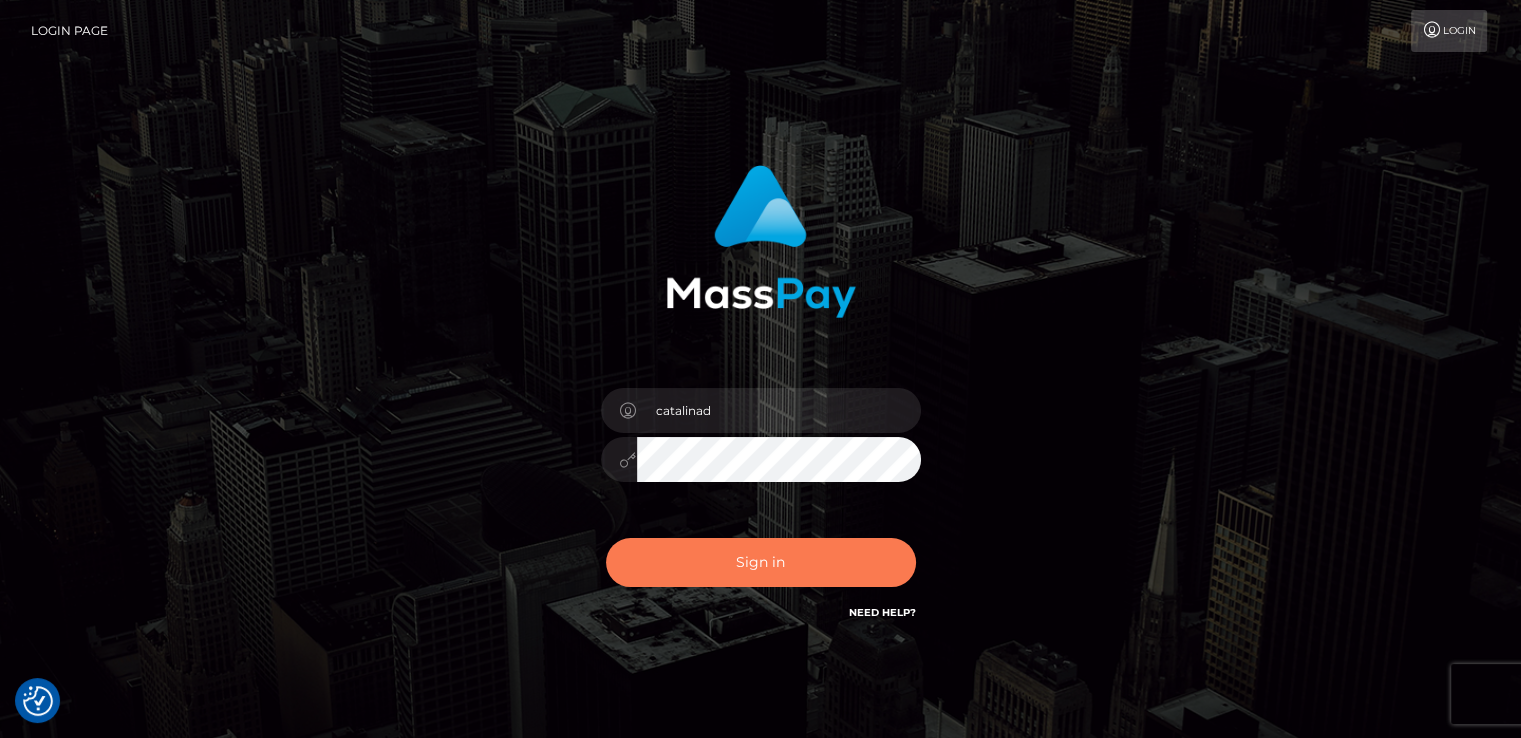 click on "Sign in" at bounding box center (761, 562) 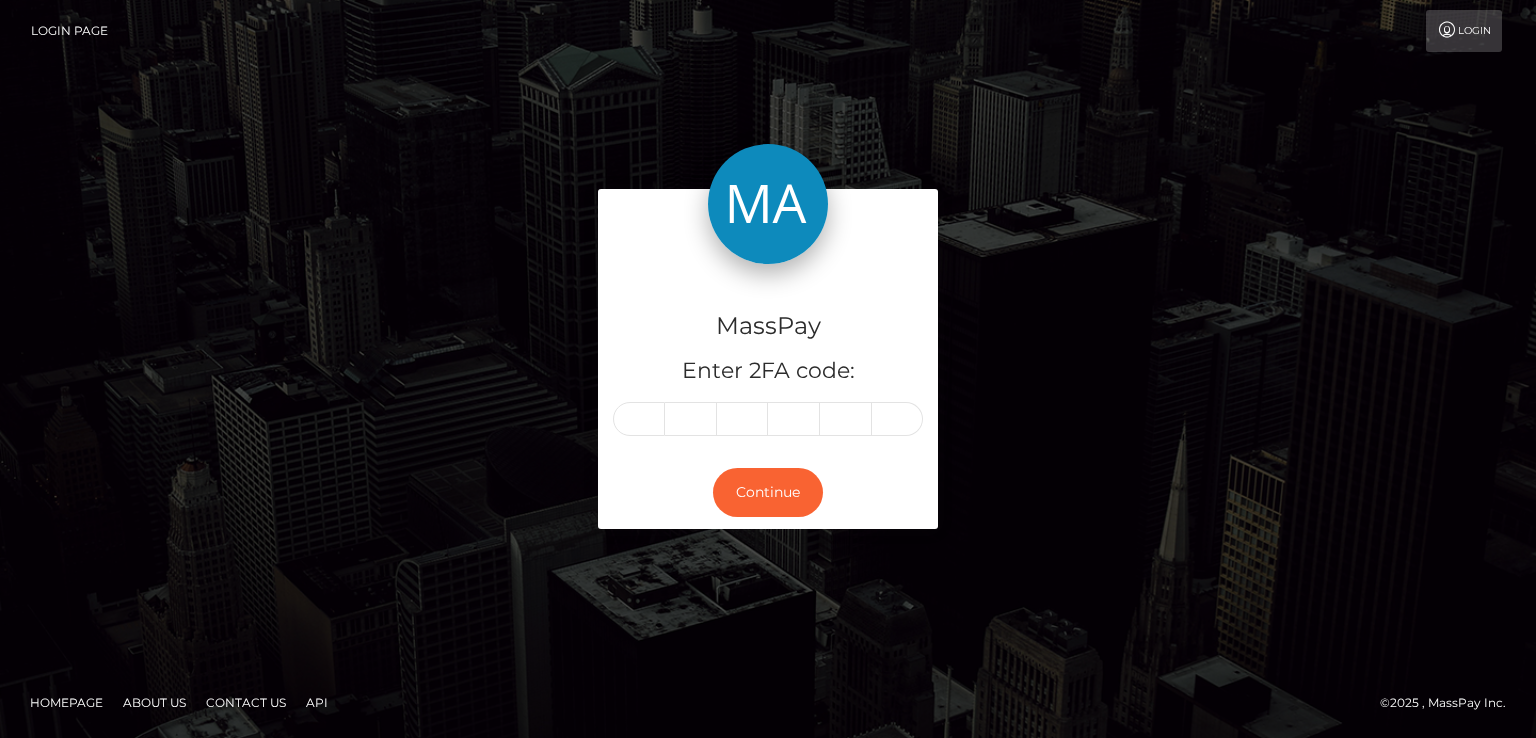scroll, scrollTop: 0, scrollLeft: 0, axis: both 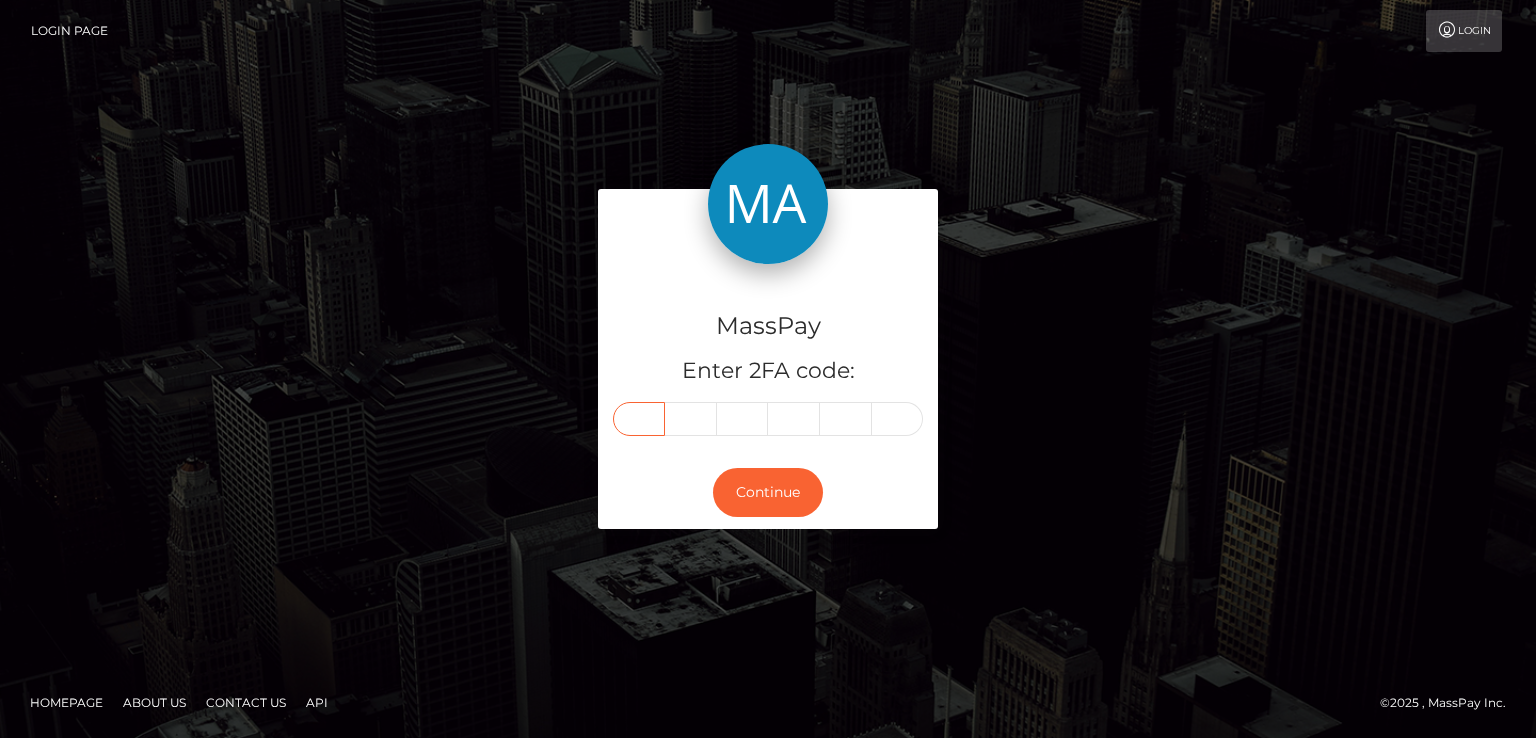 click at bounding box center [639, 419] 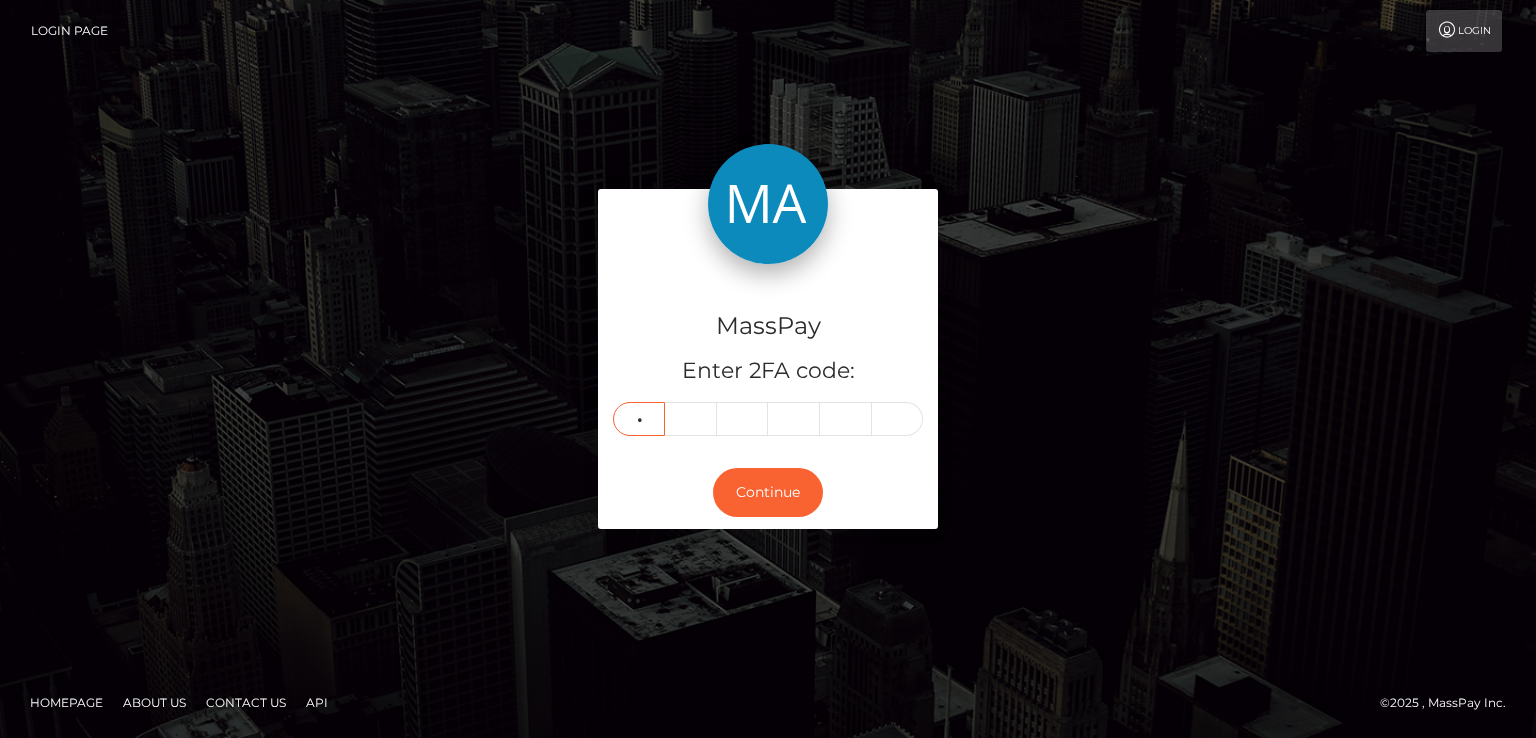 type on "9" 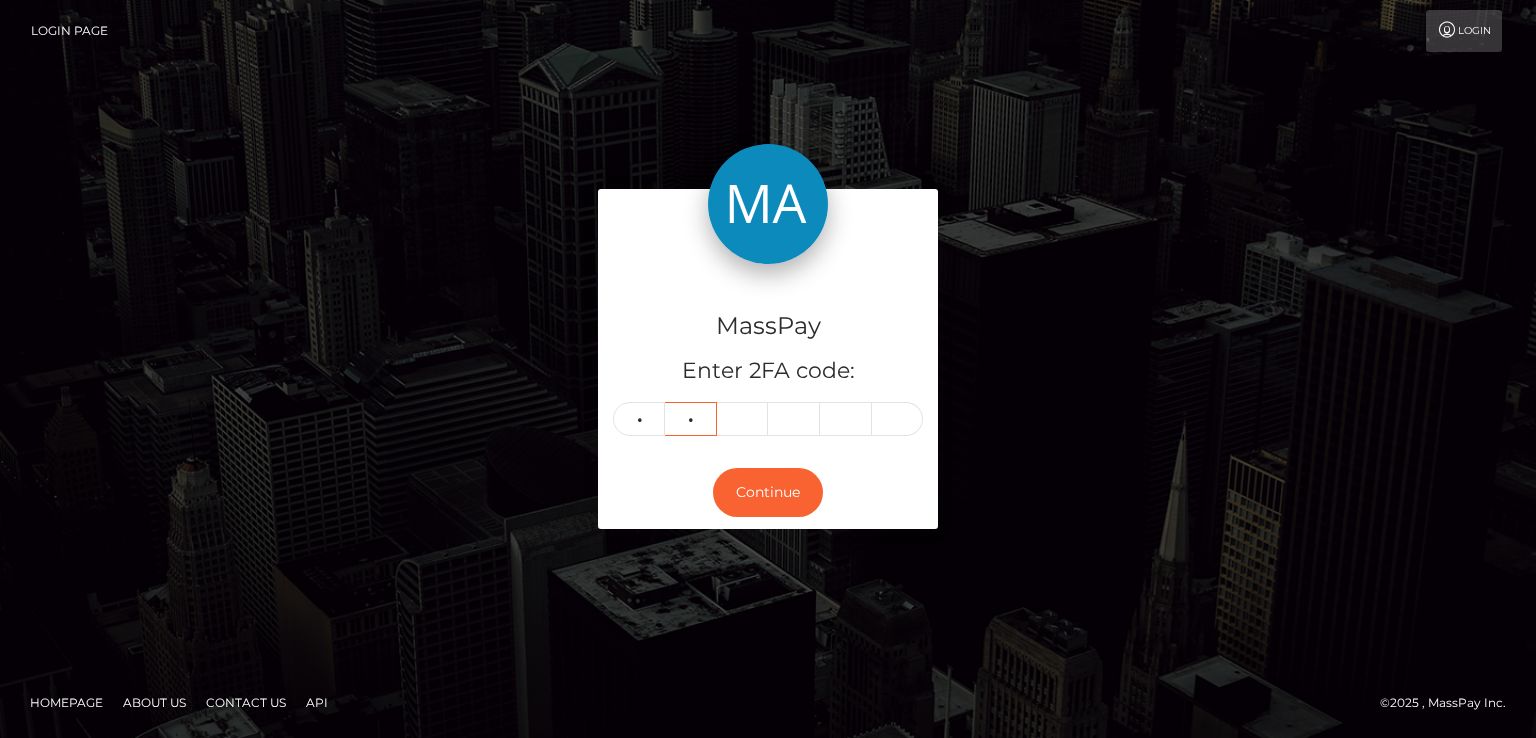 type on "9" 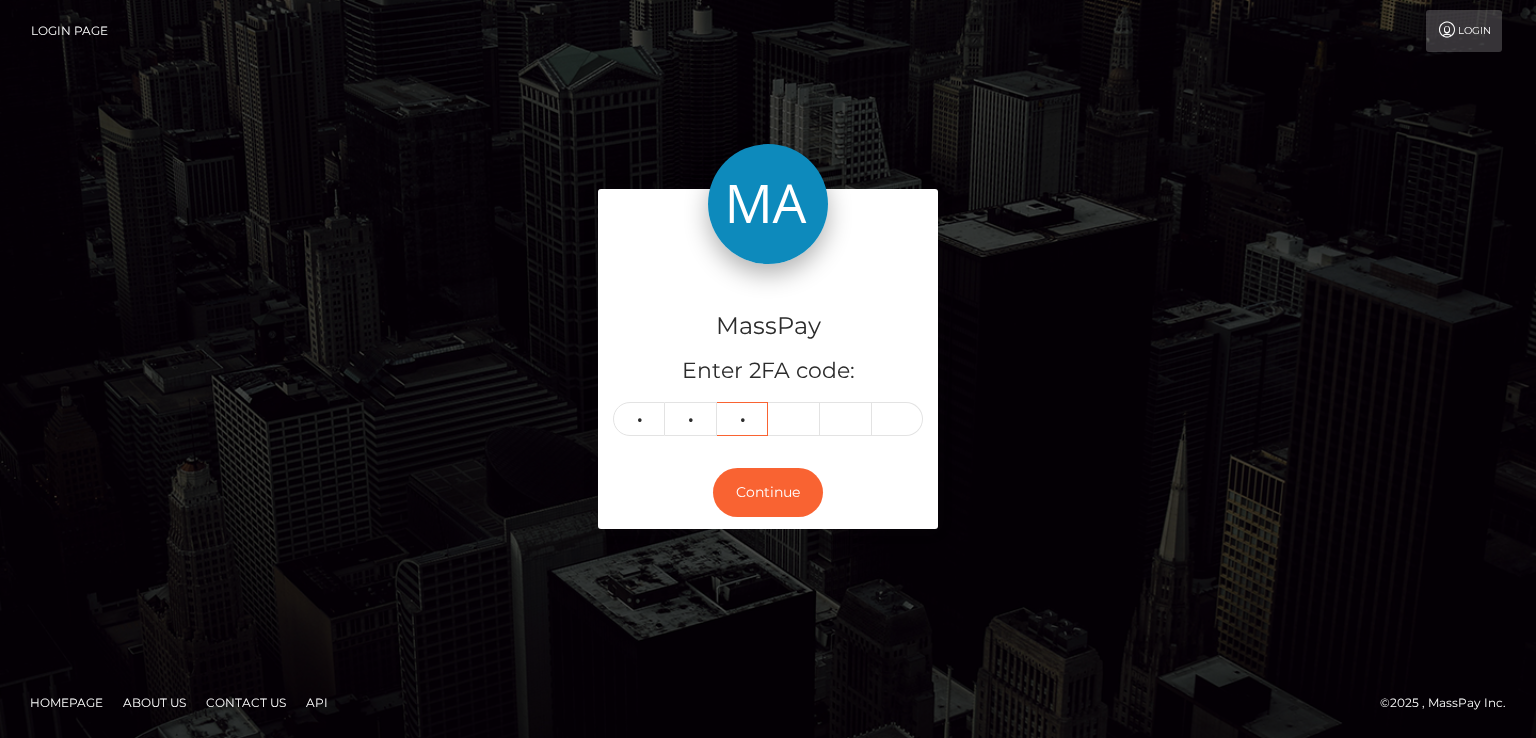 type on "6" 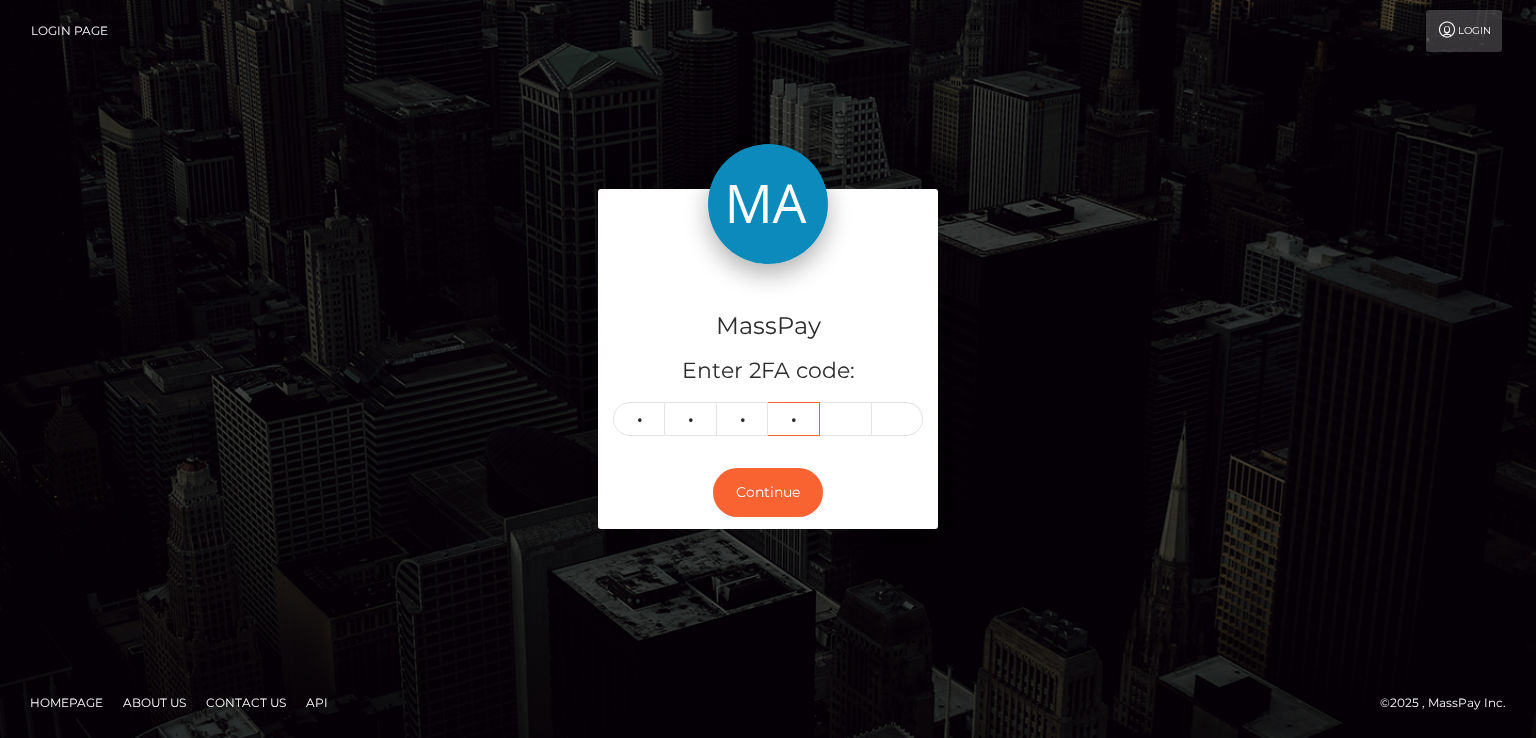 type on "0" 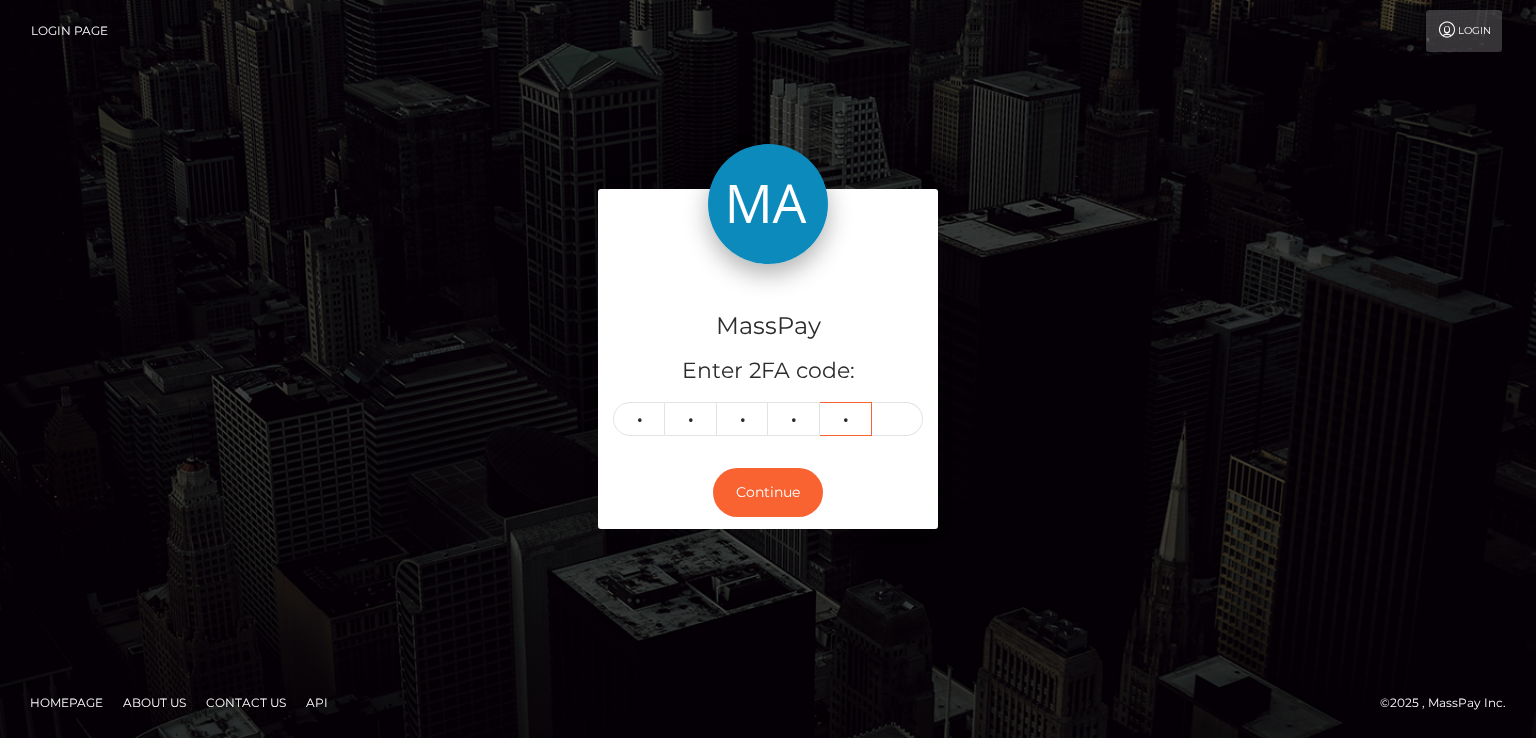 type on "4" 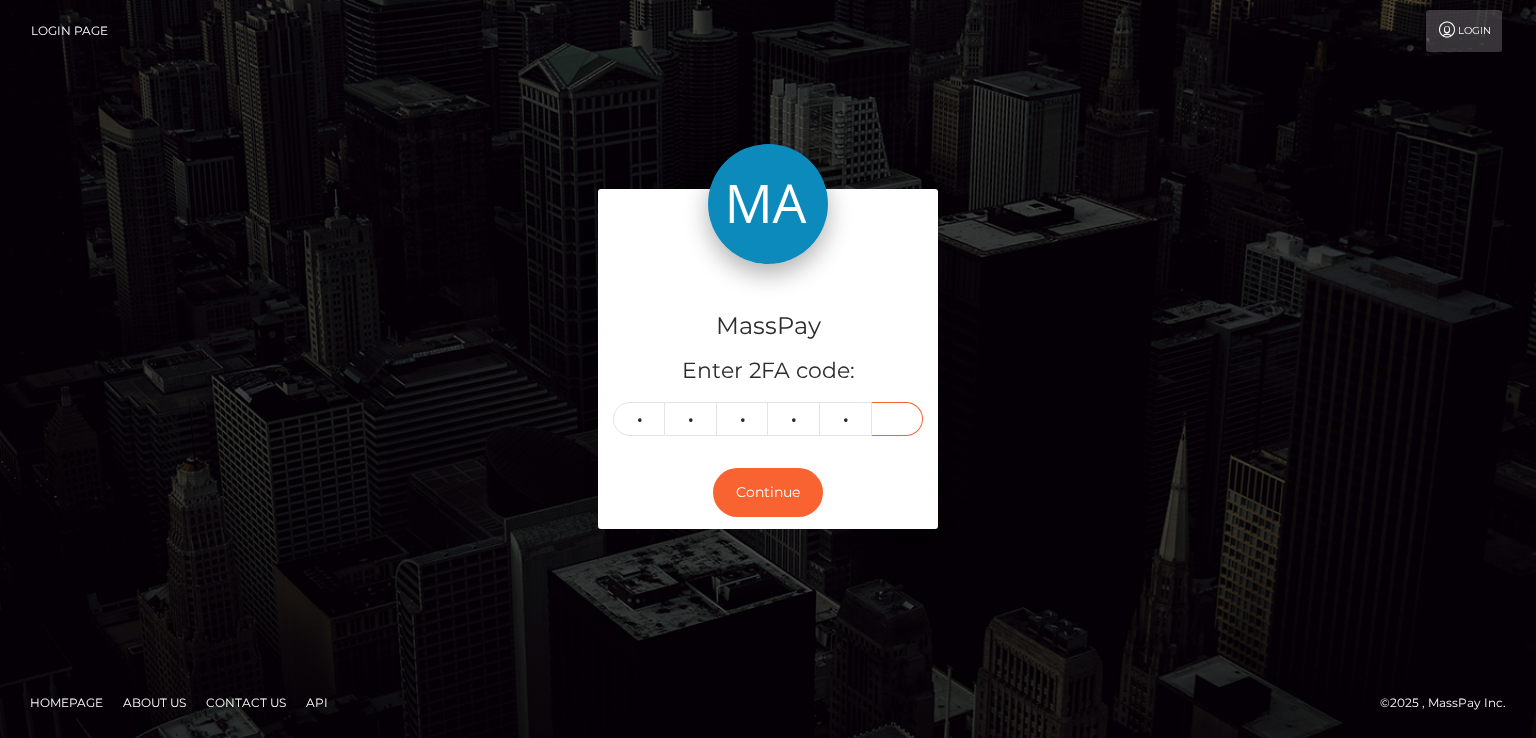 type on "6" 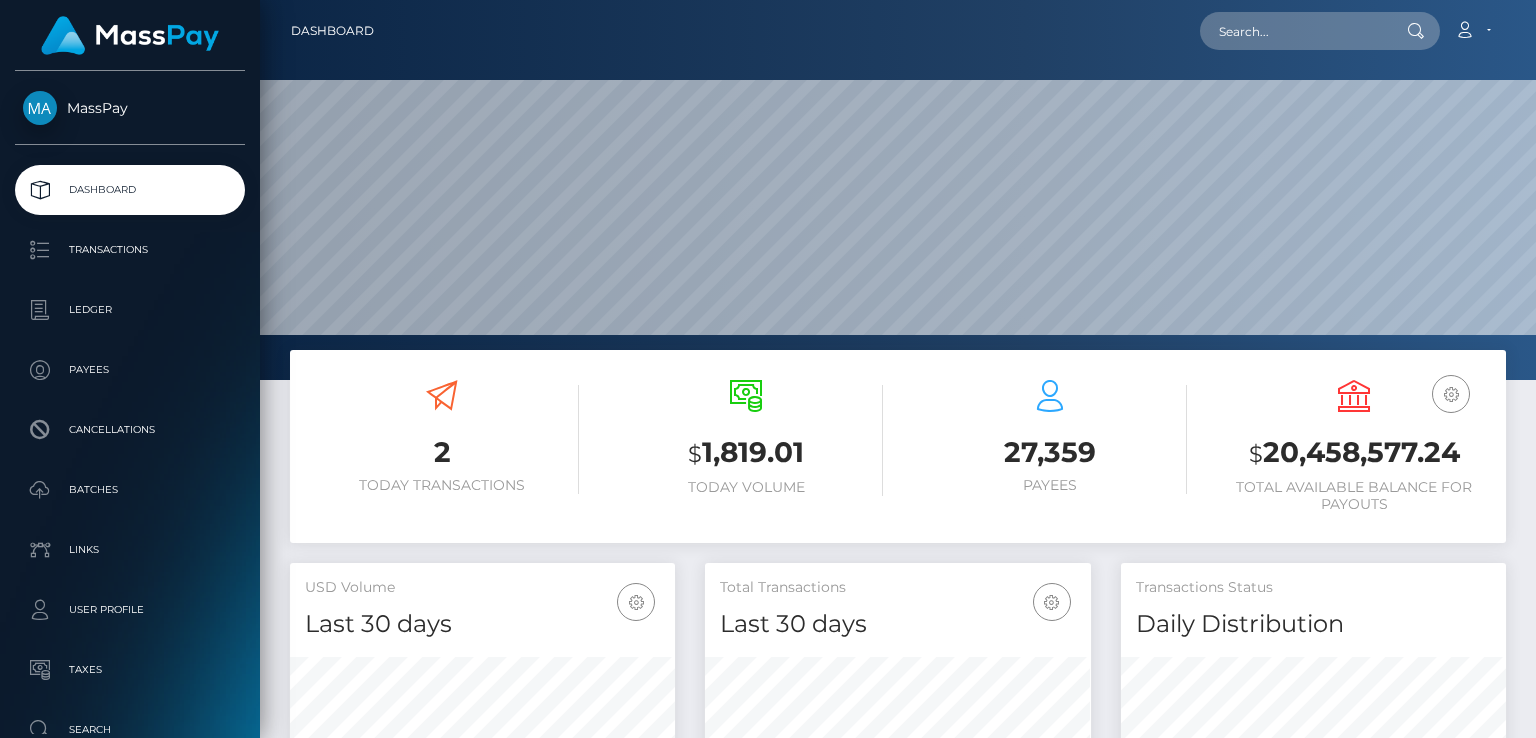 scroll, scrollTop: 0, scrollLeft: 0, axis: both 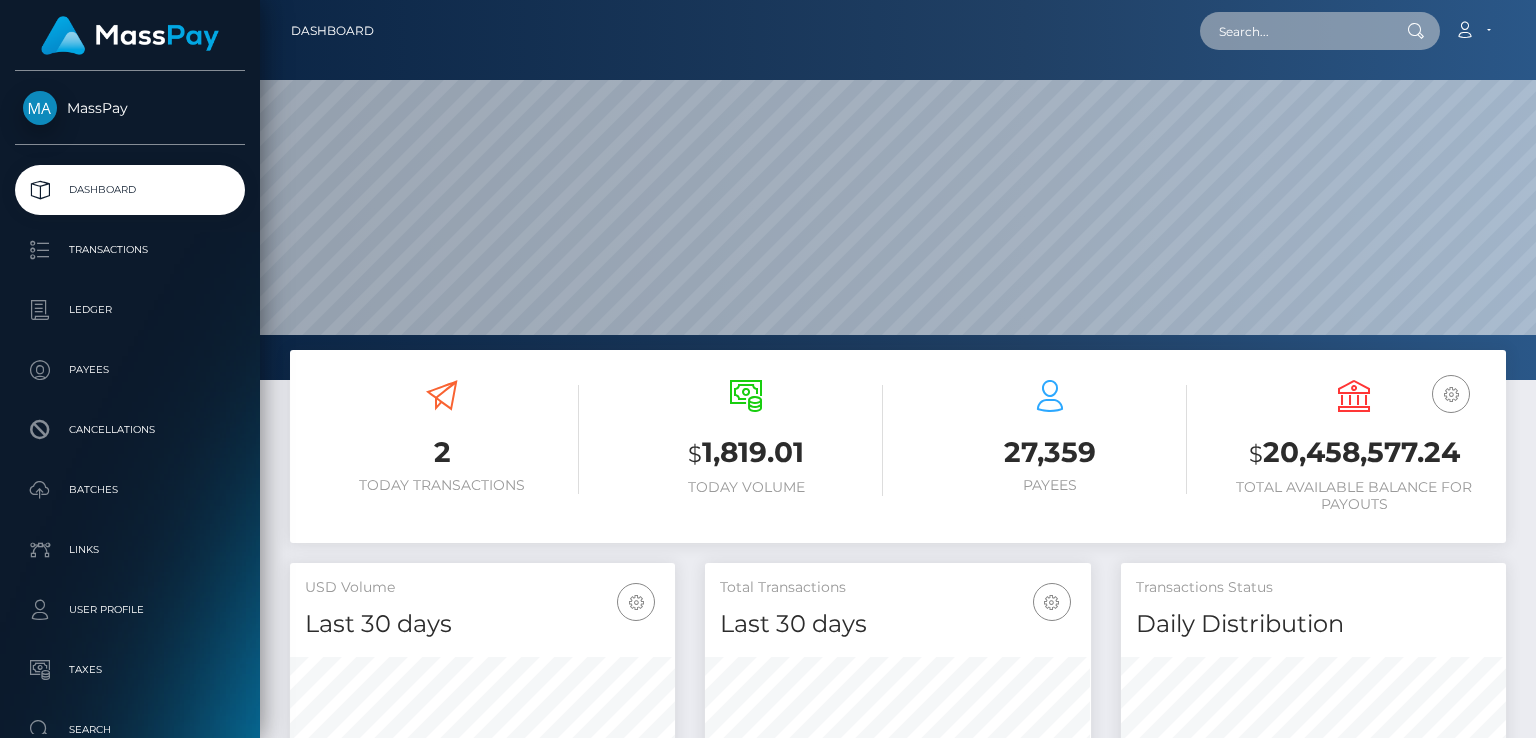 paste on "441893049954476032" 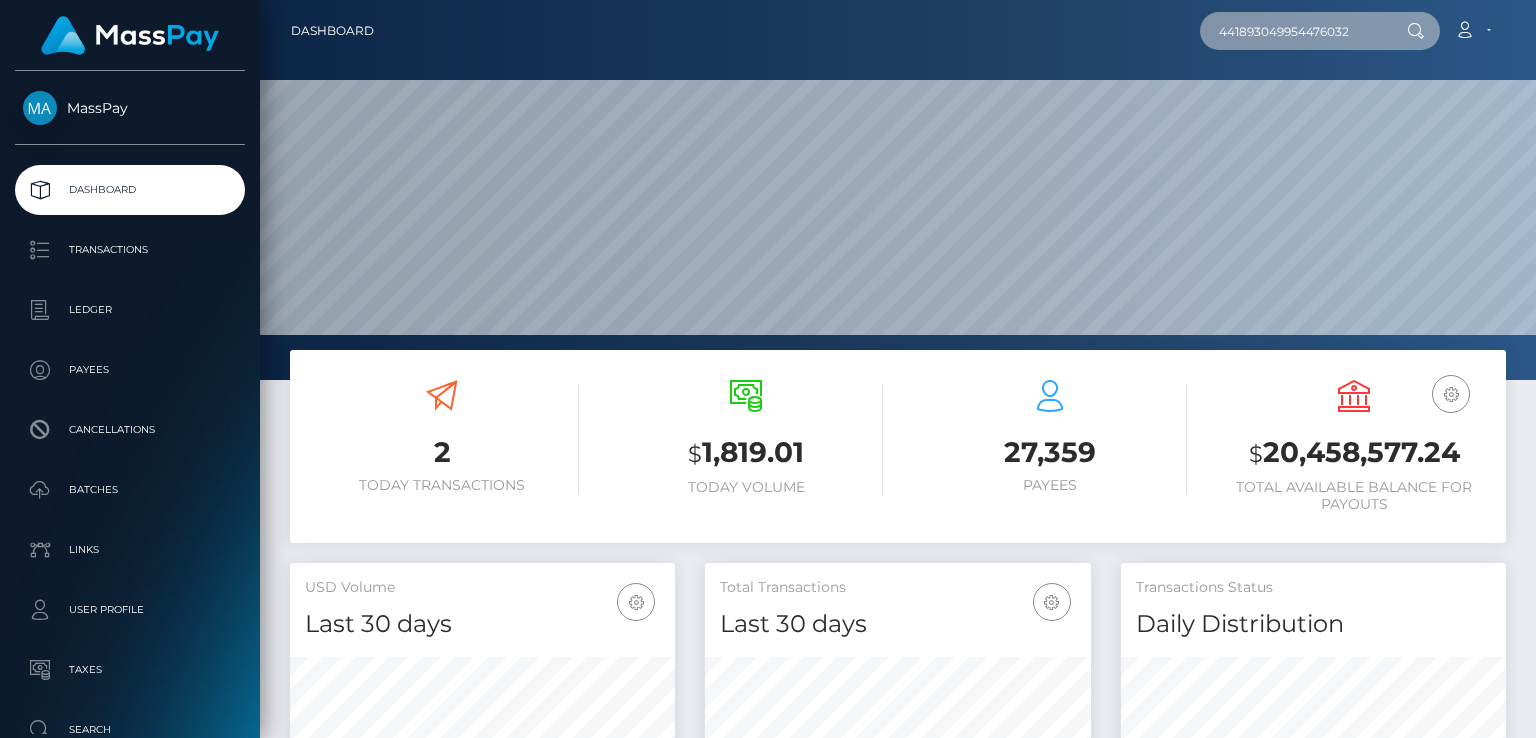 type on "441893049954476032" 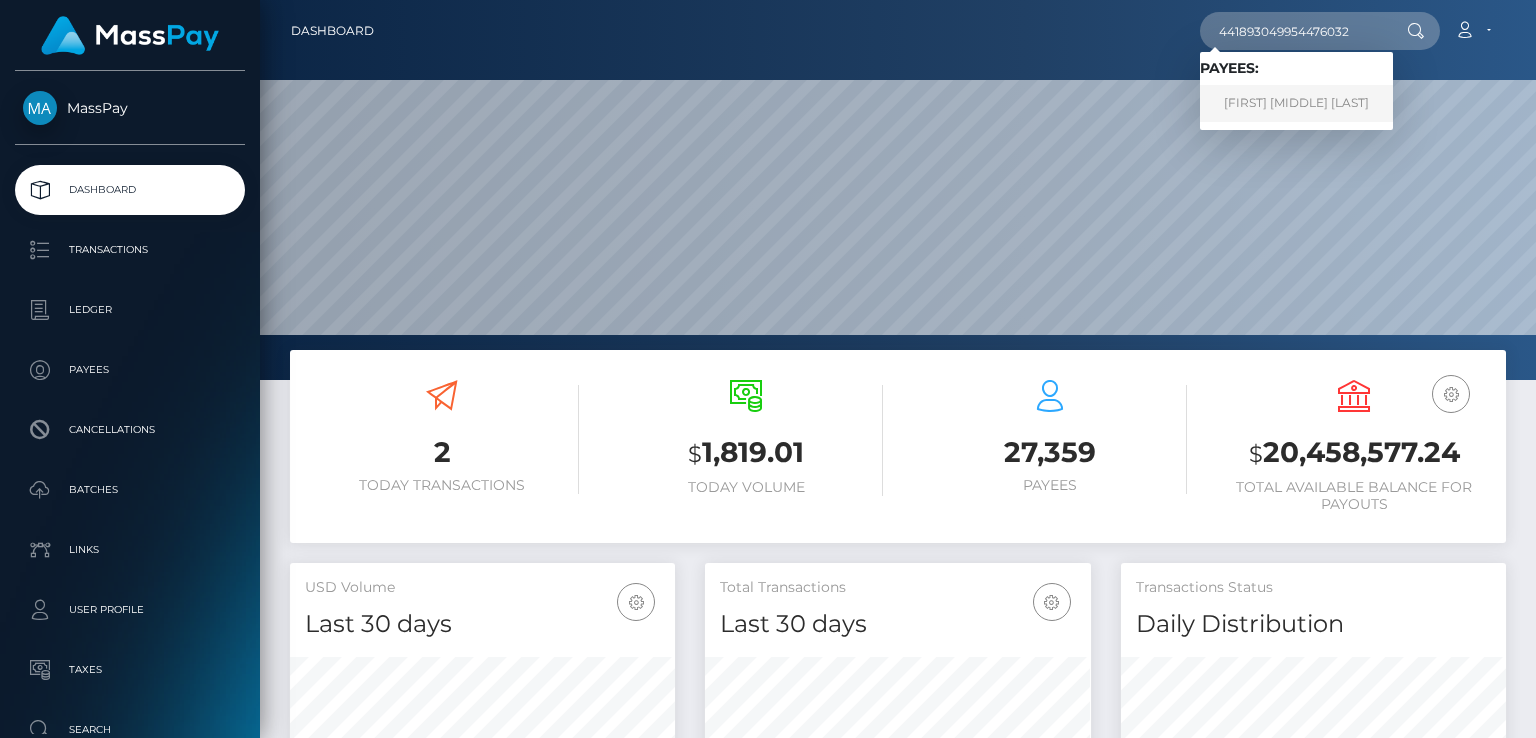 click on "[FIRST] [MIDDLE] [LAST]" at bounding box center [1296, 103] 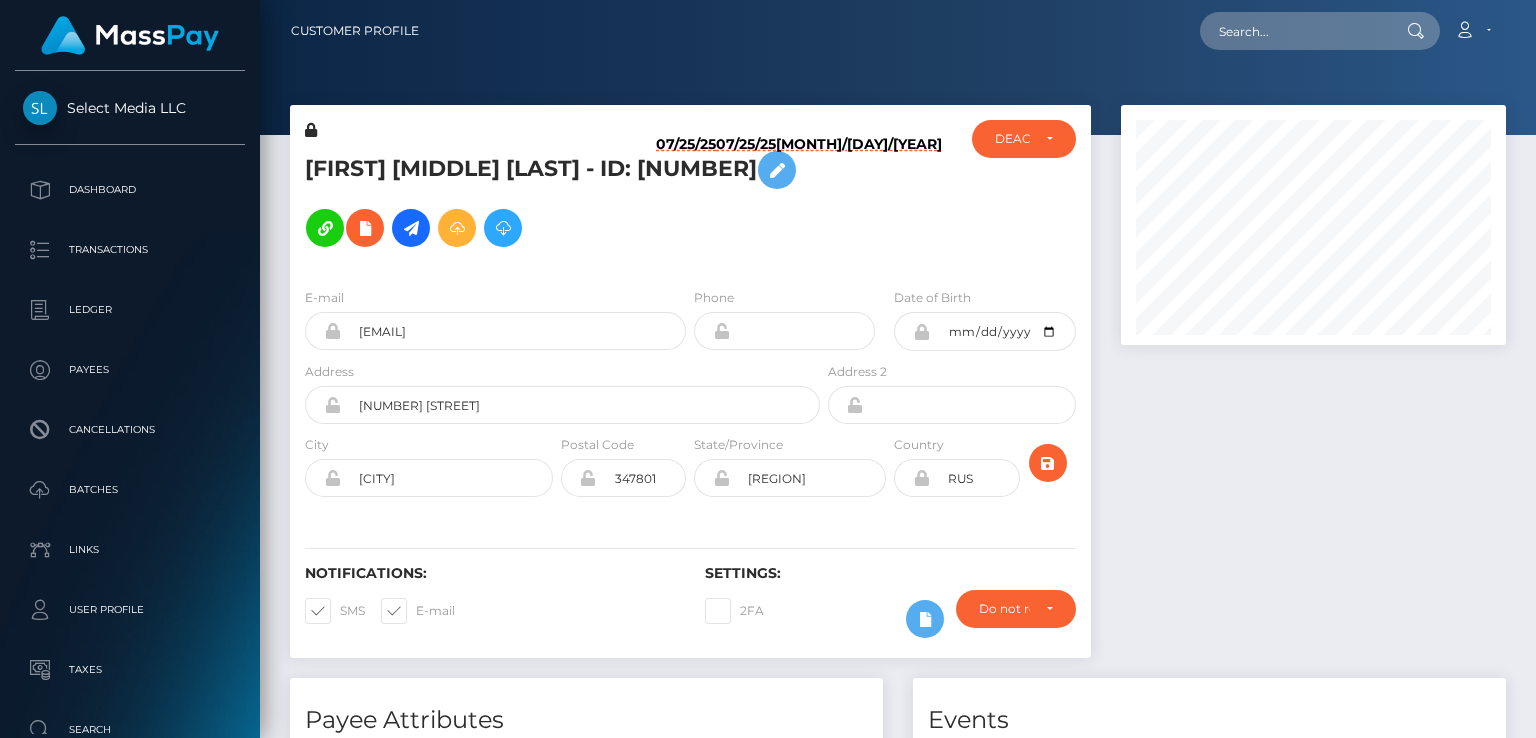 scroll, scrollTop: 0, scrollLeft: 0, axis: both 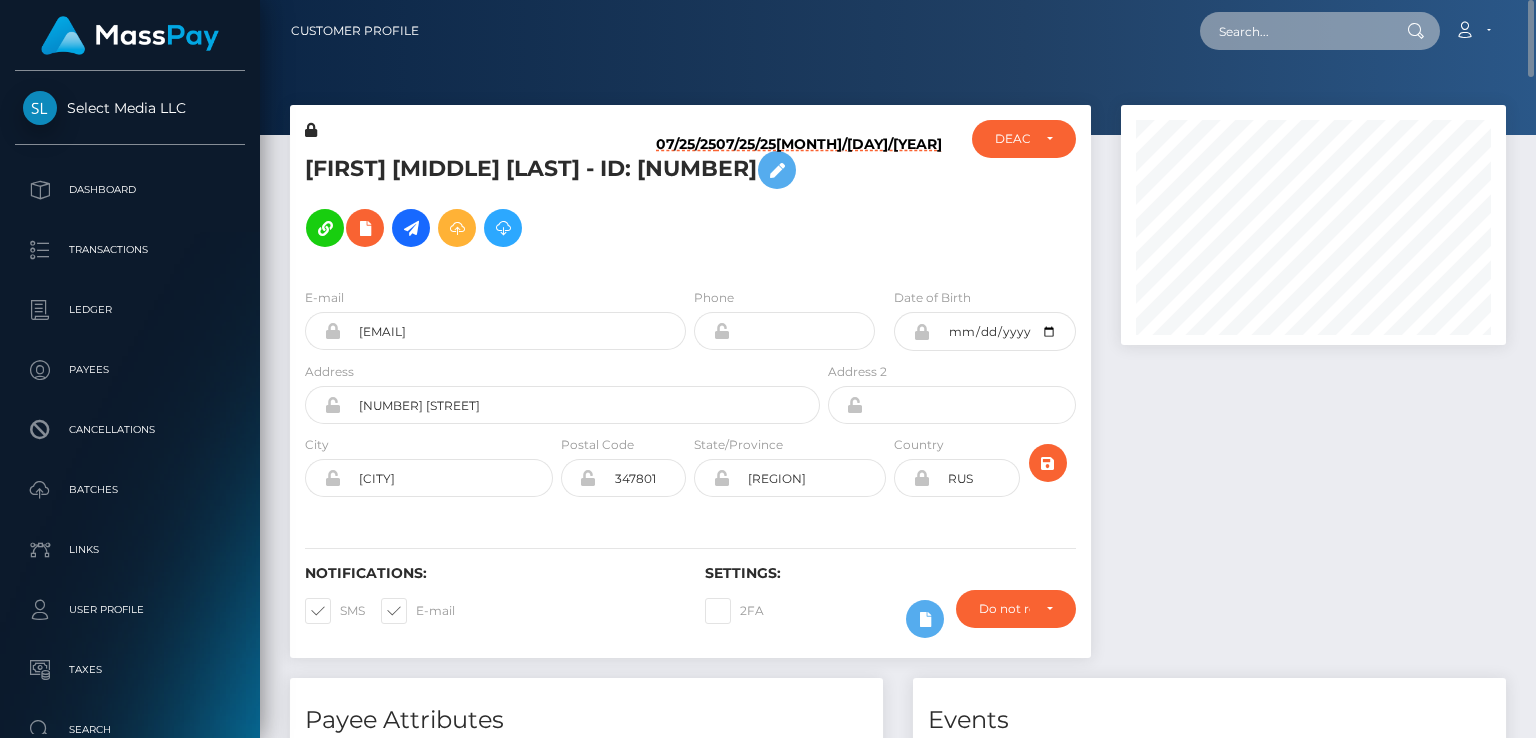 paste on "[EMAIL]" 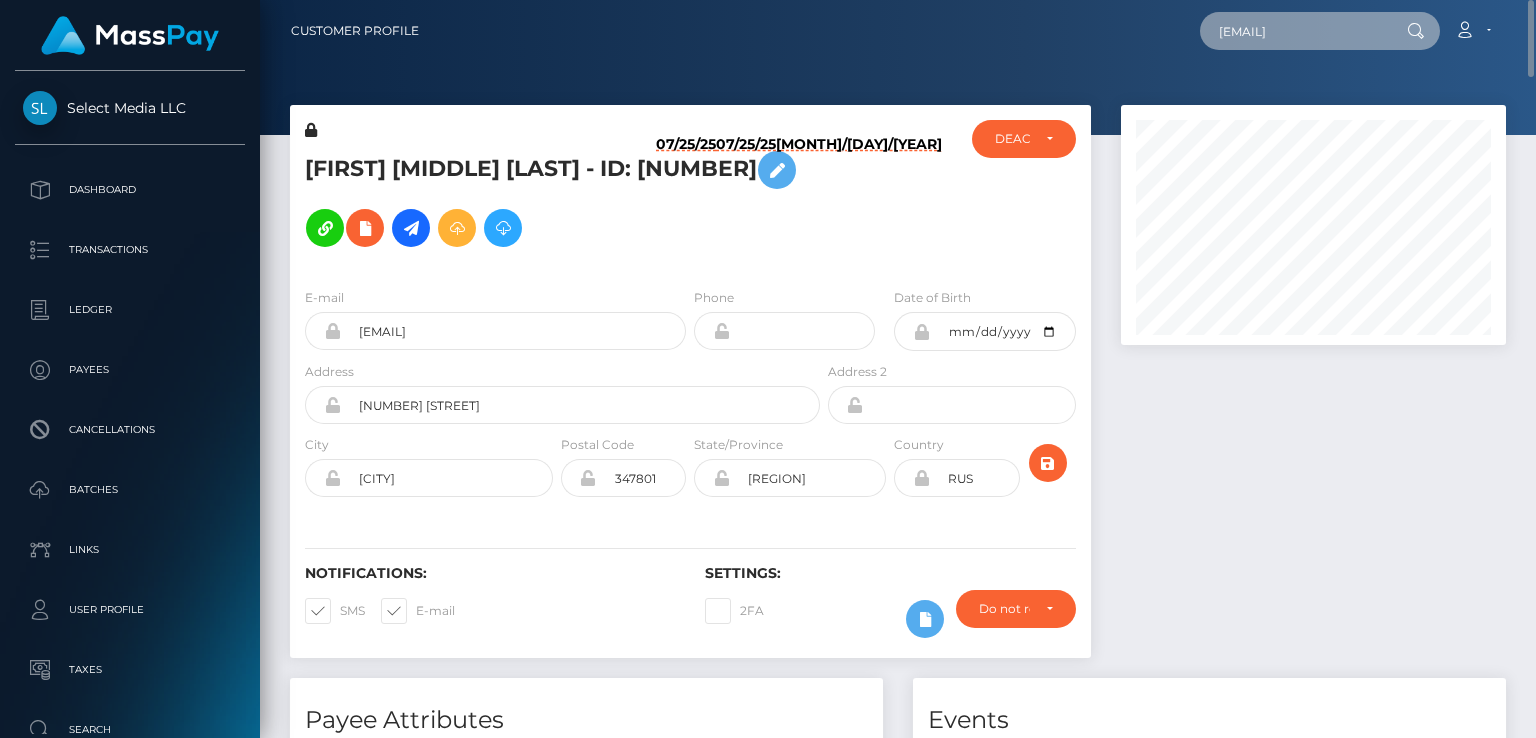scroll, scrollTop: 0, scrollLeft: 40, axis: horizontal 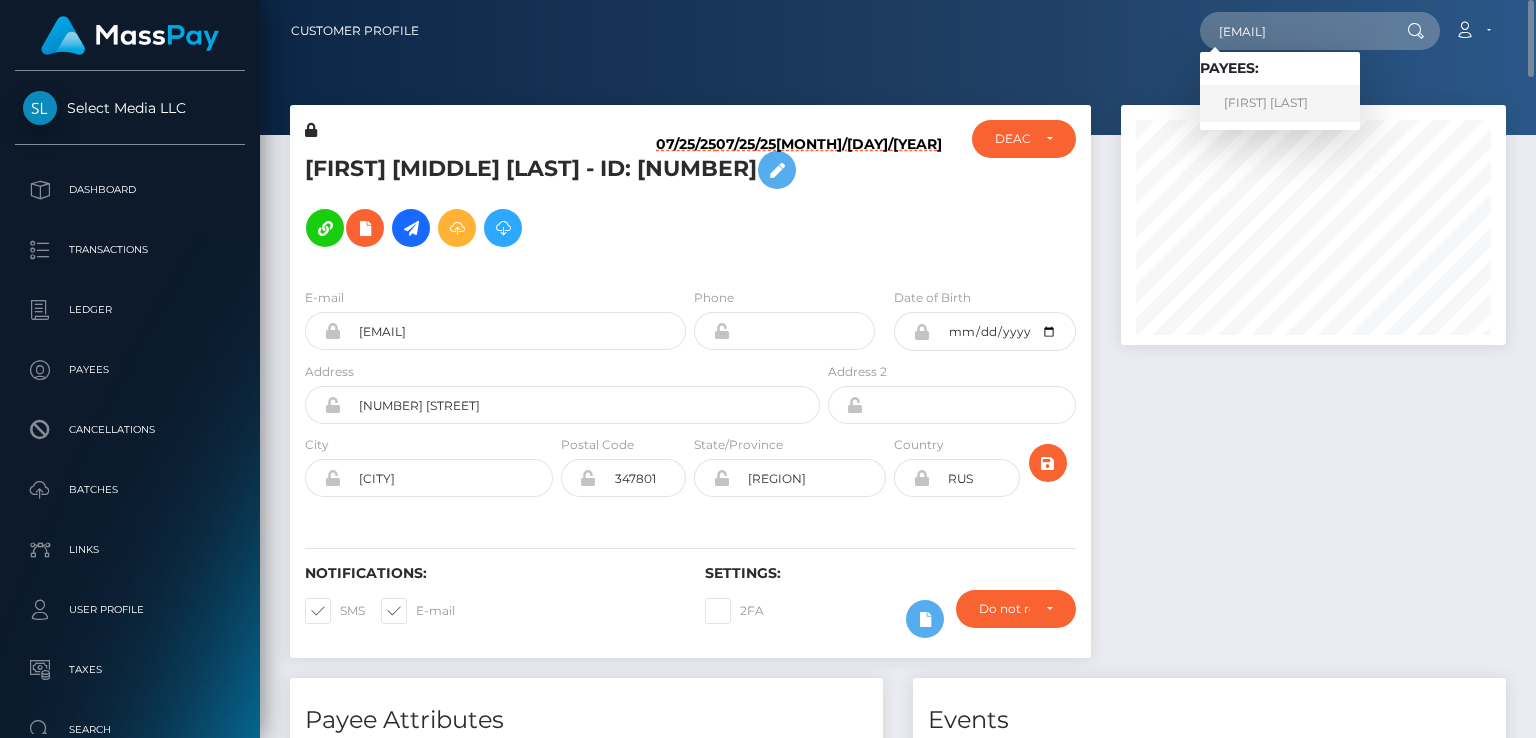 click on "JUSTINA  OKONYO" at bounding box center [1280, 103] 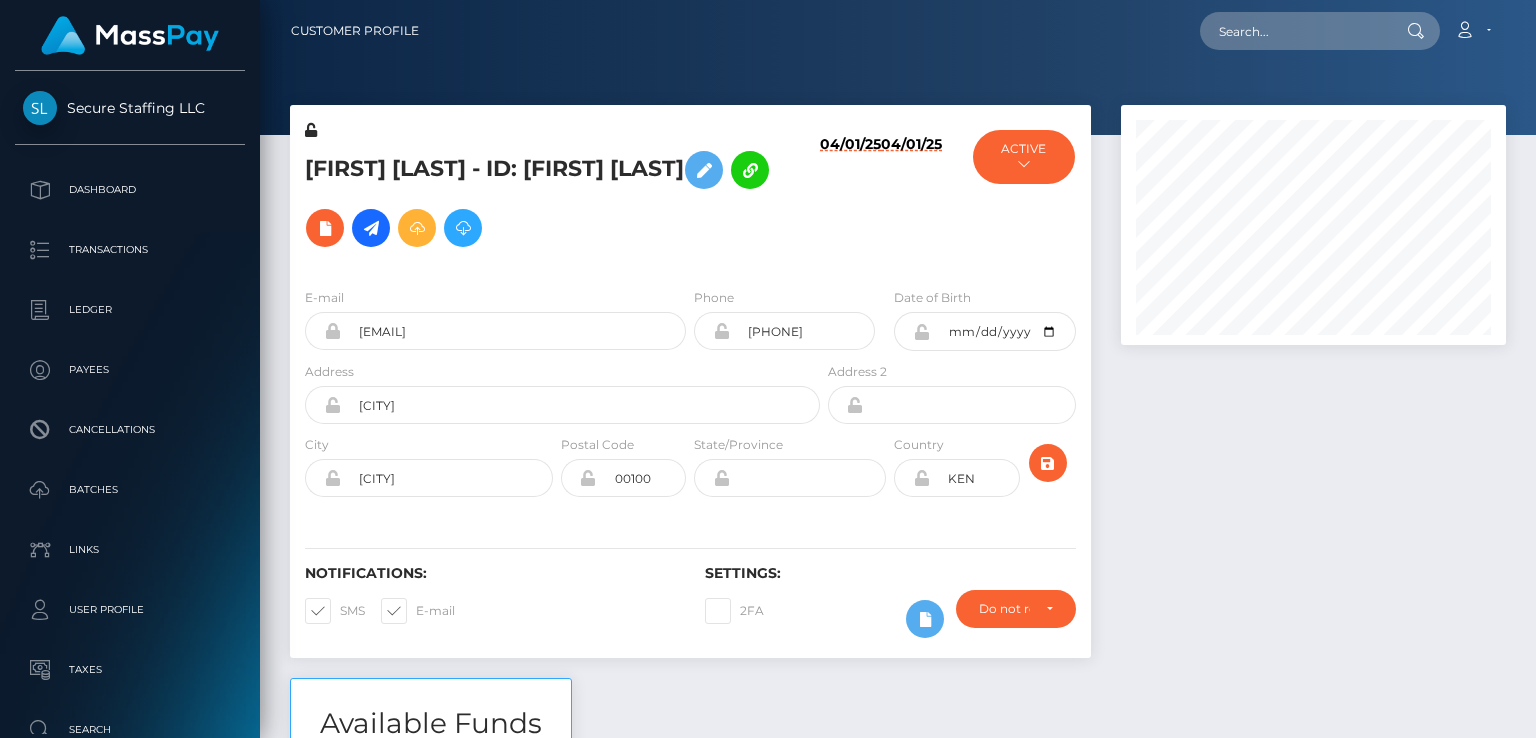 scroll, scrollTop: 0, scrollLeft: 0, axis: both 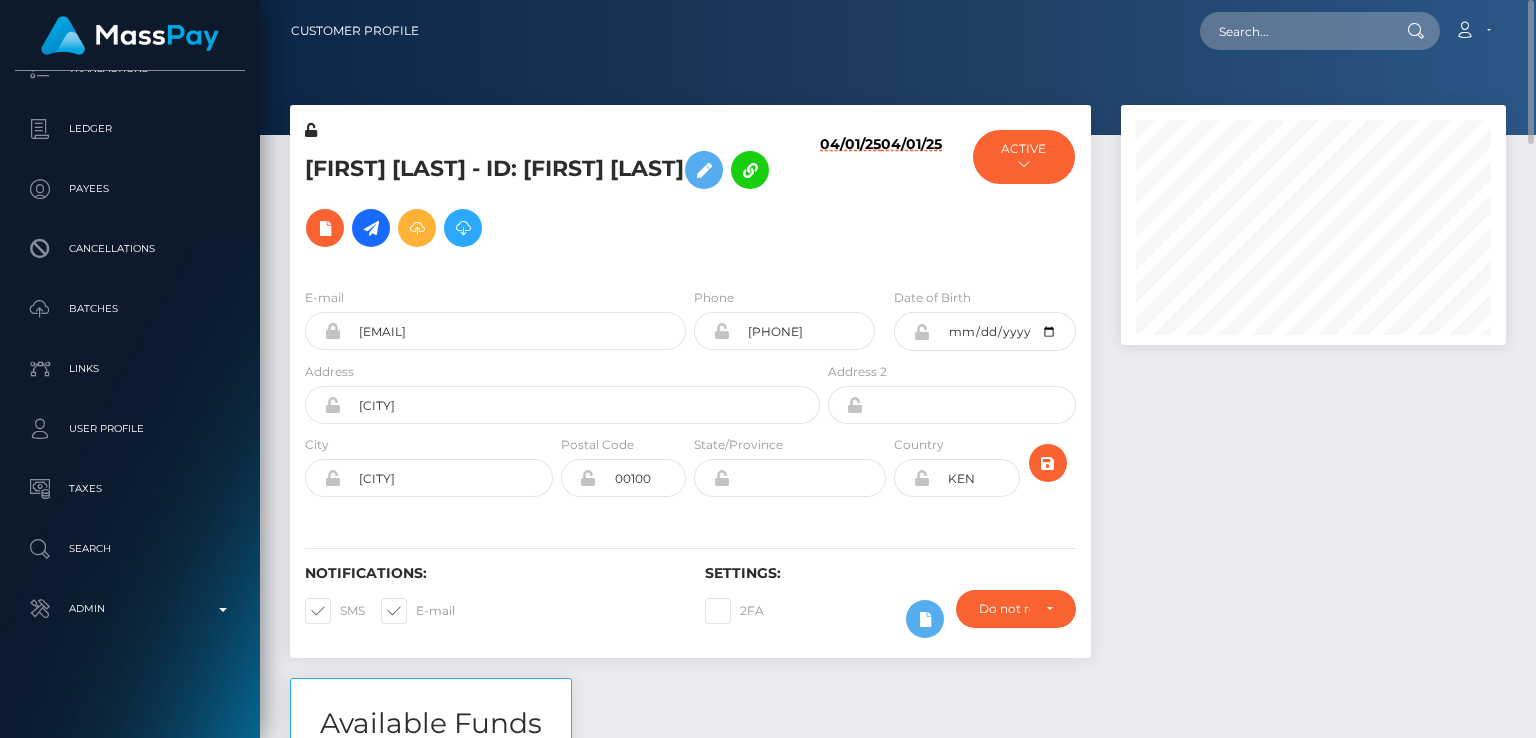 click on "[FIRST]  [LAST]
- ID: [FIRST] [LAST]" at bounding box center (557, 199) 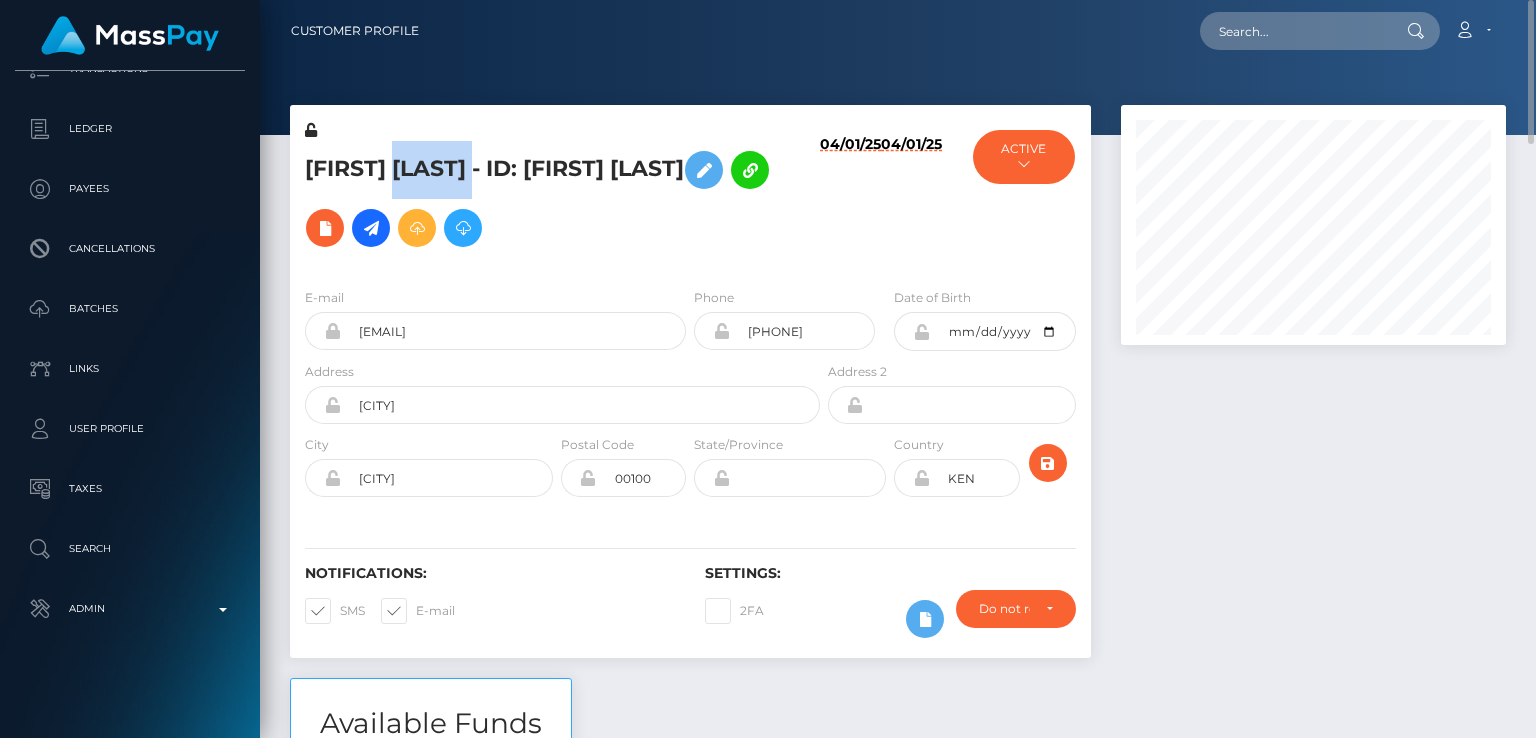 click on "JUSTINA  OKONYO
- ID: JUSTINA OKONYO" at bounding box center (557, 199) 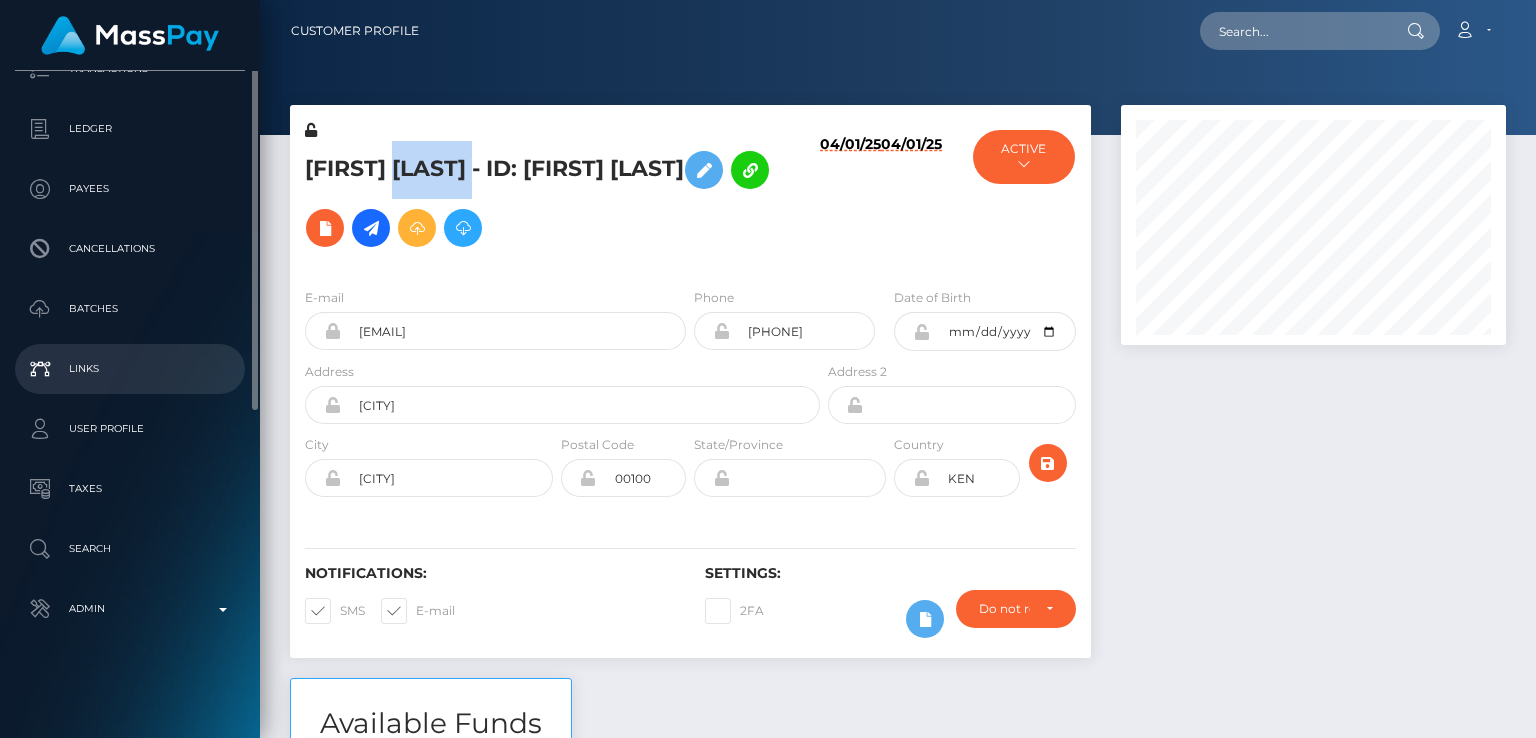 scroll, scrollTop: 0, scrollLeft: 0, axis: both 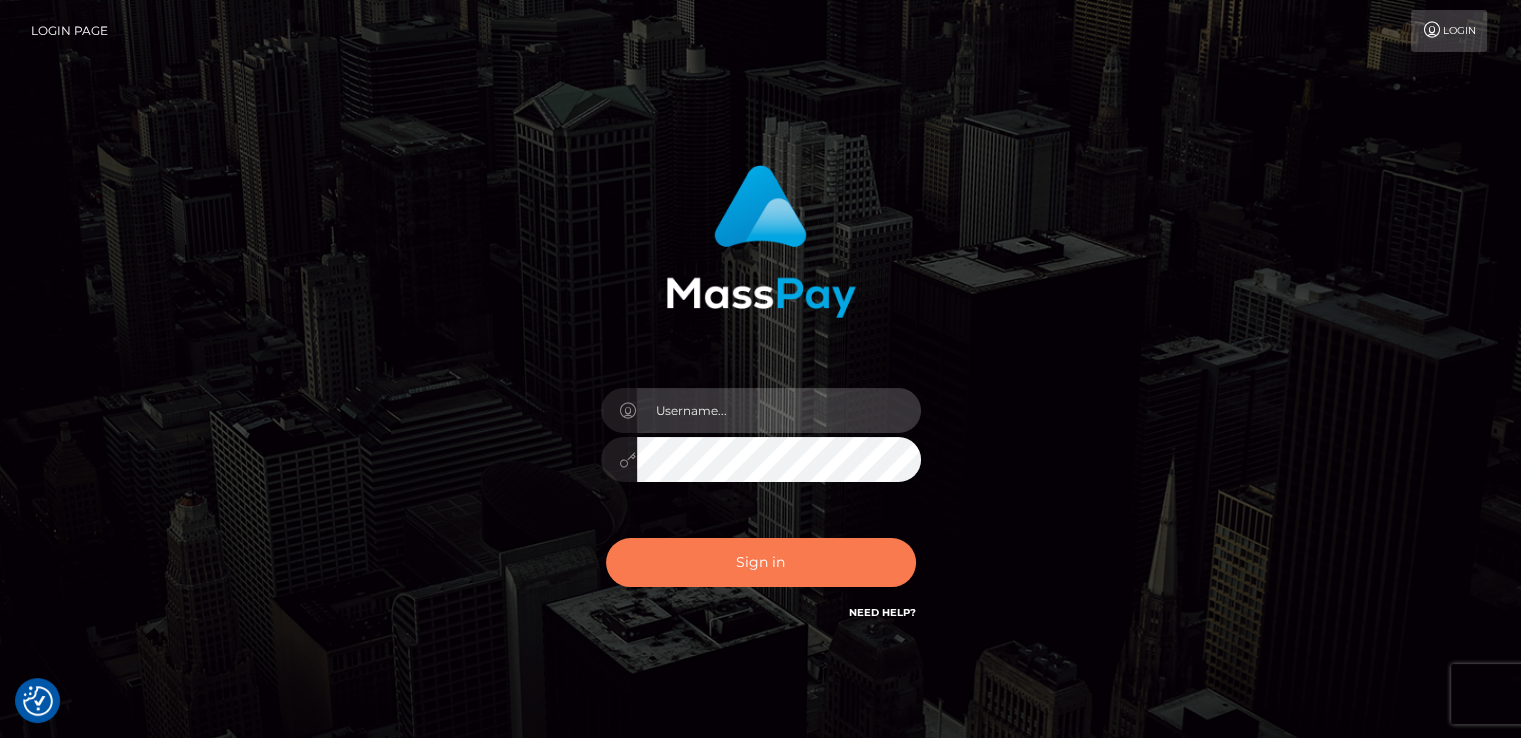 type on "catalinad" 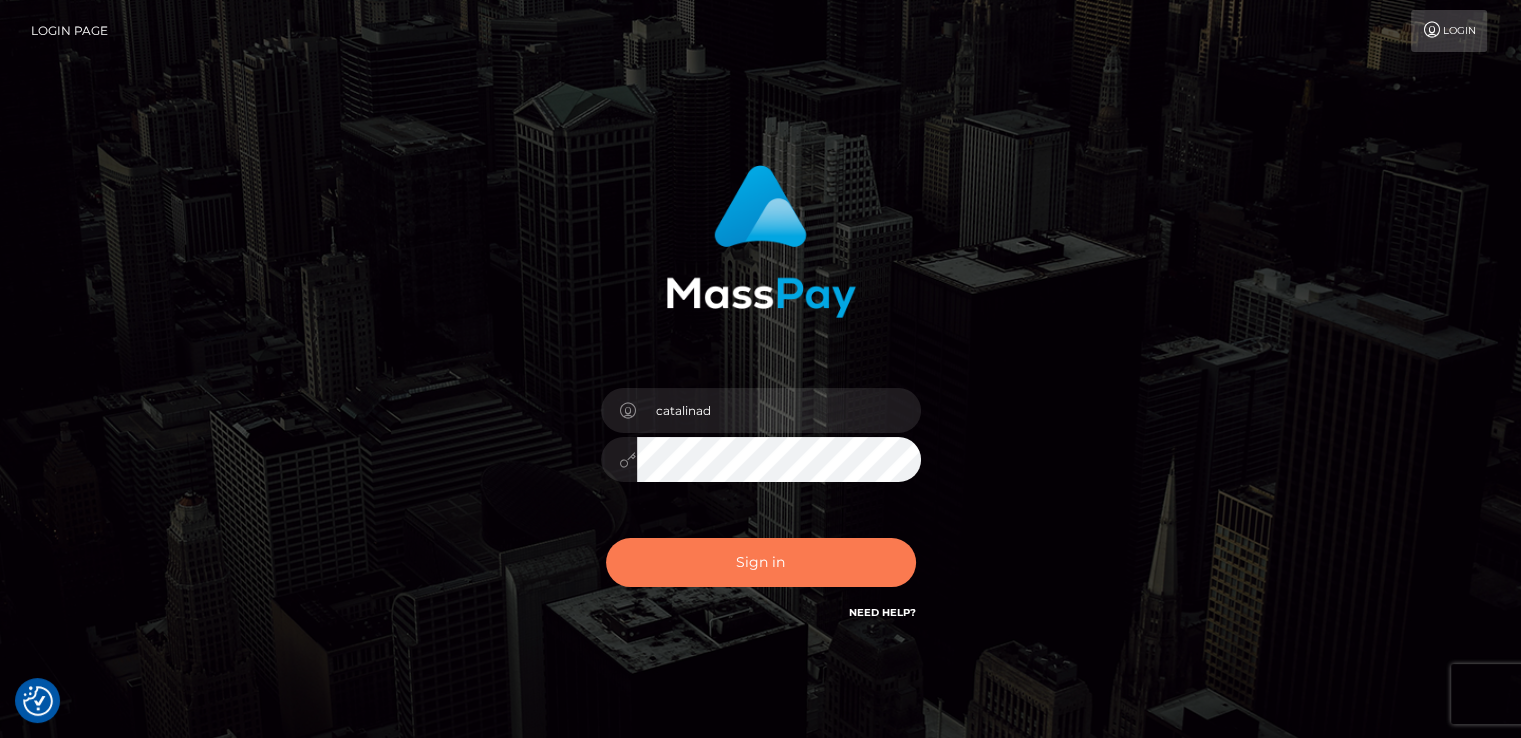 click on "Sign in" at bounding box center (761, 562) 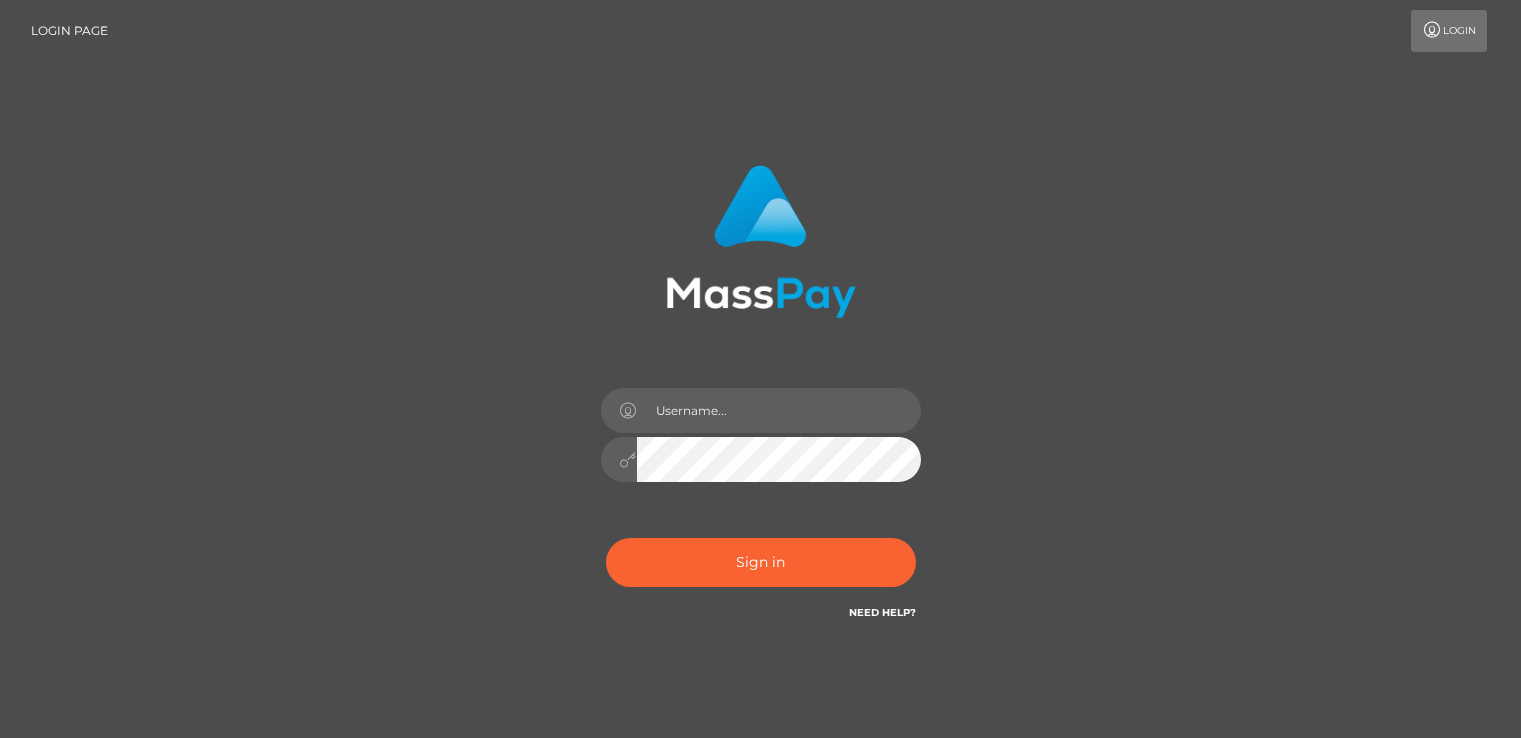 scroll, scrollTop: 0, scrollLeft: 0, axis: both 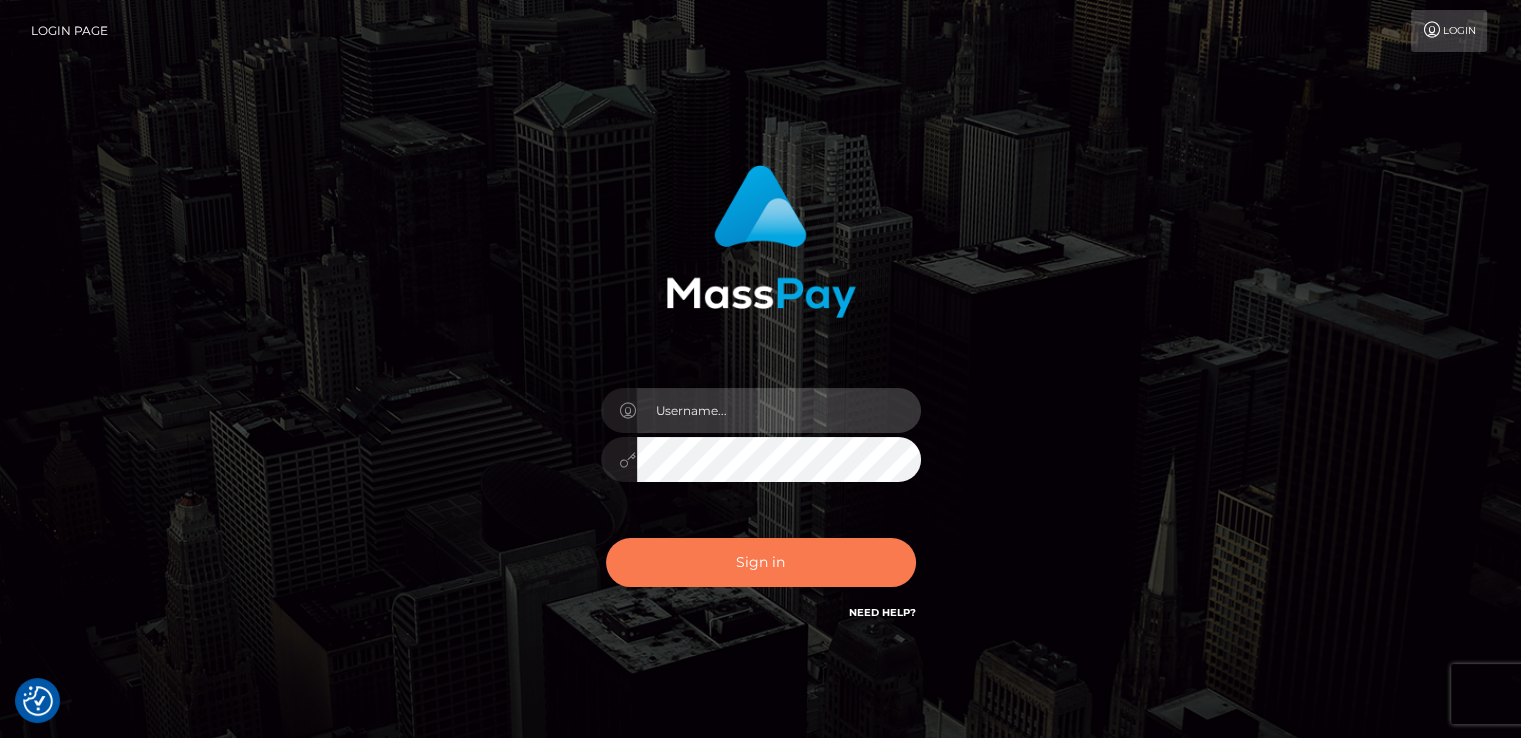 type on "catalinad" 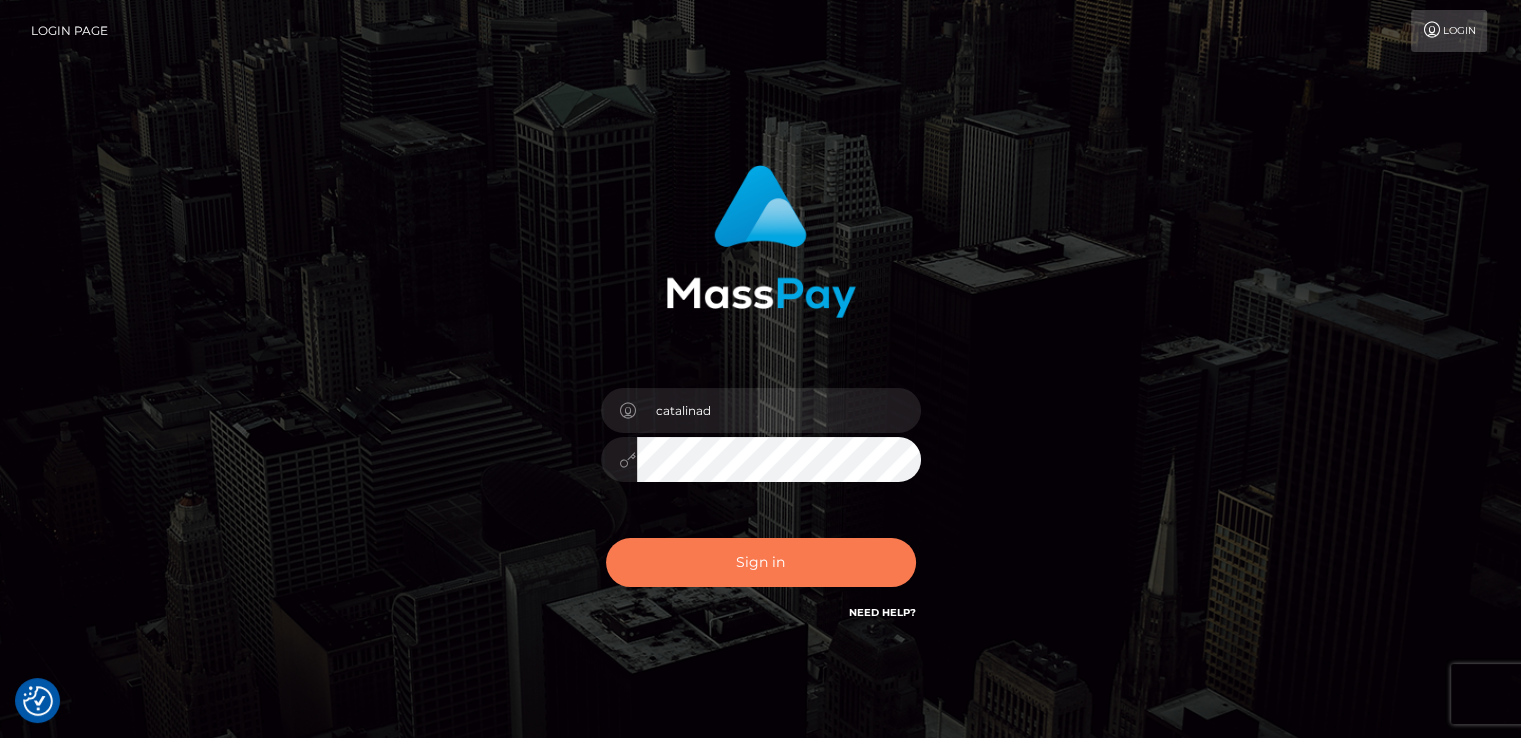click on "Sign in" at bounding box center (761, 562) 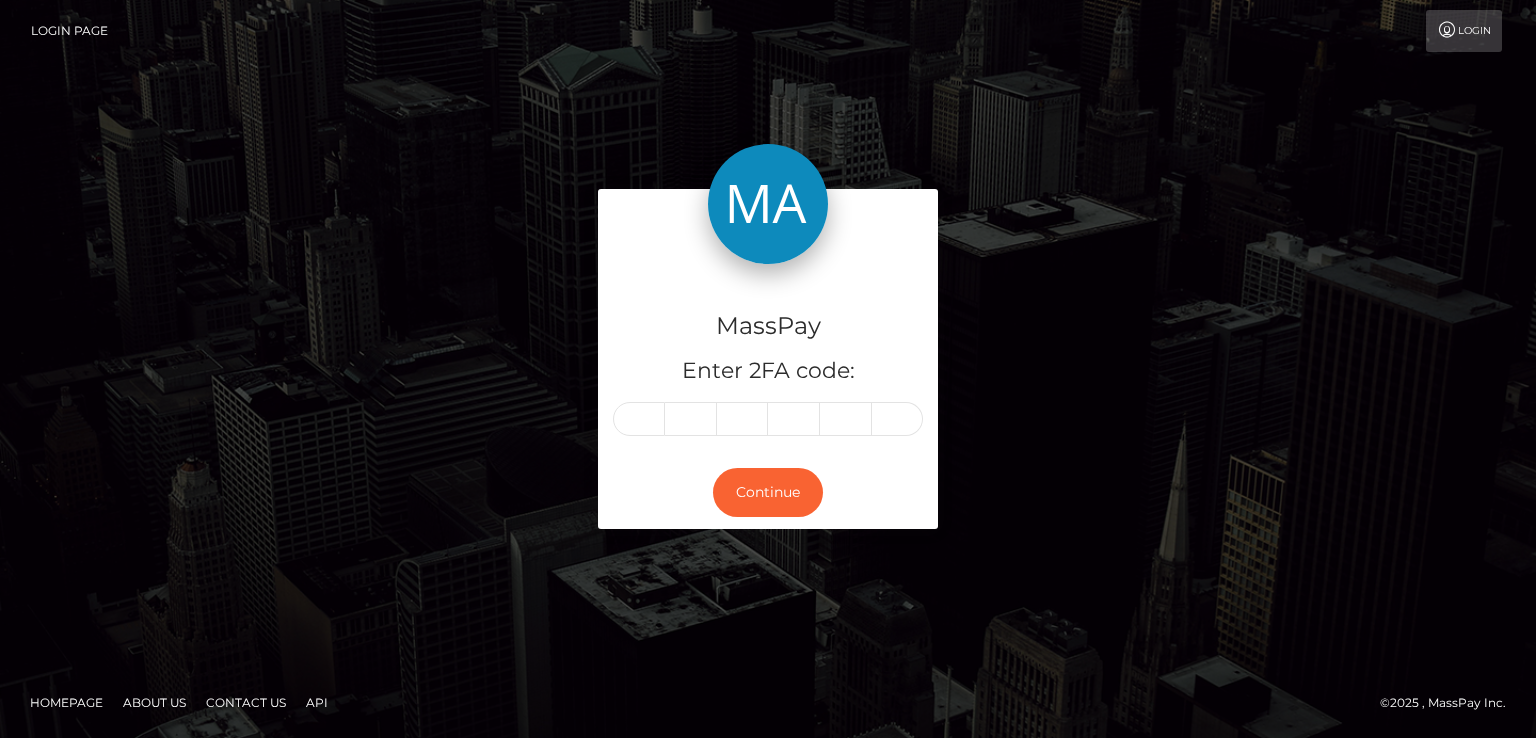 scroll, scrollTop: 0, scrollLeft: 0, axis: both 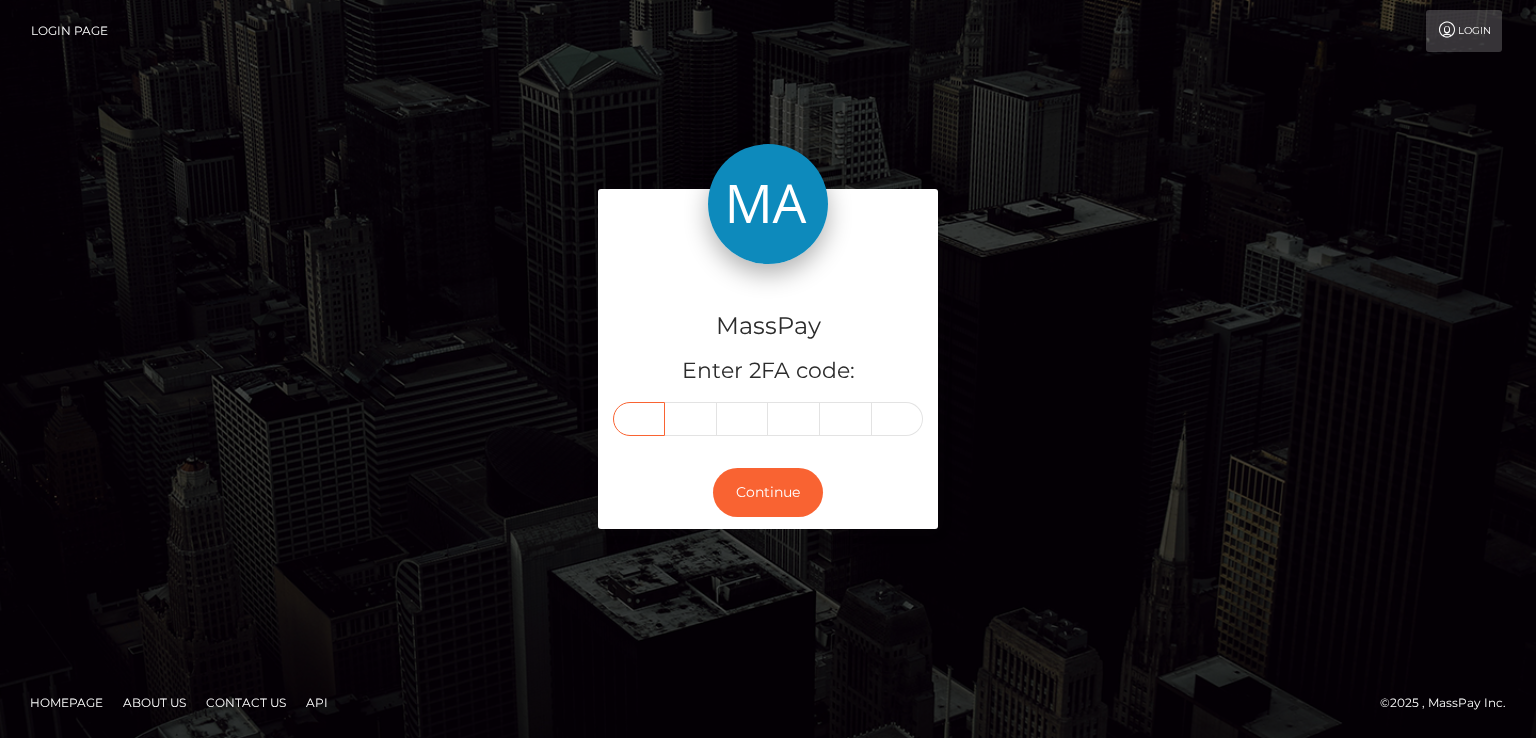click at bounding box center (639, 419) 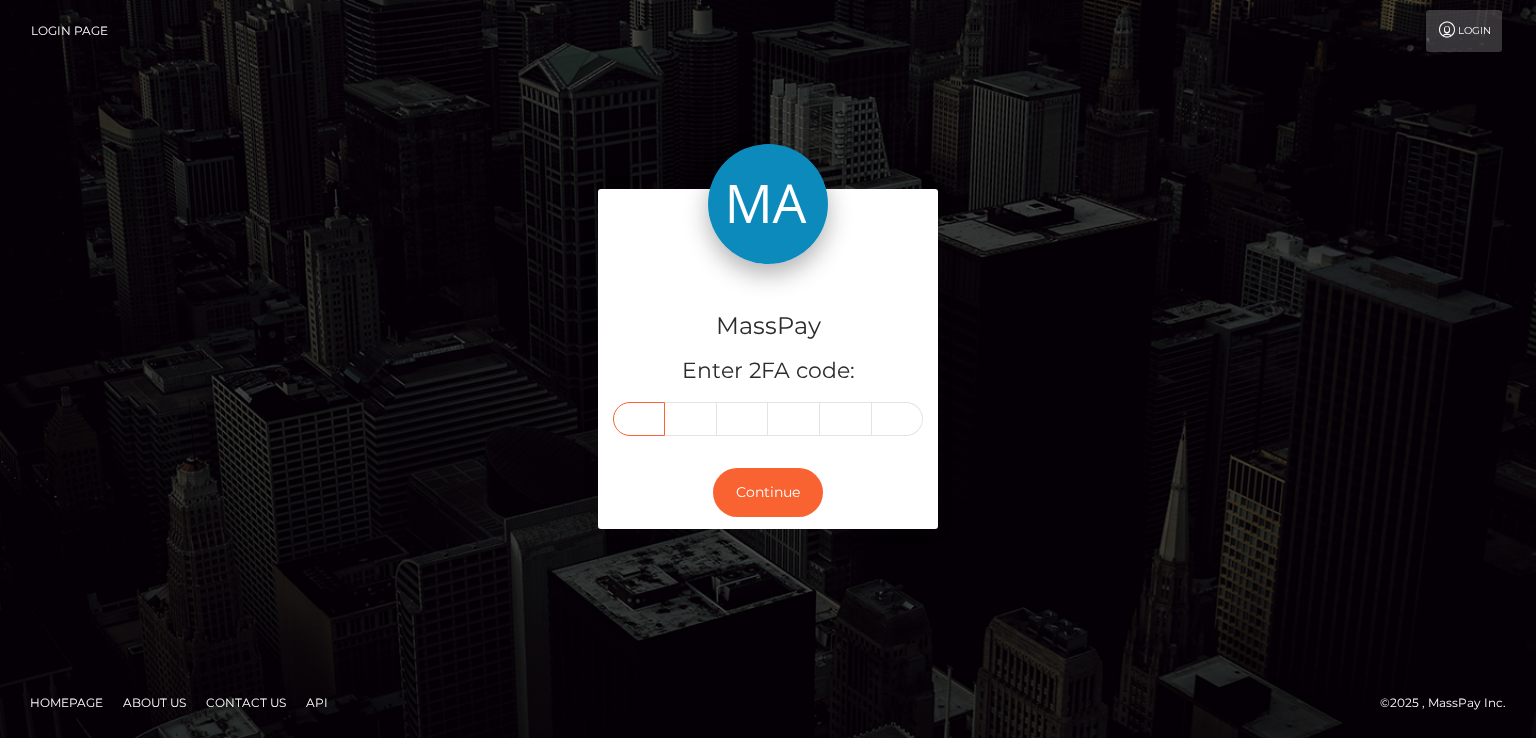 click at bounding box center (639, 419) 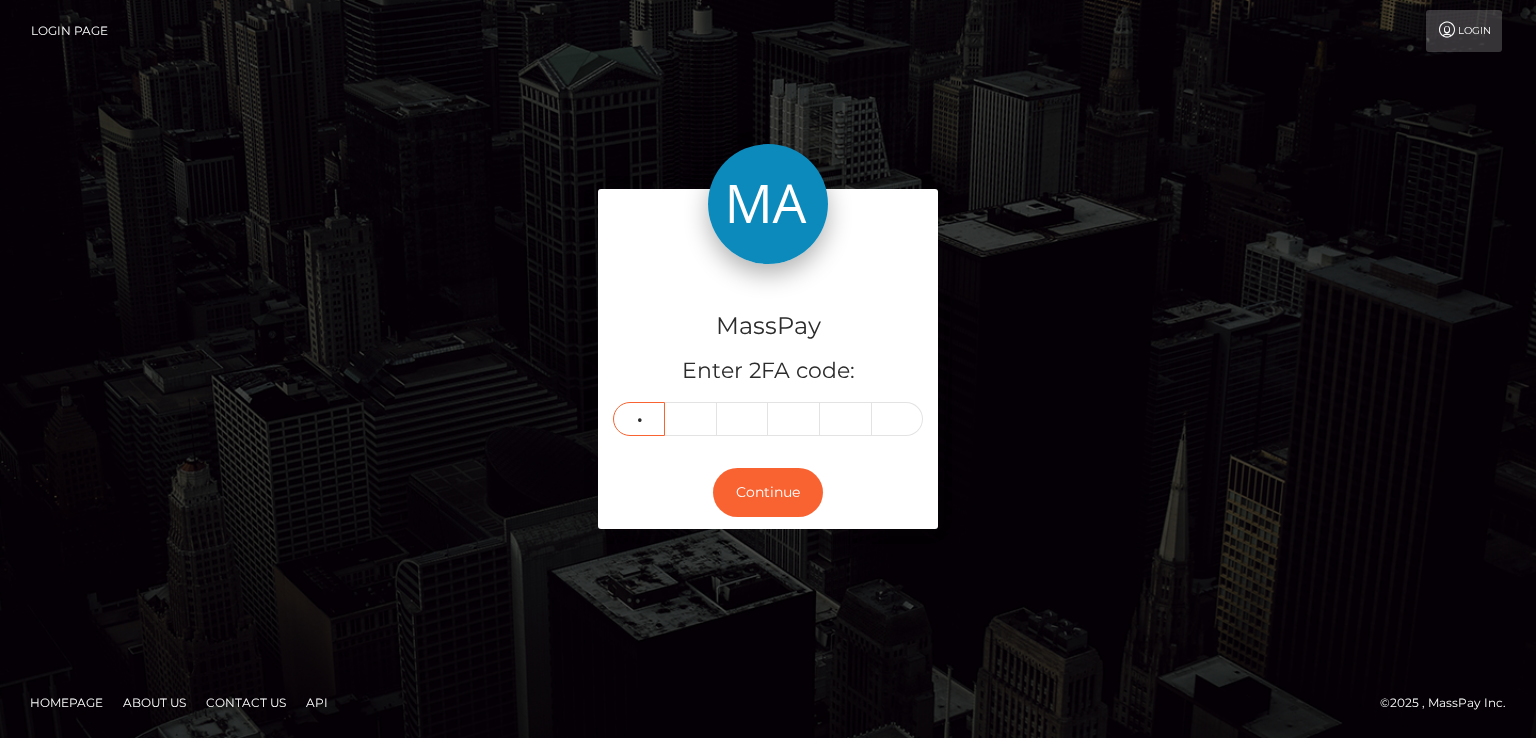 type on "5" 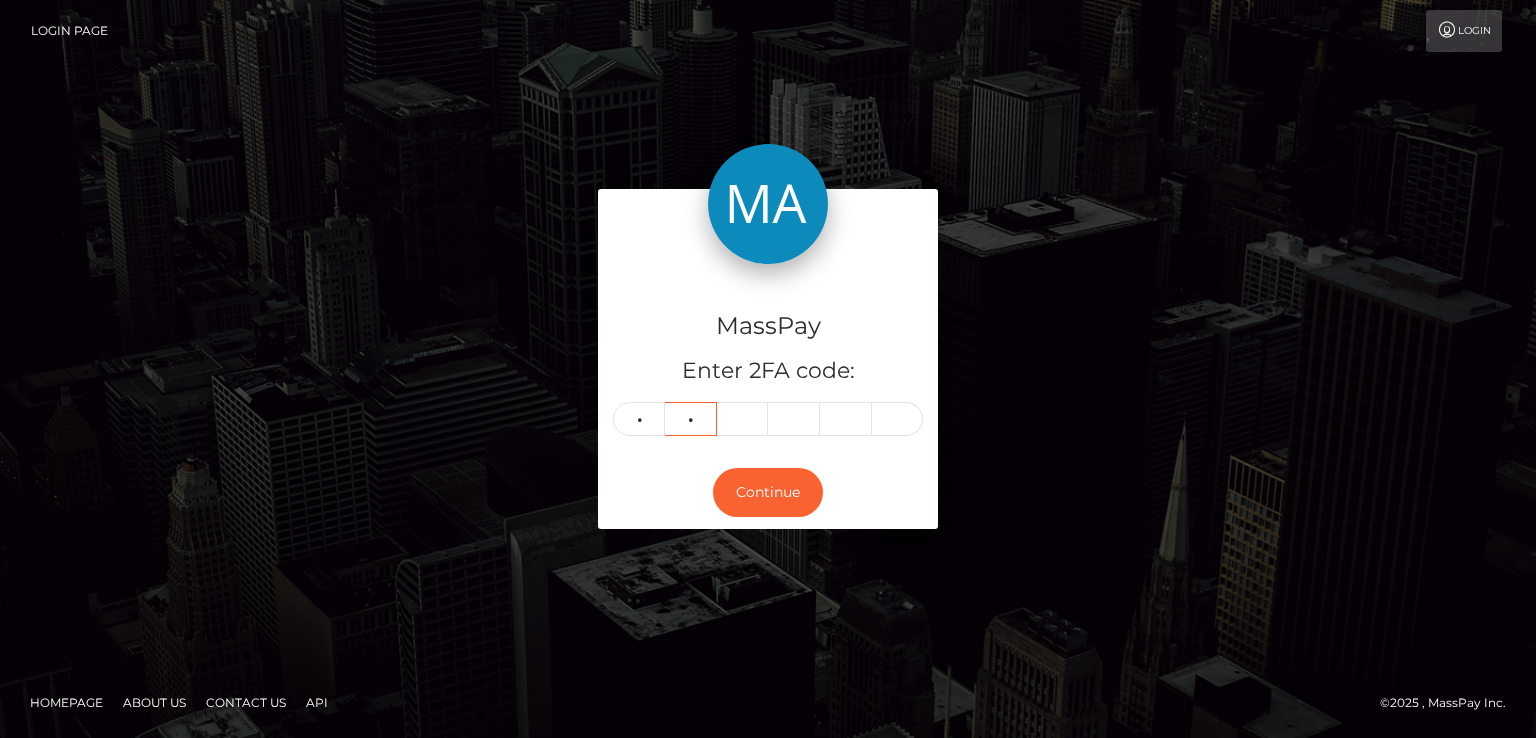type on "1" 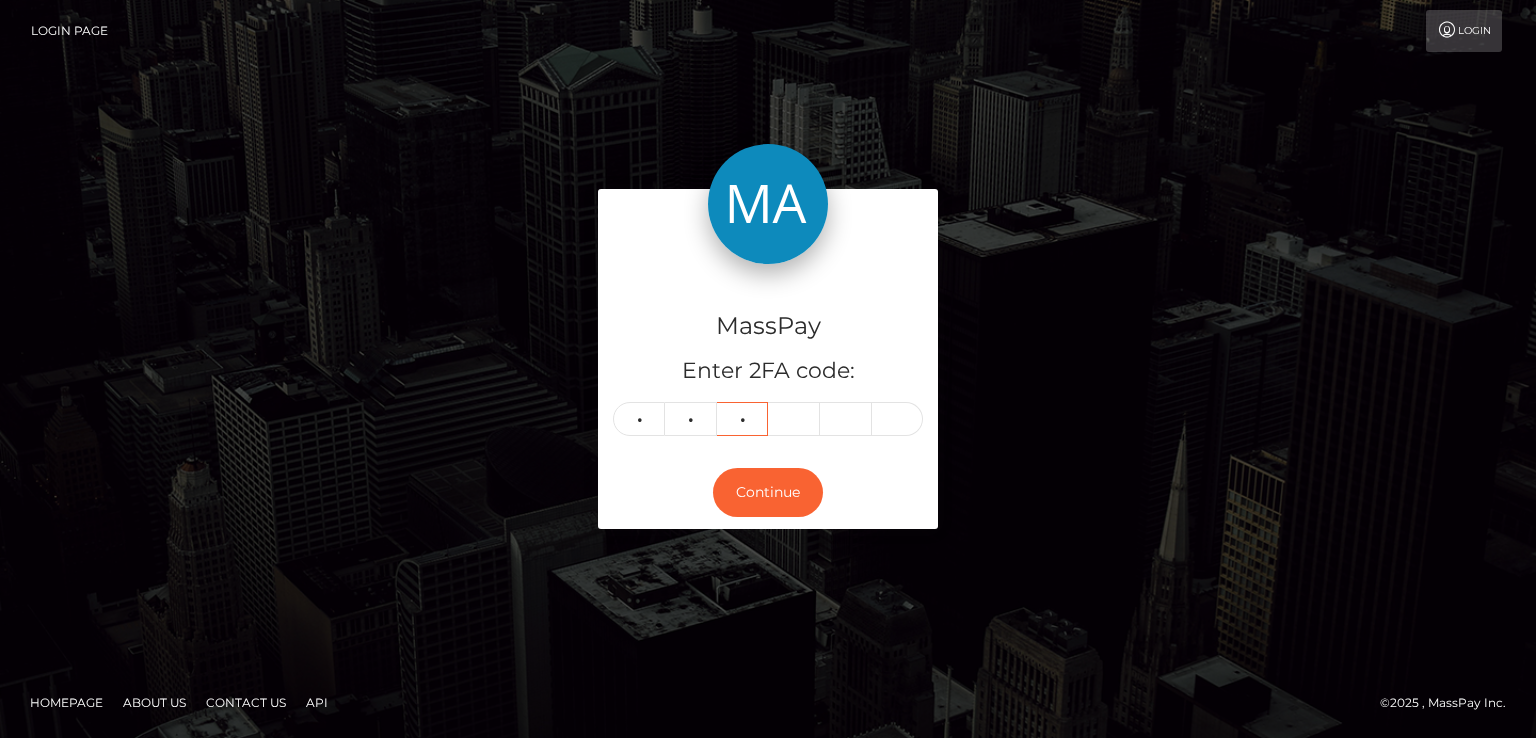 type on "5" 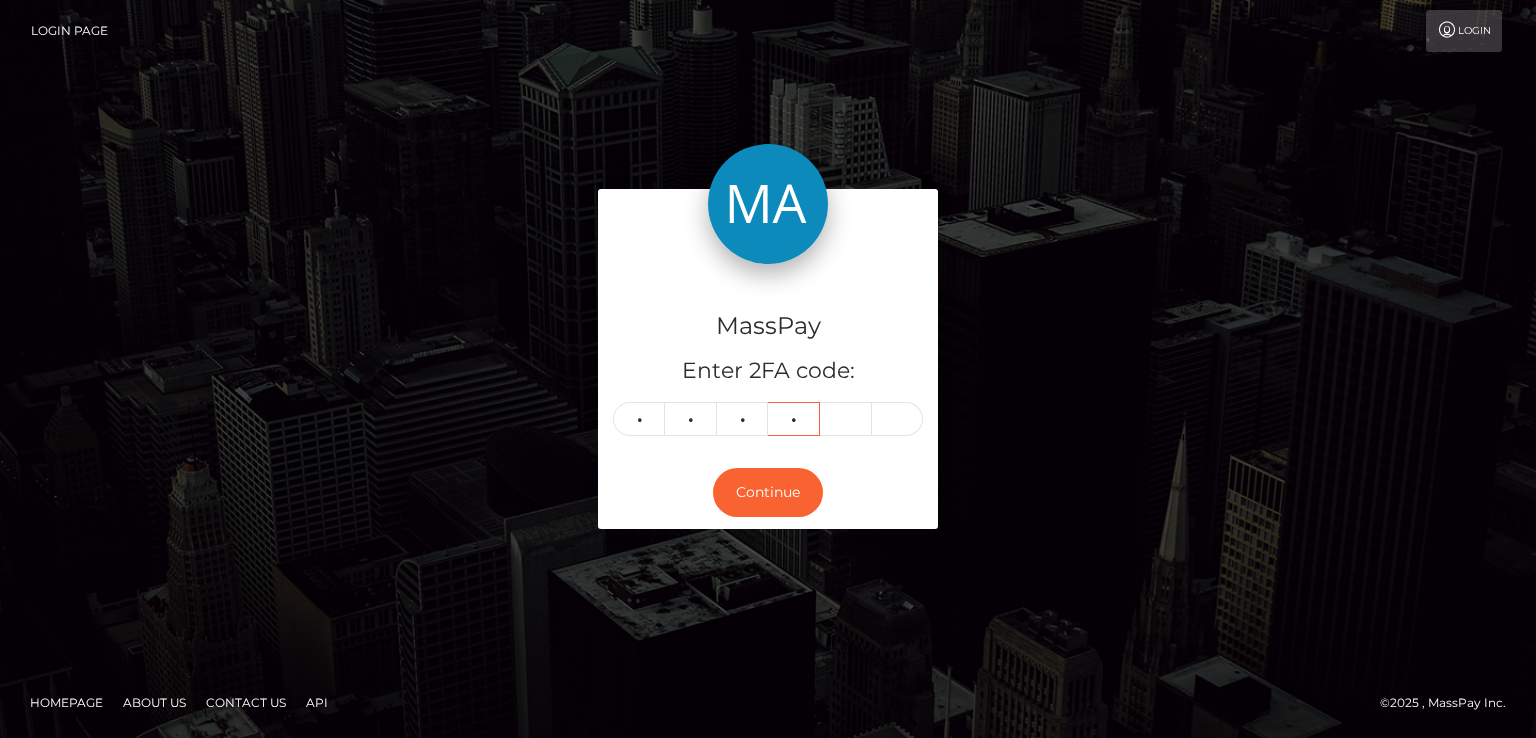 type on "2" 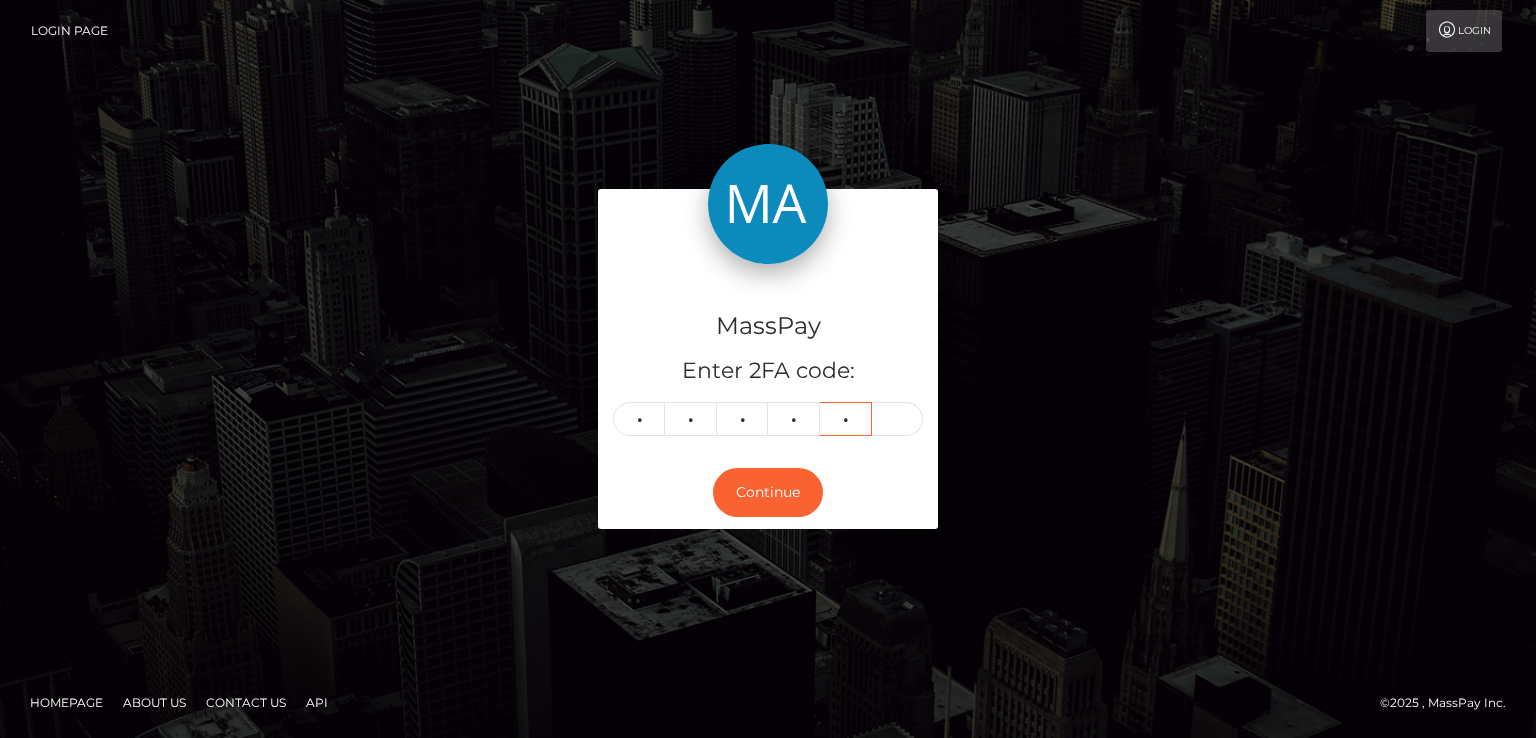 type on "2" 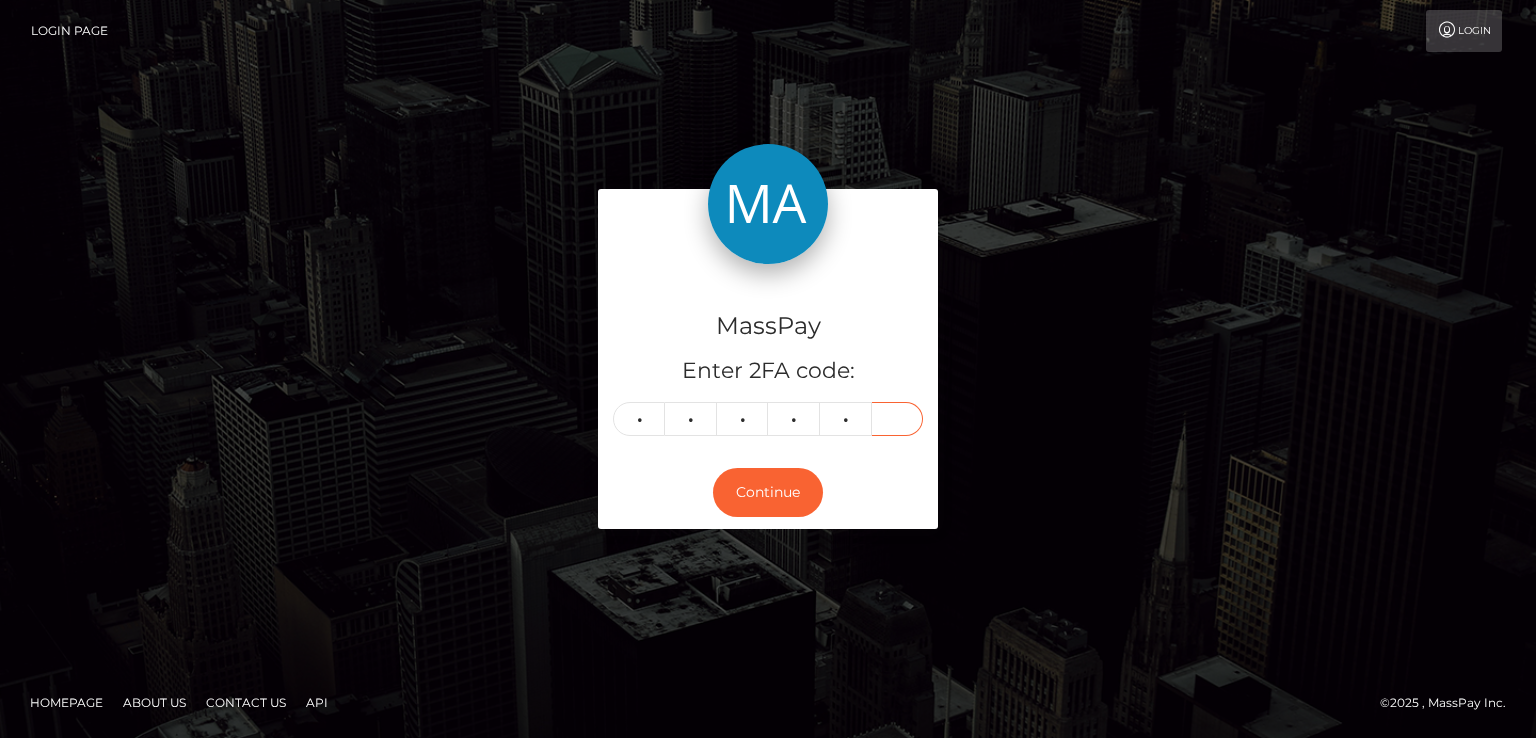 type on "9" 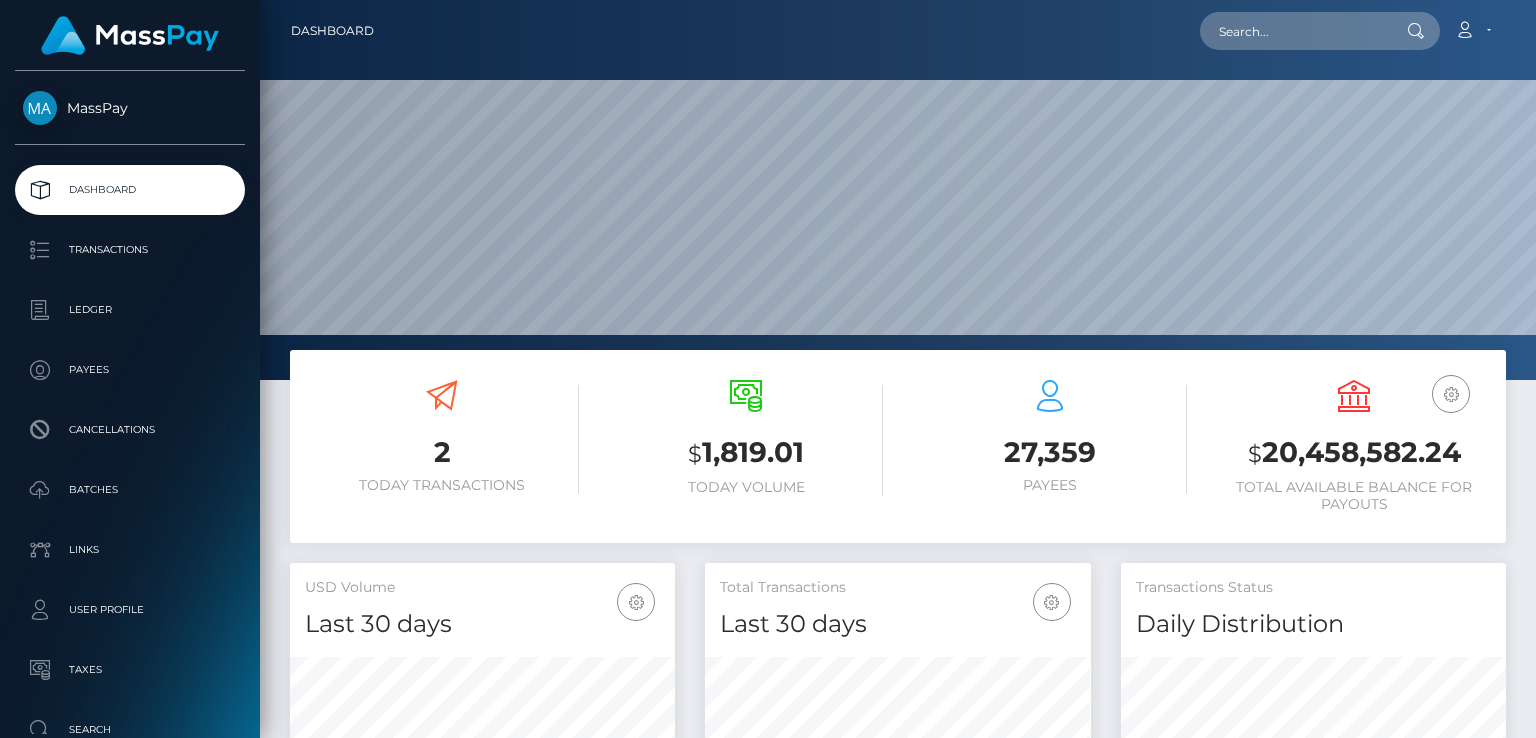 scroll, scrollTop: 0, scrollLeft: 0, axis: both 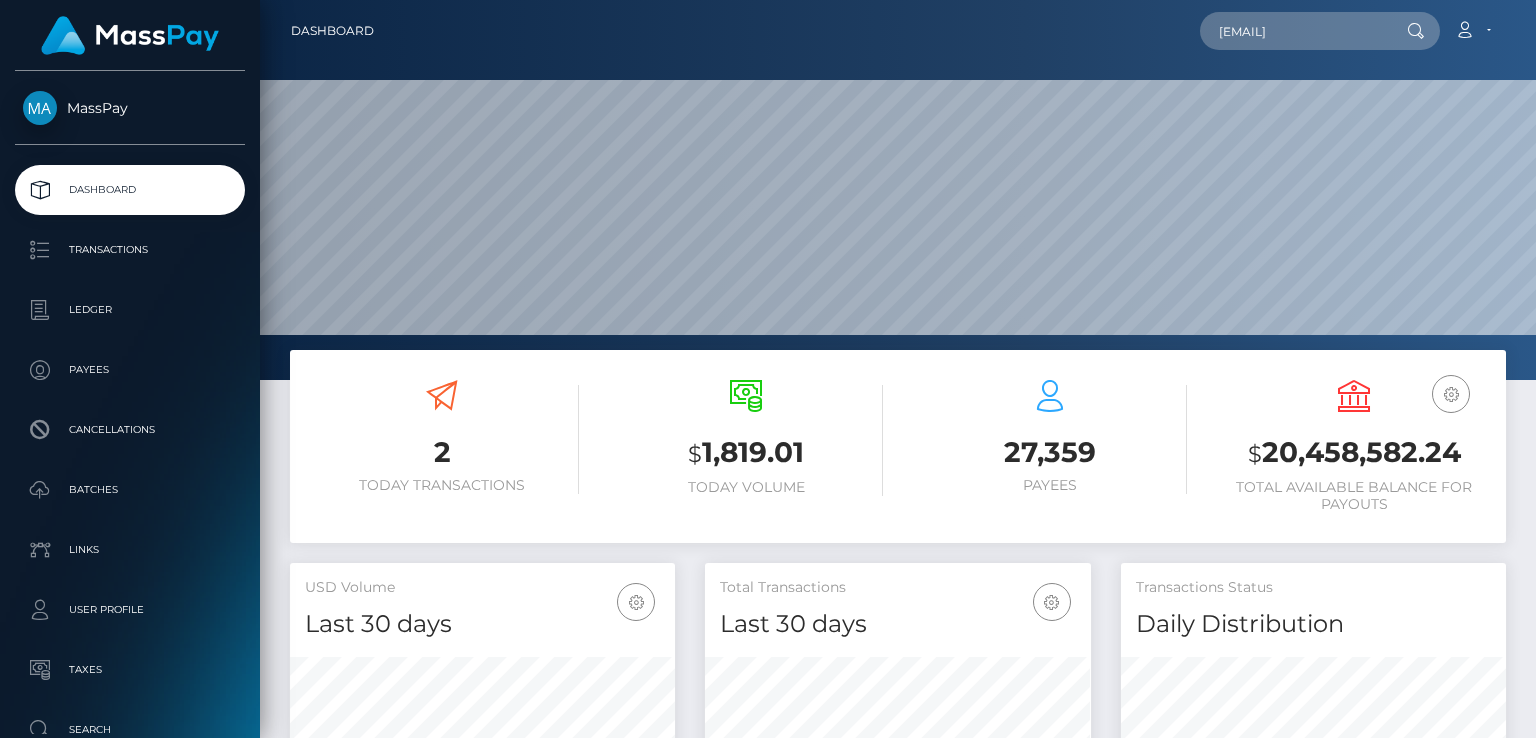 type on "statureagency.info@gmail.com" 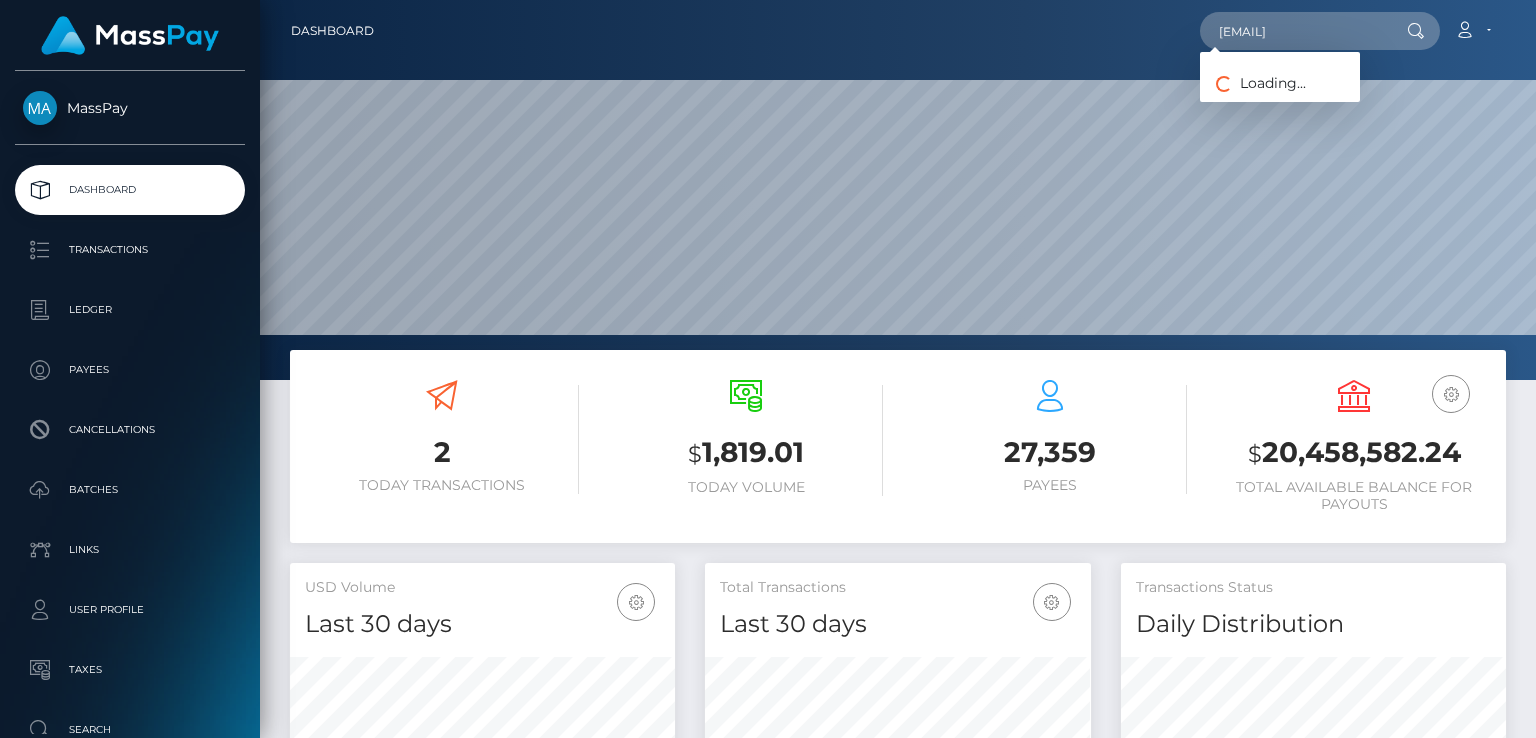 scroll, scrollTop: 0, scrollLeft: 0, axis: both 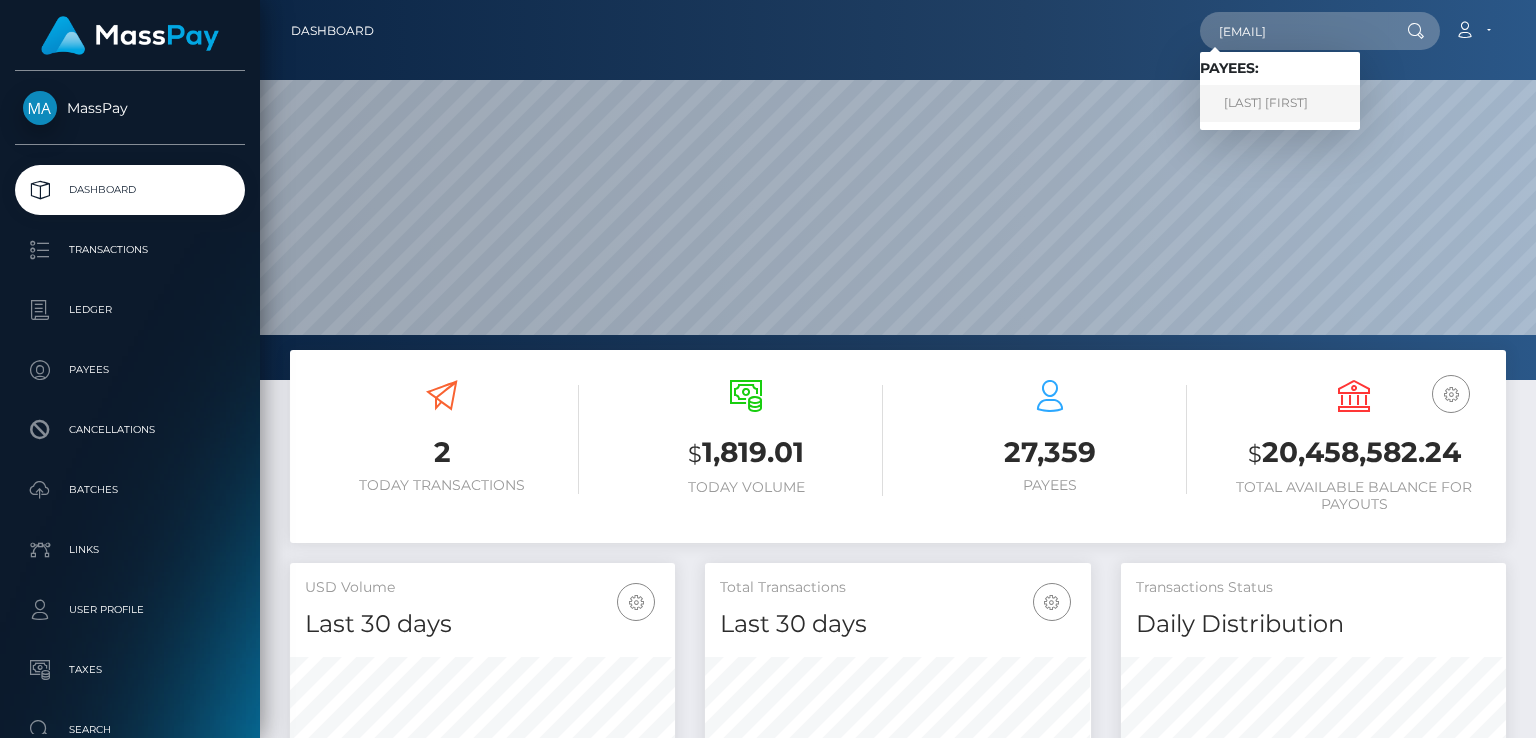 click on "De  Souza Quentin" at bounding box center [1280, 103] 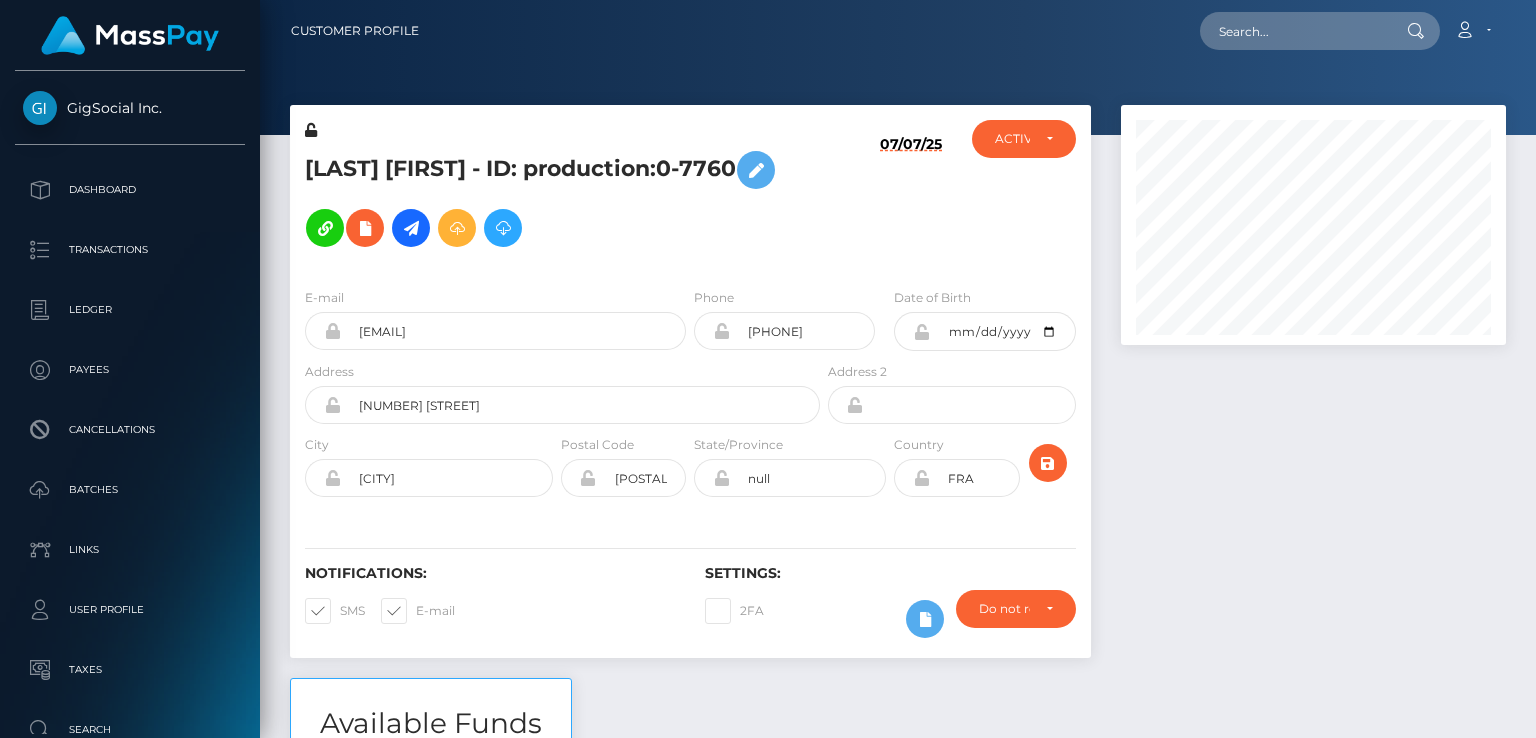 scroll, scrollTop: 0, scrollLeft: 0, axis: both 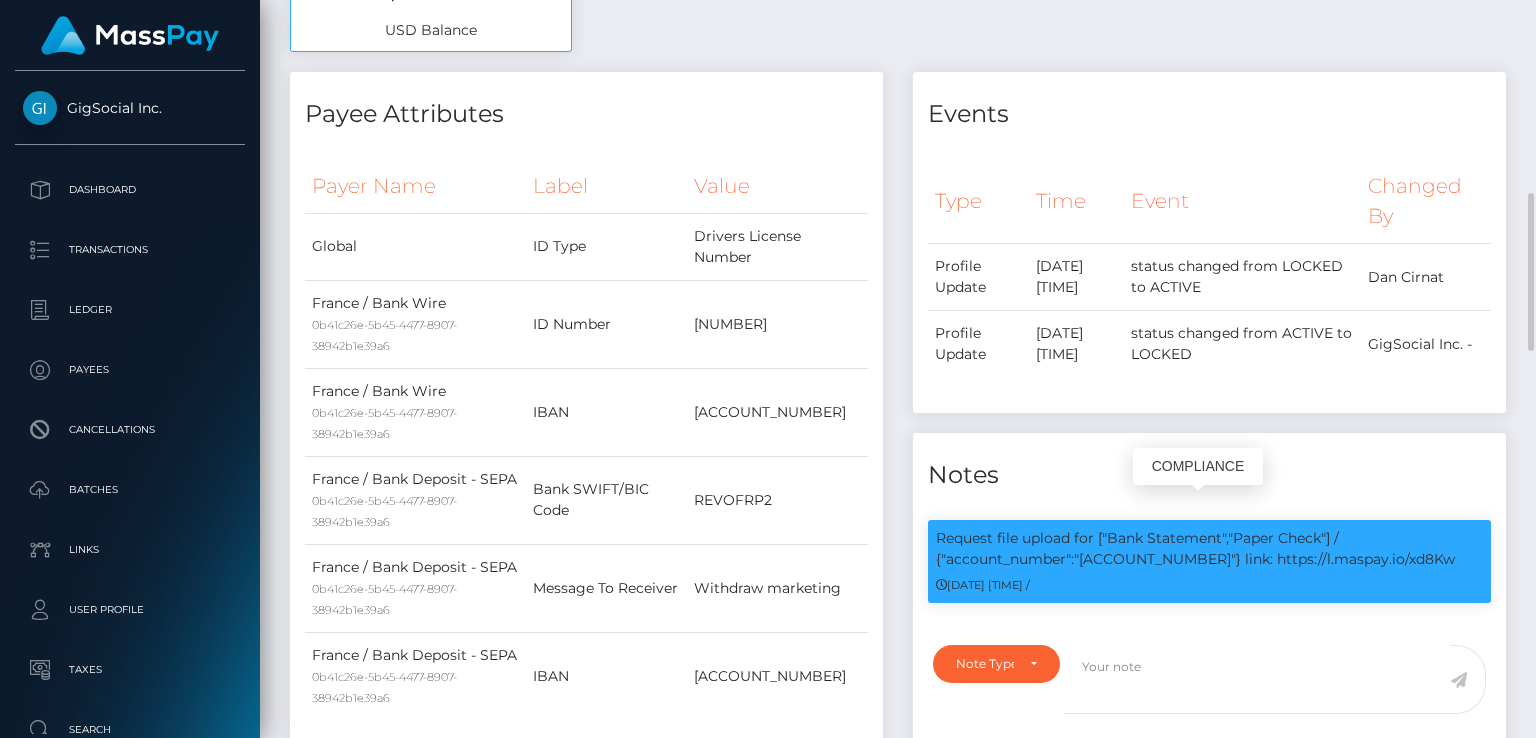 click on "Request file upload for ["Bank Statement","Paper Check"] / {"account_number":"[ACCOUNT_NUMBER]"} link: https://l.maspay.io/xd8Kw" at bounding box center (1209, 549) 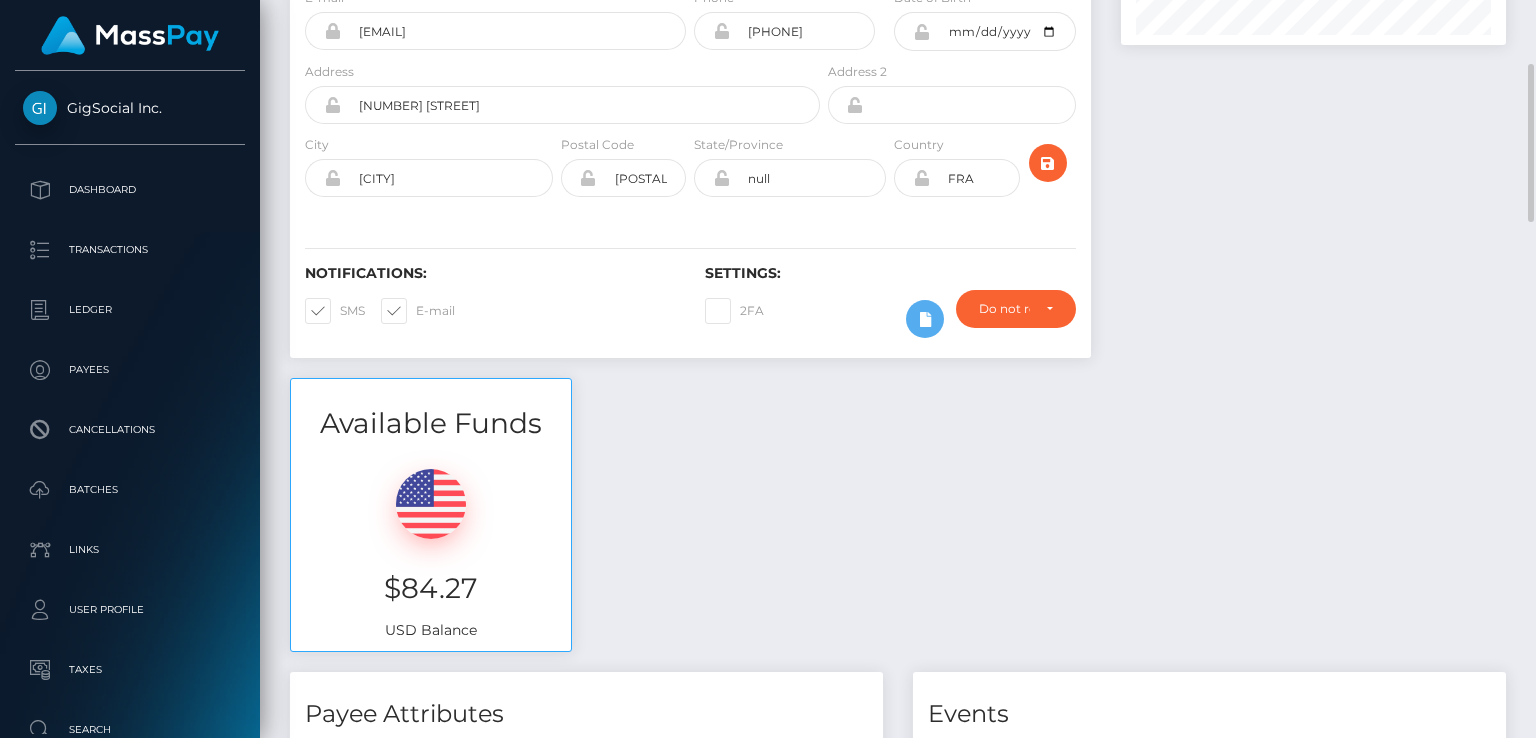 scroll, scrollTop: 0, scrollLeft: 0, axis: both 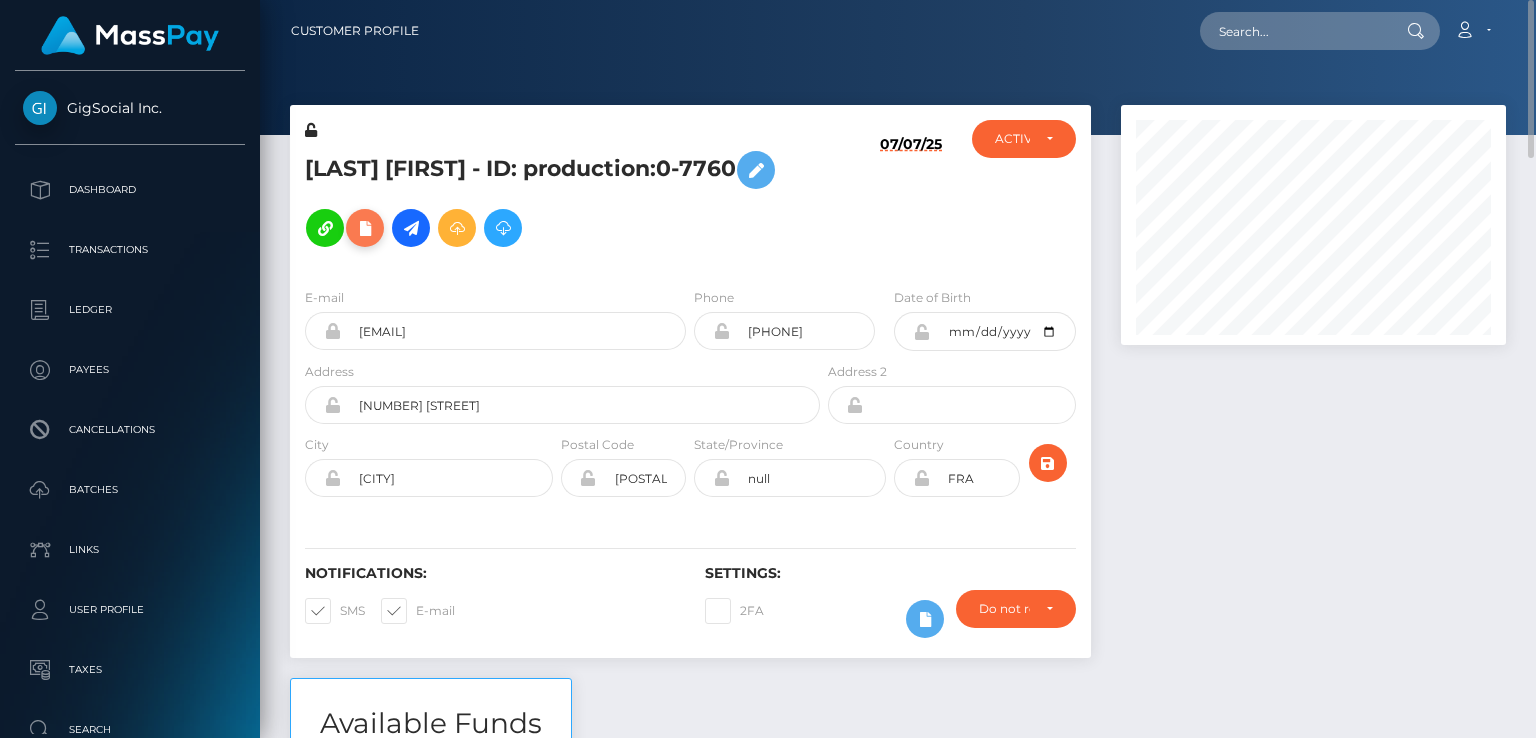 click at bounding box center (365, 228) 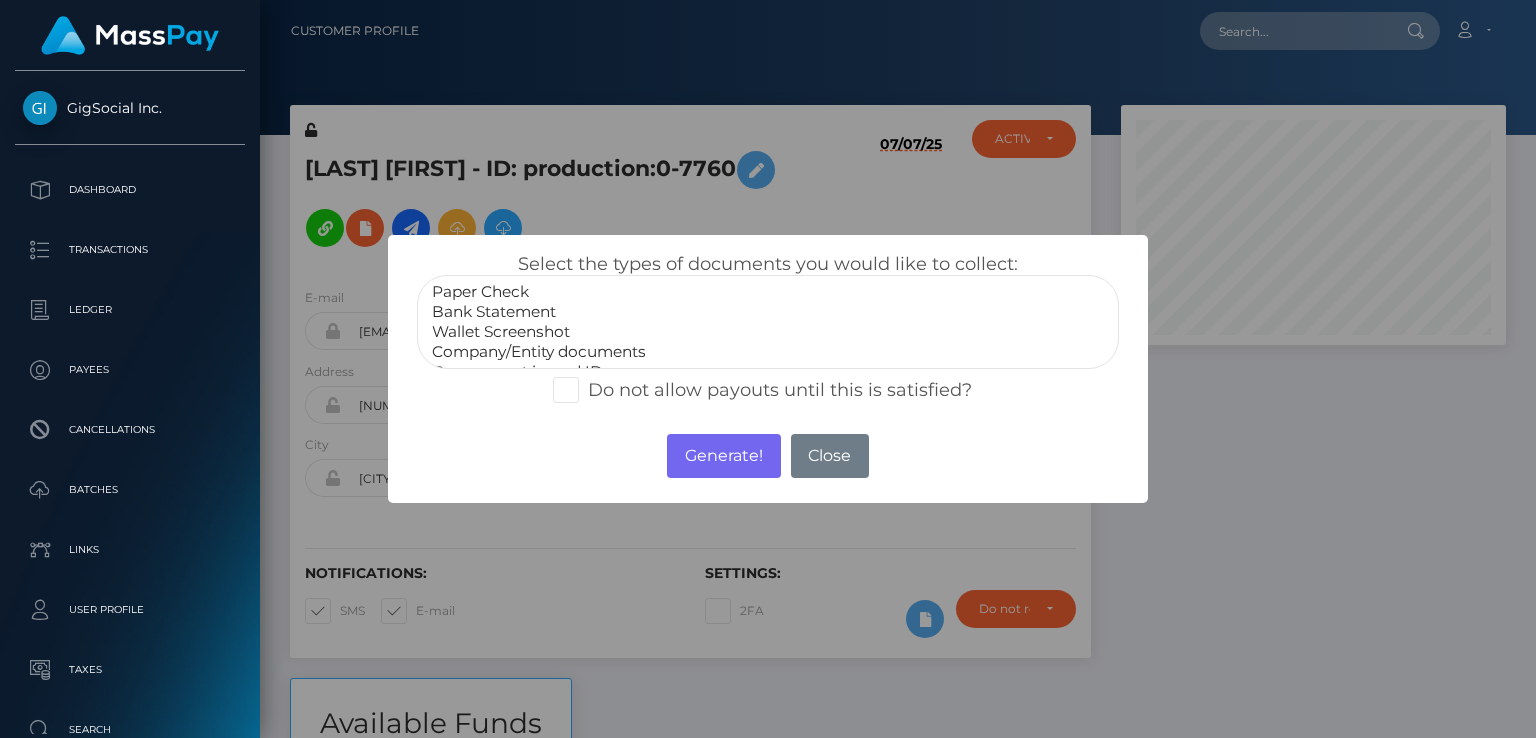 select on "Bank Statement" 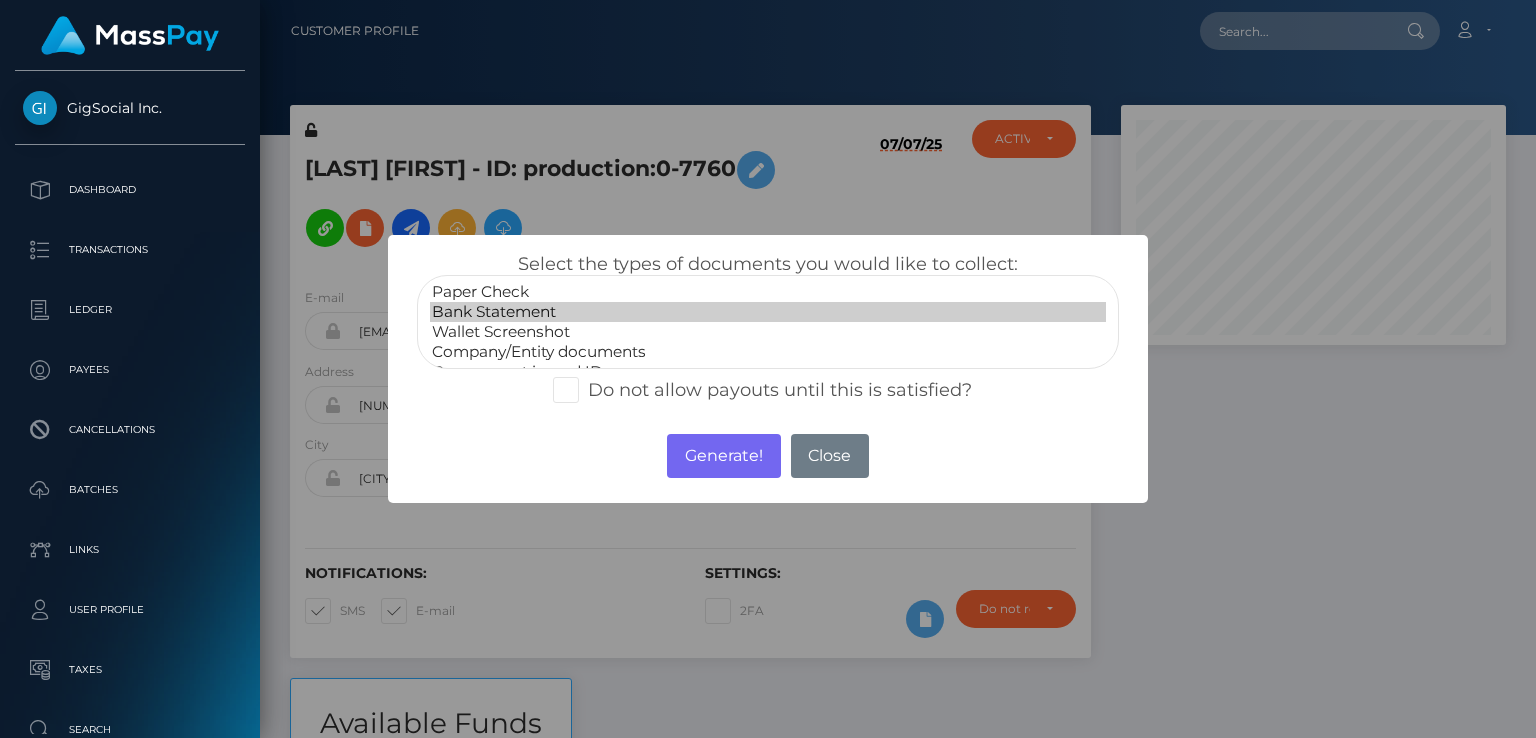 click on "Bank Statement" at bounding box center [768, 312] 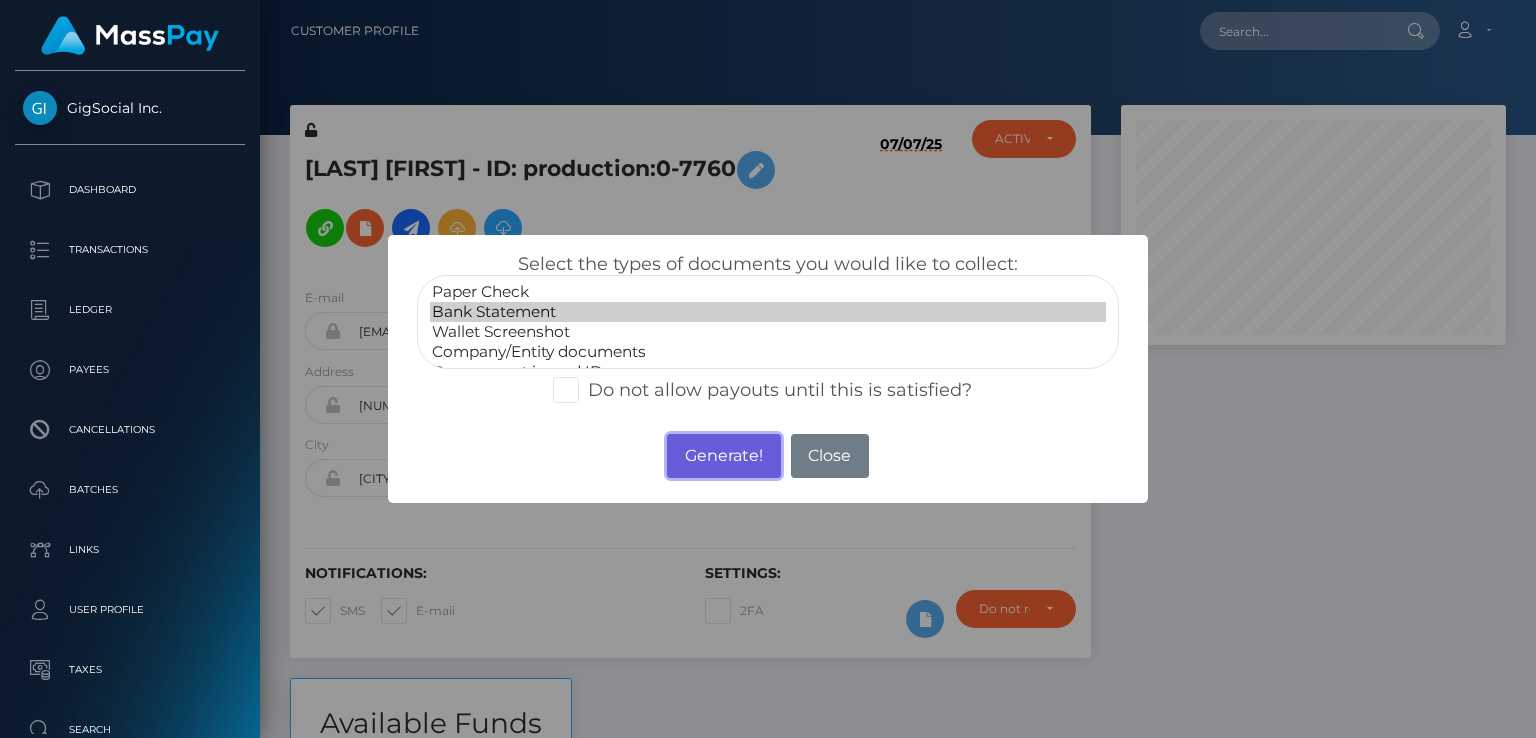 click on "Generate!" at bounding box center [723, 456] 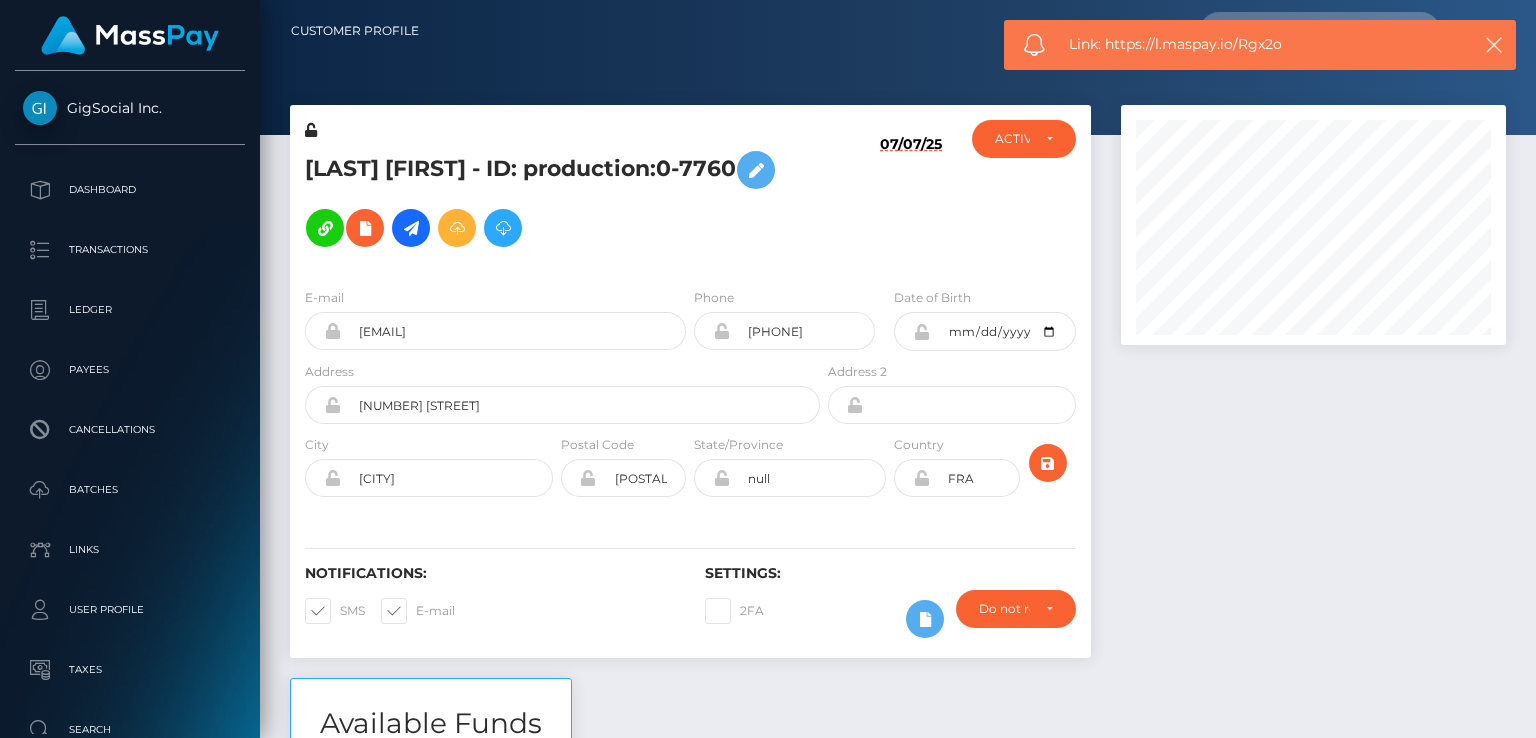 click on "Link: https://l.maspay.io/Rgx2o" at bounding box center [1259, 44] 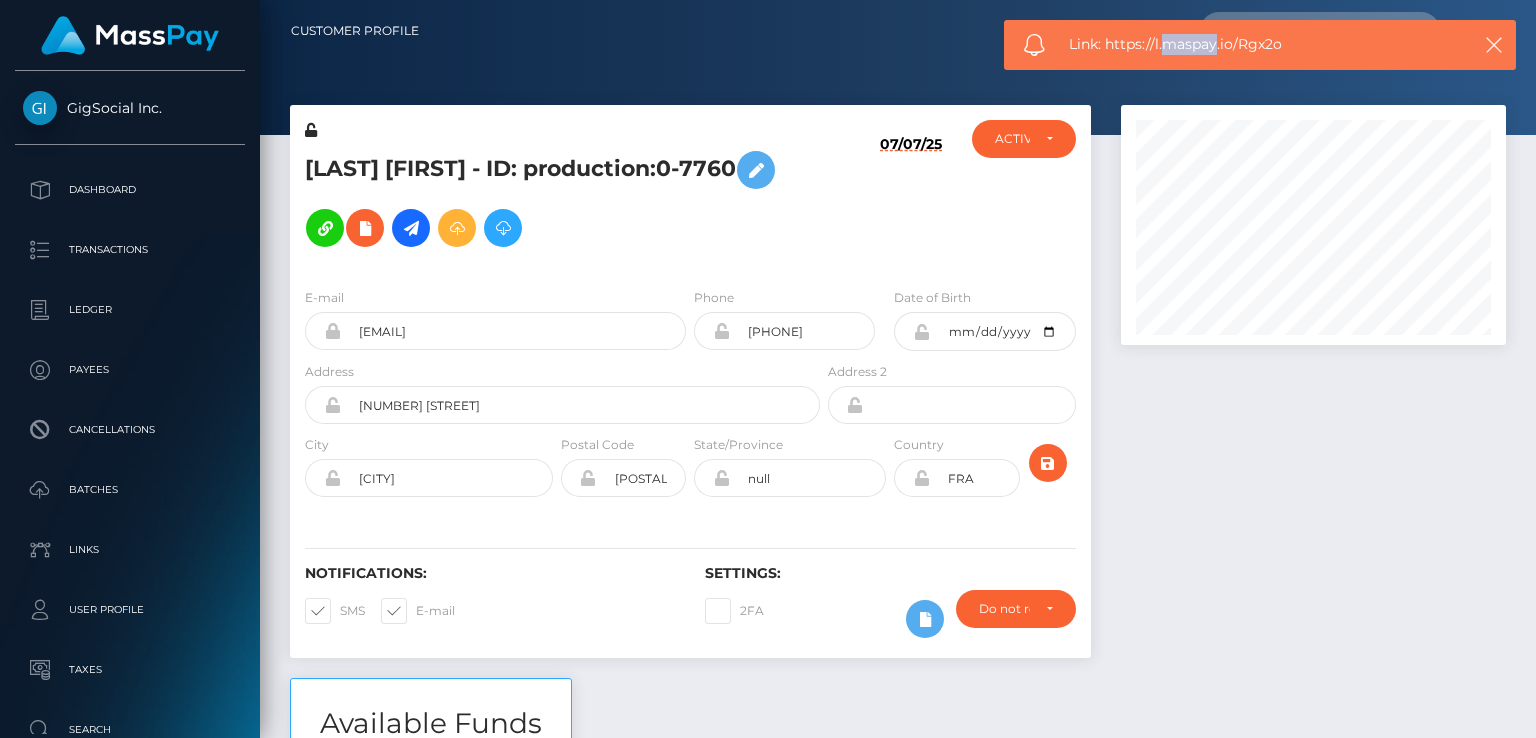 click on "Link: https://l.maspay.io/Rgx2o" at bounding box center (1259, 44) 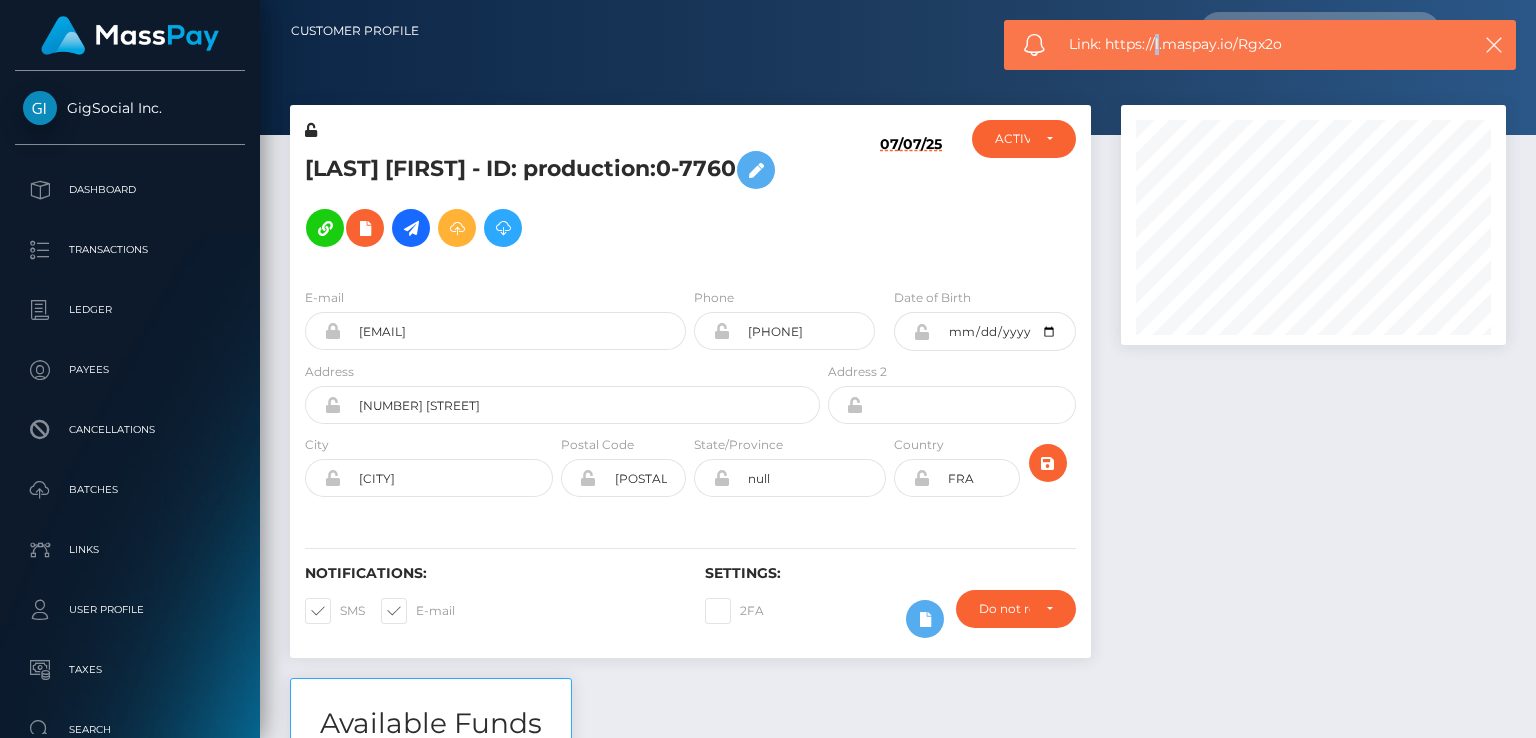 drag, startPoint x: 1192, startPoint y: 40, endPoint x: 1157, endPoint y: 41, distance: 35.014282 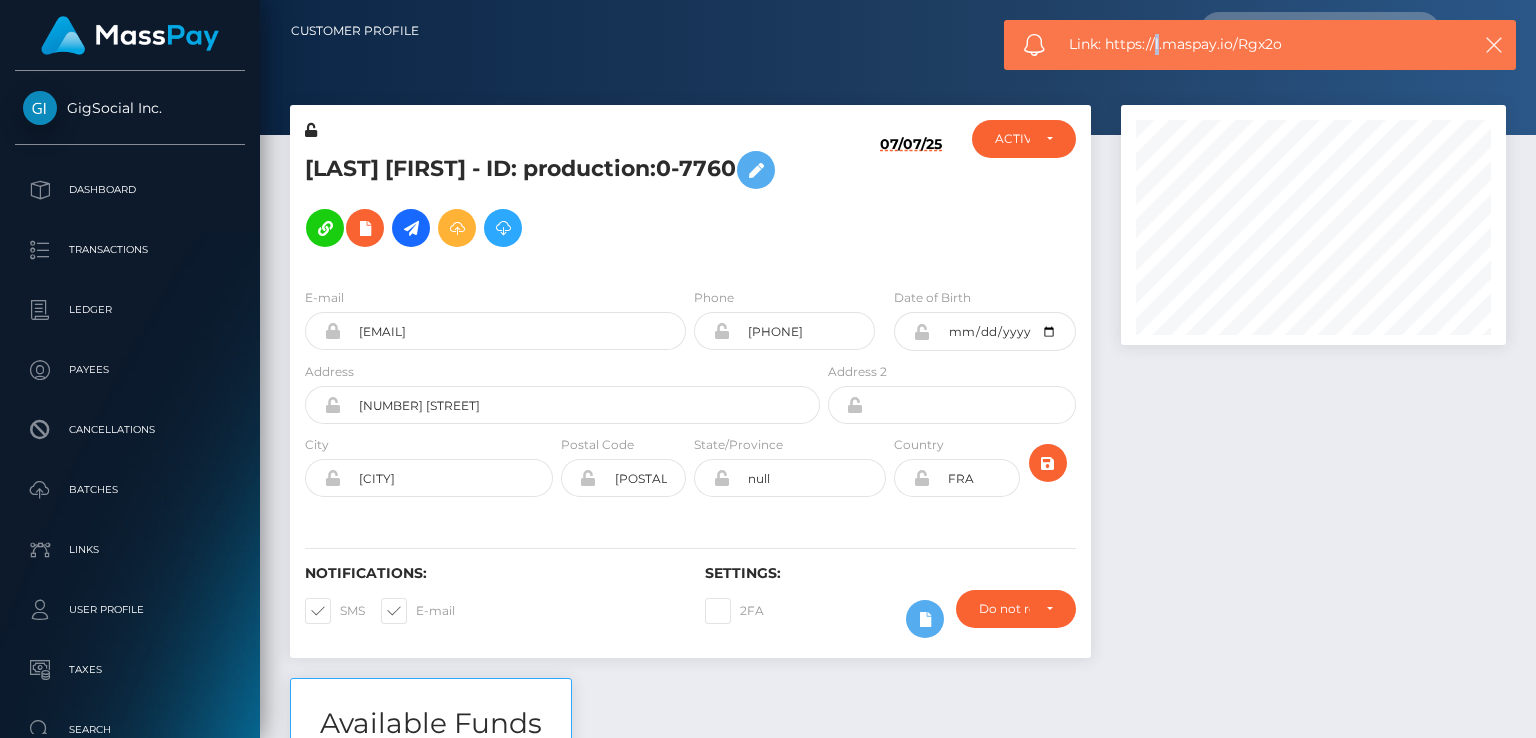 click on "Link: https://l.maspay.io/Rgx2o" at bounding box center [1259, 44] 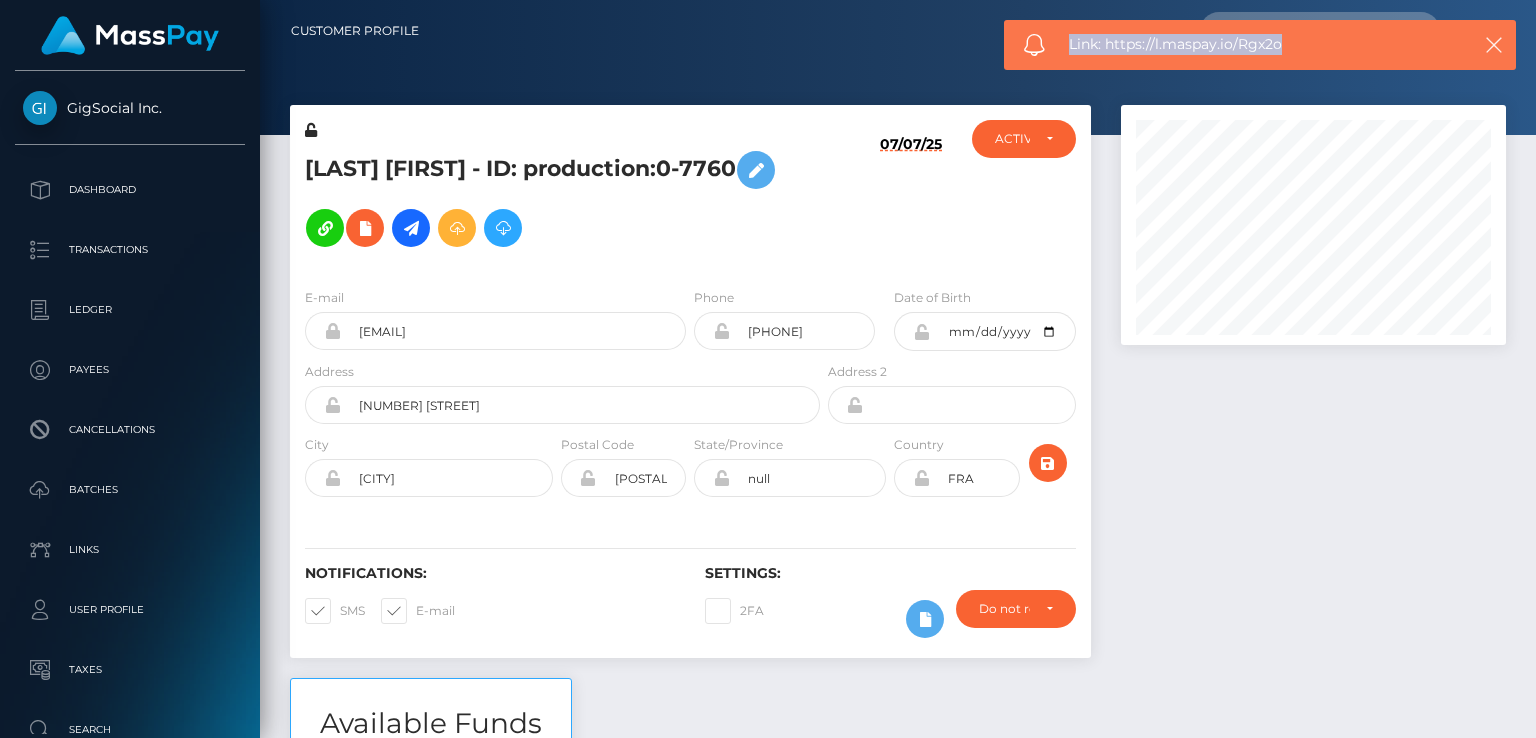 click on "Link: https://l.maspay.io/Rgx2o" at bounding box center (1259, 44) 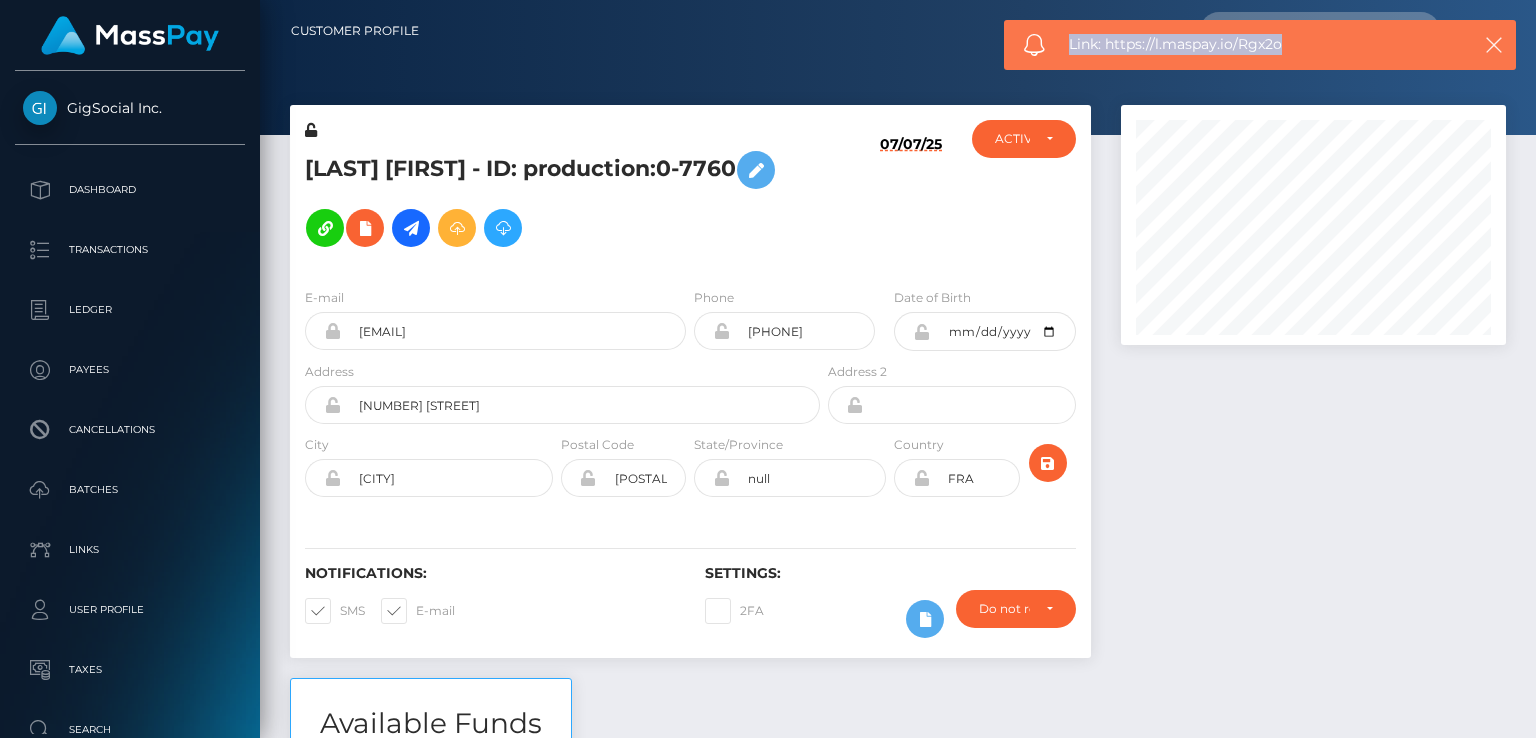 copy on "Link: https://l.maspay.io/Rgx2o" 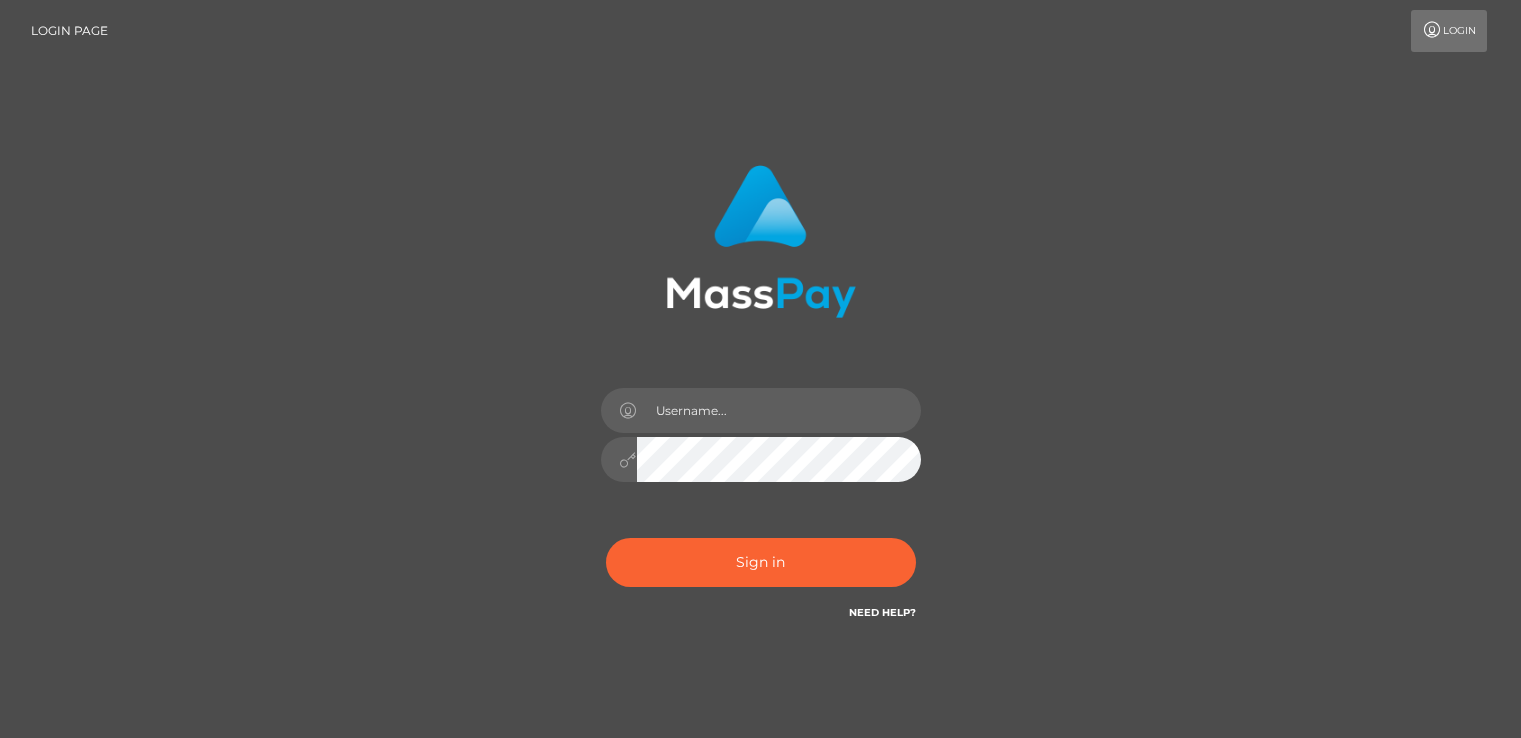 scroll, scrollTop: 0, scrollLeft: 0, axis: both 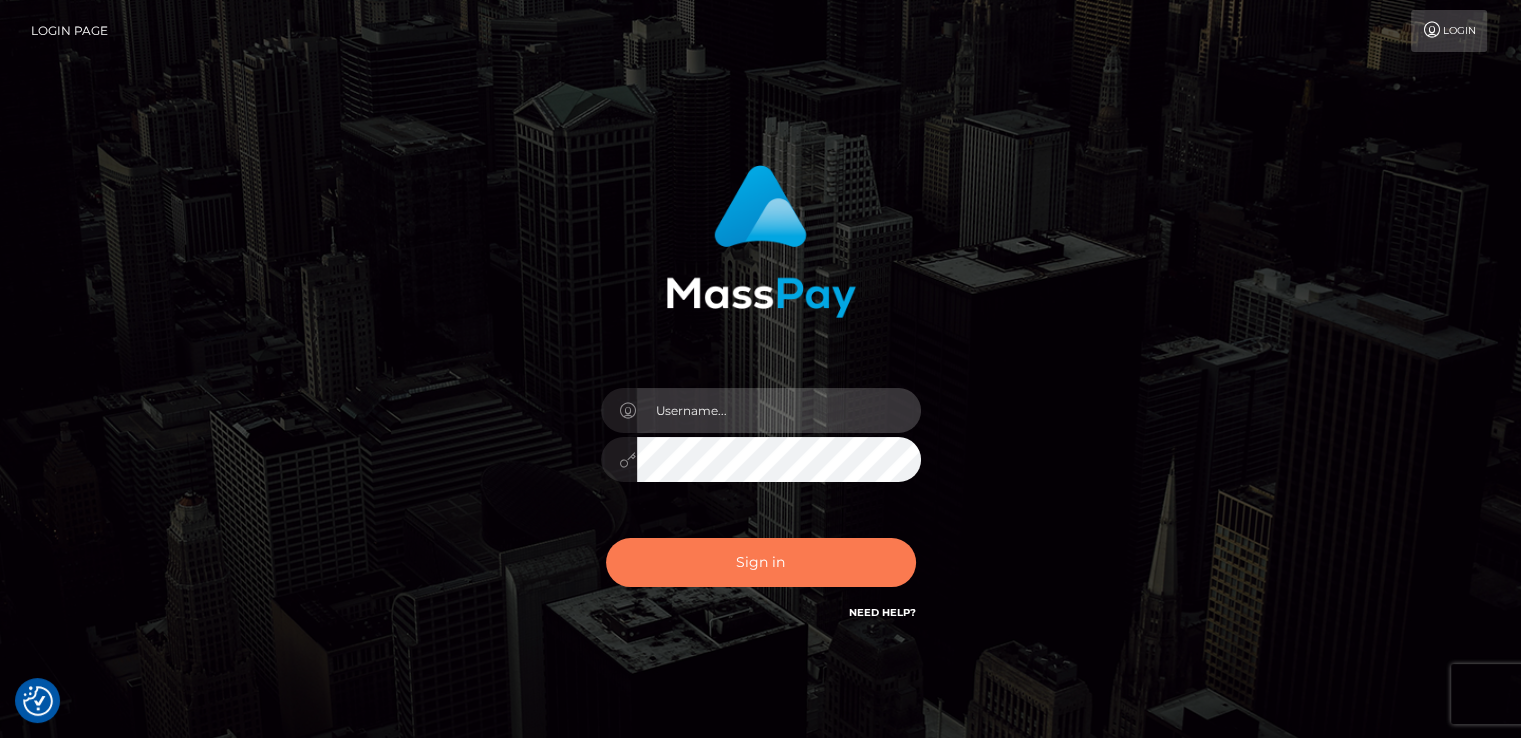 type on "catalinad" 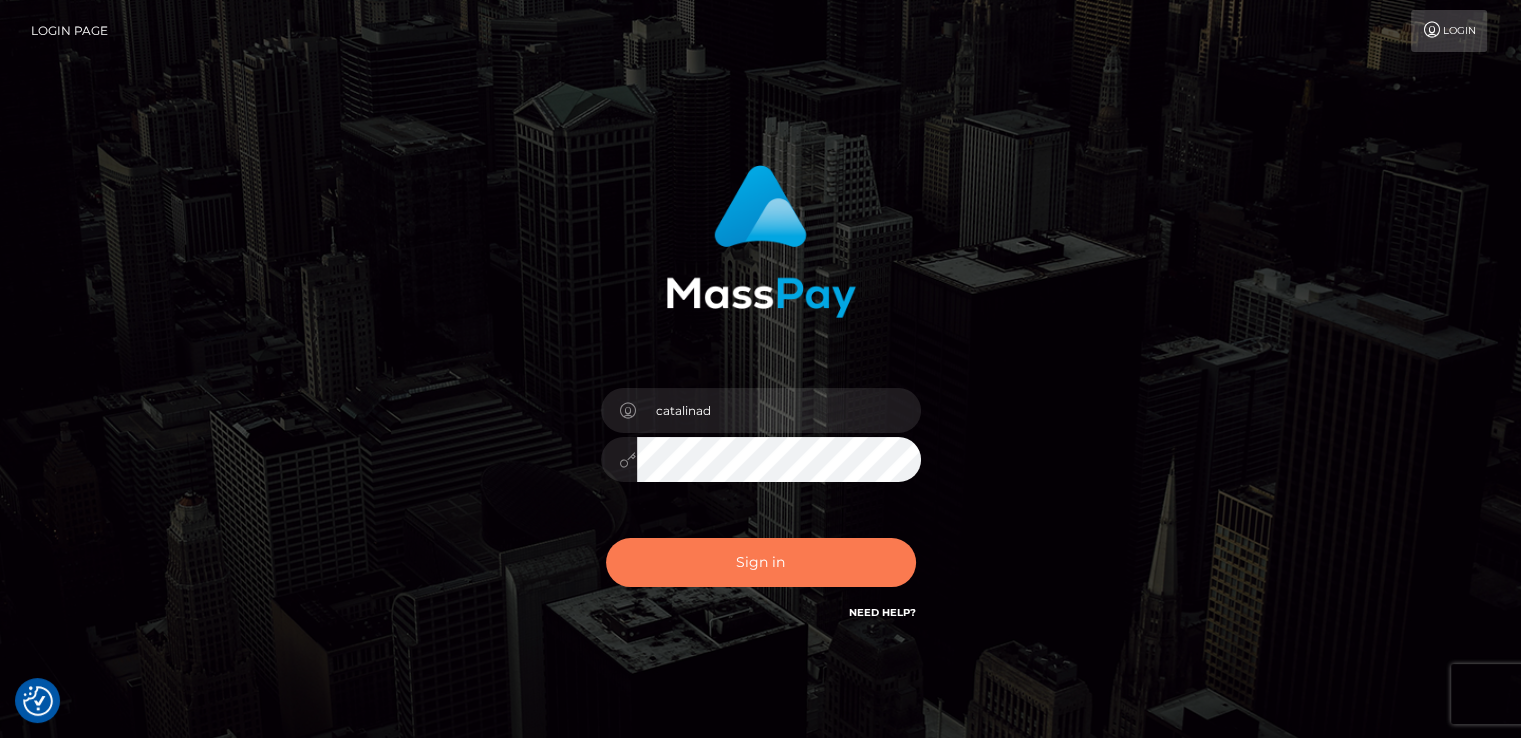 click on "Sign in" at bounding box center [761, 562] 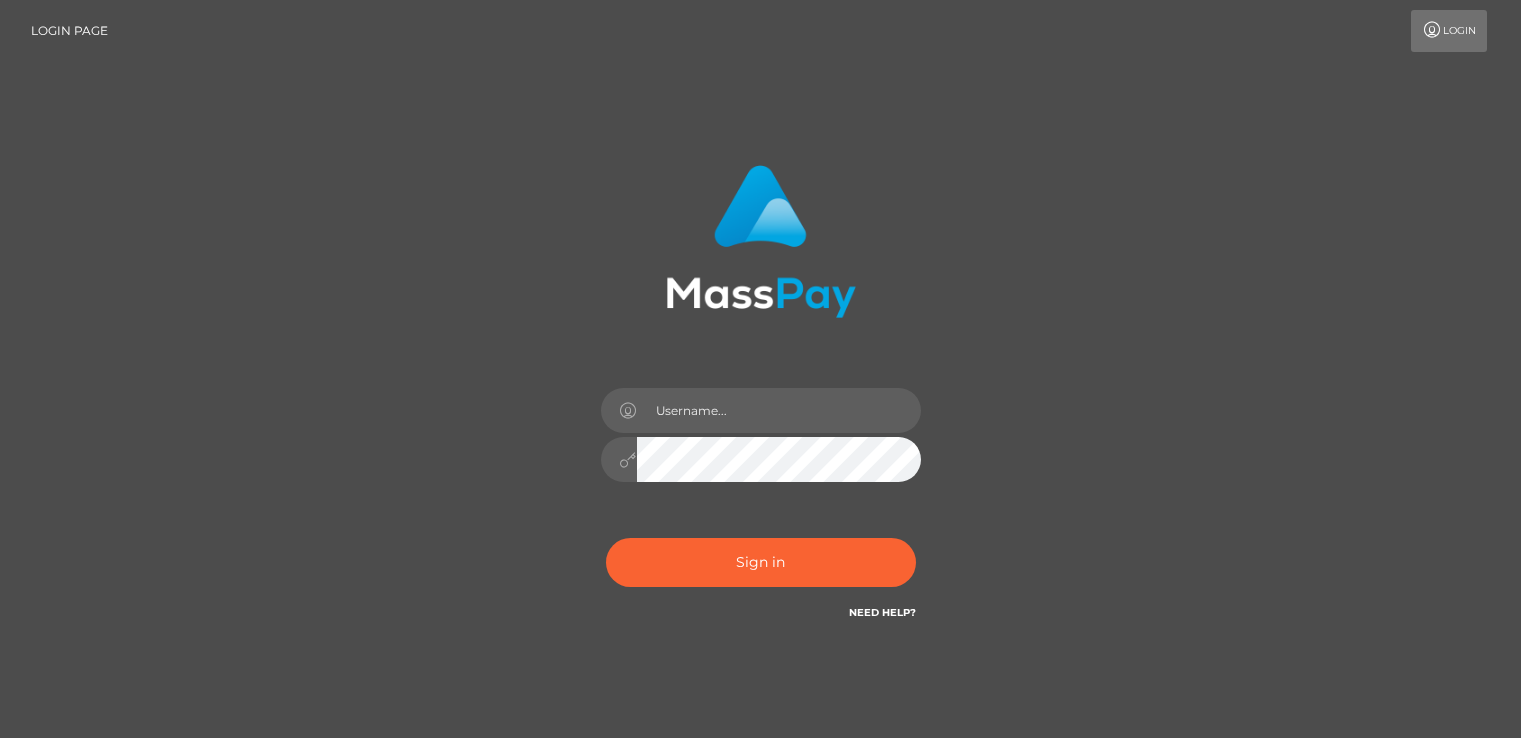 scroll, scrollTop: 0, scrollLeft: 0, axis: both 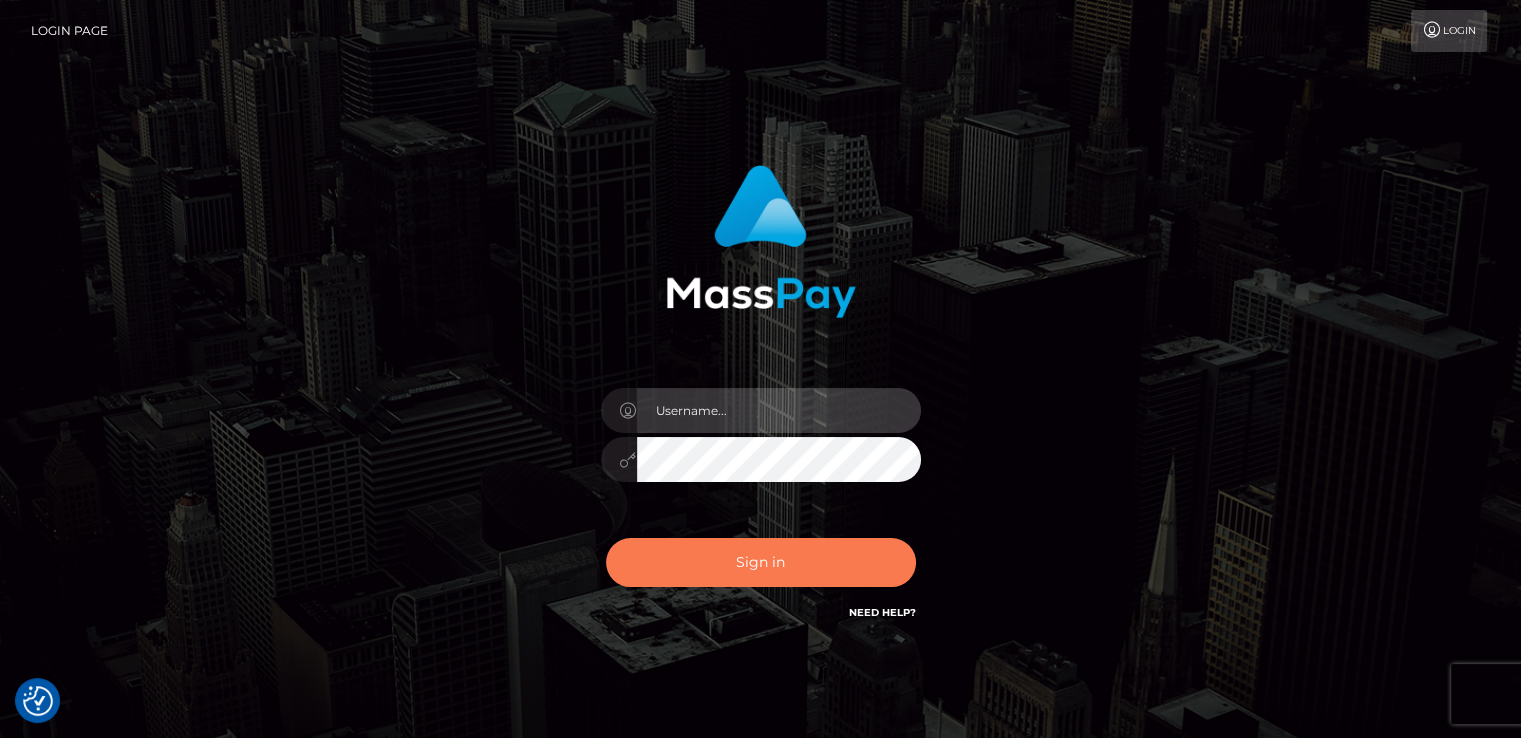 type on "catalinad" 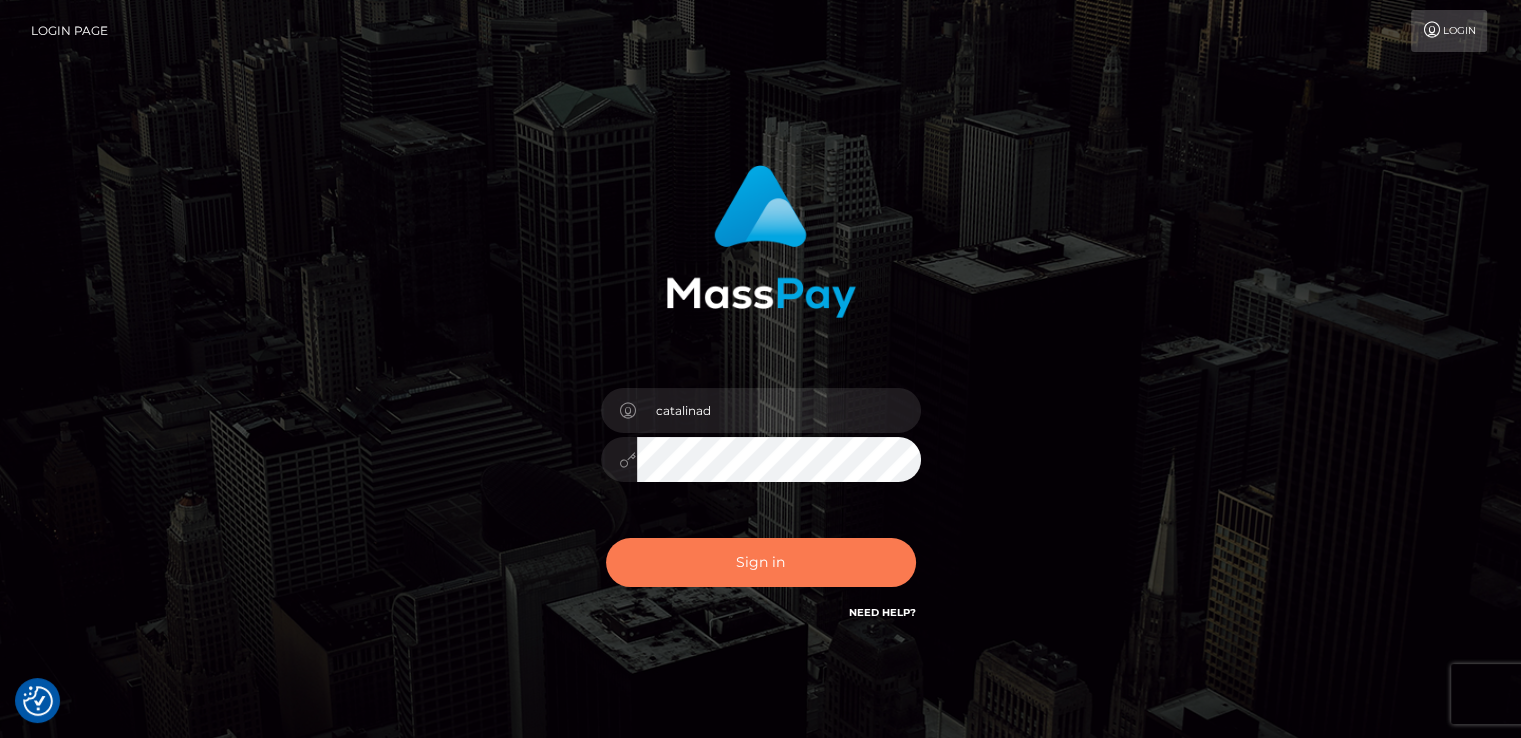 click on "Sign in" at bounding box center [761, 562] 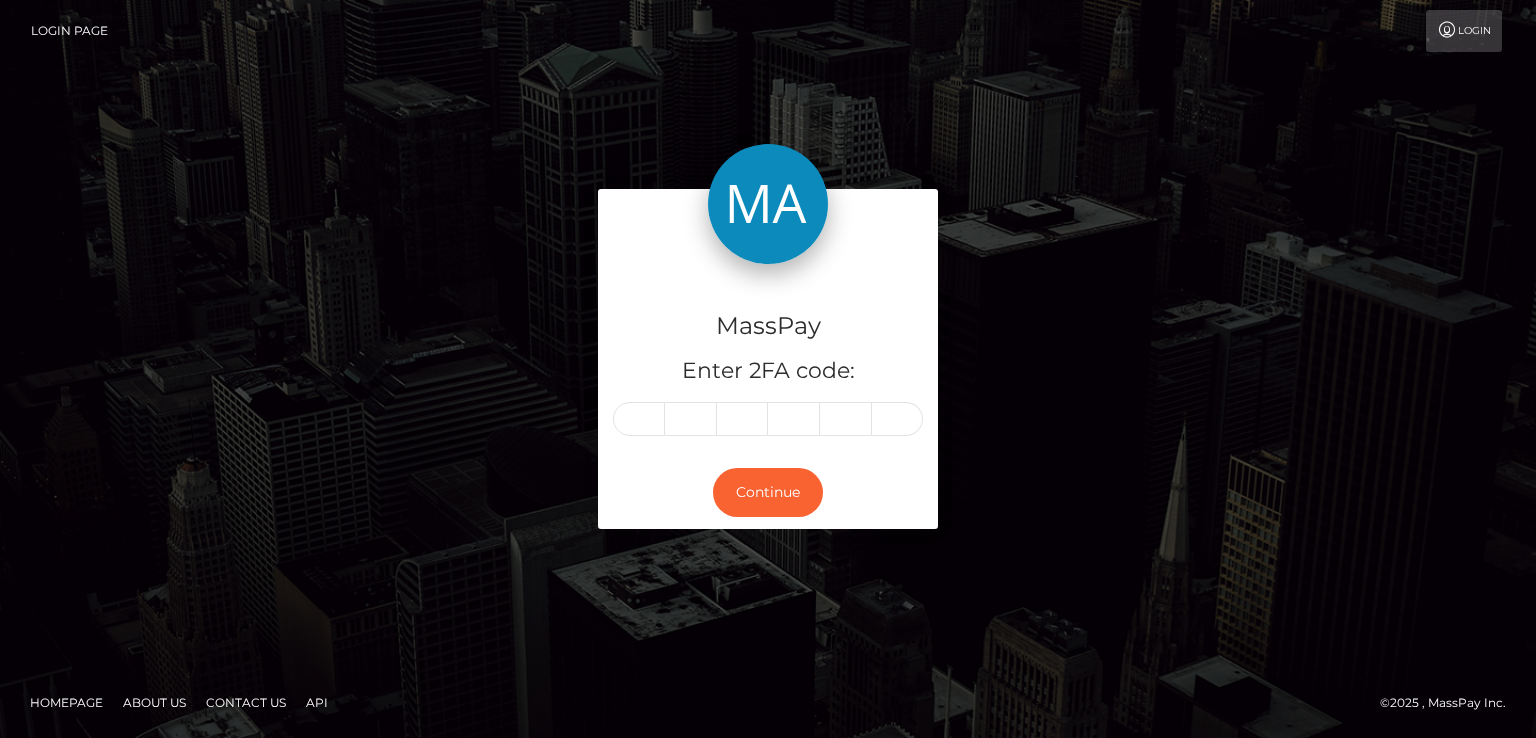 scroll, scrollTop: 0, scrollLeft: 0, axis: both 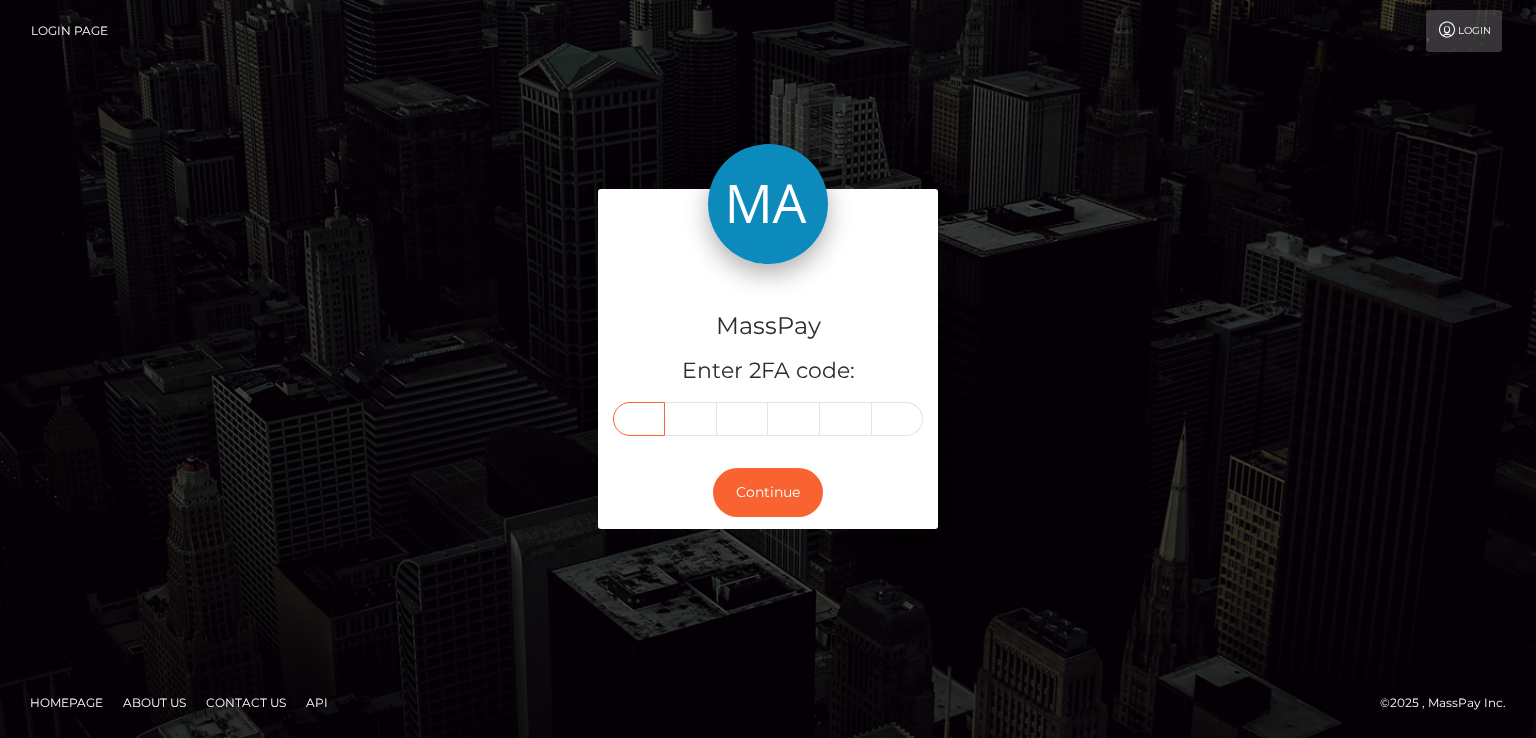 click at bounding box center [639, 419] 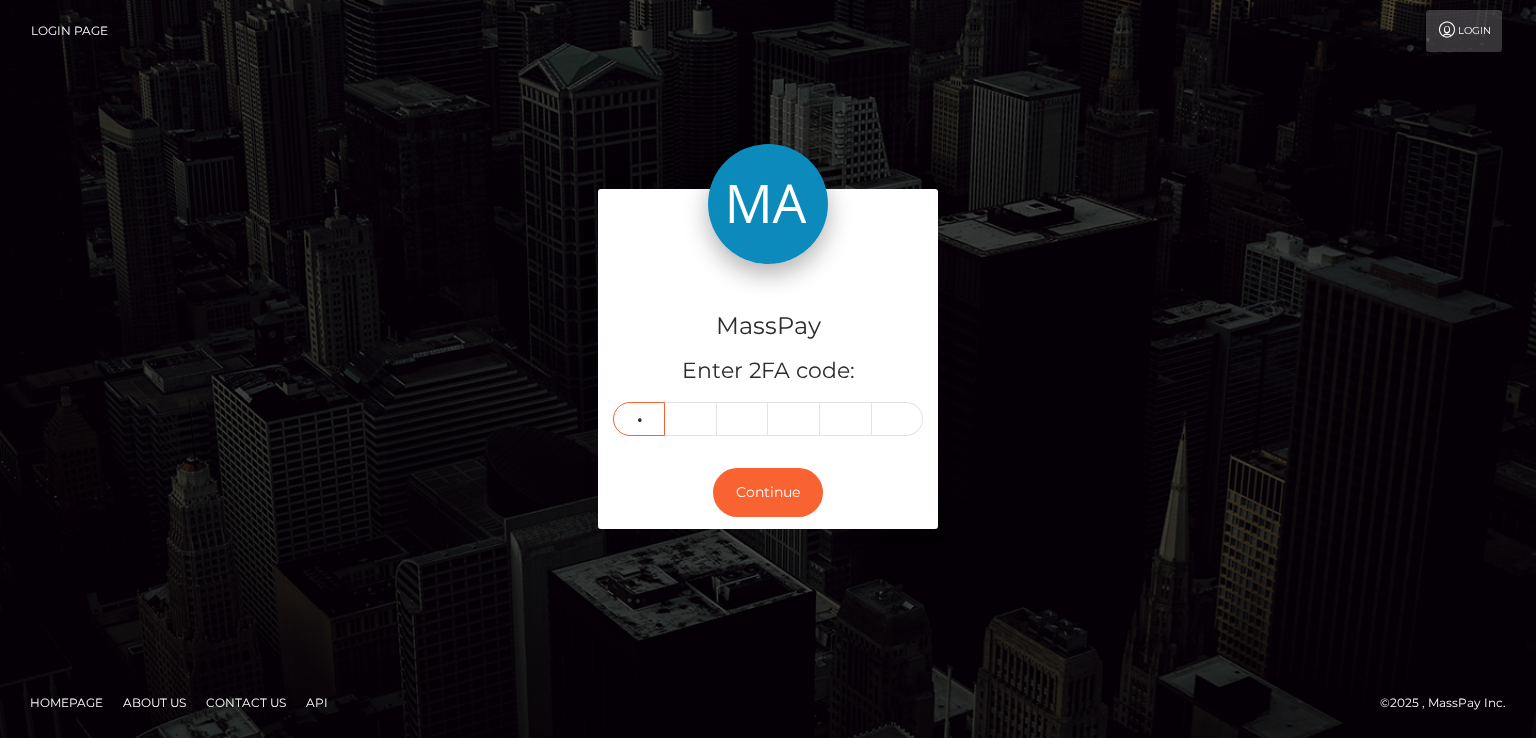 type on "0" 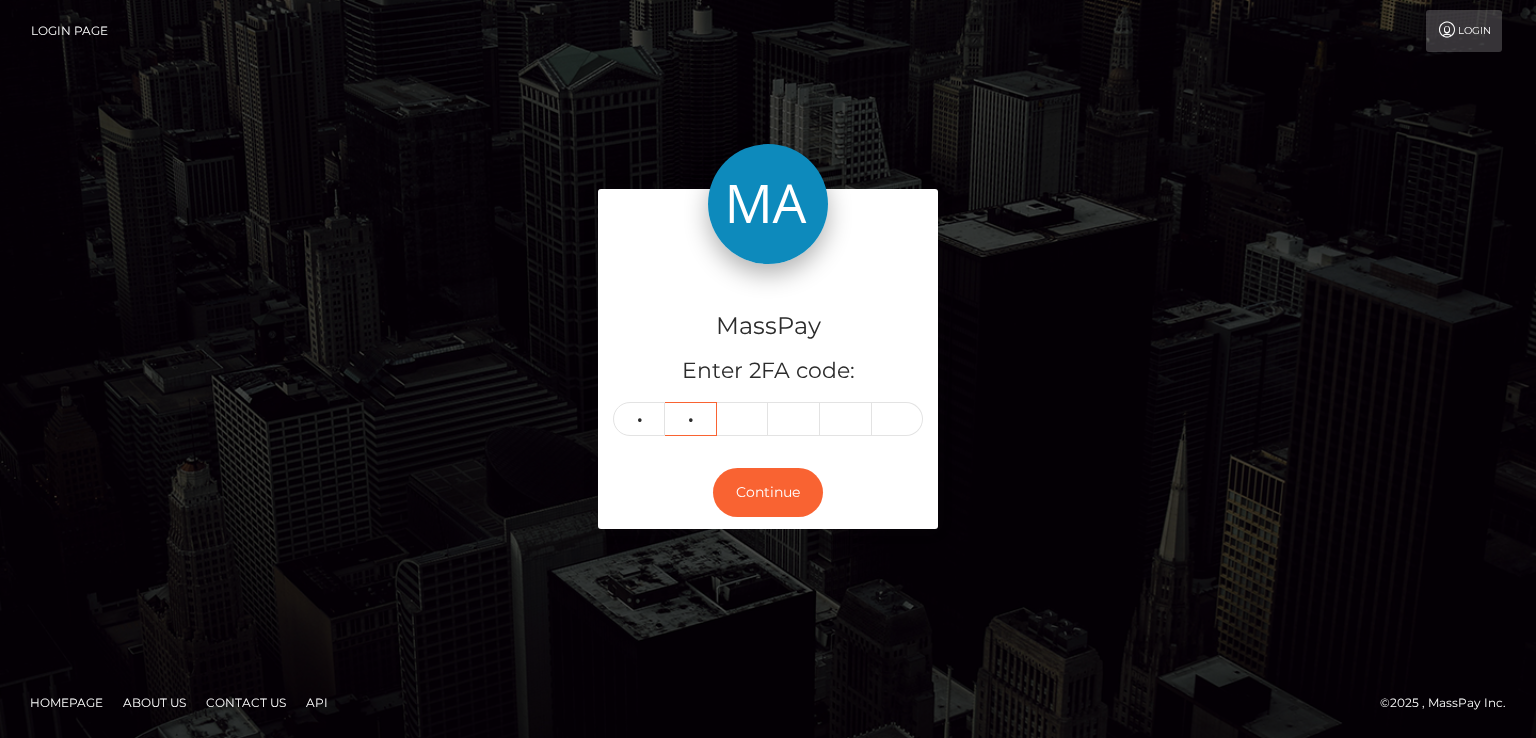 type on "2" 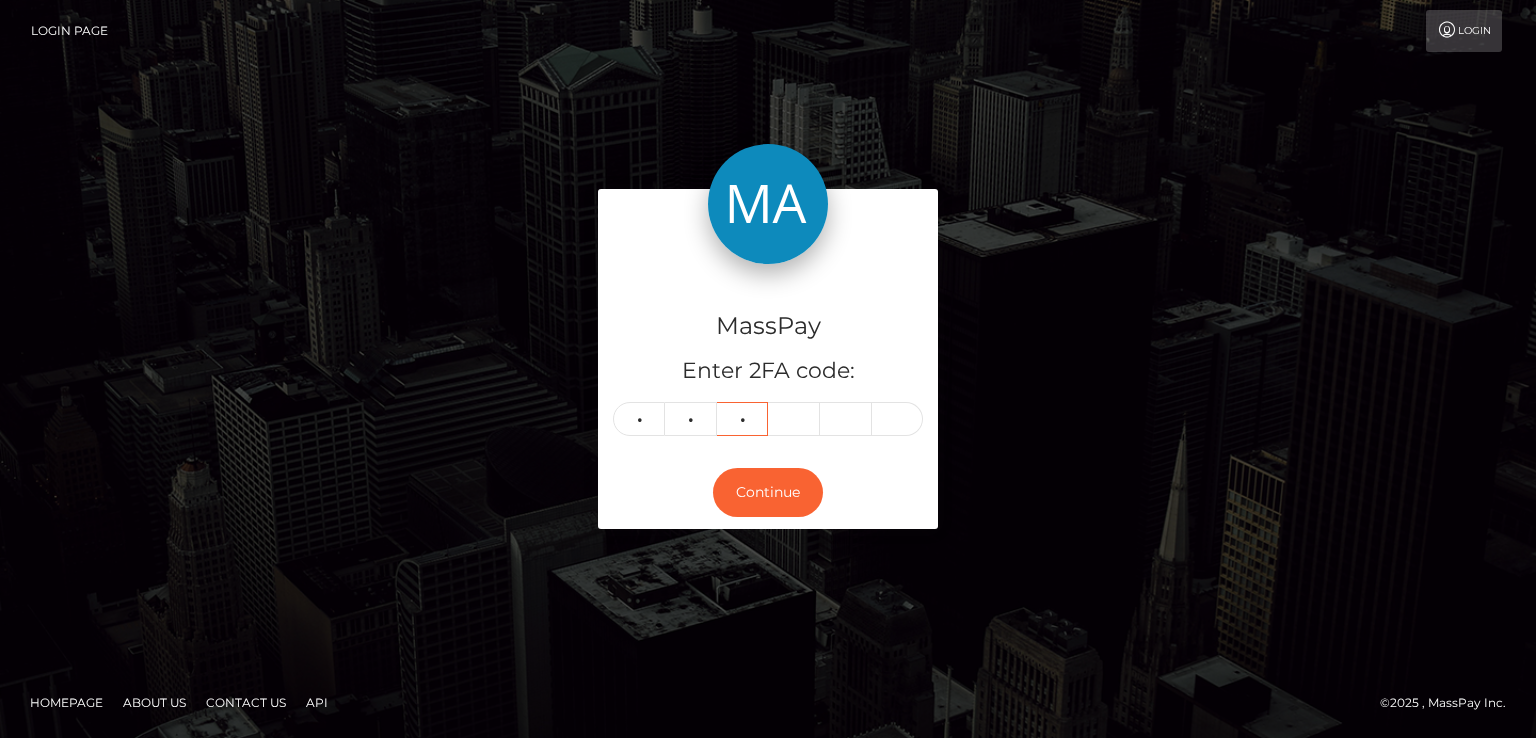 type on "2" 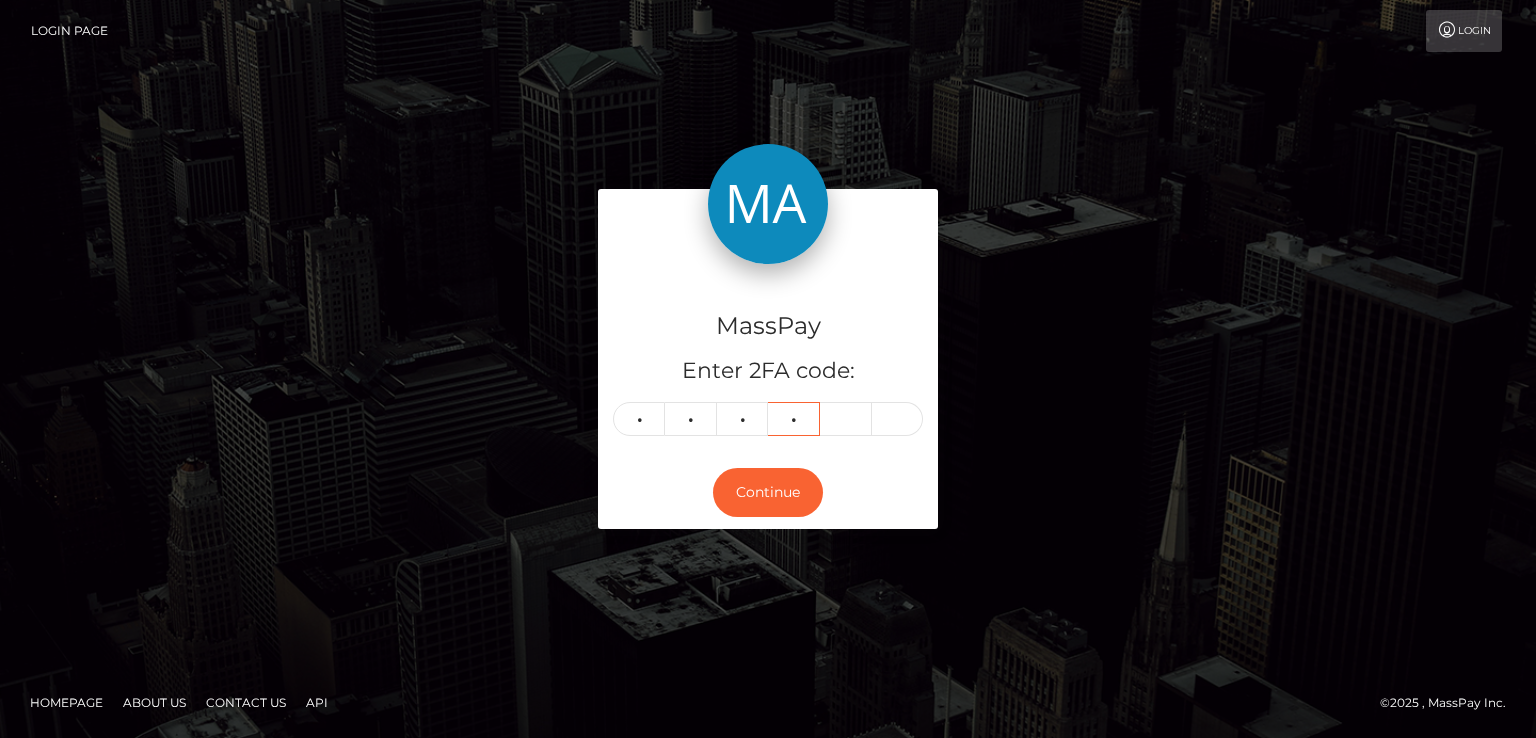 type on "5" 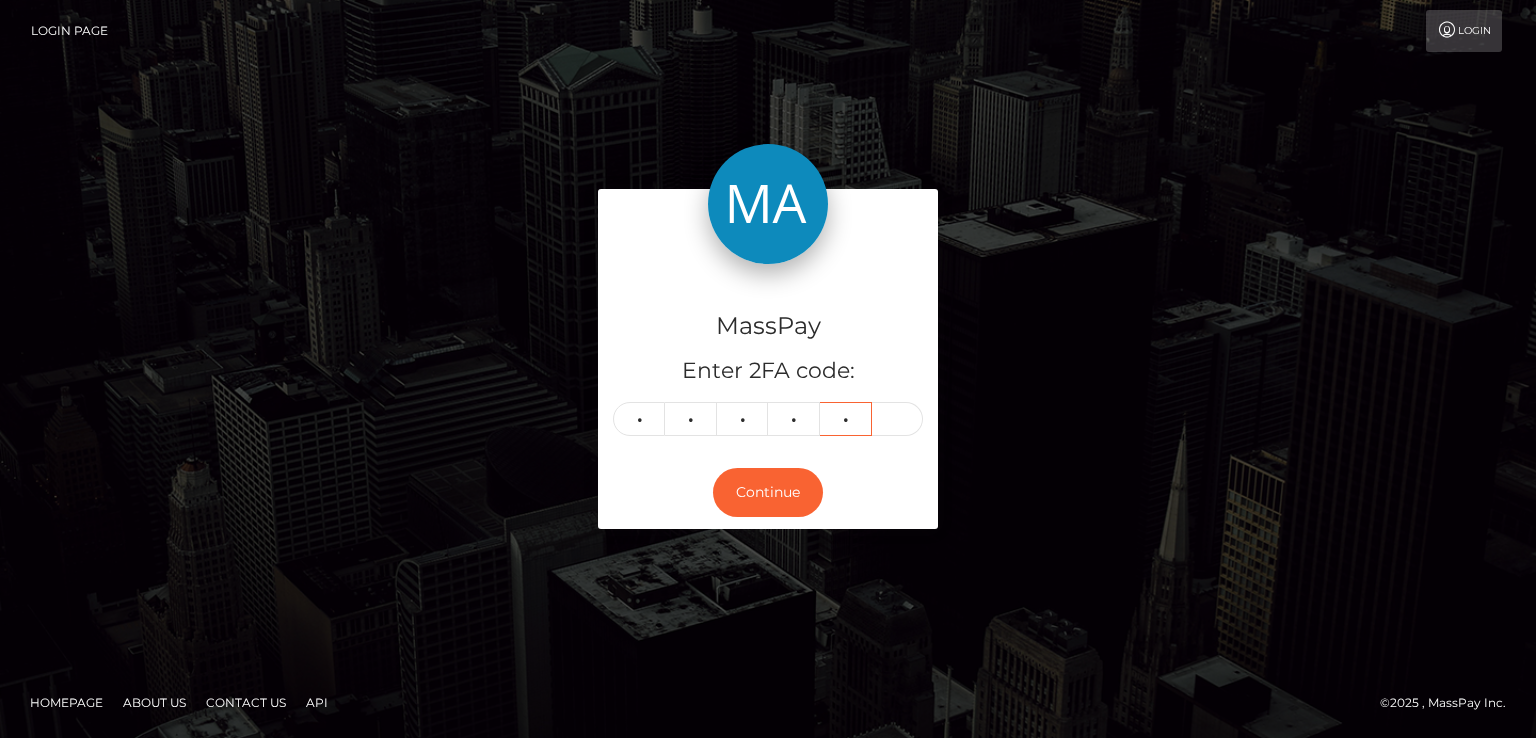 type on "3" 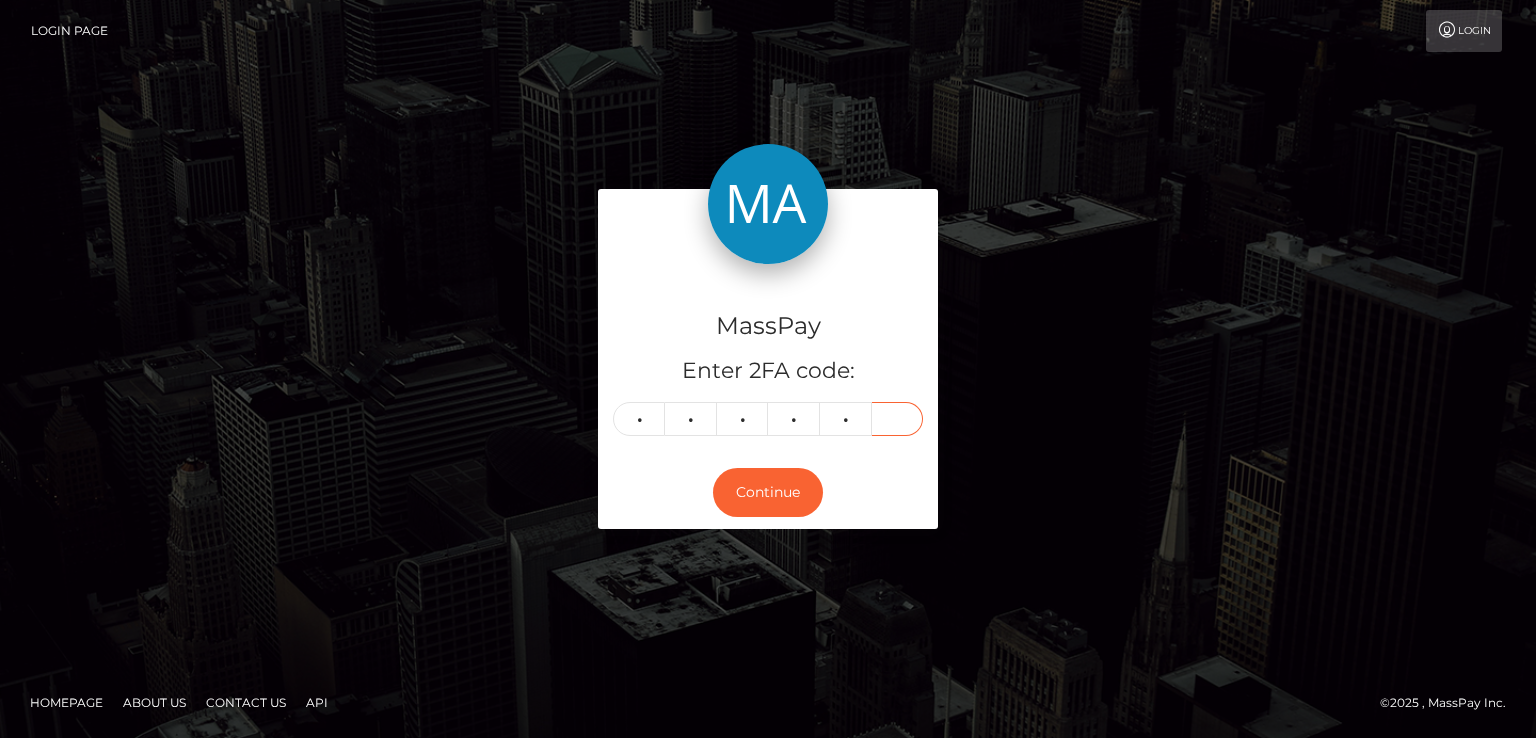 type on "6" 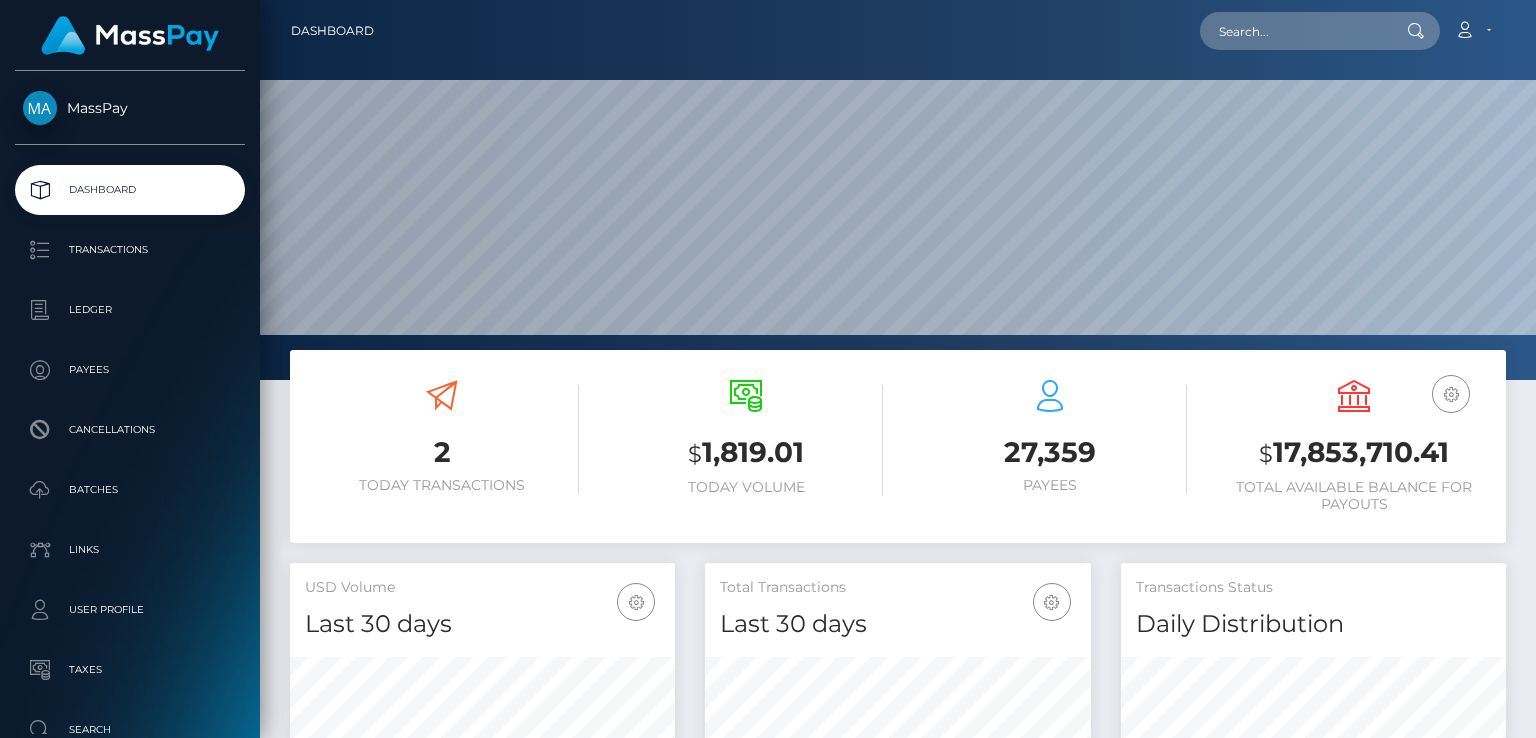 scroll, scrollTop: 0, scrollLeft: 0, axis: both 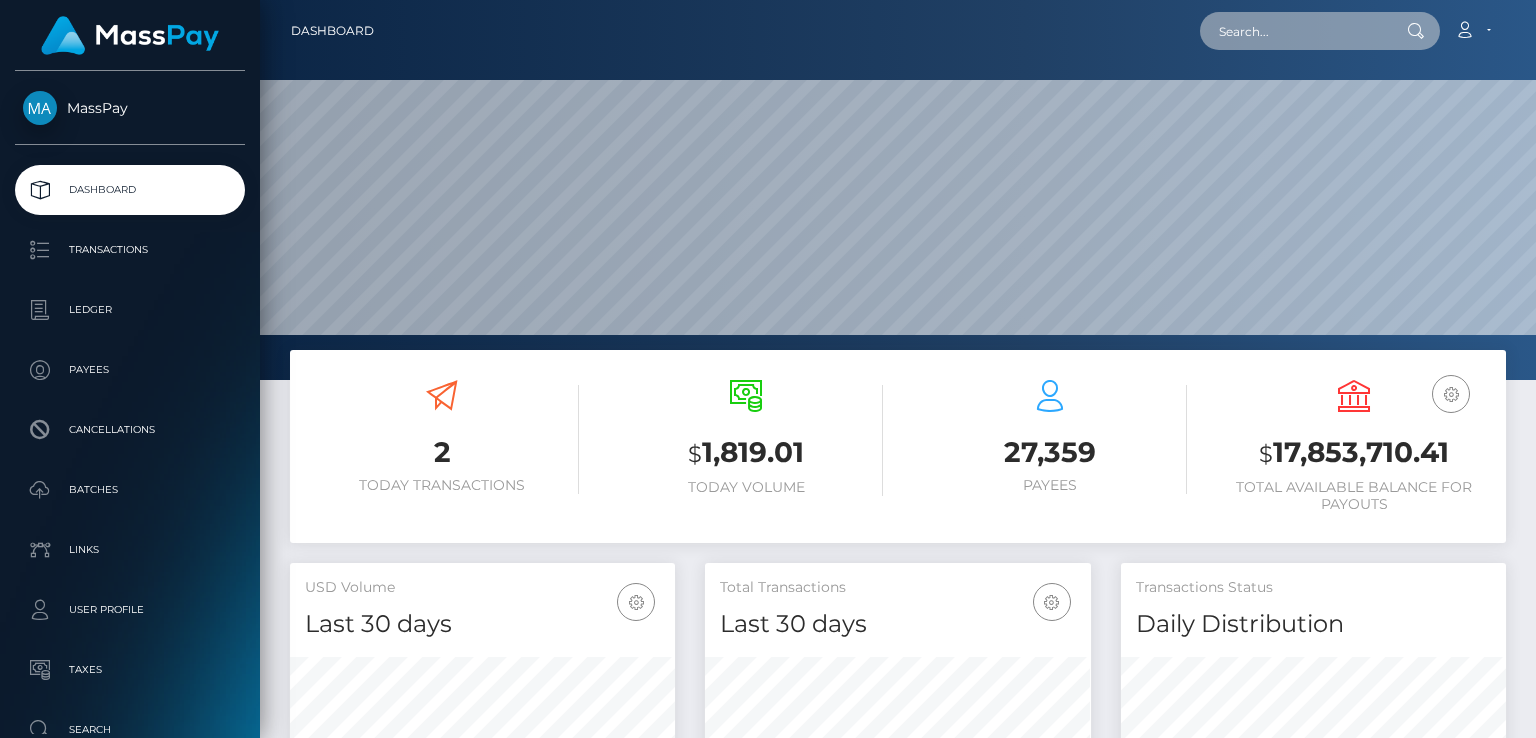 paste on "1085051" 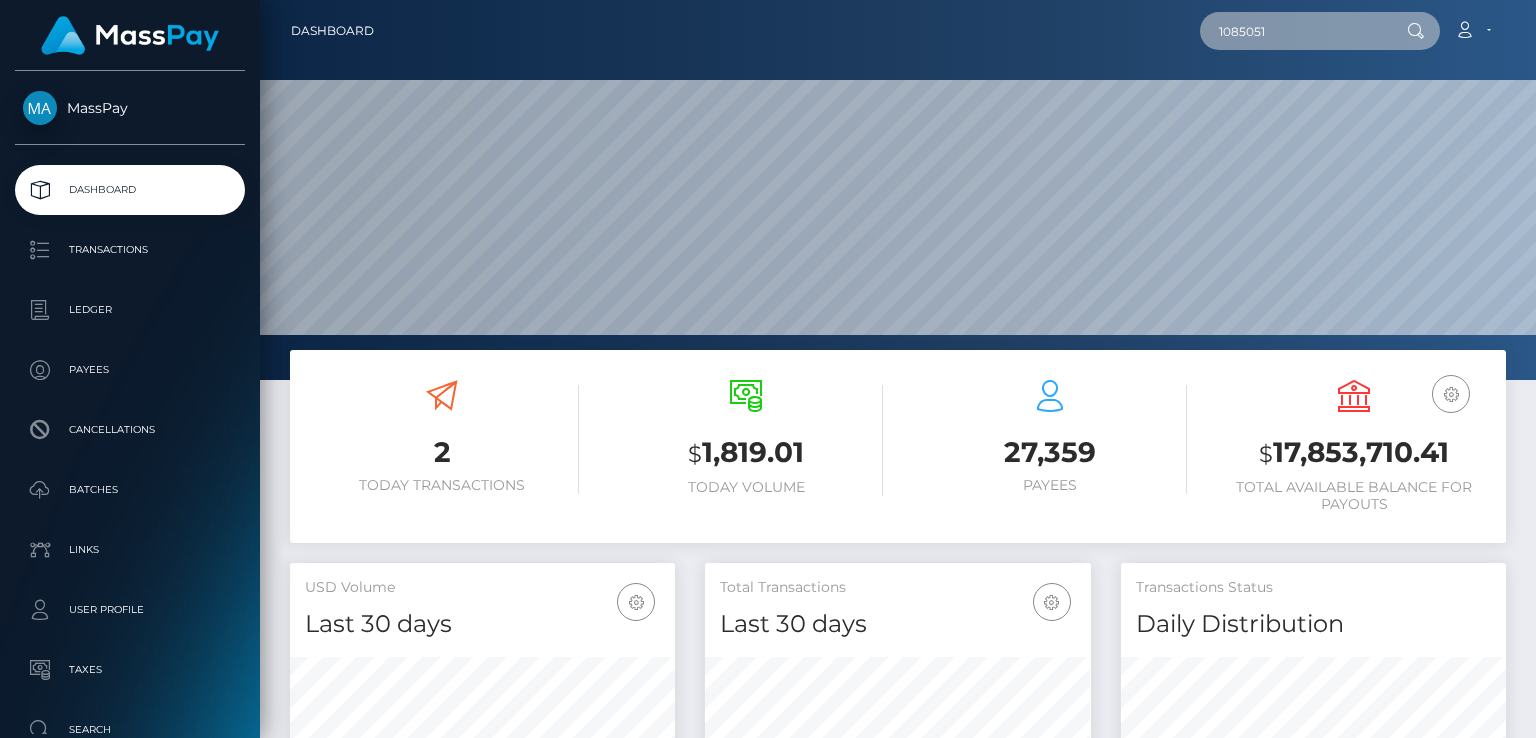 type on "1085051" 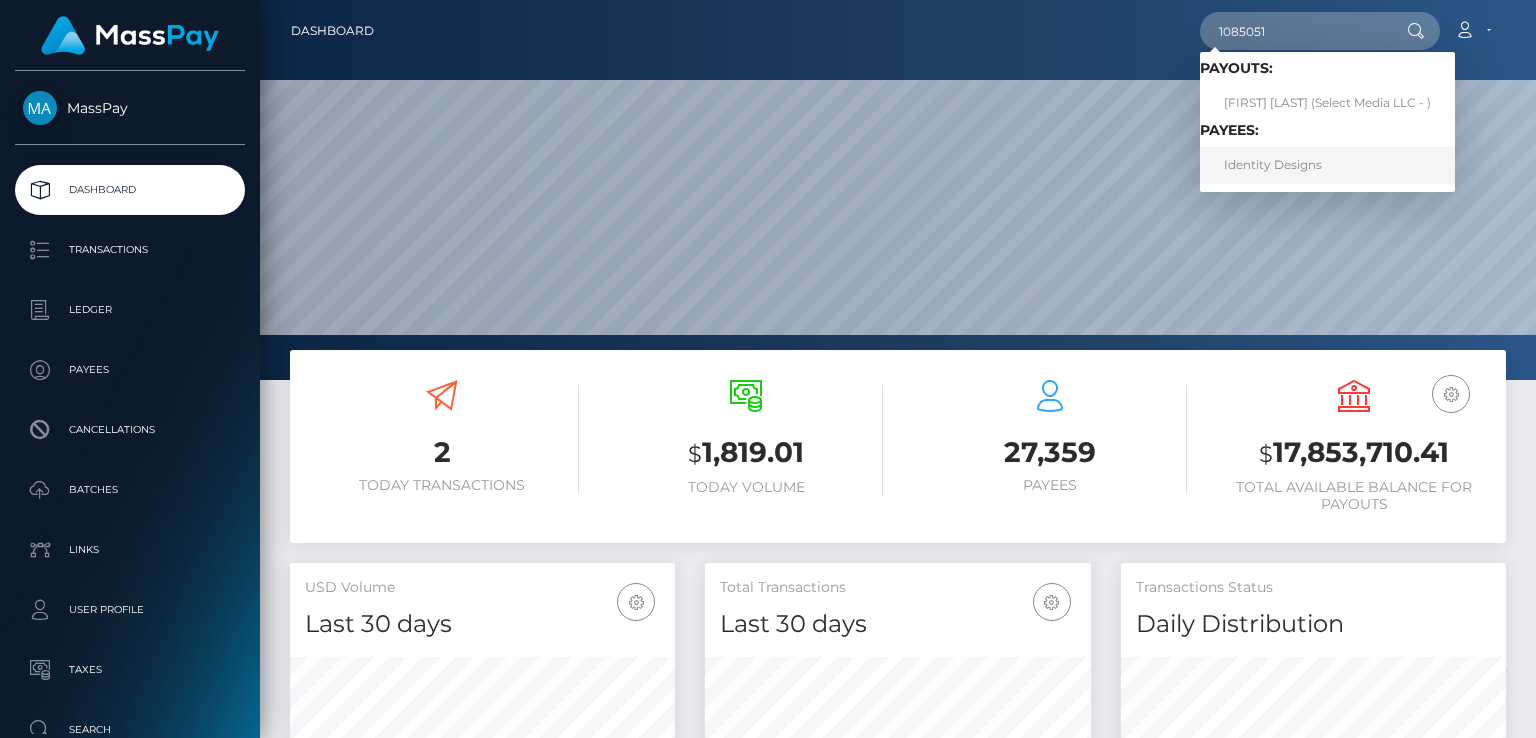 click on "Identity Designs" at bounding box center [1327, 165] 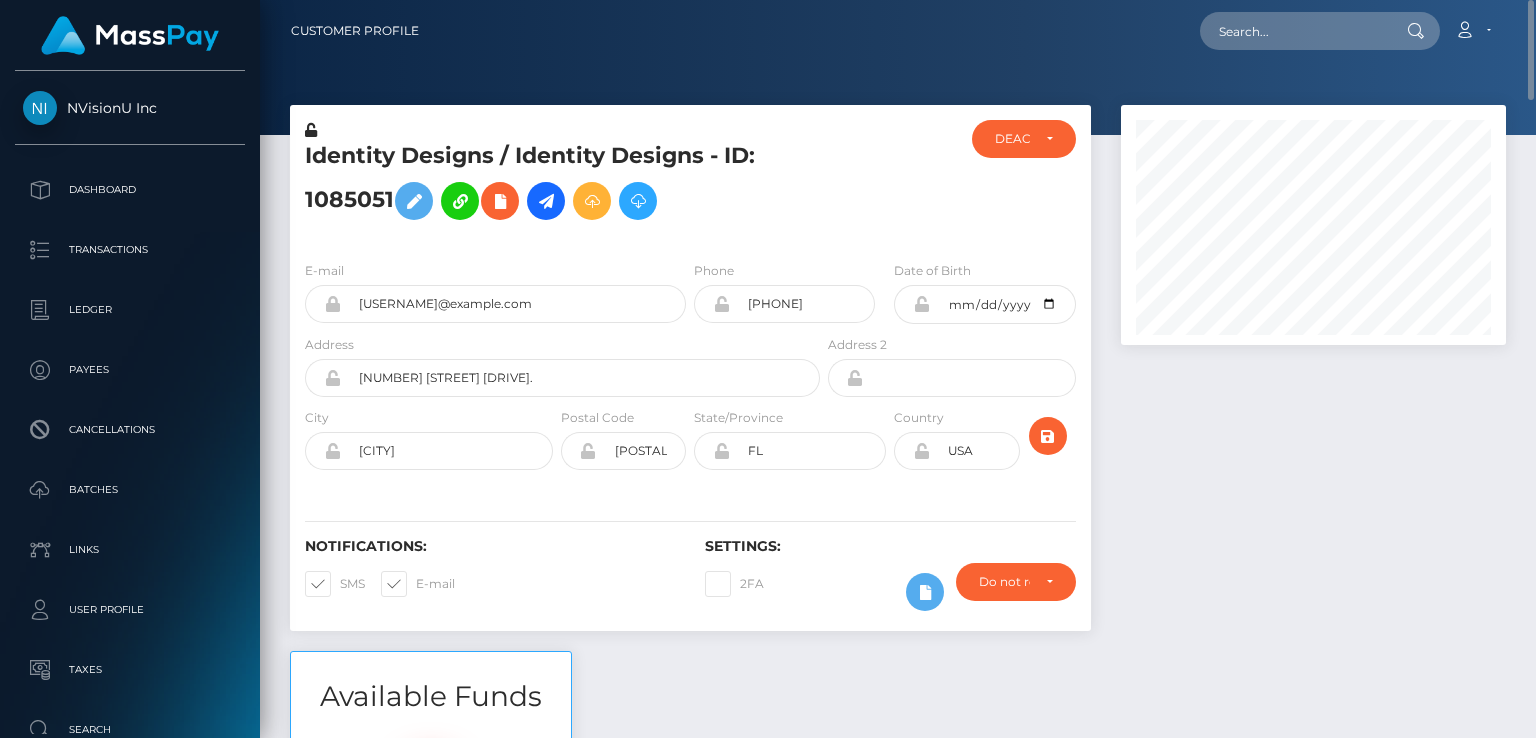 scroll, scrollTop: 0, scrollLeft: 0, axis: both 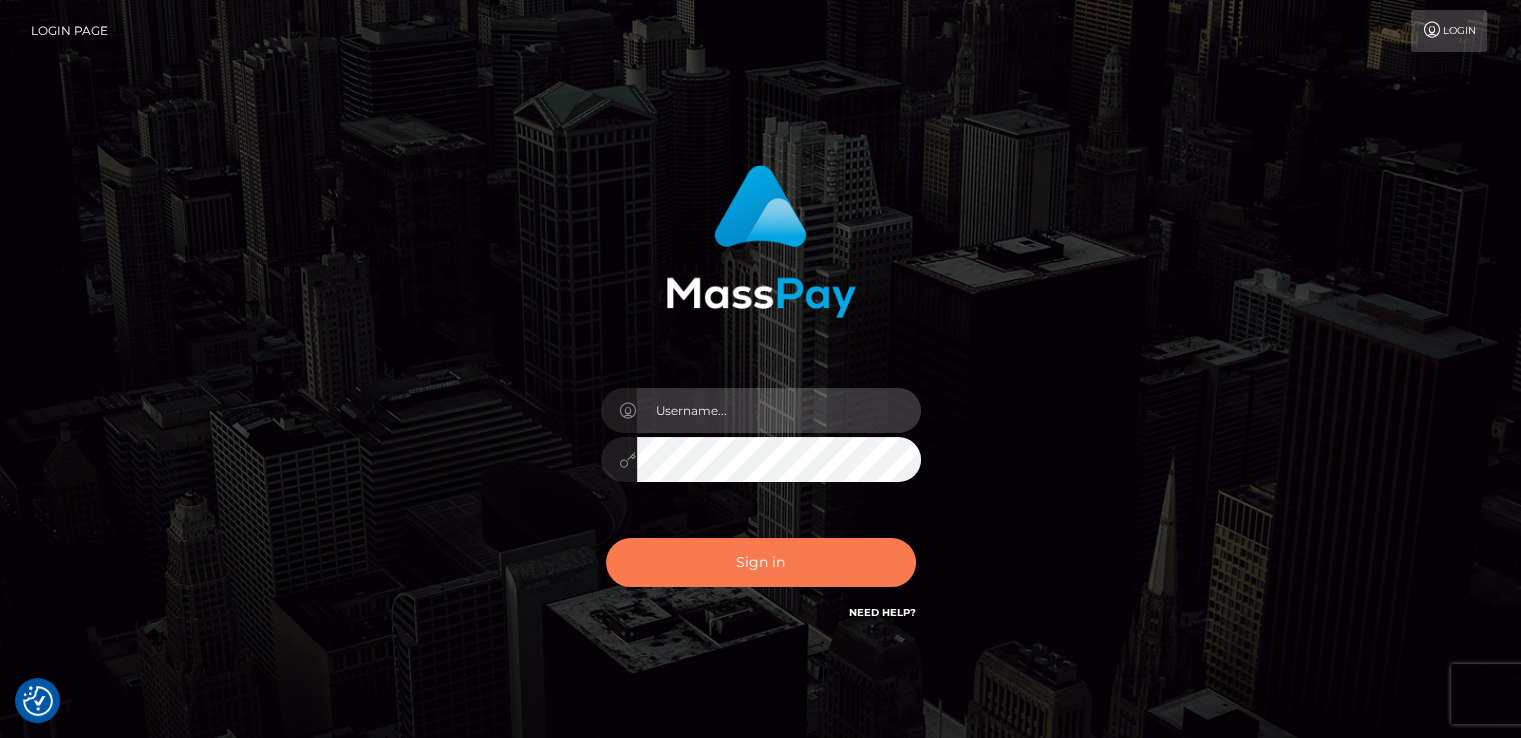type on "catalinad" 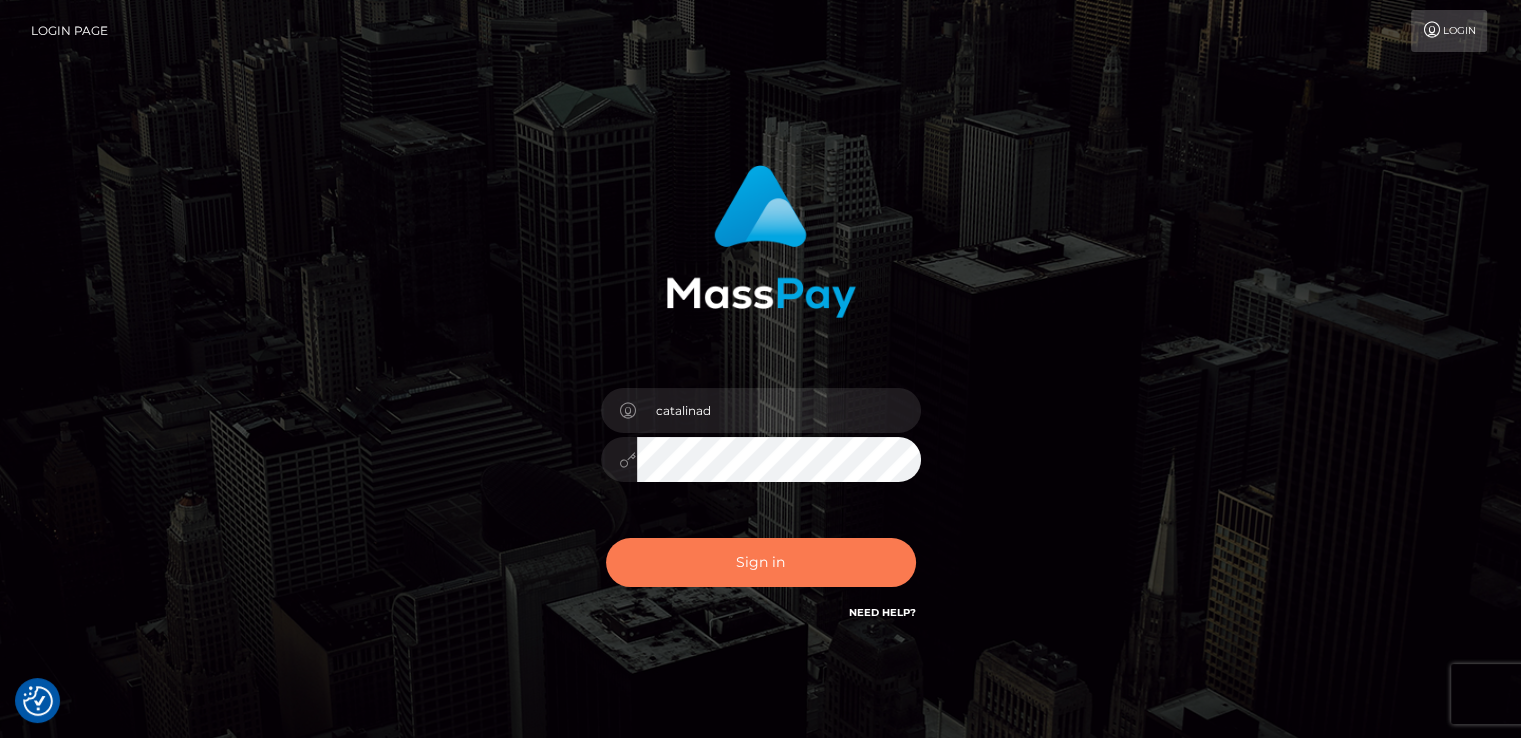 click on "Sign in" at bounding box center [761, 562] 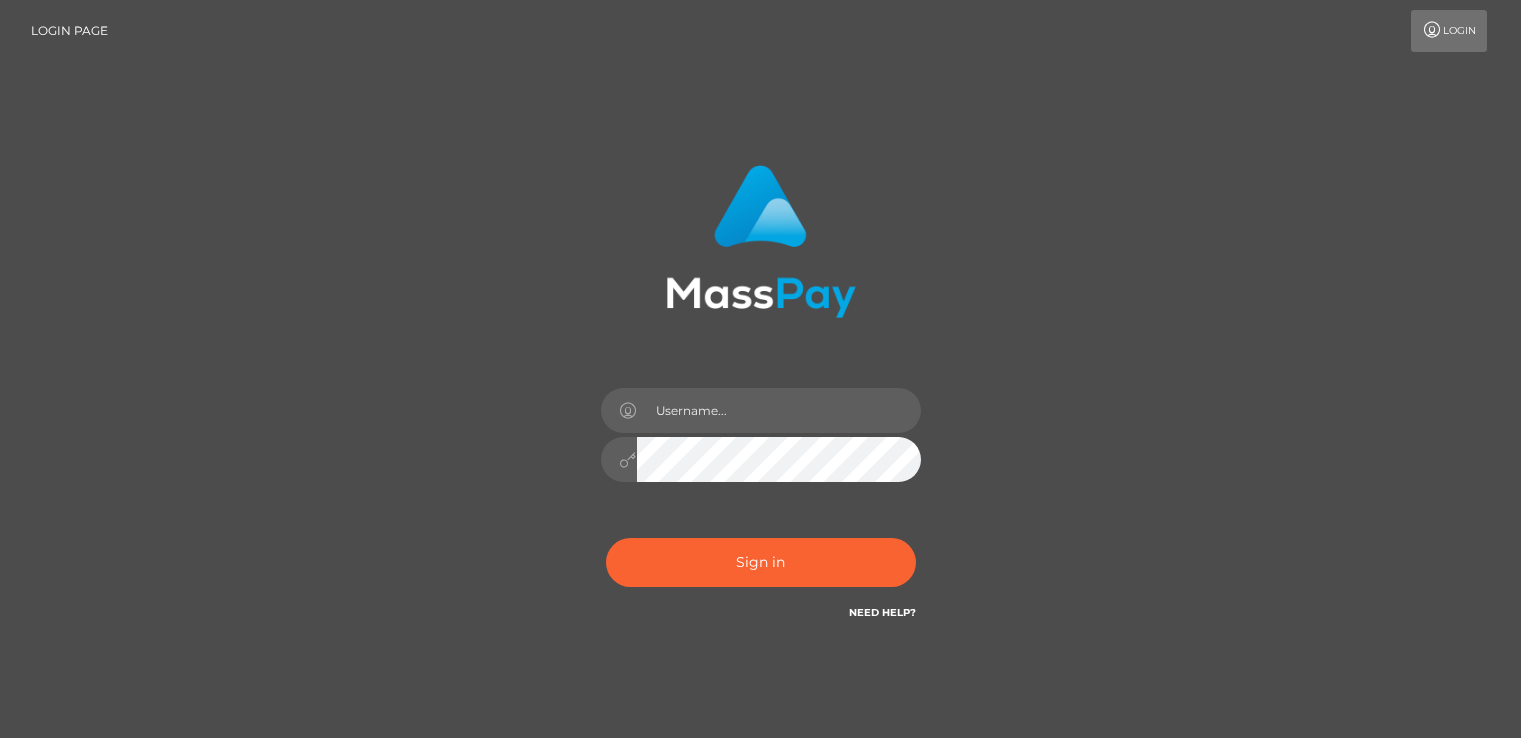 scroll, scrollTop: 0, scrollLeft: 0, axis: both 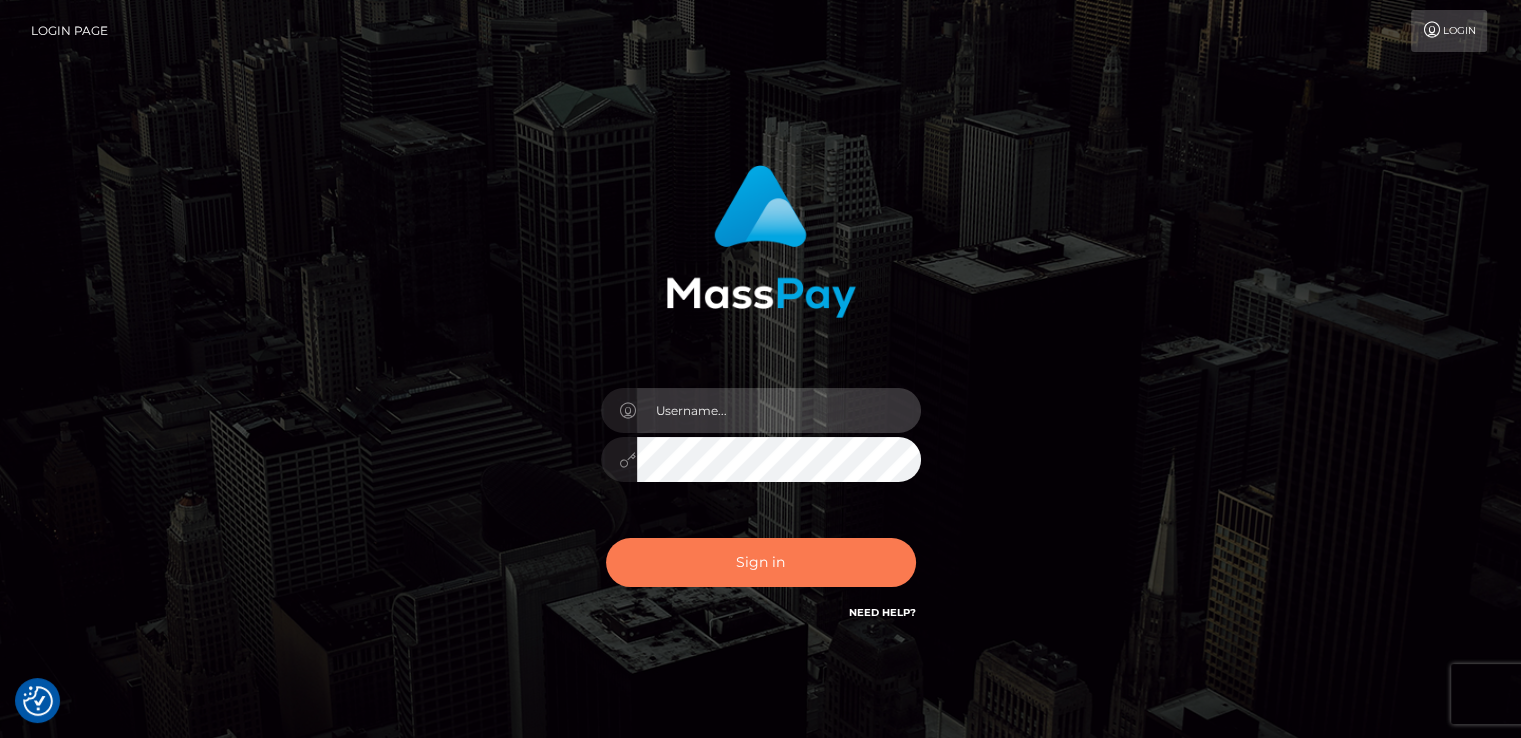 type on "catalinad" 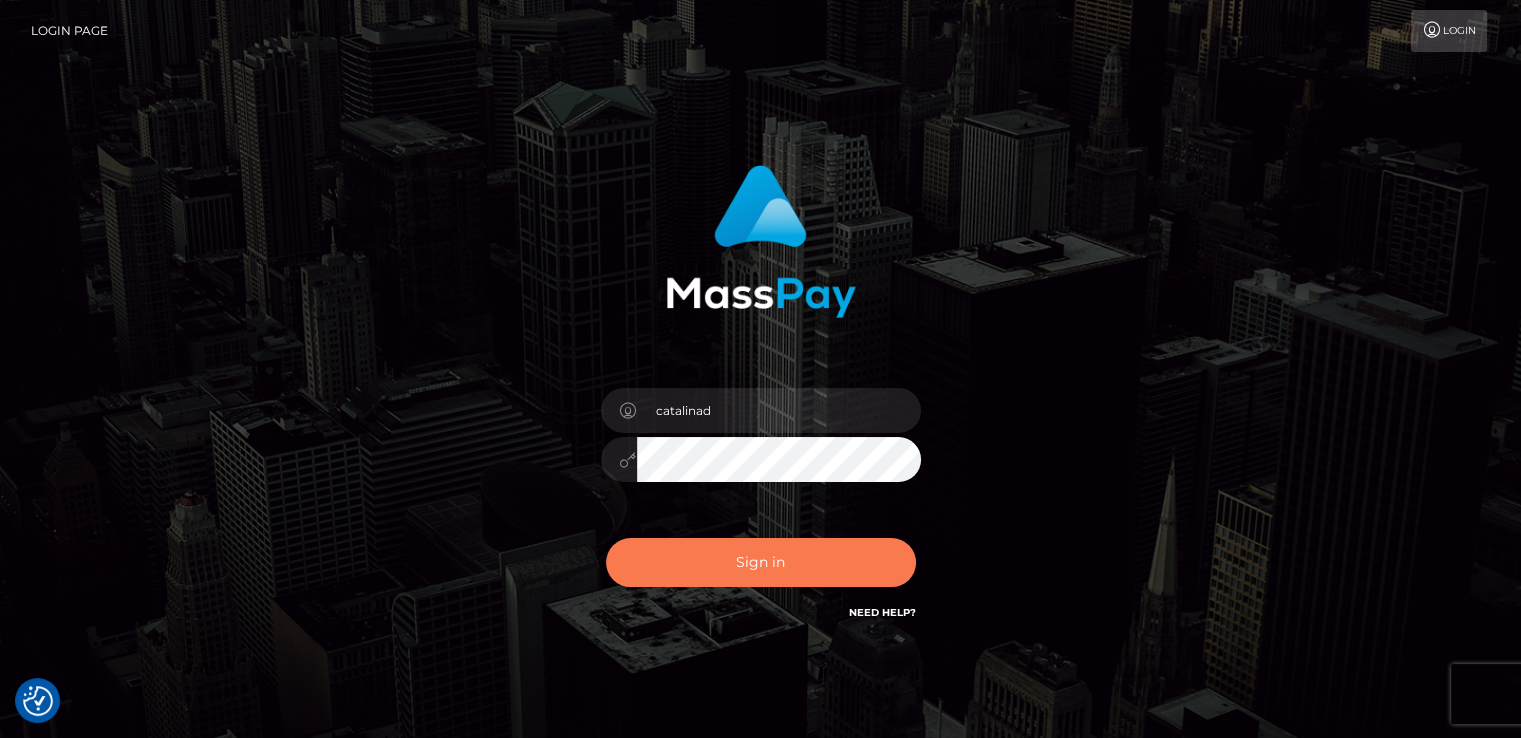 click on "Sign in" 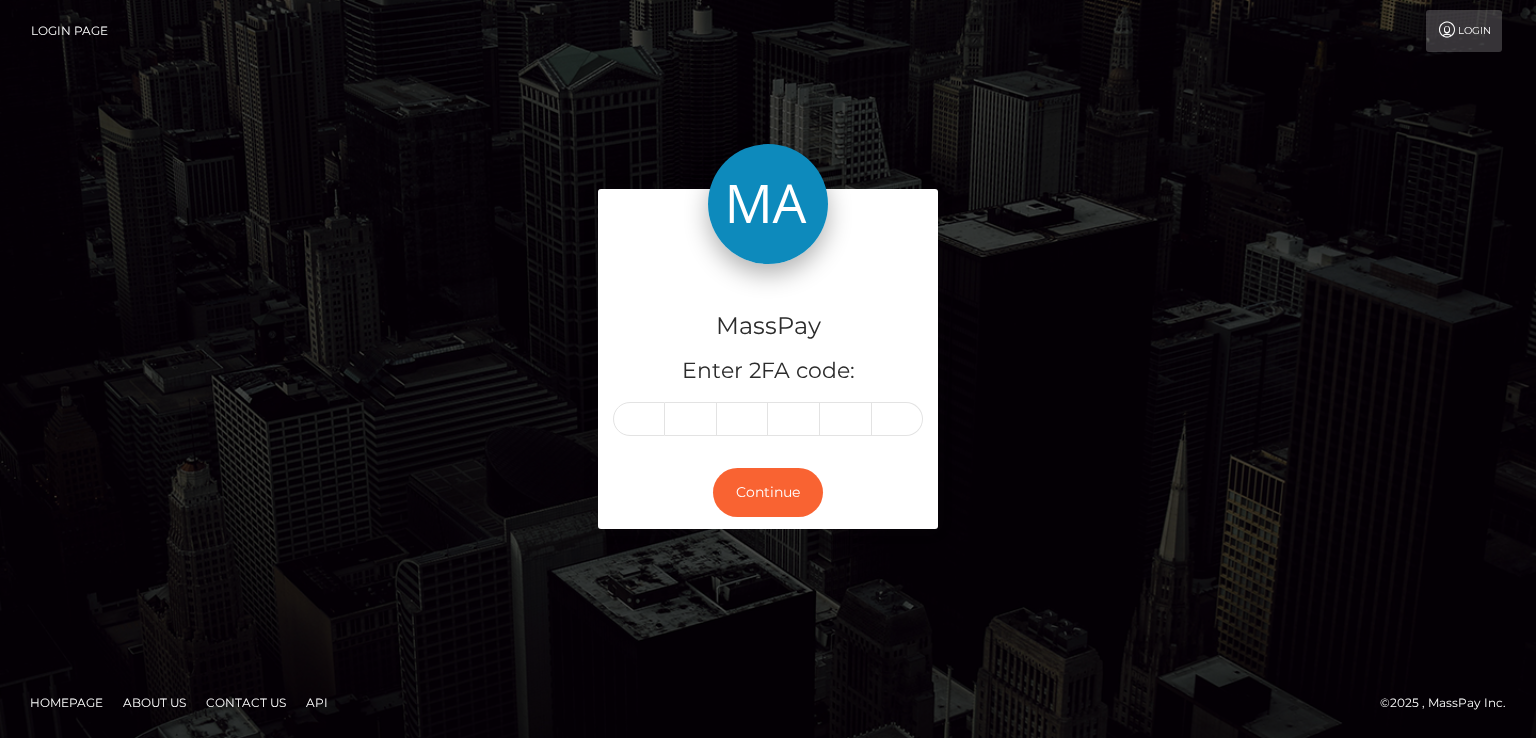 scroll, scrollTop: 0, scrollLeft: 0, axis: both 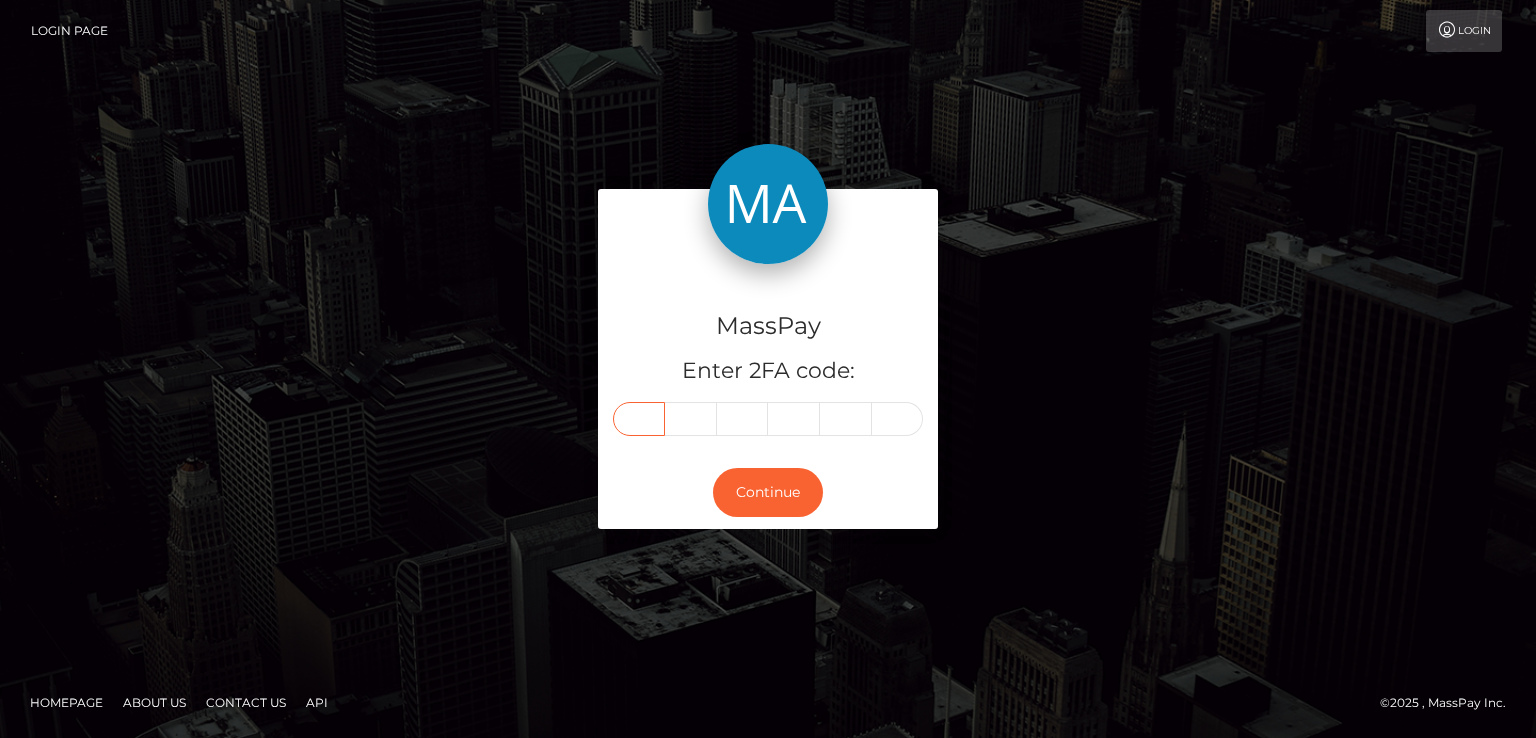 click at bounding box center [639, 419] 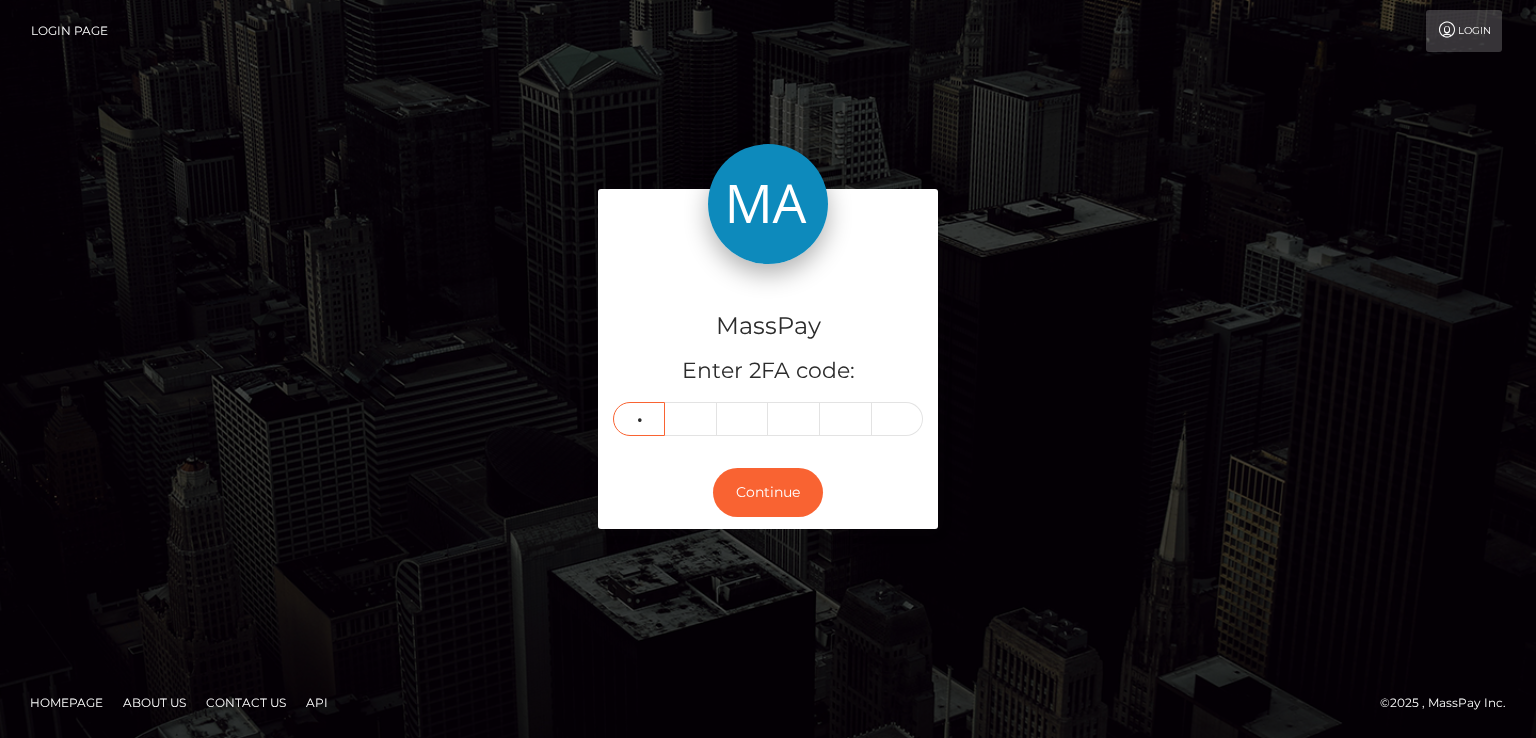 type on "5" 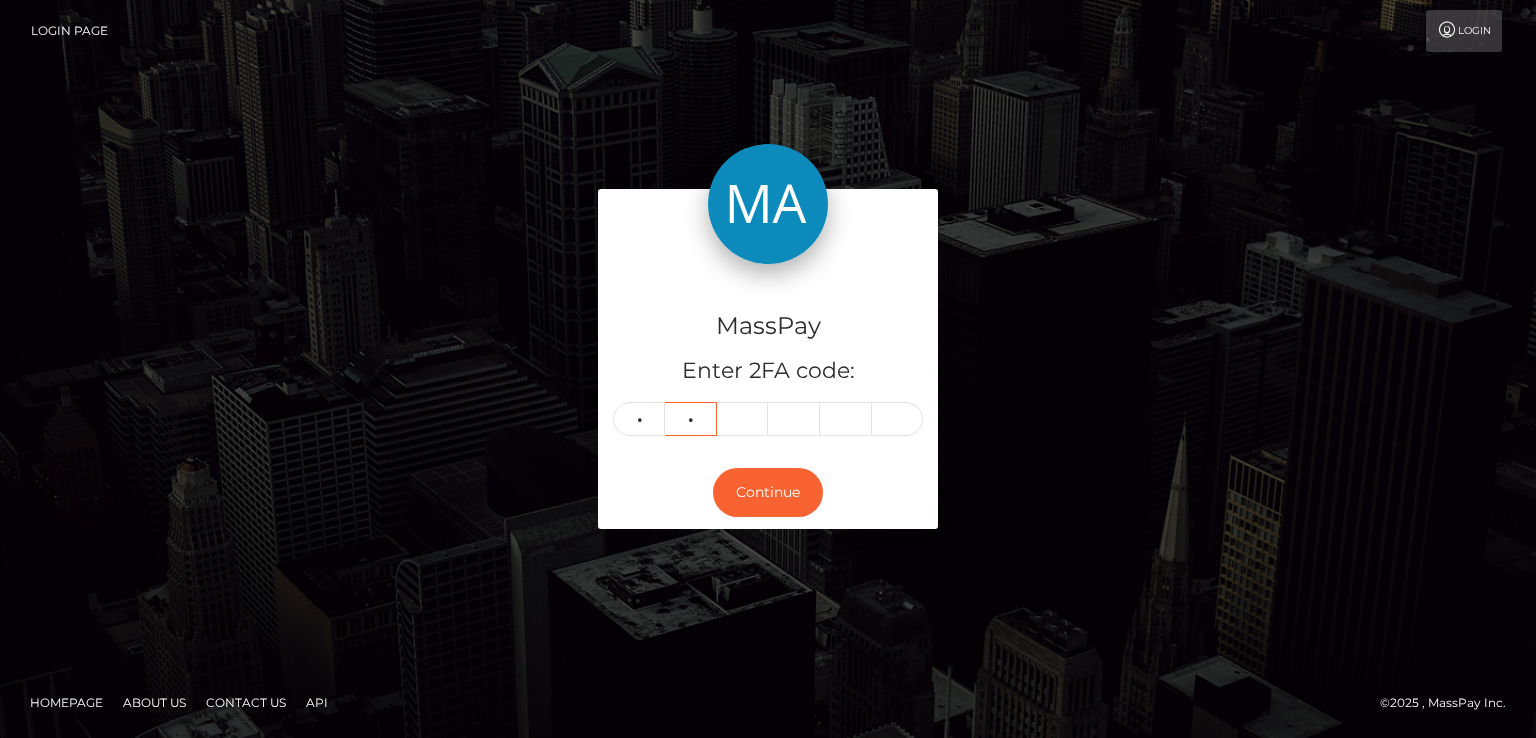 type on "0" 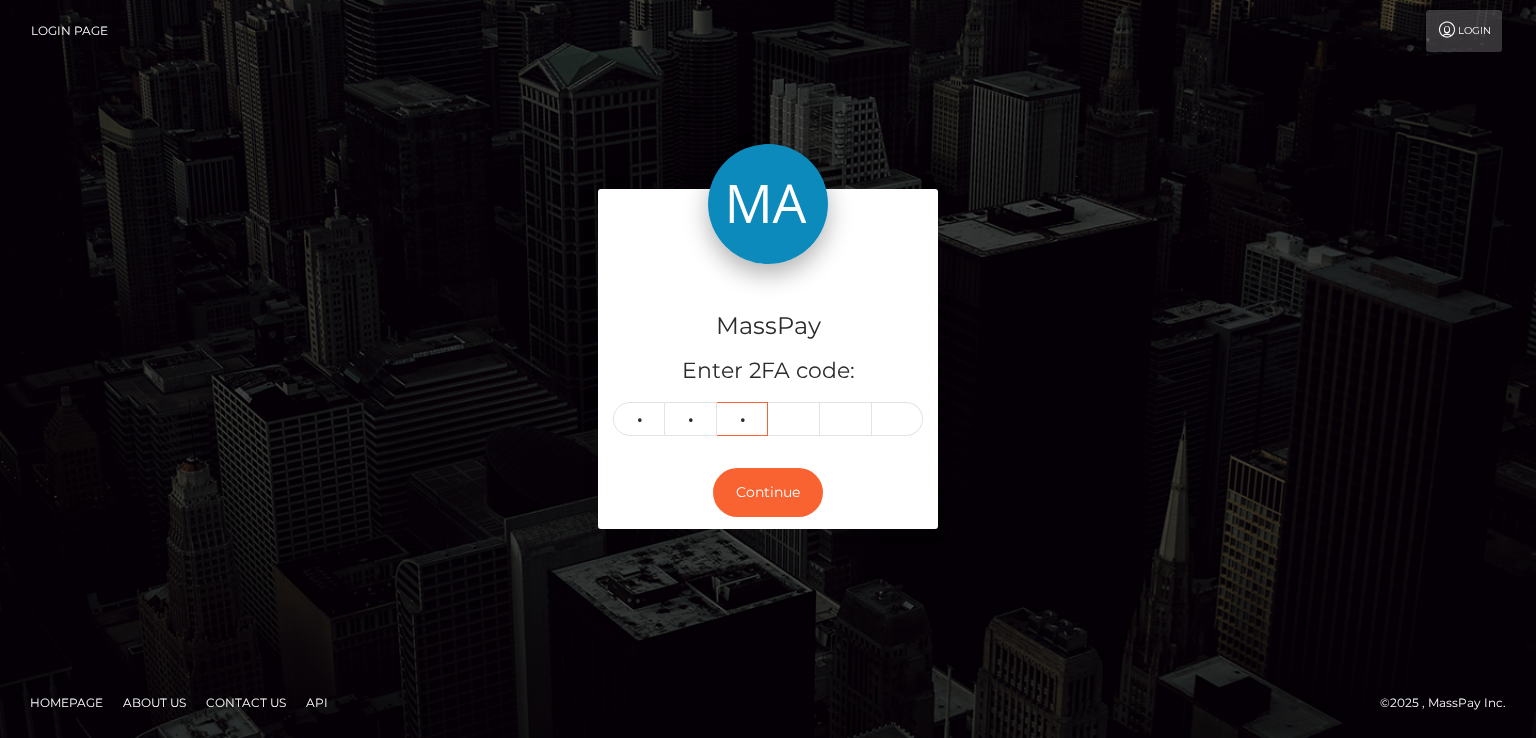 type on "0" 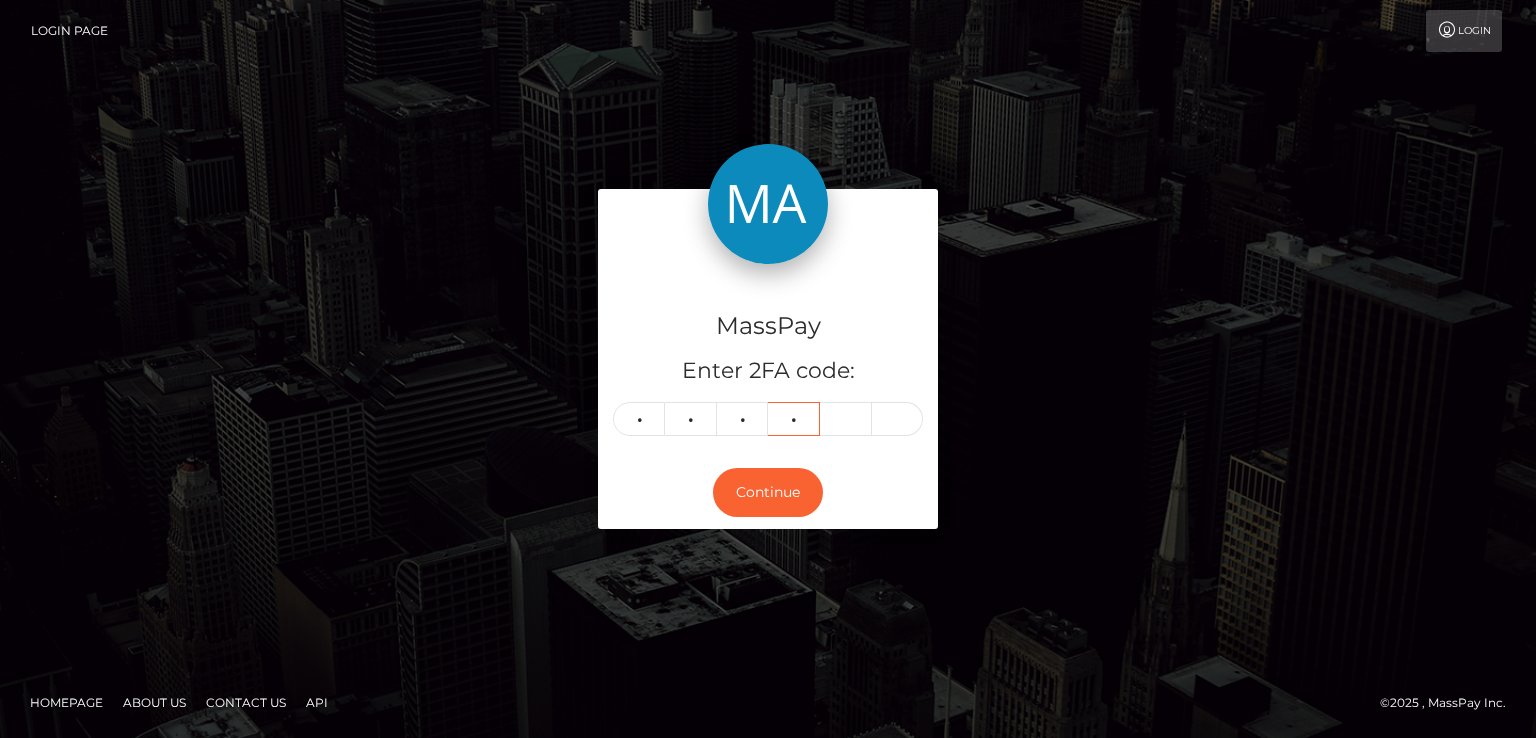 type on "5" 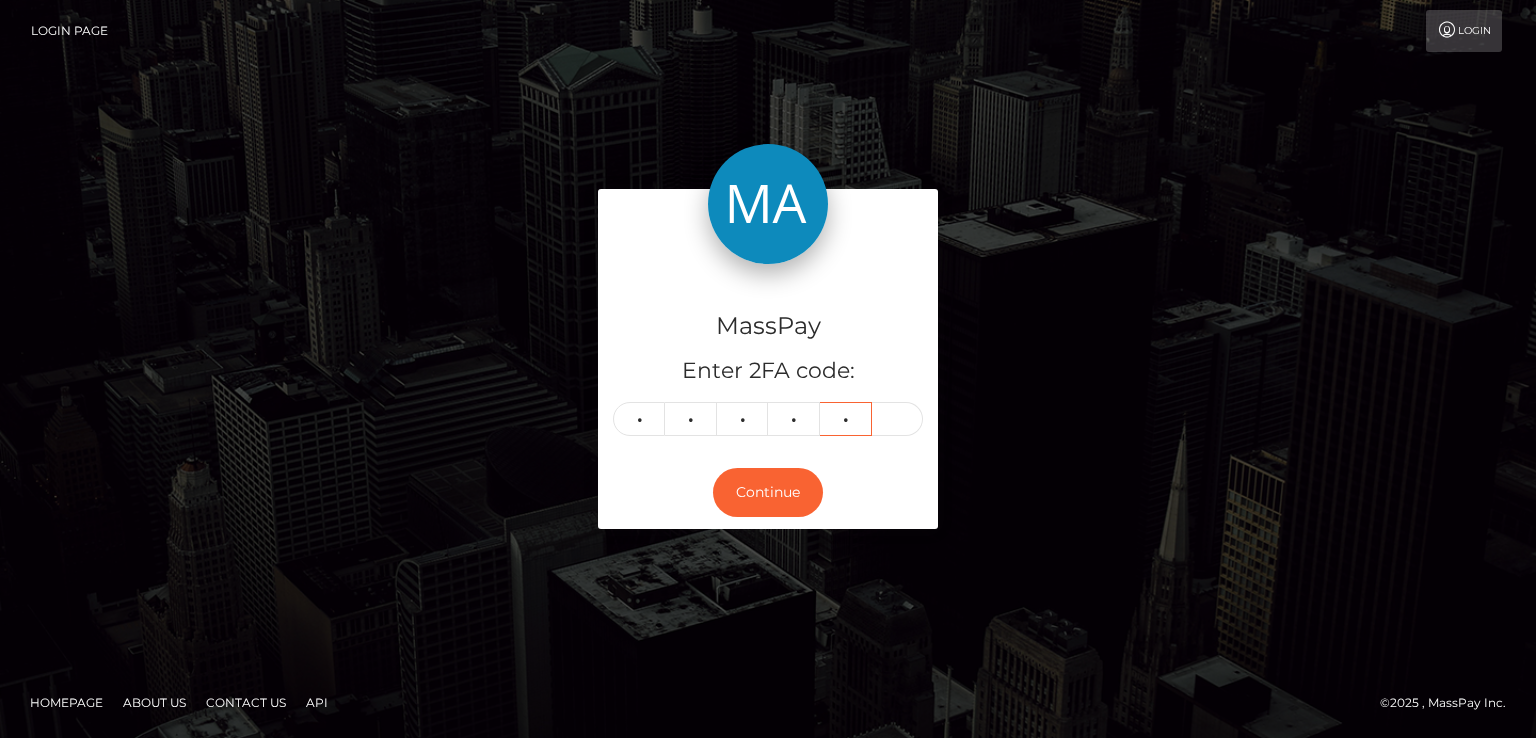 type on "2" 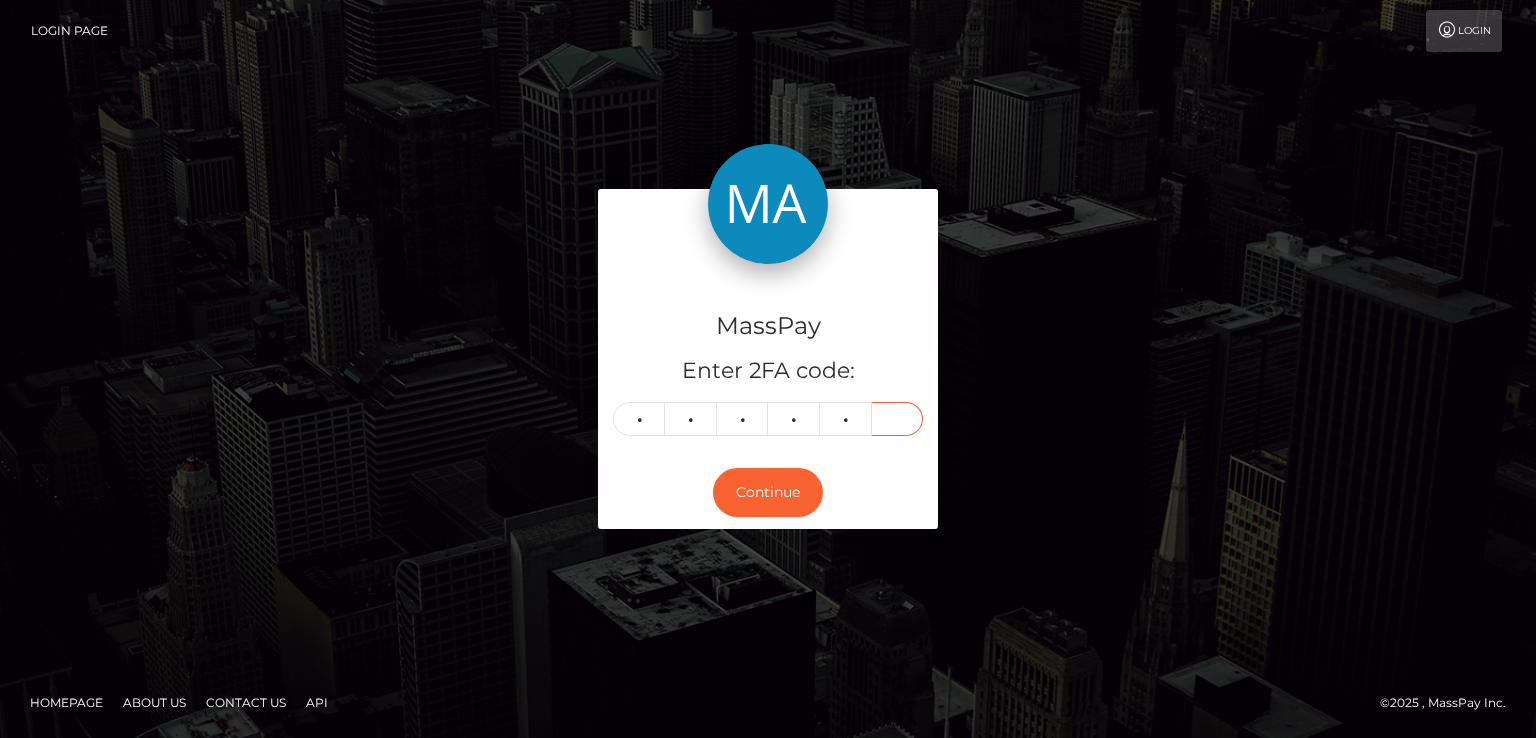 type on "8" 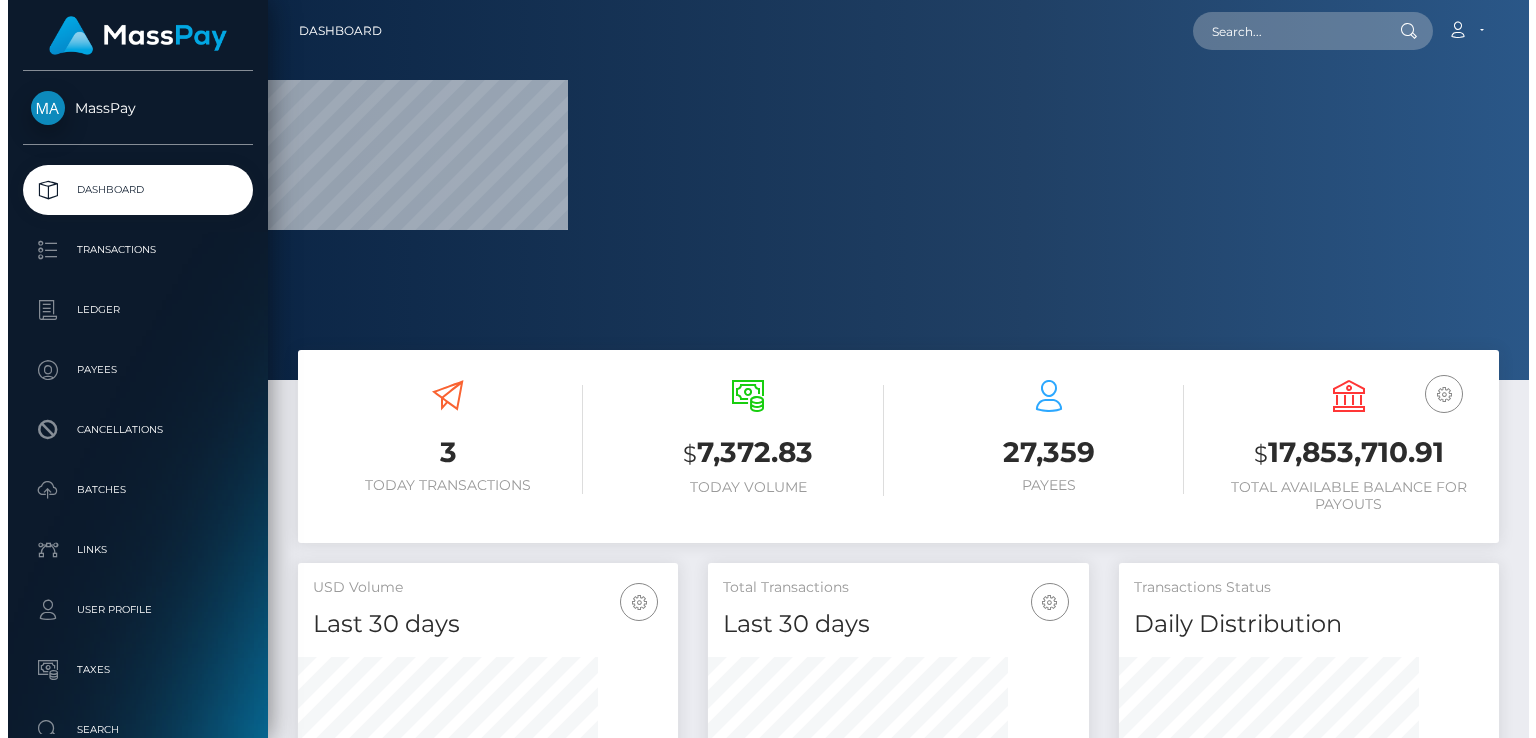 scroll, scrollTop: 0, scrollLeft: 0, axis: both 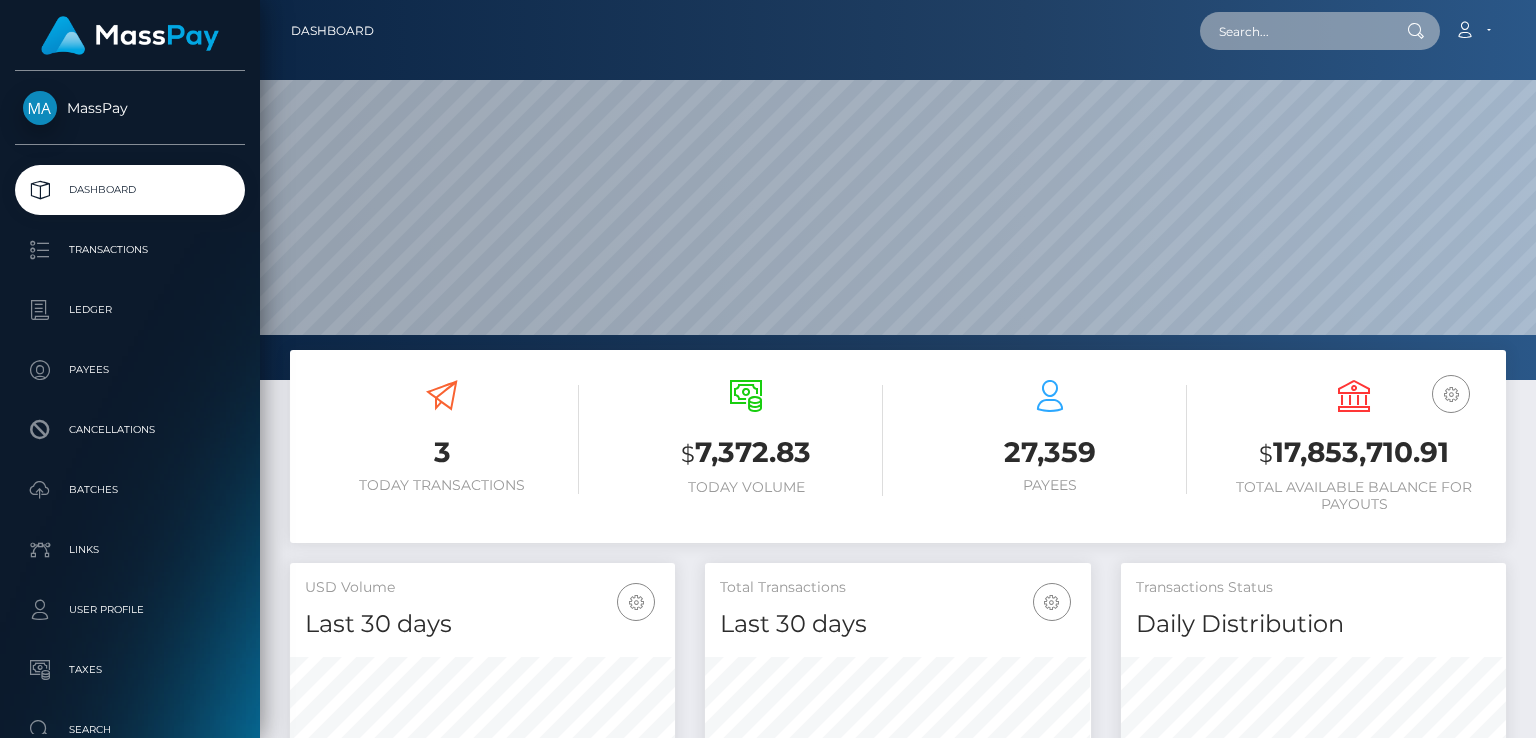 paste on "5e15f832a2f4409ca0011156cace824b" 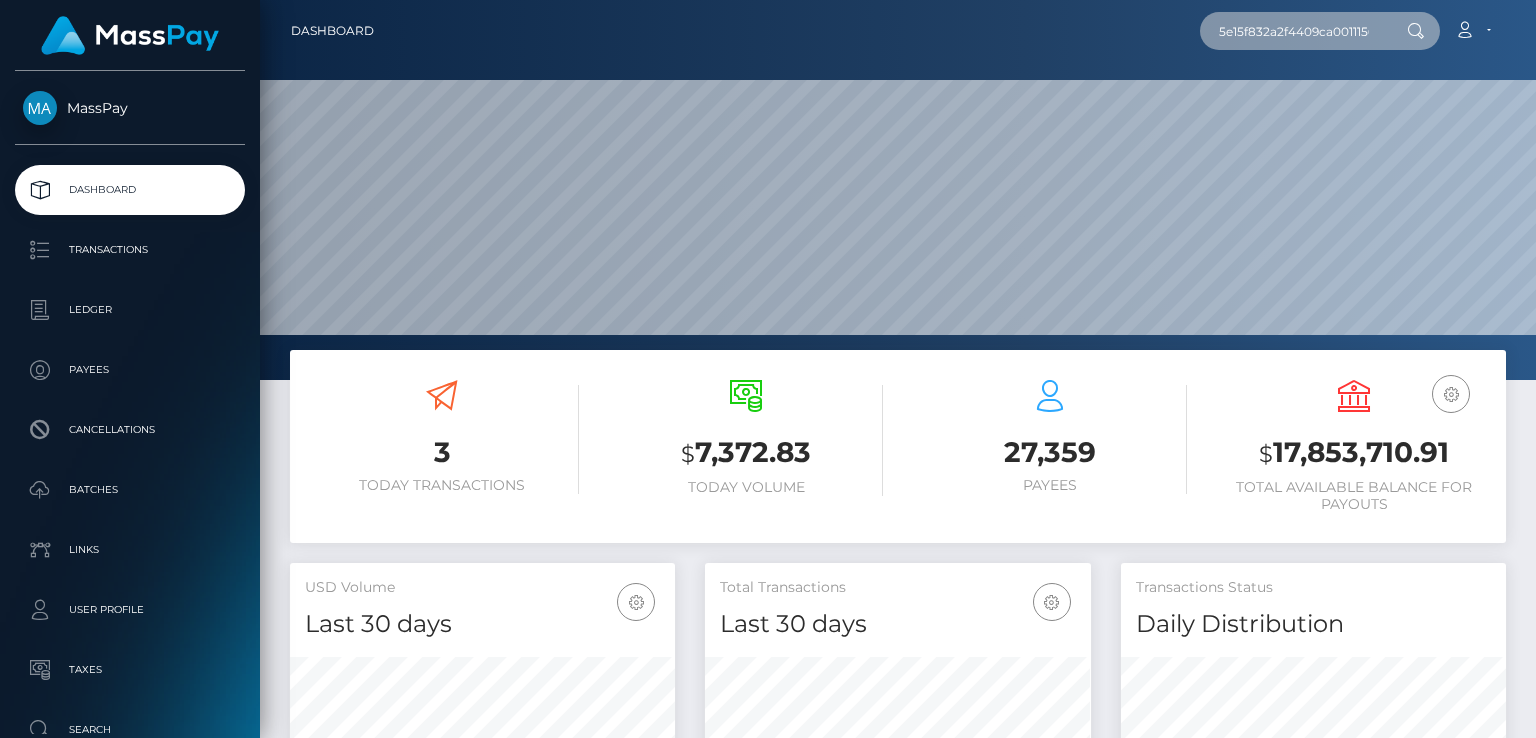 scroll, scrollTop: 0, scrollLeft: 68, axis: horizontal 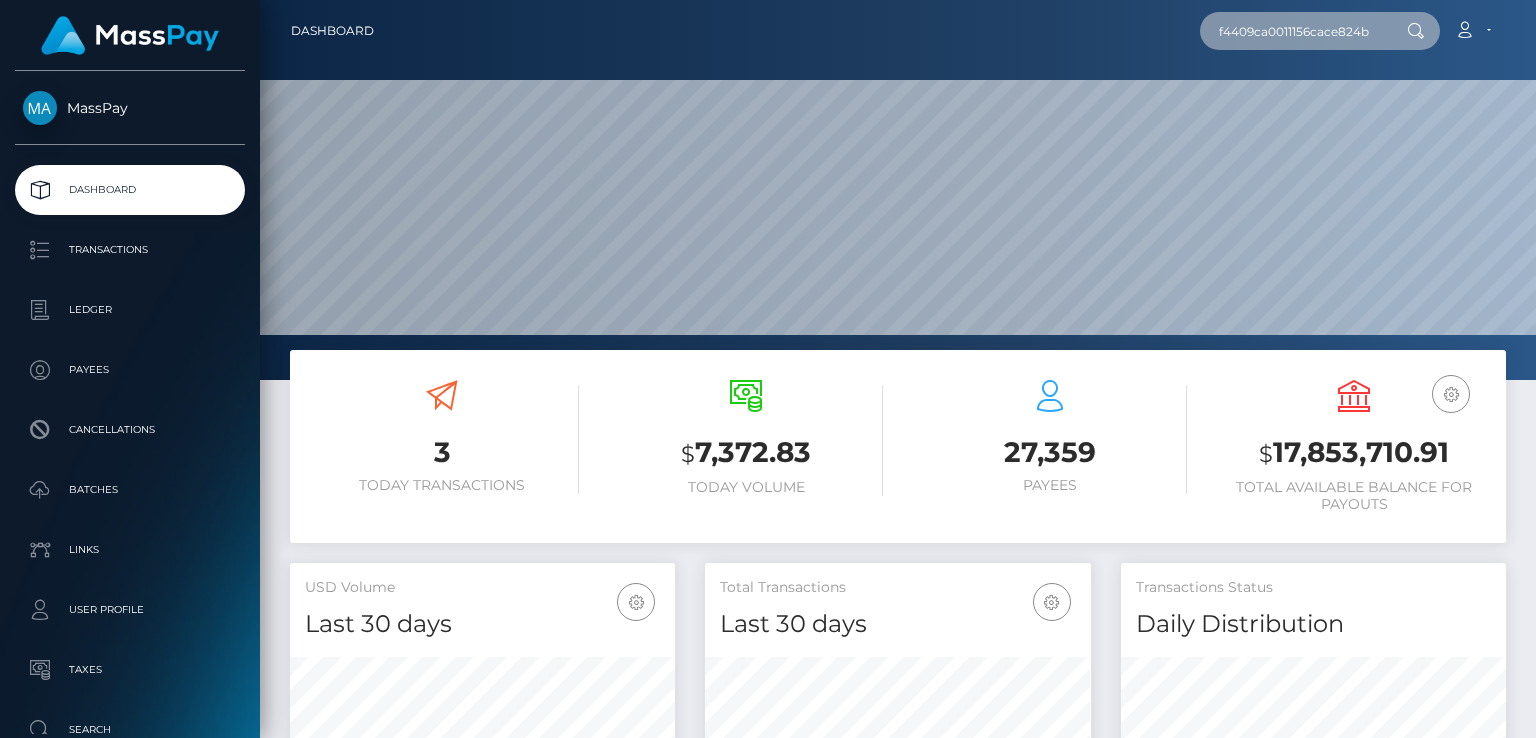 type on "5e15f832a2f4409ca0011156cace824b" 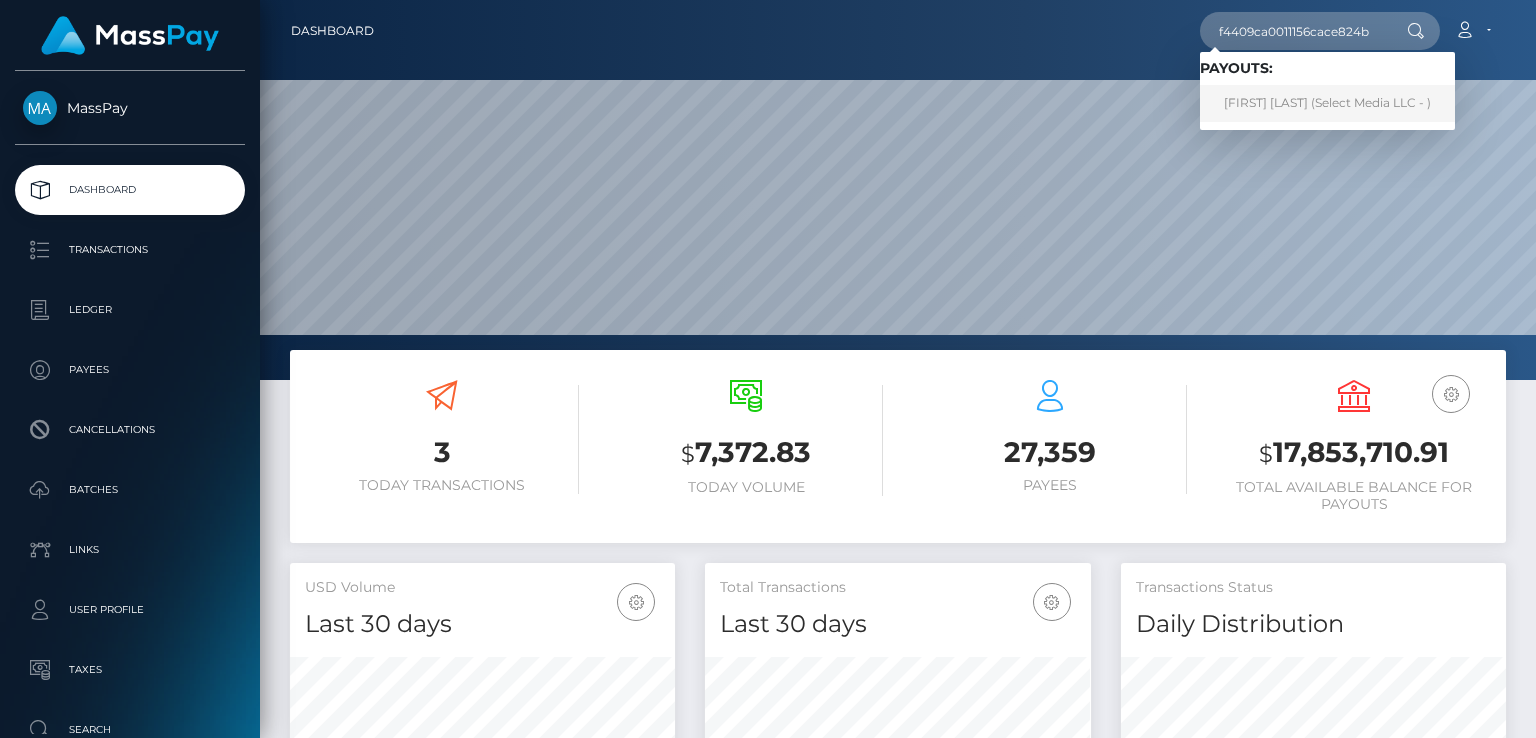 scroll, scrollTop: 0, scrollLeft: 0, axis: both 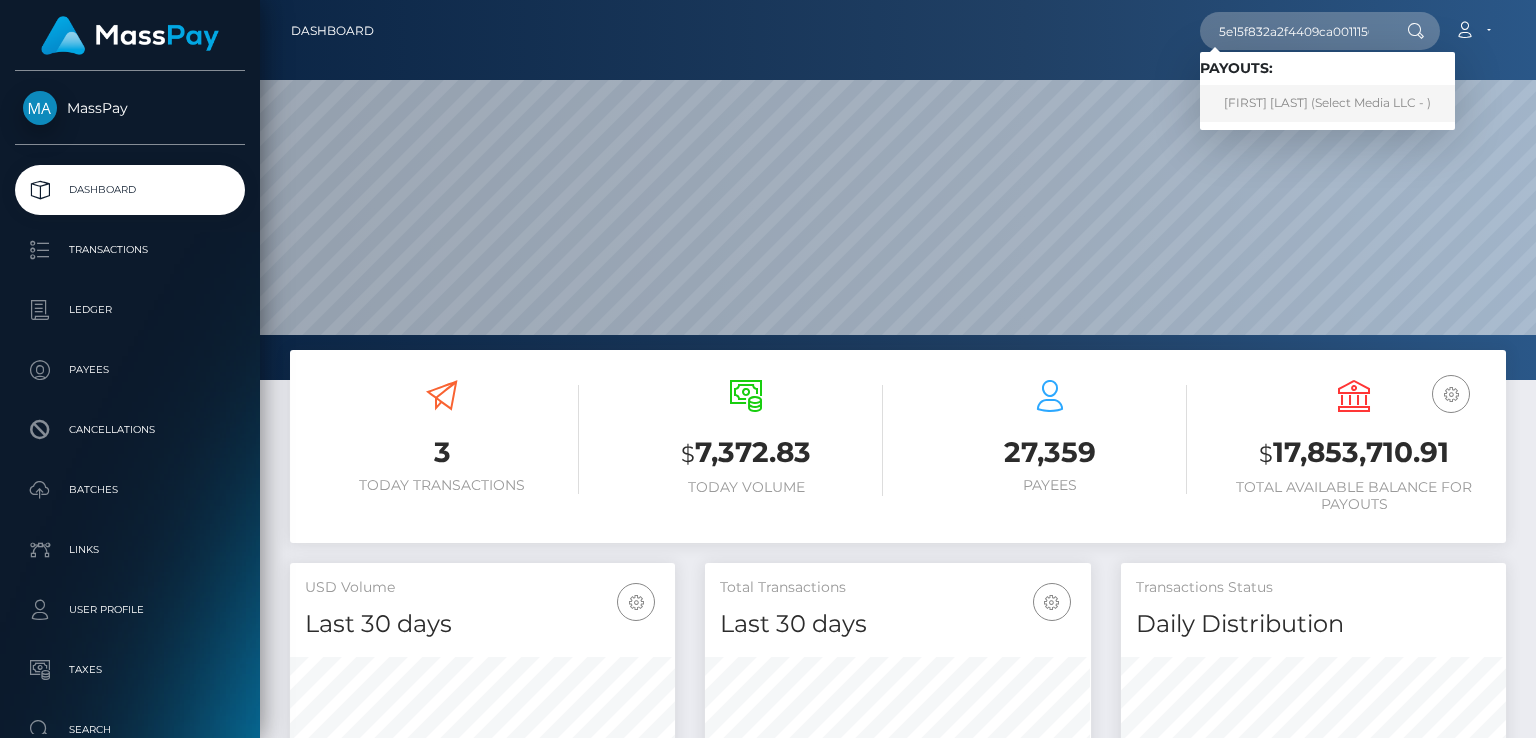 click on "[FIRST]  [LAST] (Select Media LLC - )" at bounding box center [1327, 103] 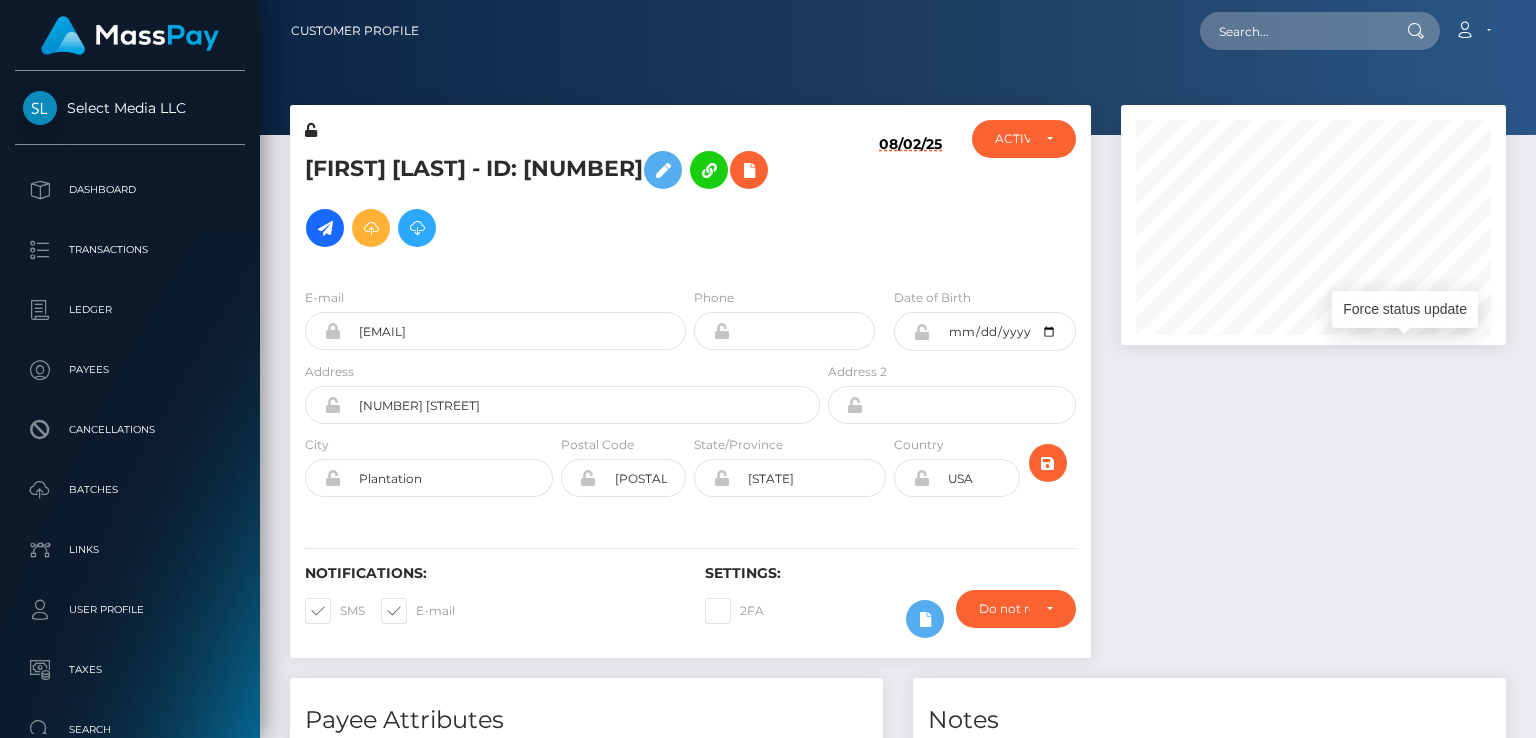 scroll, scrollTop: 0, scrollLeft: 0, axis: both 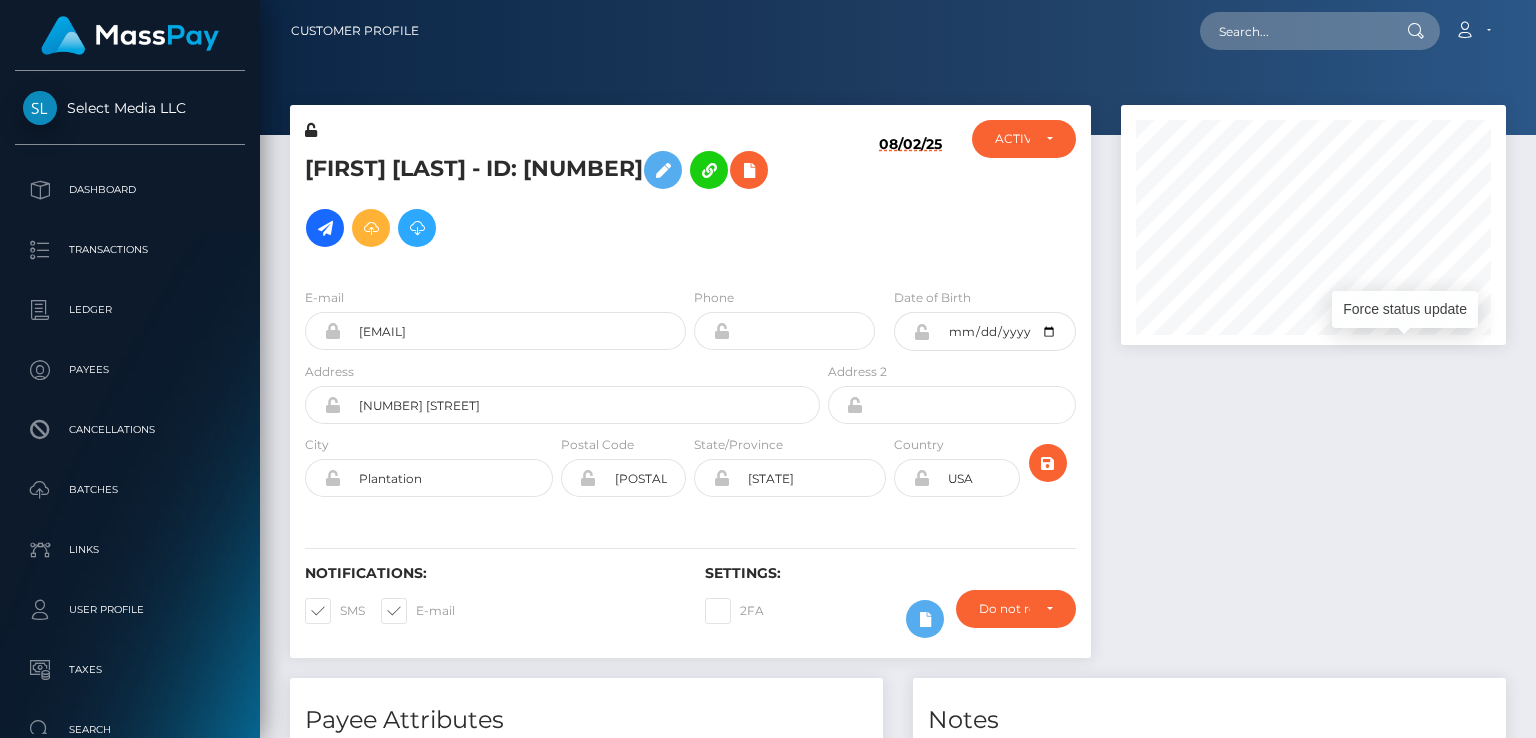 click at bounding box center (1363, 1564) 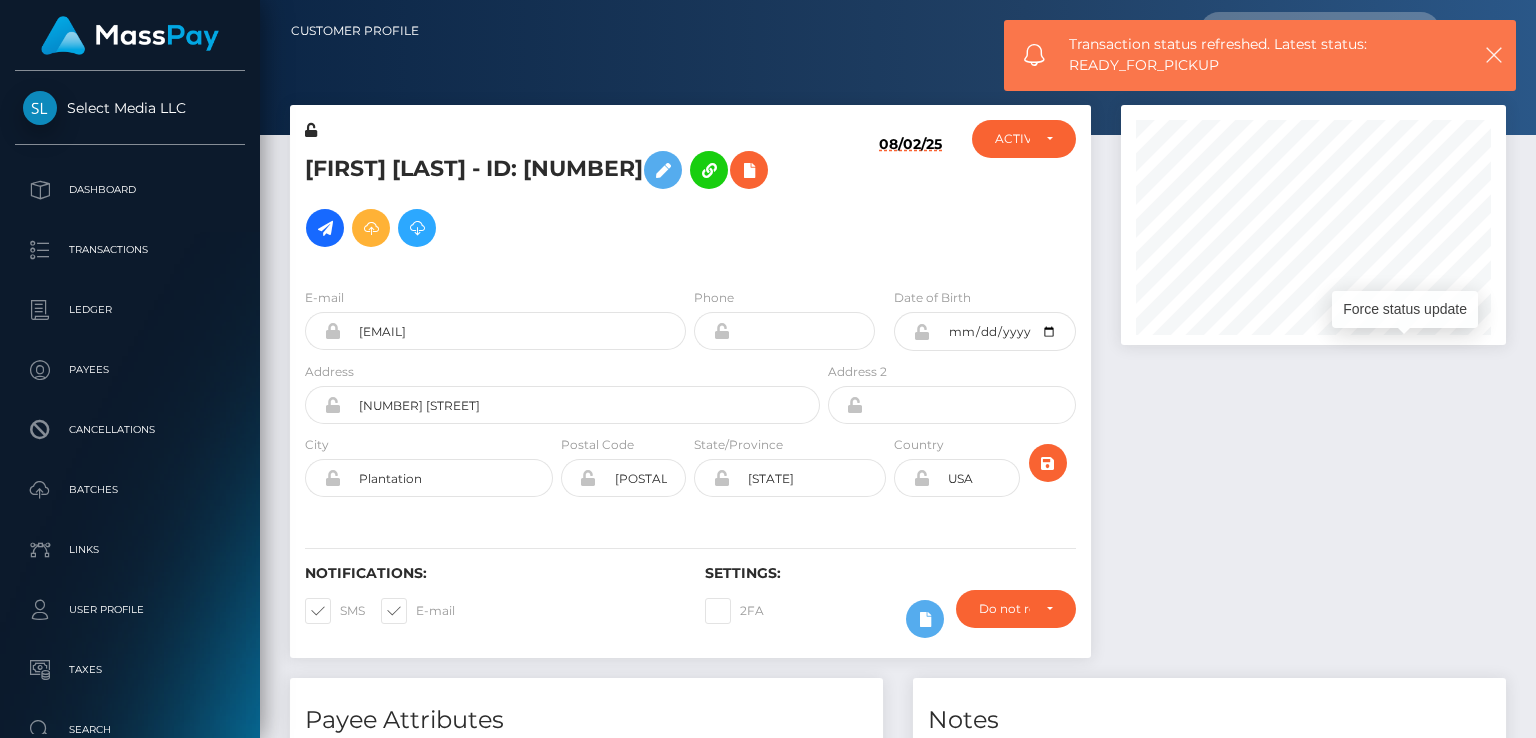 scroll, scrollTop: 1243, scrollLeft: 0, axis: vertical 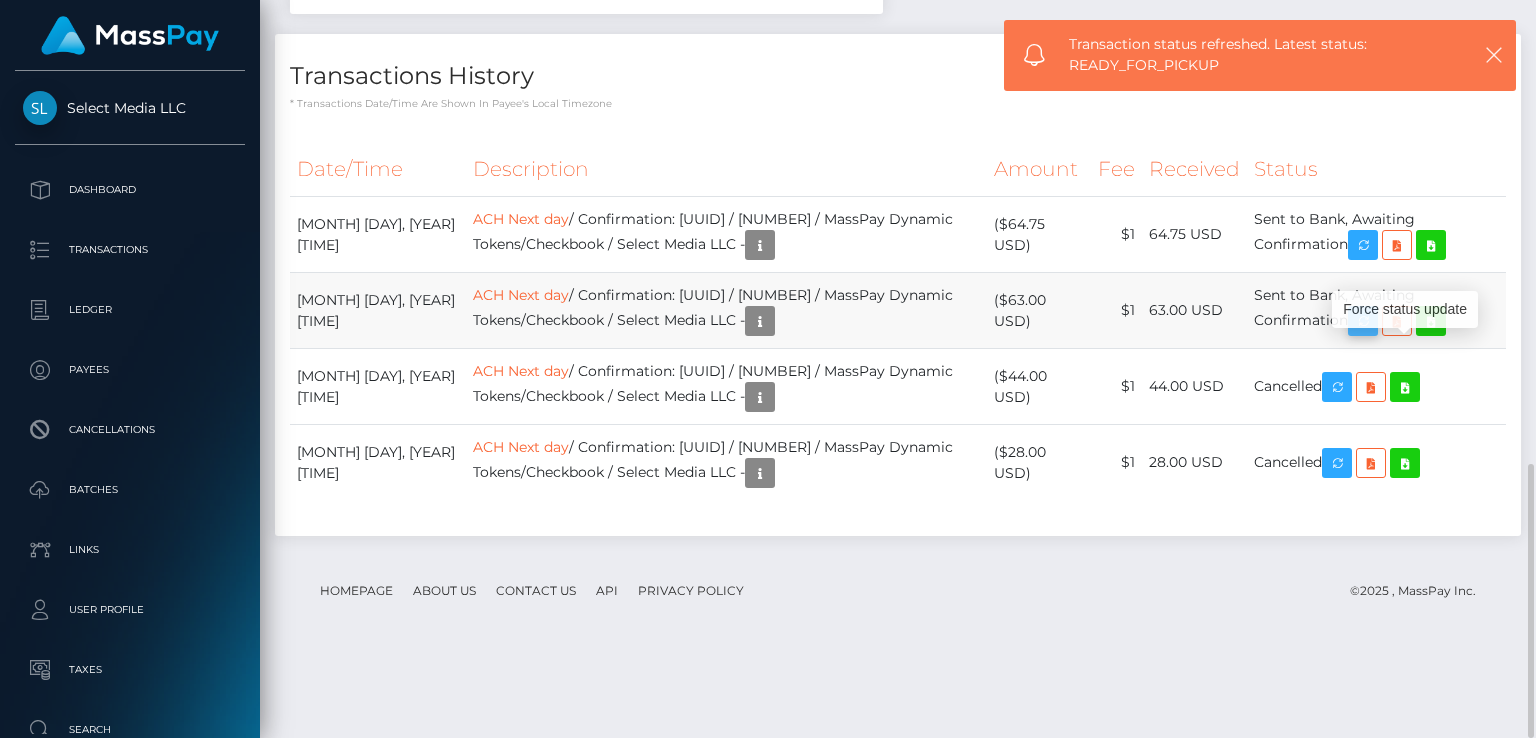 click at bounding box center (1363, 321) 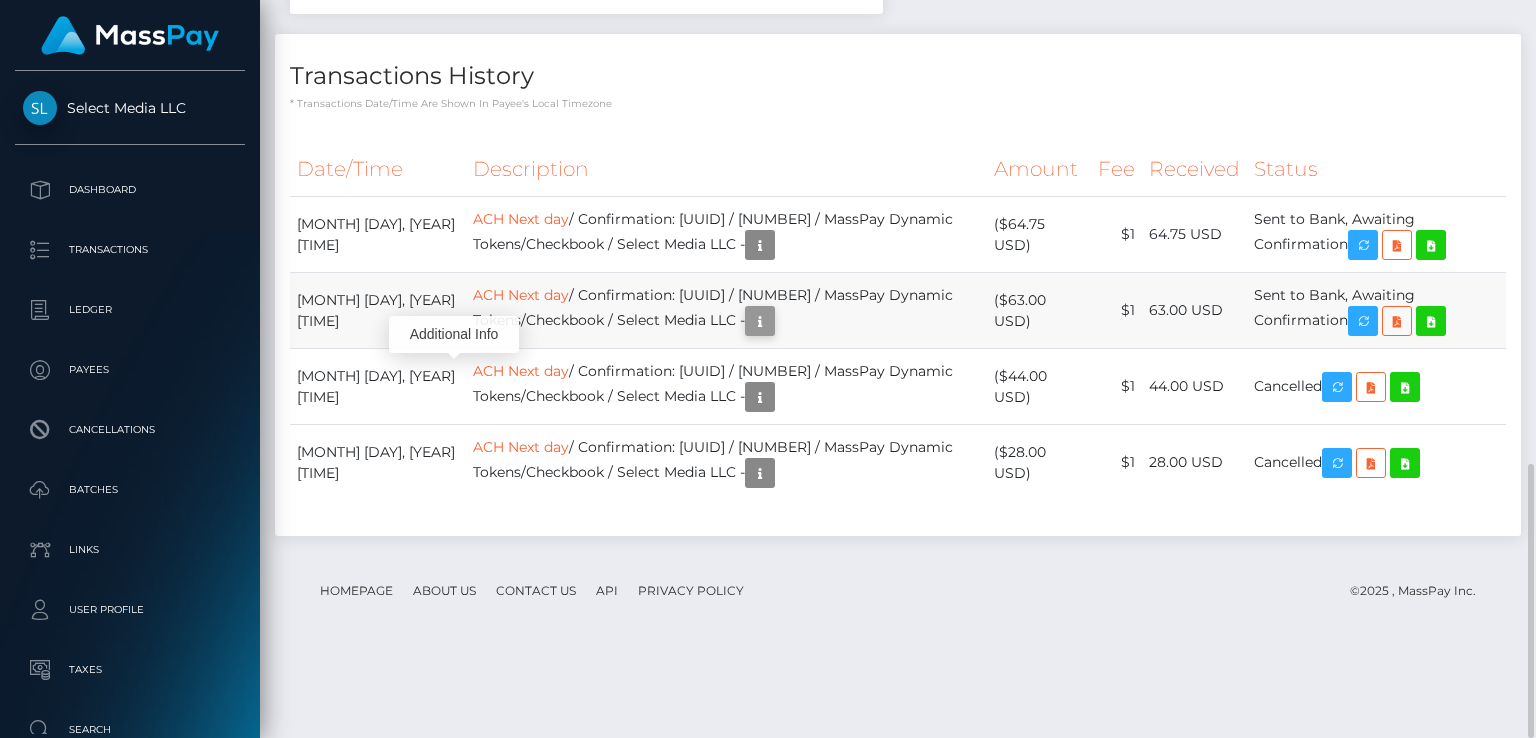 scroll, scrollTop: 240, scrollLeft: 384, axis: both 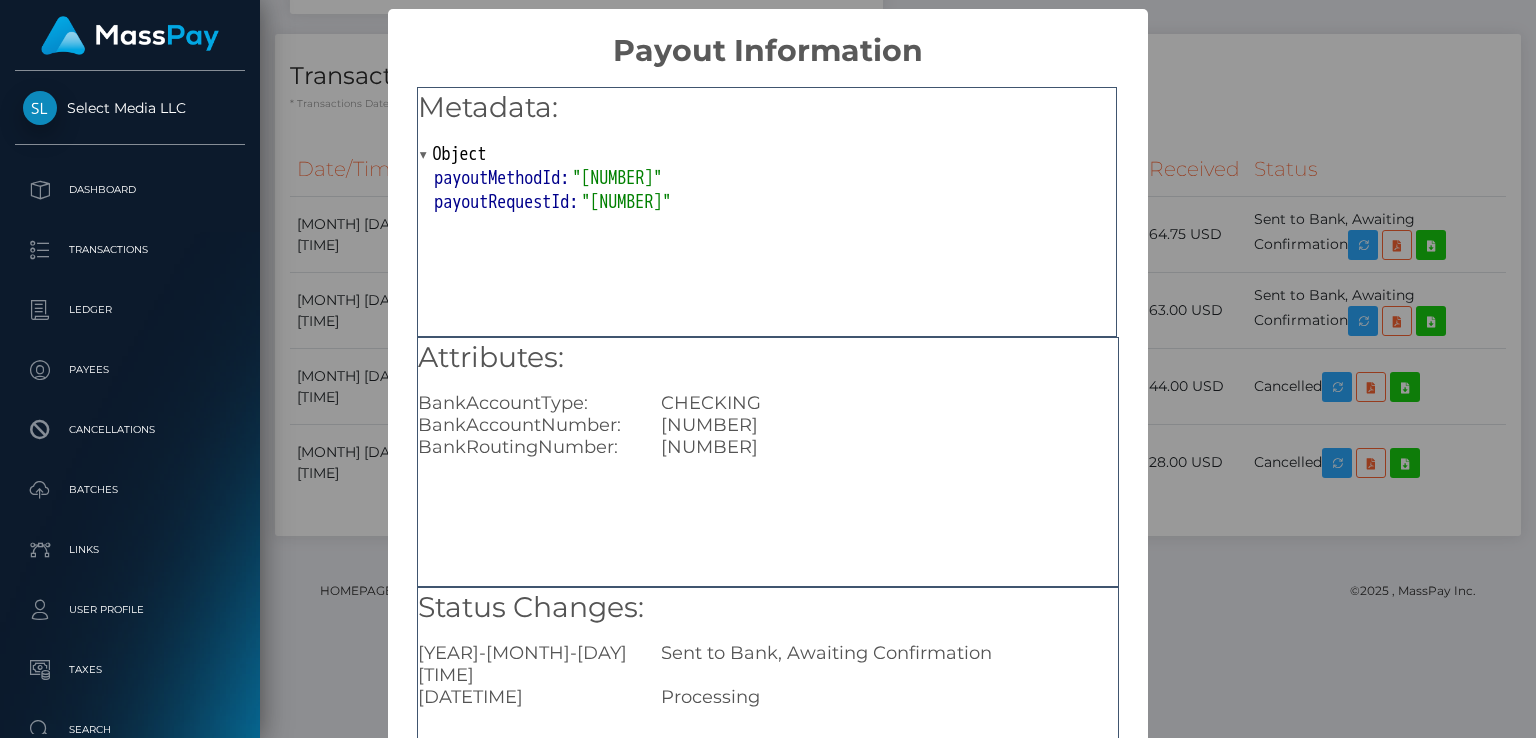 click on "× Payout Information Metadata: Object payoutMethodId: "802313839600218112" payoutRequestId: "807254410357915648" Attributes: BankAccountType: CHECKING BankAccountNumber: 898147581089 BankRoutingNumber: 026009593 Status Changes: 2025-07-31 03:48:50.655 Sent to Bank, Awaiting Confirmation 2025-07-31 03:48:50.339 Processing OK No Cancel" at bounding box center [768, 369] 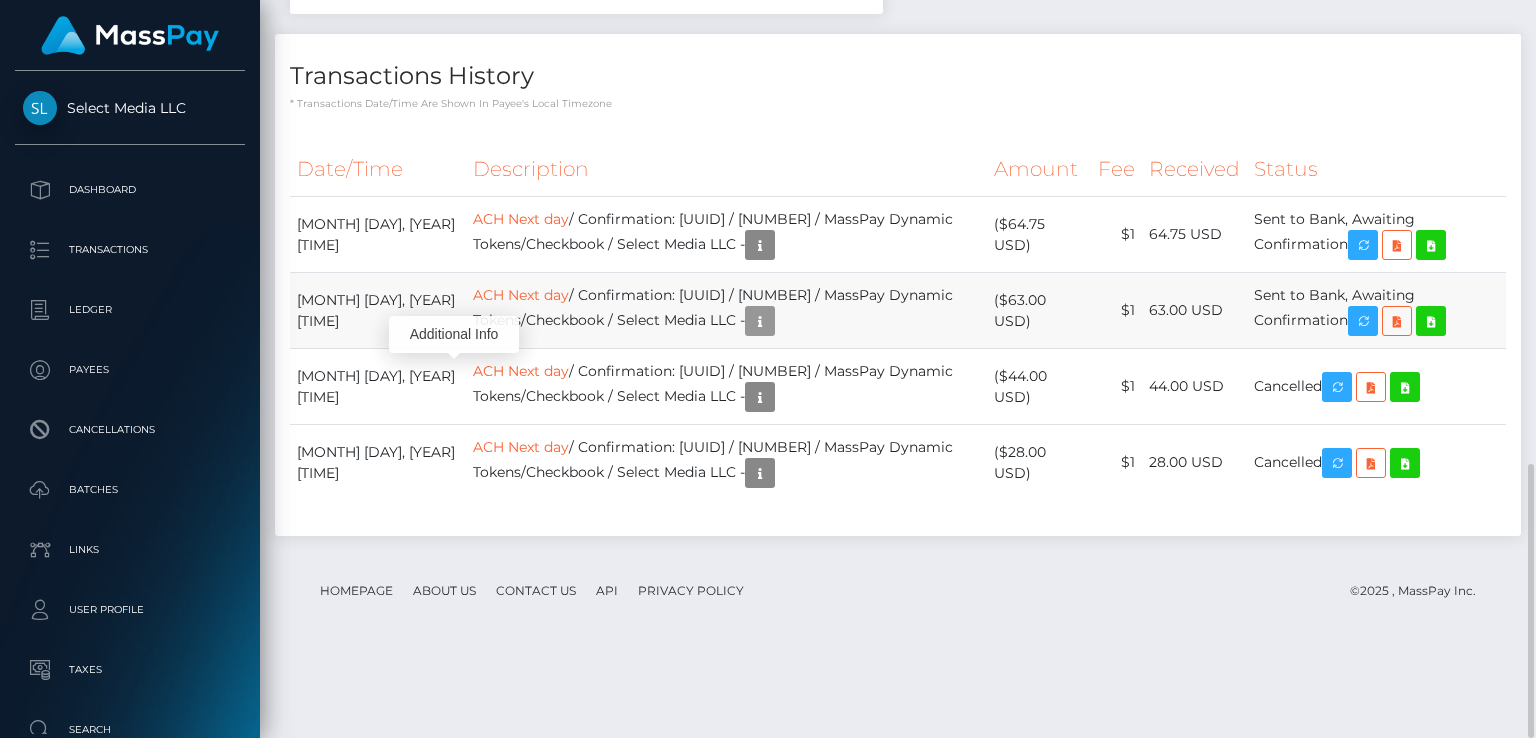 scroll, scrollTop: 240, scrollLeft: 384, axis: both 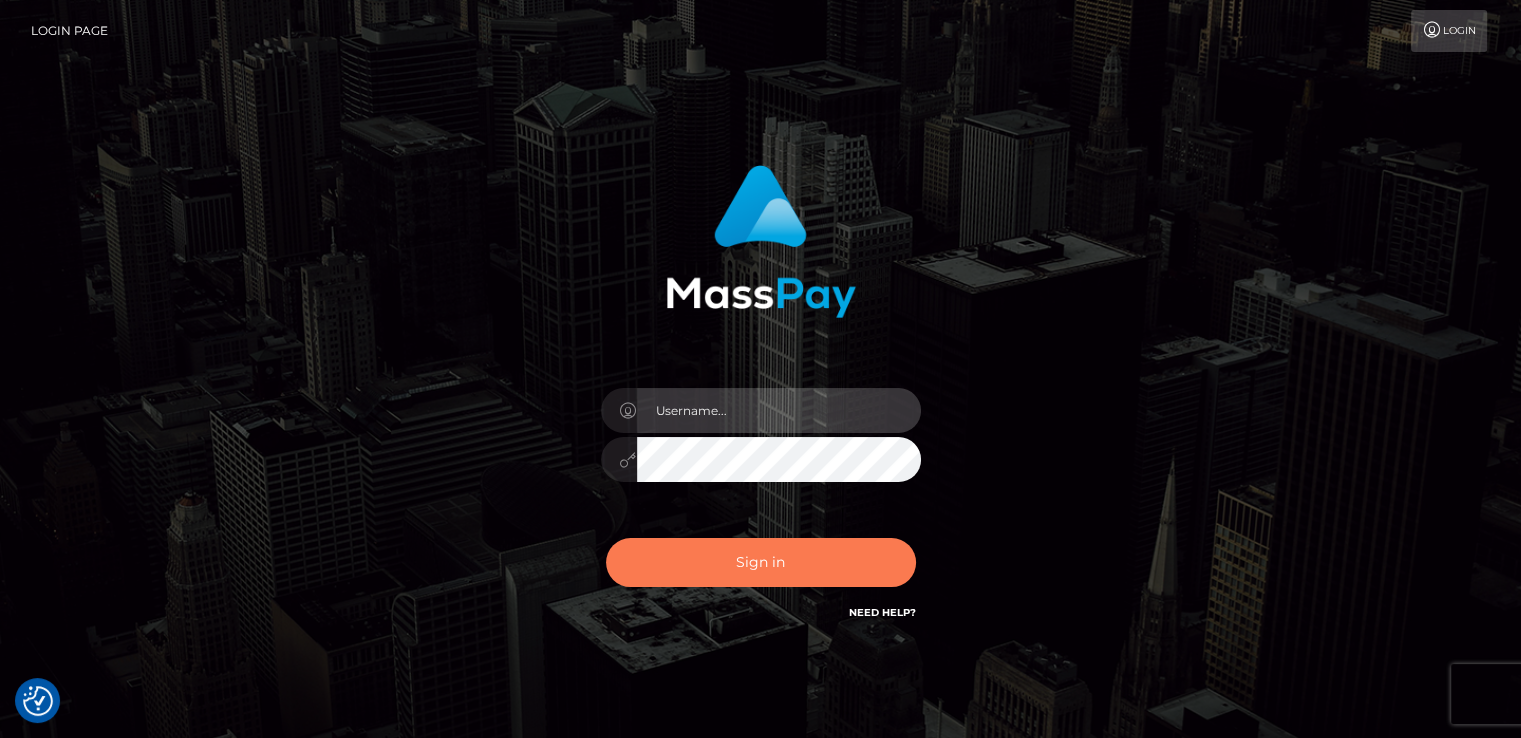type on "catalinad" 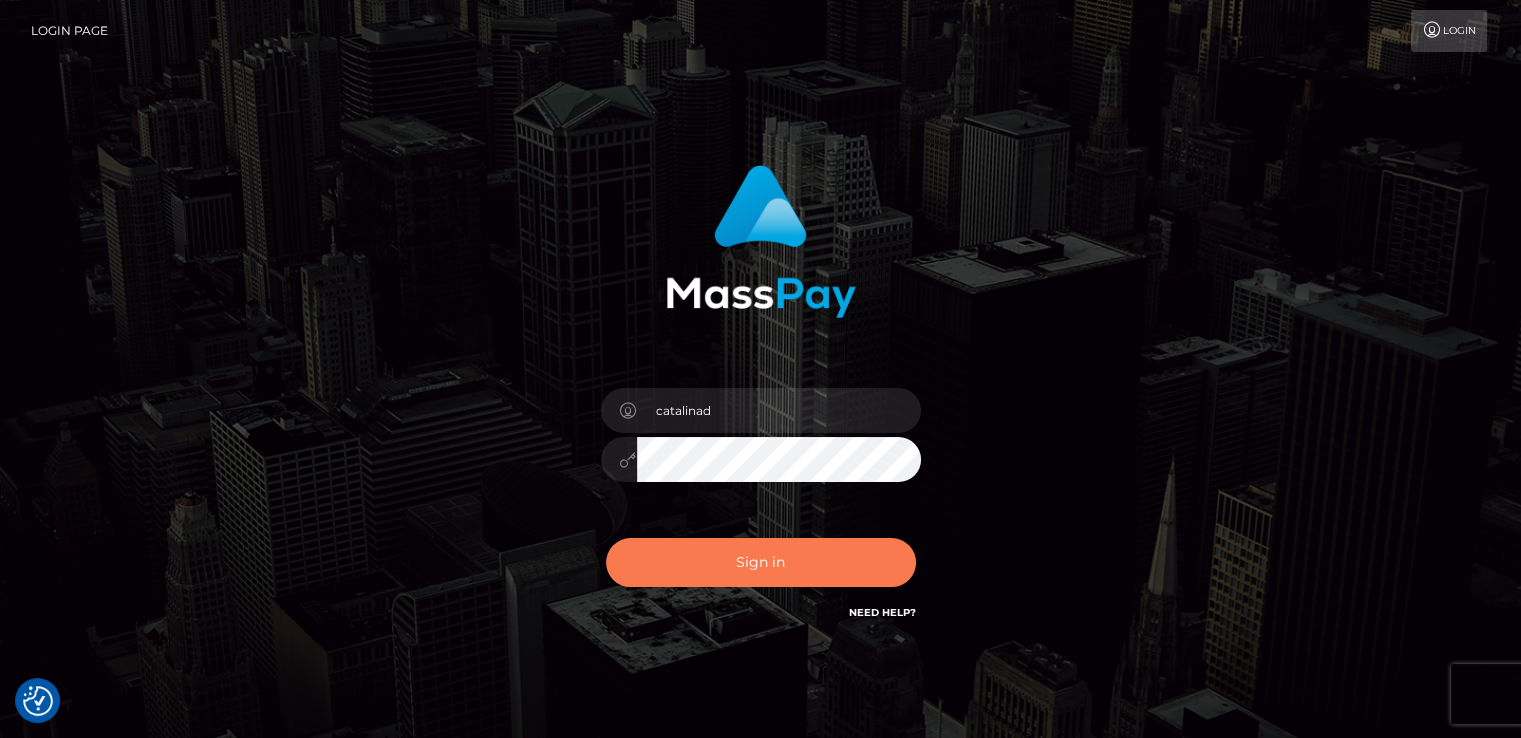 click on "Sign in" at bounding box center (761, 562) 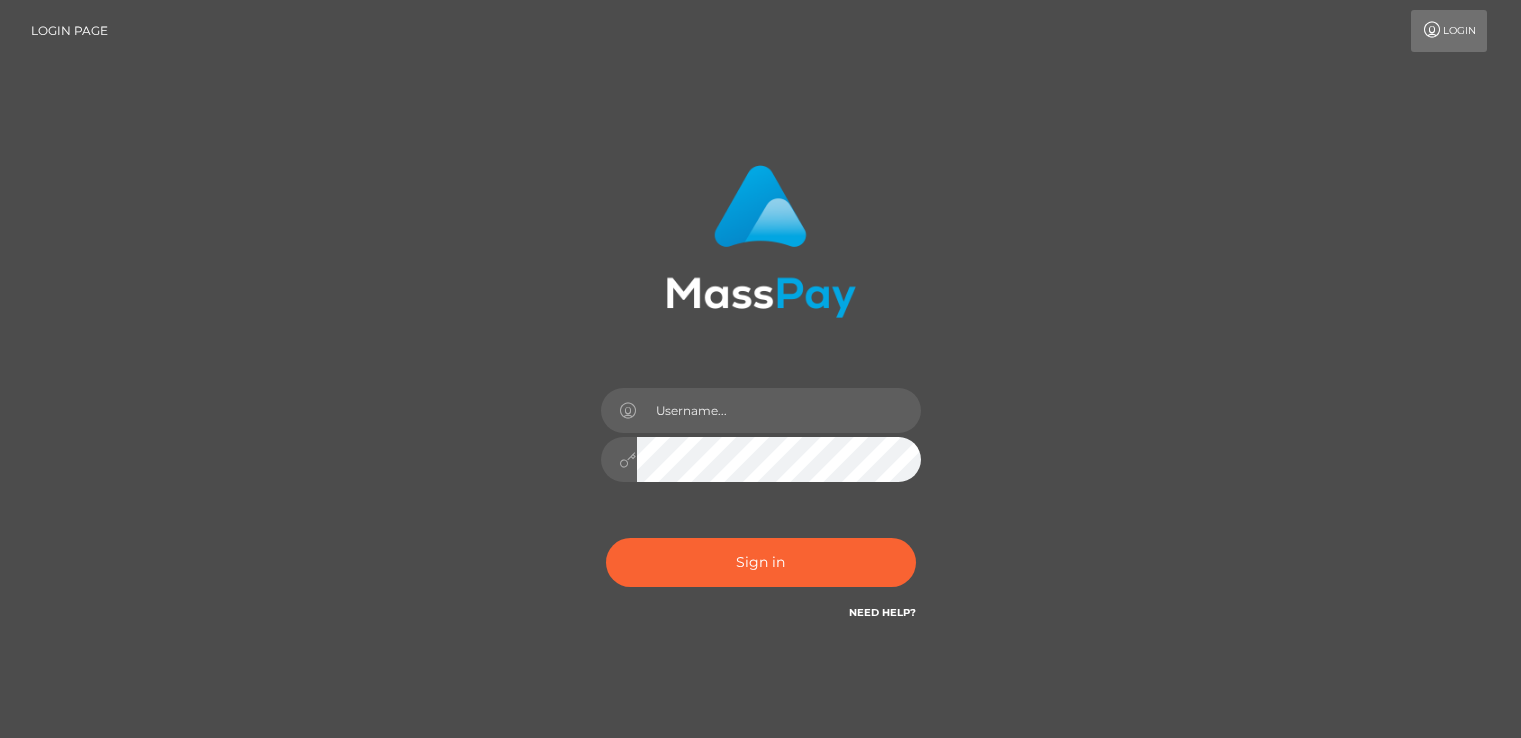 scroll, scrollTop: 0, scrollLeft: 0, axis: both 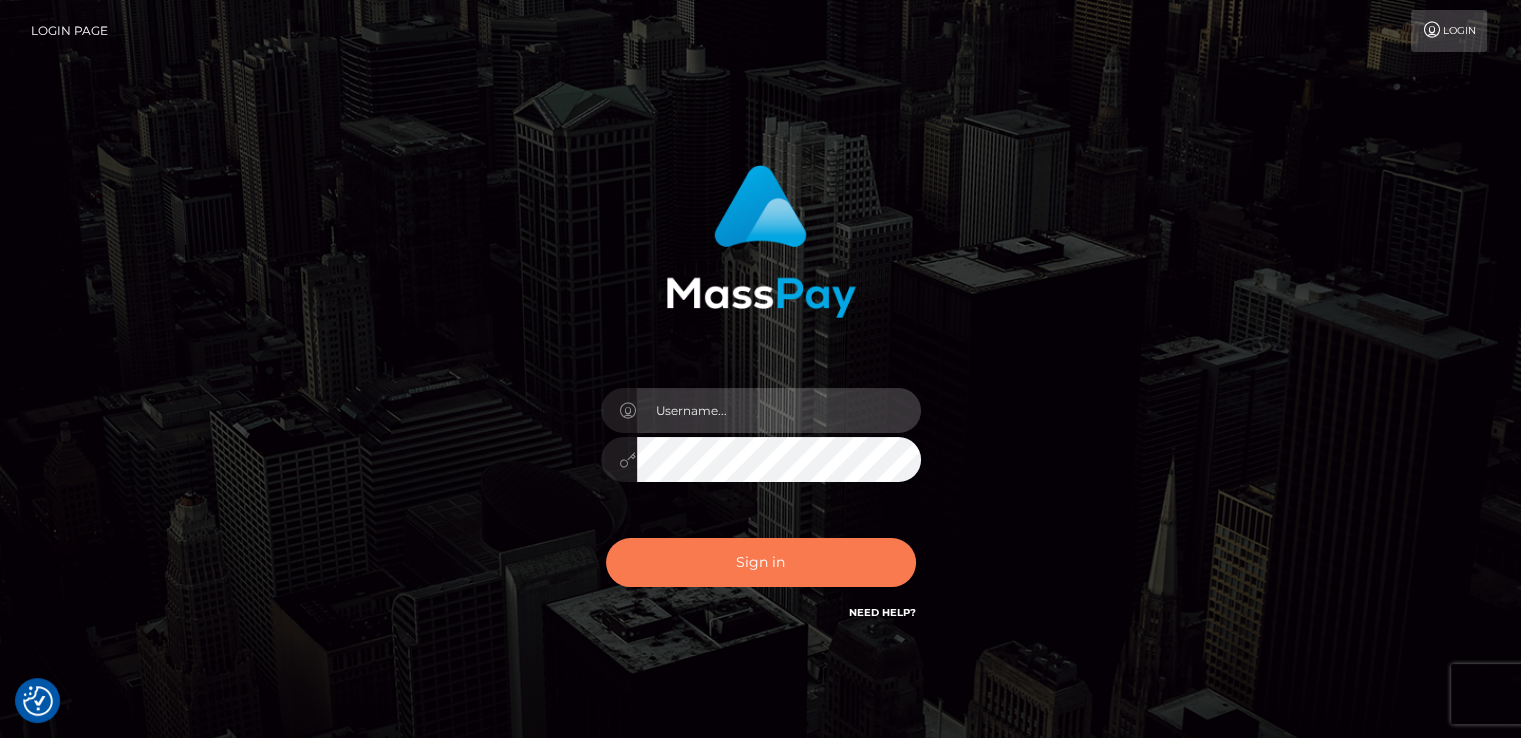 type on "catalinad" 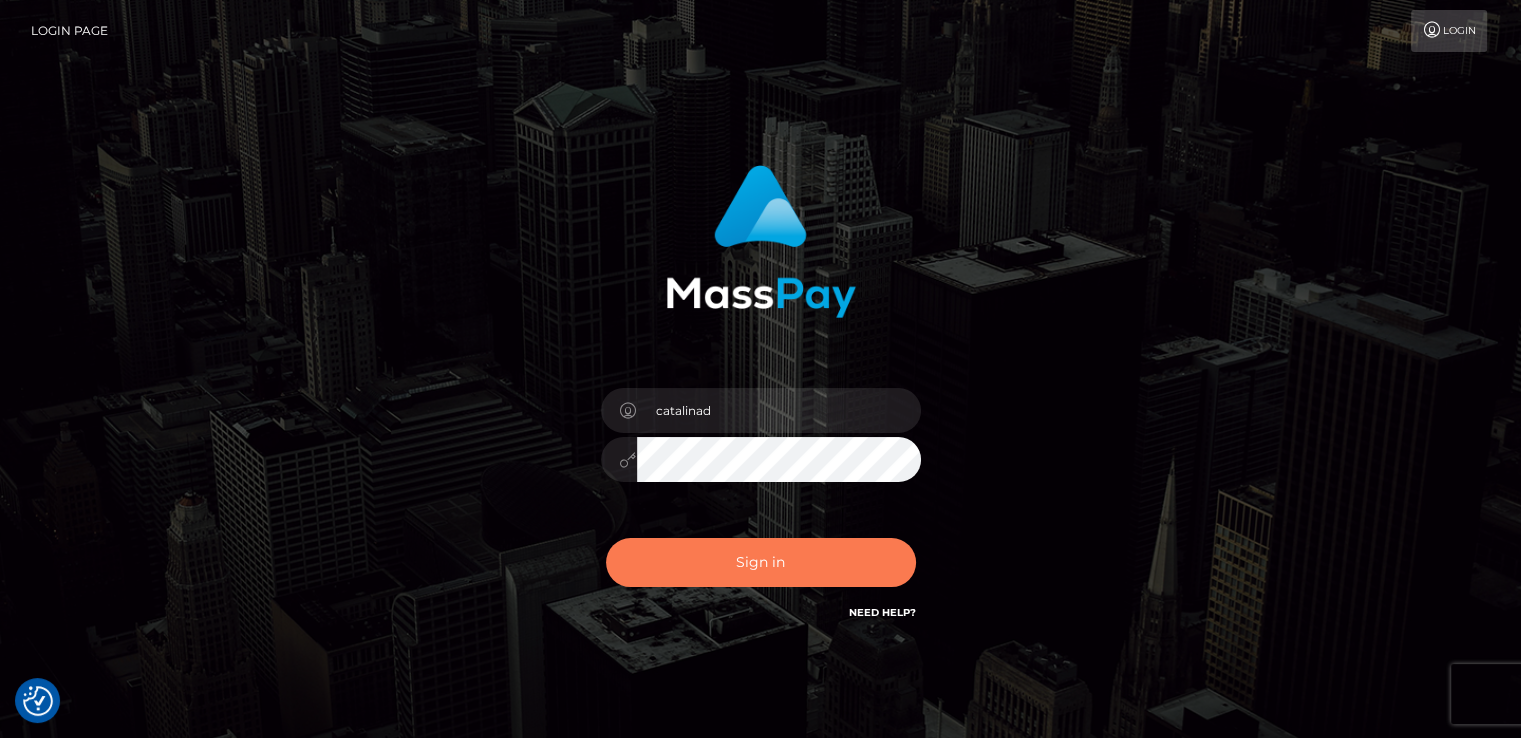 click on "Sign in" at bounding box center [761, 562] 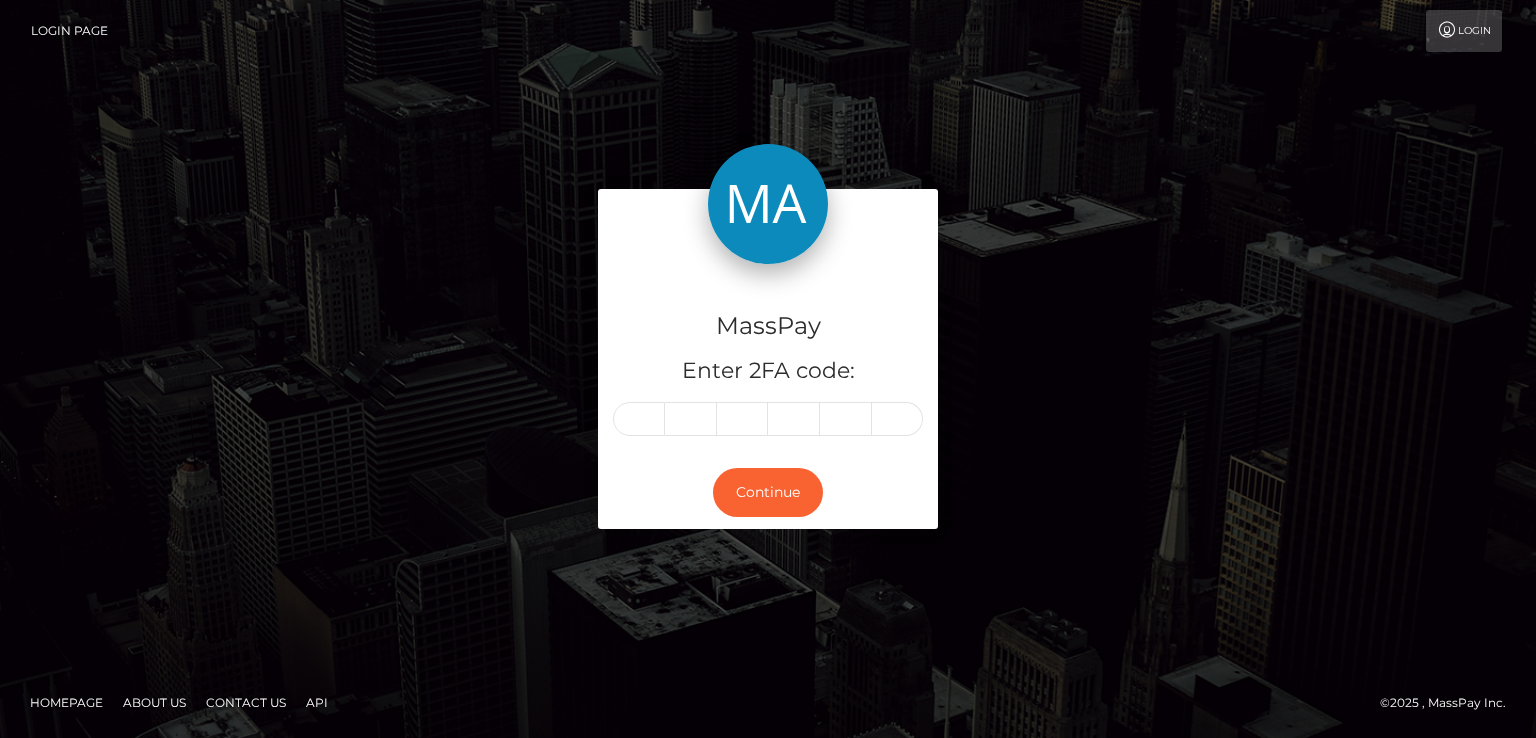 scroll, scrollTop: 0, scrollLeft: 0, axis: both 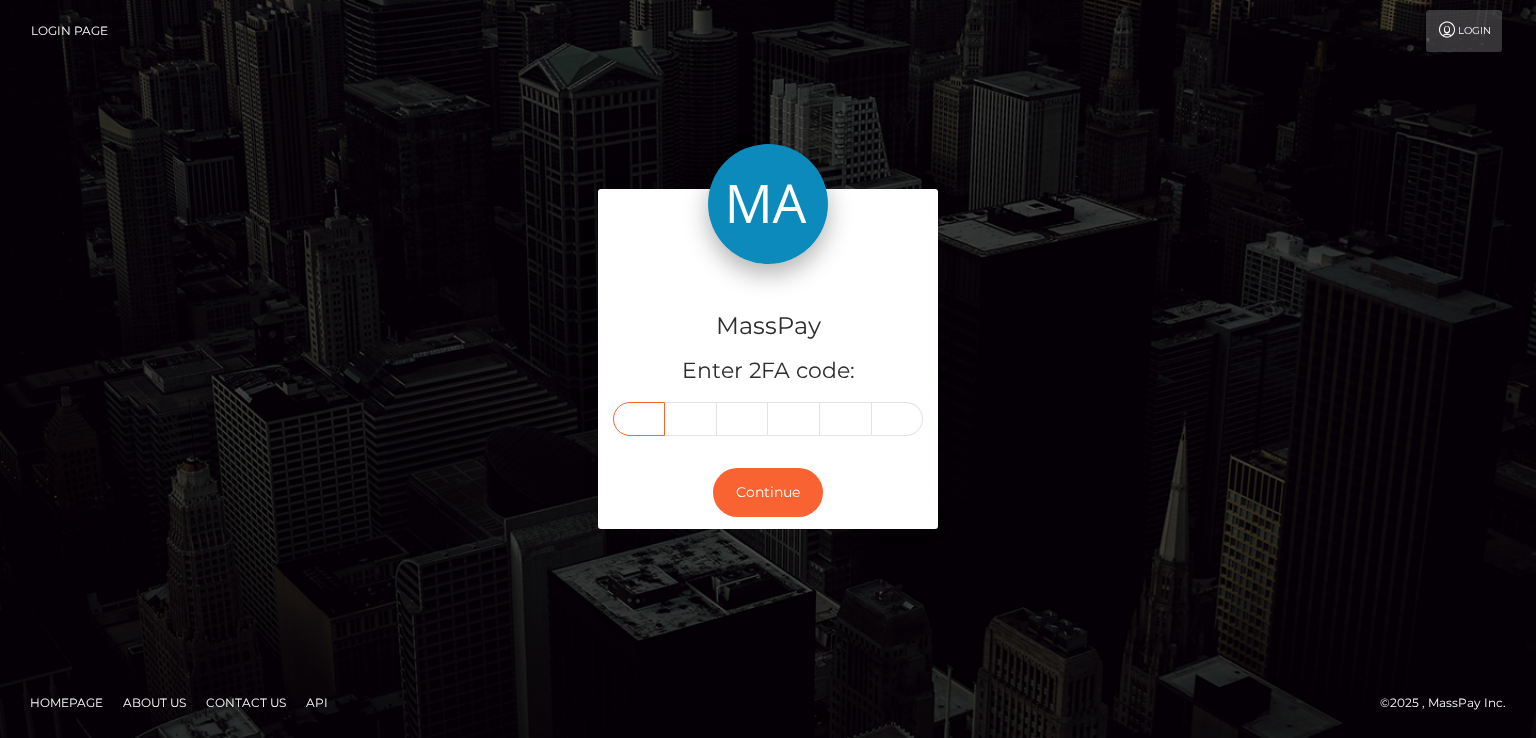 click at bounding box center (639, 419) 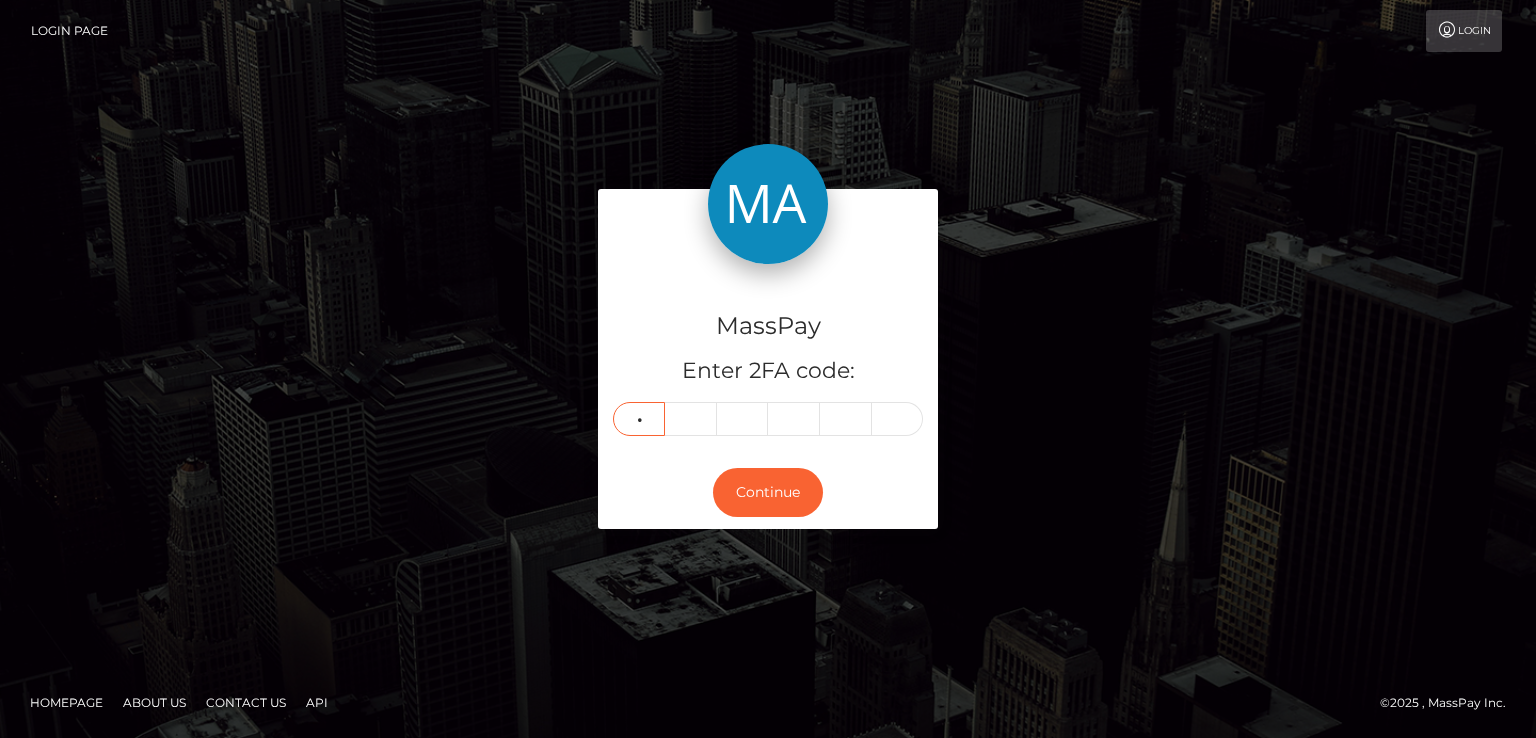 type on "2" 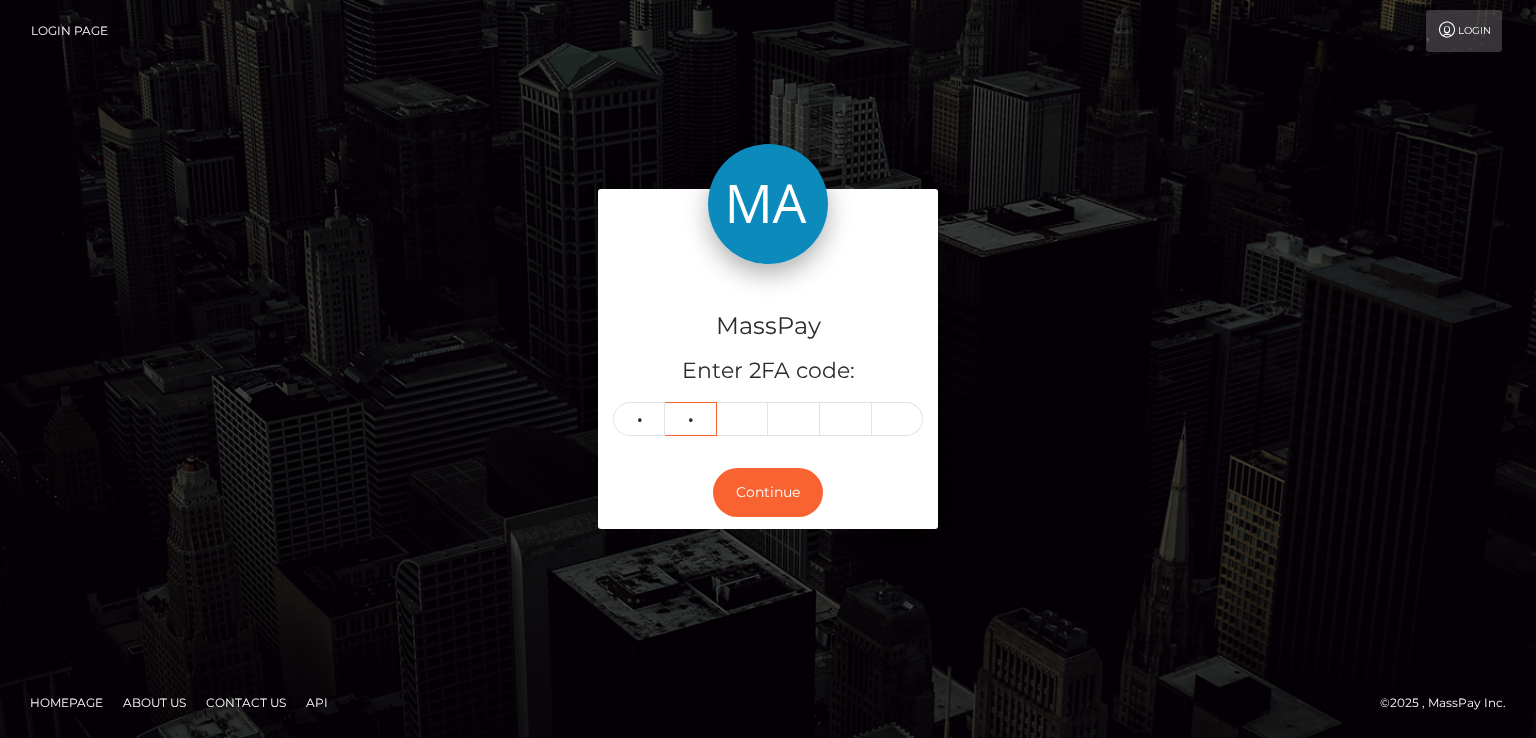type on "1" 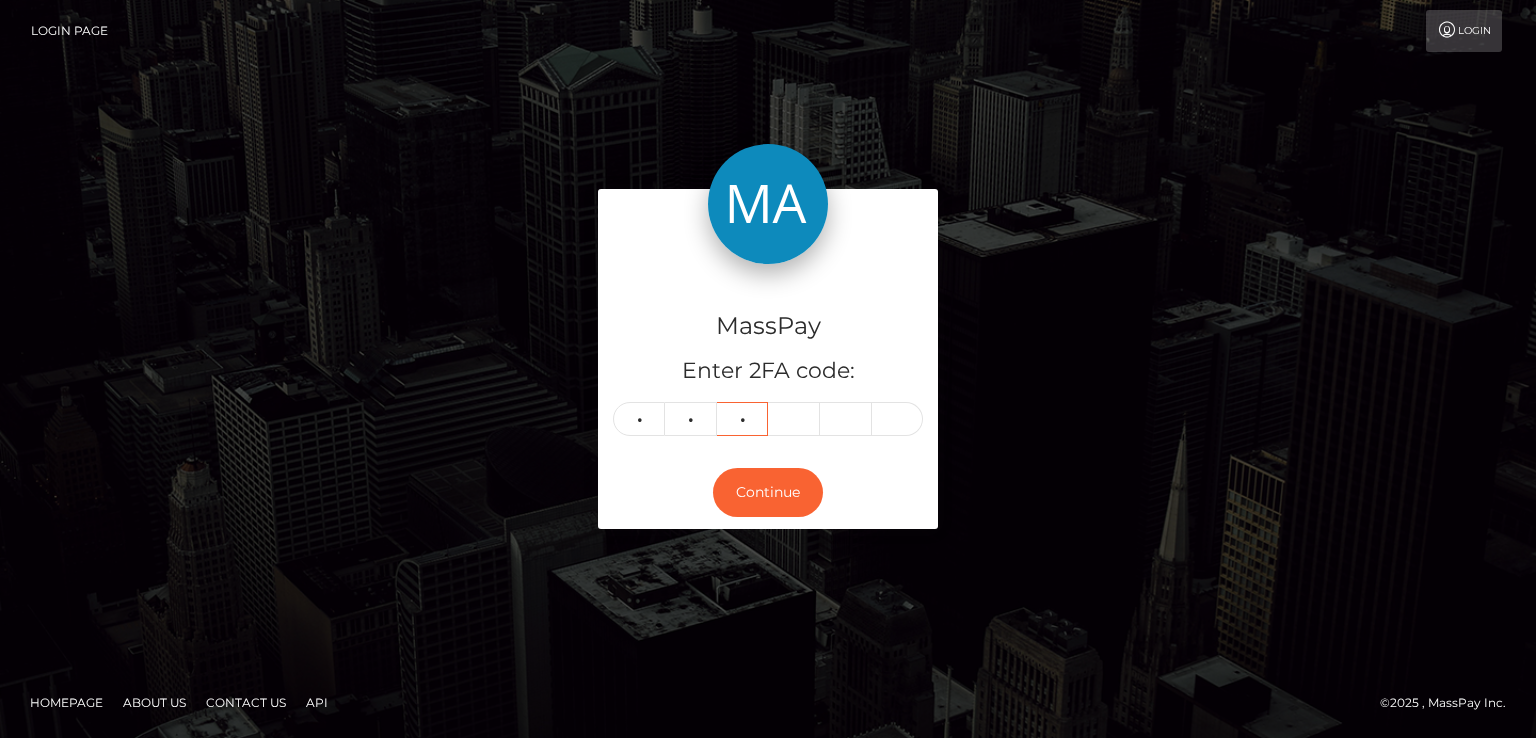 type on "0" 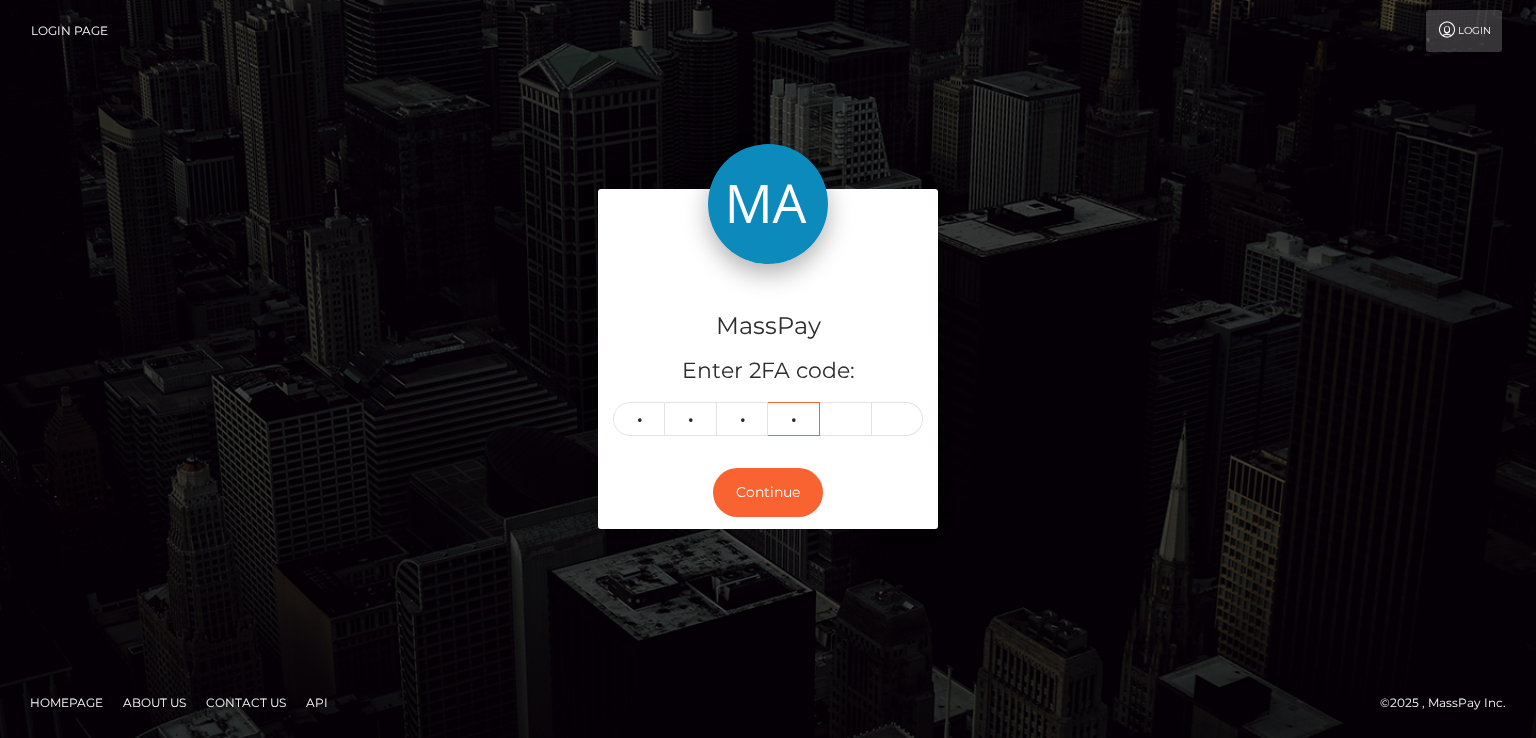 type on "7" 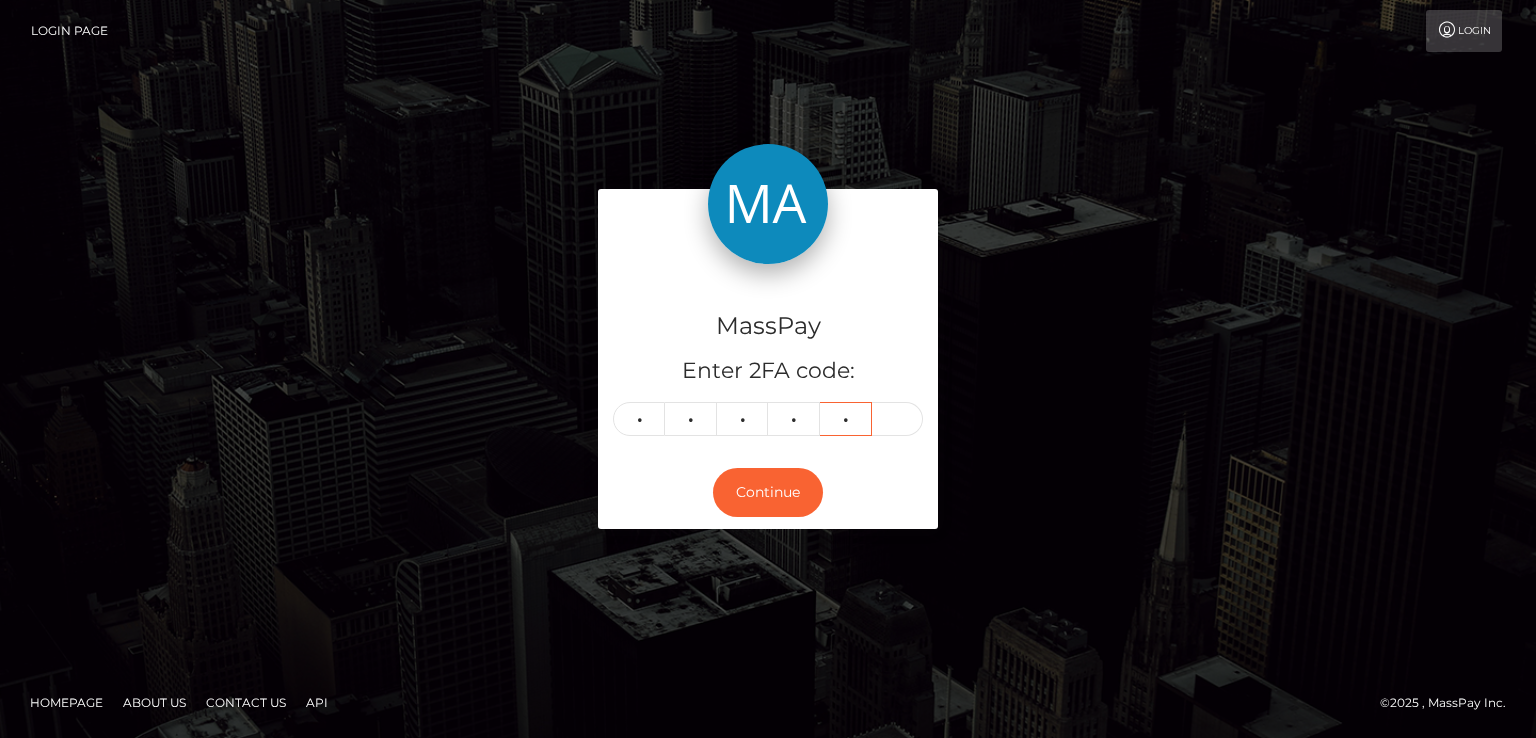 type on "1" 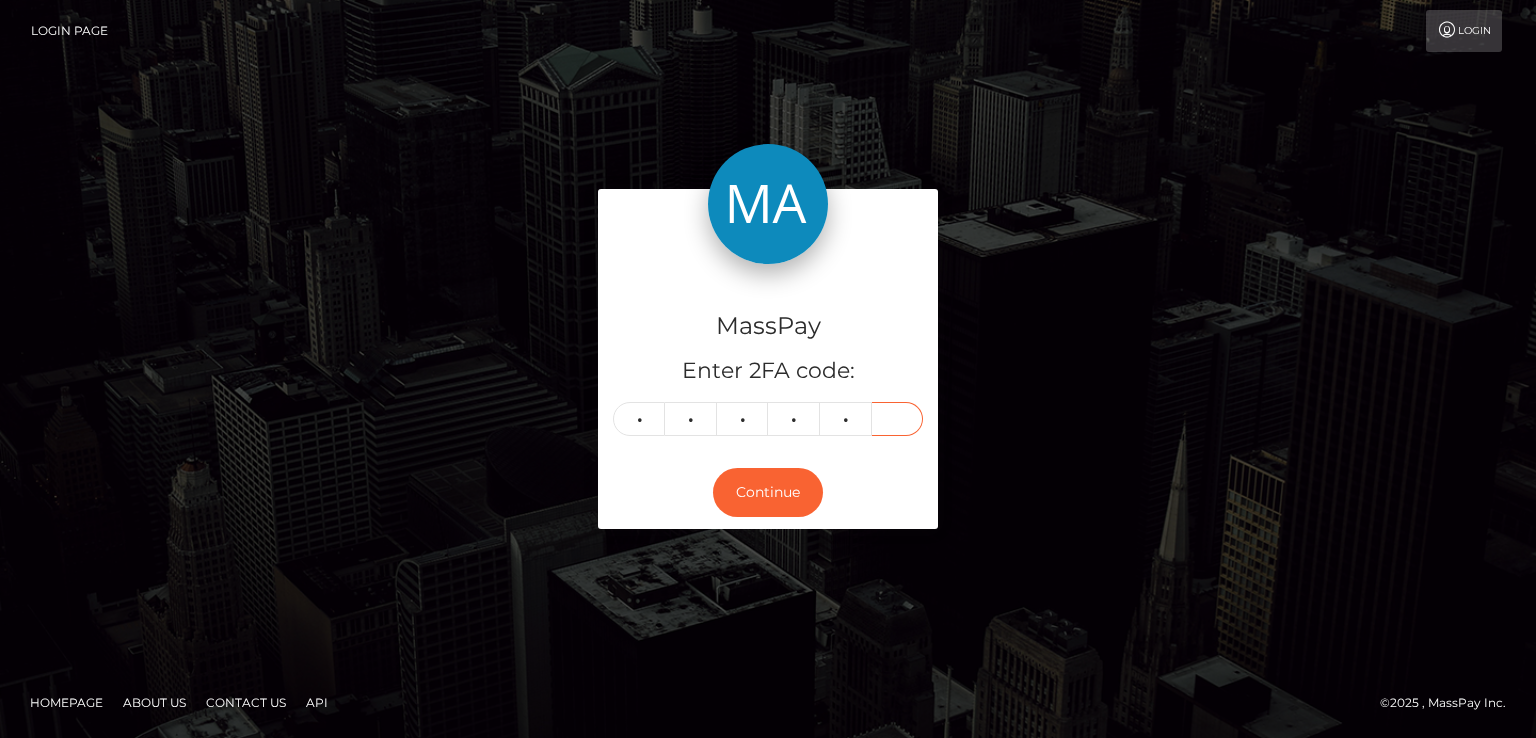 type on "5" 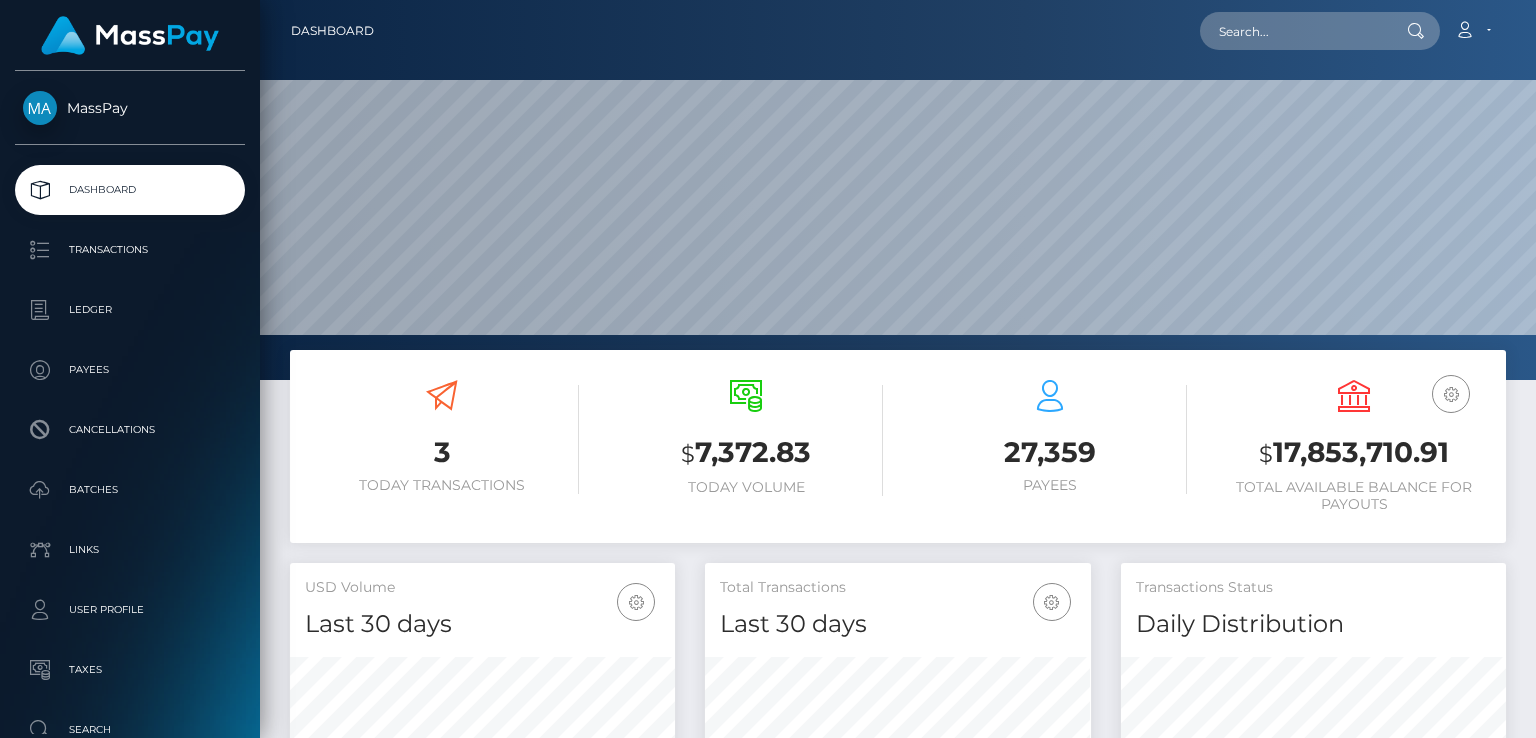 scroll, scrollTop: 0, scrollLeft: 0, axis: both 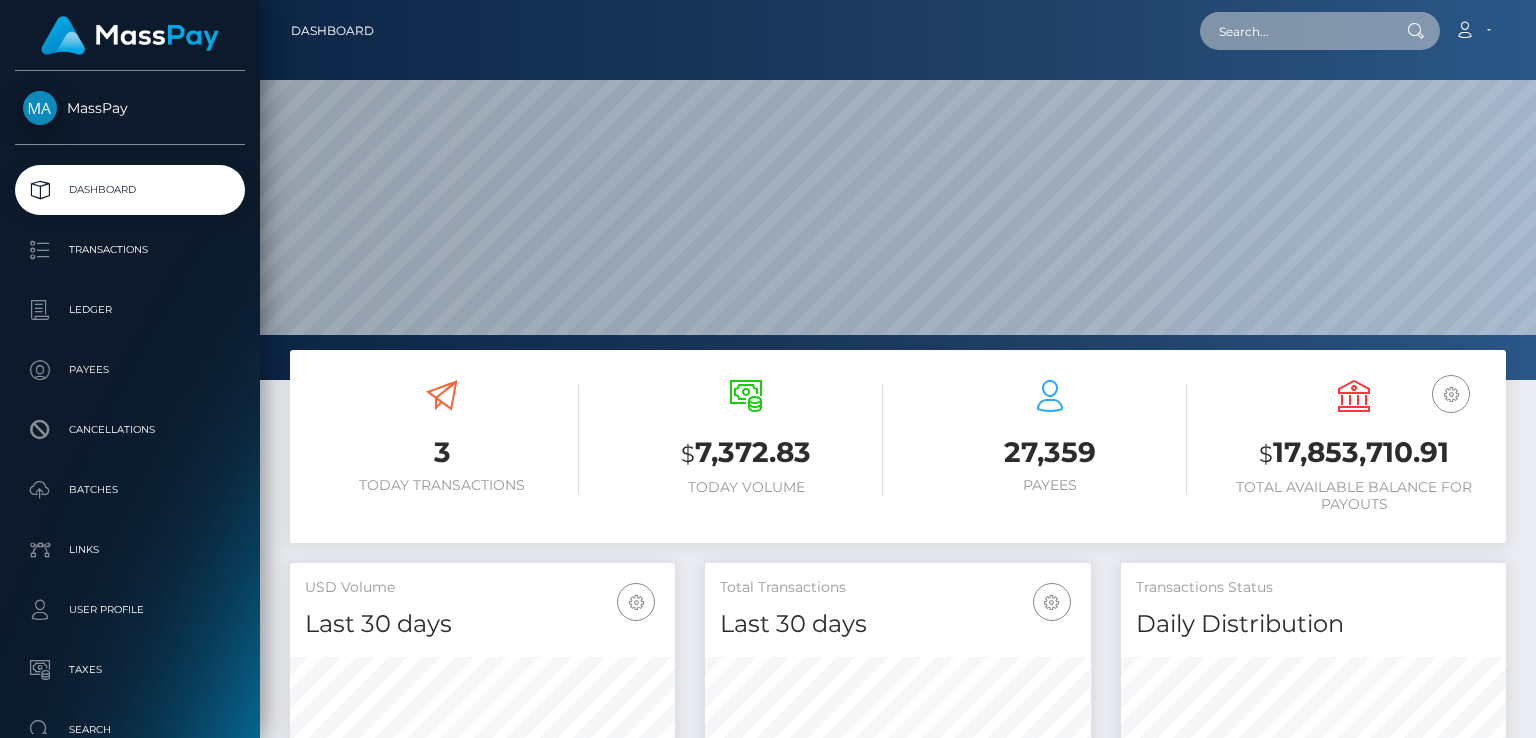 paste on "playfame-1277089710" 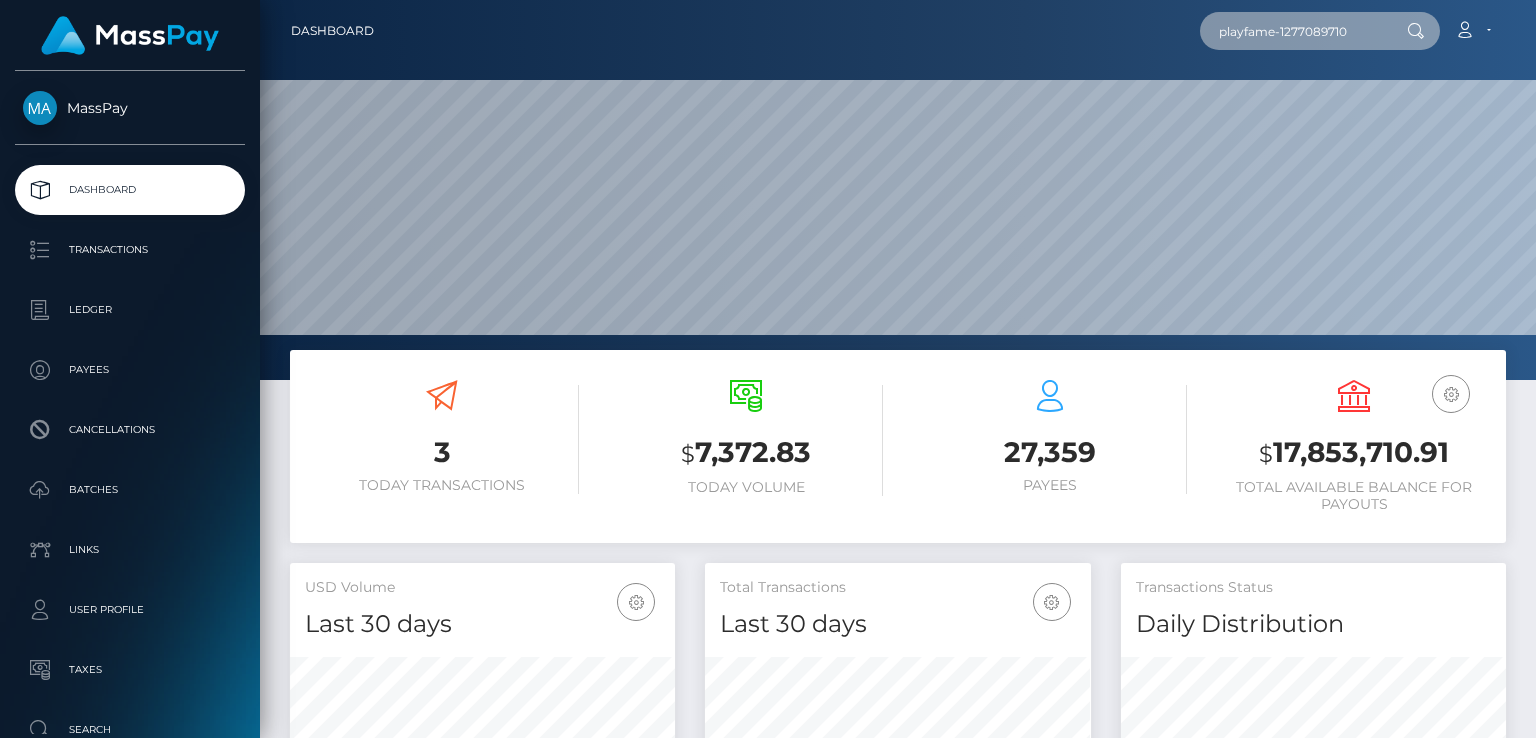 type on "playfame-1277089710" 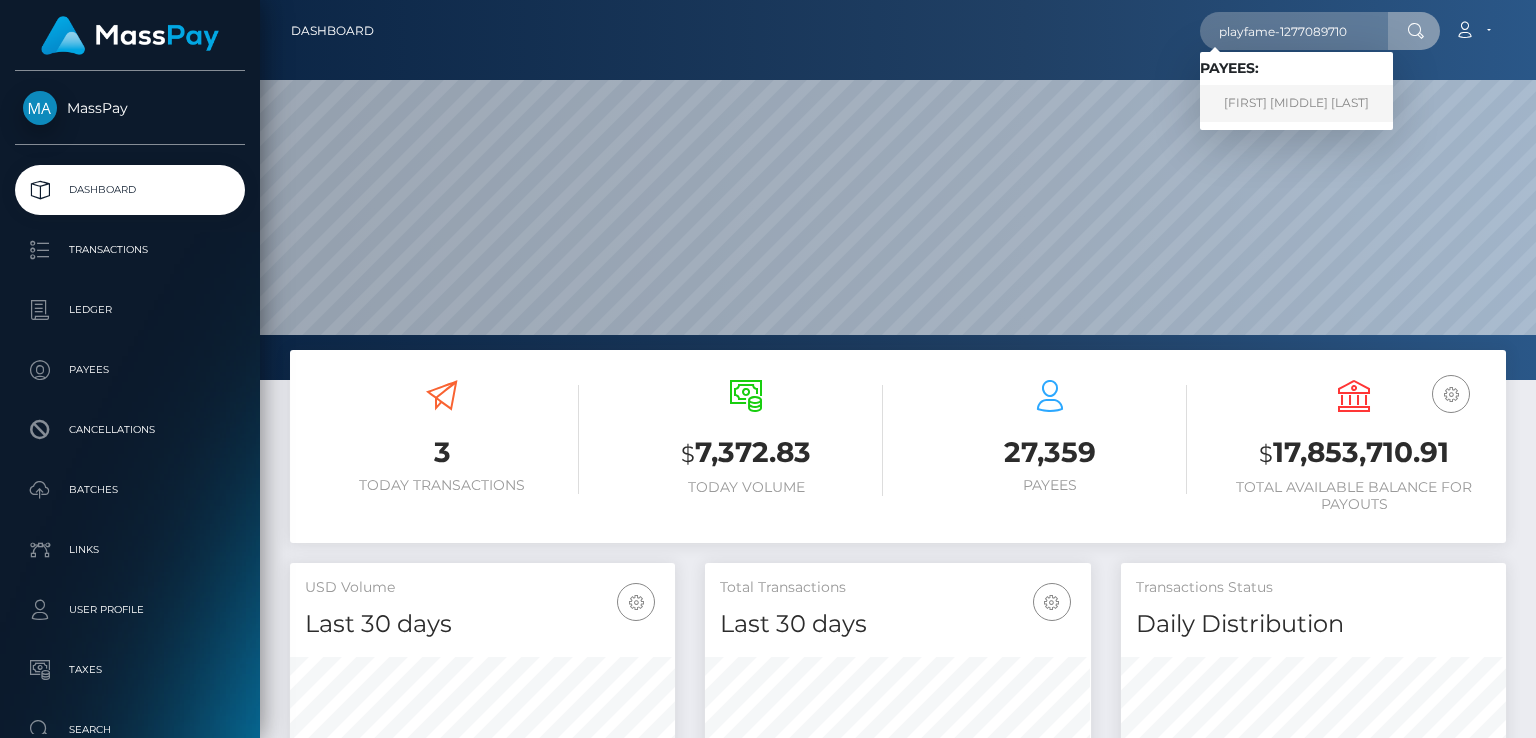 click on "MICHAEL JOHN  BASOWSKI" at bounding box center [1296, 103] 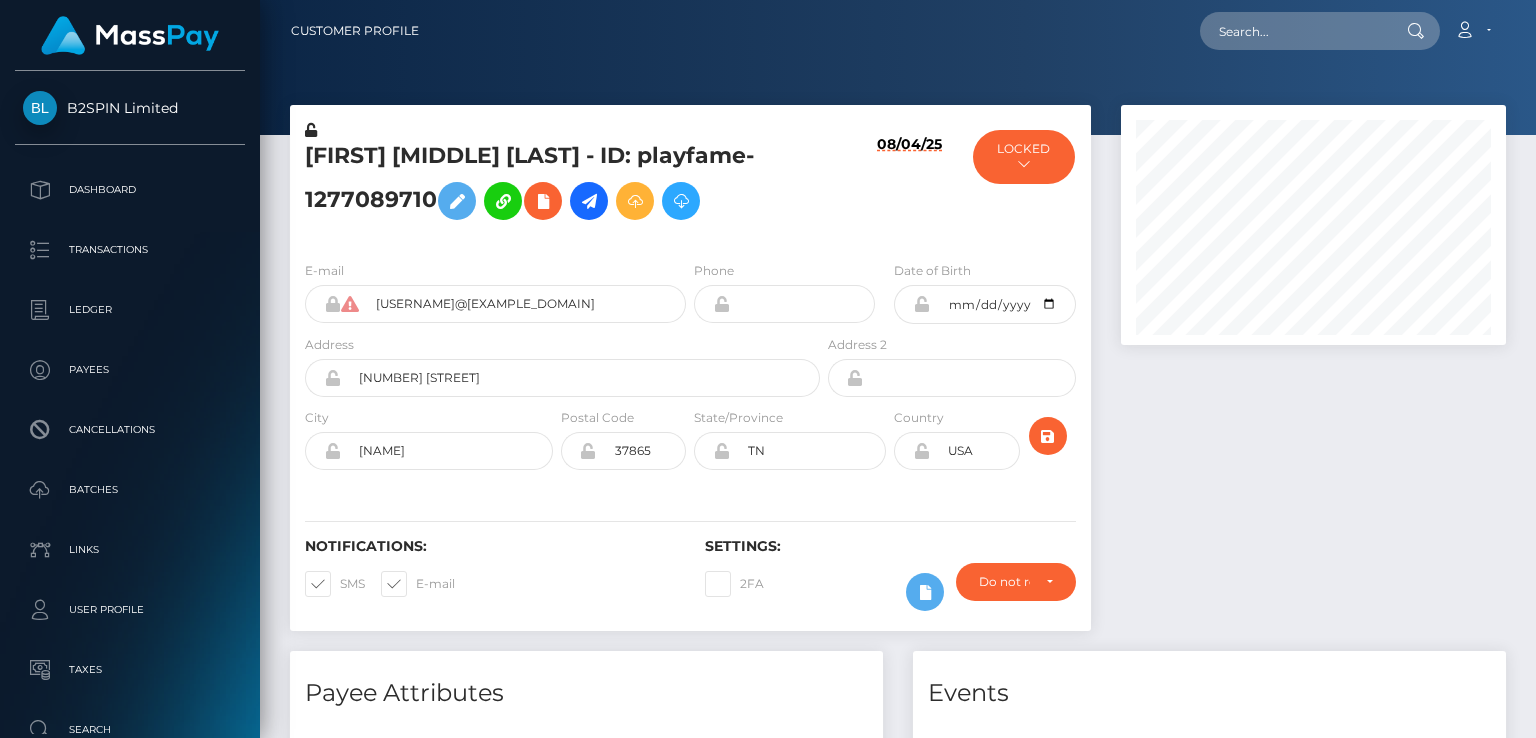 scroll, scrollTop: 0, scrollLeft: 0, axis: both 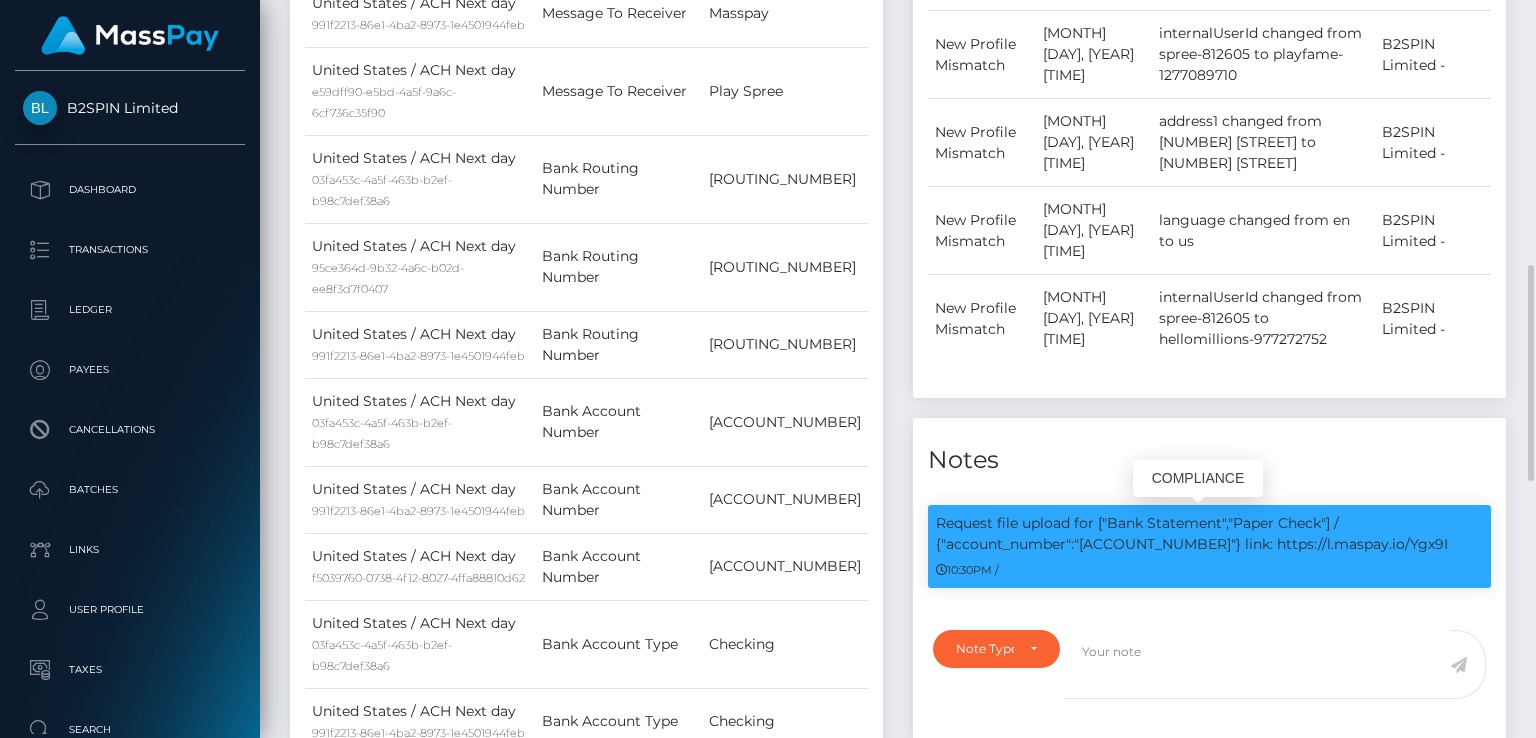 click on "Request file upload for ["Bank Statement","Paper Check"] / {"account_number":"151211857959"} link: https://l.maspay.io/Ygx9I" at bounding box center (1209, 534) 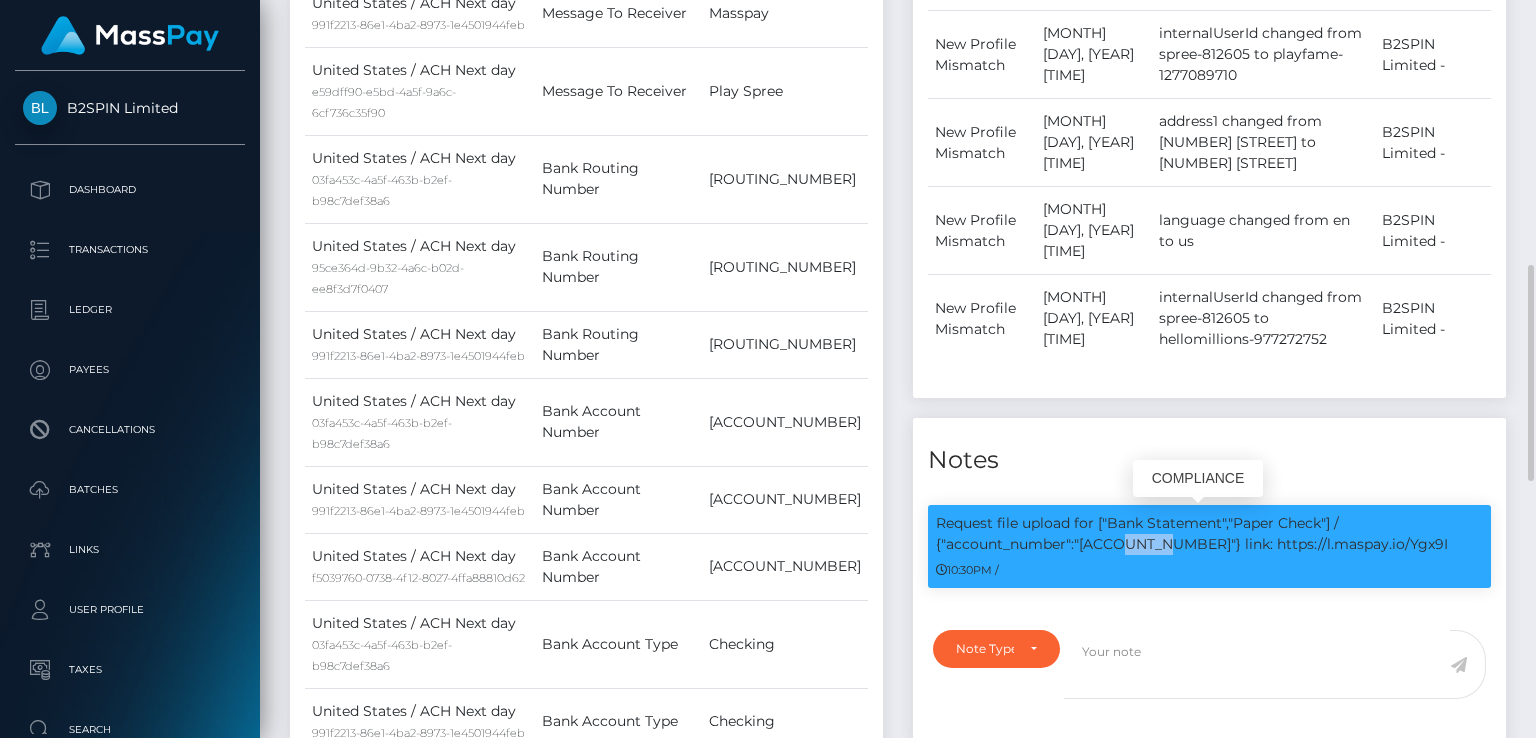 click on "Request file upload for ["Bank Statement","Paper Check"] / {"account_number":"151211857959"} link: https://l.maspay.io/Ygx9I" at bounding box center [1209, 534] 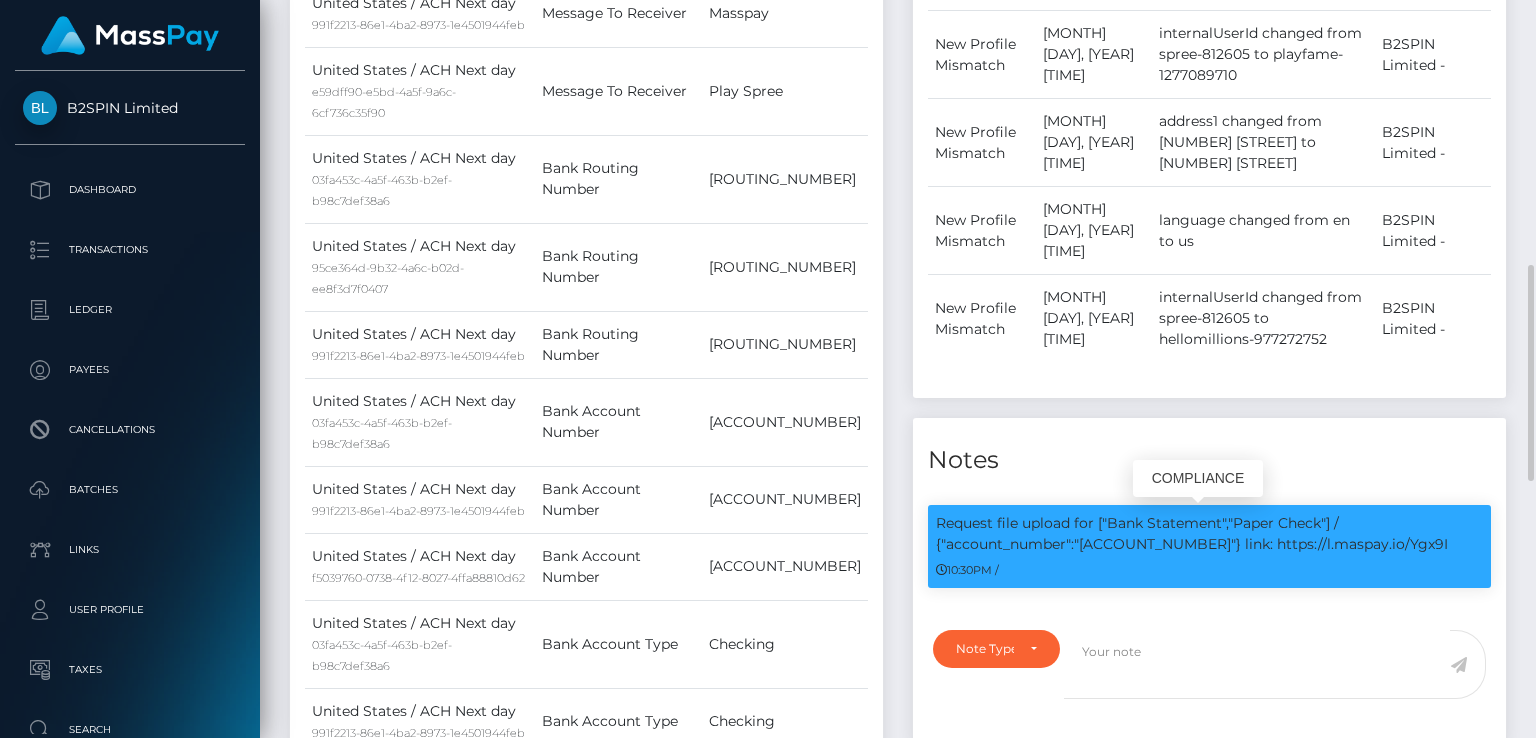click on "Request file upload for ["Bank Statement","Paper Check"] / {"account_number":"151211857959"} link: https://l.maspay.io/Ygx9I" at bounding box center [1209, 534] 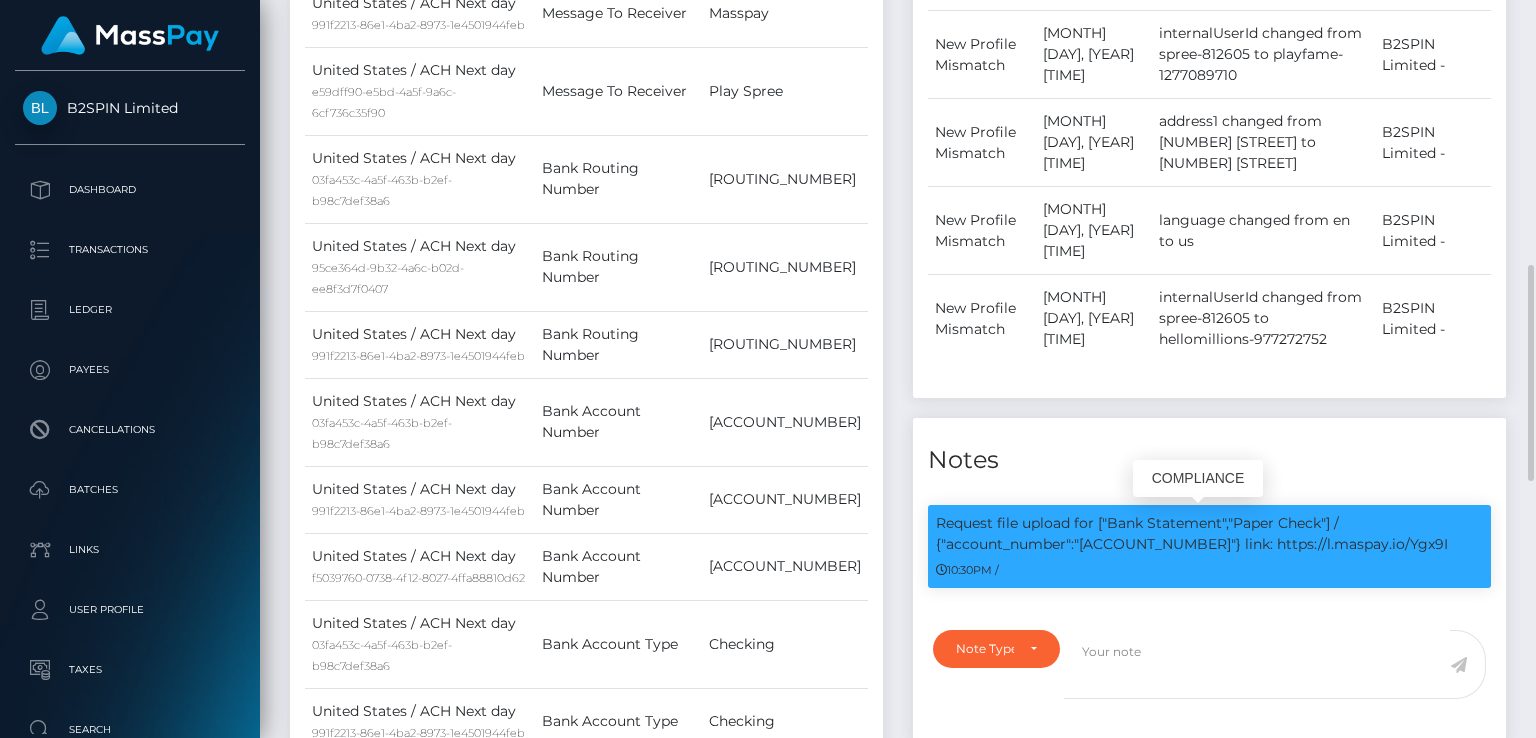 copy on "151211857959" 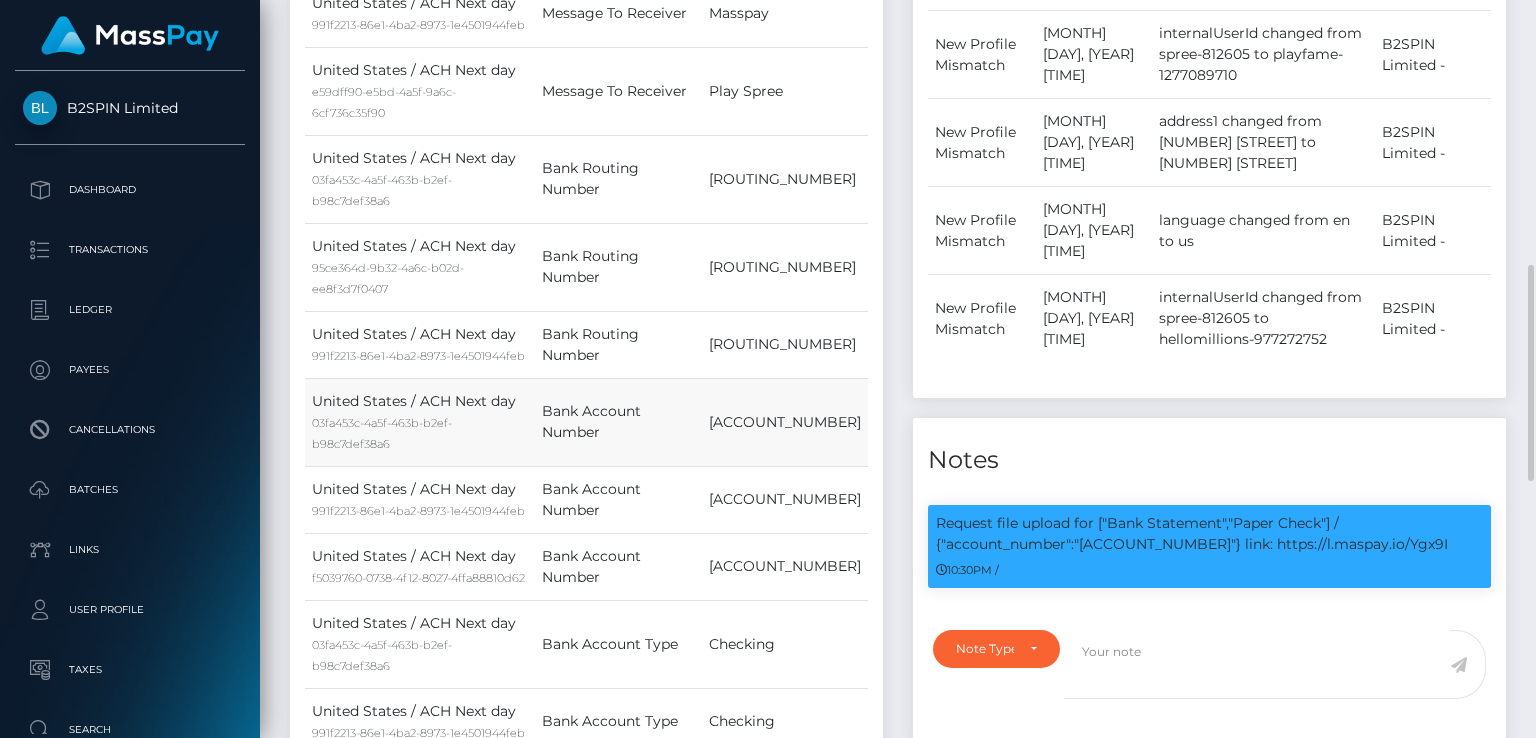 scroll, scrollTop: 0, scrollLeft: 0, axis: both 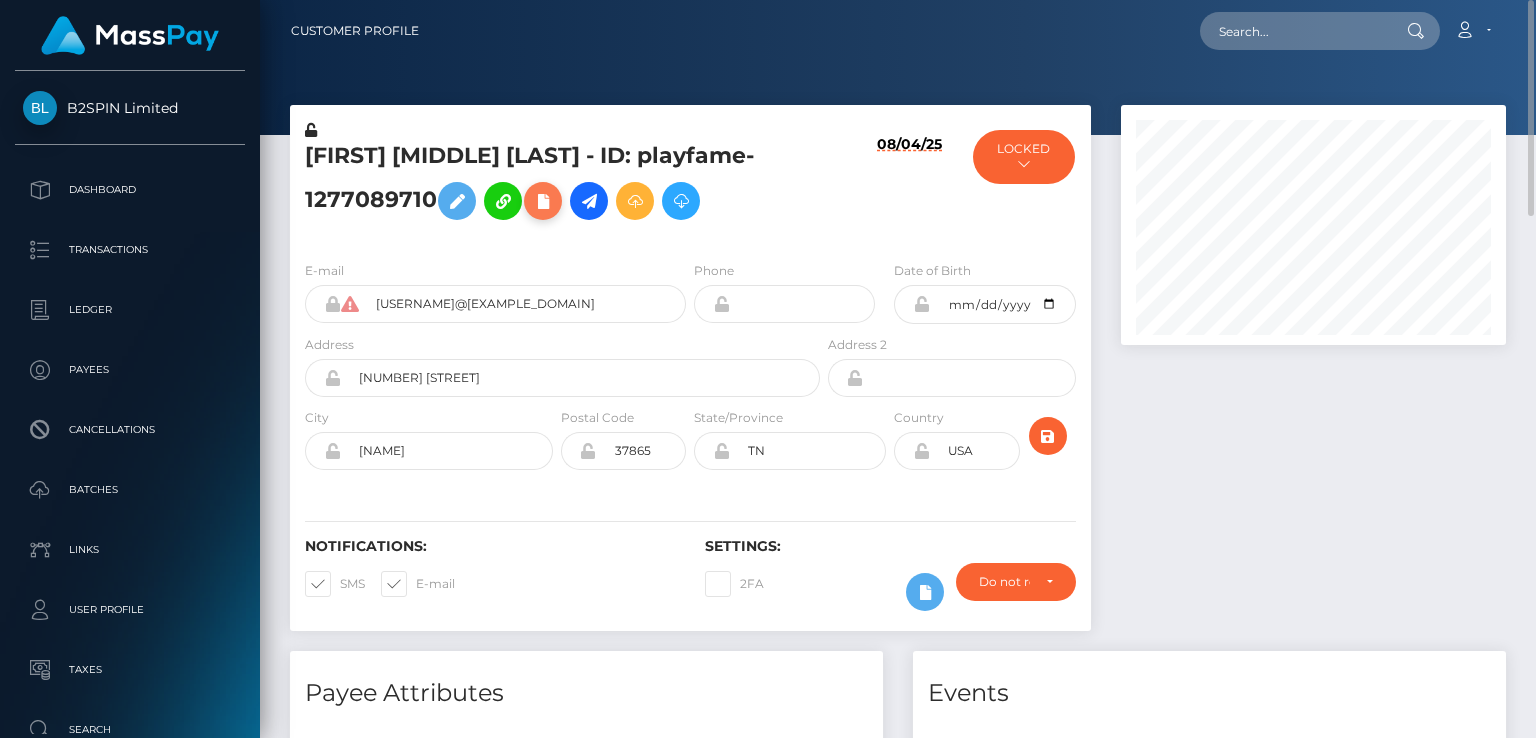 click at bounding box center [543, 201] 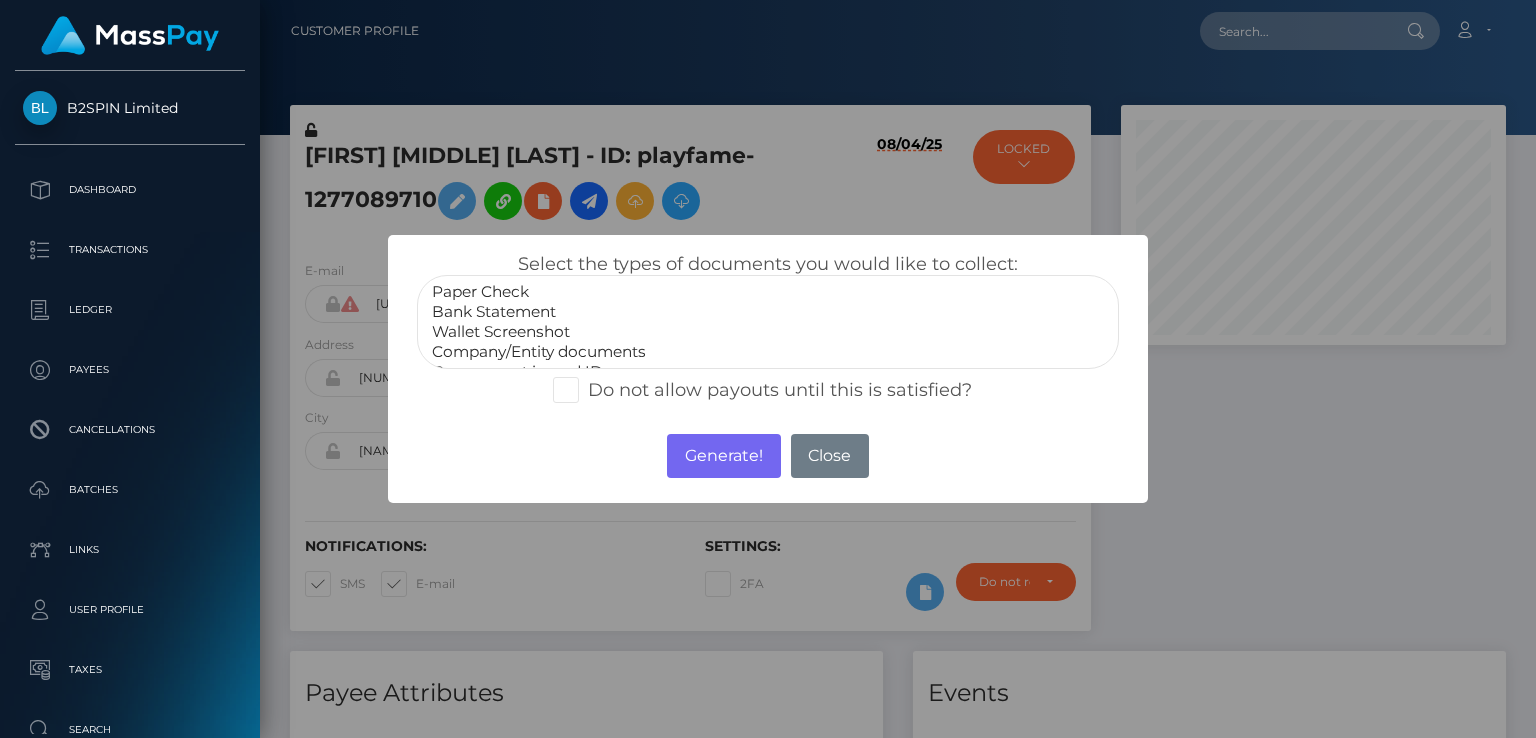 select on "Bank Statement" 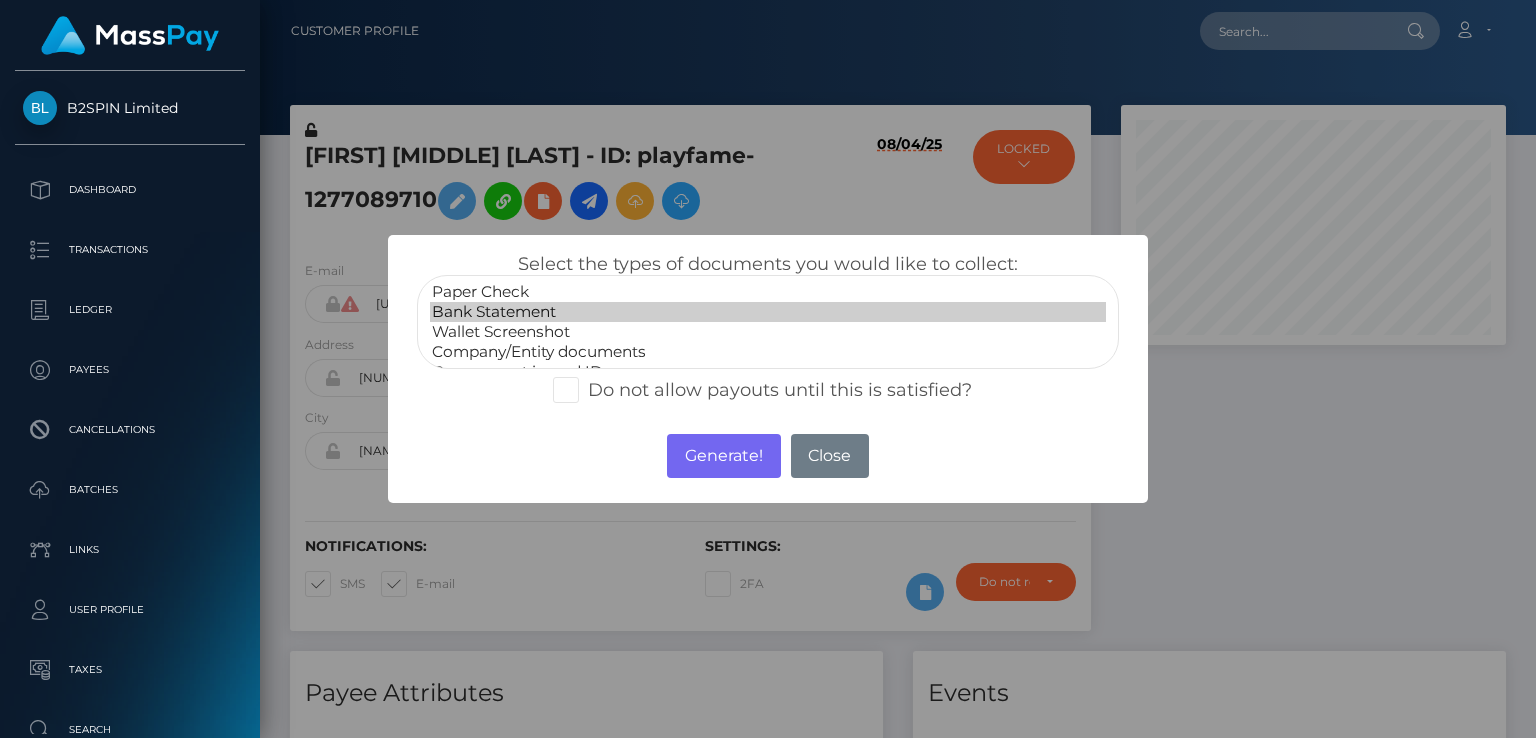 click on "Bank Statement" at bounding box center [768, 312] 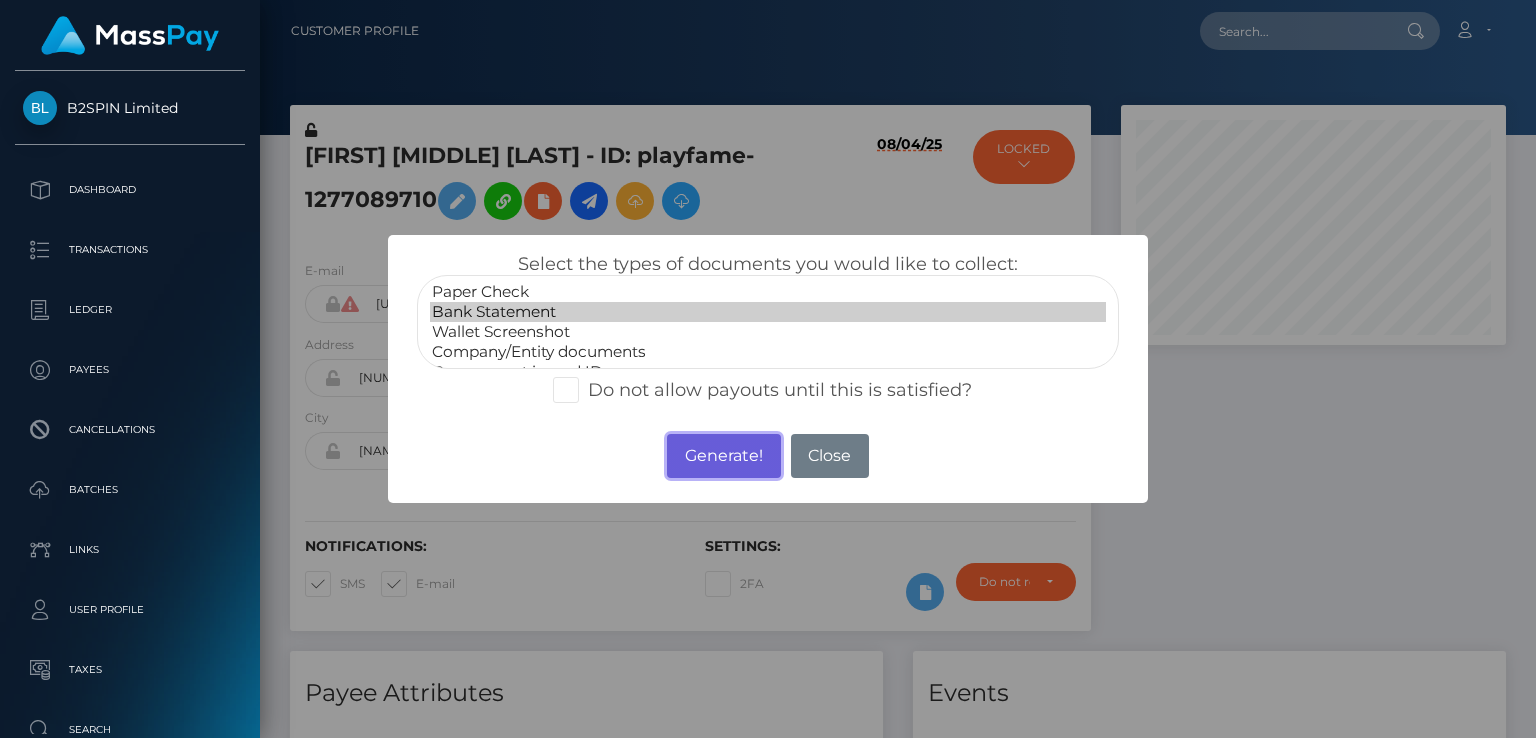 click on "Generate!" at bounding box center [723, 456] 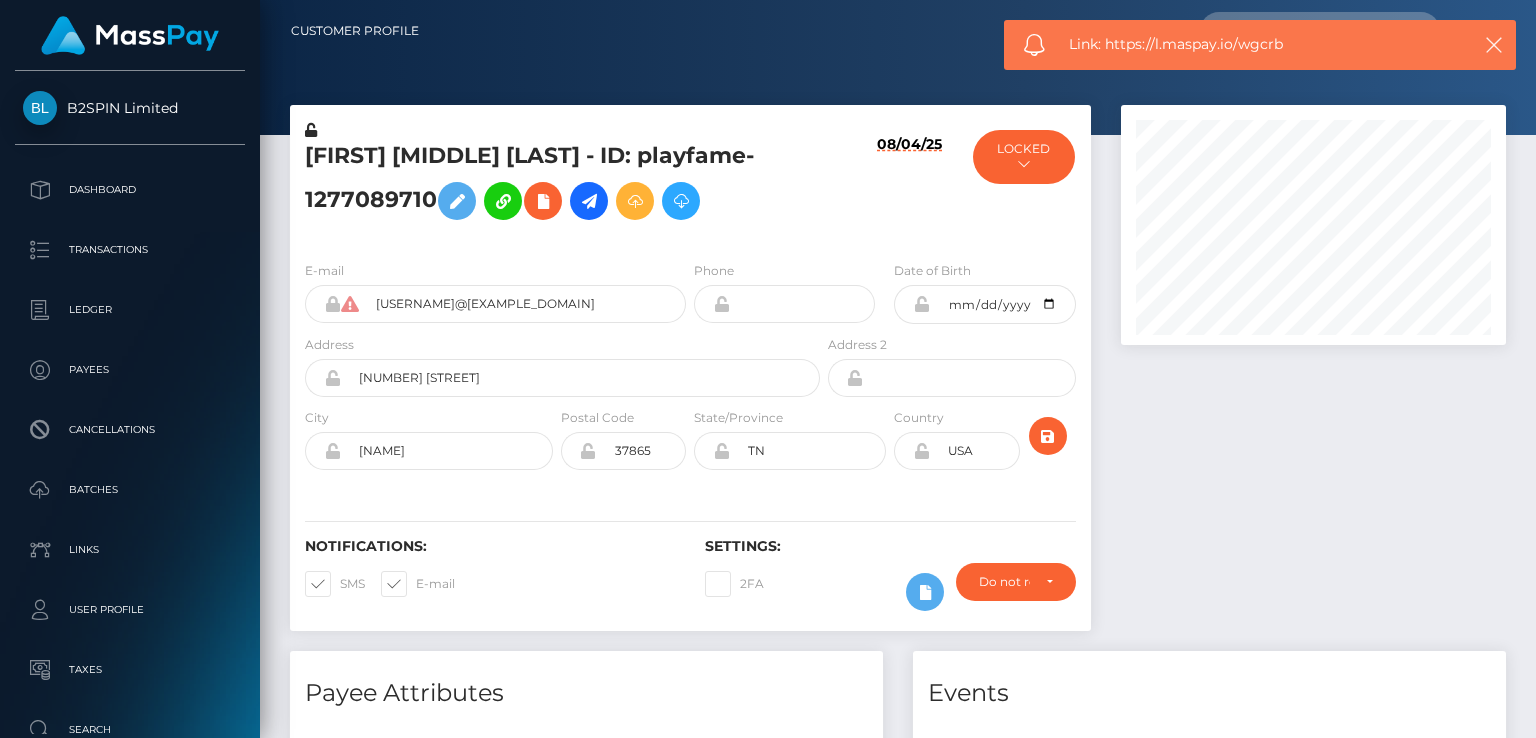 click on "Link: https://l.maspay.io/wgcrb" at bounding box center (1259, 44) 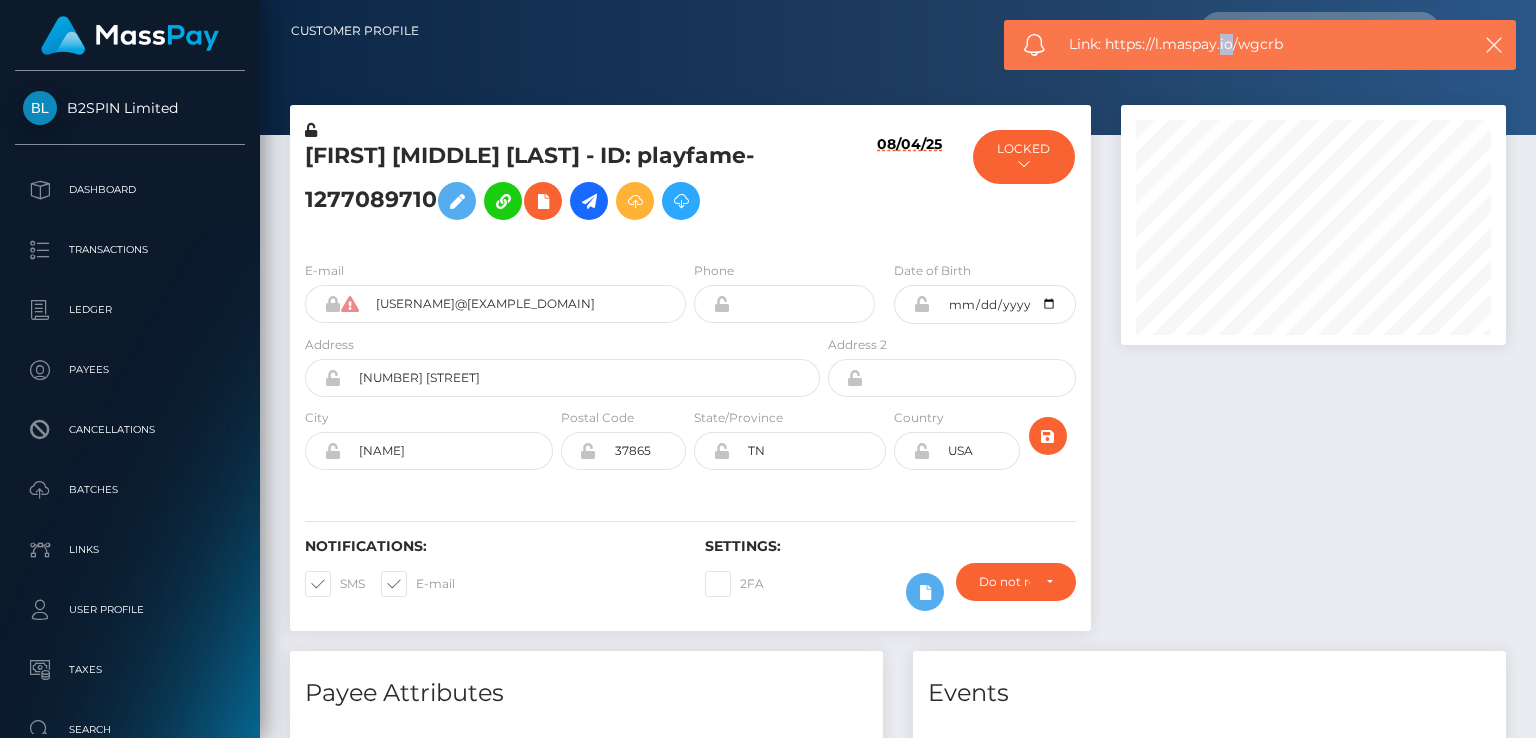 click on "Link: https://l.maspay.io/wgcrb" at bounding box center (1259, 44) 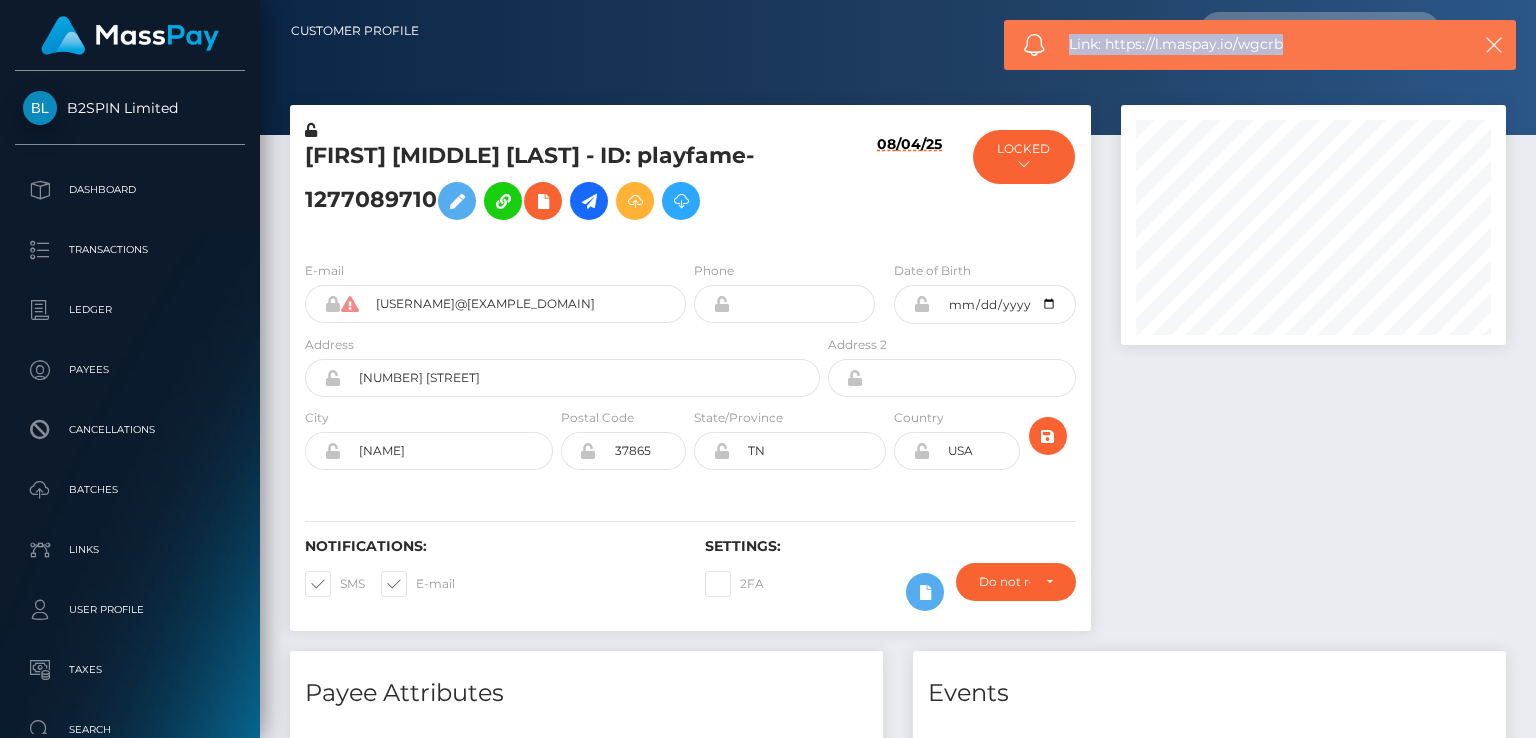 click on "Link: https://l.maspay.io/wgcrb" at bounding box center [1259, 44] 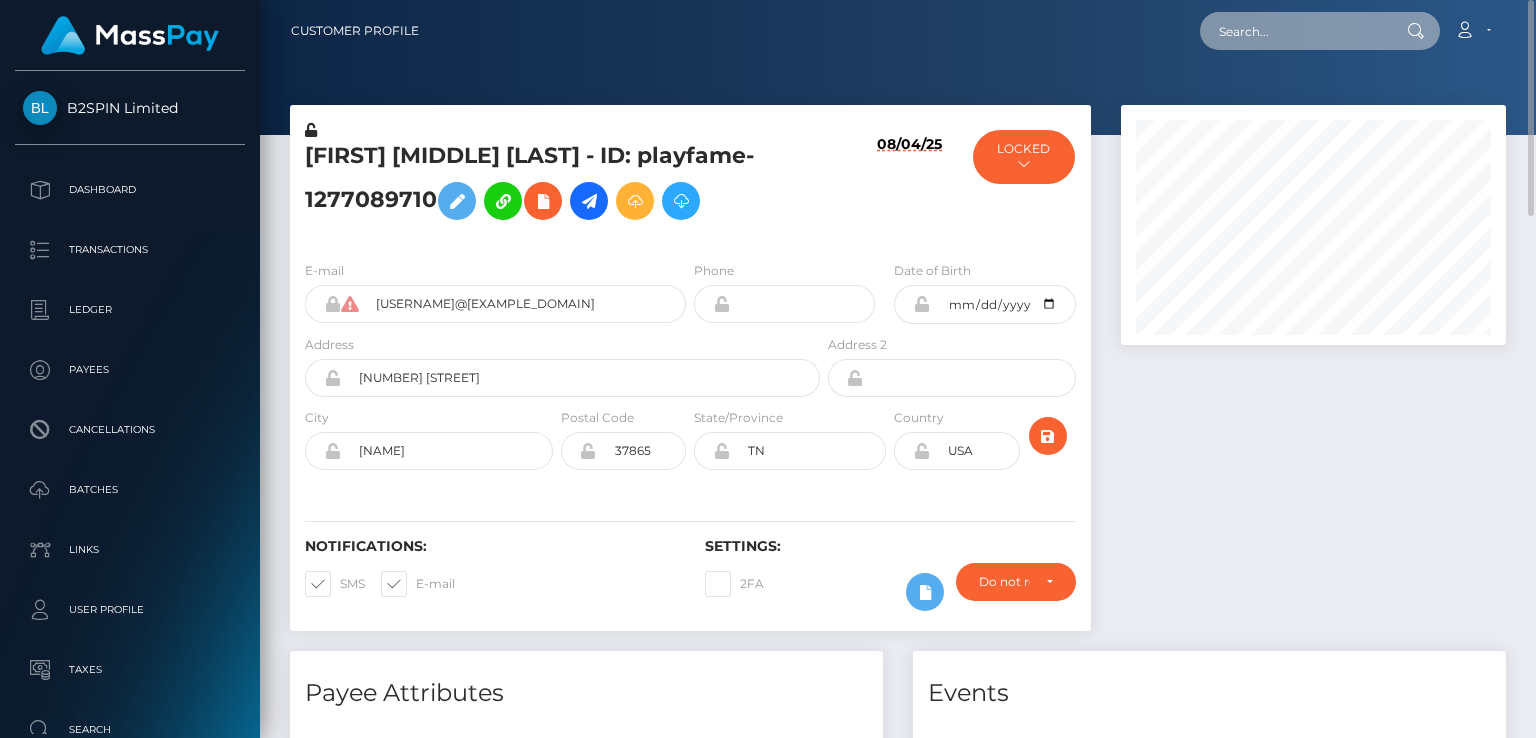 paste on "Hernandez80" 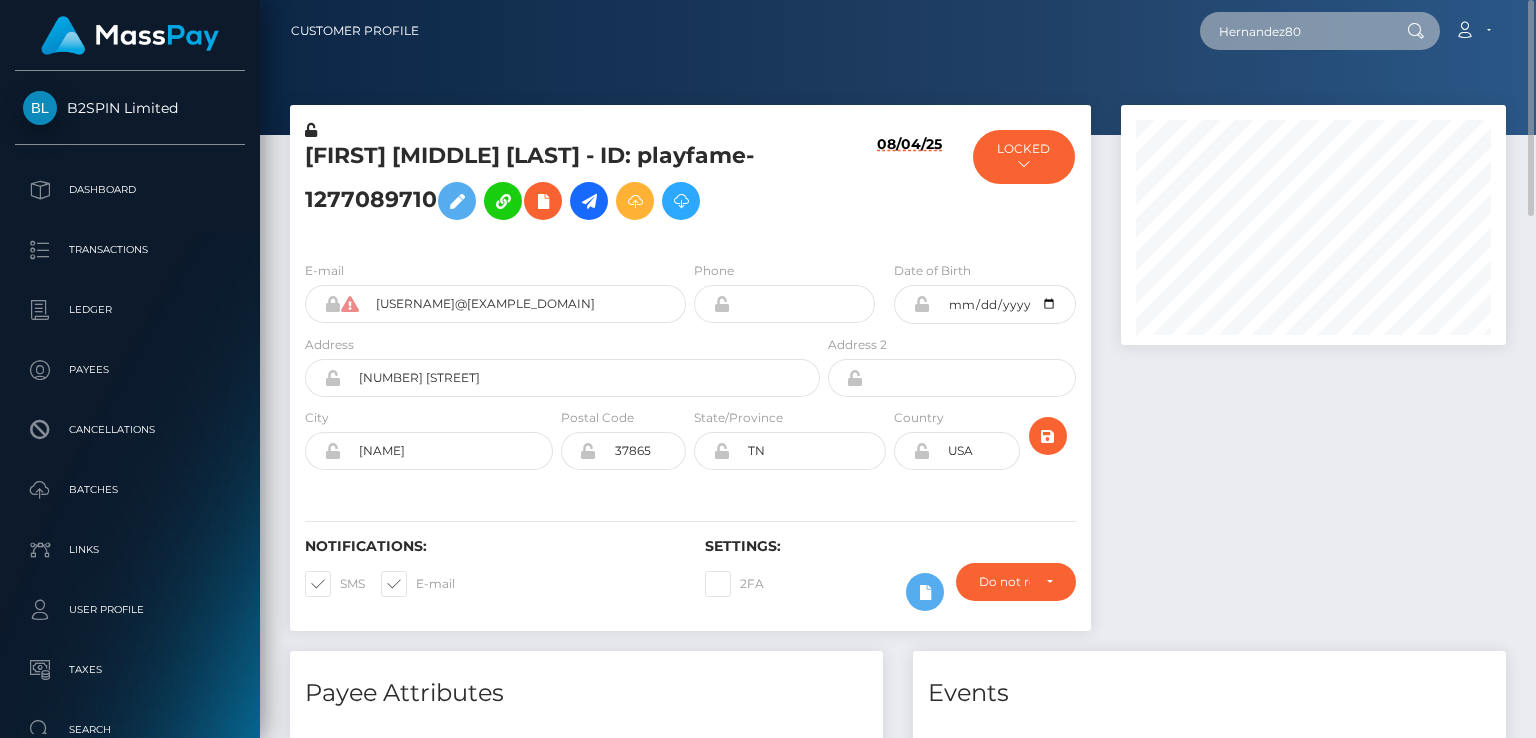 type on "Hernandez80" 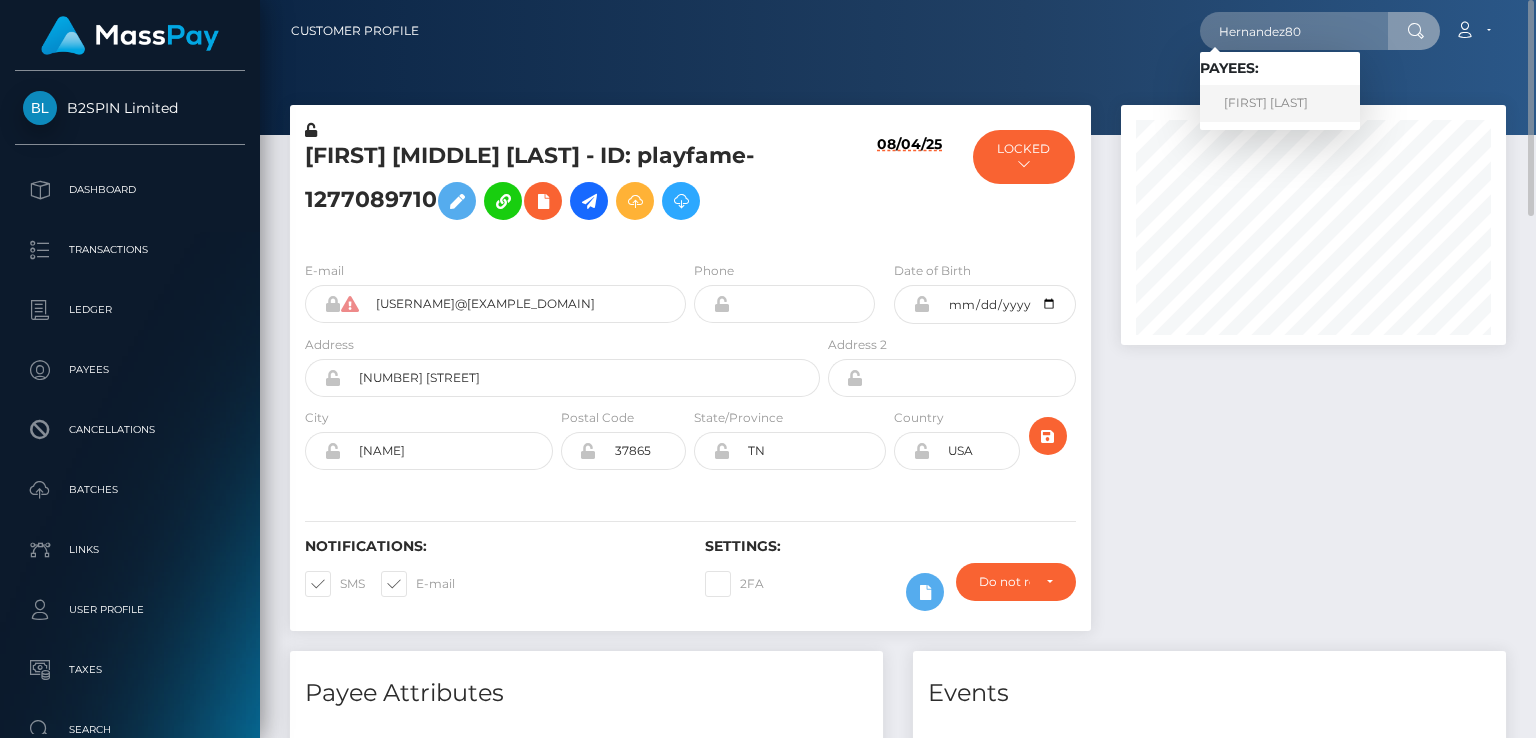 click on "Miguel  Hernandez" at bounding box center [1280, 103] 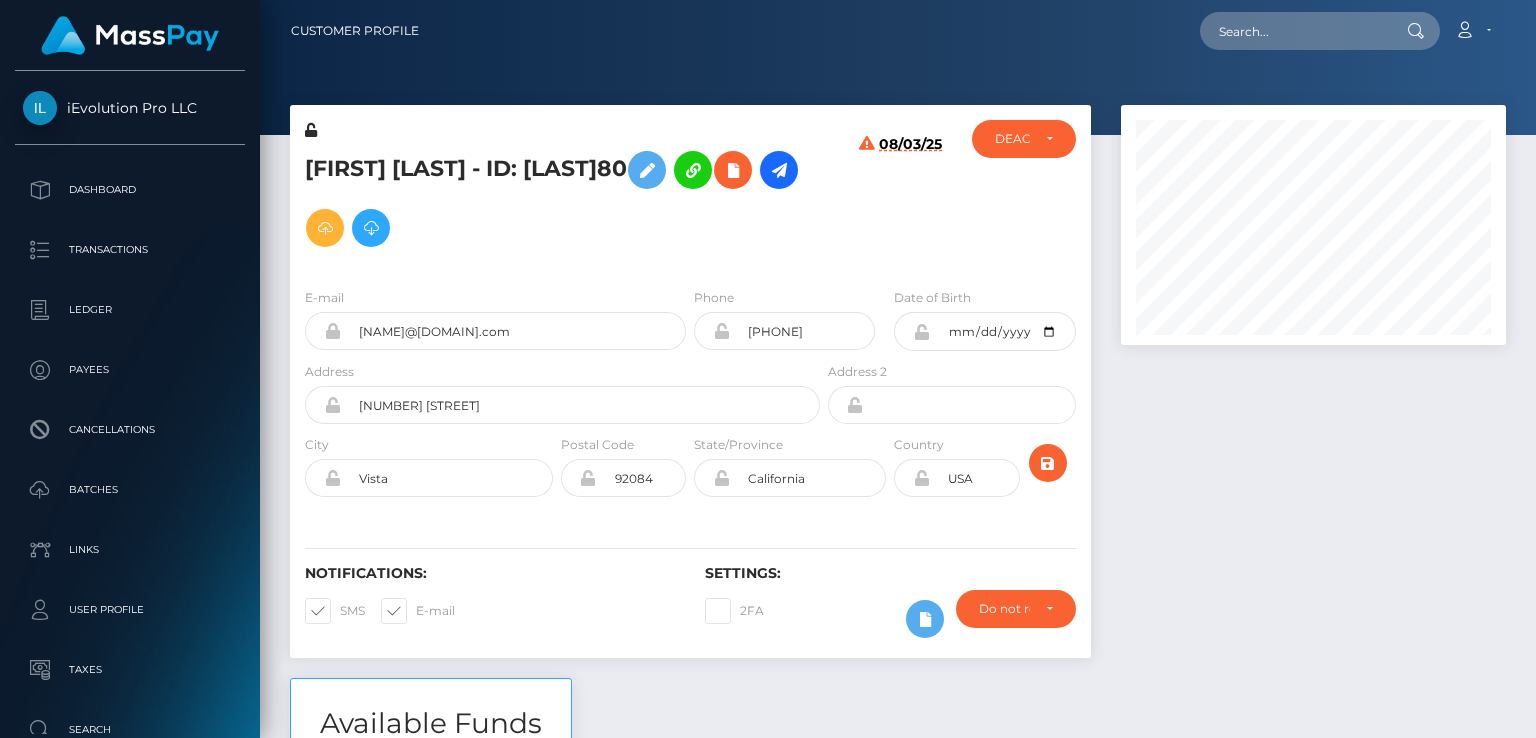 scroll, scrollTop: 0, scrollLeft: 0, axis: both 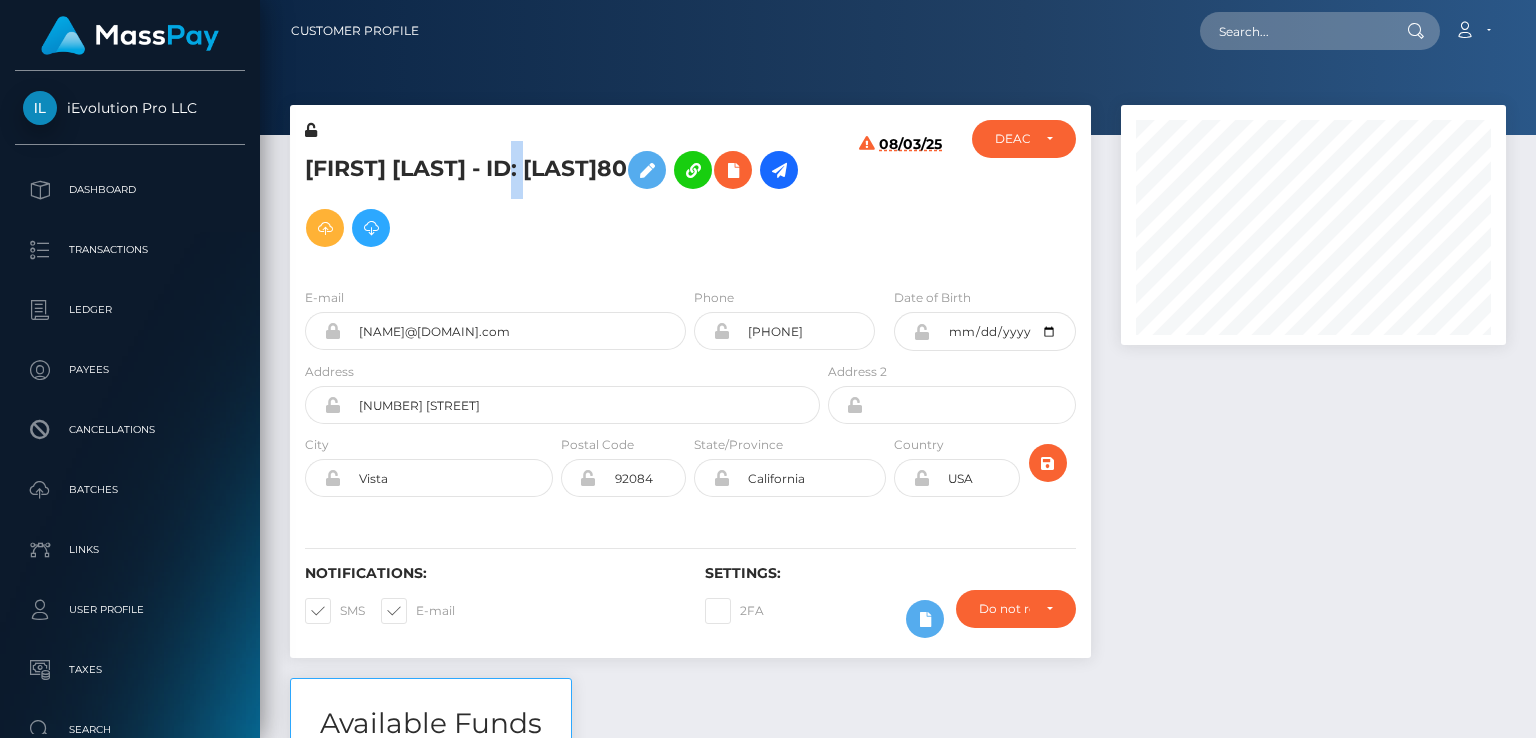 click on "[FIRST]  [LAST]
- ID: [LAST]80" at bounding box center [557, 199] 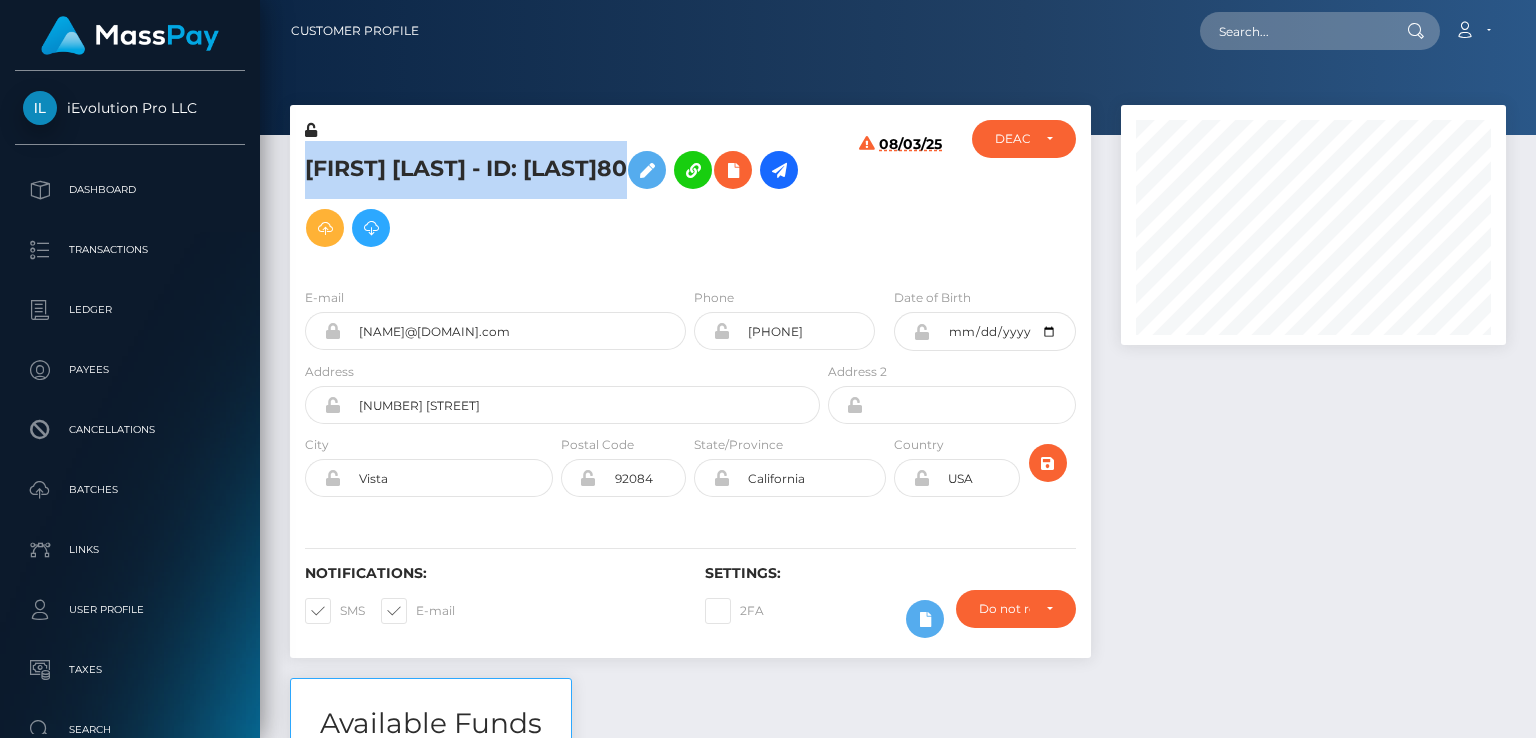 copy on "[FIRST]  [LAST]
- ID: [LAST]80" 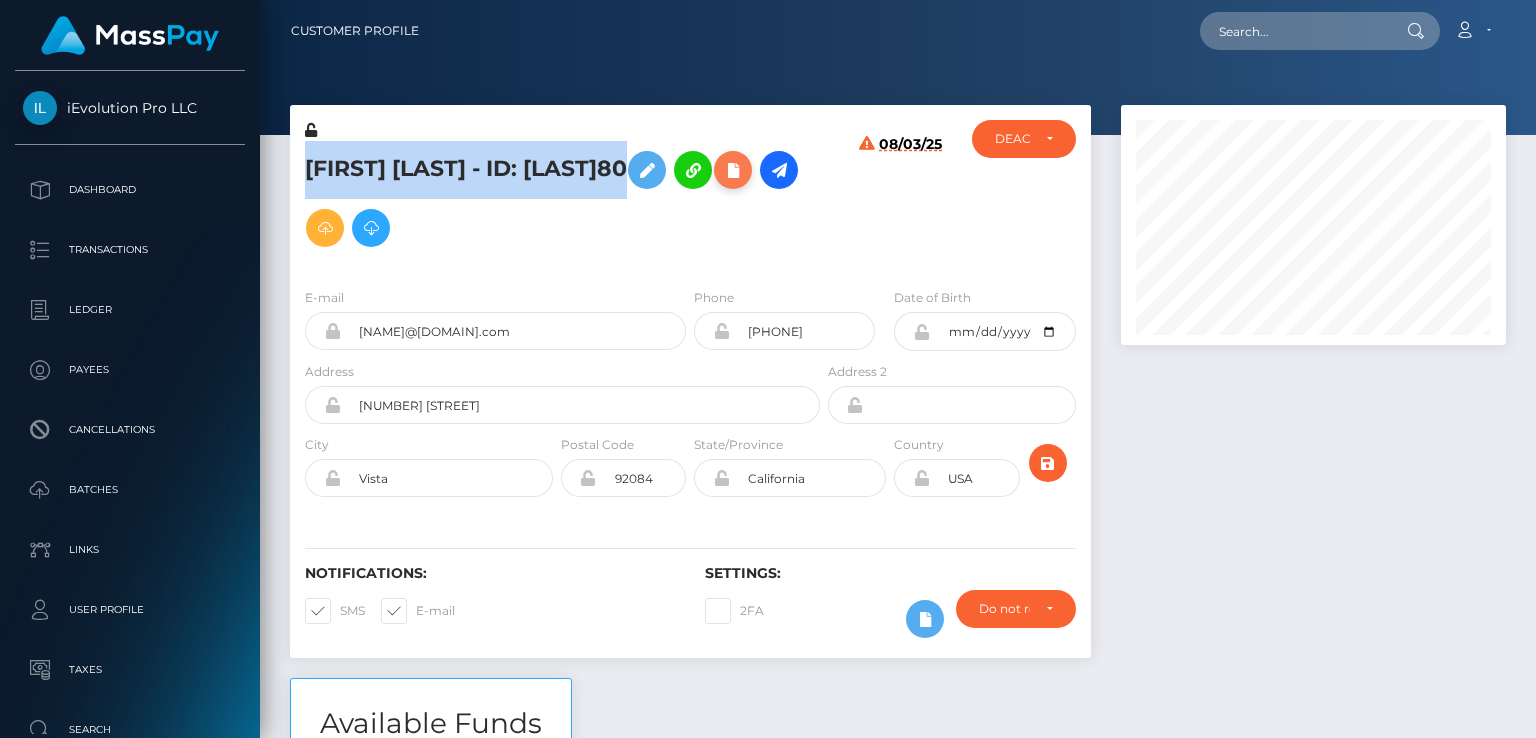 click at bounding box center (733, 170) 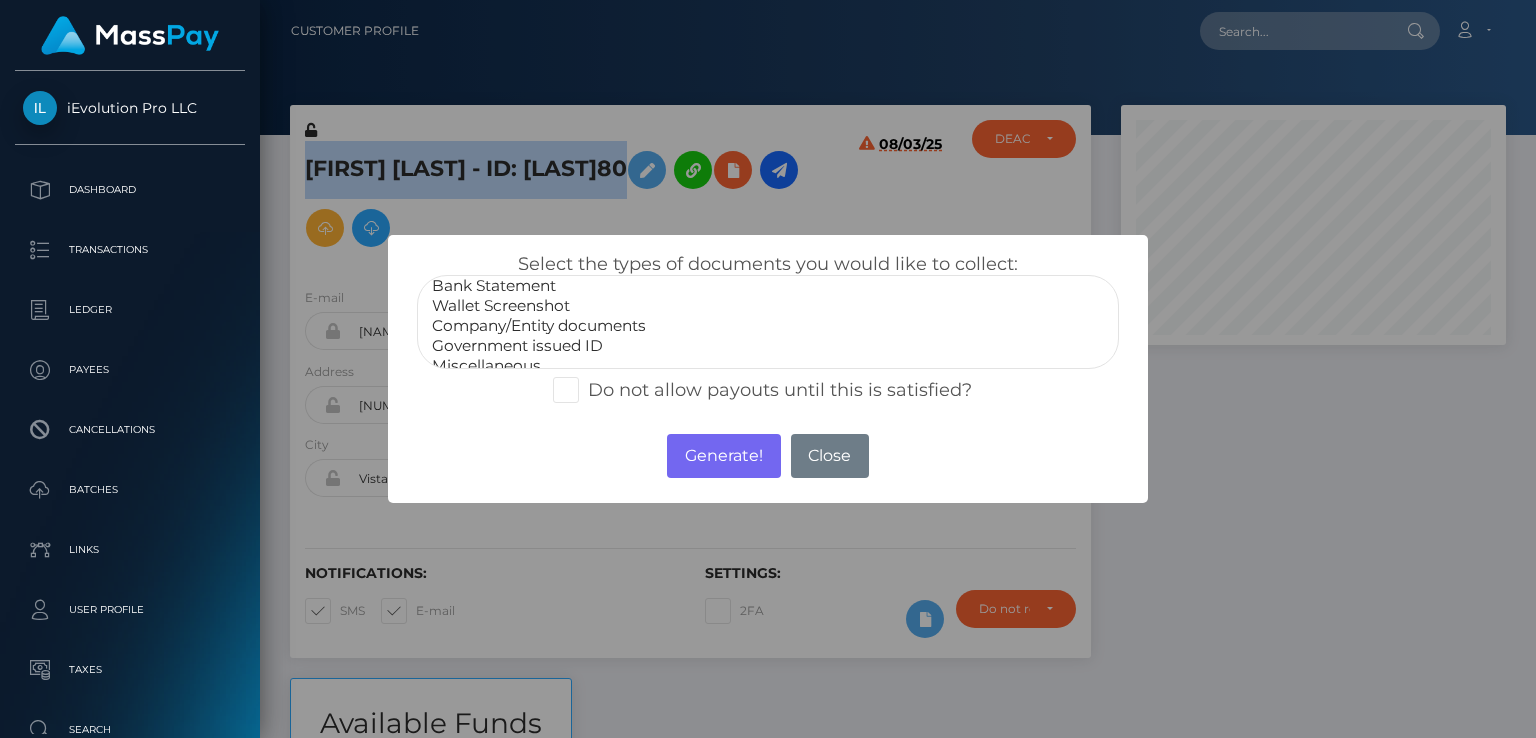 scroll, scrollTop: 40, scrollLeft: 0, axis: vertical 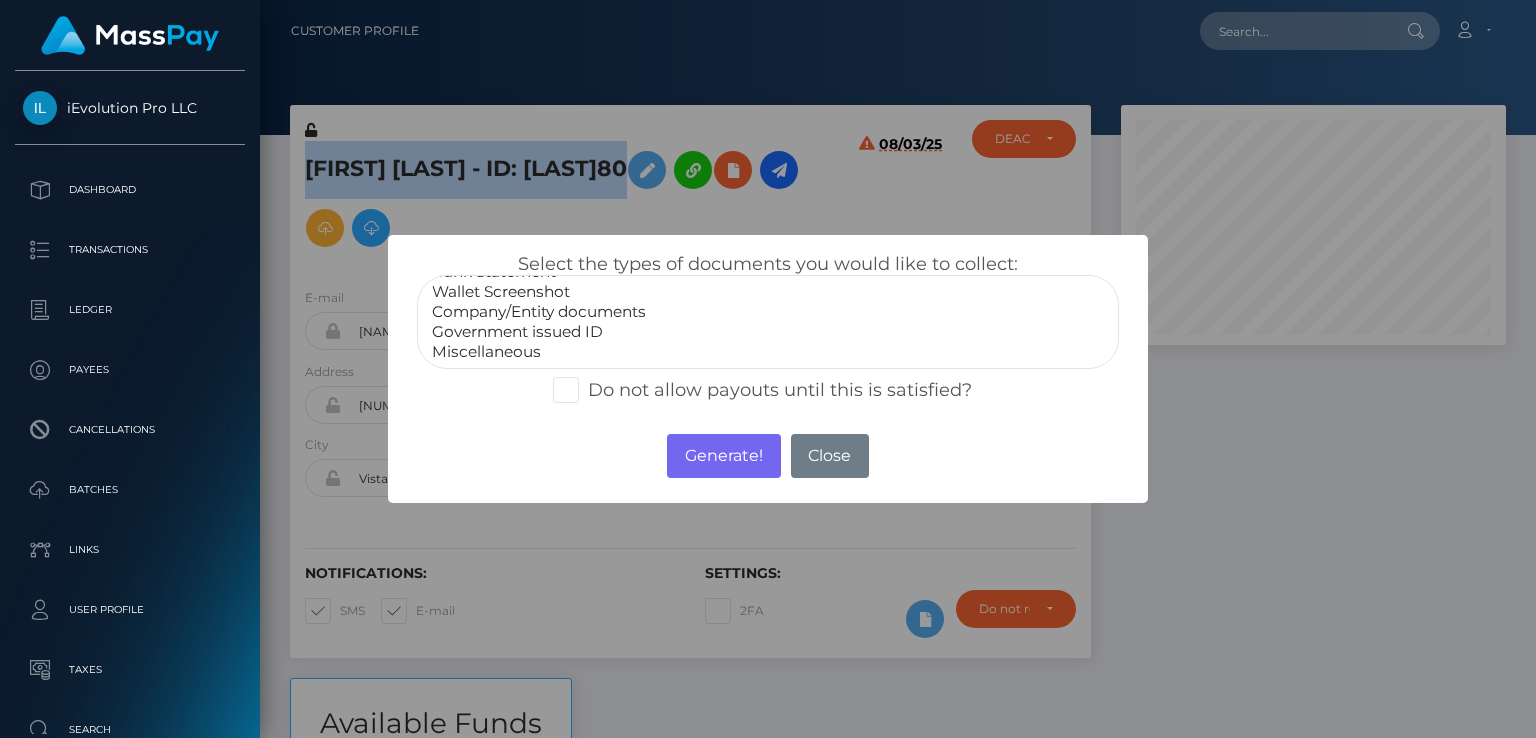 select on "Government issued ID" 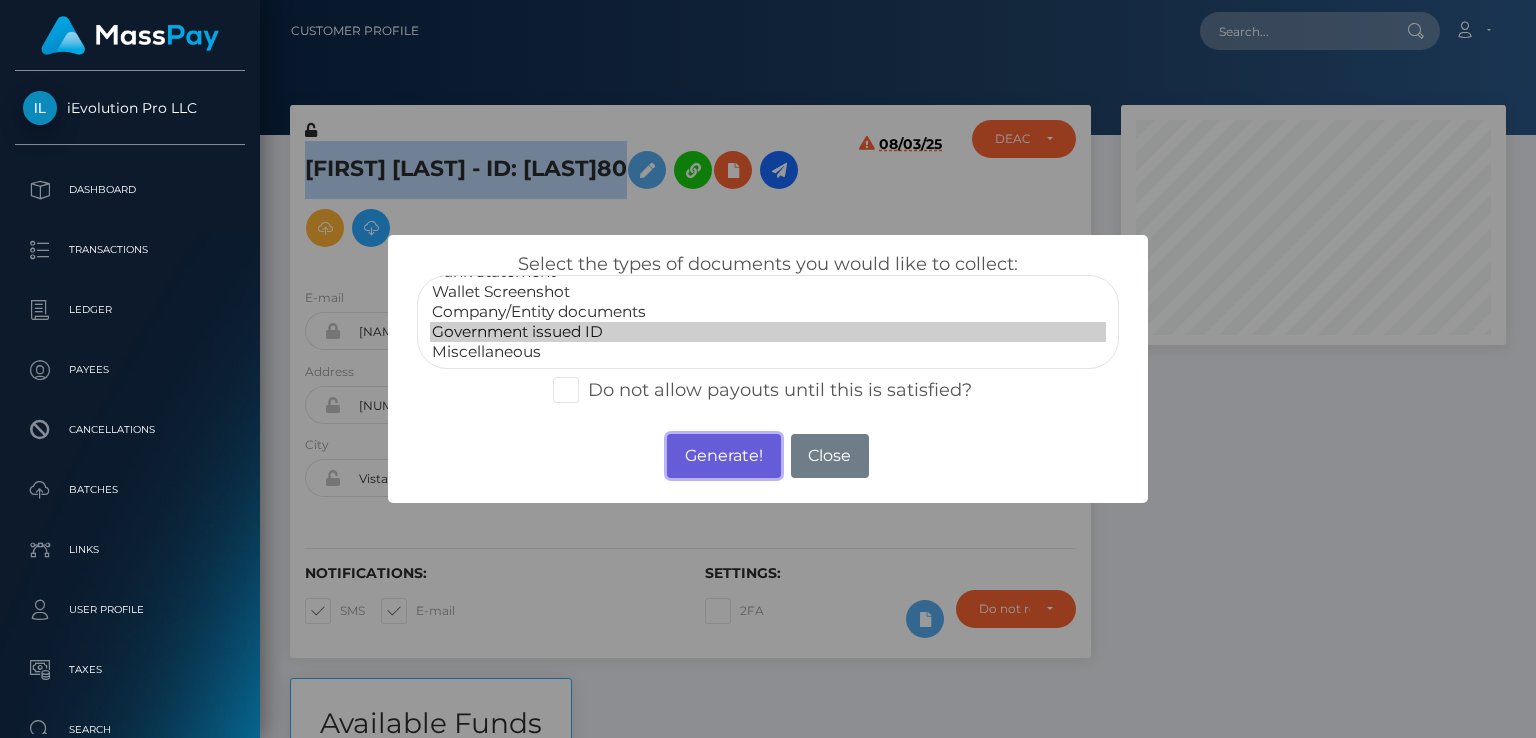 click on "Generate!" at bounding box center [723, 456] 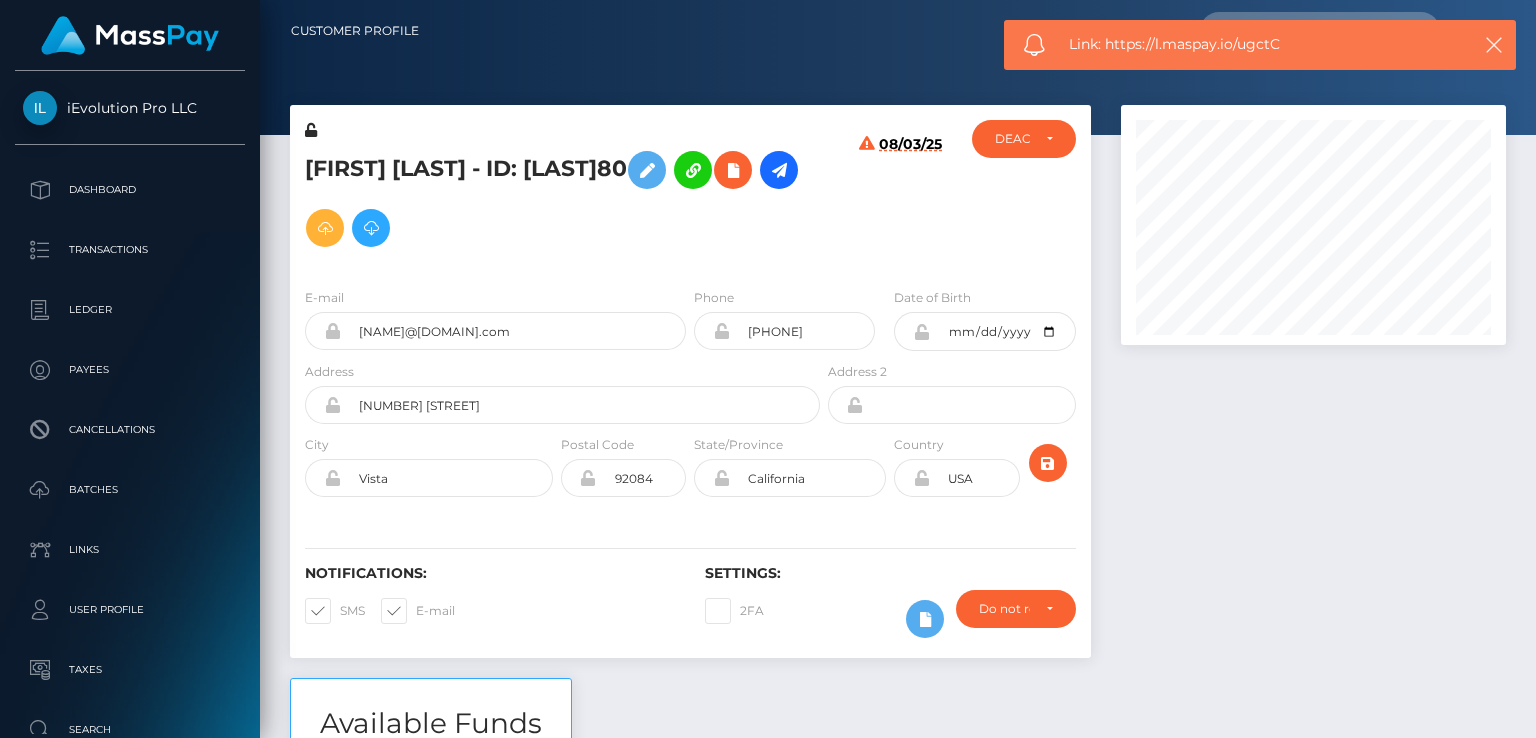 click on "Link: https://l.maspay.io/ugctC" at bounding box center [1259, 44] 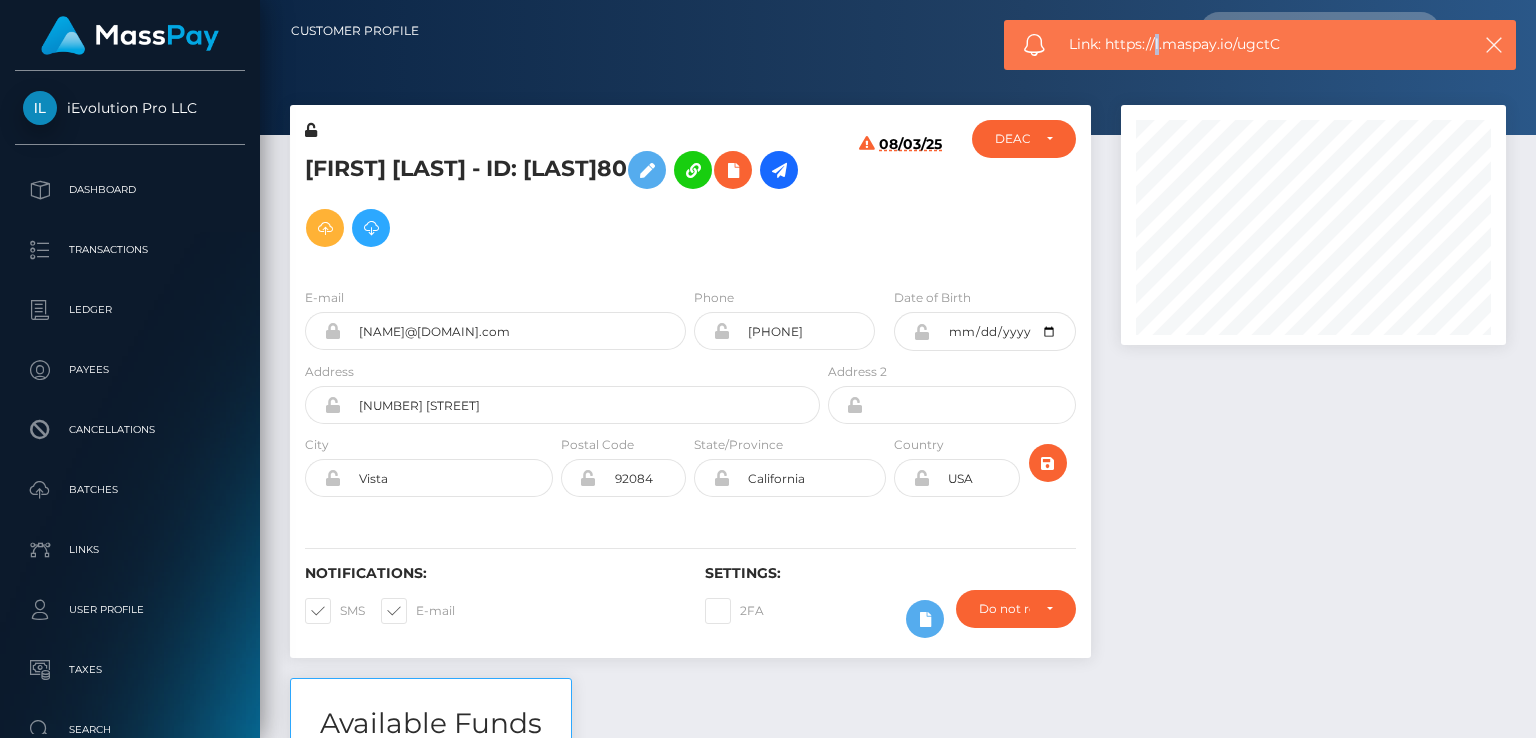 click on "Link: https://l.maspay.io/ugctC" at bounding box center [1259, 44] 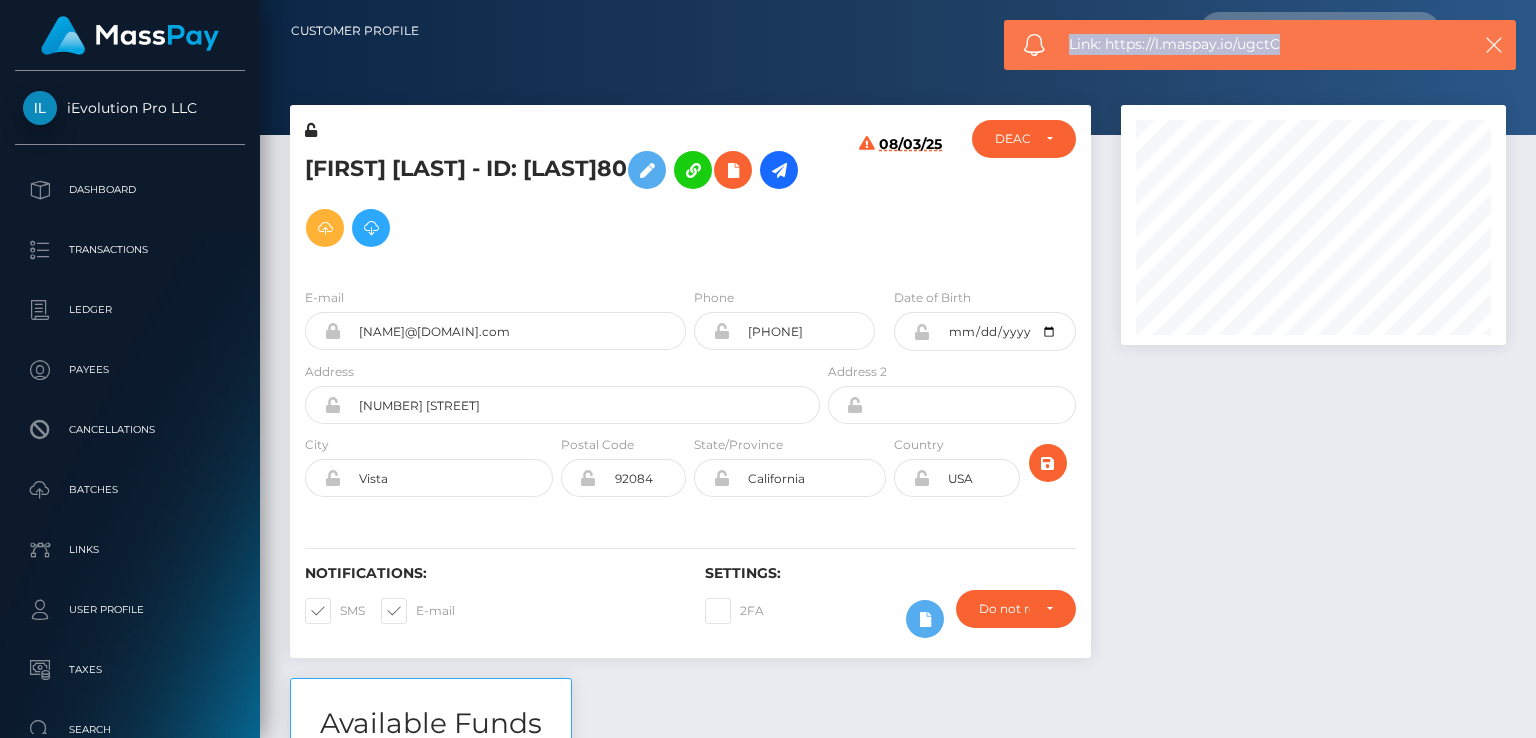 click on "Link: https://l.maspay.io/ugctC" at bounding box center [1259, 44] 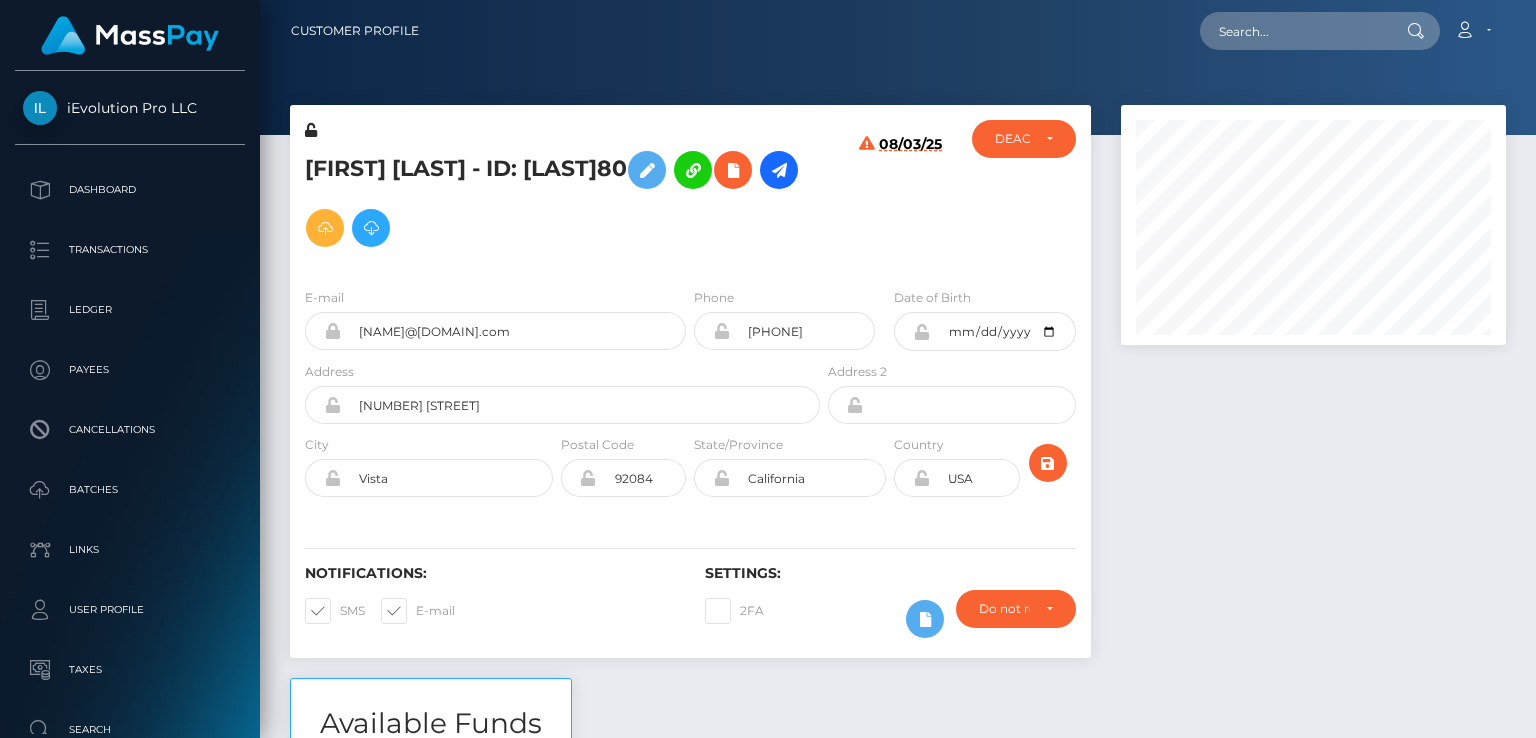 drag, startPoint x: 575, startPoint y: 167, endPoint x: 651, endPoint y: 164, distance: 76.05919 